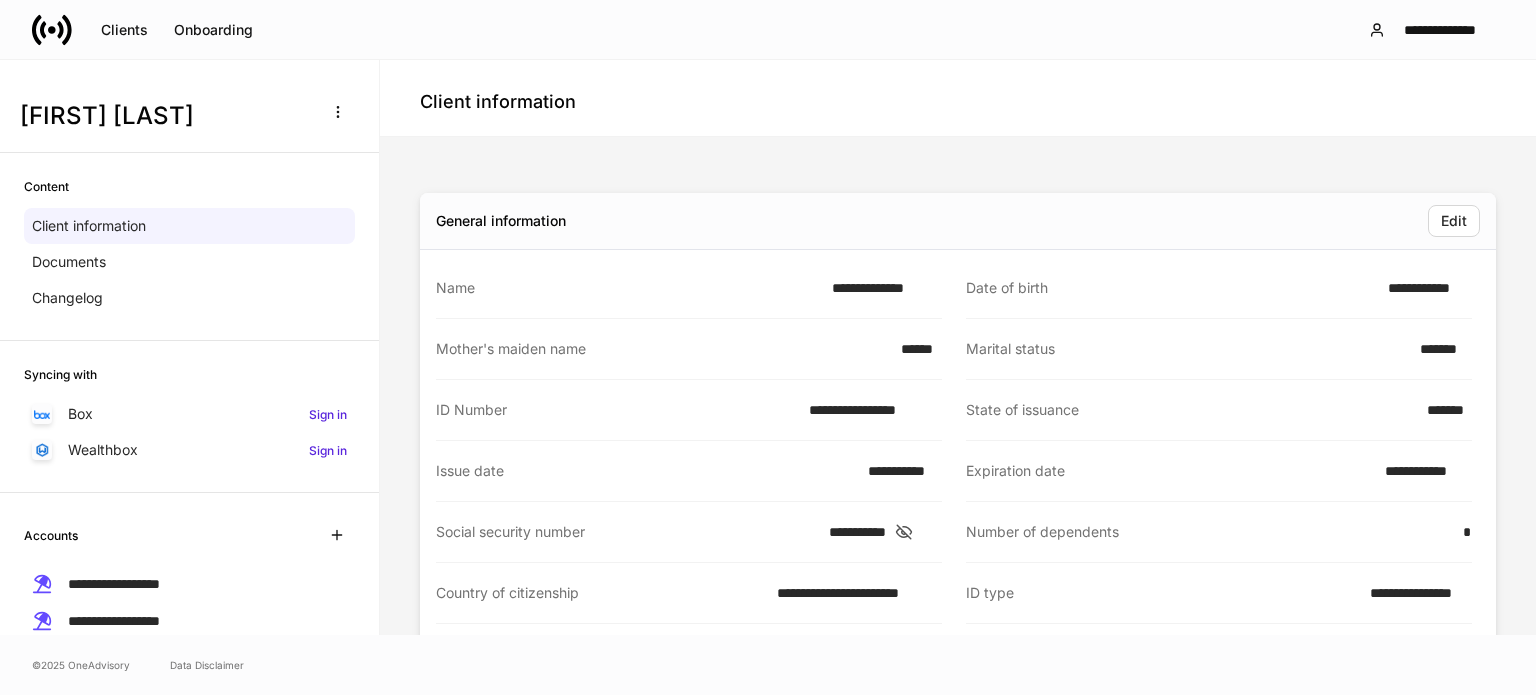 scroll, scrollTop: 0, scrollLeft: 0, axis: both 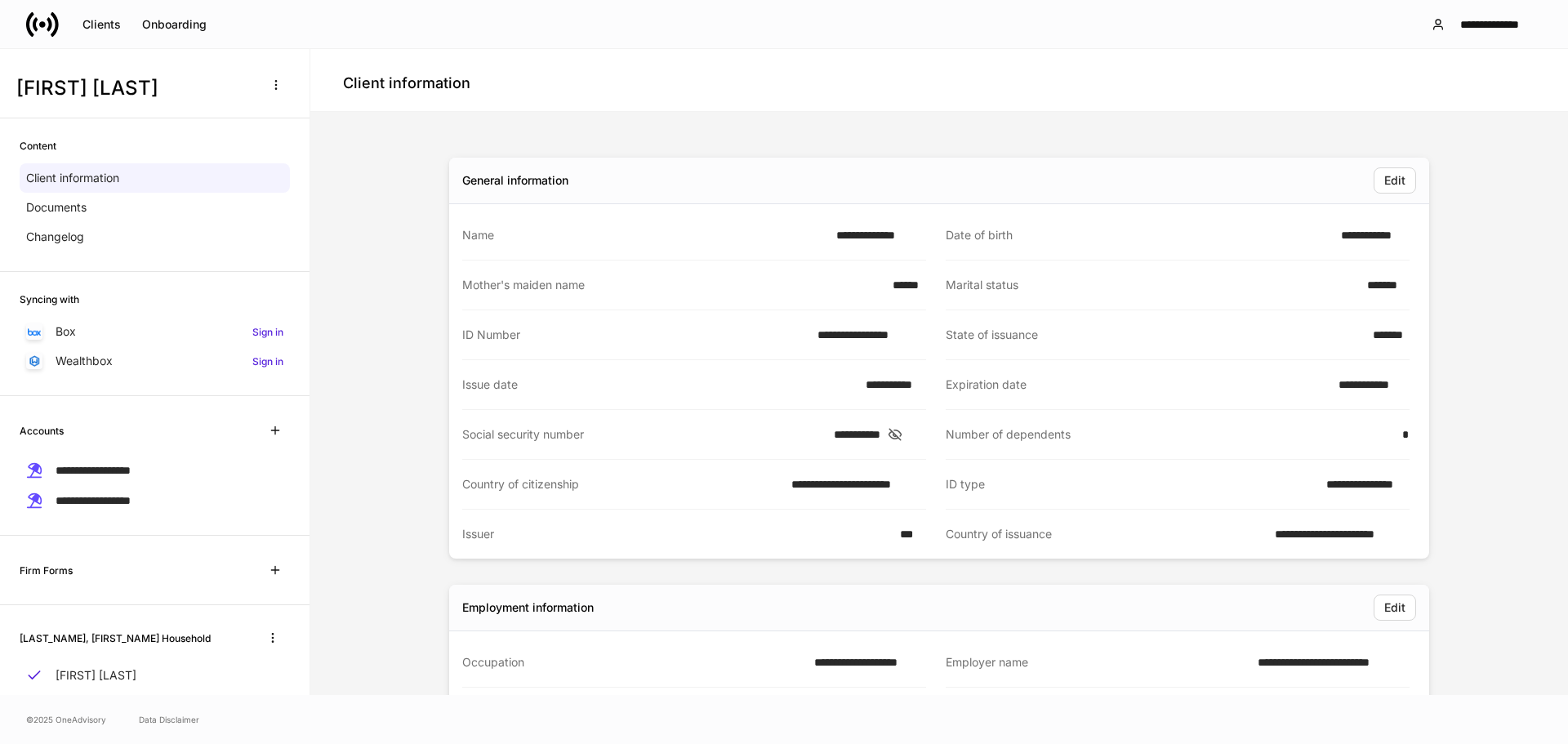 click 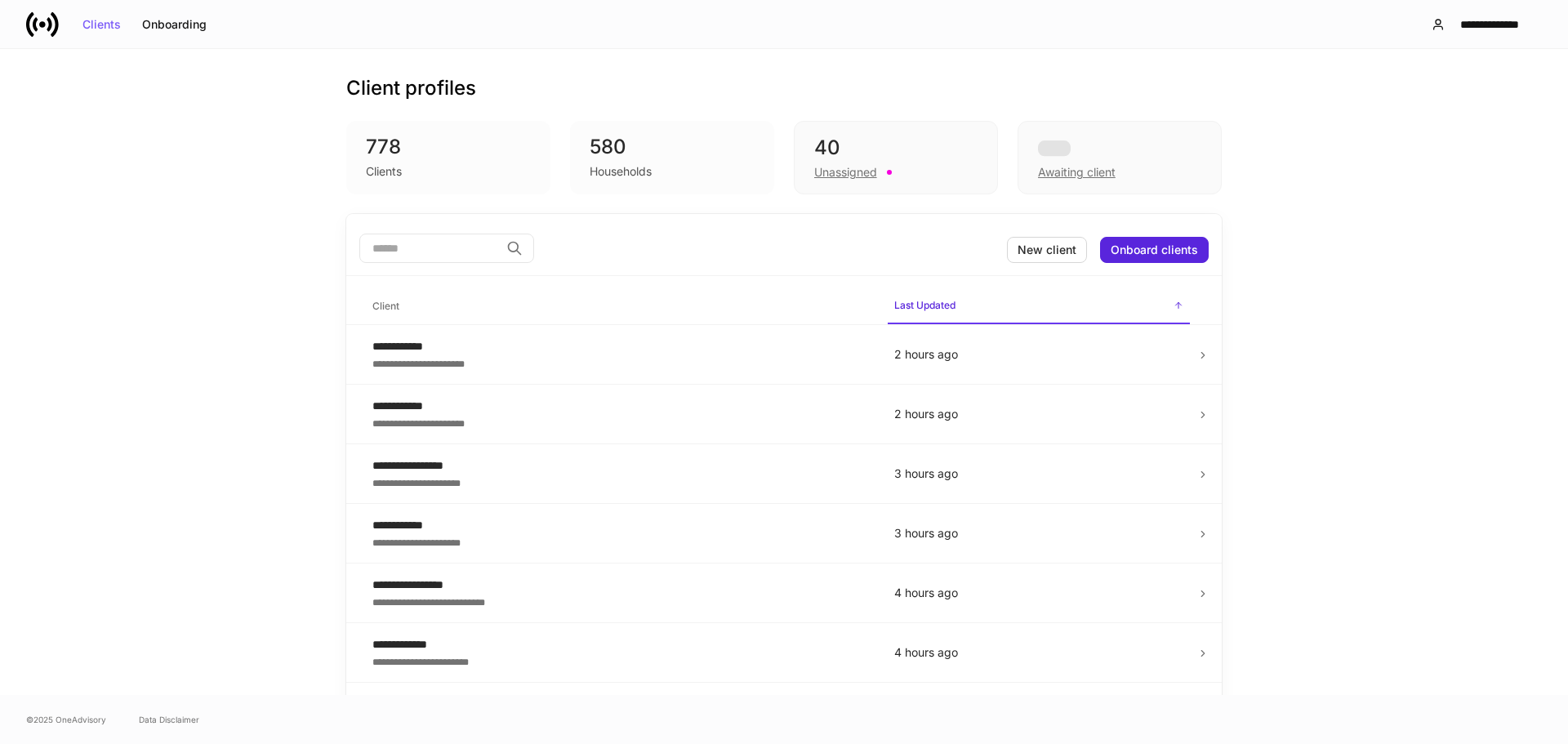 click at bounding box center [430, 248] 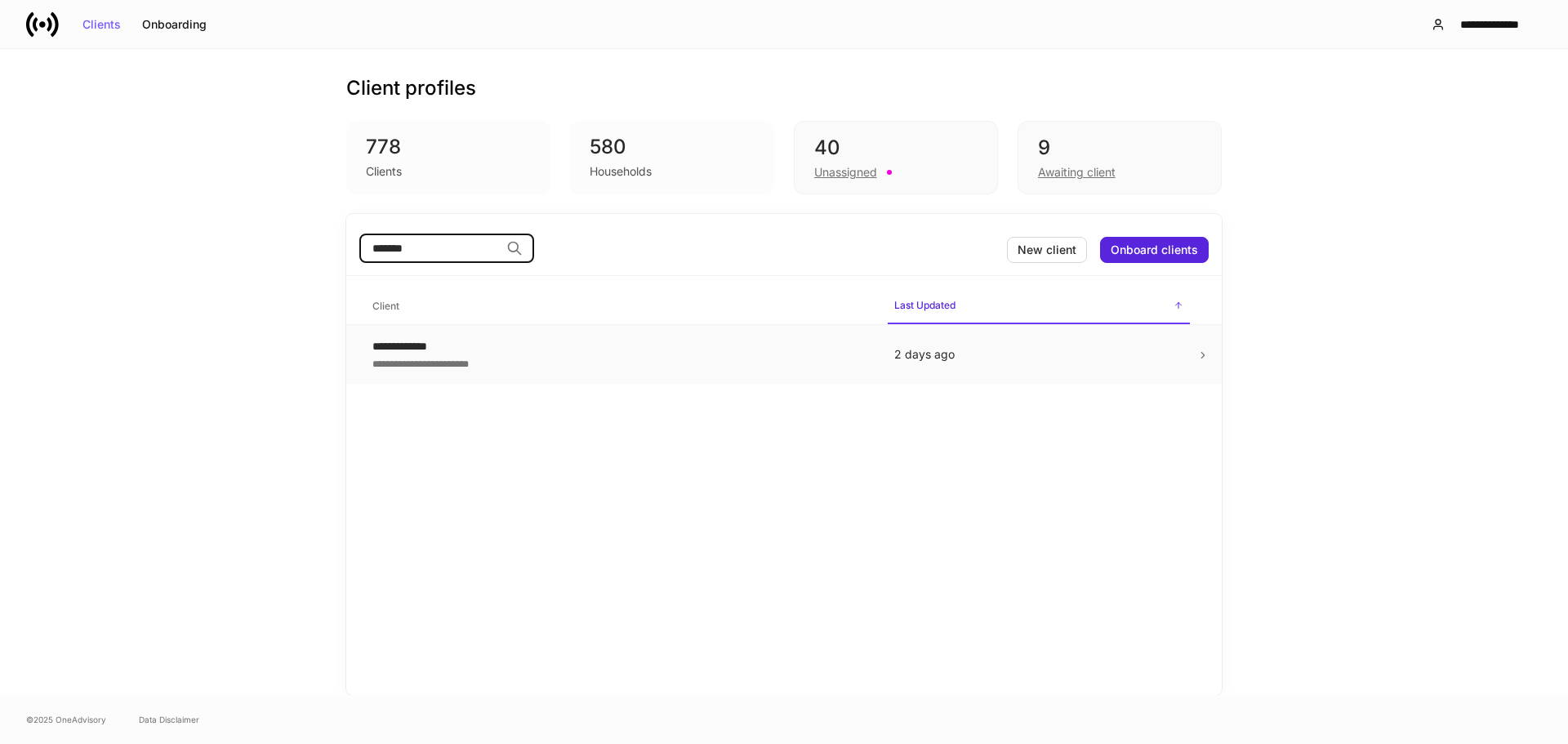 type on "*******" 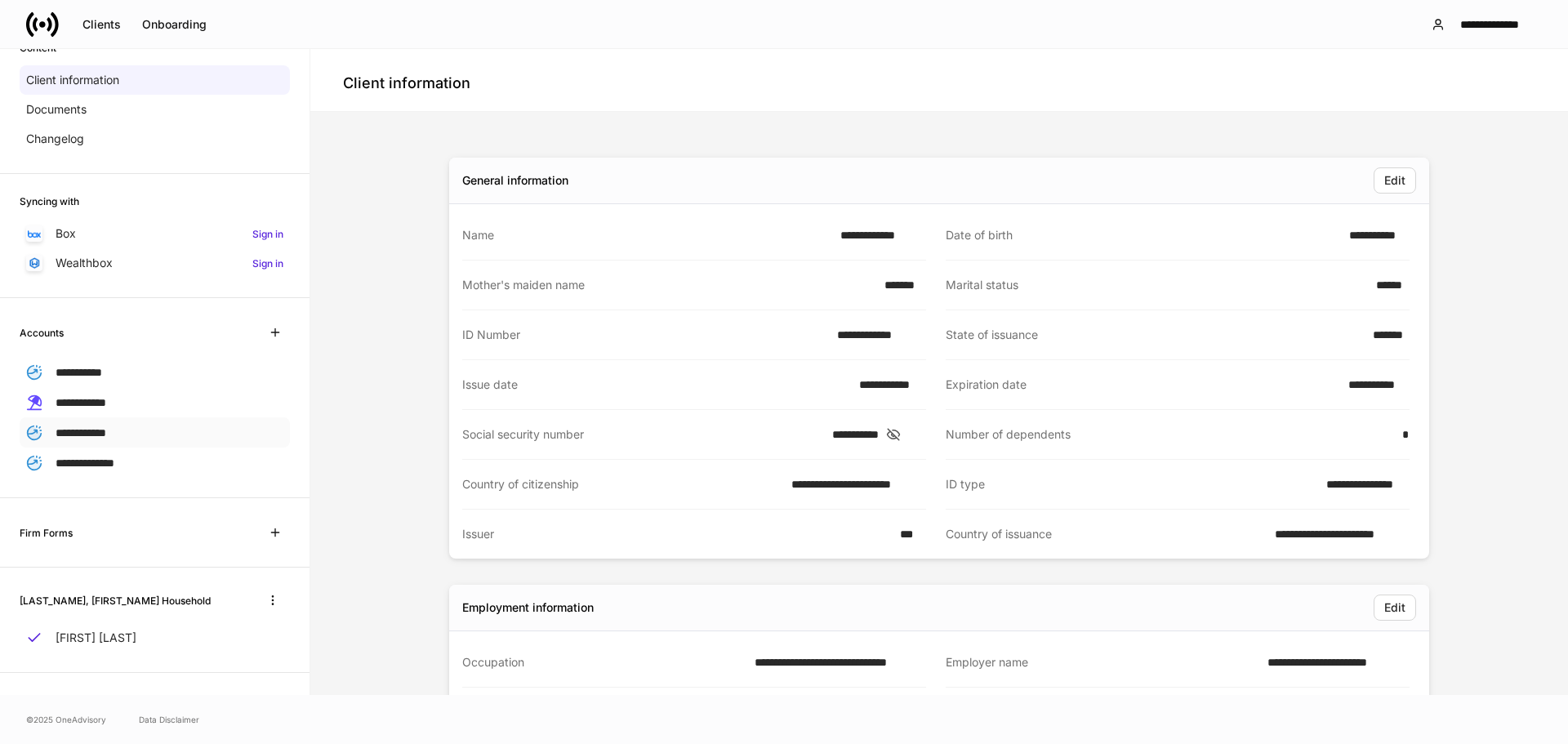 scroll, scrollTop: 105, scrollLeft: 0, axis: vertical 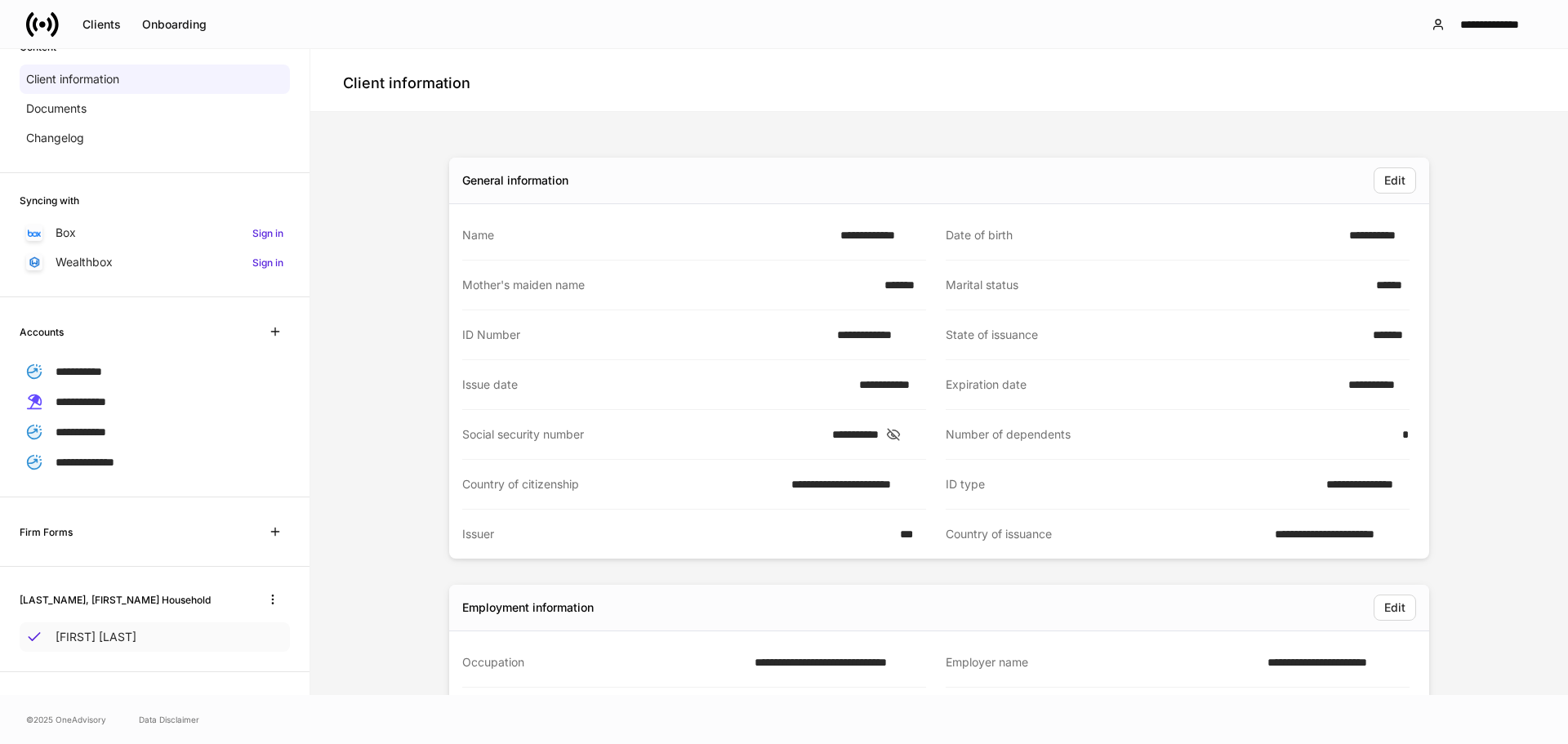 click on "[FIRST] [LAST]" at bounding box center (96, 637) 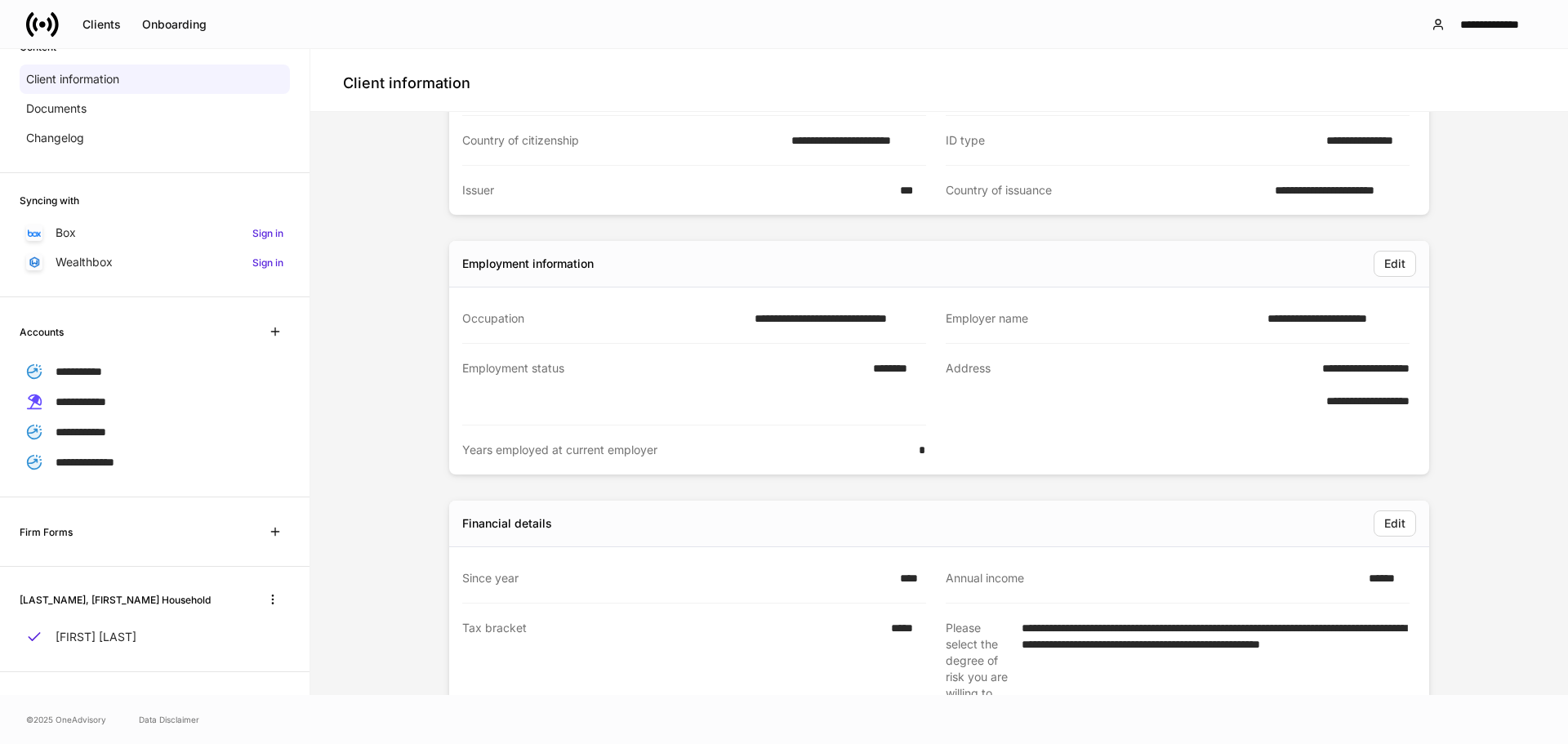 scroll, scrollTop: 82, scrollLeft: 0, axis: vertical 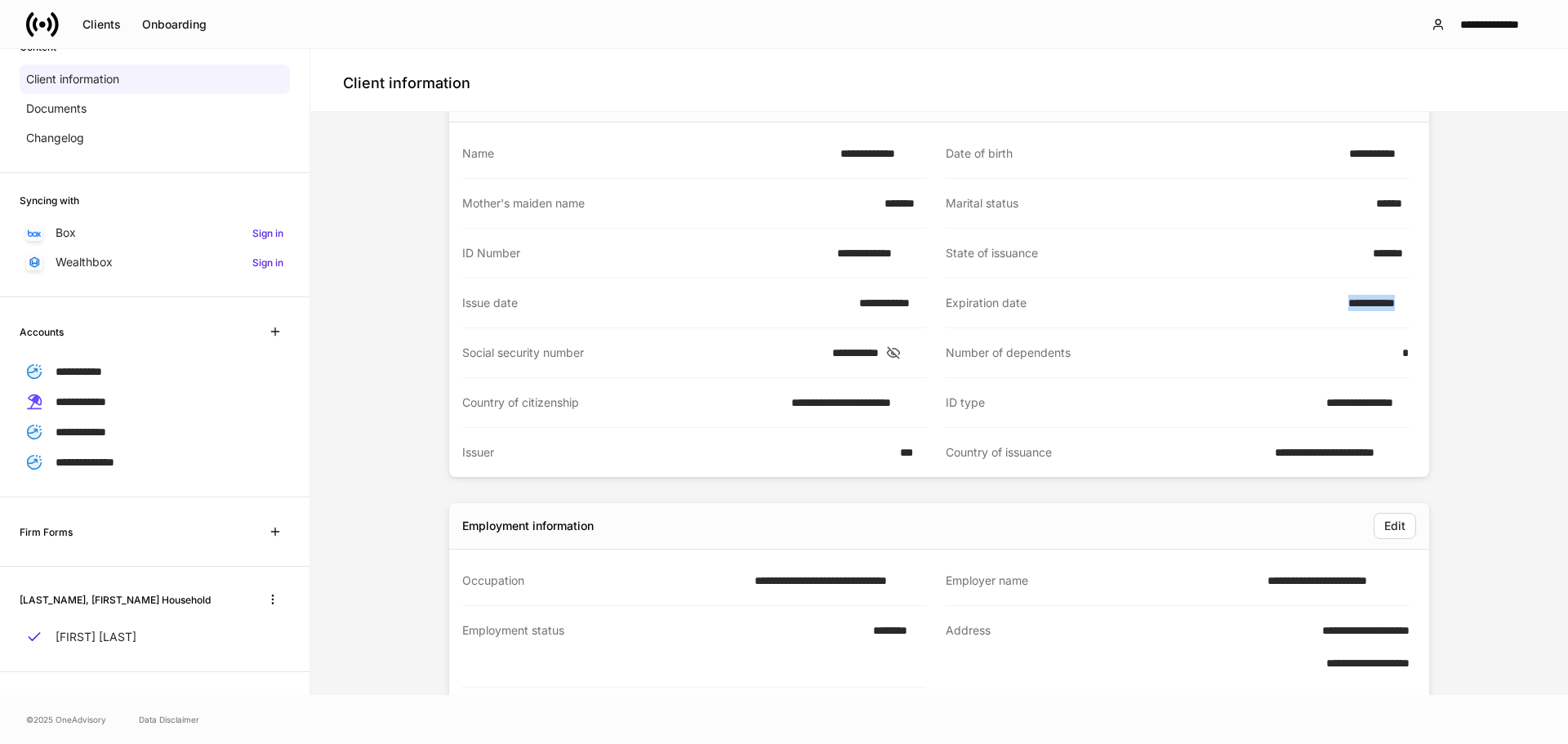 drag, startPoint x: 1340, startPoint y: 310, endPoint x: 1406, endPoint y: 310, distance: 66 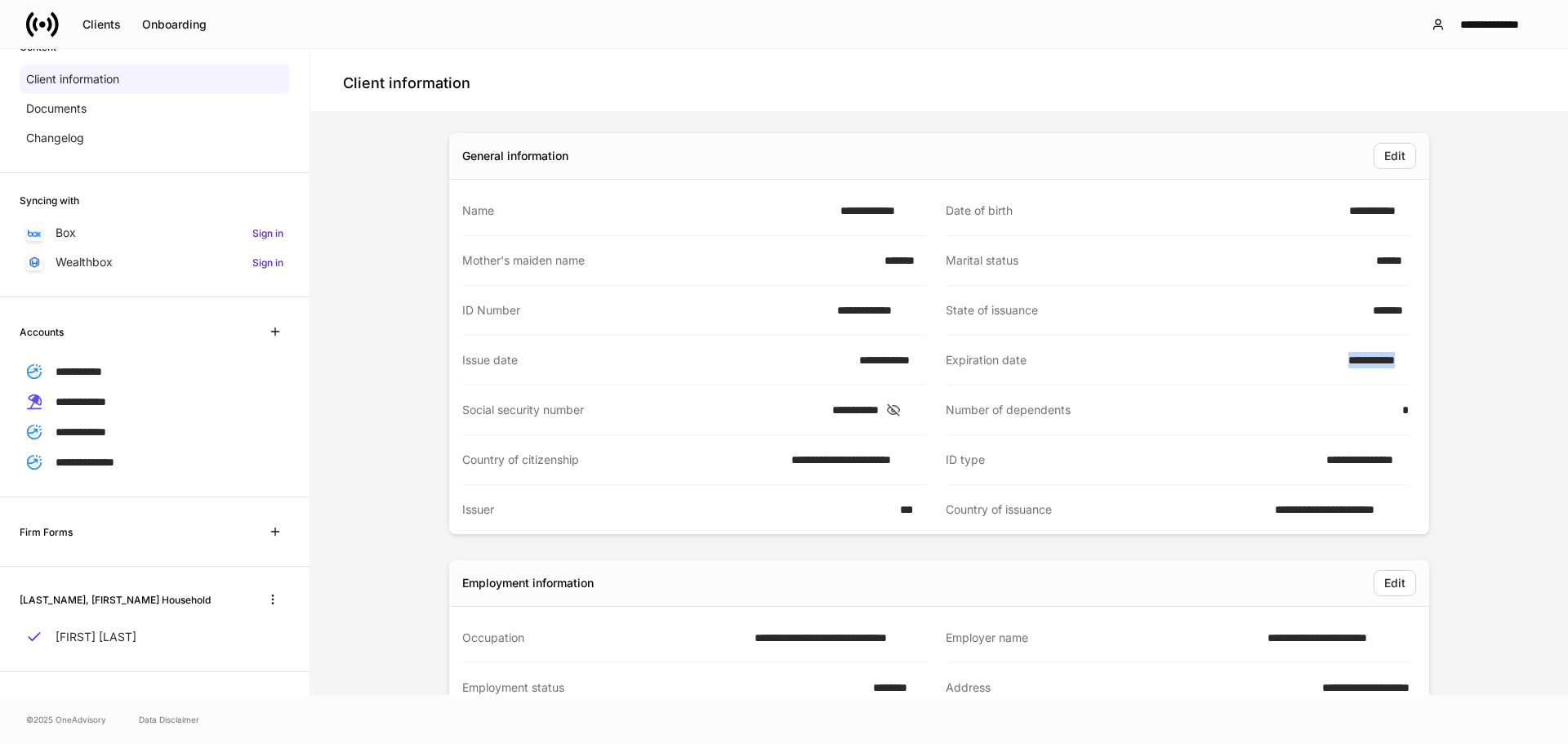 scroll, scrollTop: 0, scrollLeft: 0, axis: both 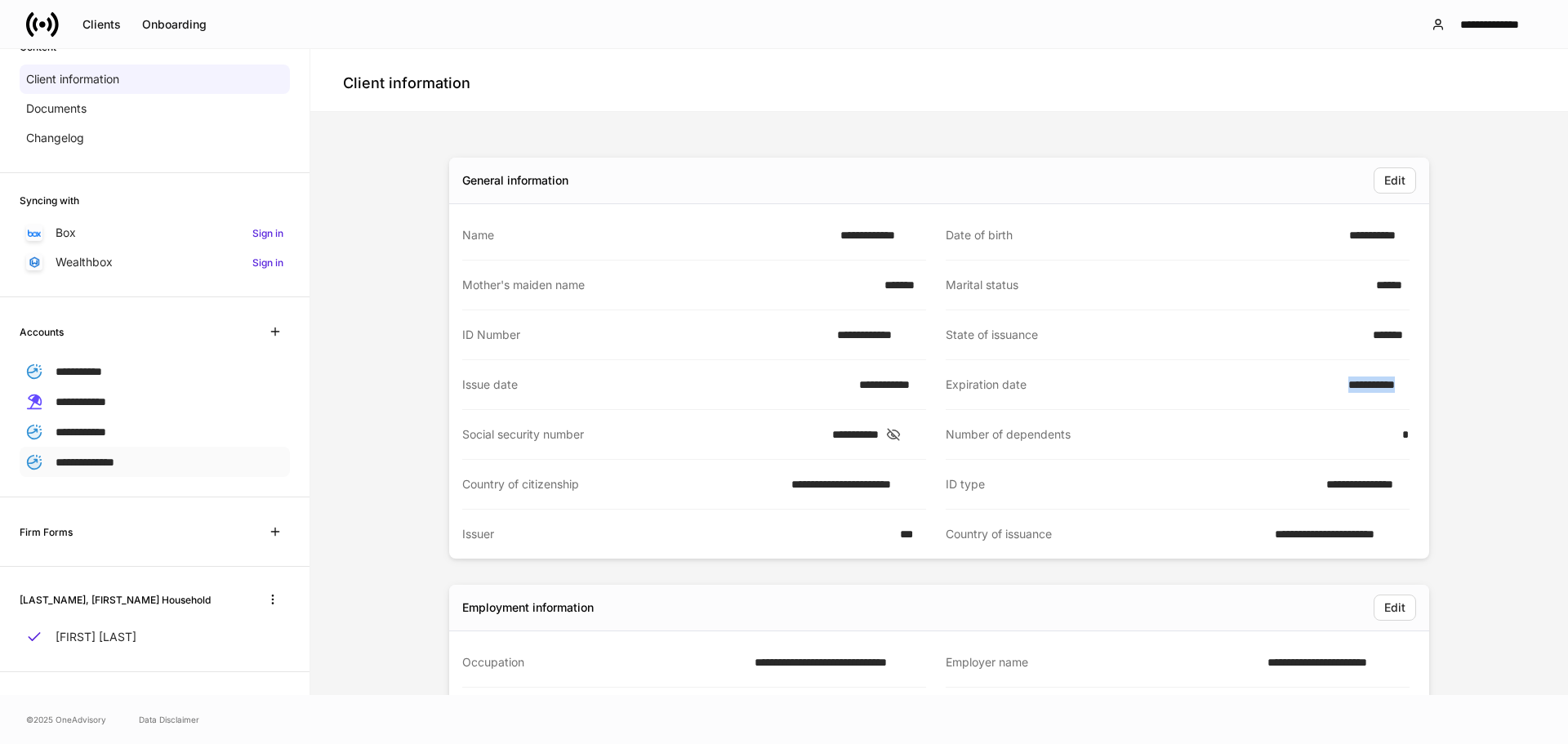 click on "**********" at bounding box center (85, 462) 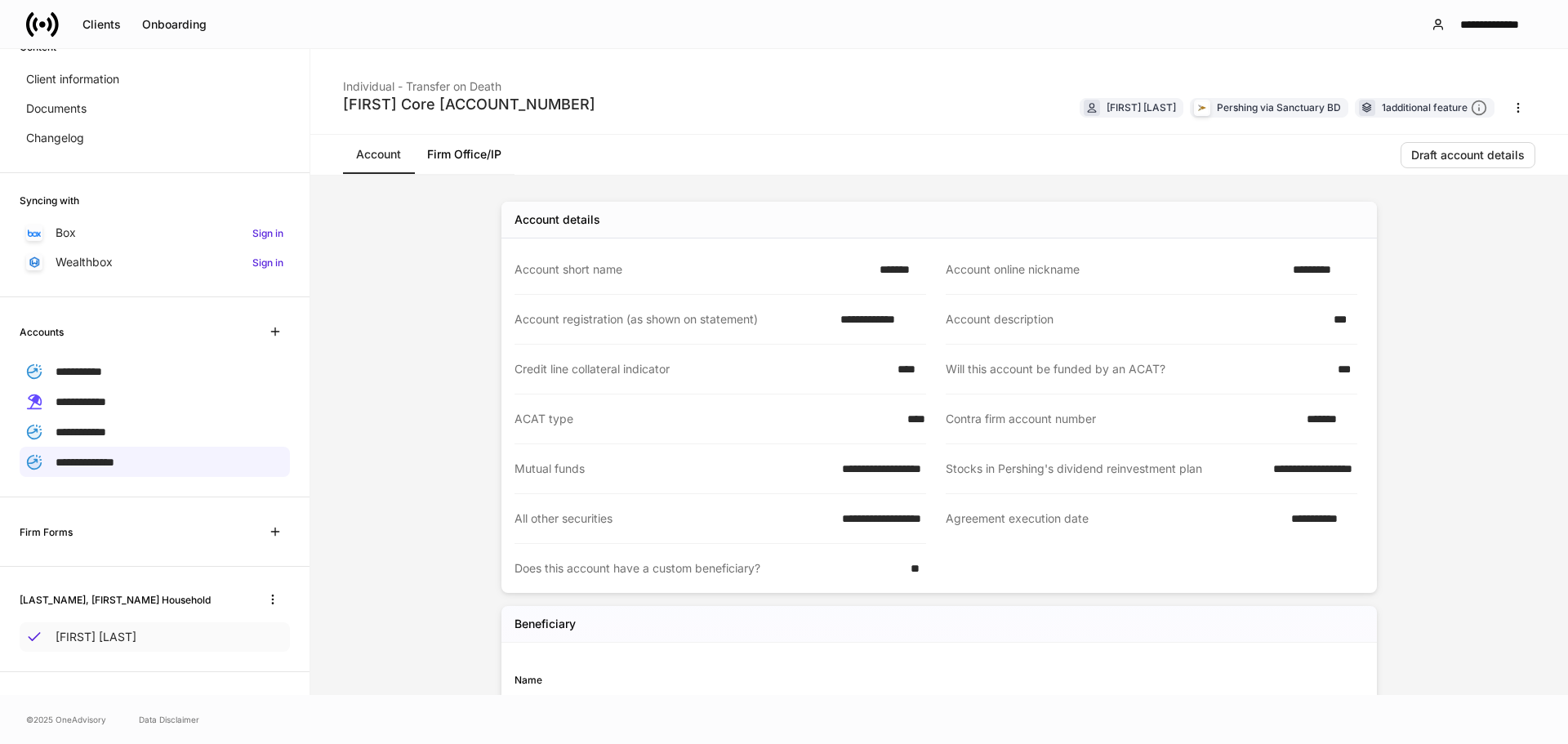 click on "[FIRST] [LAST]" at bounding box center (96, 637) 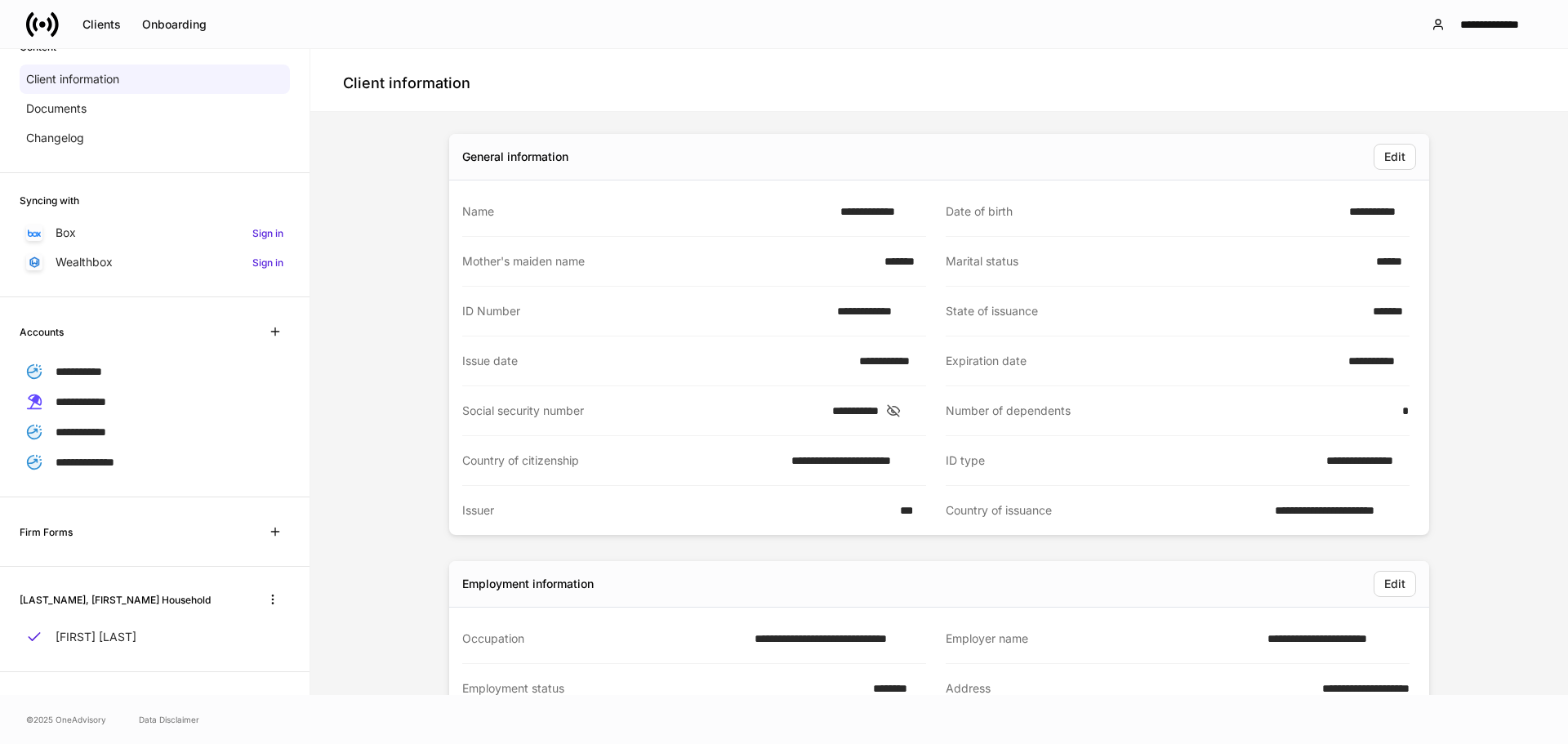 scroll, scrollTop: 0, scrollLeft: 0, axis: both 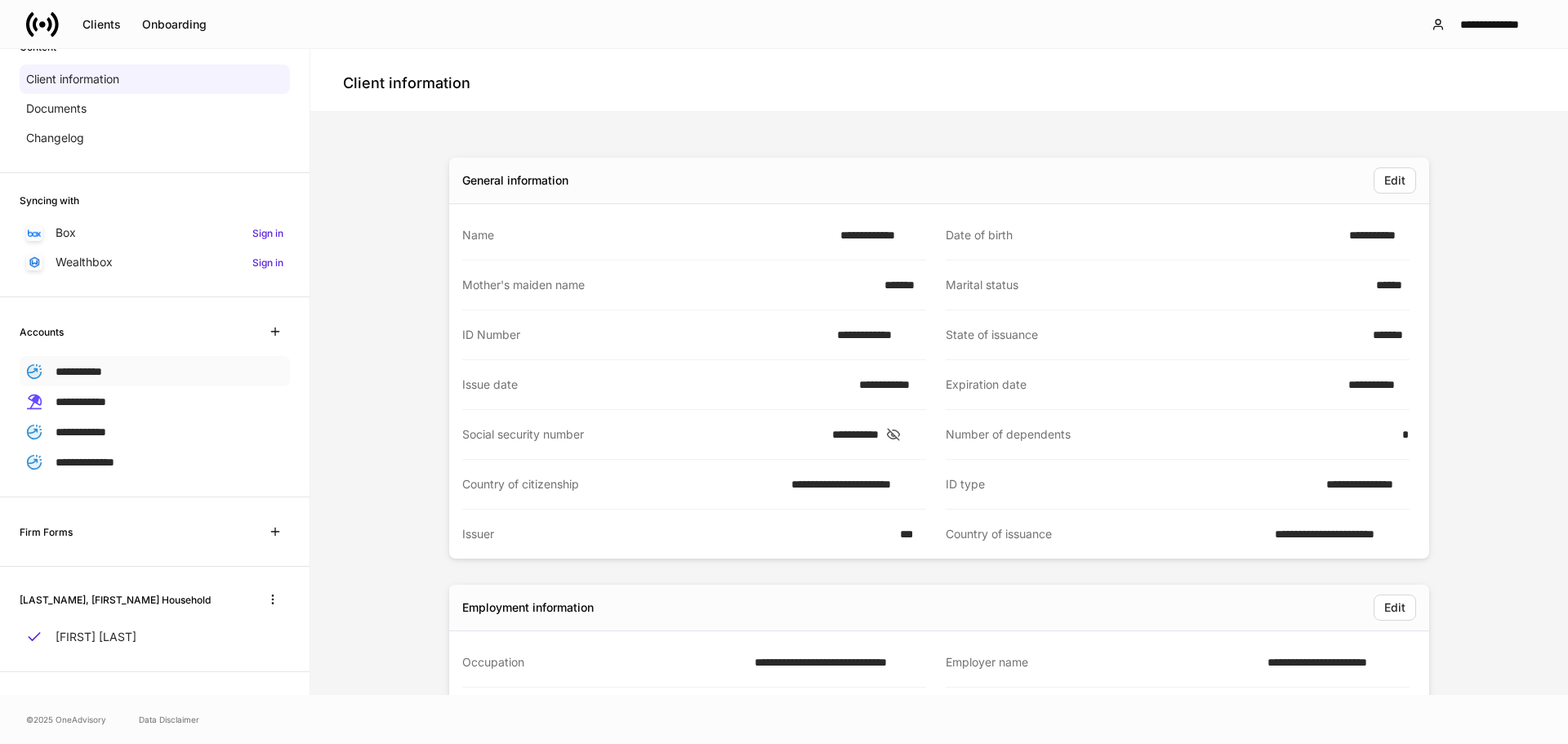 click on "**********" at bounding box center (78, 372) 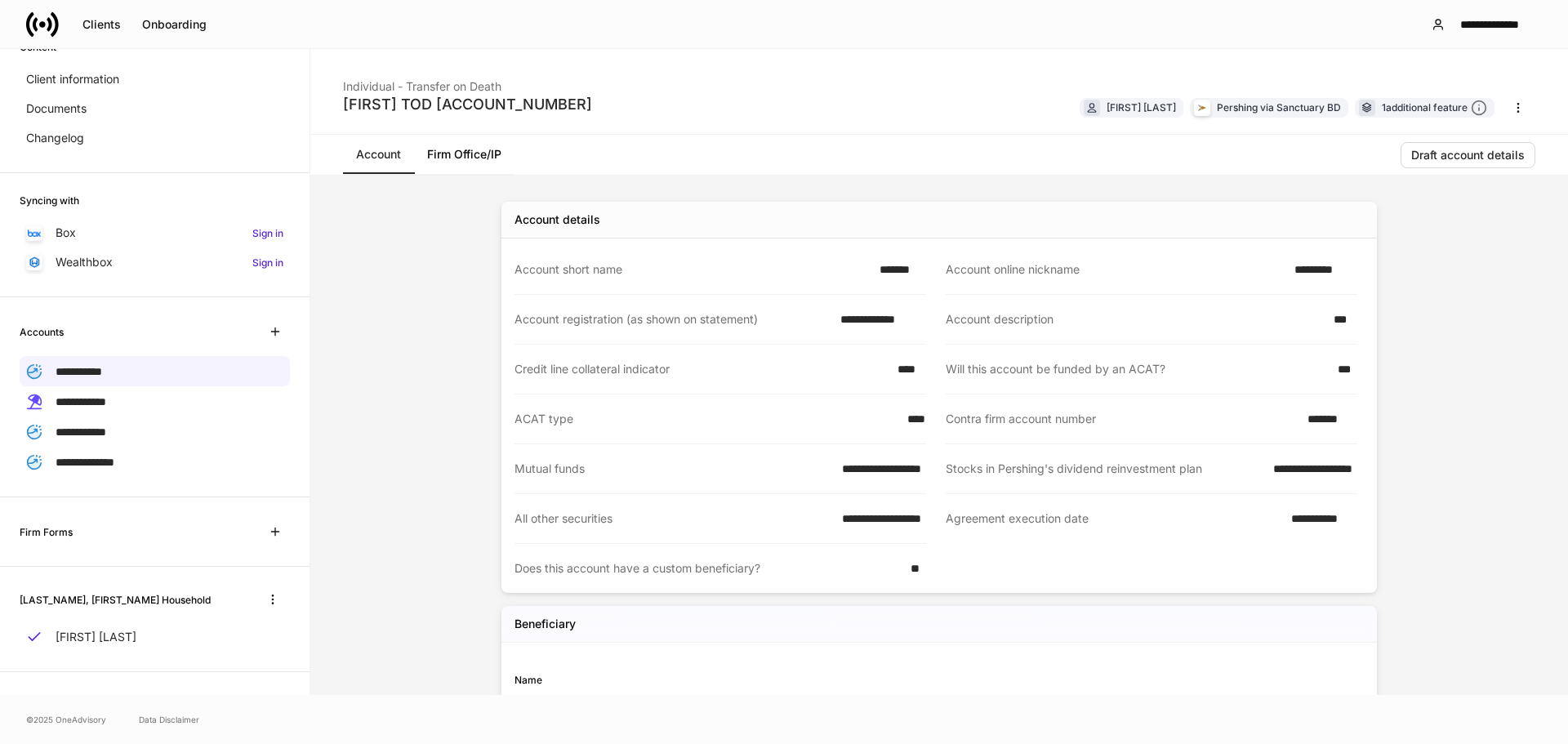 click on "Draft account details" at bounding box center (1468, 158) 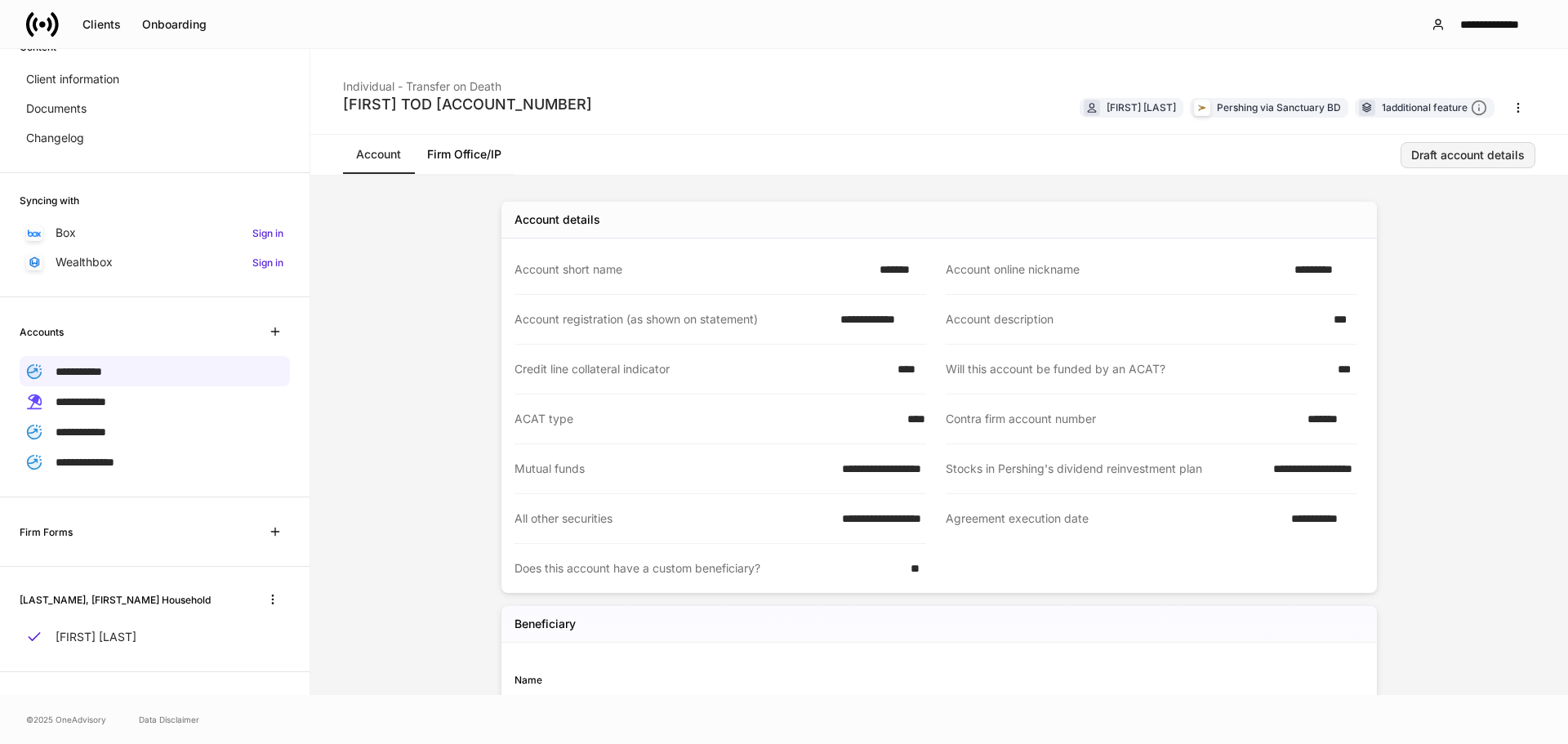 click on "Draft account details" at bounding box center [1468, 155] 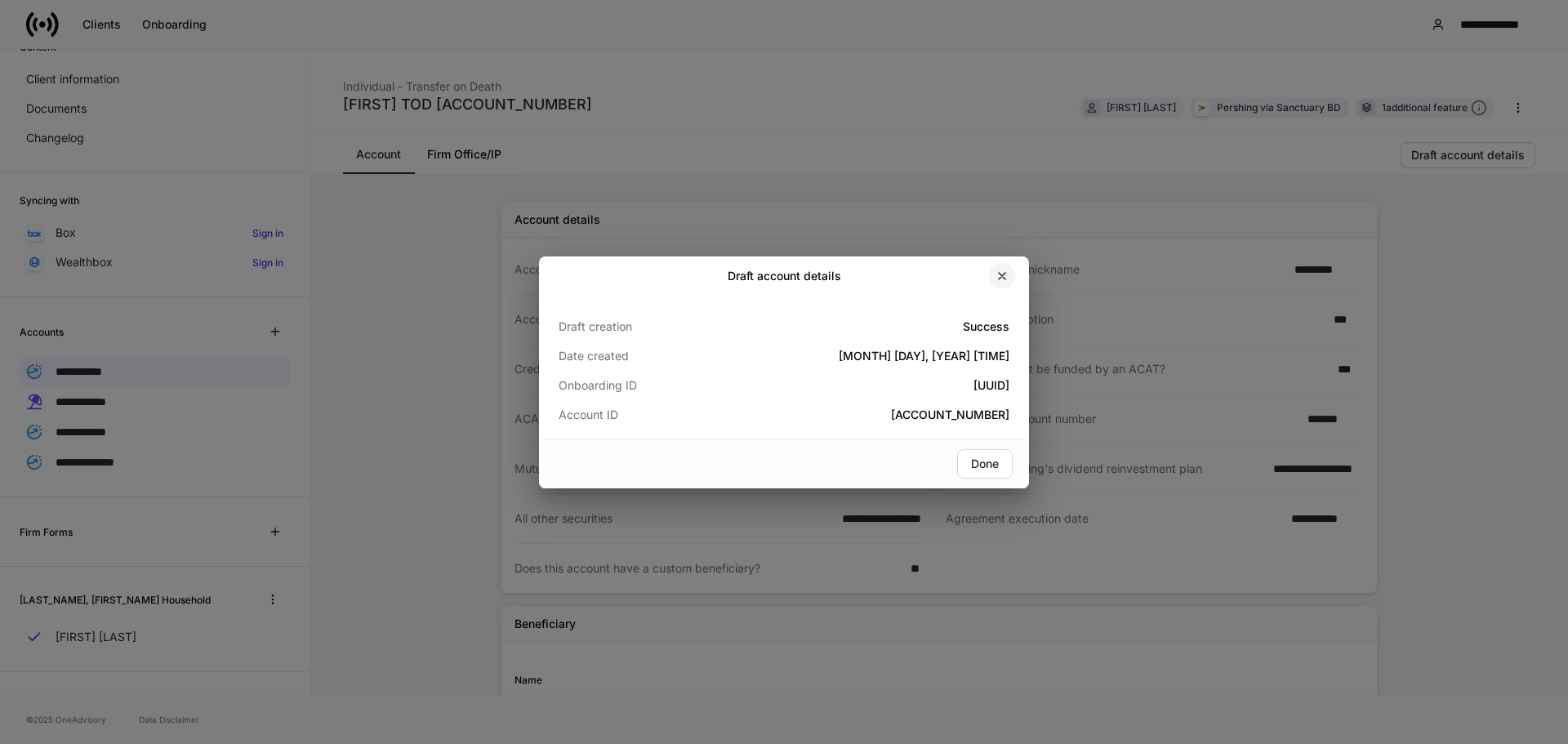 click at bounding box center (1002, 276) 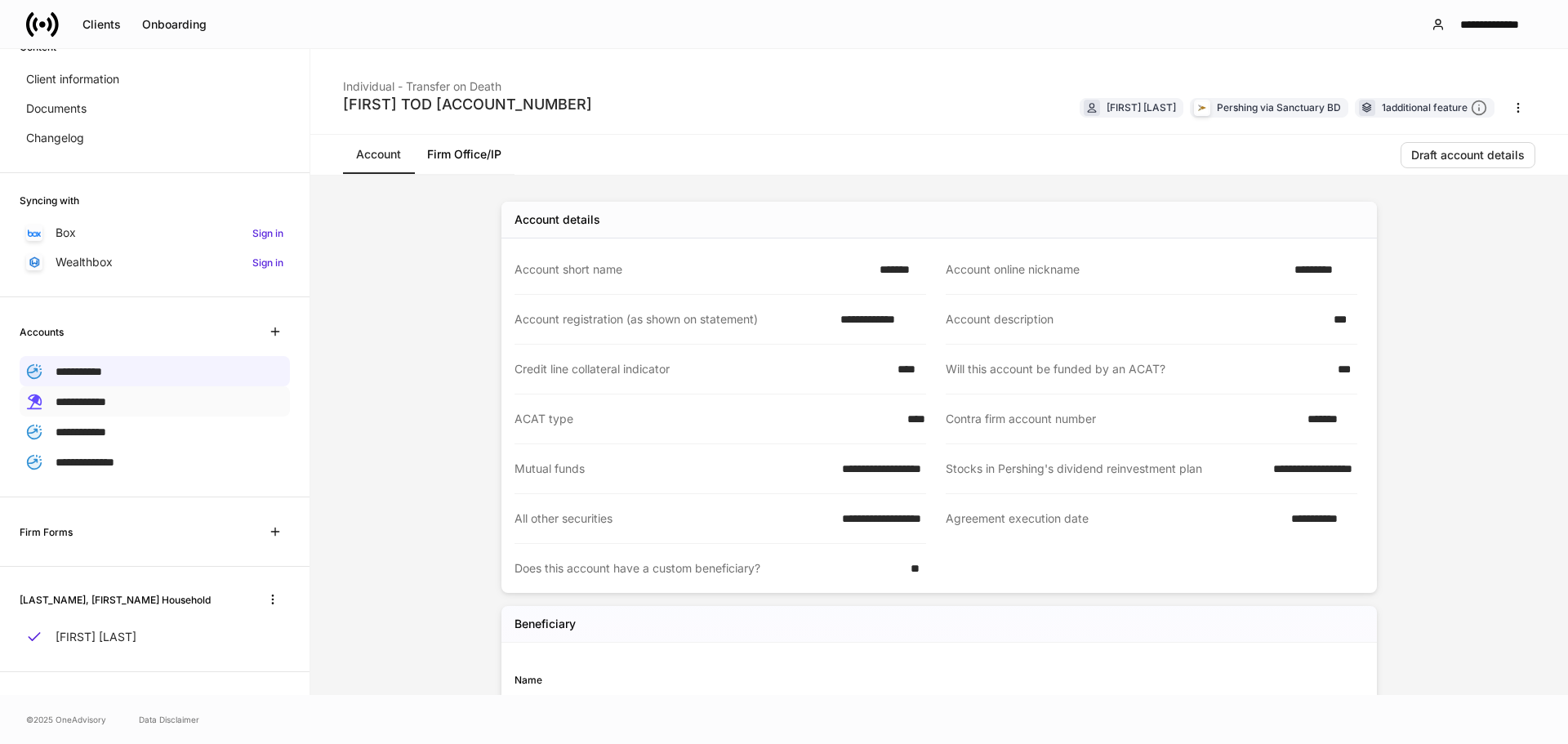 click on "**********" at bounding box center (154, 401) 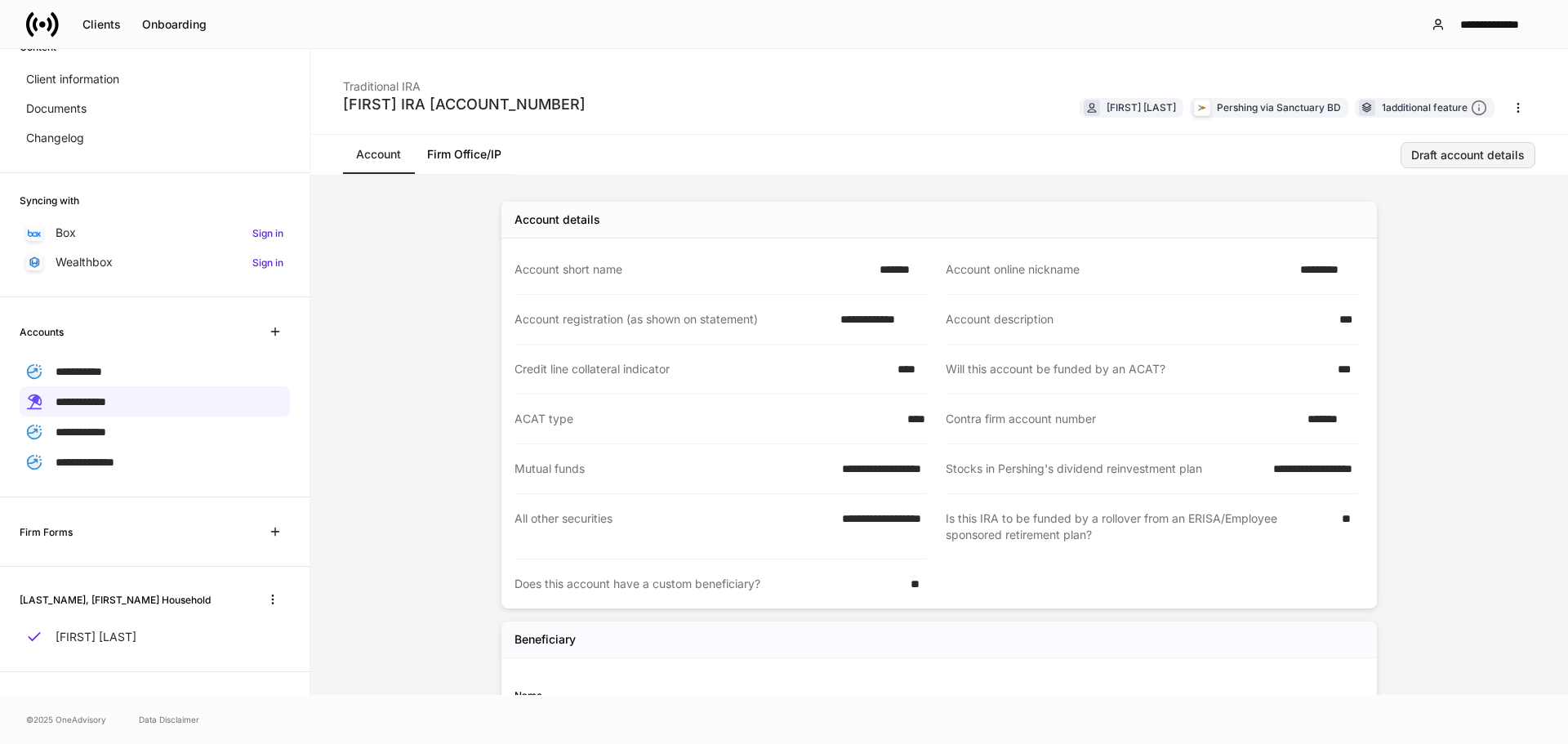 click on "Draft account details" at bounding box center (1468, 155) 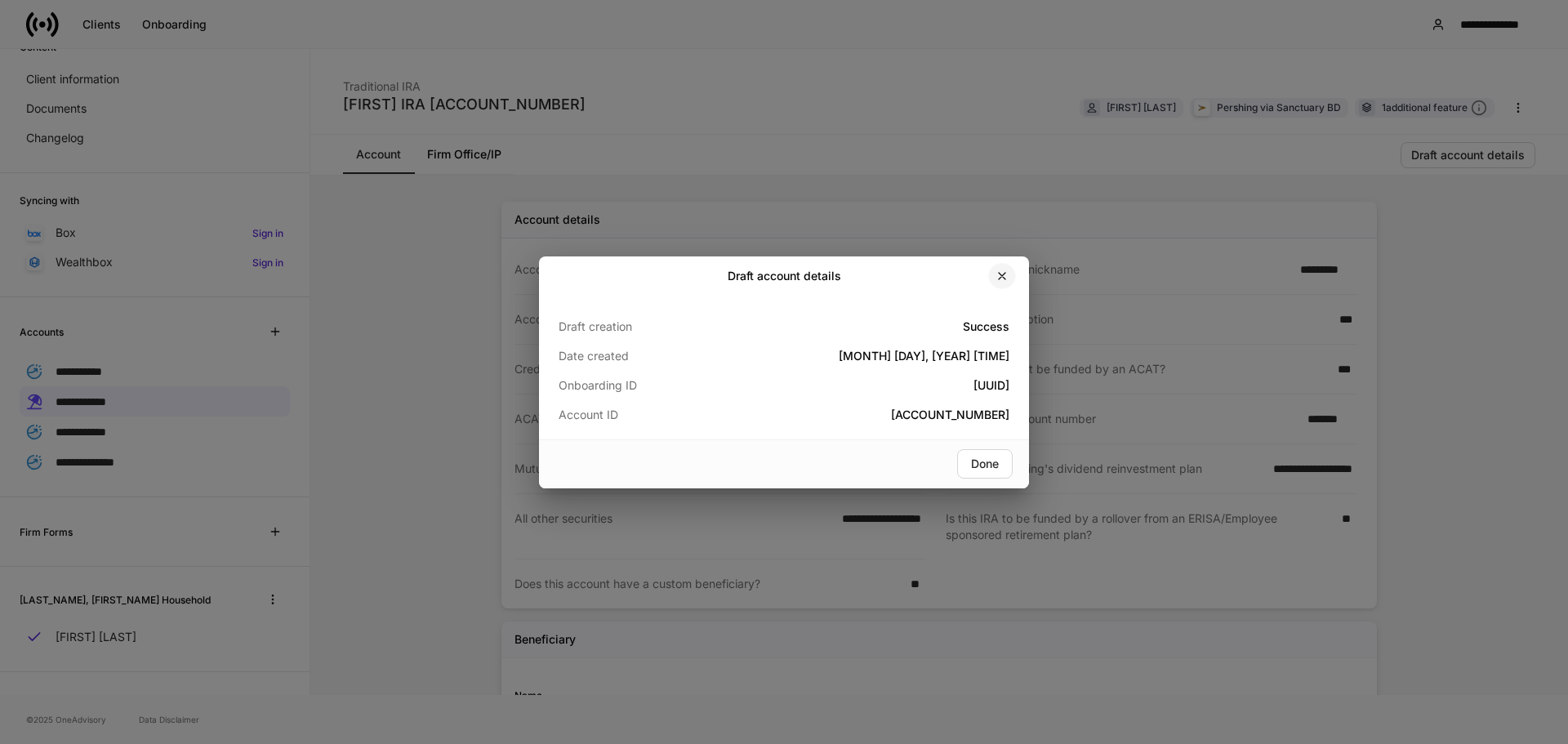 click 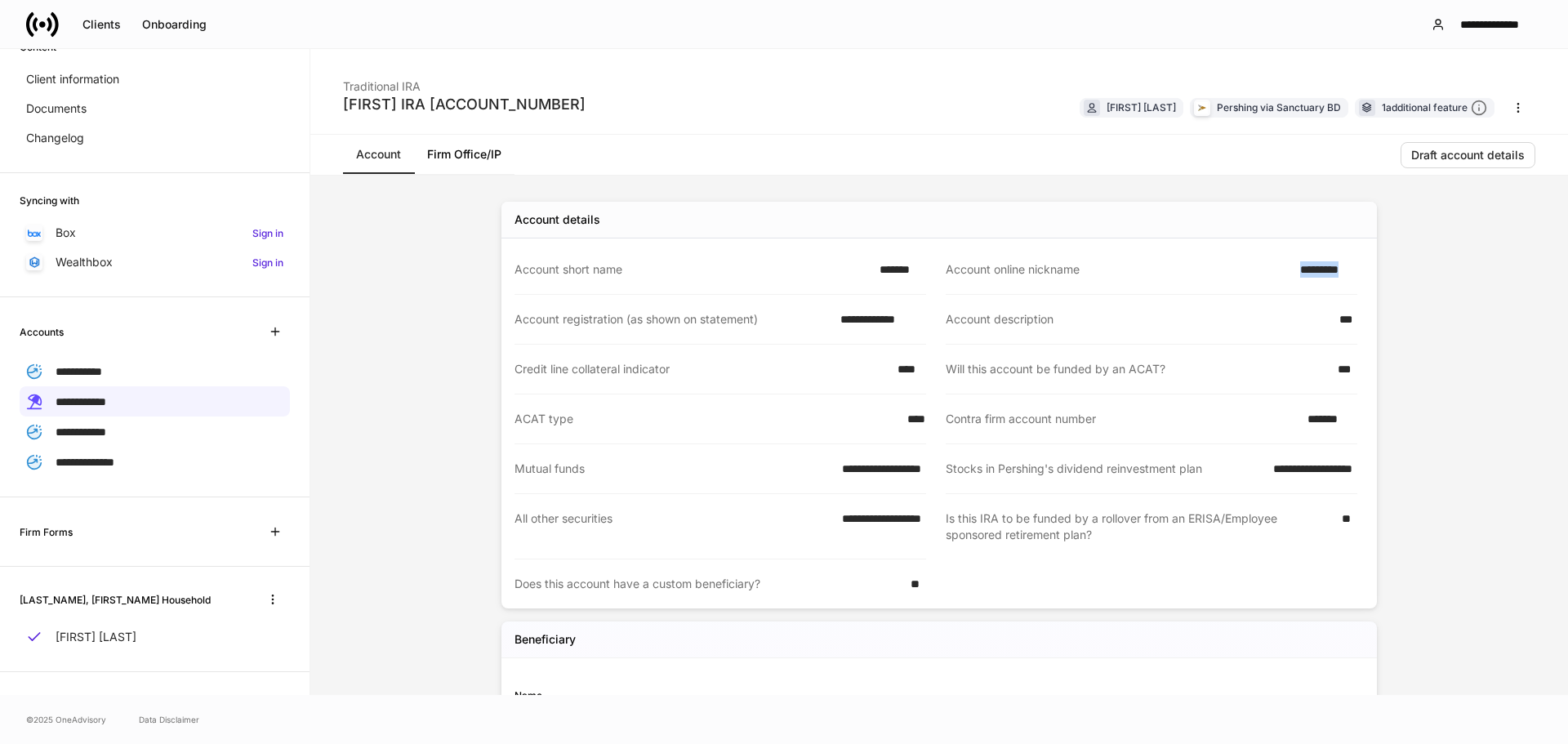 drag, startPoint x: 1263, startPoint y: 278, endPoint x: 1363, endPoint y: 277, distance: 100.005 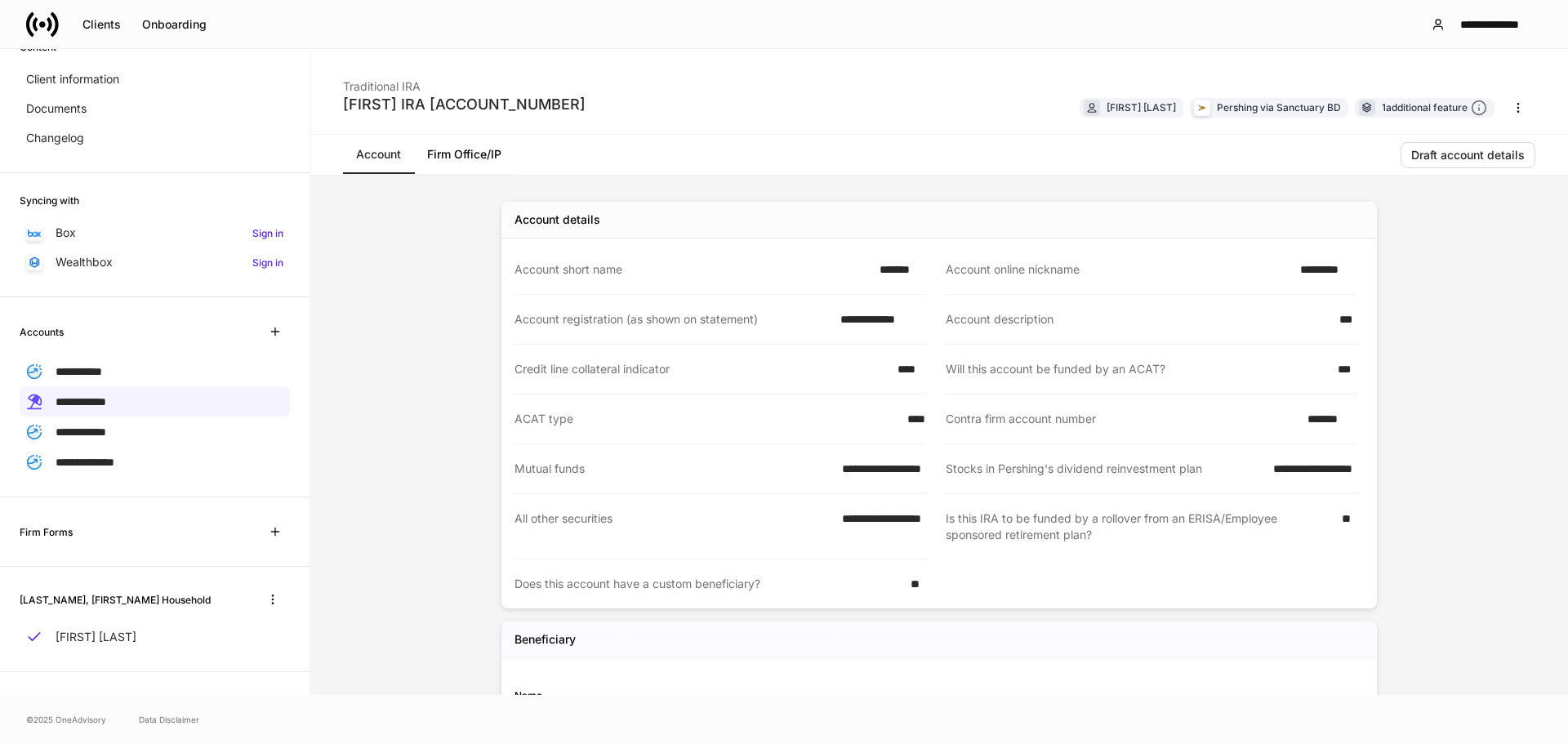 drag, startPoint x: 809, startPoint y: 357, endPoint x: 852, endPoint y: 363, distance: 43.416587 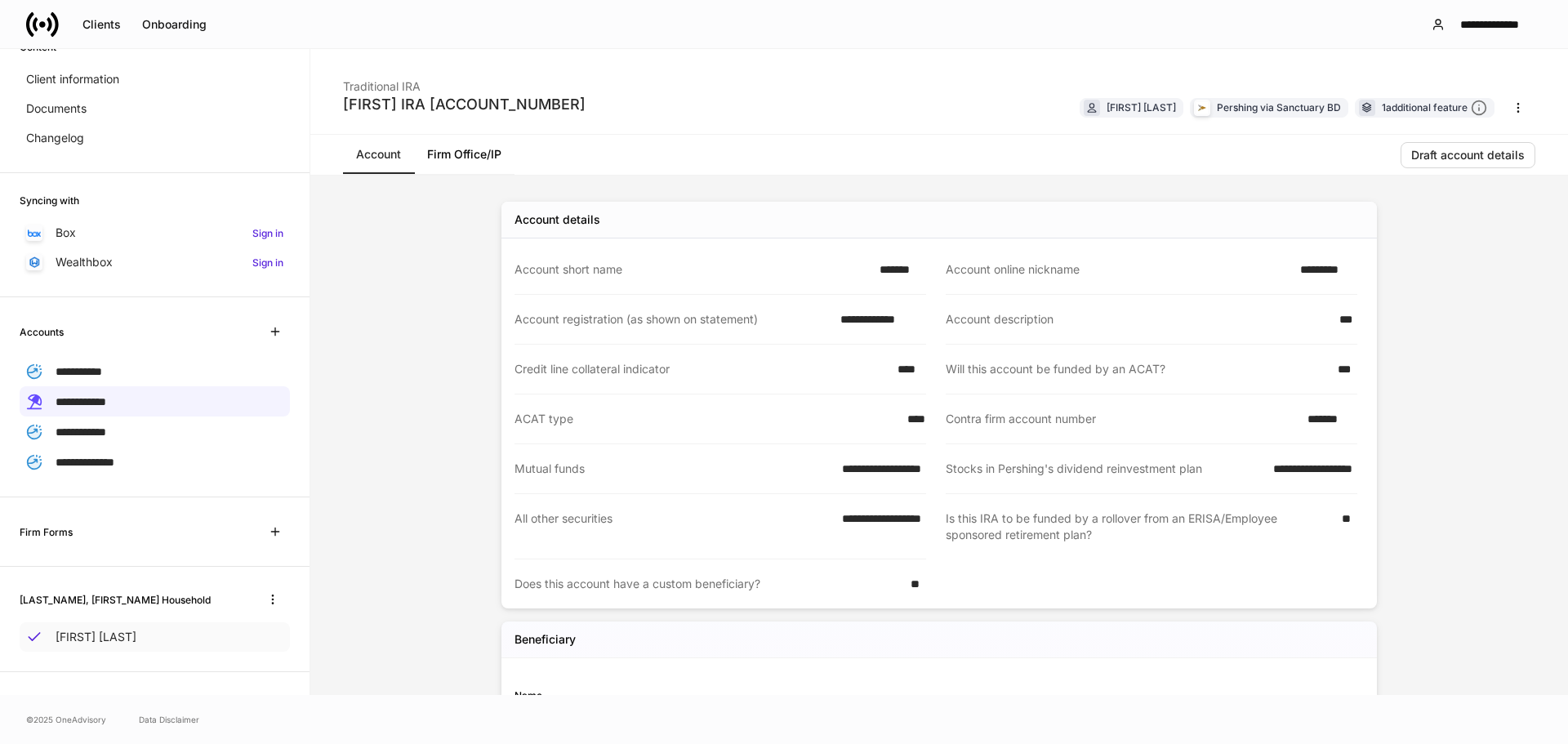 click on "[FIRST] [LAST]" at bounding box center [96, 637] 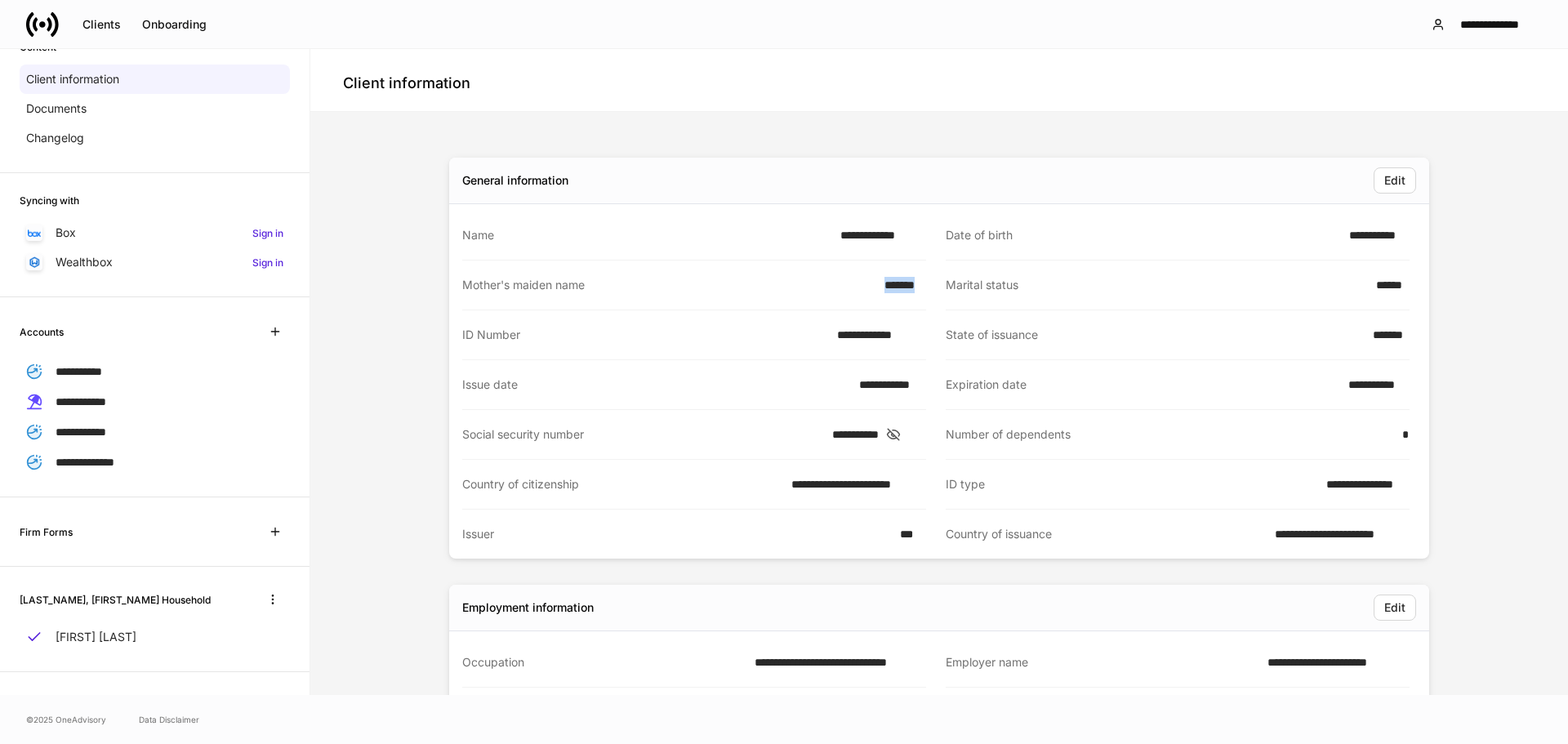 drag, startPoint x: 892, startPoint y: 287, endPoint x: 936, endPoint y: 292, distance: 44.28318 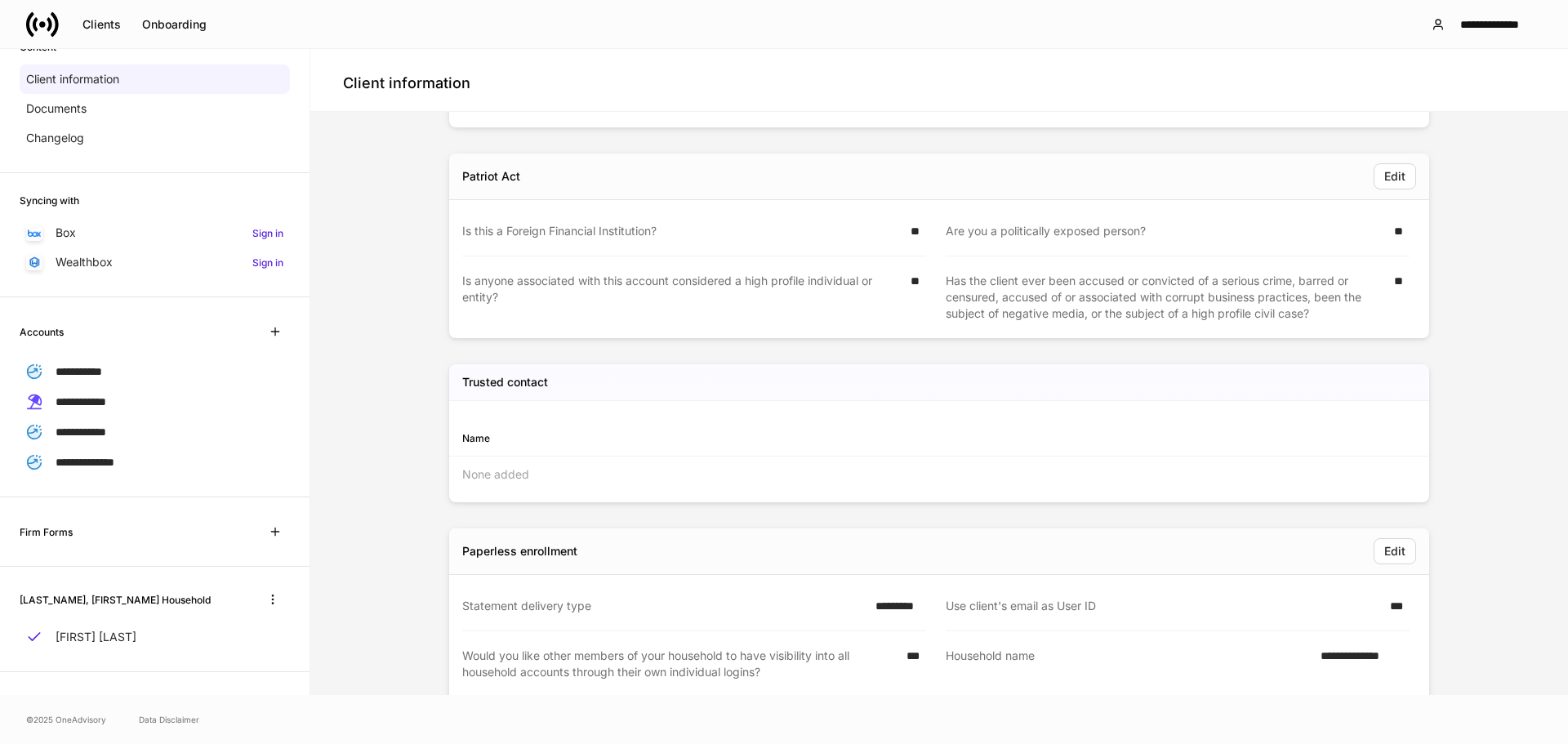 scroll, scrollTop: 2354, scrollLeft: 0, axis: vertical 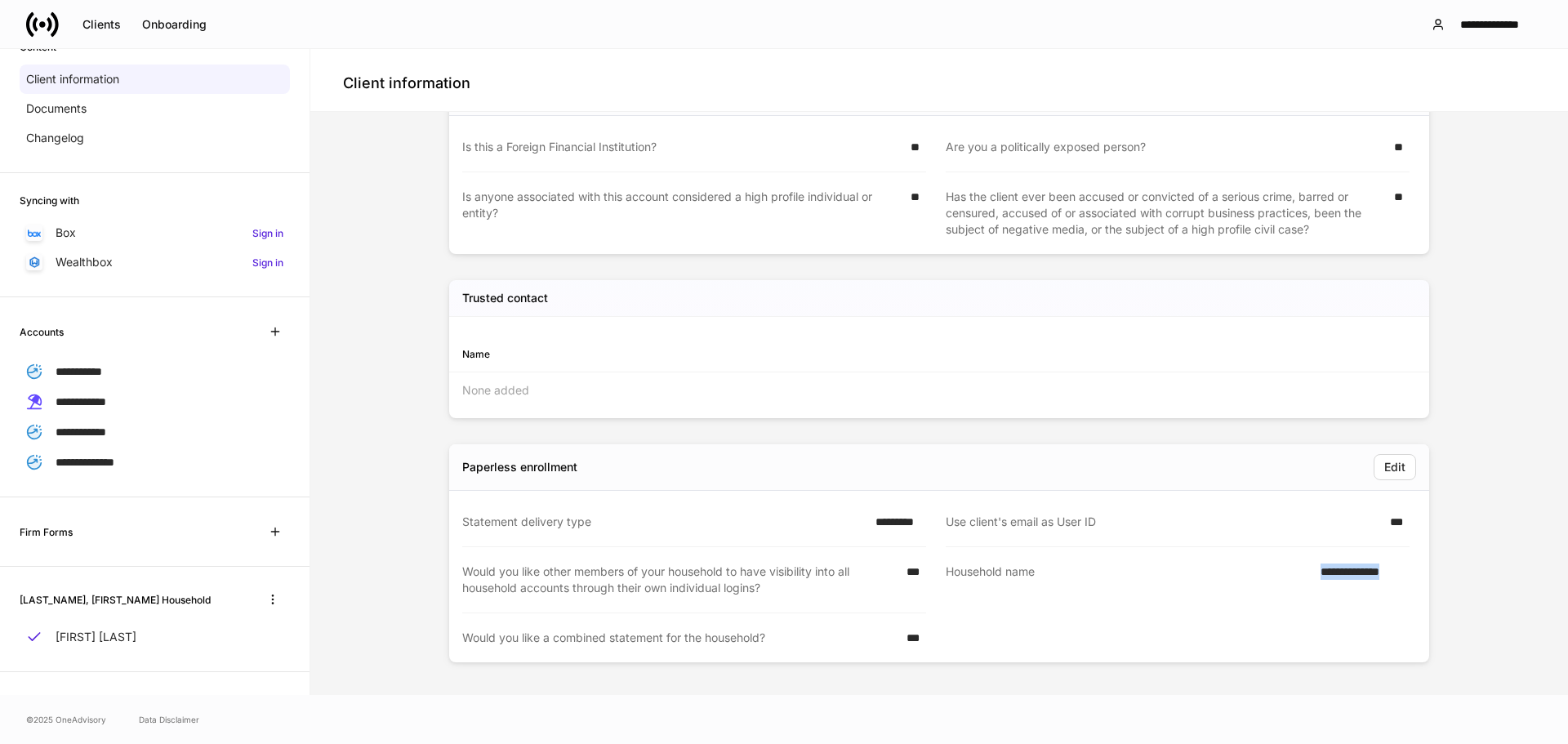 drag, startPoint x: 1298, startPoint y: 565, endPoint x: 1466, endPoint y: 568, distance: 168.02678 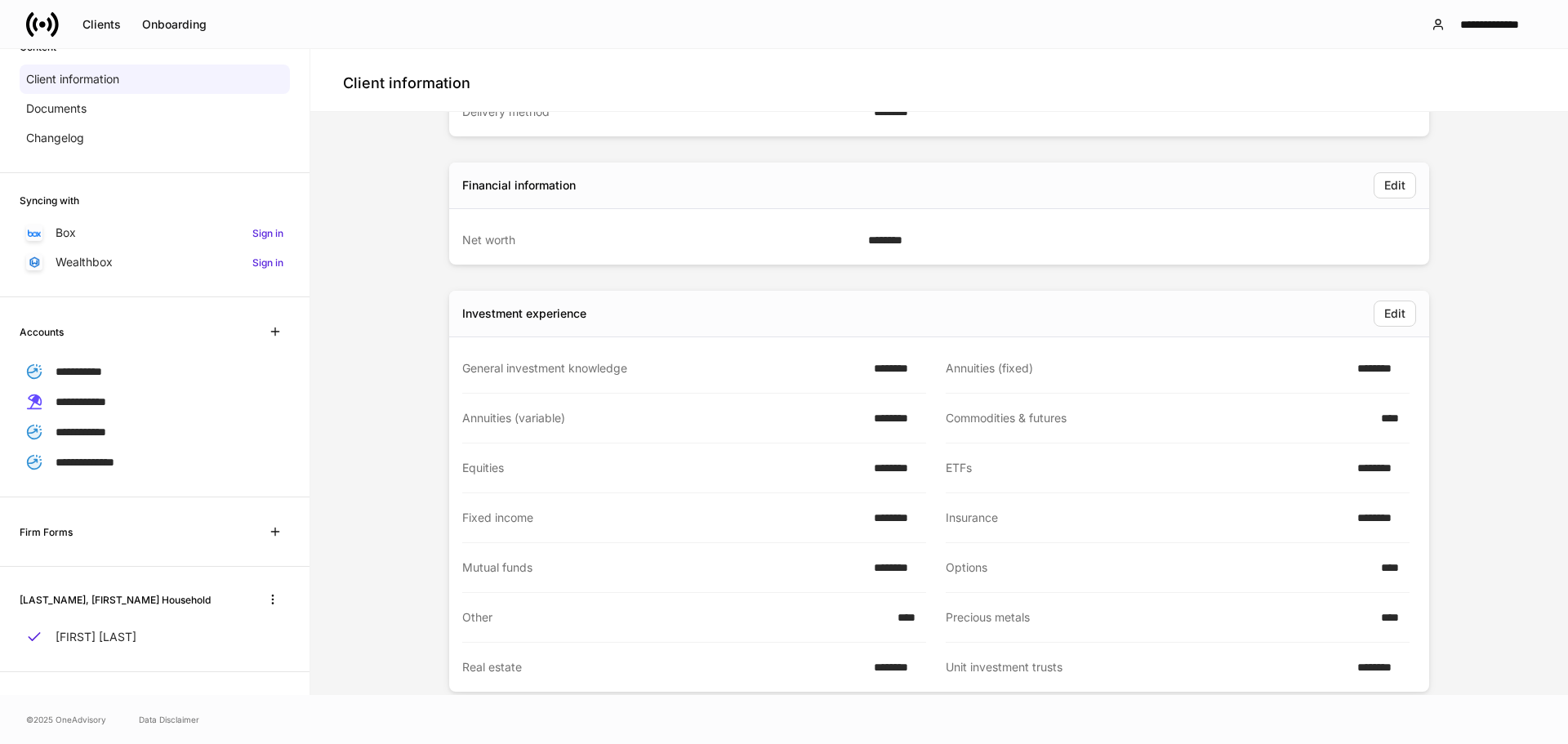 scroll, scrollTop: 1292, scrollLeft: 0, axis: vertical 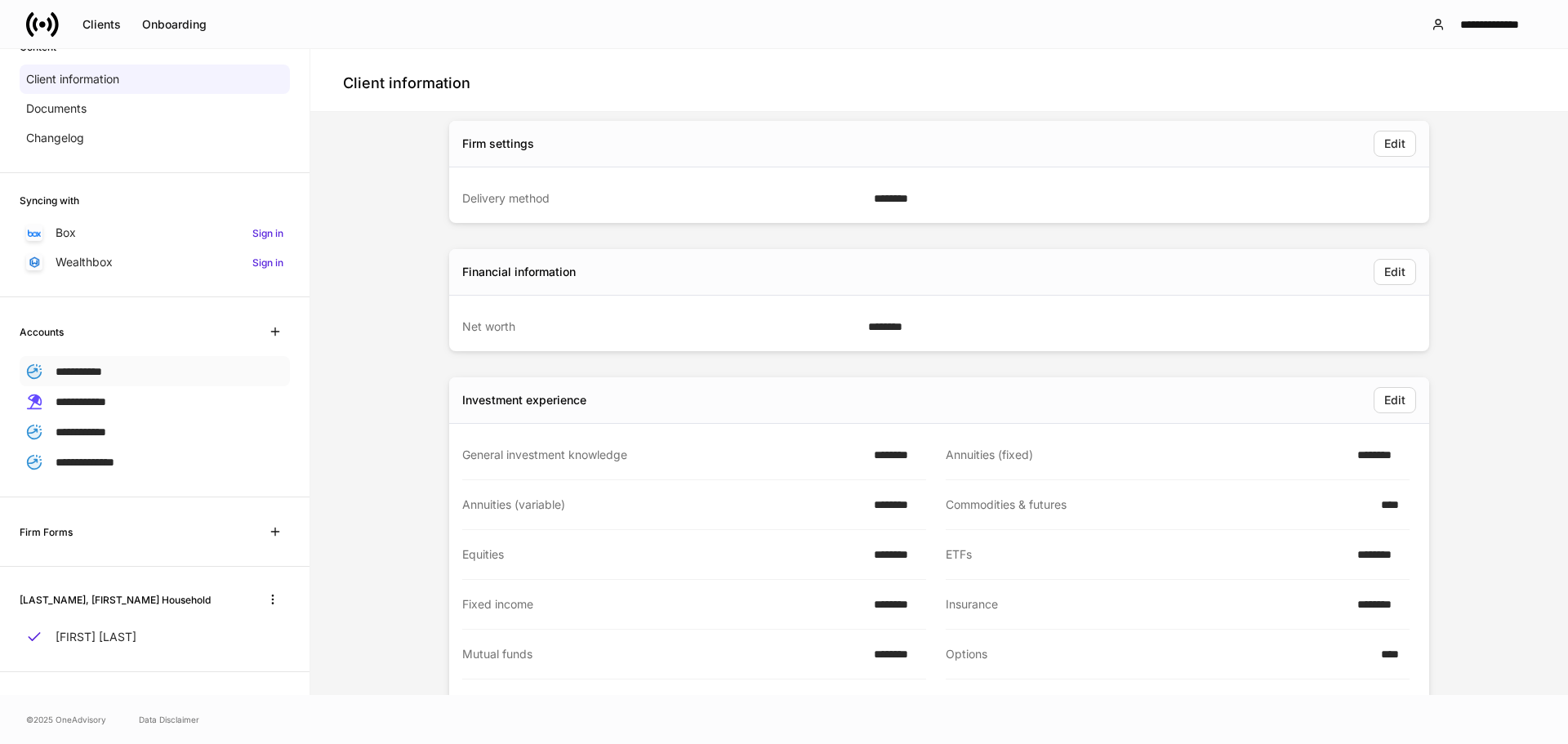 click on "**********" at bounding box center [154, 371] 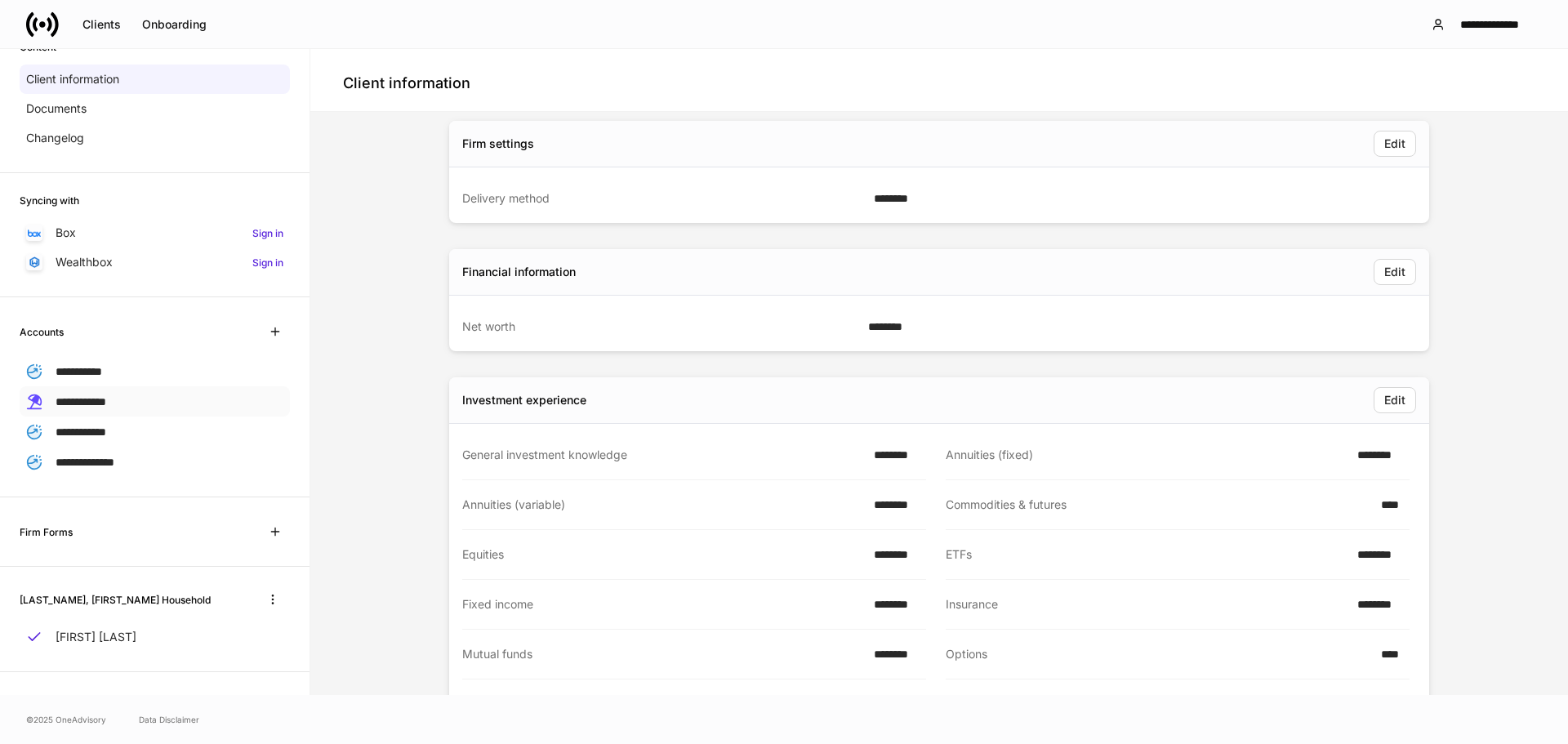 scroll, scrollTop: 0, scrollLeft: 0, axis: both 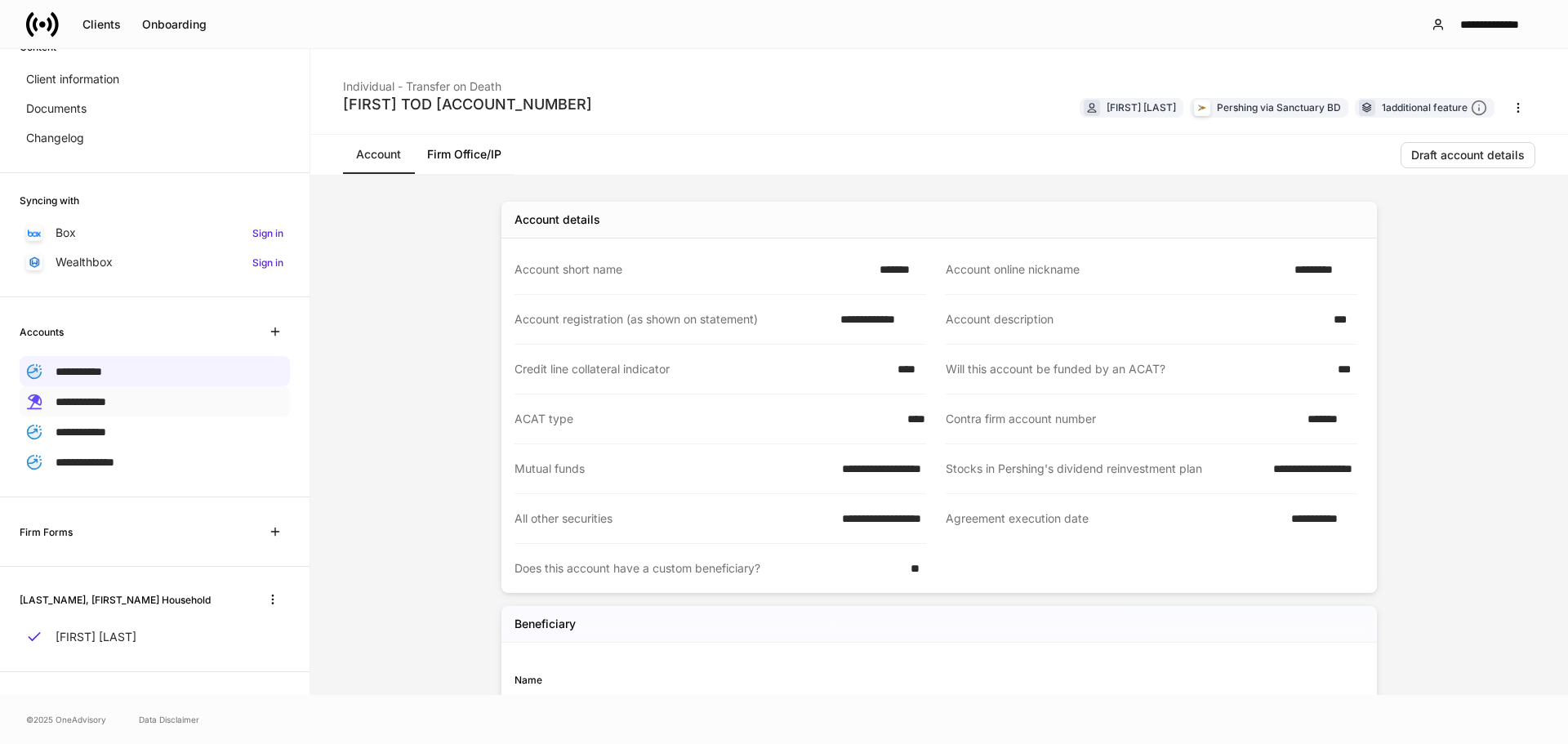 click on "**********" at bounding box center [81, 402] 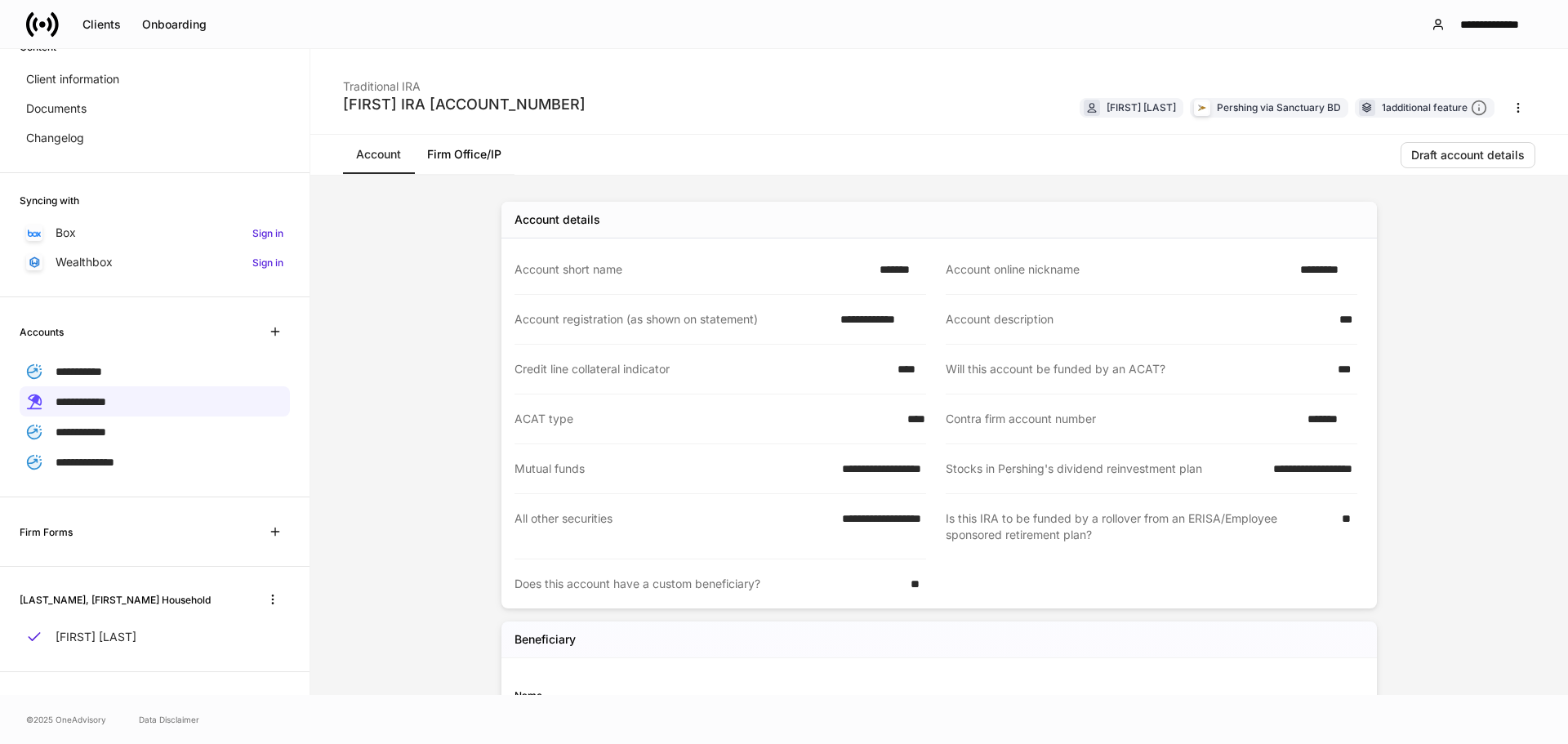 click on "Firm Office/IP" at bounding box center [464, 154] 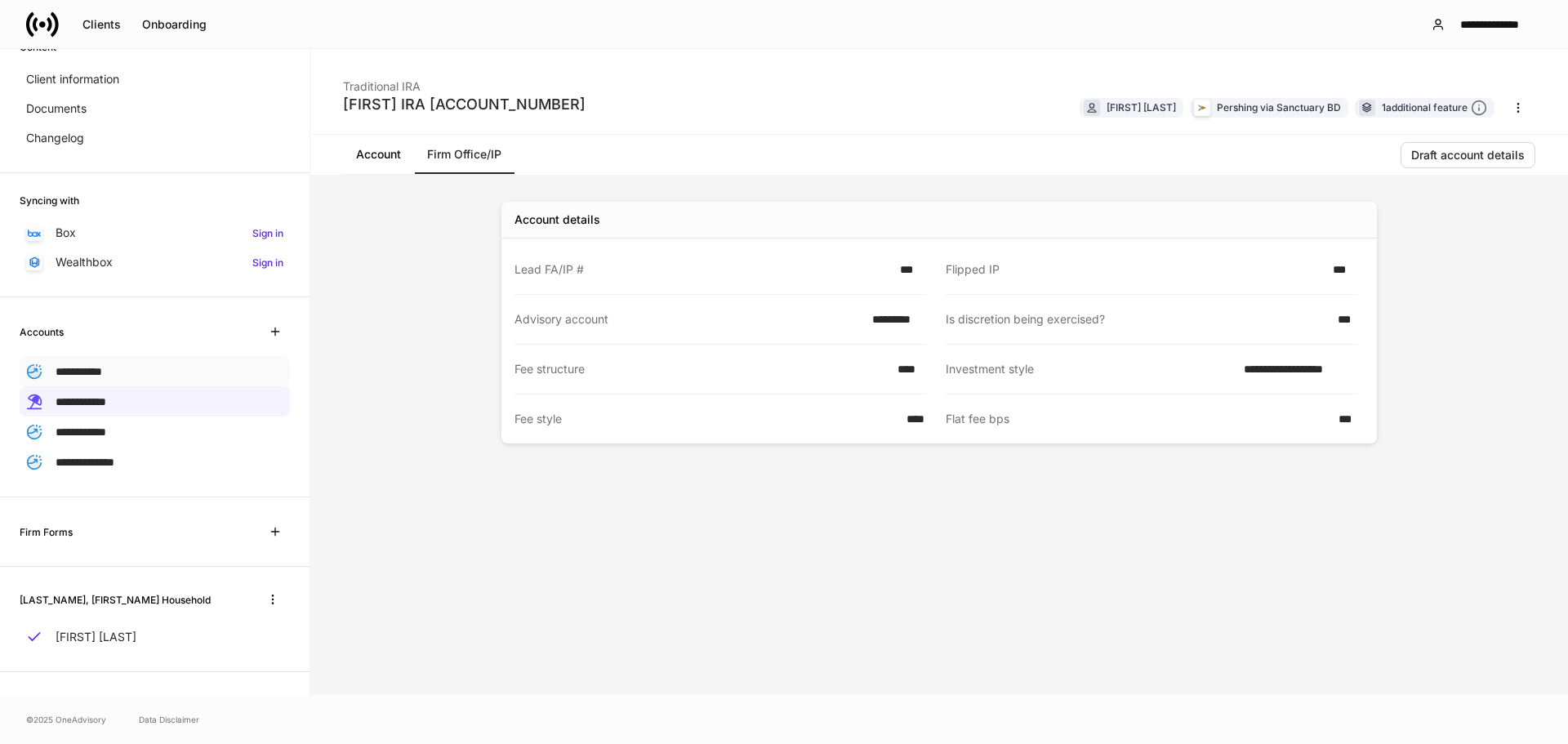 click on "**********" at bounding box center [78, 372] 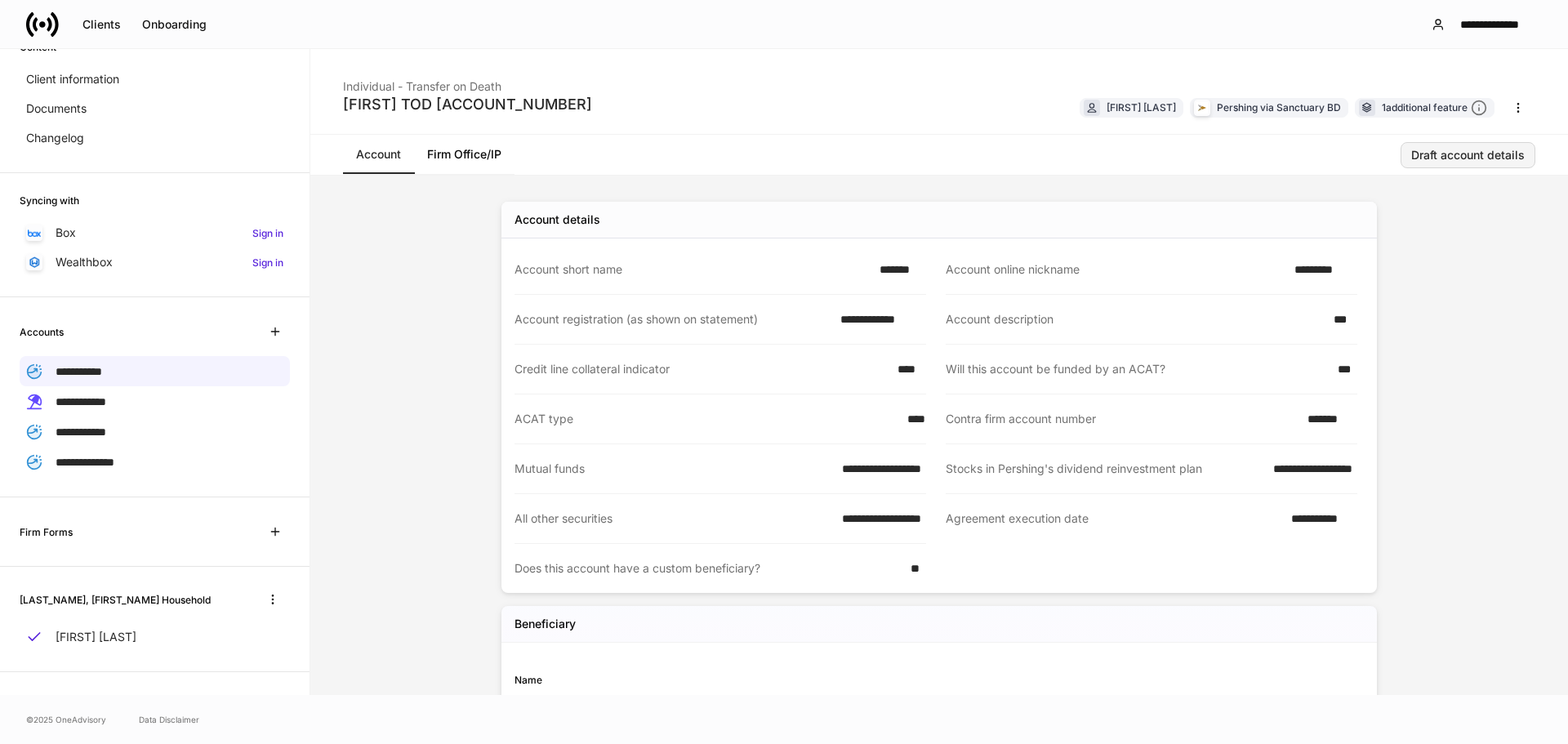 click on "Draft account details" at bounding box center (1468, 155) 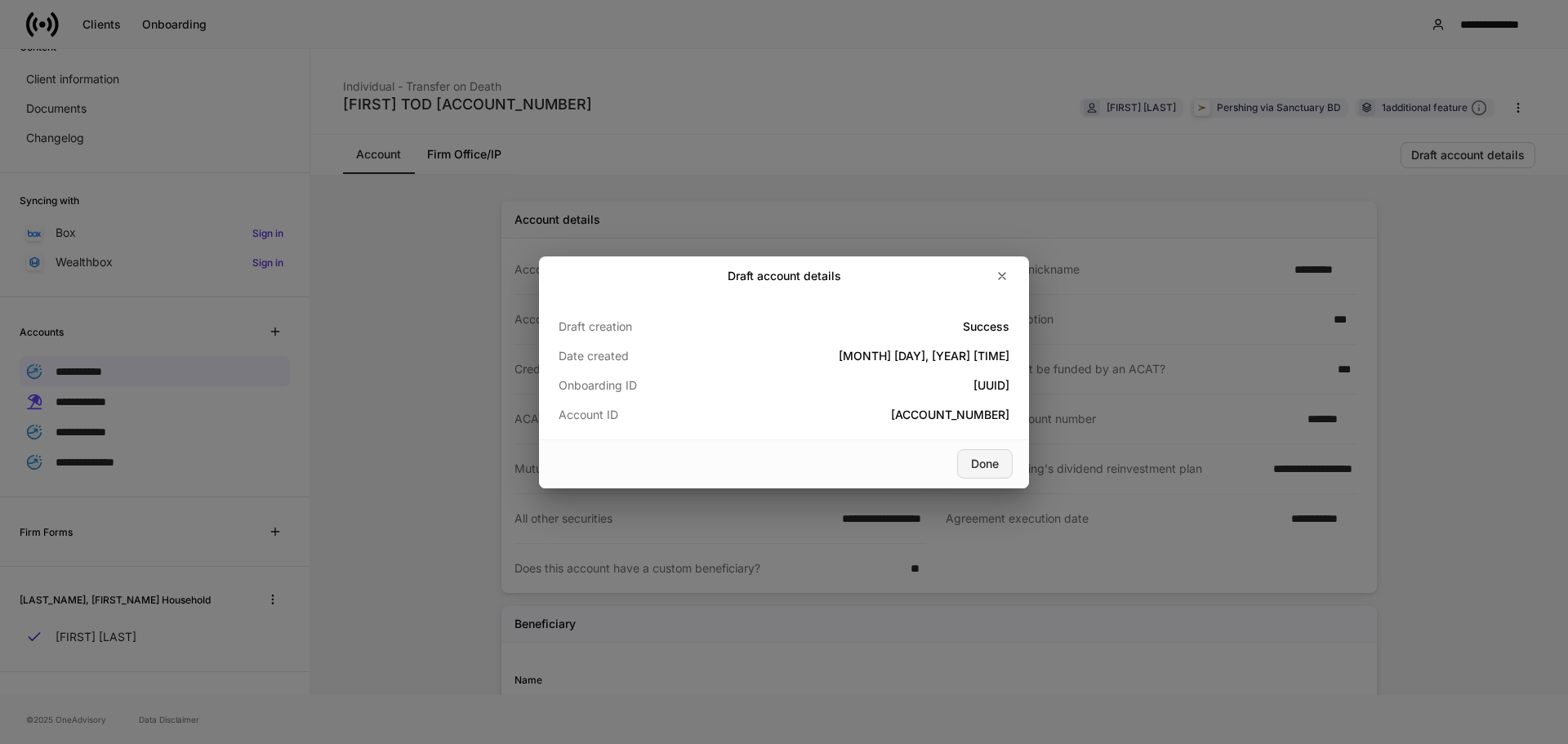 click on "Done" at bounding box center [985, 464] 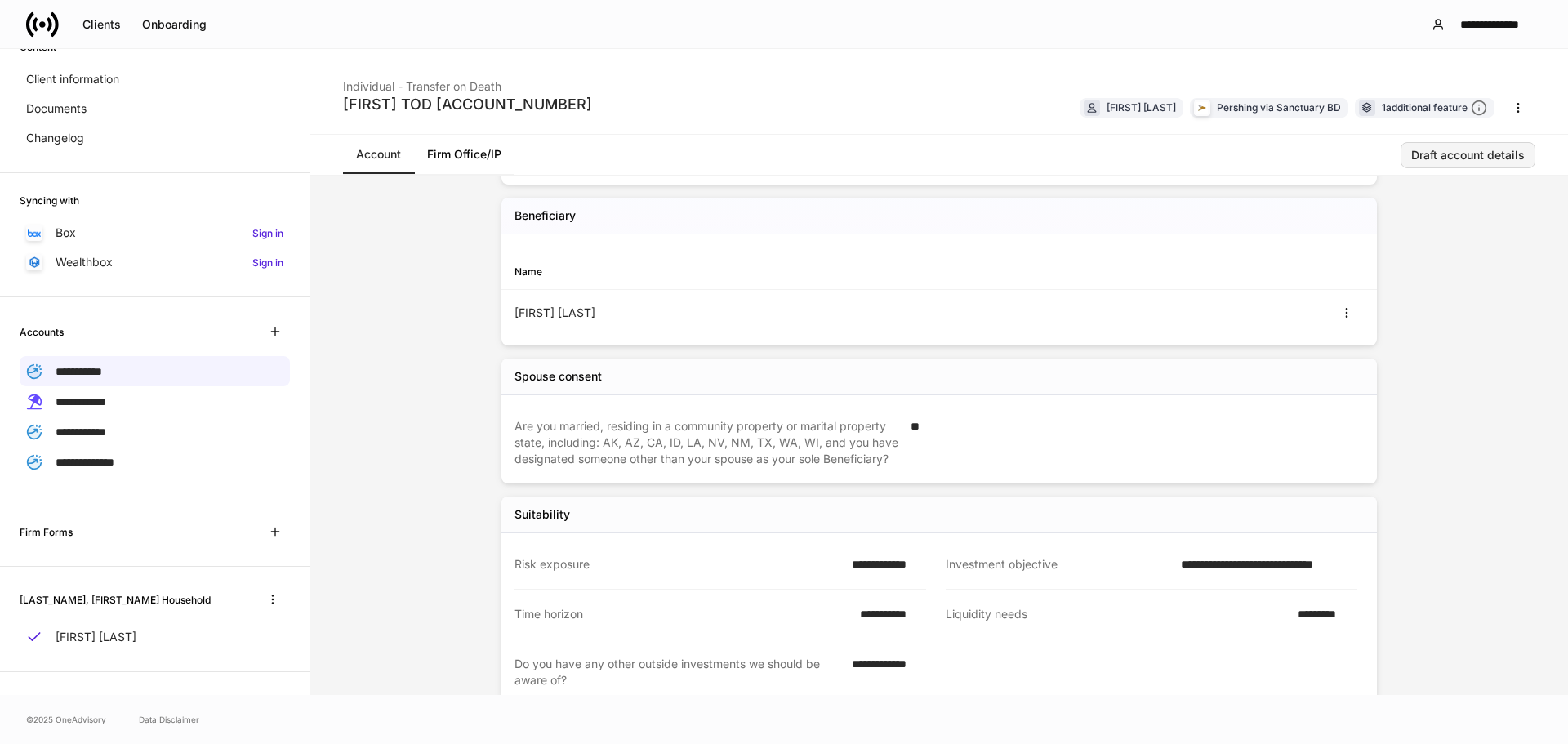 scroll, scrollTop: 327, scrollLeft: 0, axis: vertical 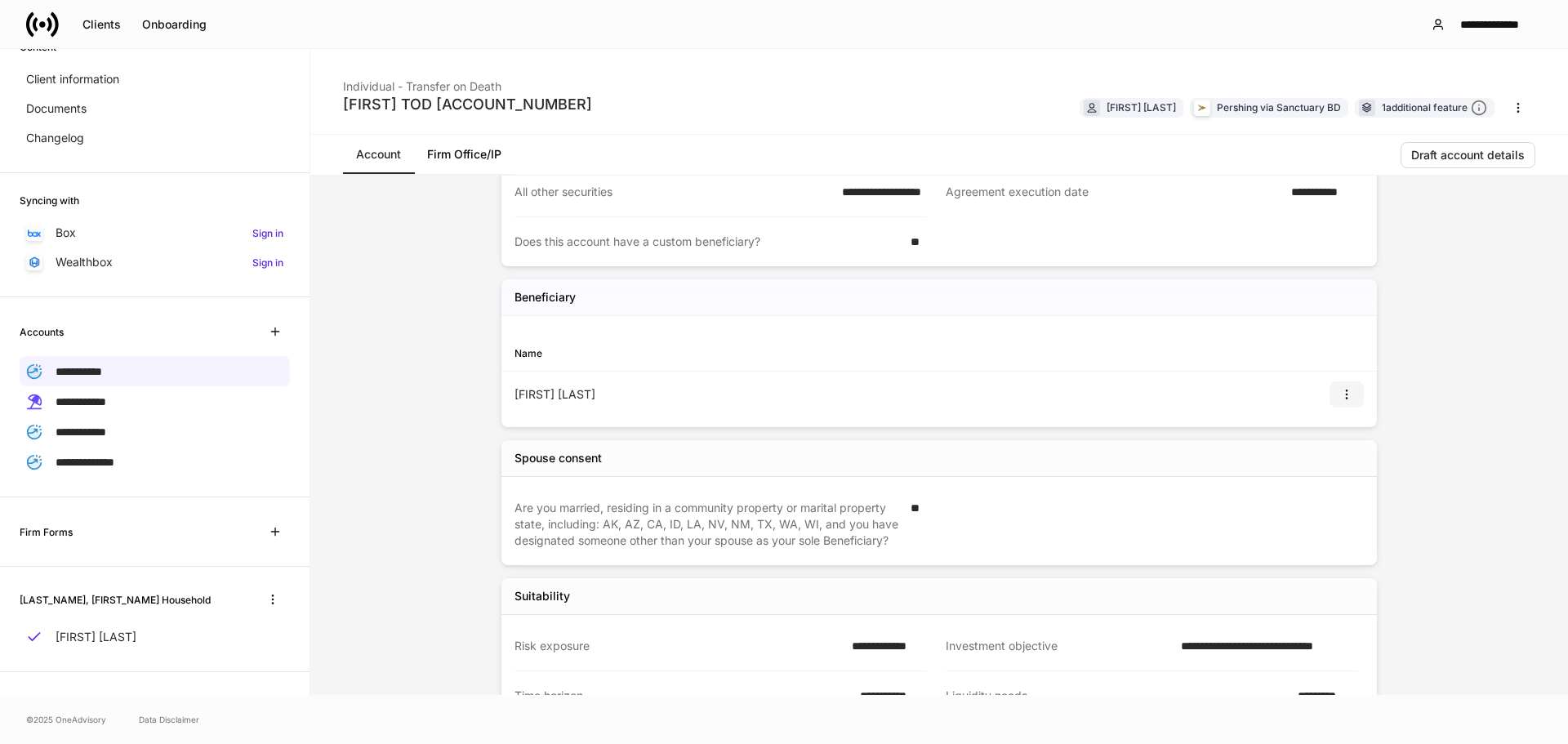 click at bounding box center (1347, 394) 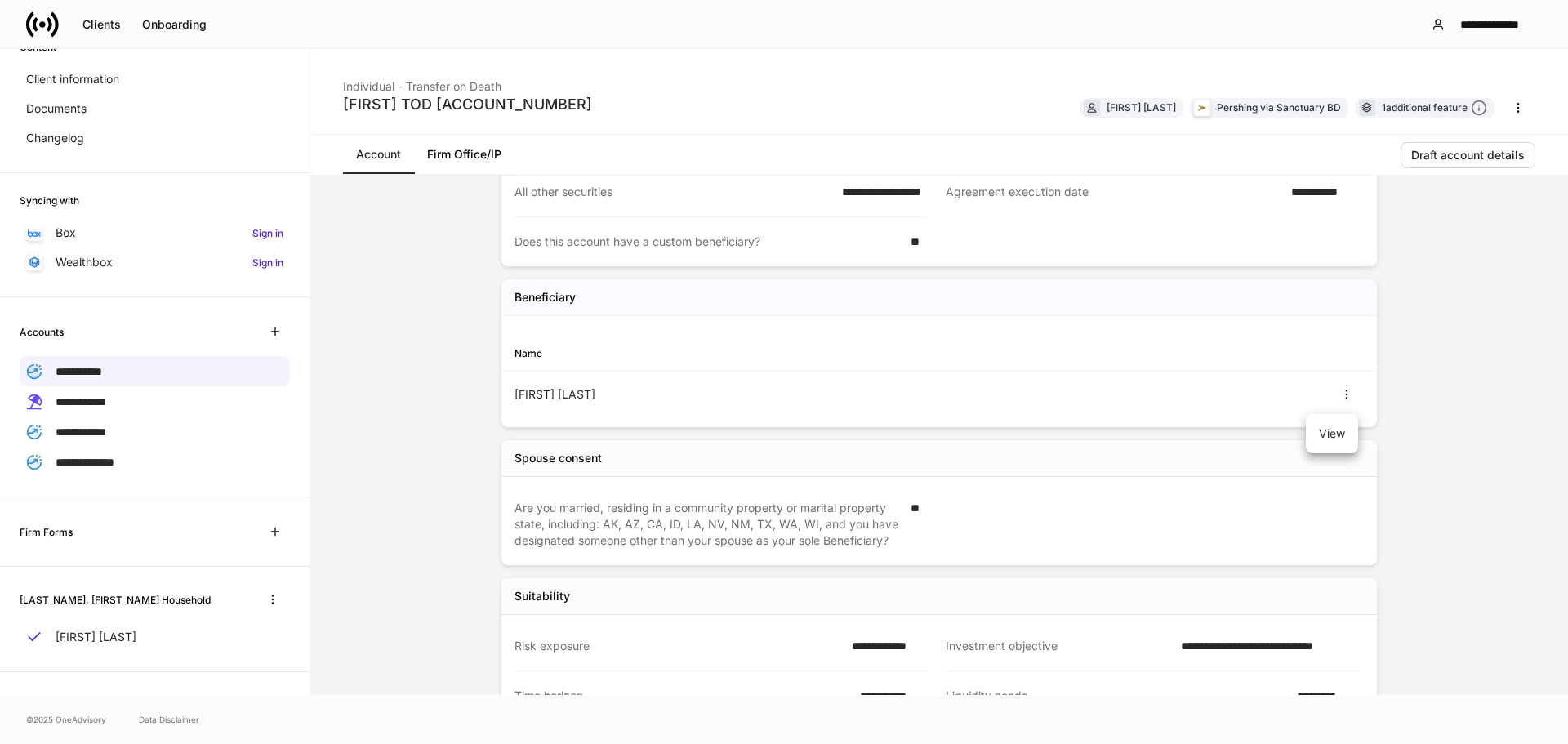 click on "View" at bounding box center [1332, 434] 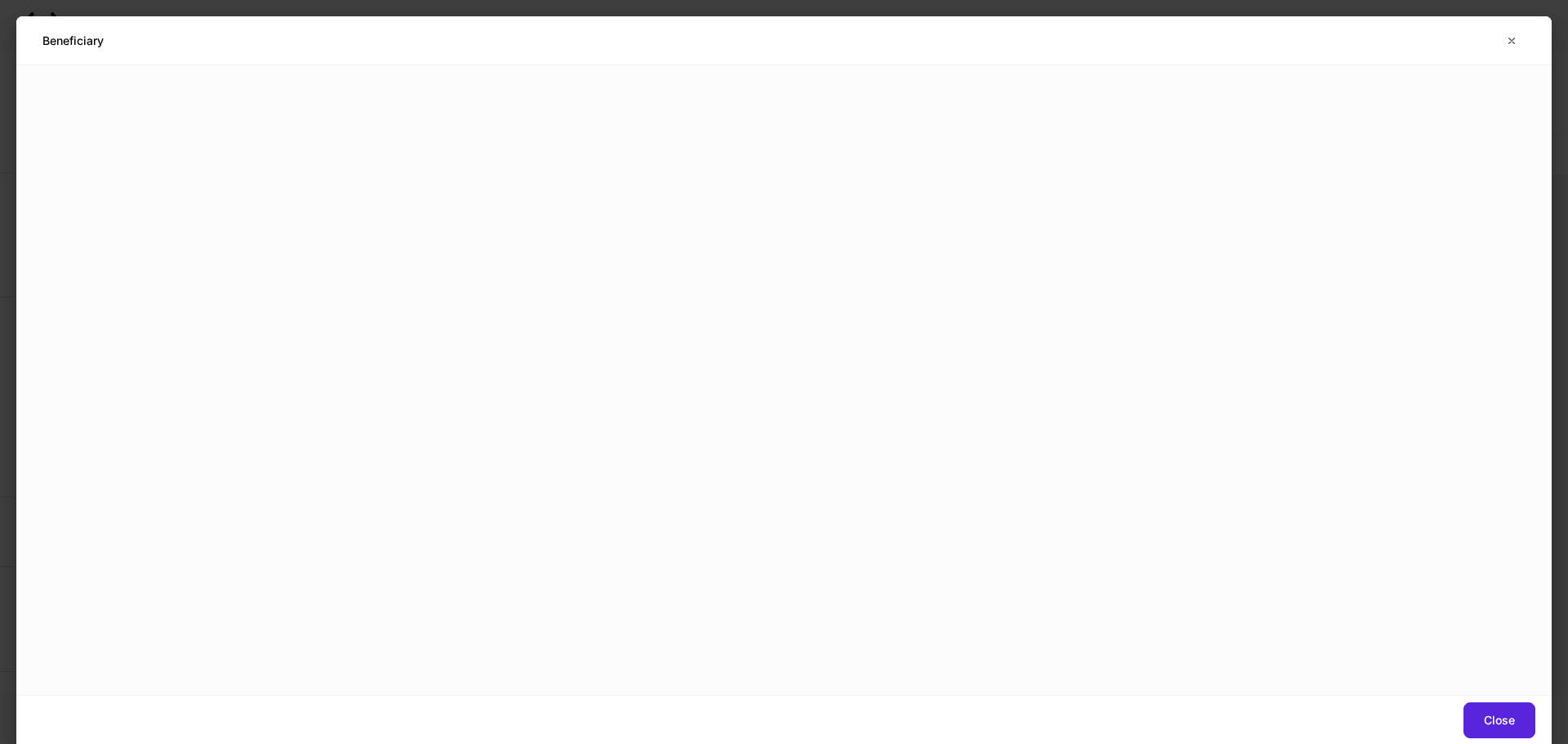 scroll, scrollTop: 0, scrollLeft: 0, axis: both 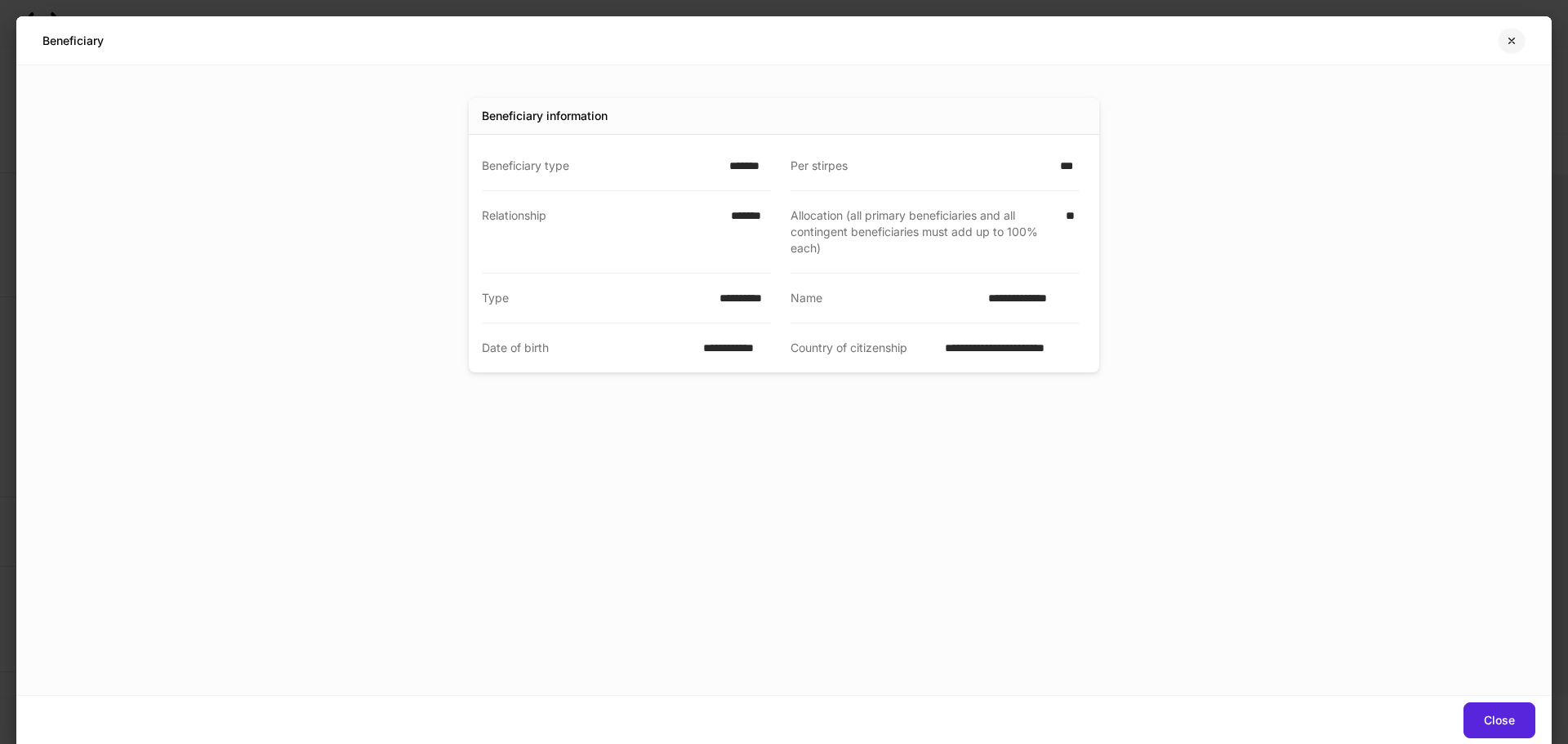 click at bounding box center [1512, 41] 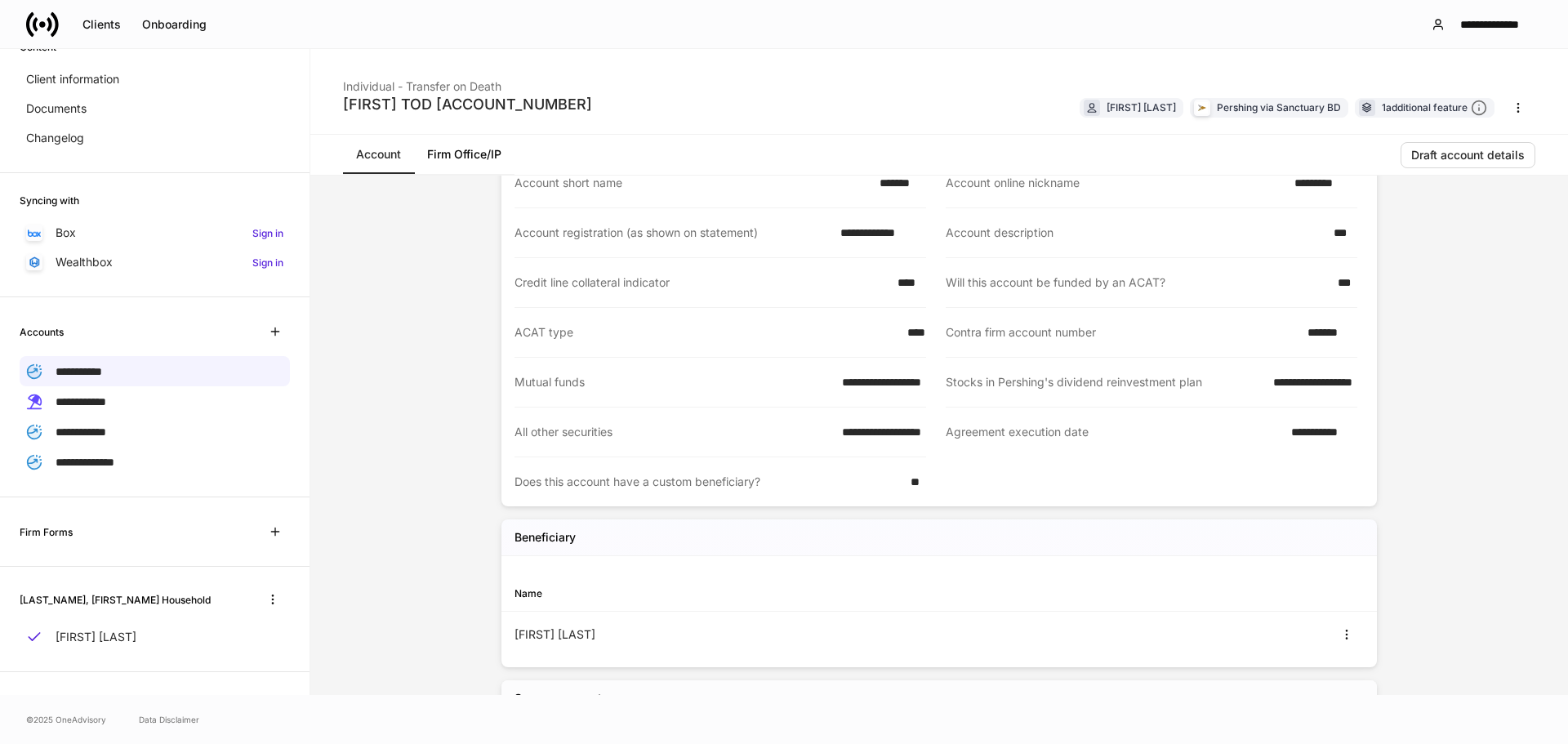scroll, scrollTop: 0, scrollLeft: 0, axis: both 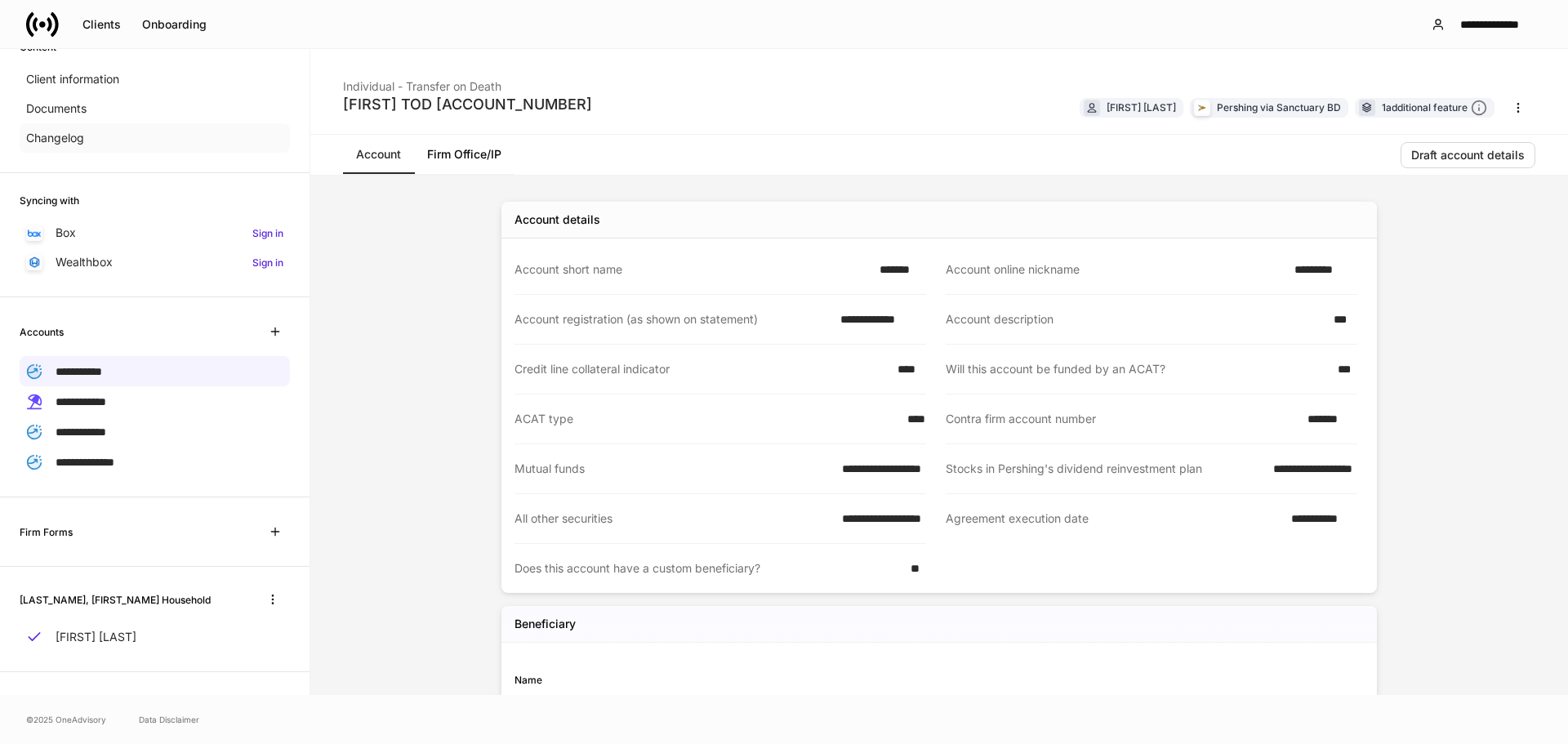 click on "Changelog" at bounding box center [154, 138] 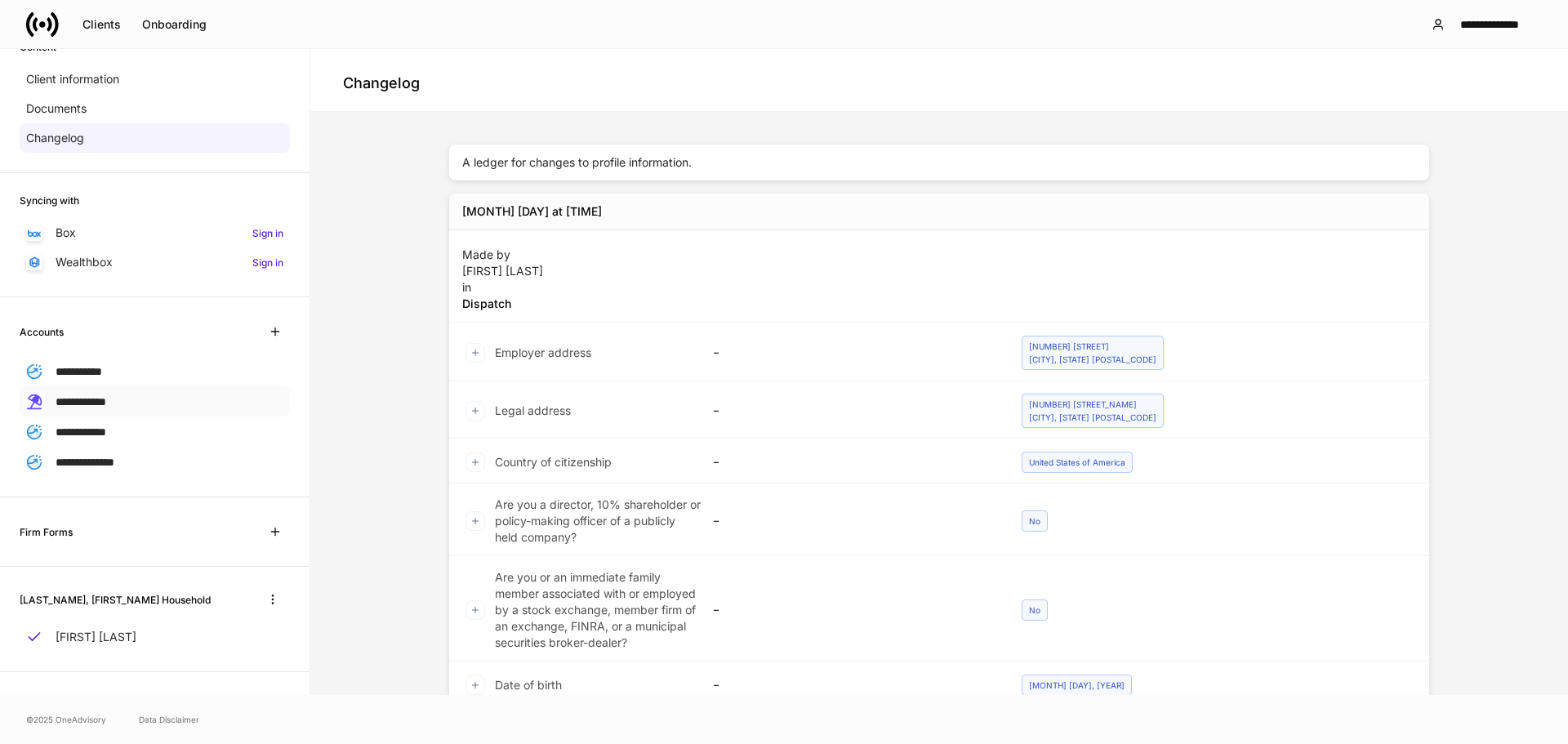 click on "**********" at bounding box center [154, 401] 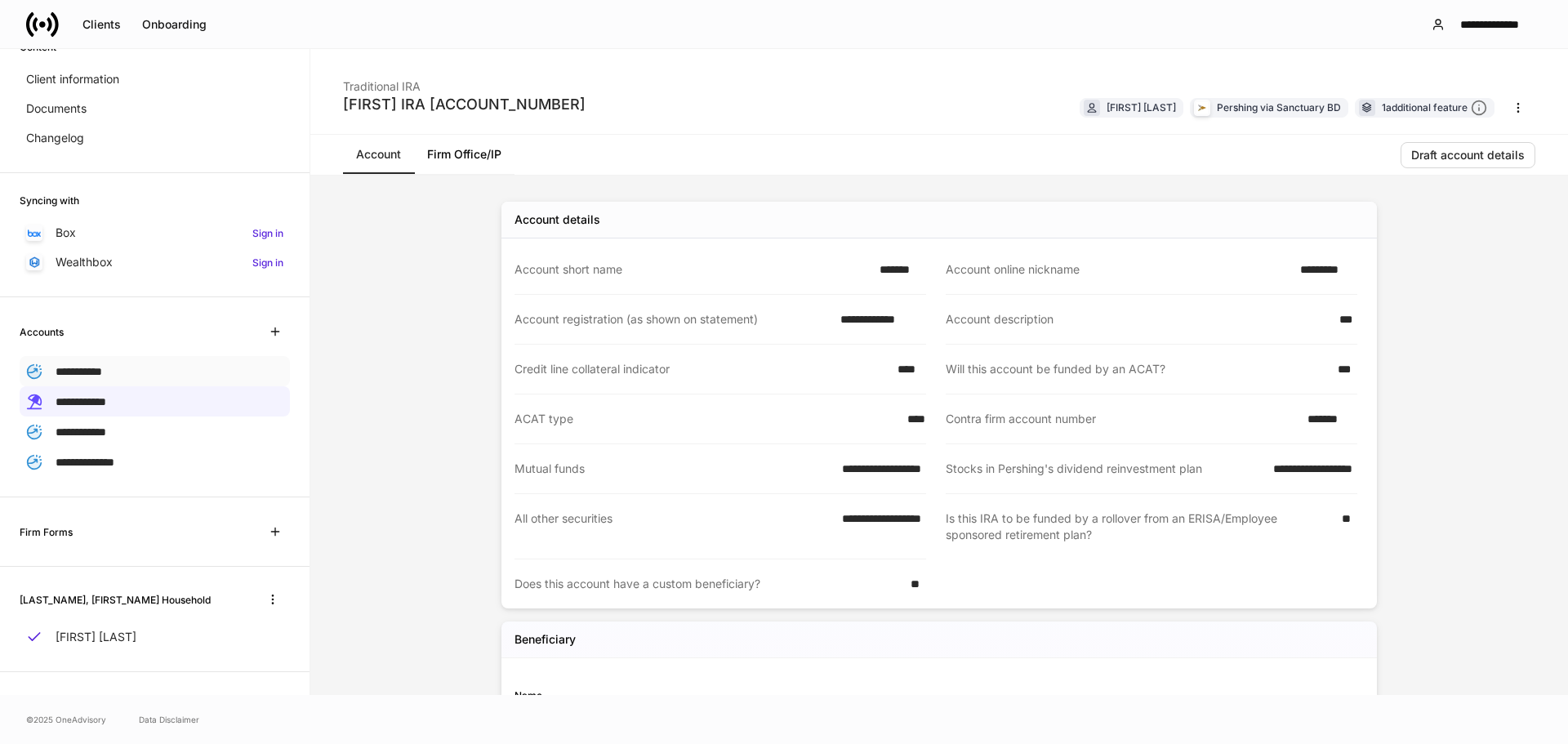 click on "**********" at bounding box center (154, 371) 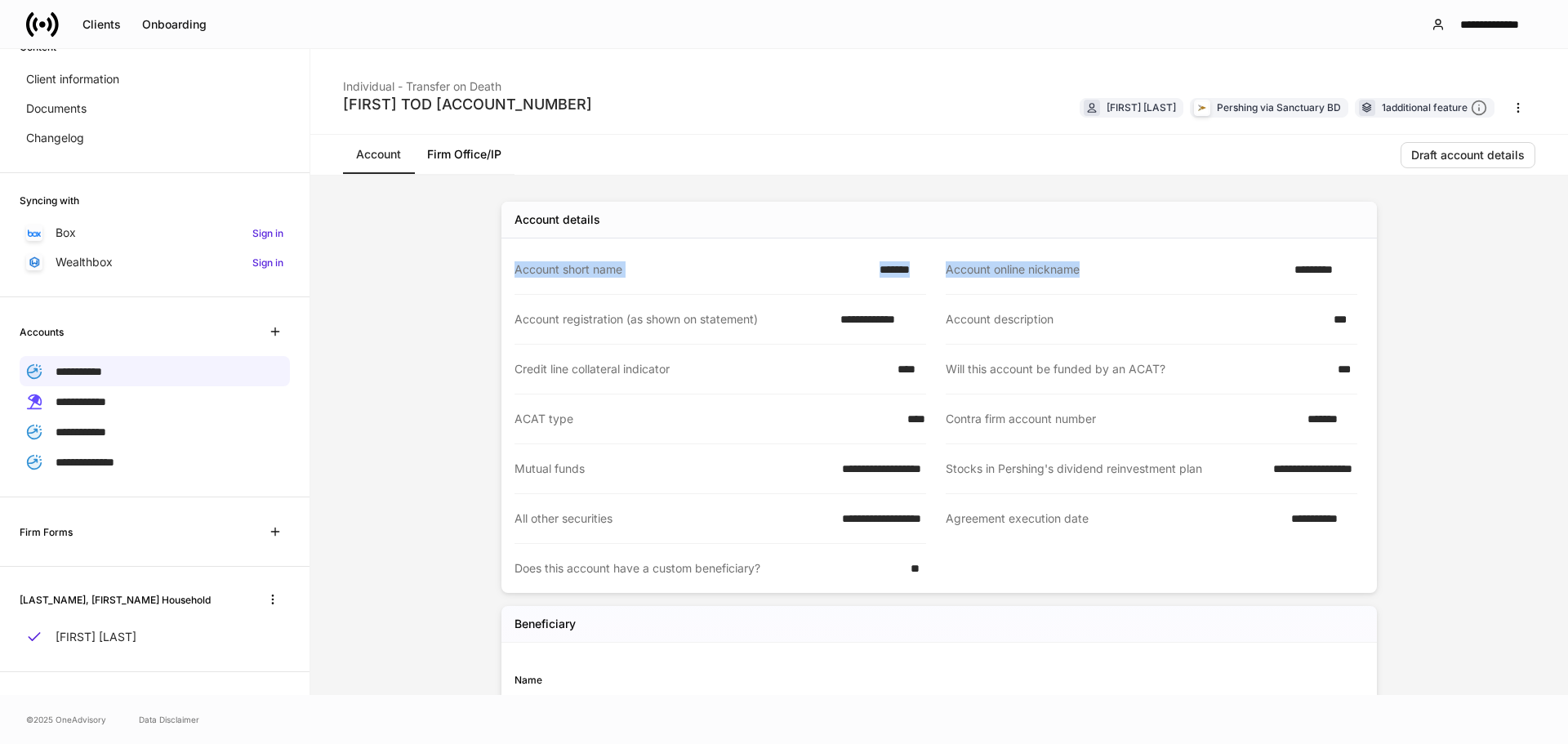 drag, startPoint x: 1283, startPoint y: 270, endPoint x: 1420, endPoint y: 274, distance: 137.0584 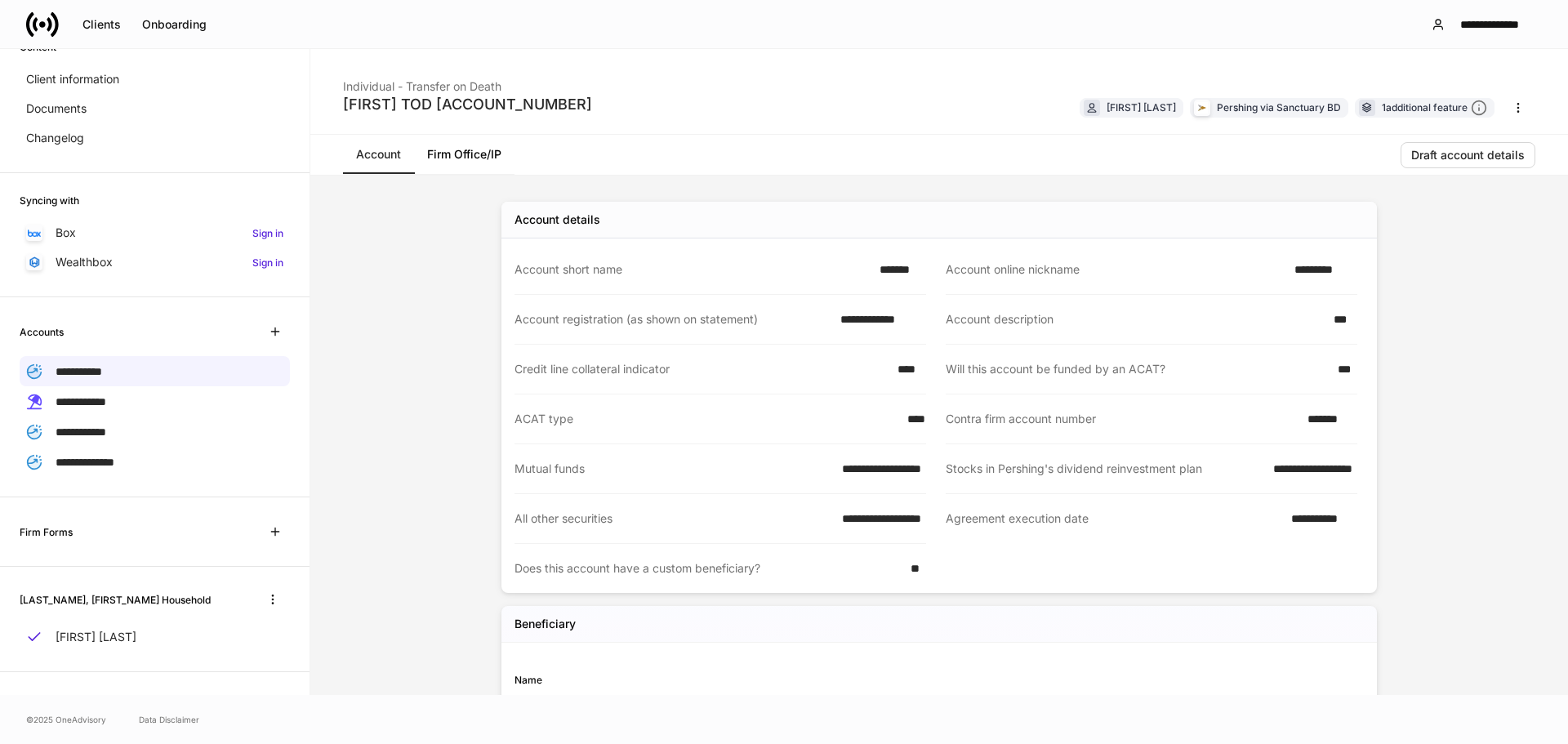 click on "**********" at bounding box center [939, 397] 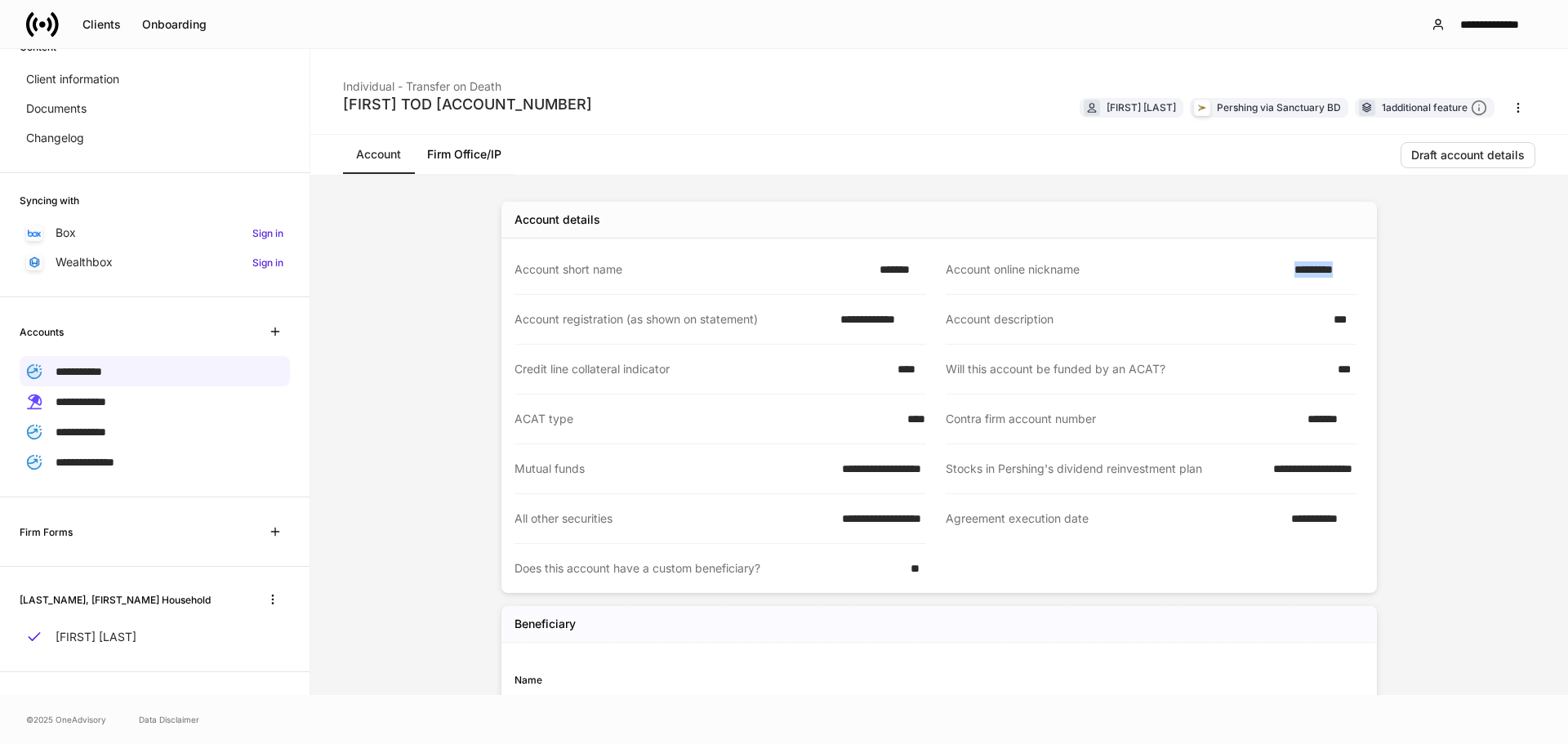 drag, startPoint x: 1293, startPoint y: 277, endPoint x: 1359, endPoint y: 281, distance: 66.121101 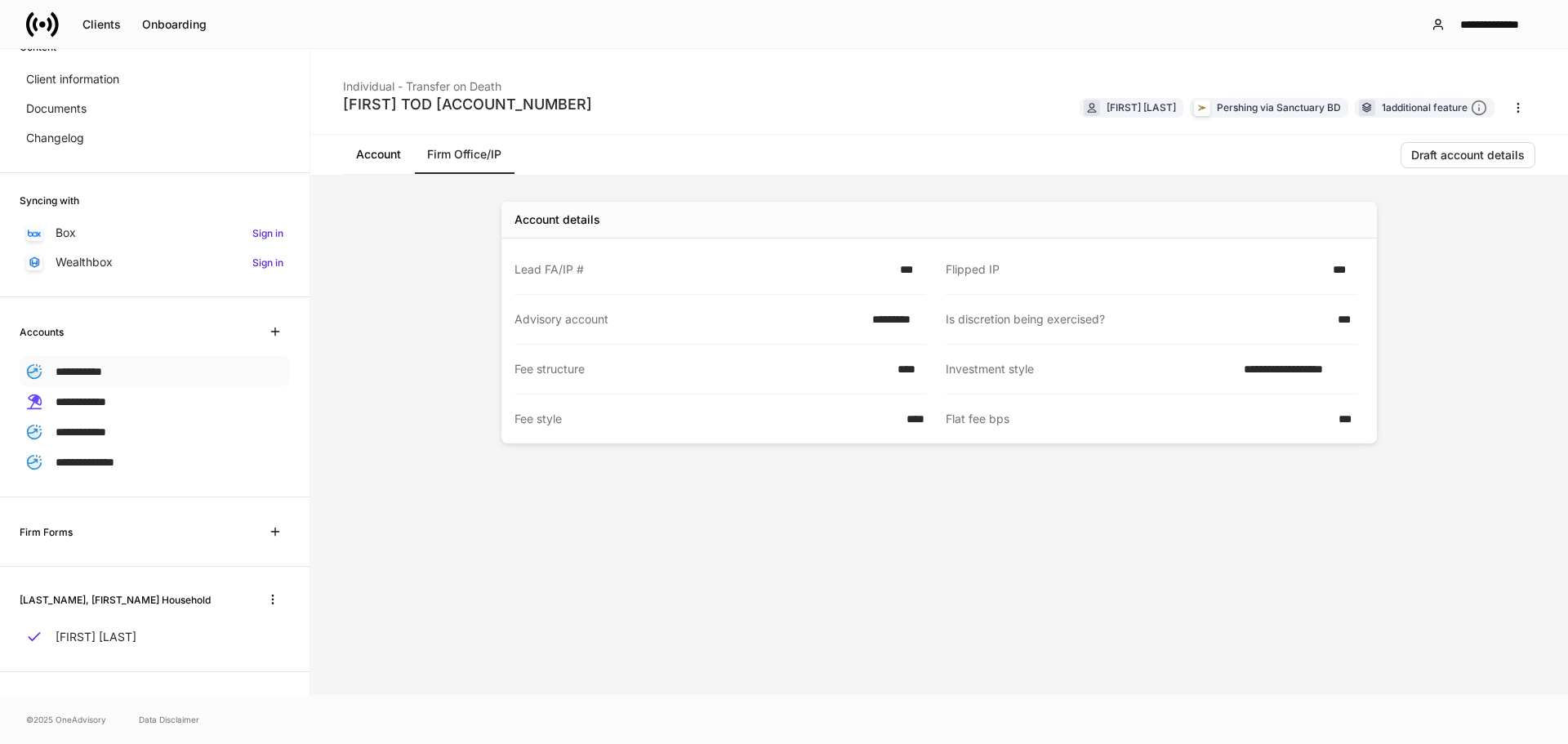click on "**********" at bounding box center [78, 371] 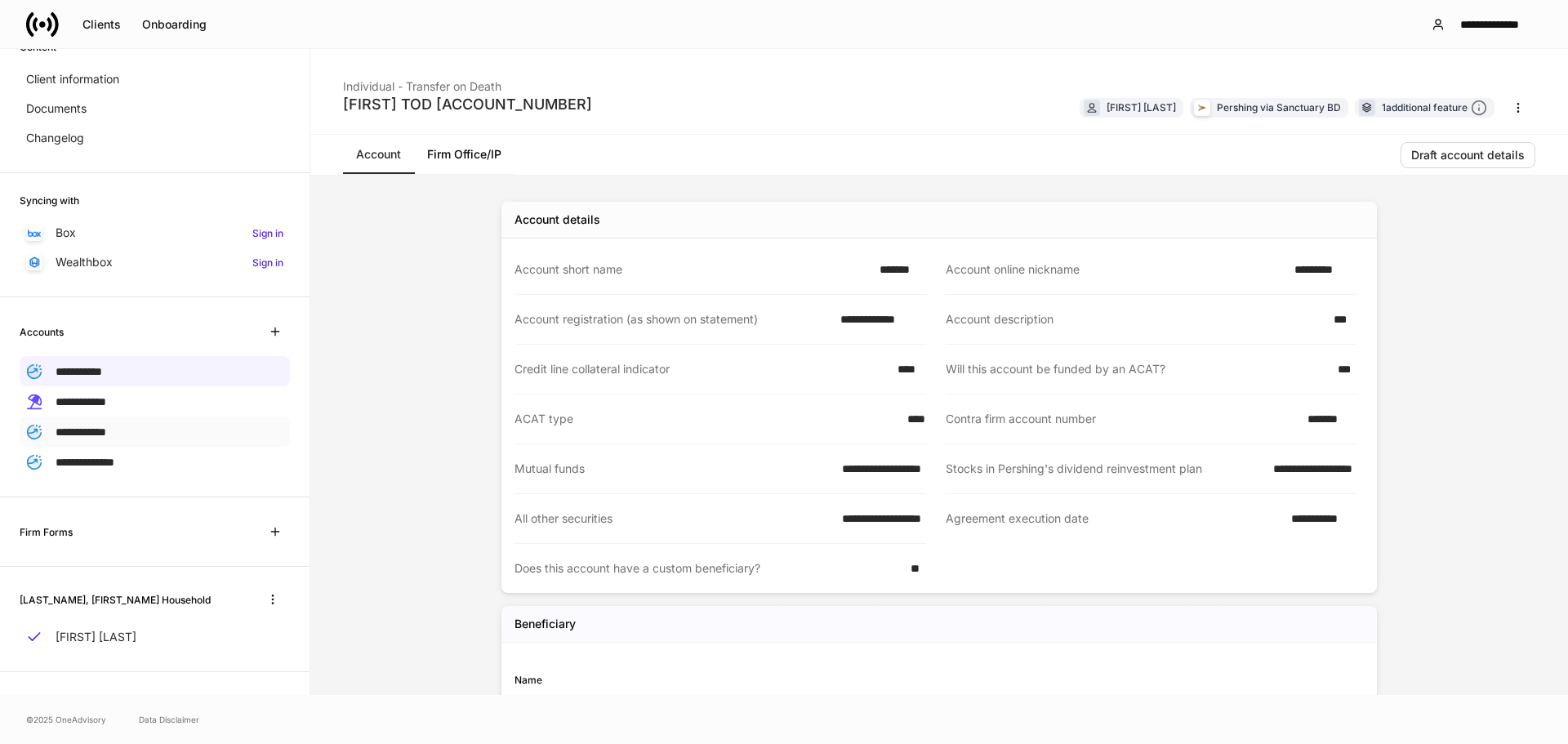 click on "**********" at bounding box center [81, 432] 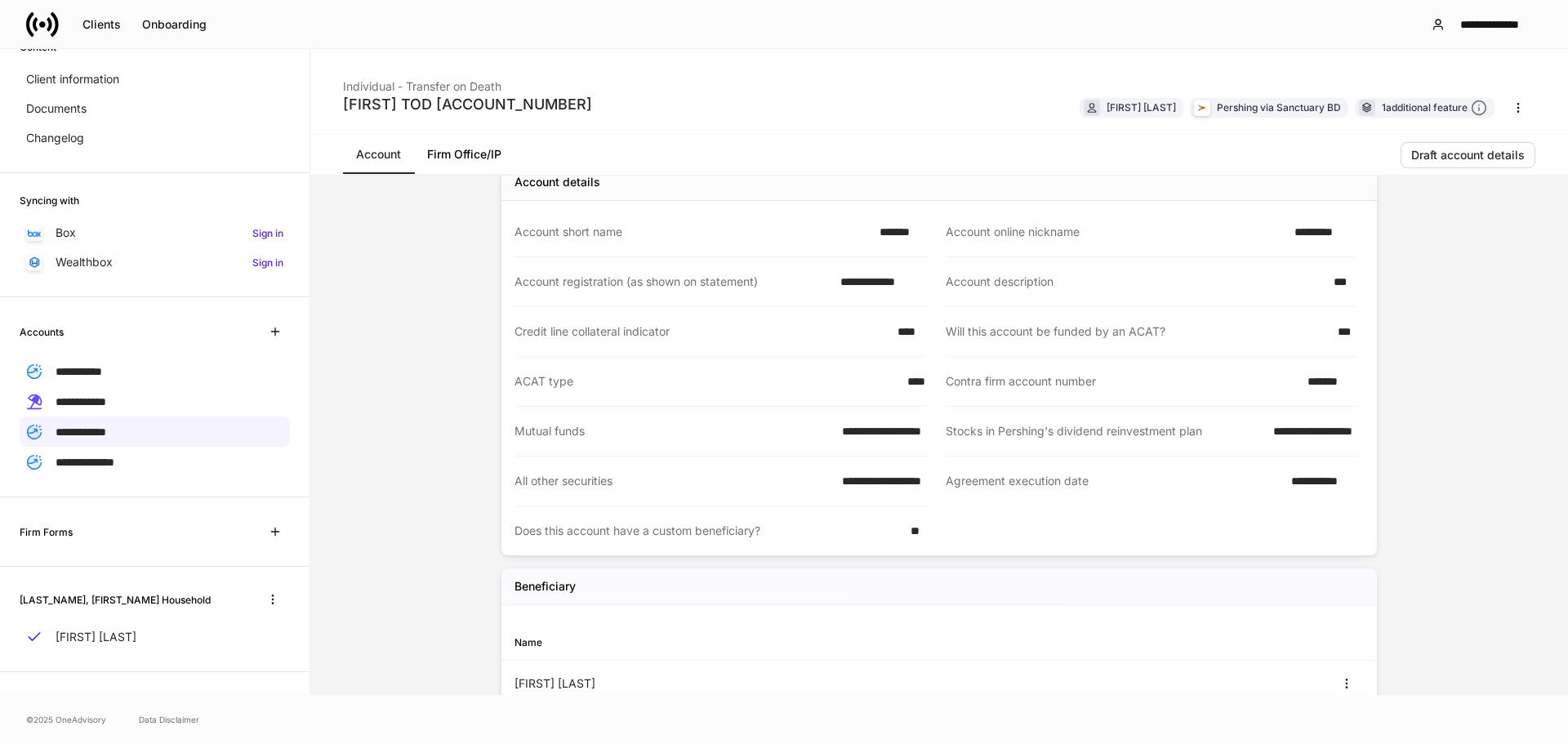 scroll, scrollTop: 0, scrollLeft: 0, axis: both 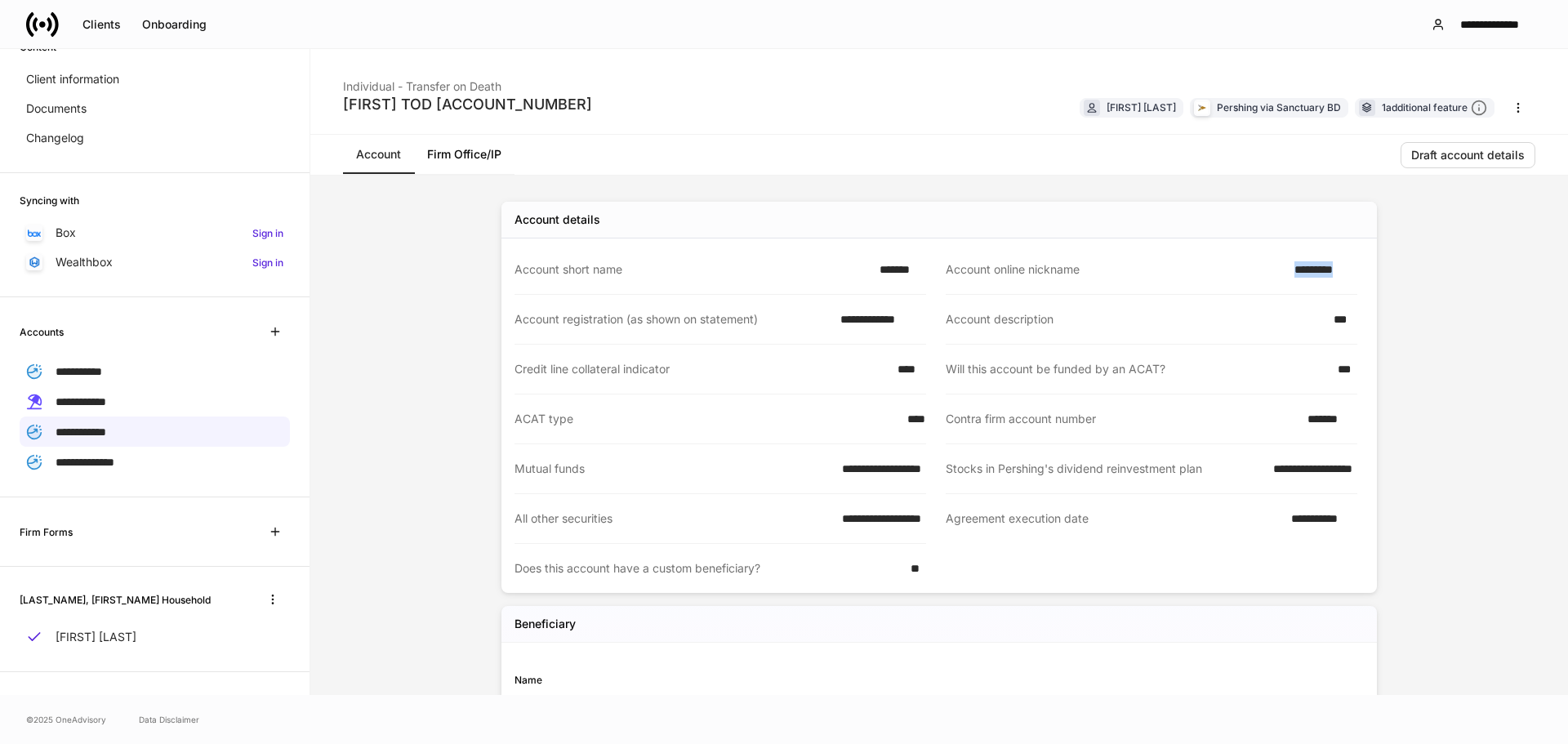 drag, startPoint x: 1276, startPoint y: 270, endPoint x: 1364, endPoint y: 274, distance: 88.09086 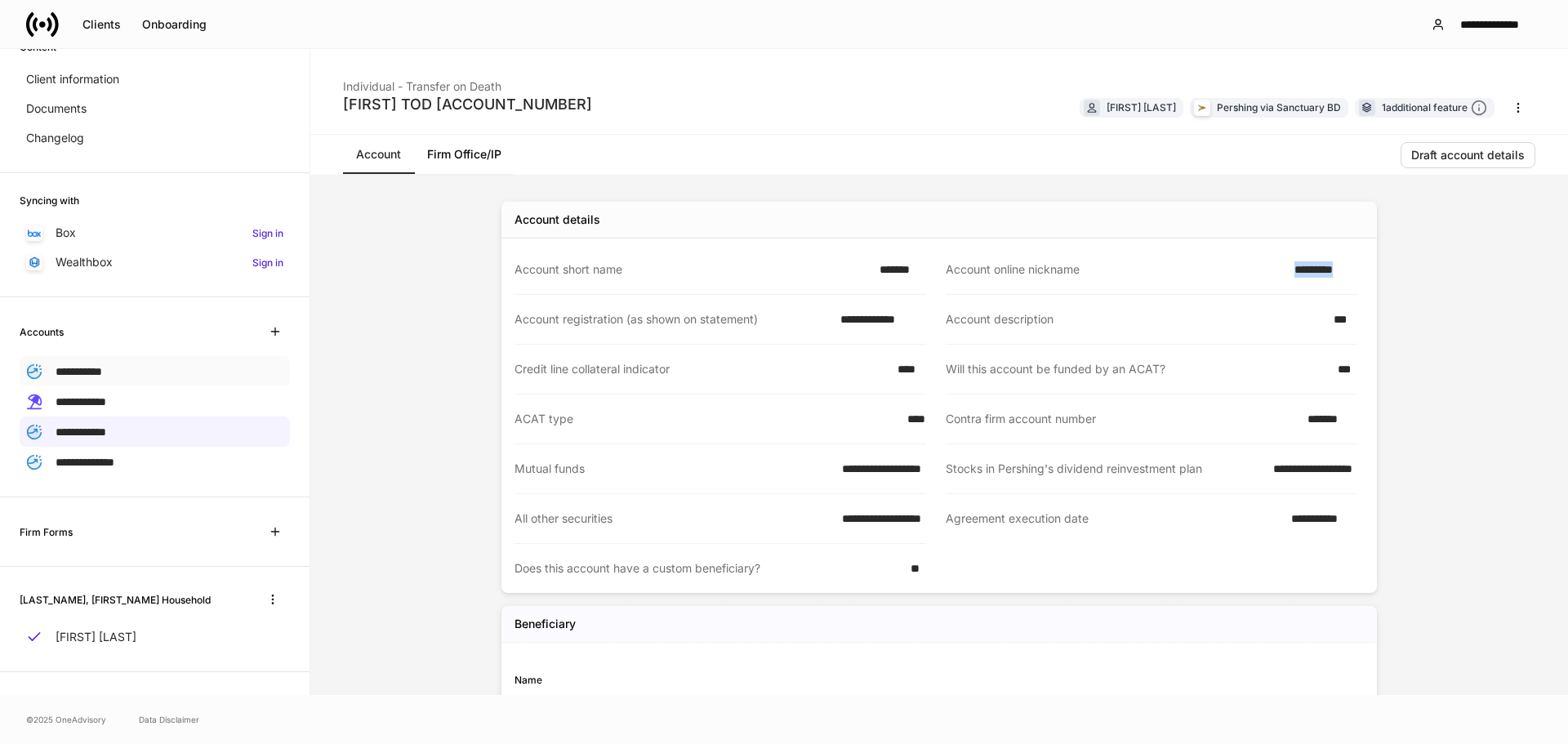 click on "**********" at bounding box center (154, 371) 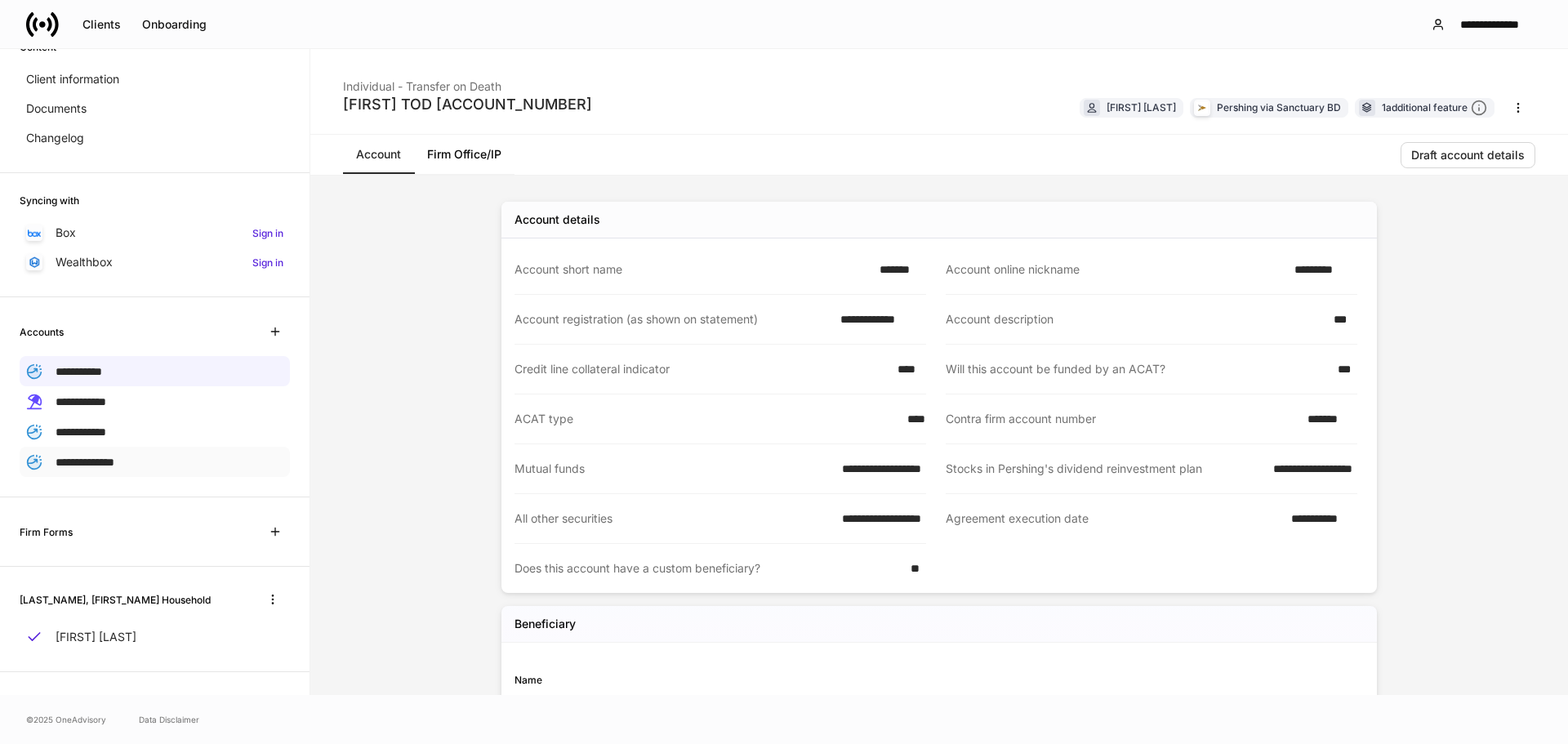 click on "**********" at bounding box center [85, 462] 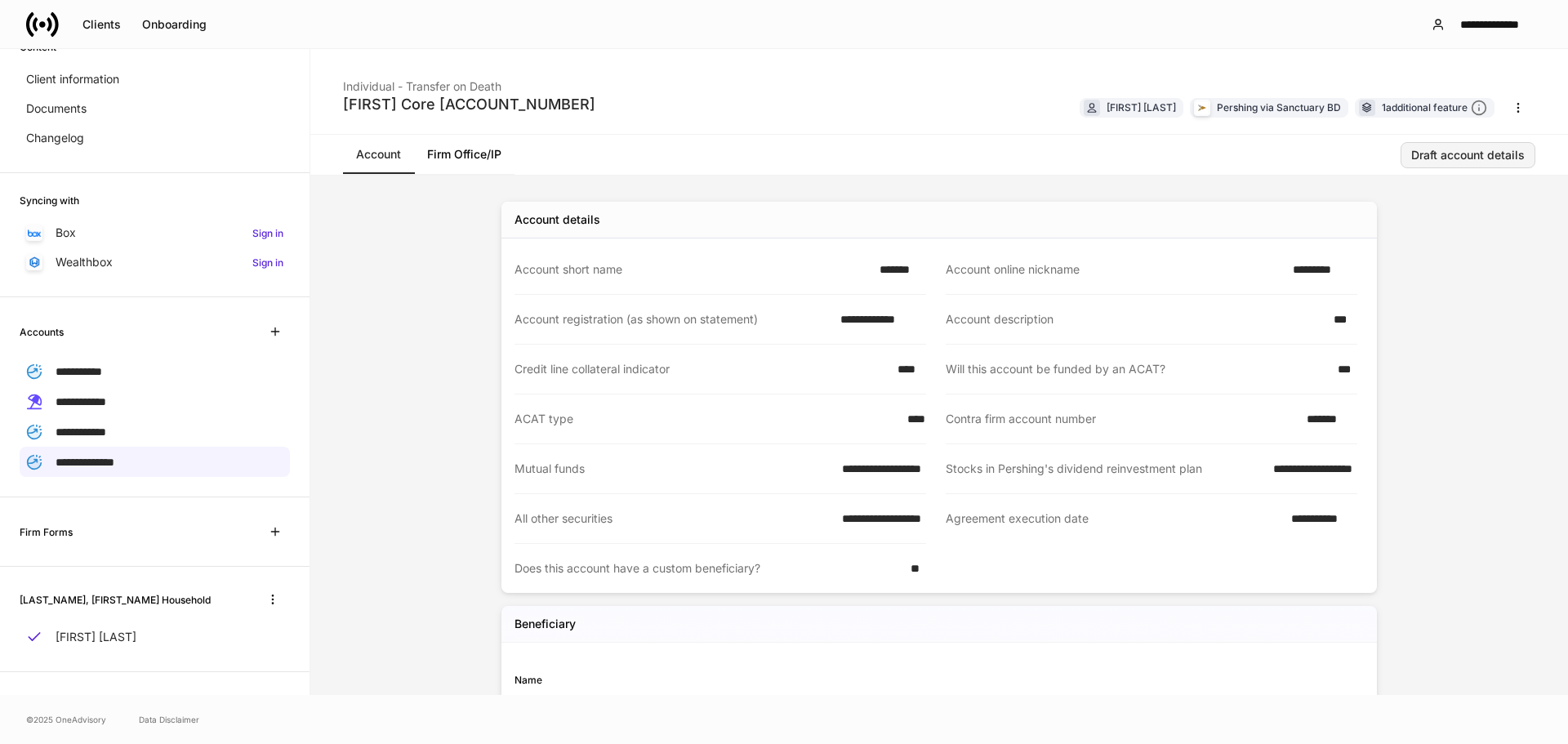 click on "Draft account details" at bounding box center [1468, 155] 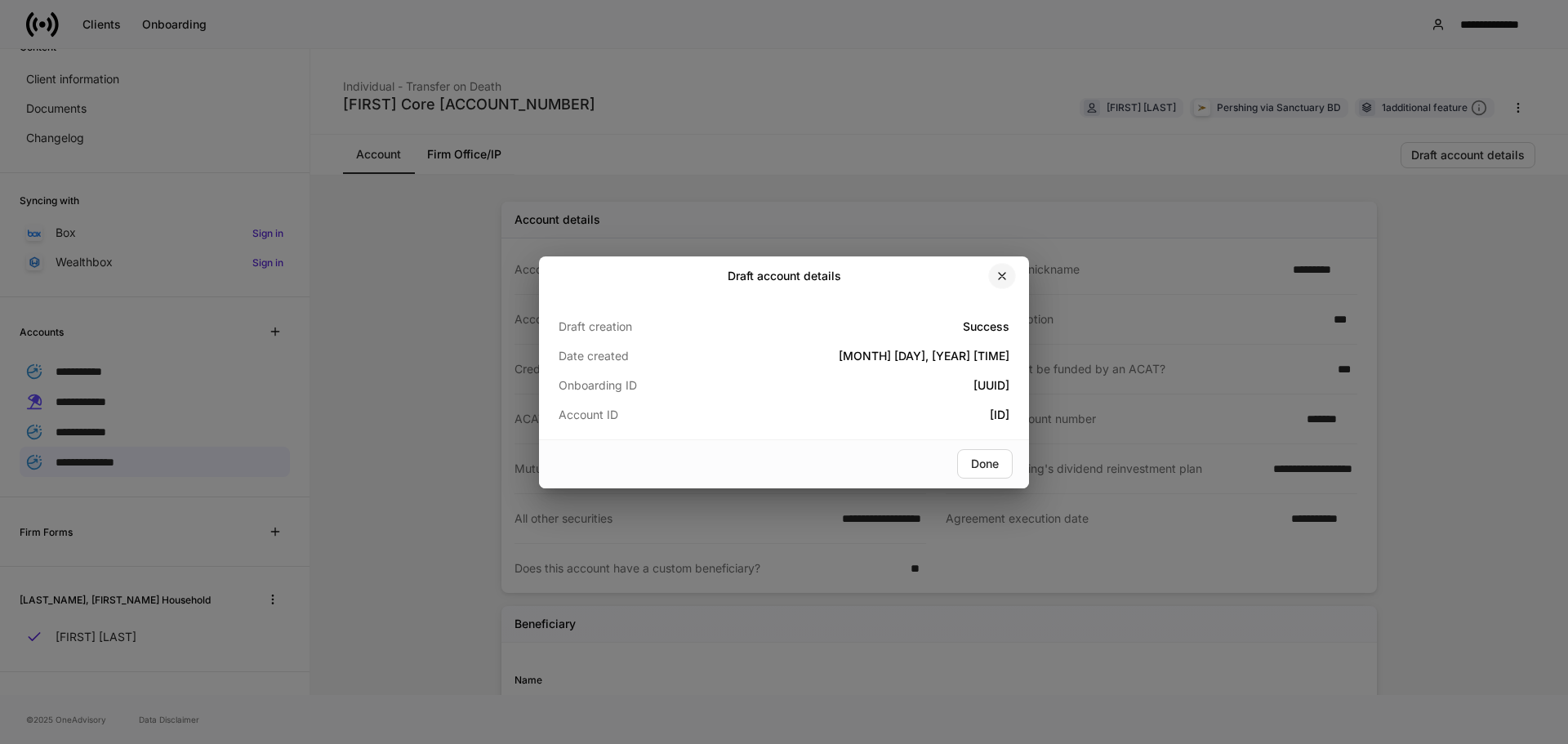 click 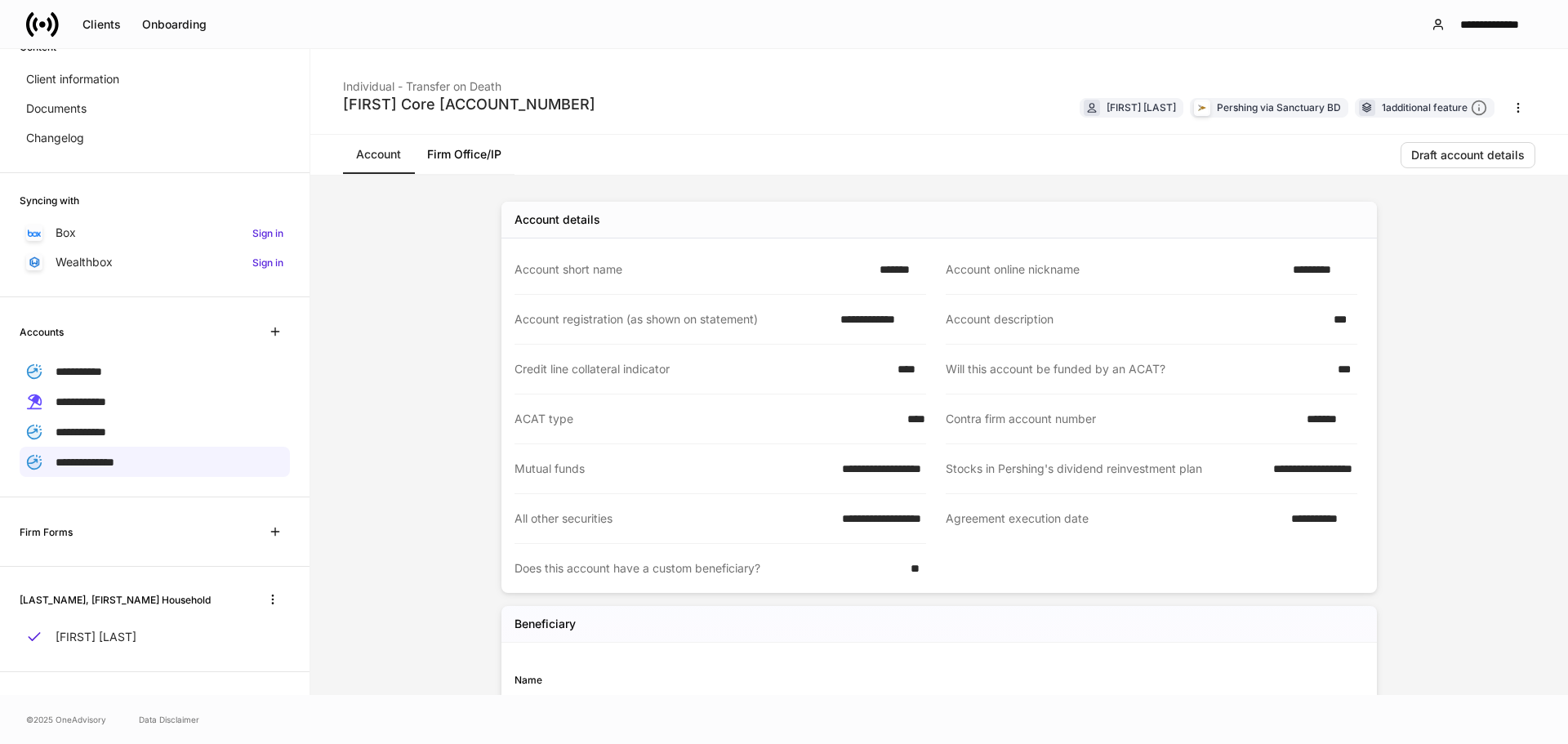 click on "Firm Office/IP" at bounding box center (464, 154) 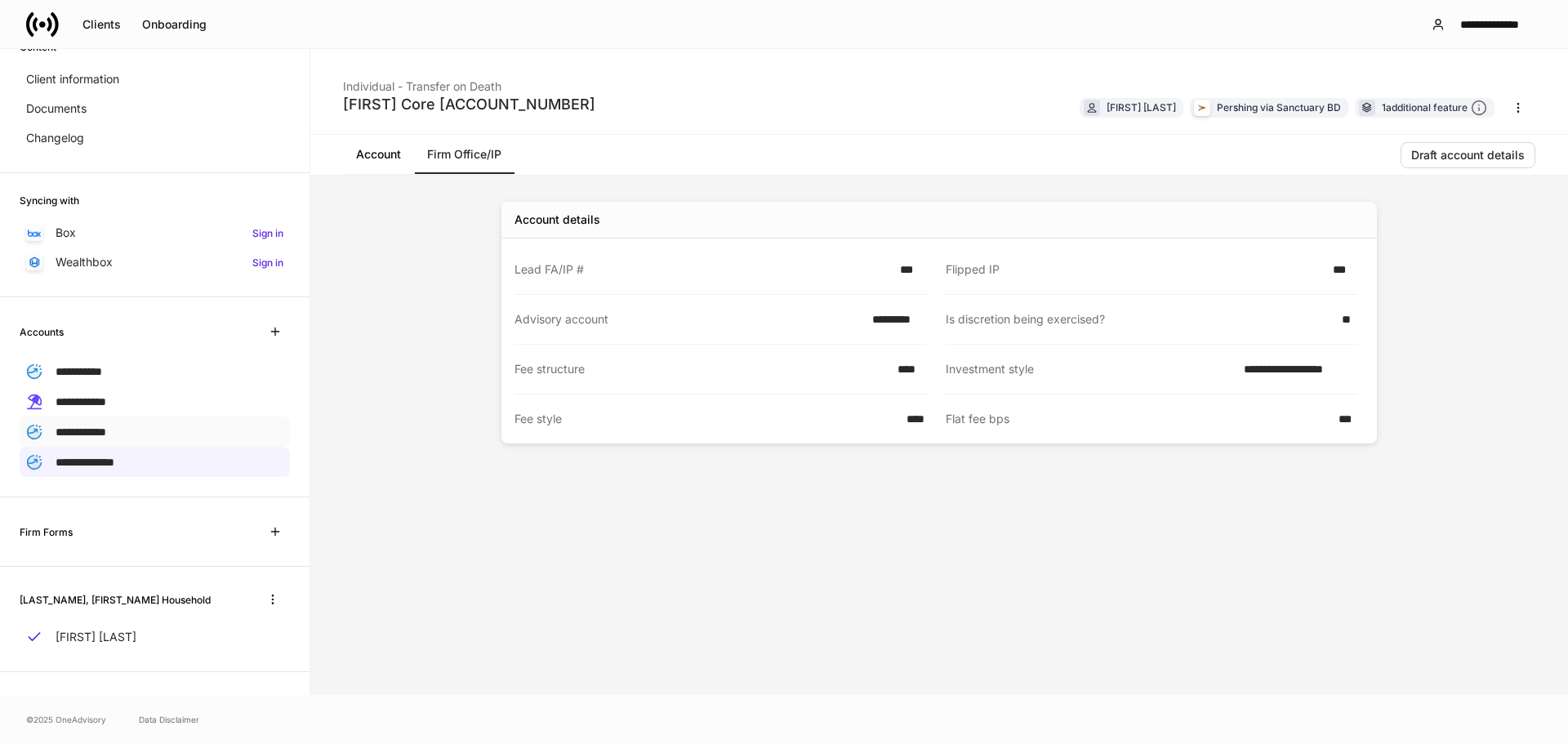 drag, startPoint x: 134, startPoint y: 431, endPoint x: 157, endPoint y: 425, distance: 23.76973 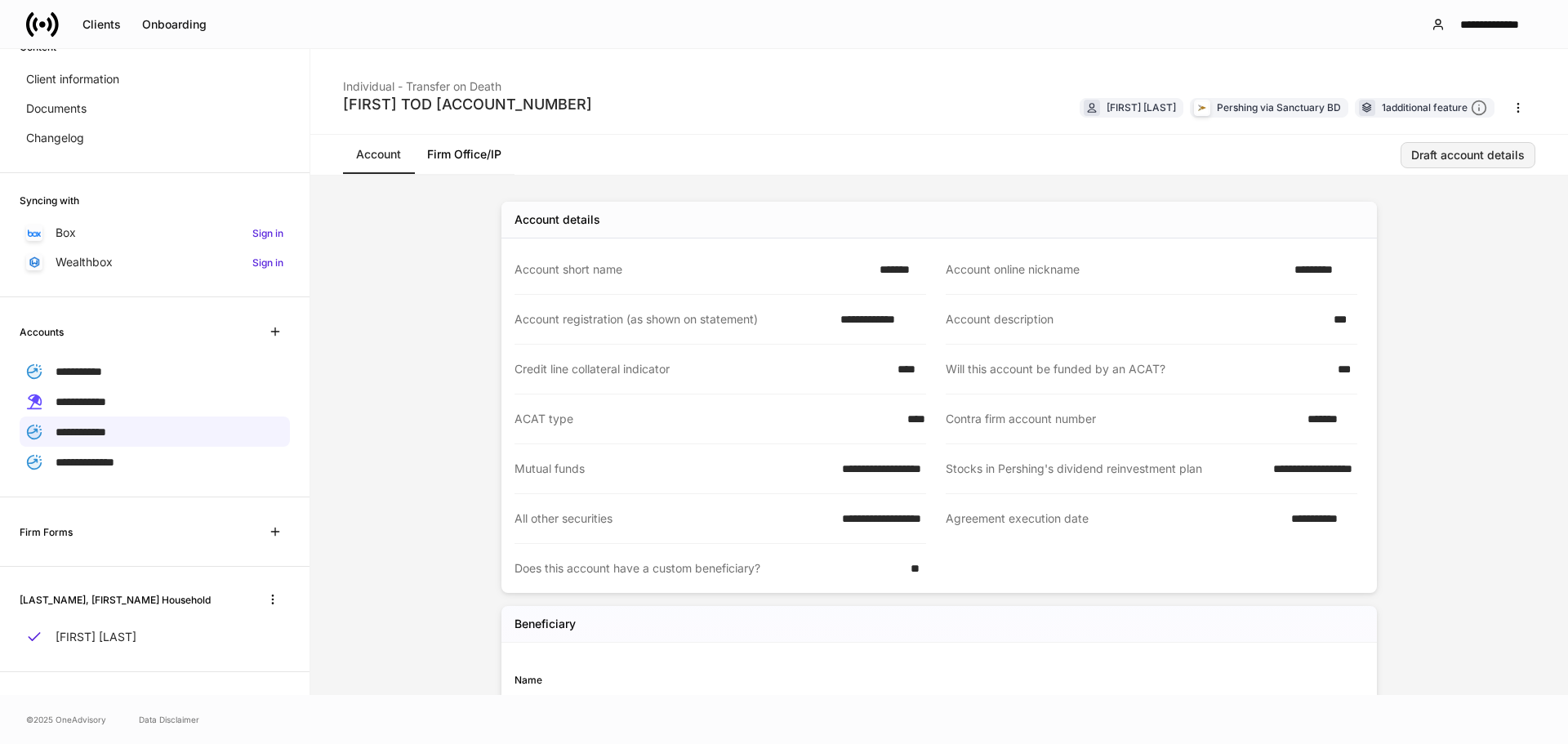 click on "Draft account details" at bounding box center (1468, 155) 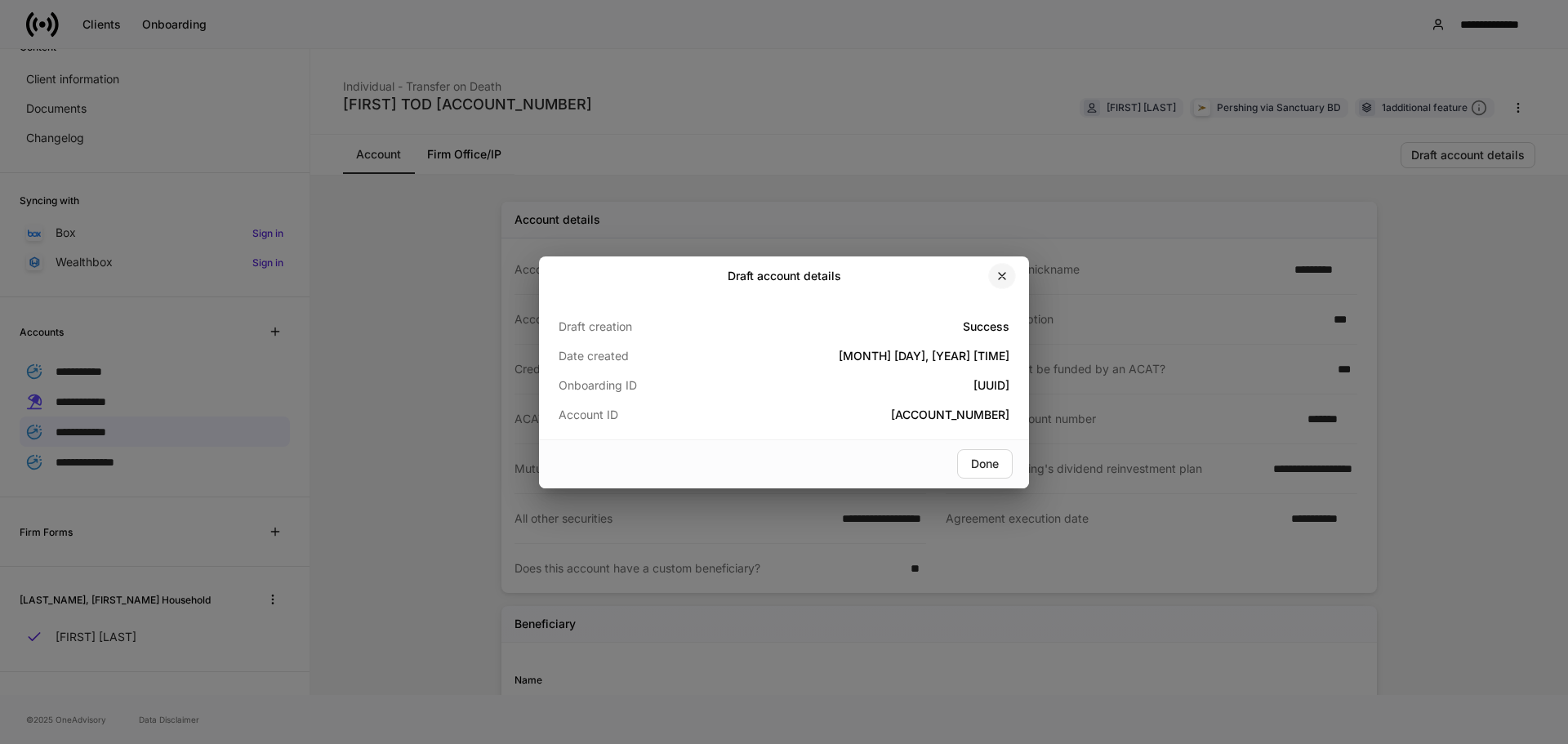 click at bounding box center [1002, 276] 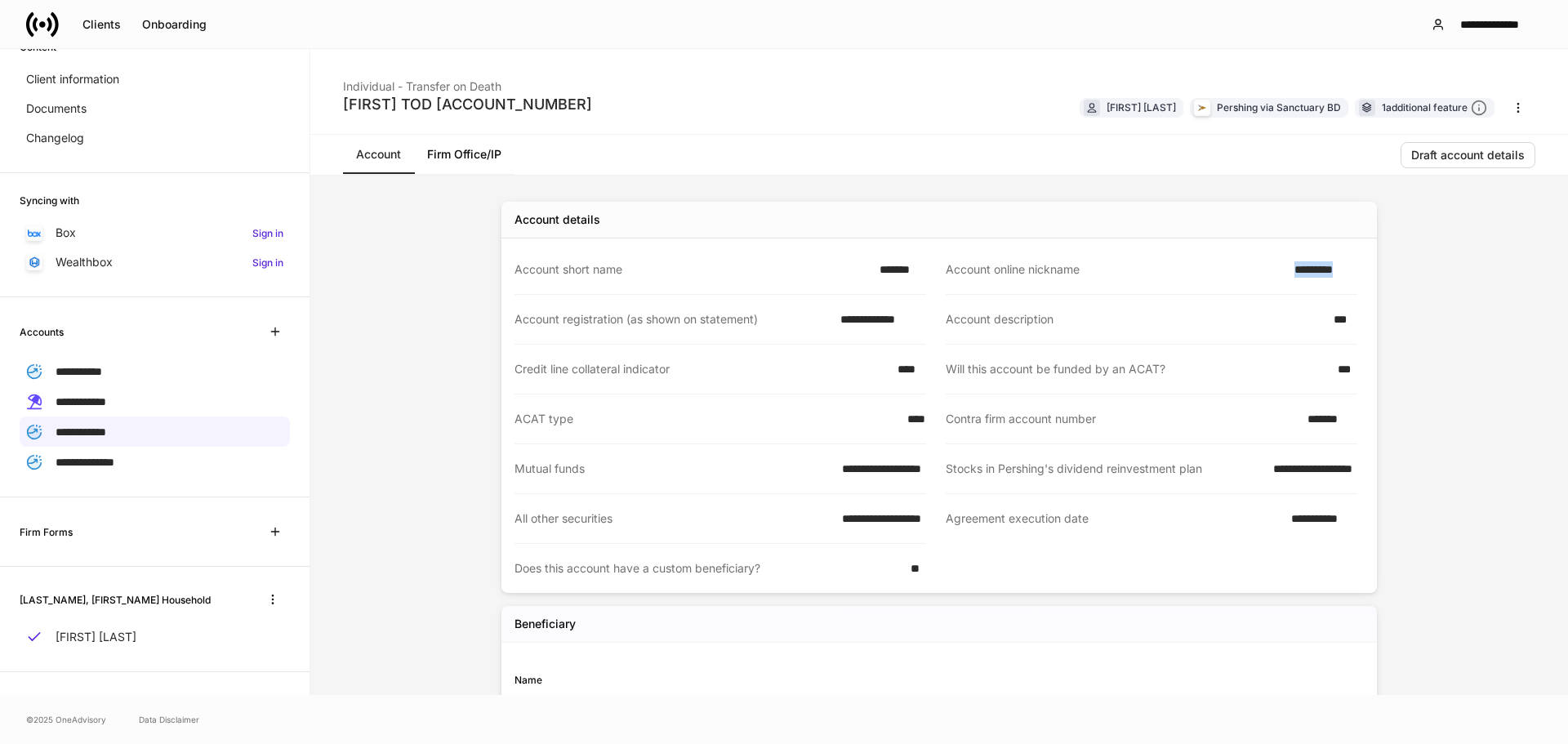 drag, startPoint x: 1278, startPoint y: 266, endPoint x: 1368, endPoint y: 277, distance: 90.66973 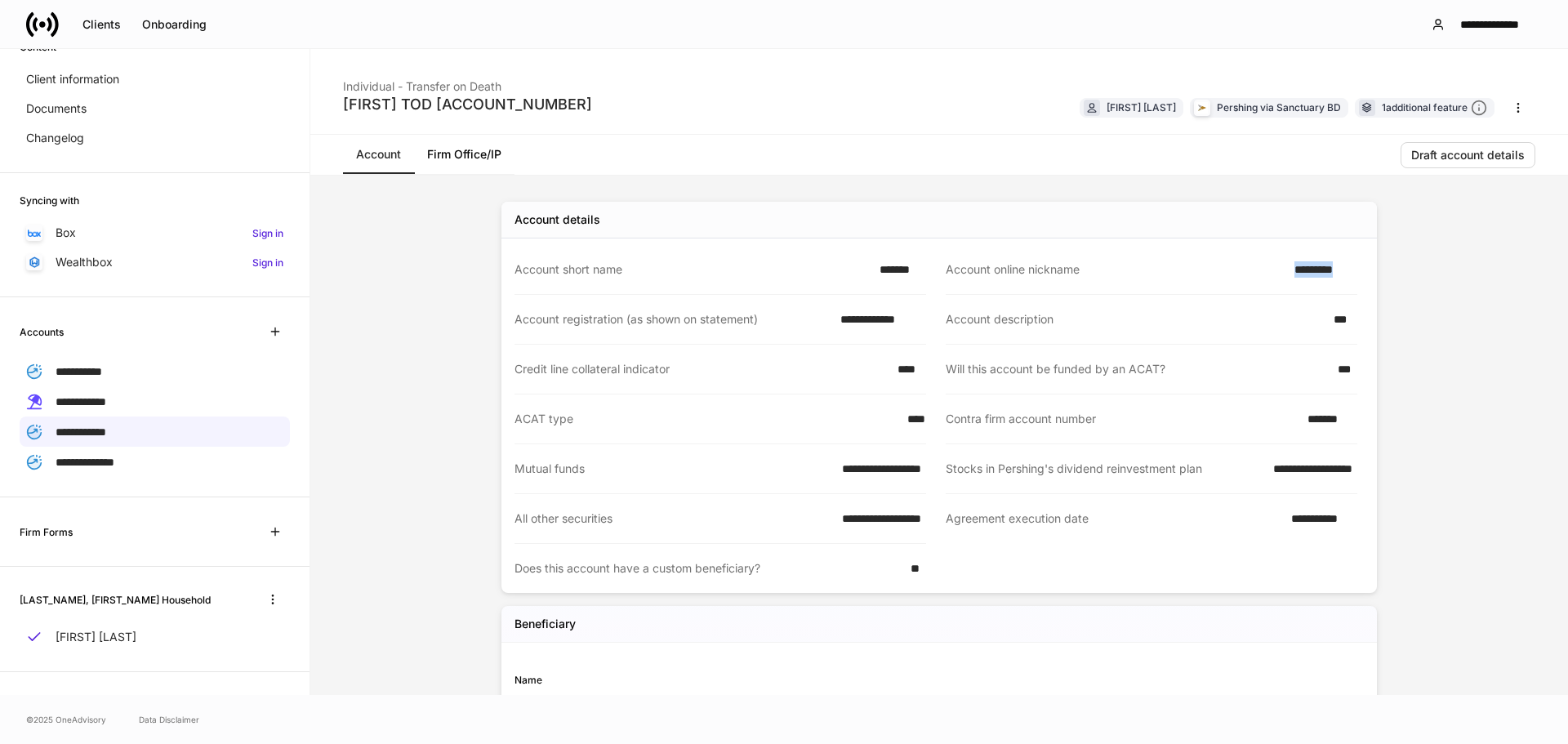click on "[FIRST] TOD [ACCOUNT_NUMBER] Individual - Transfer on Death [FIRST] [LAST] Pershing via Sanctuary BD 1 additional feature" at bounding box center (939, 91) 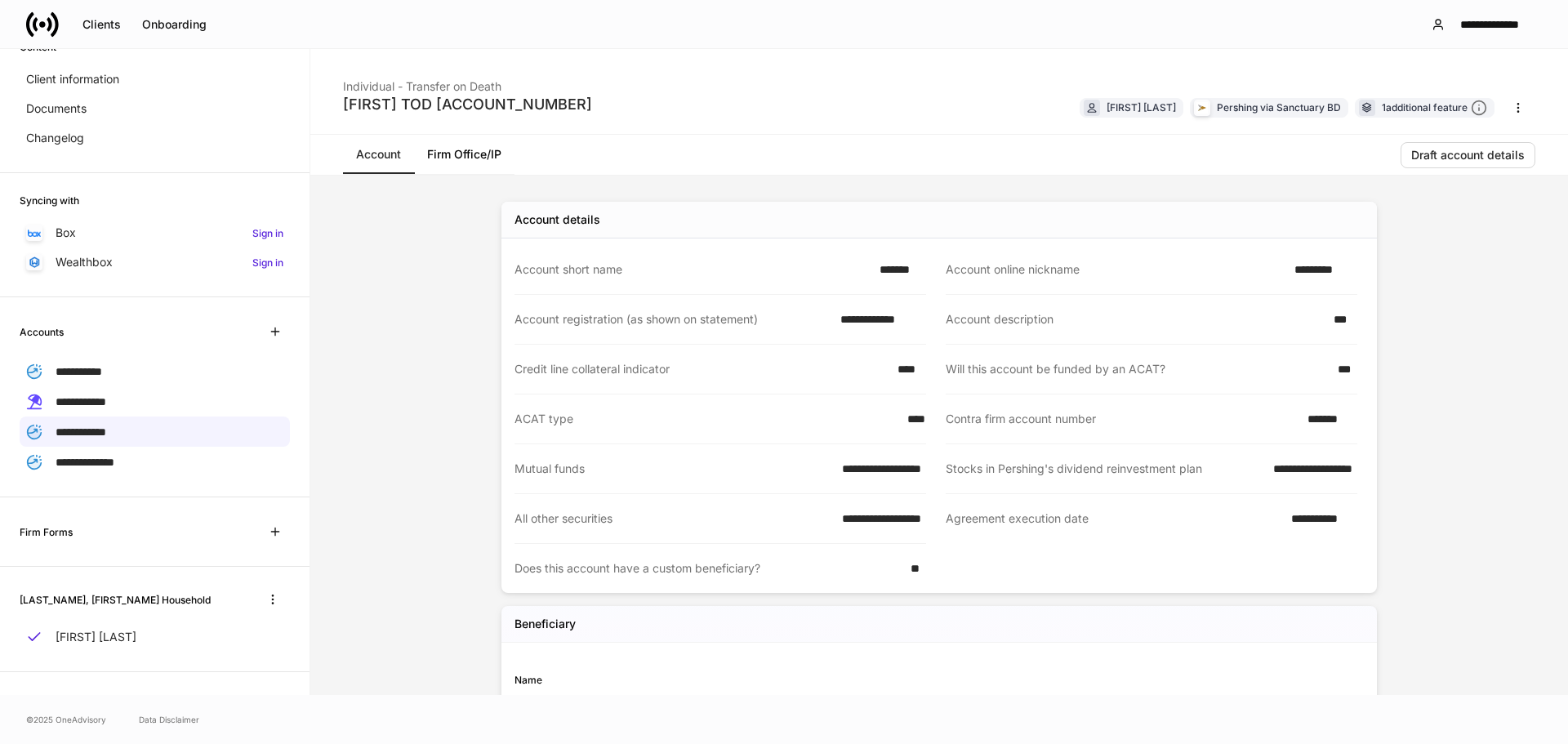 click on "Firm Office/IP" at bounding box center (464, 154) 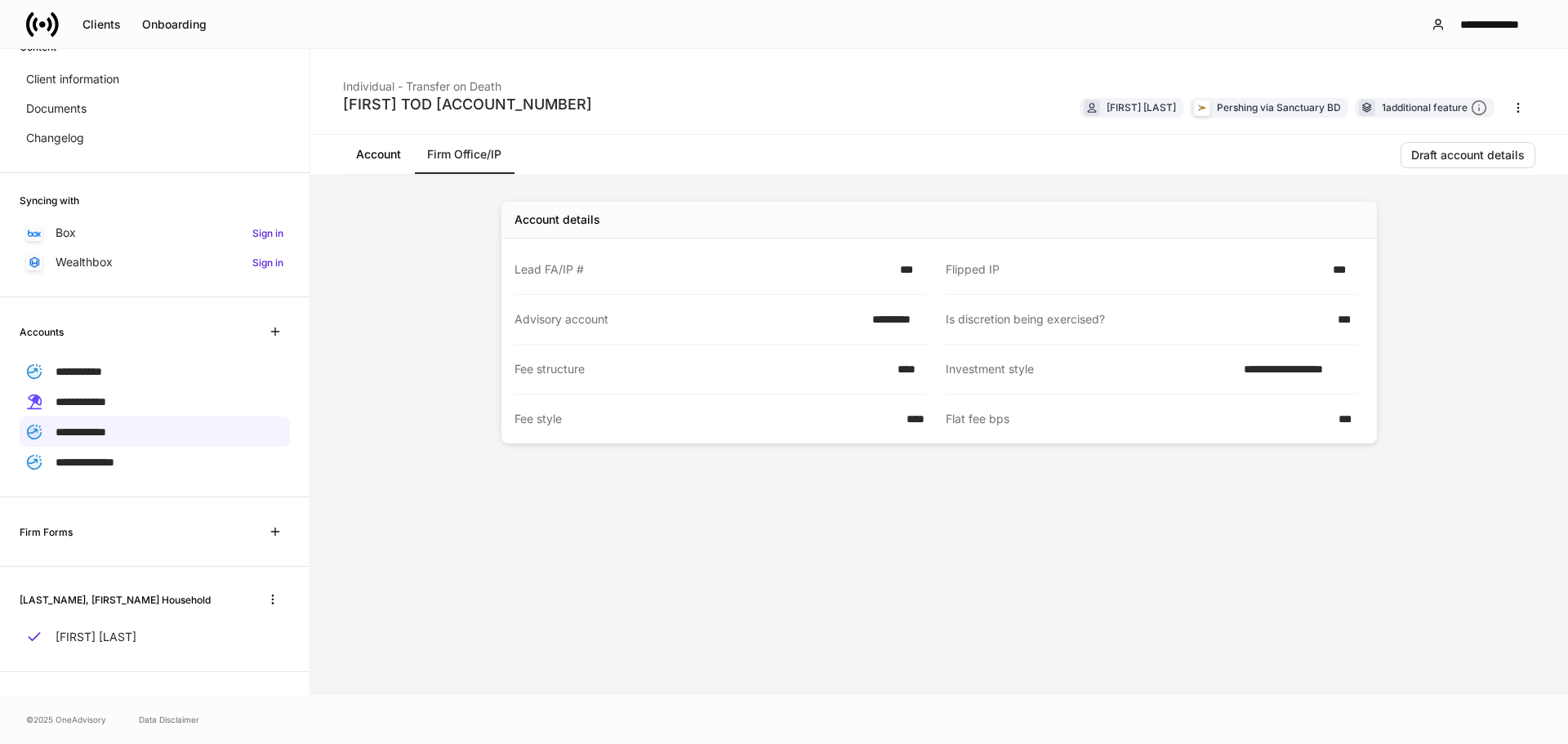 click on "Account" at bounding box center [378, 154] 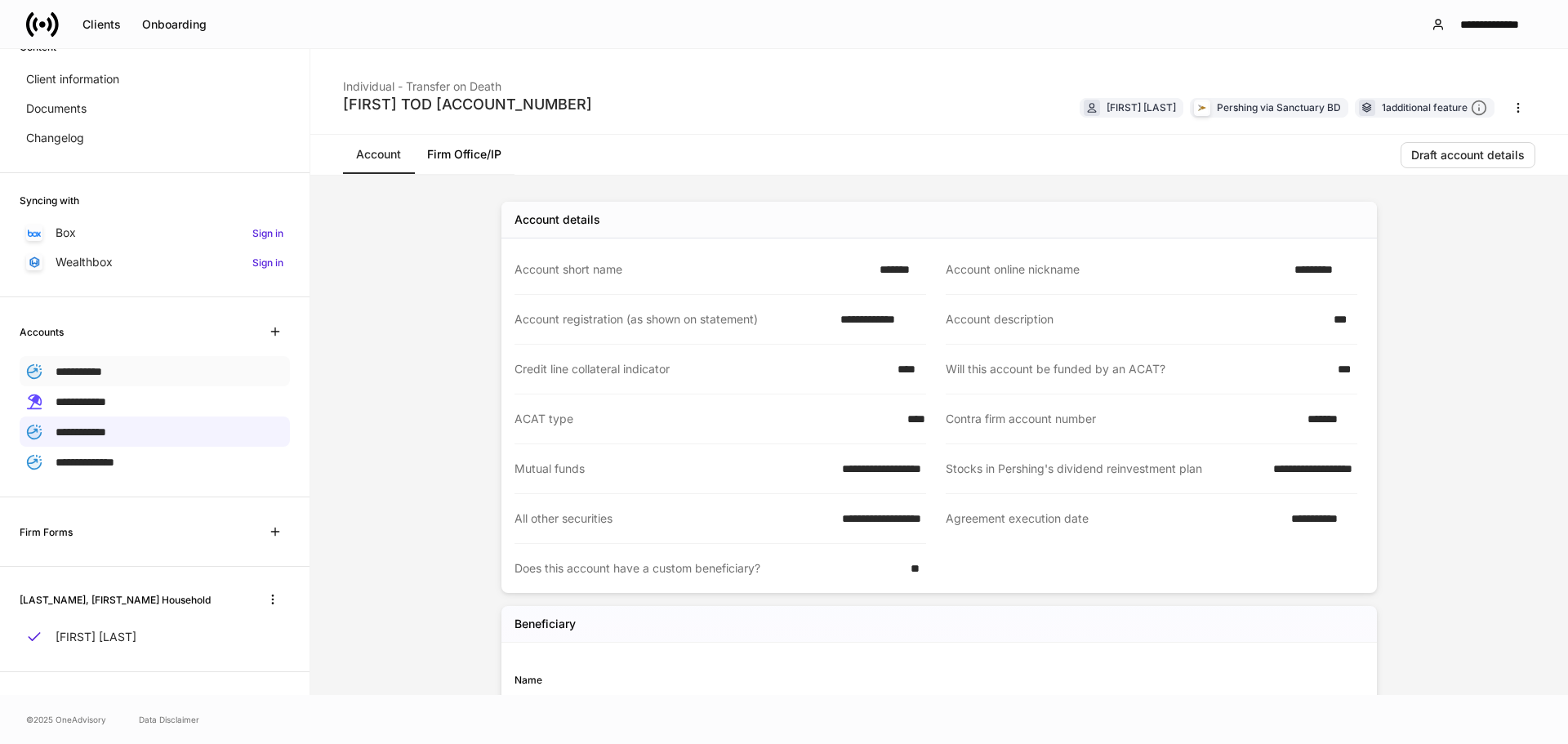 click on "**********" at bounding box center [78, 371] 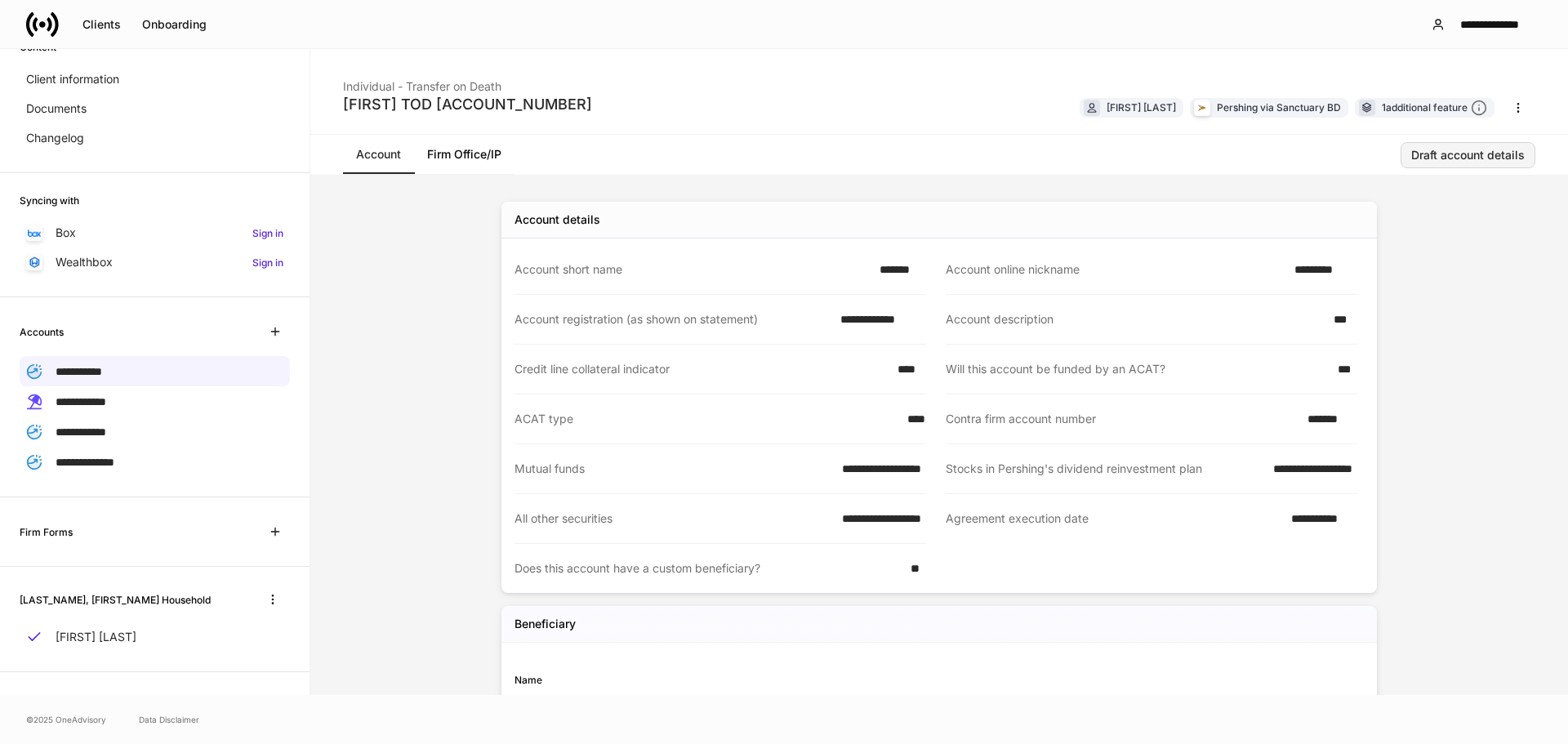 click on "Draft account details" at bounding box center [1468, 155] 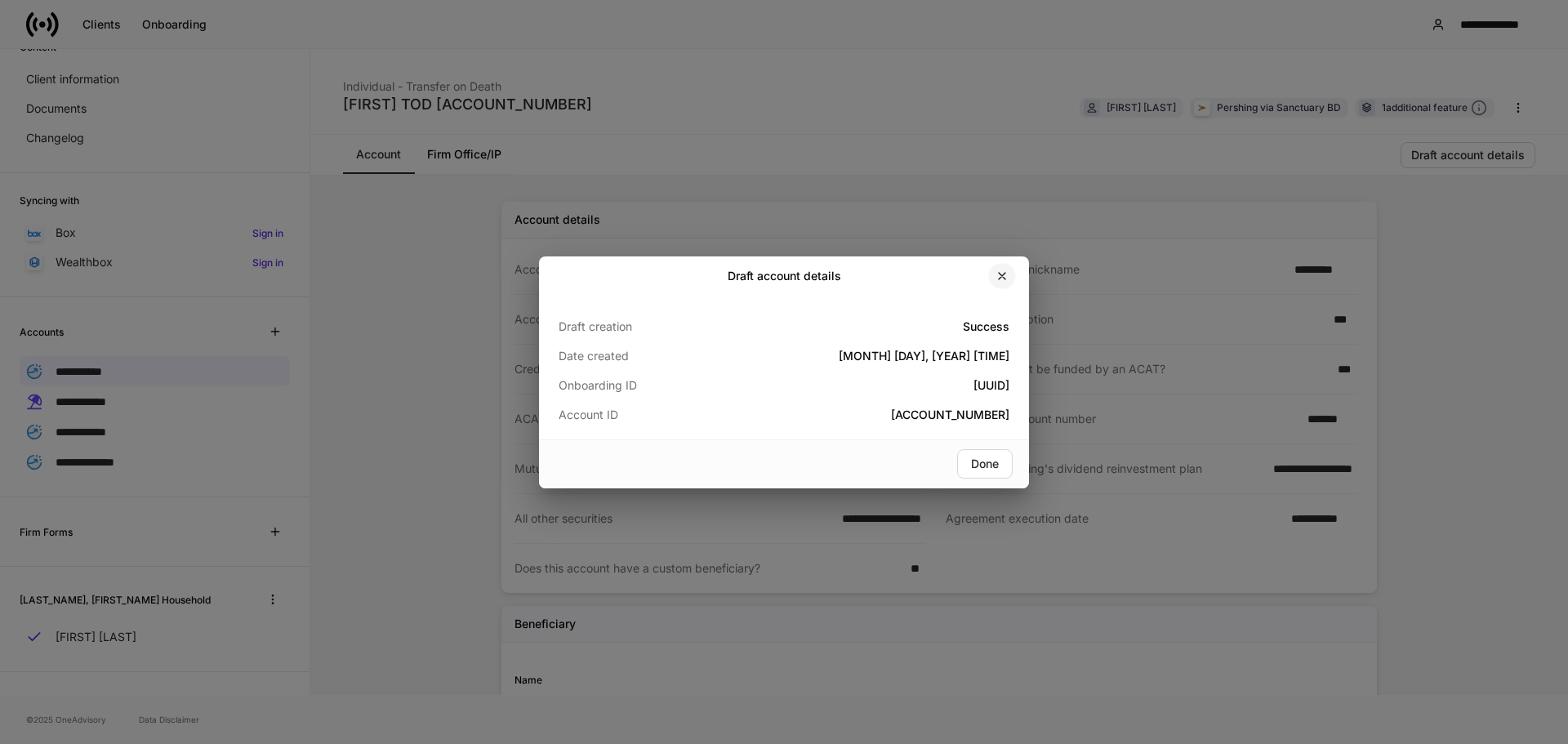 click 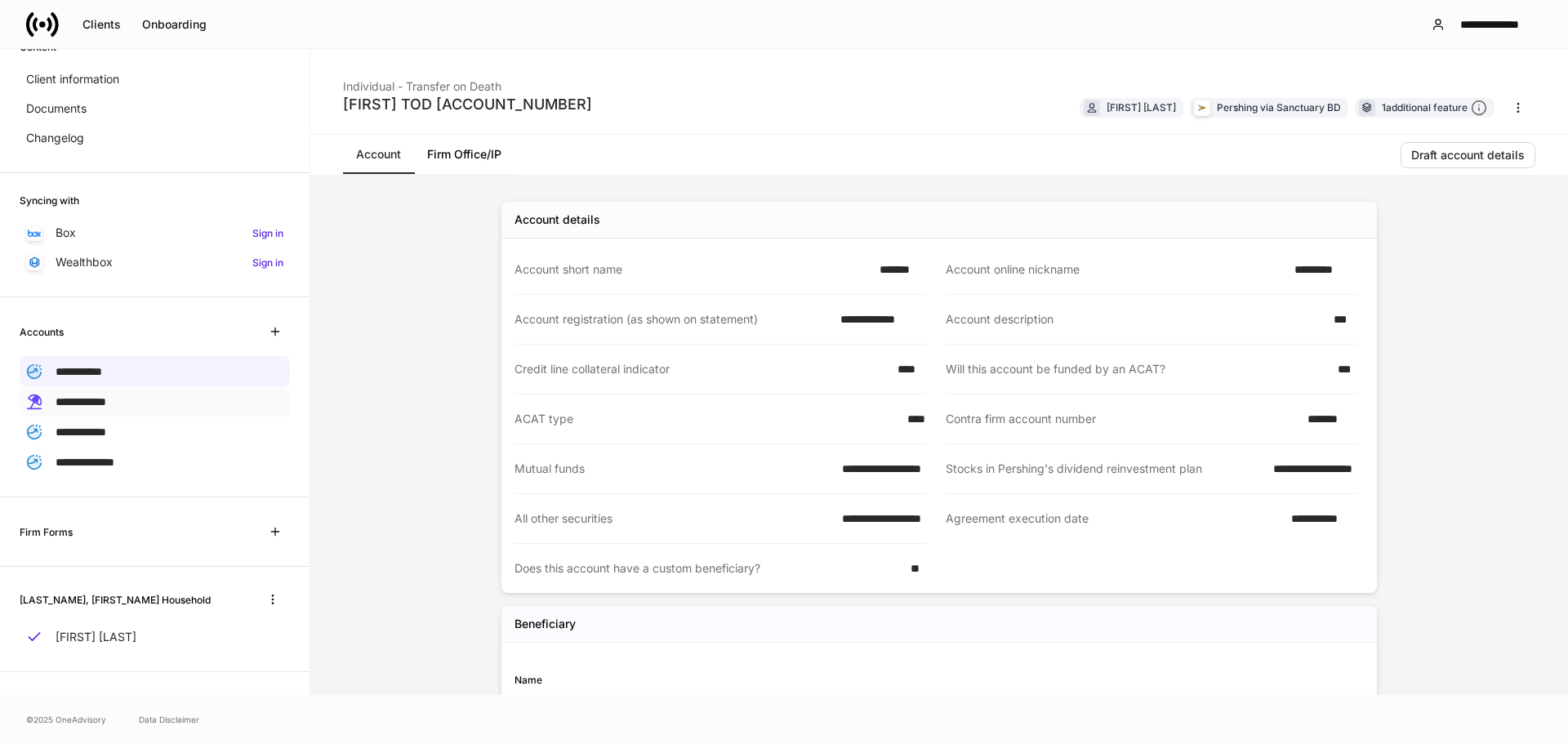 click on "**********" at bounding box center (154, 401) 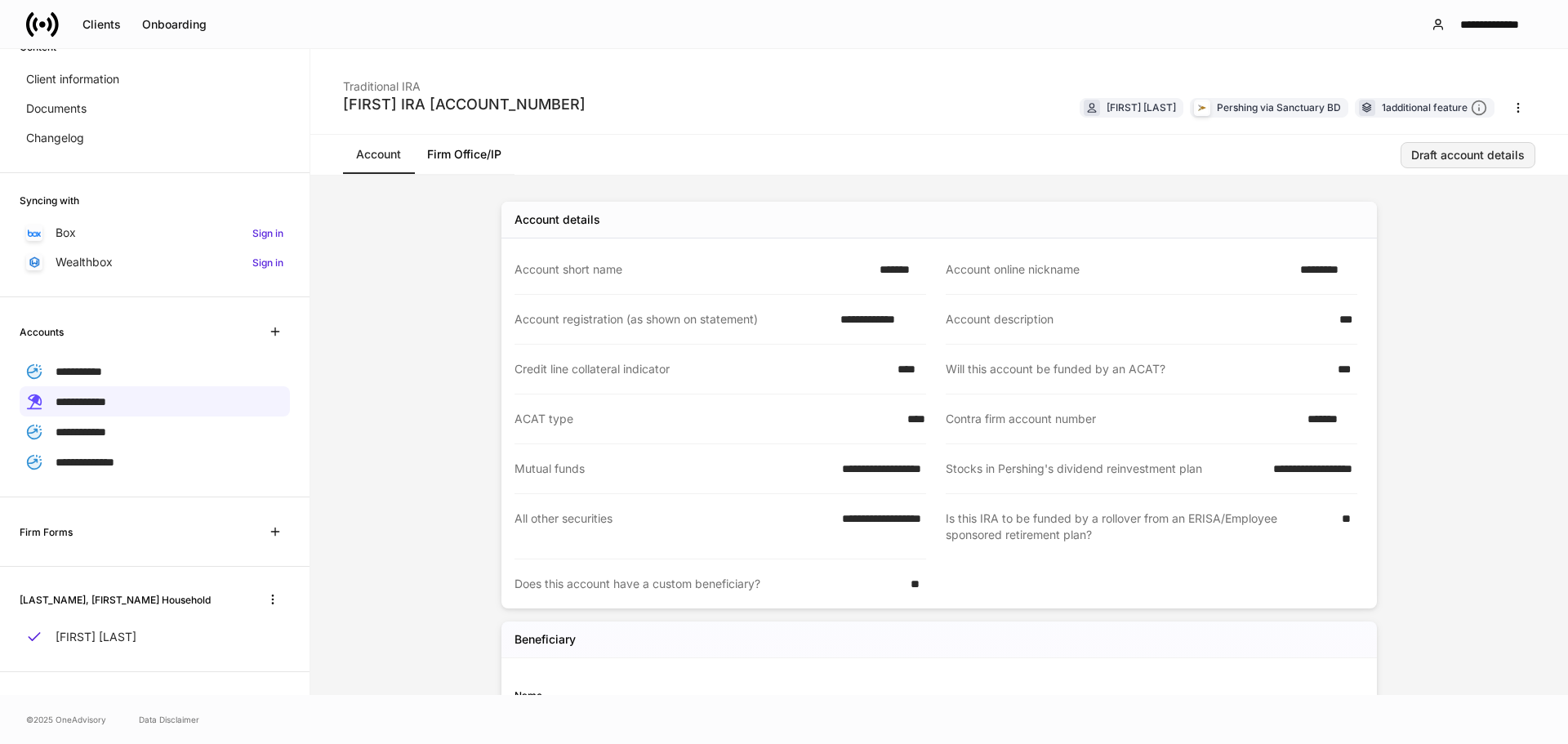 click on "Draft account details" at bounding box center (1468, 155) 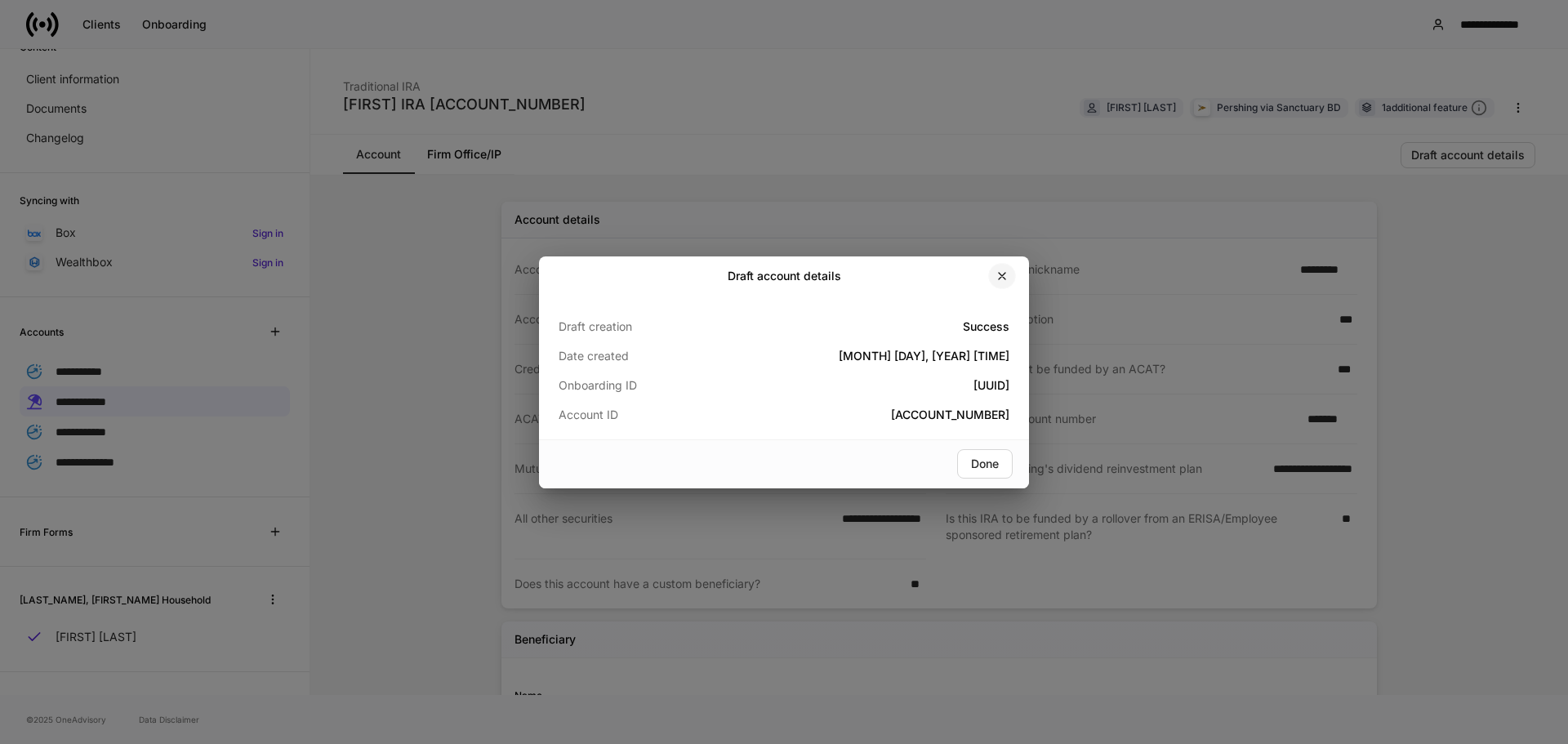 click at bounding box center (1002, 276) 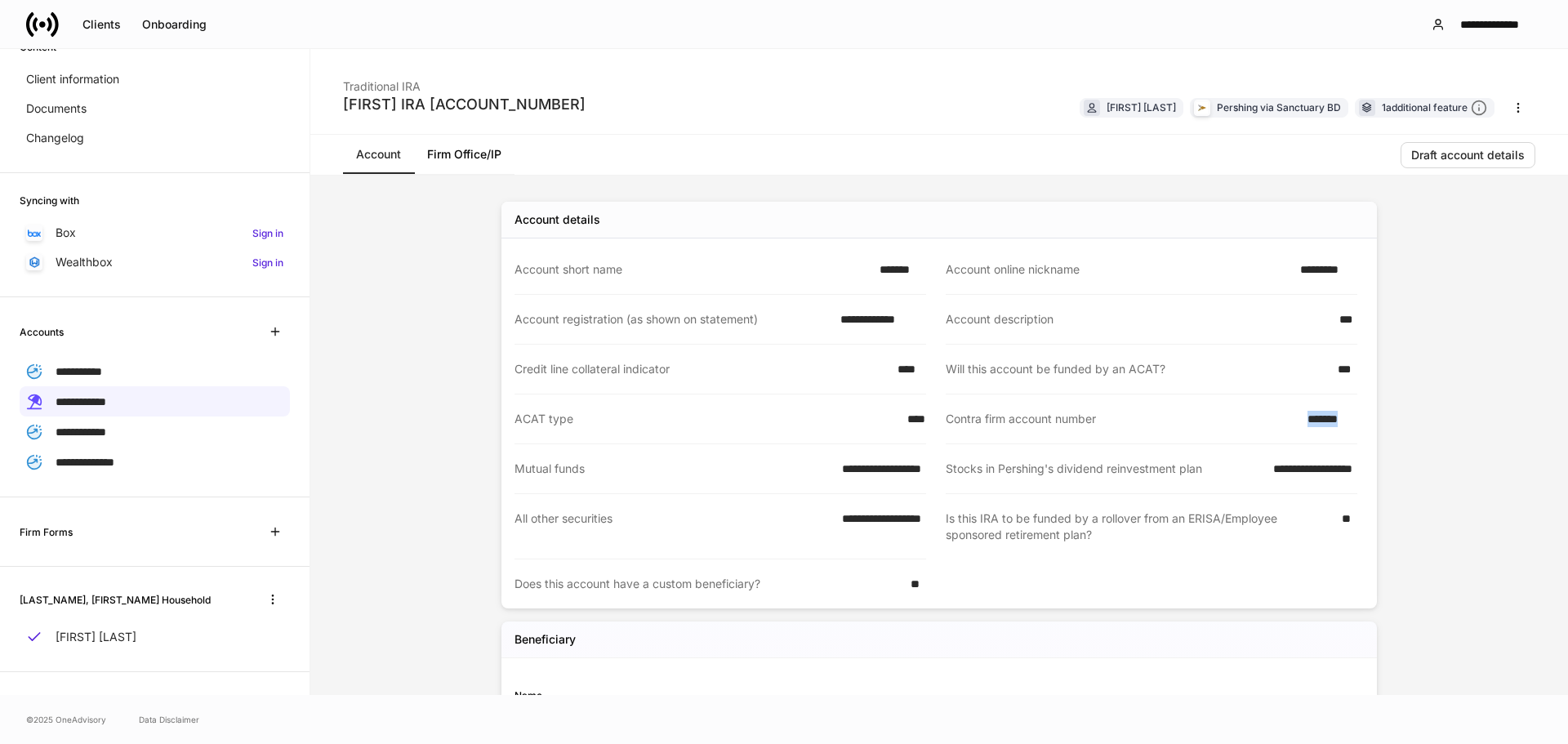 drag, startPoint x: 1281, startPoint y: 425, endPoint x: 1360, endPoint y: 426, distance: 79.006329 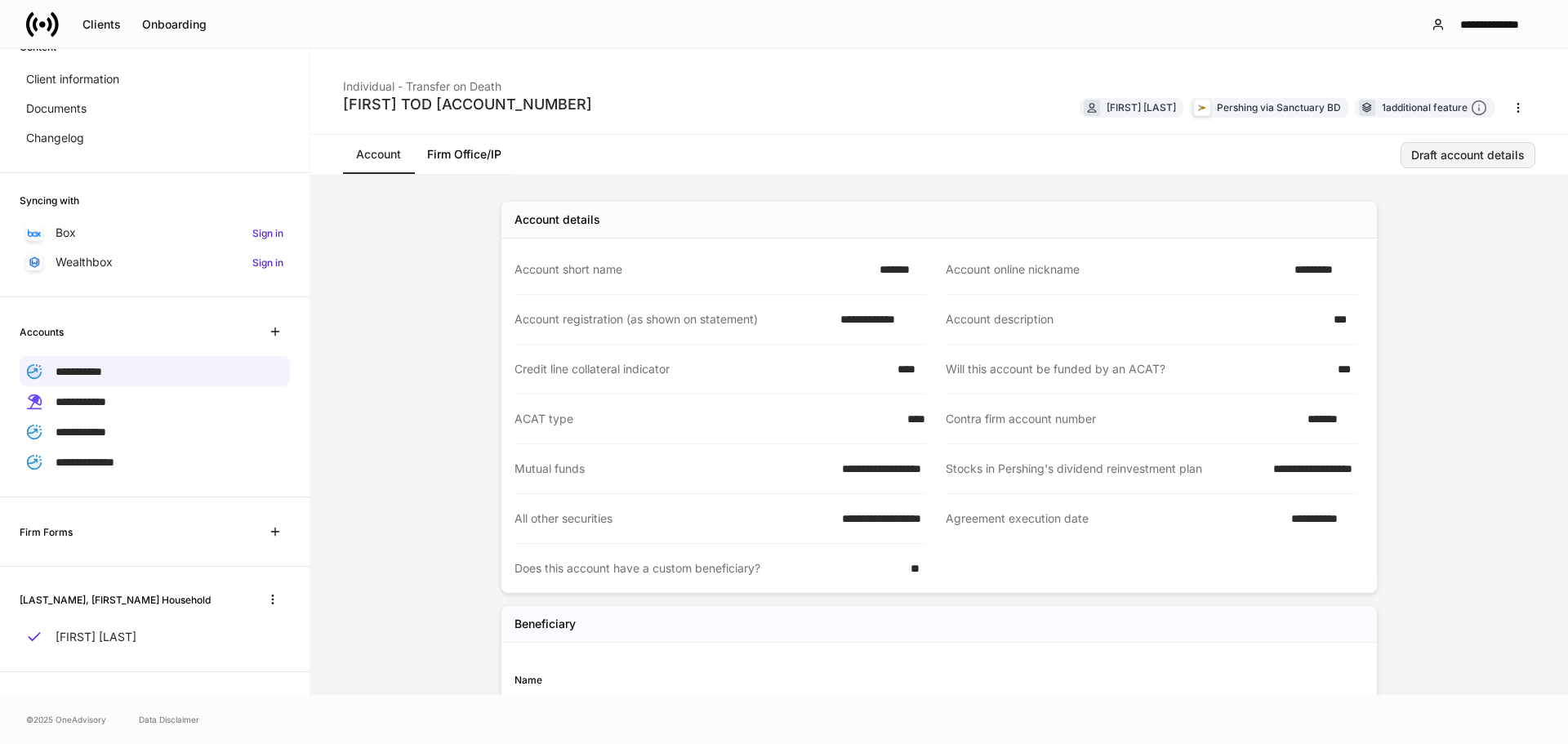 click on "Draft account details" at bounding box center (1468, 155) 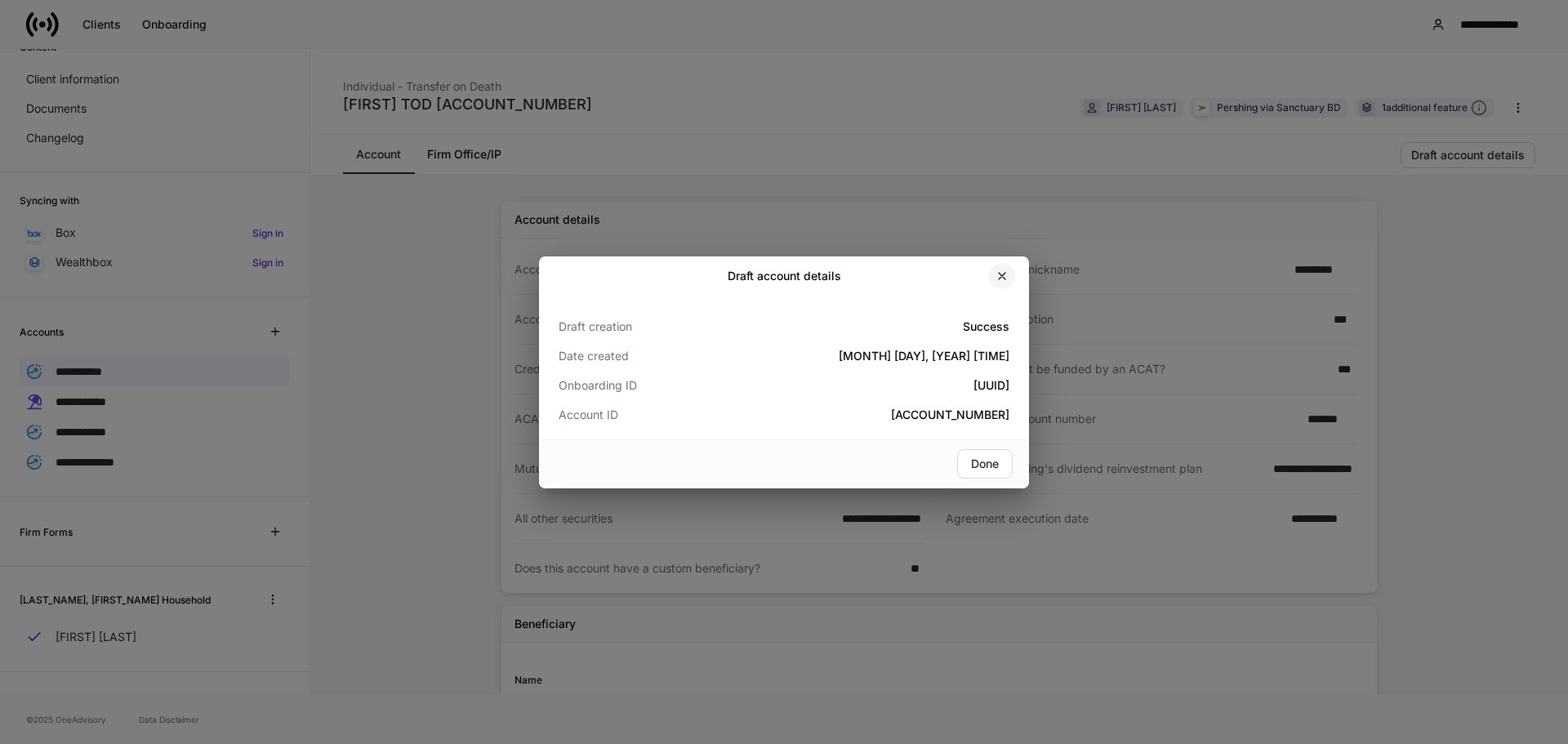 click 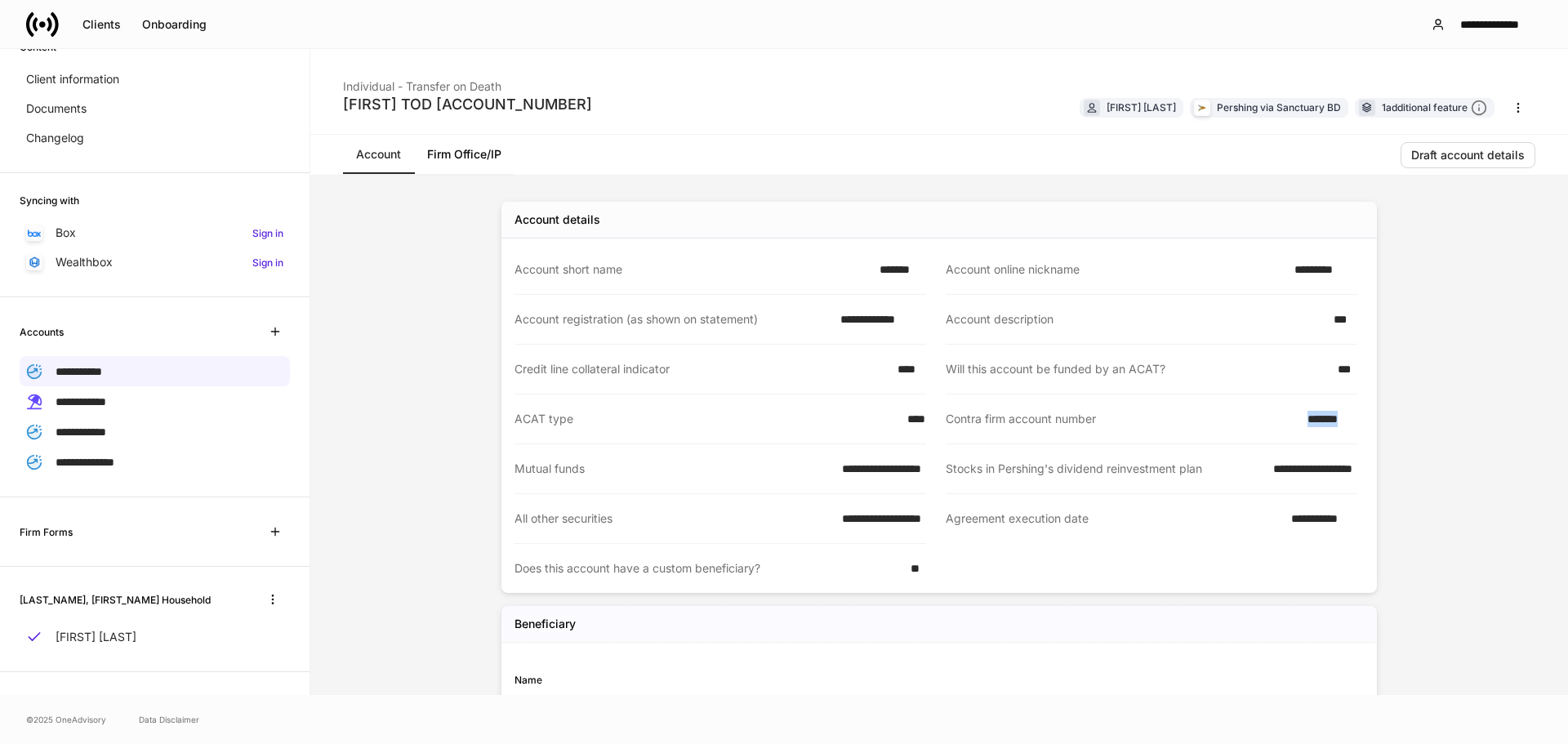 drag, startPoint x: 1290, startPoint y: 421, endPoint x: 1384, endPoint y: 427, distance: 94.191295 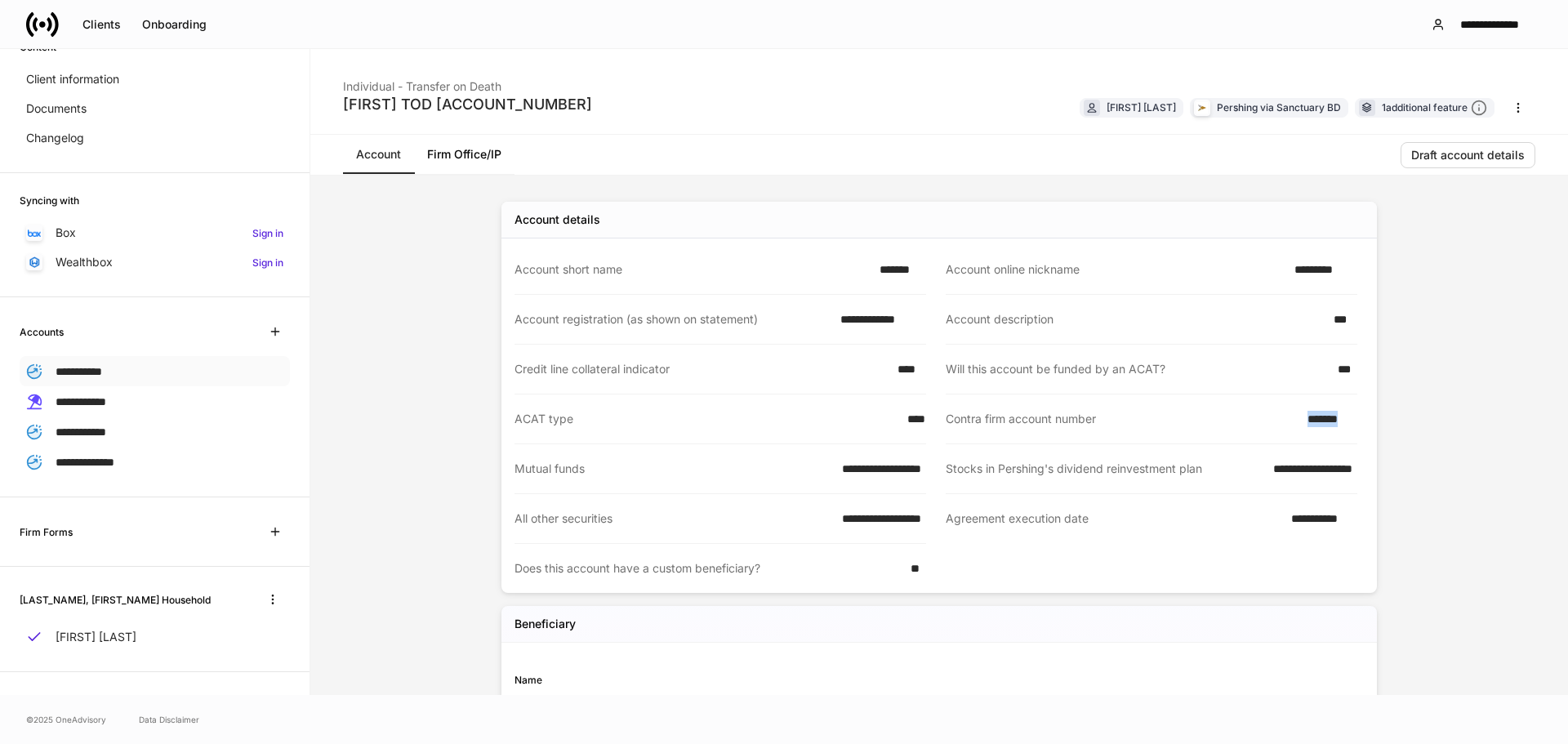 drag, startPoint x: 118, startPoint y: 397, endPoint x: 161, endPoint y: 383, distance: 45.22168 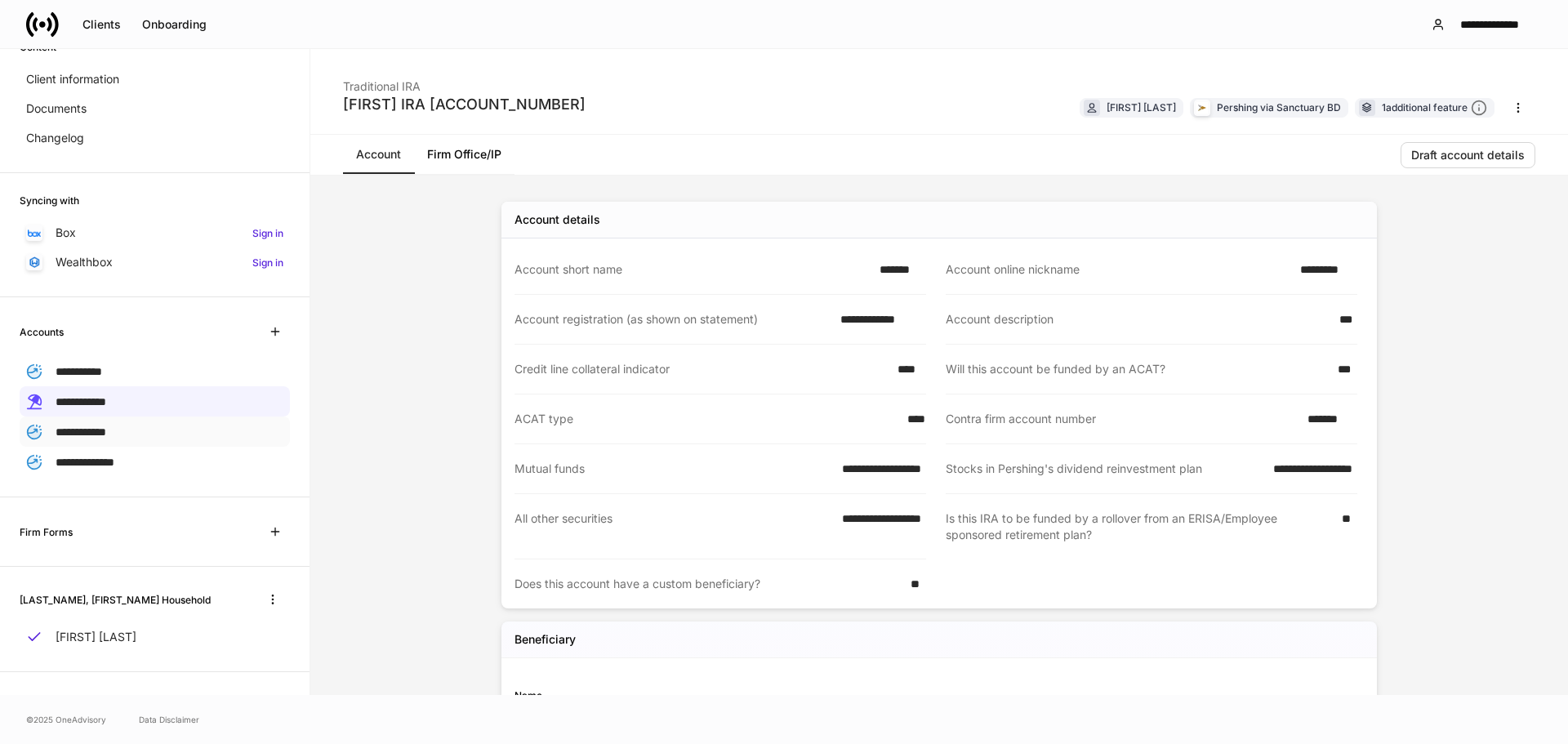 click on "**********" at bounding box center [81, 432] 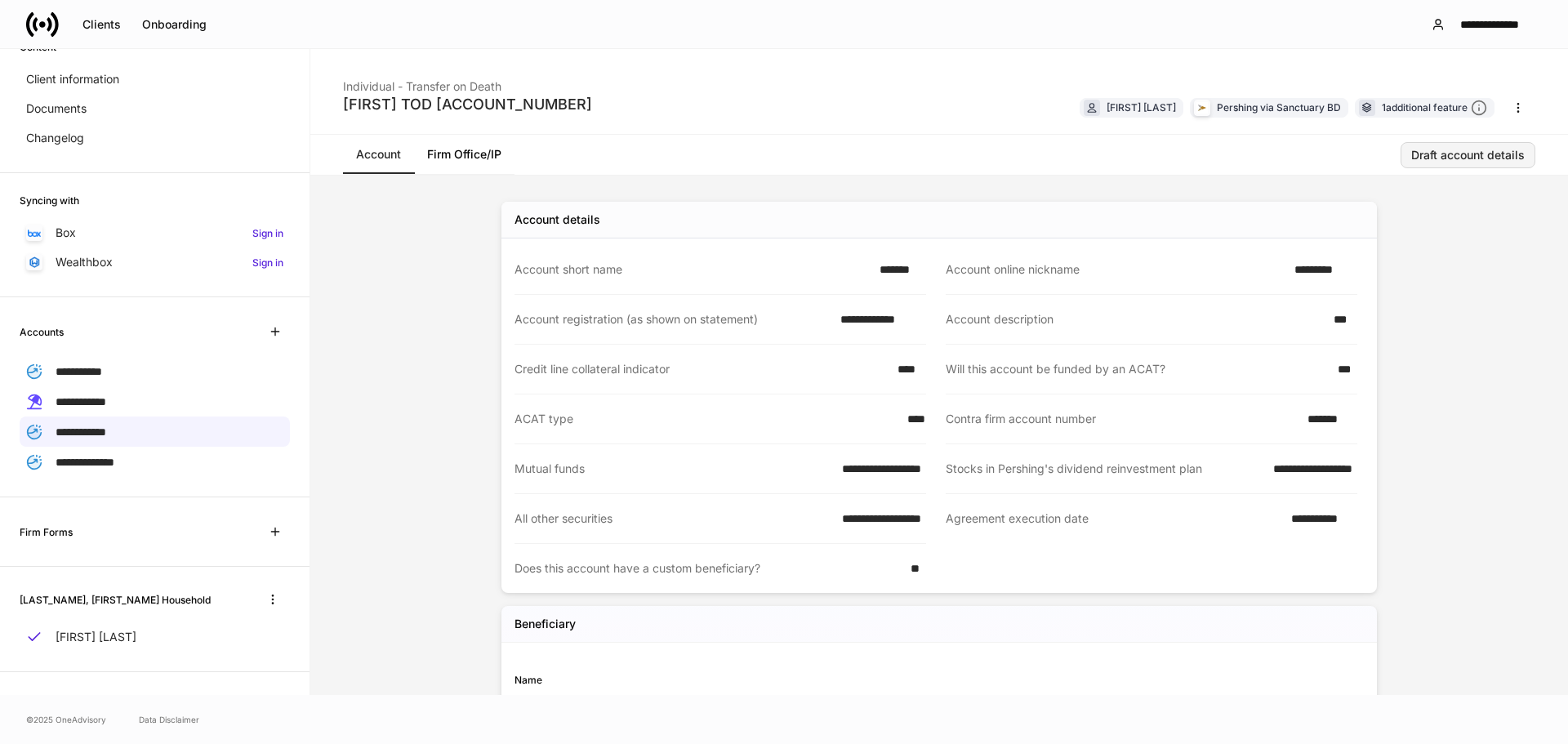 click on "Draft account details" at bounding box center (1468, 155) 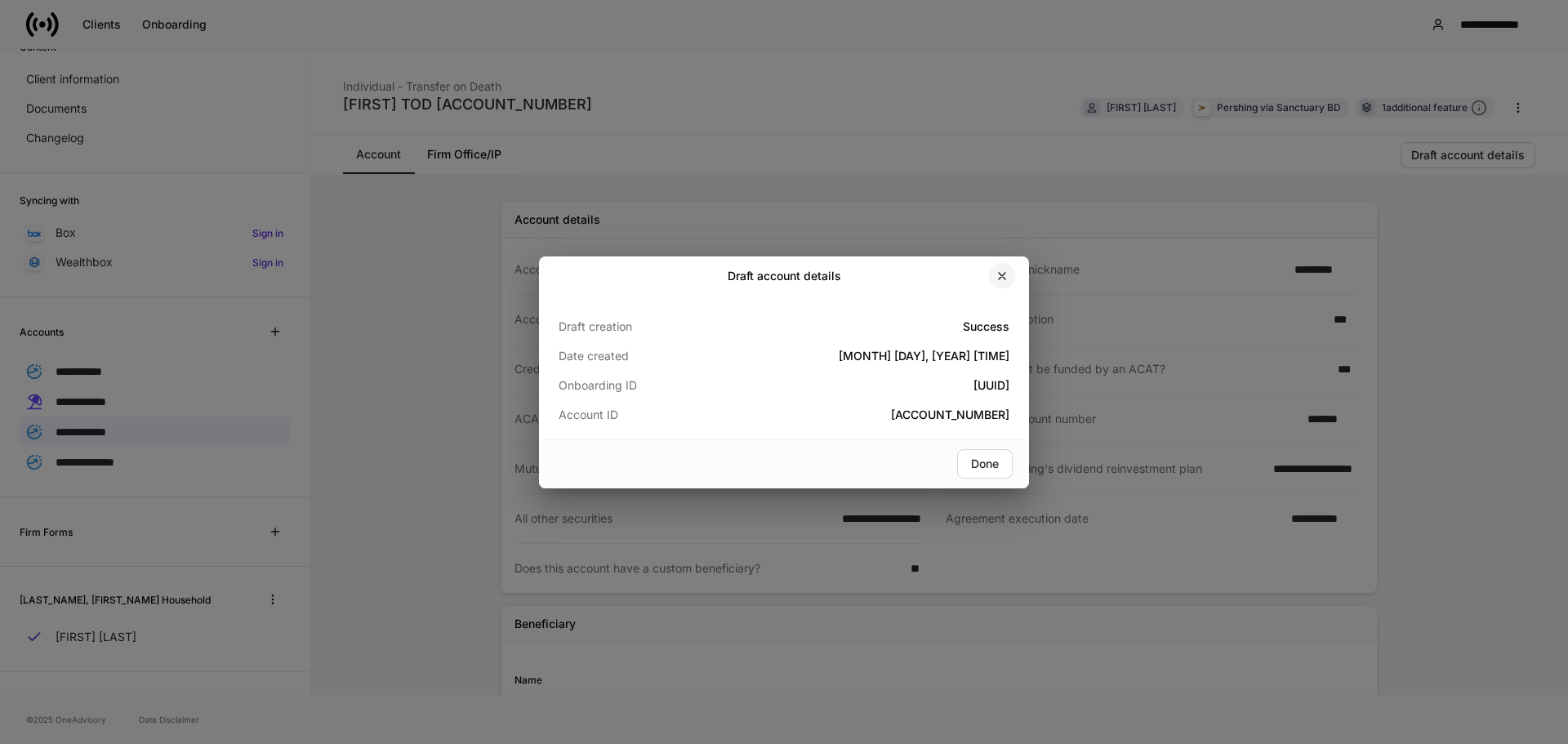 click 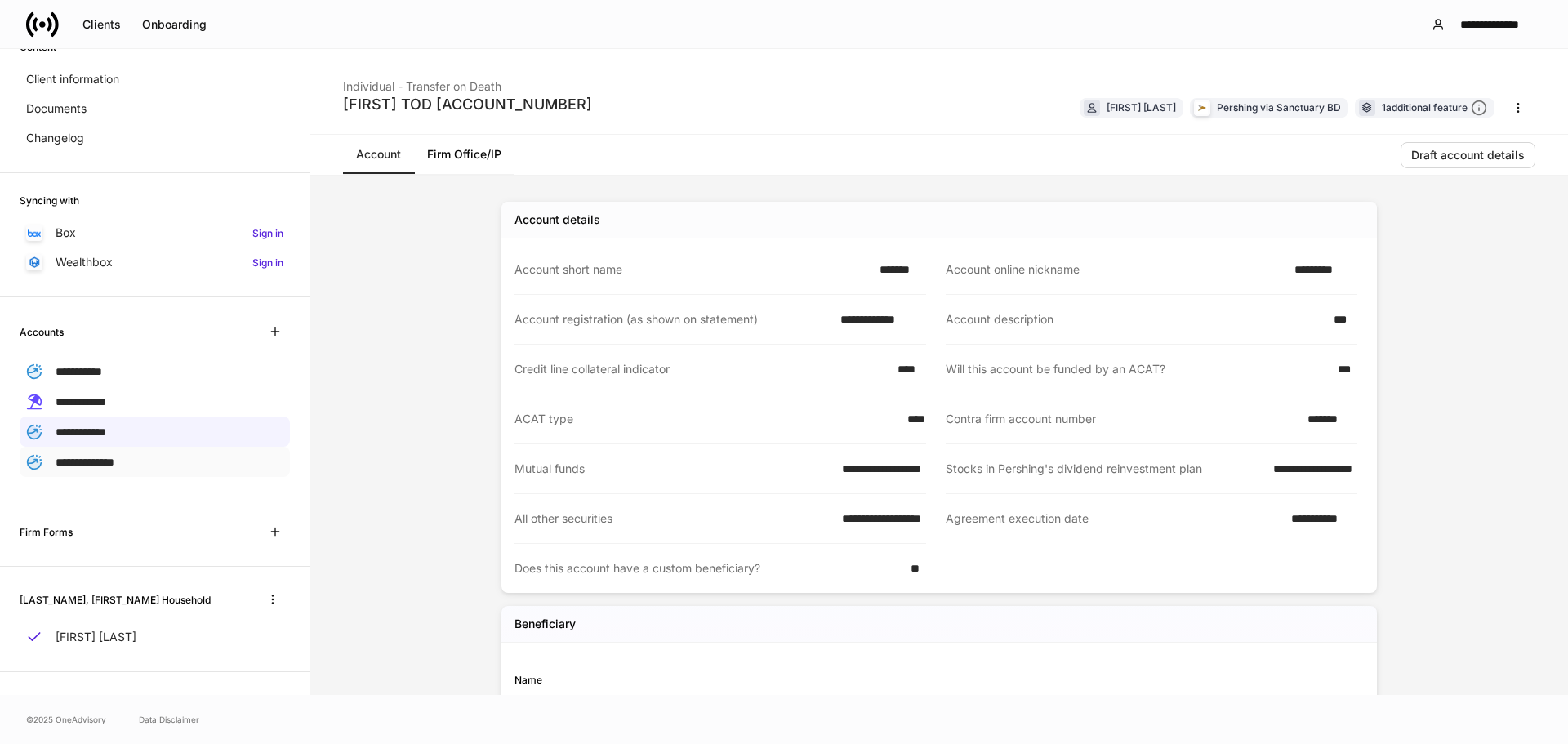 click on "**********" at bounding box center [154, 461] 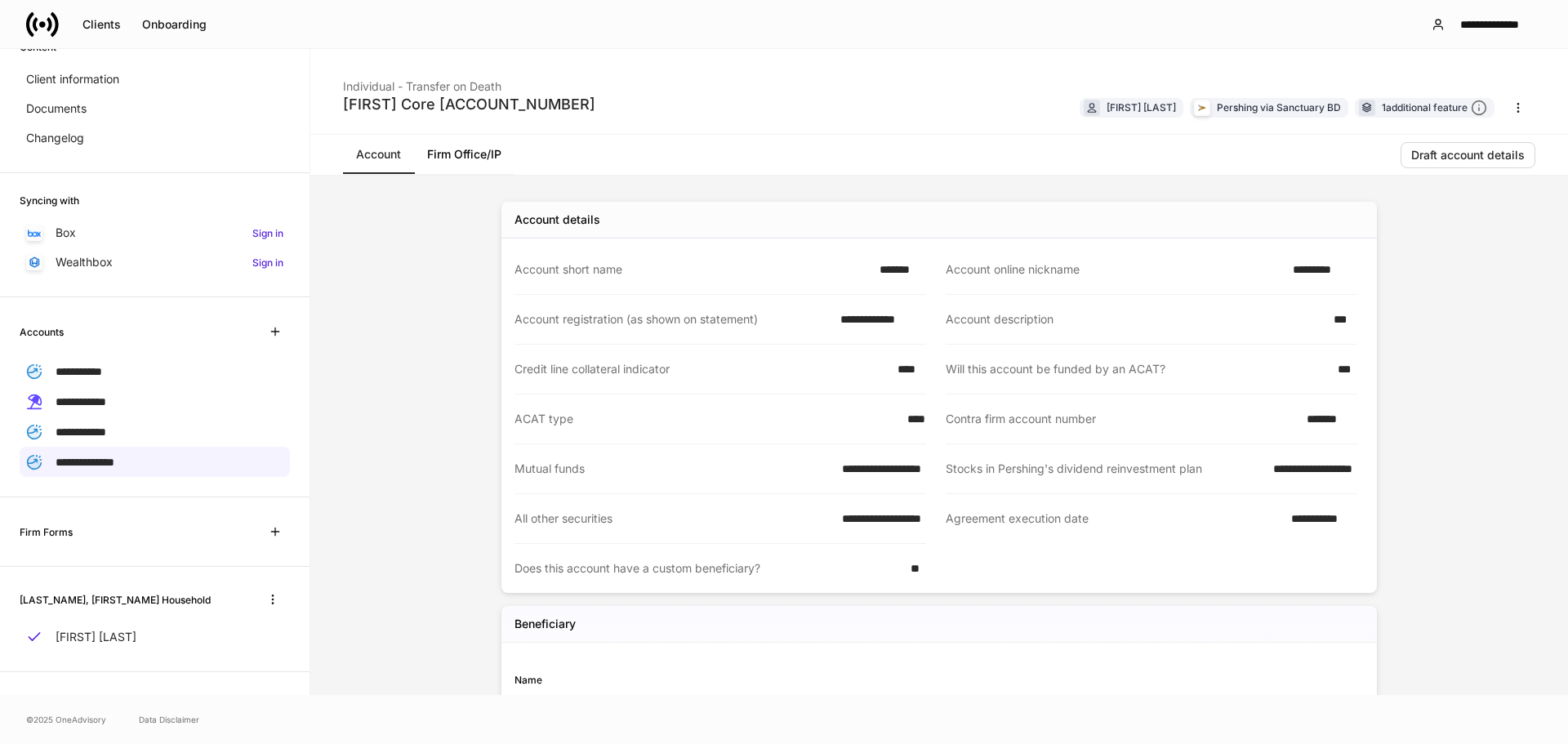 click on "Draft account details" at bounding box center (1468, 158) 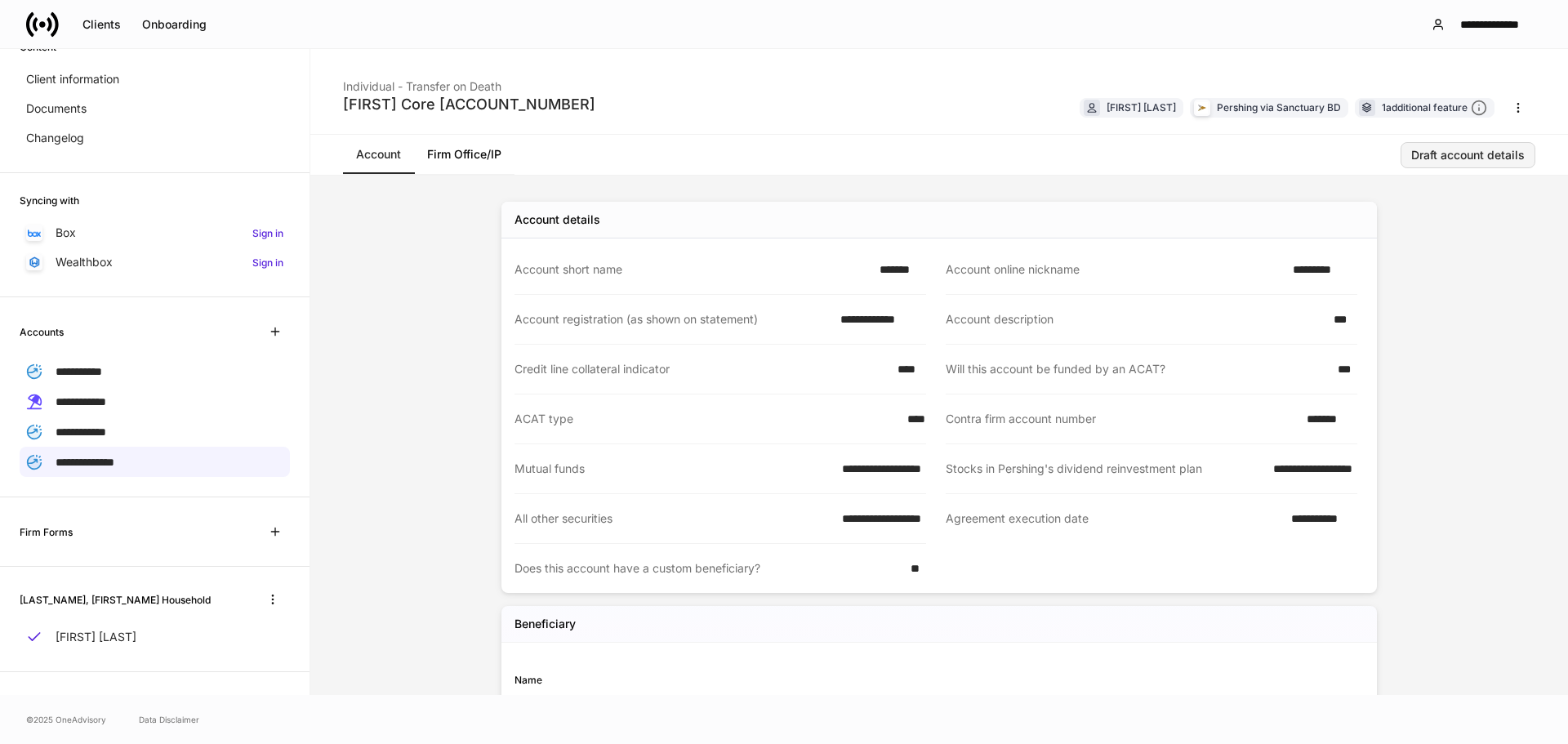 click on "Draft account details" at bounding box center (1468, 155) 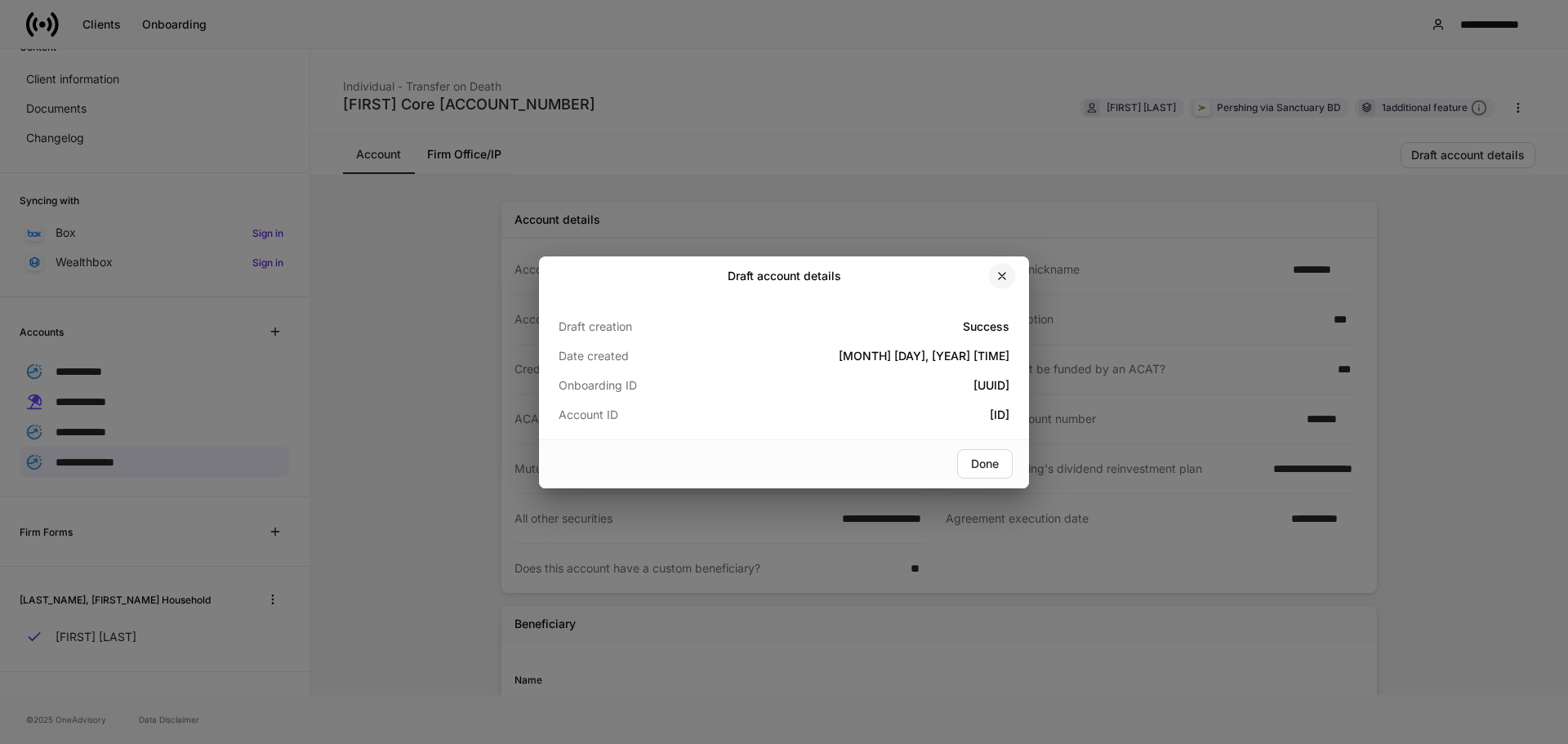 click 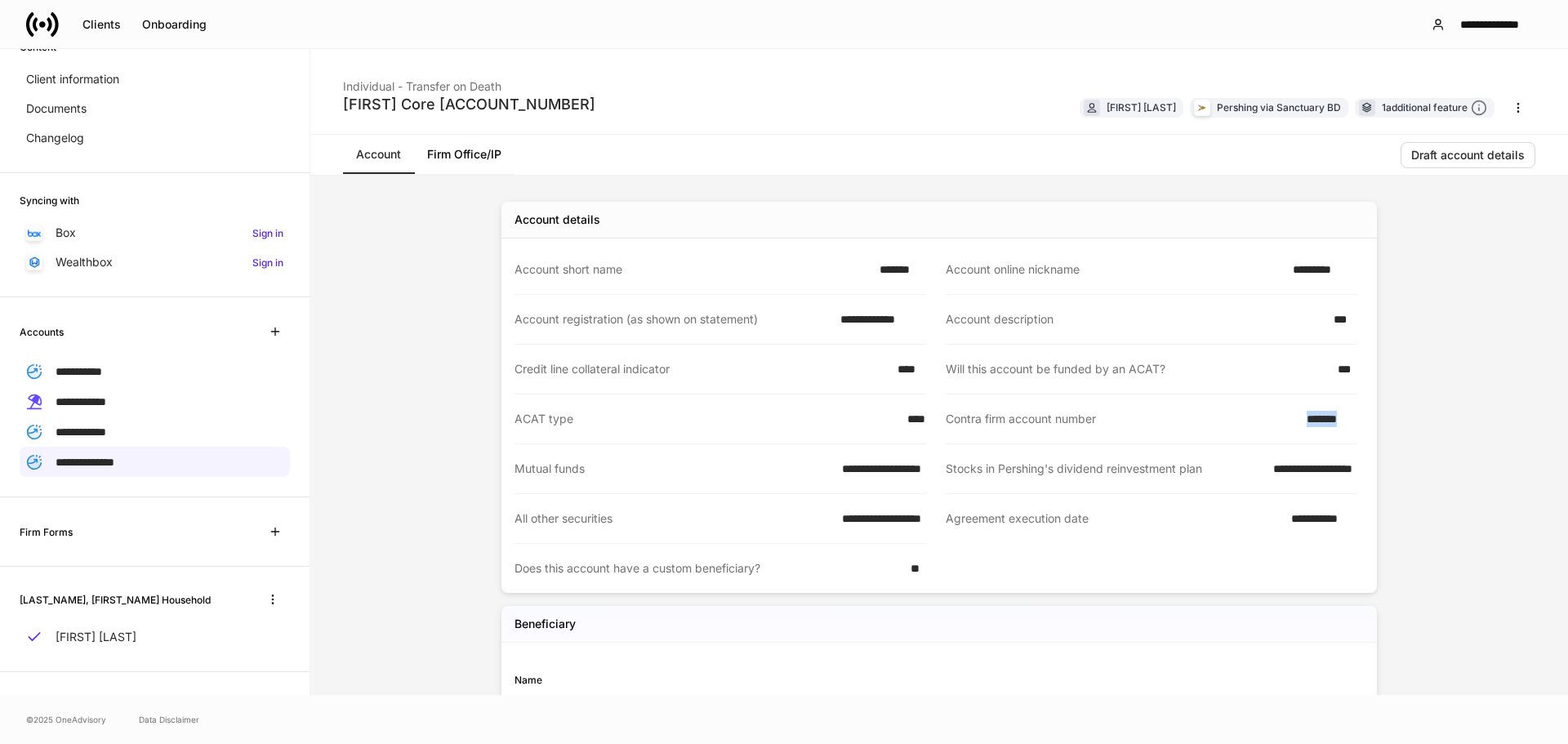 drag, startPoint x: 1286, startPoint y: 414, endPoint x: 1350, endPoint y: 421, distance: 64.38167 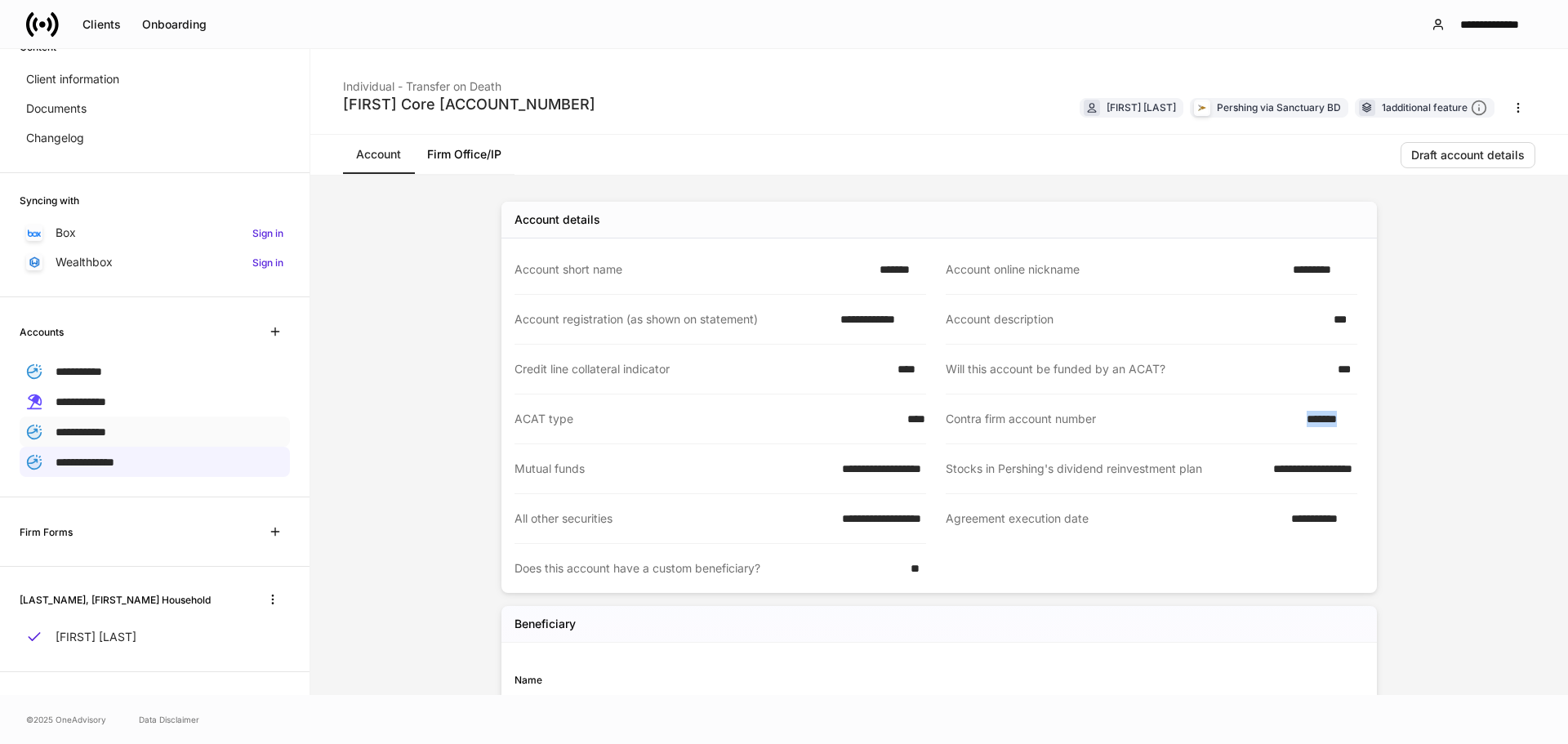 click on "**********" at bounding box center [81, 432] 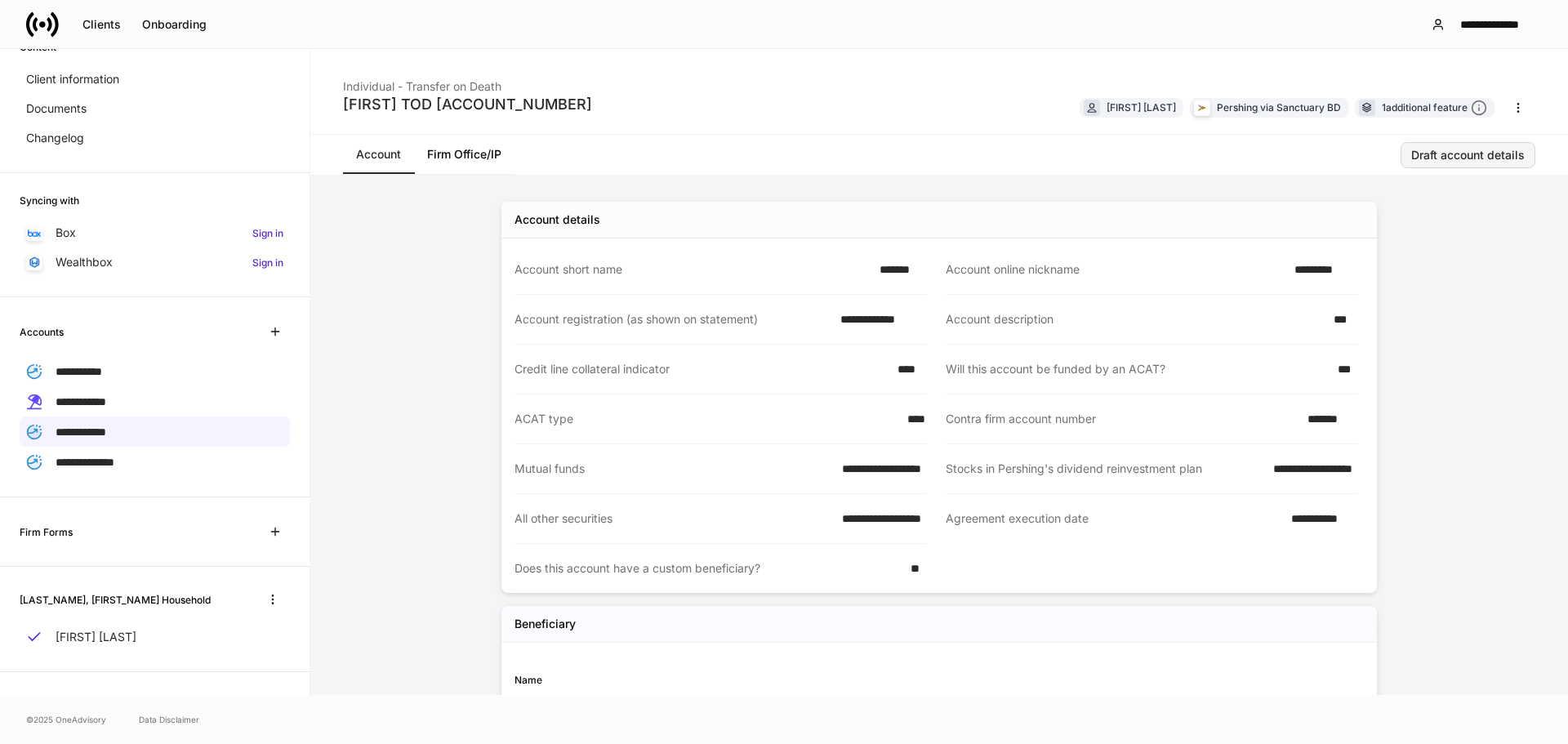 click on "Draft account details" at bounding box center [1468, 155] 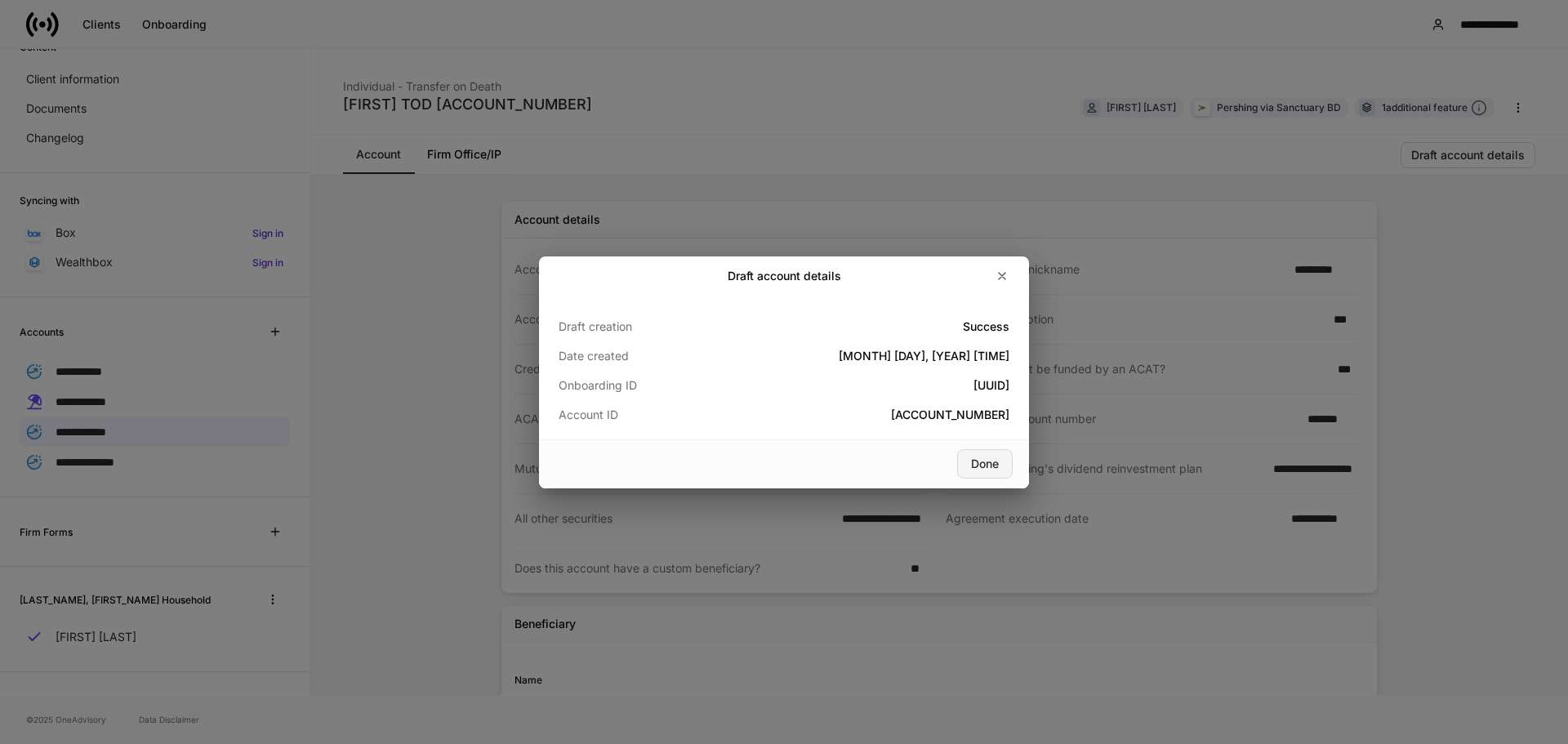 click on "Done" at bounding box center [985, 464] 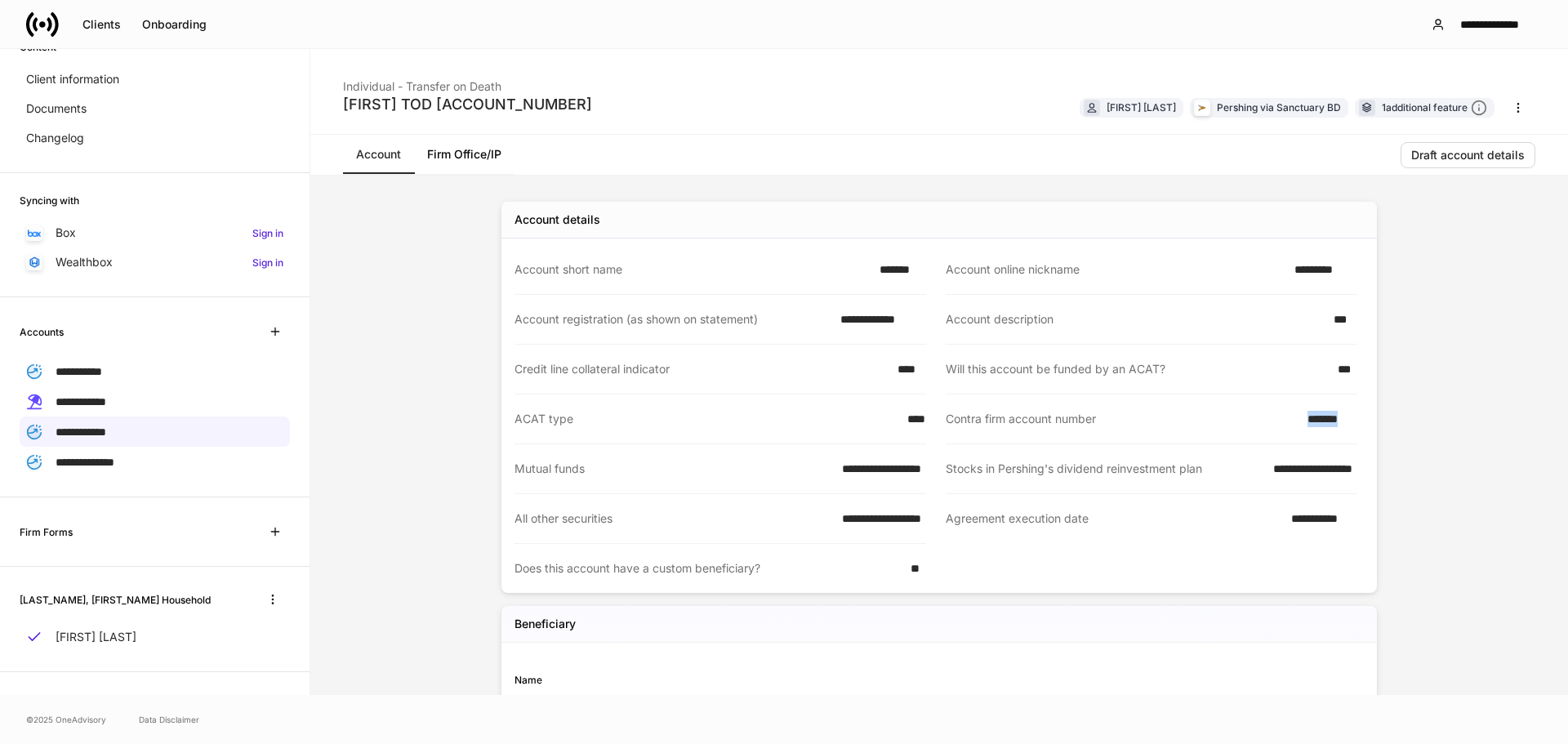 drag, startPoint x: 1285, startPoint y: 411, endPoint x: 1357, endPoint y: 419, distance: 72.44308 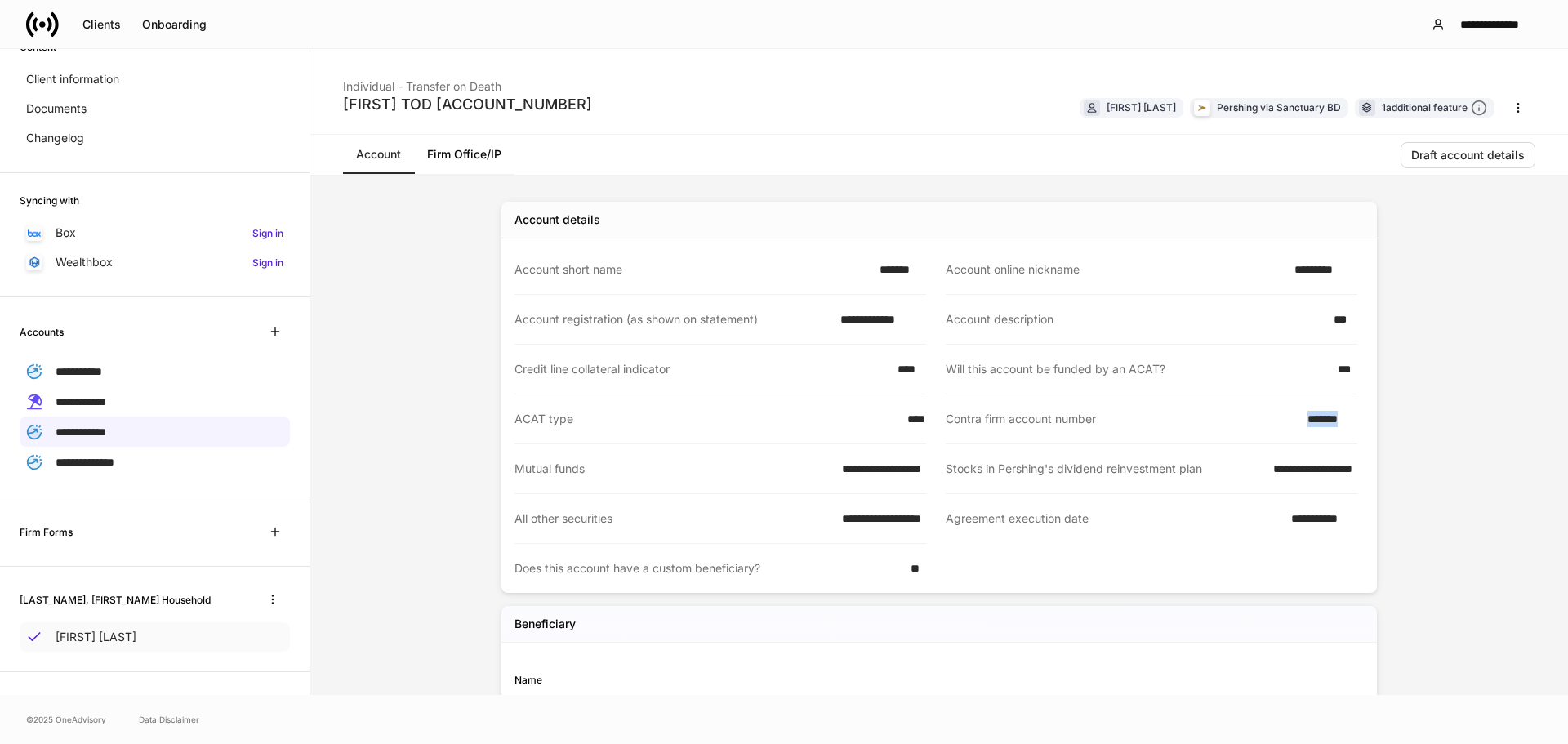 click on "[FIRST] [LAST]" at bounding box center (96, 637) 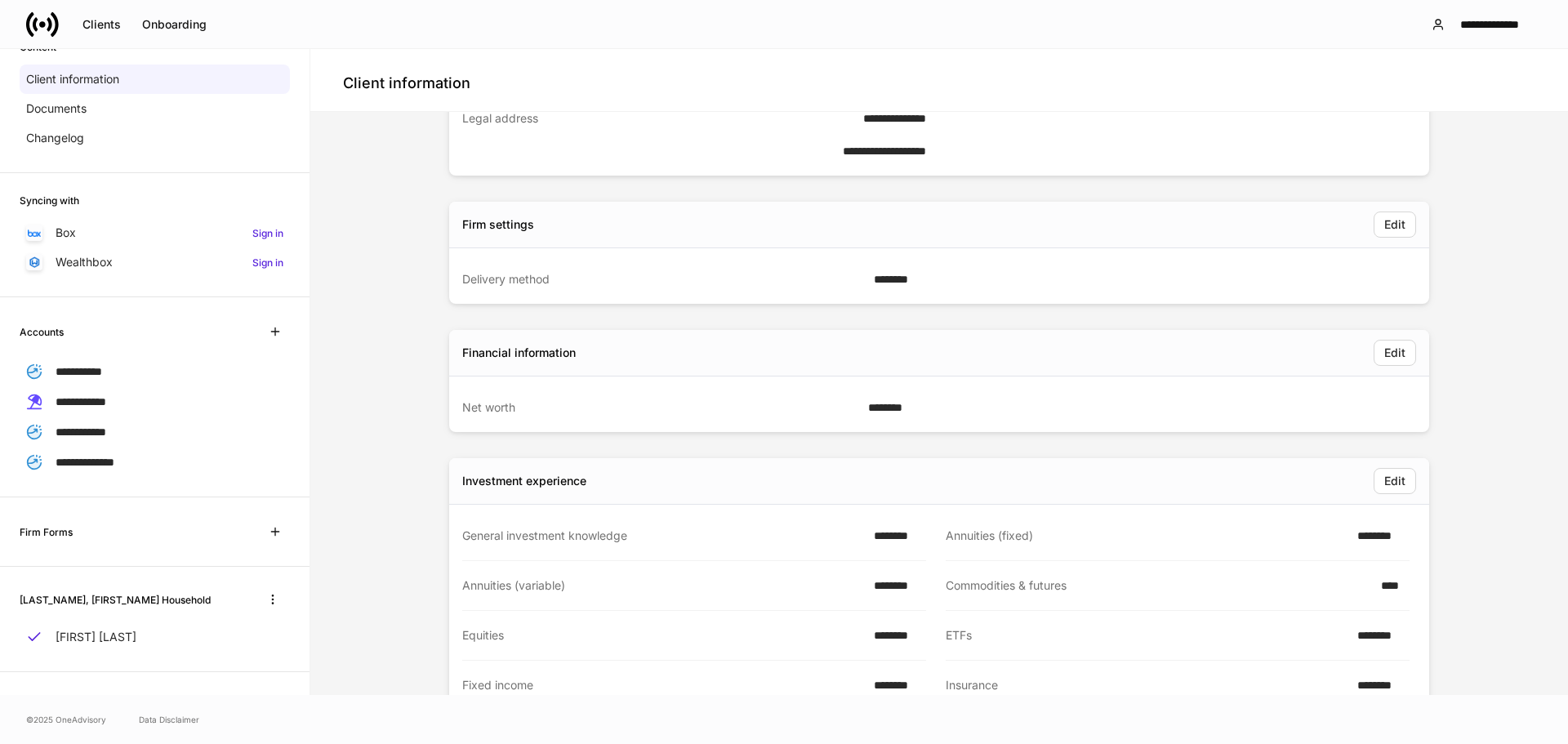 scroll, scrollTop: 1225, scrollLeft: 0, axis: vertical 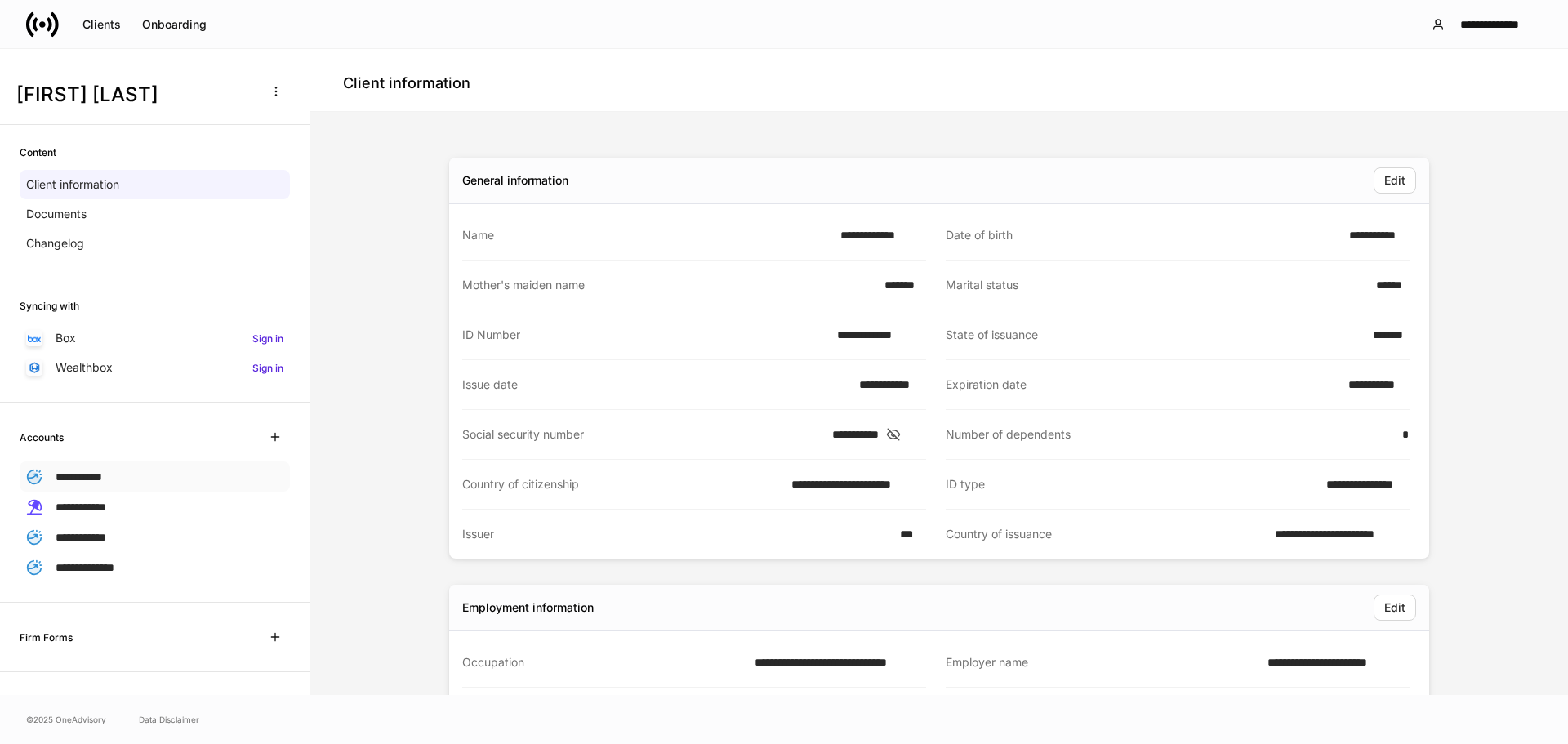 click on "**********" at bounding box center [78, 477] 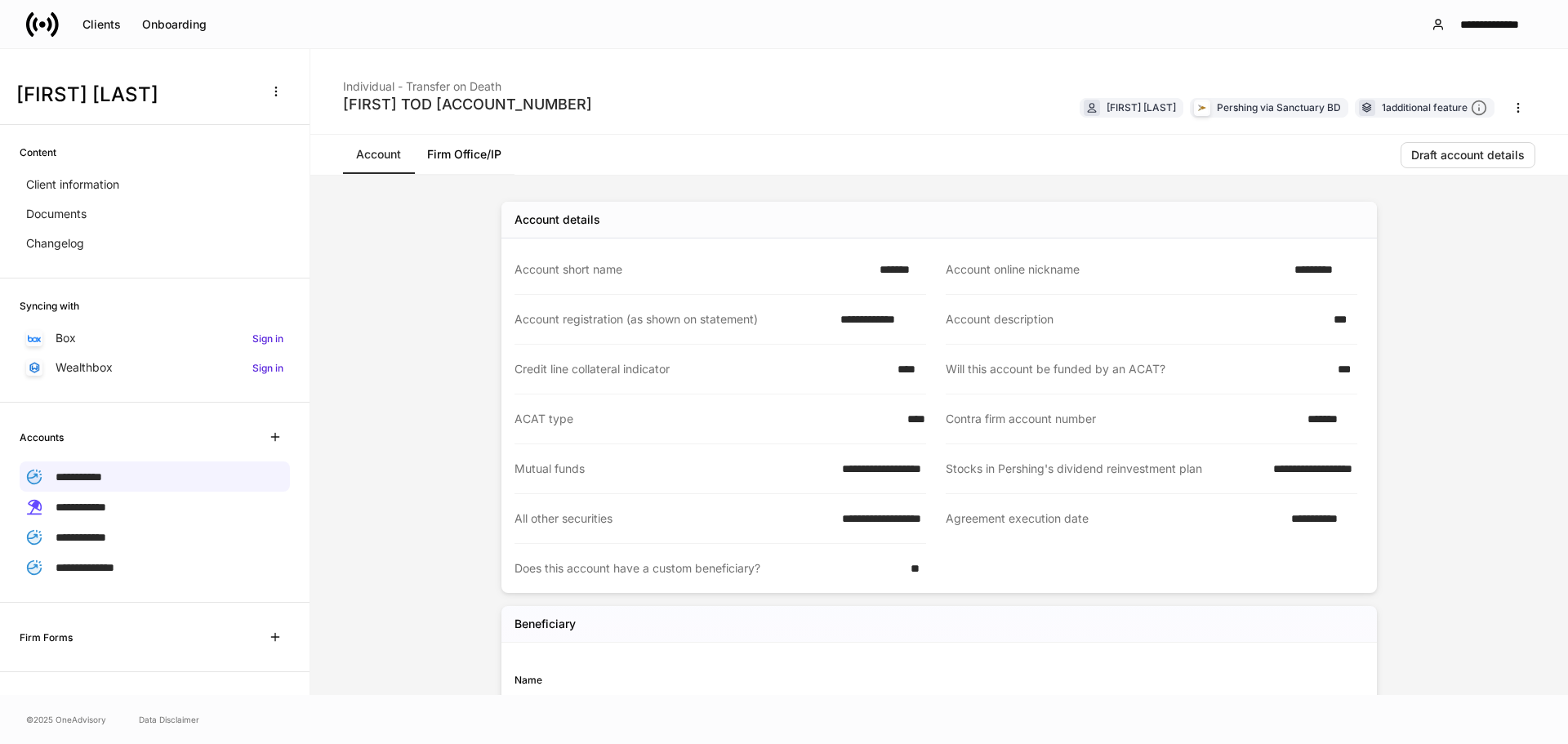 click on "Firm Office/IP" at bounding box center (464, 154) 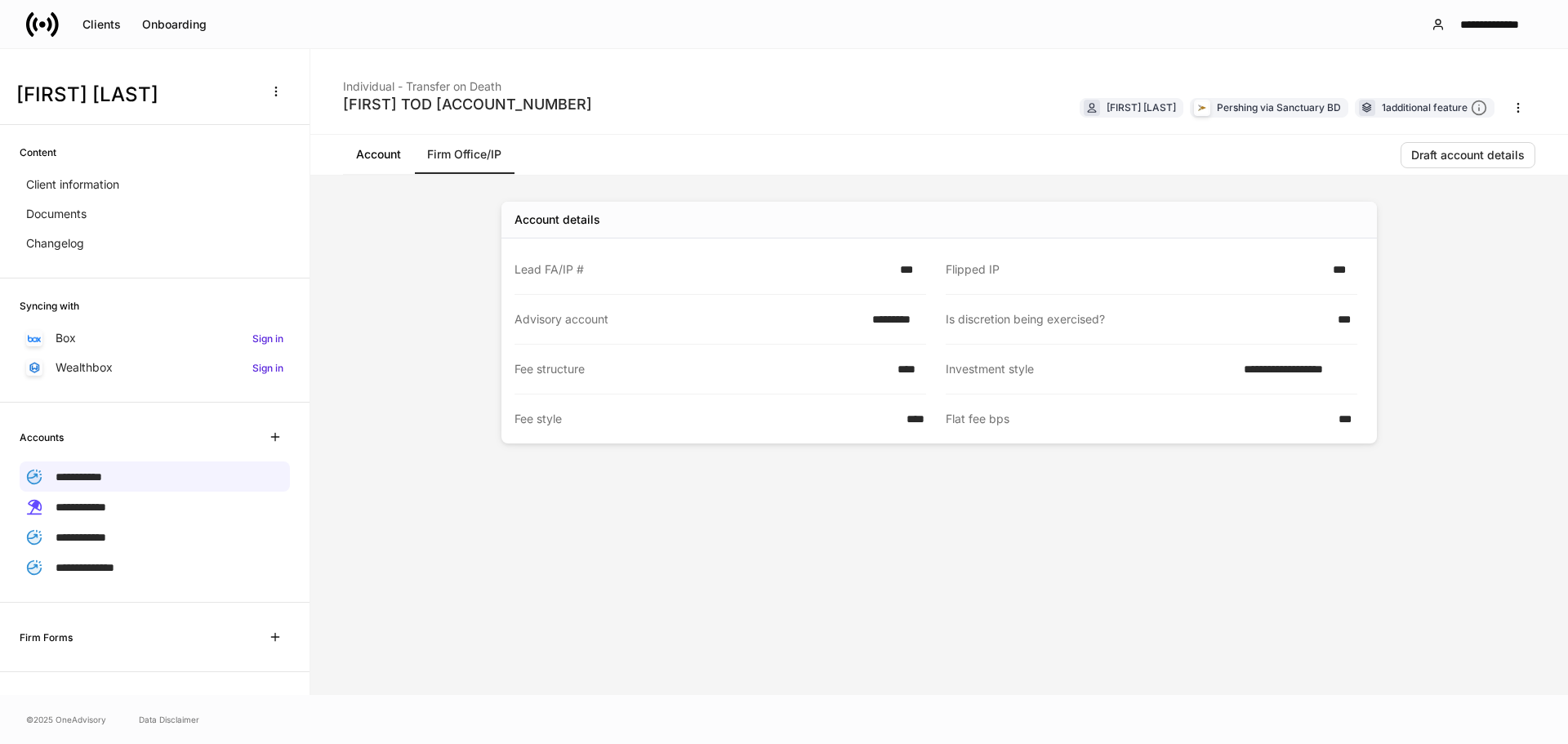 click 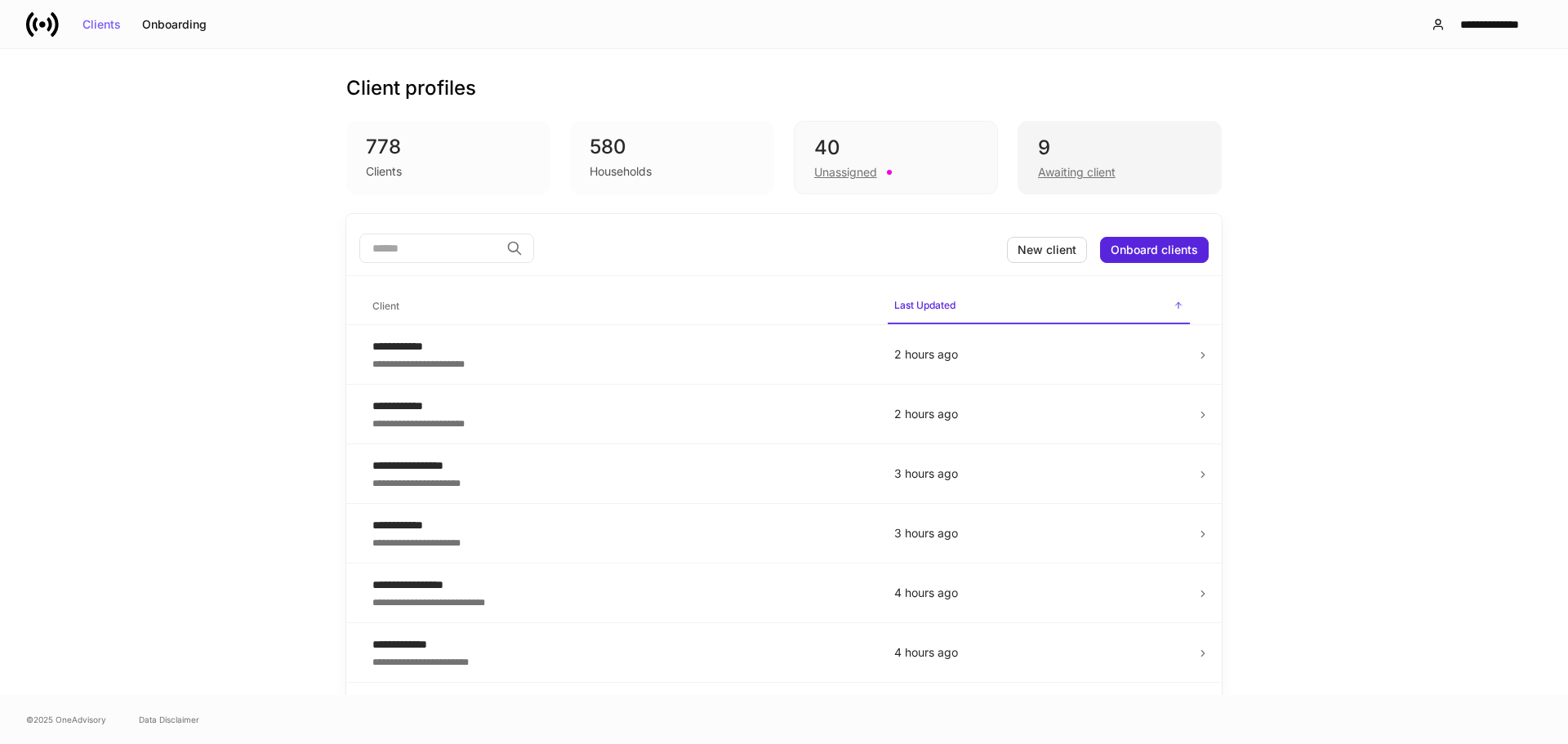 click on "Awaiting client" at bounding box center [1120, 171] 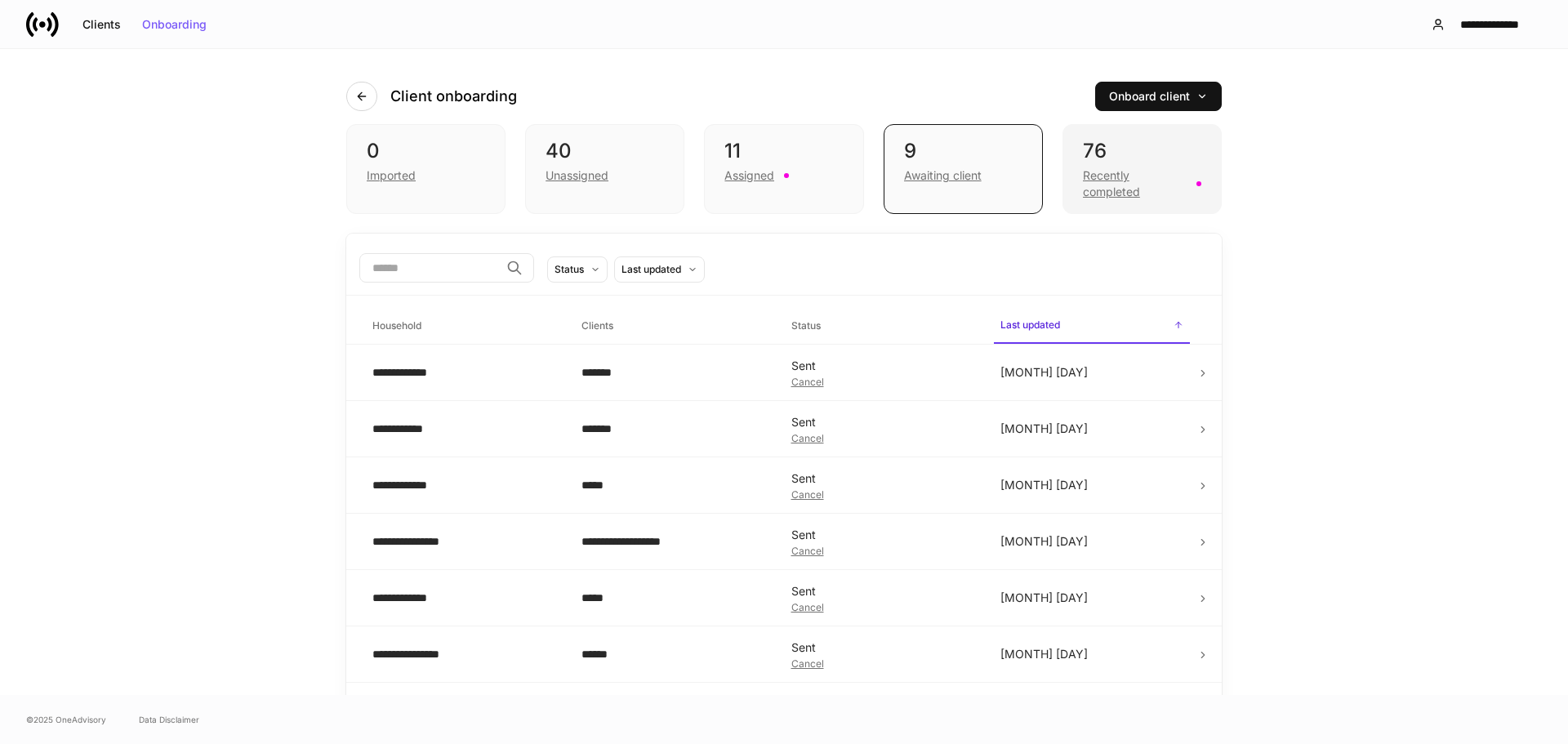 click on "Recently completed" at bounding box center [1134, 184] 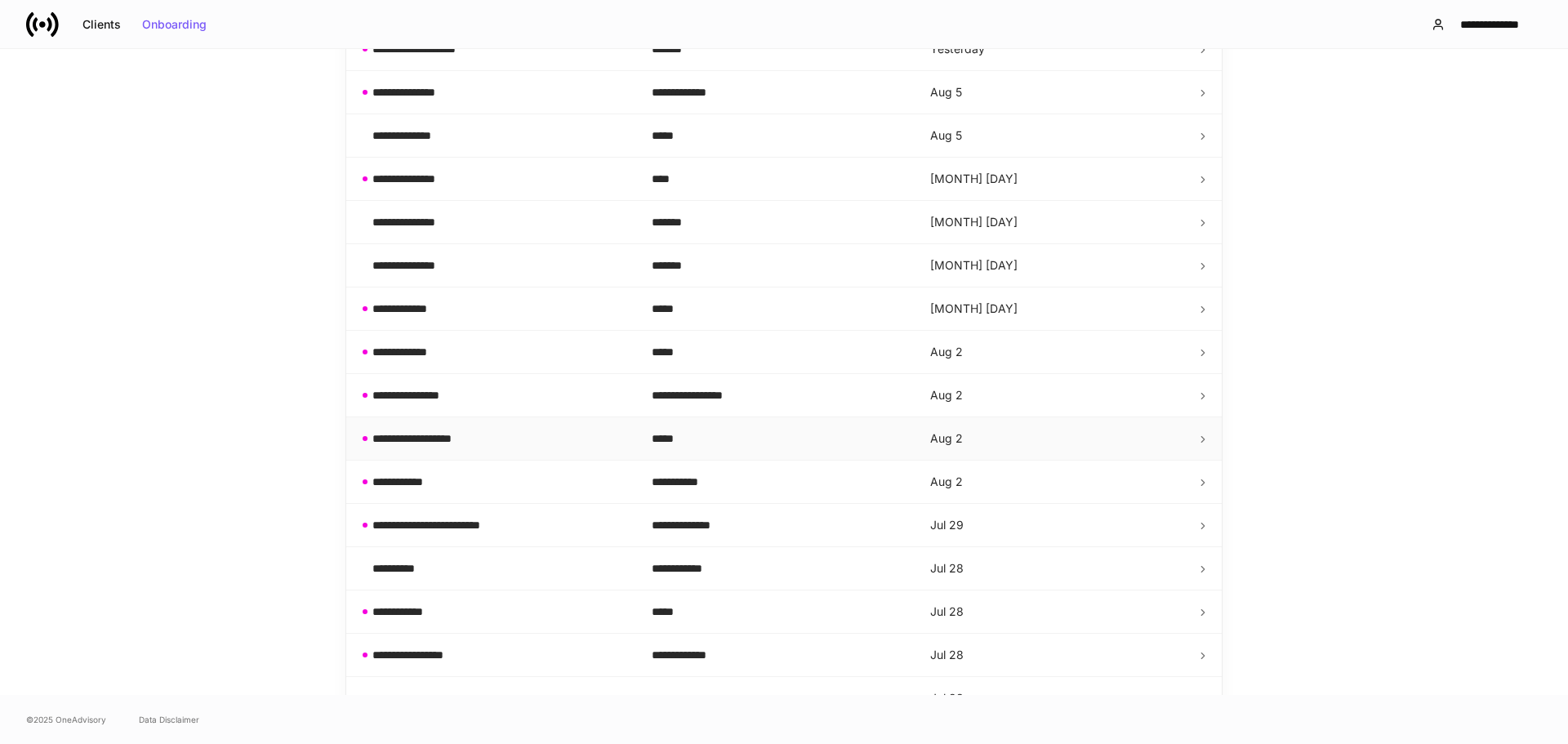 scroll, scrollTop: 327, scrollLeft: 0, axis: vertical 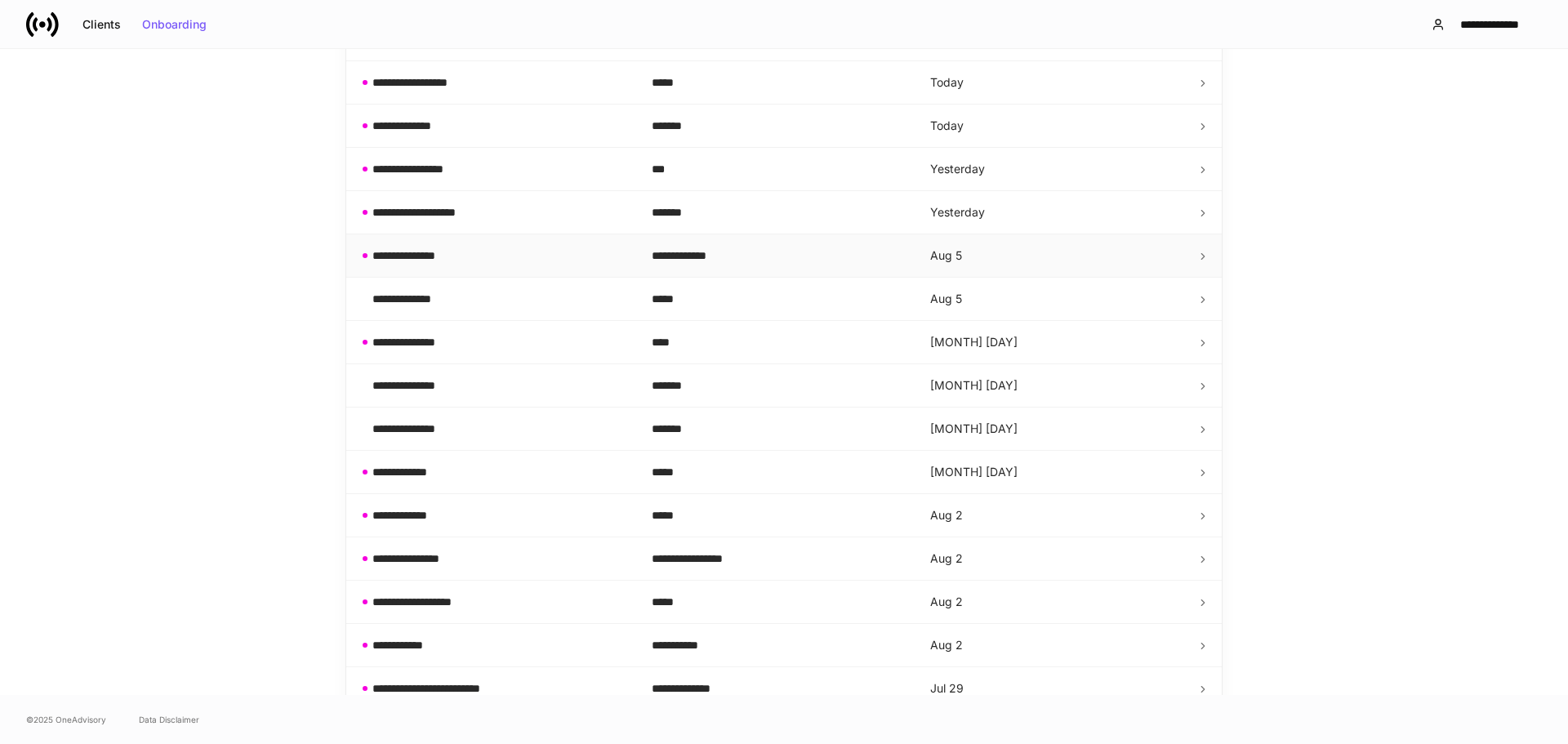 click on "**********" at bounding box center [416, 256] 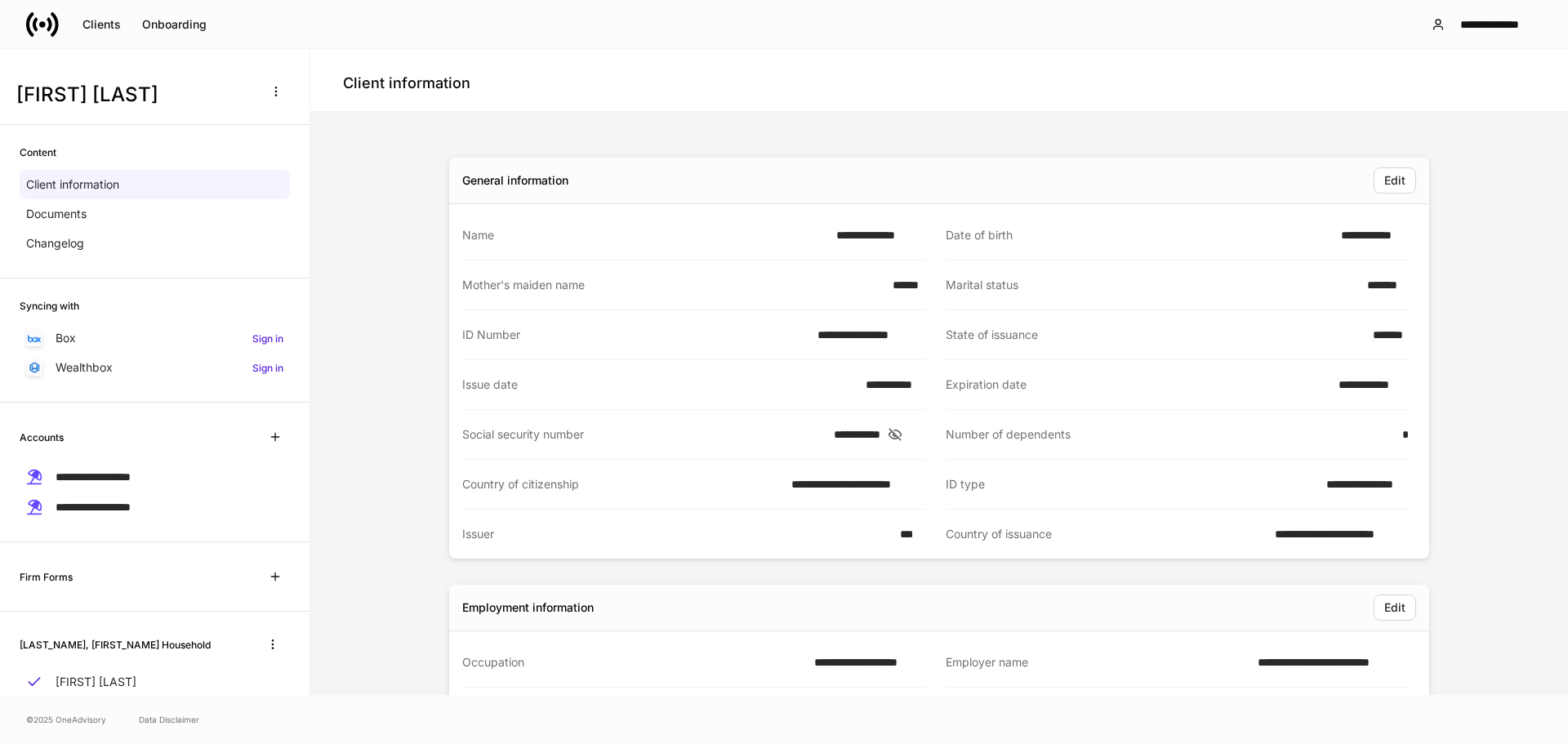 scroll, scrollTop: 76, scrollLeft: 0, axis: vertical 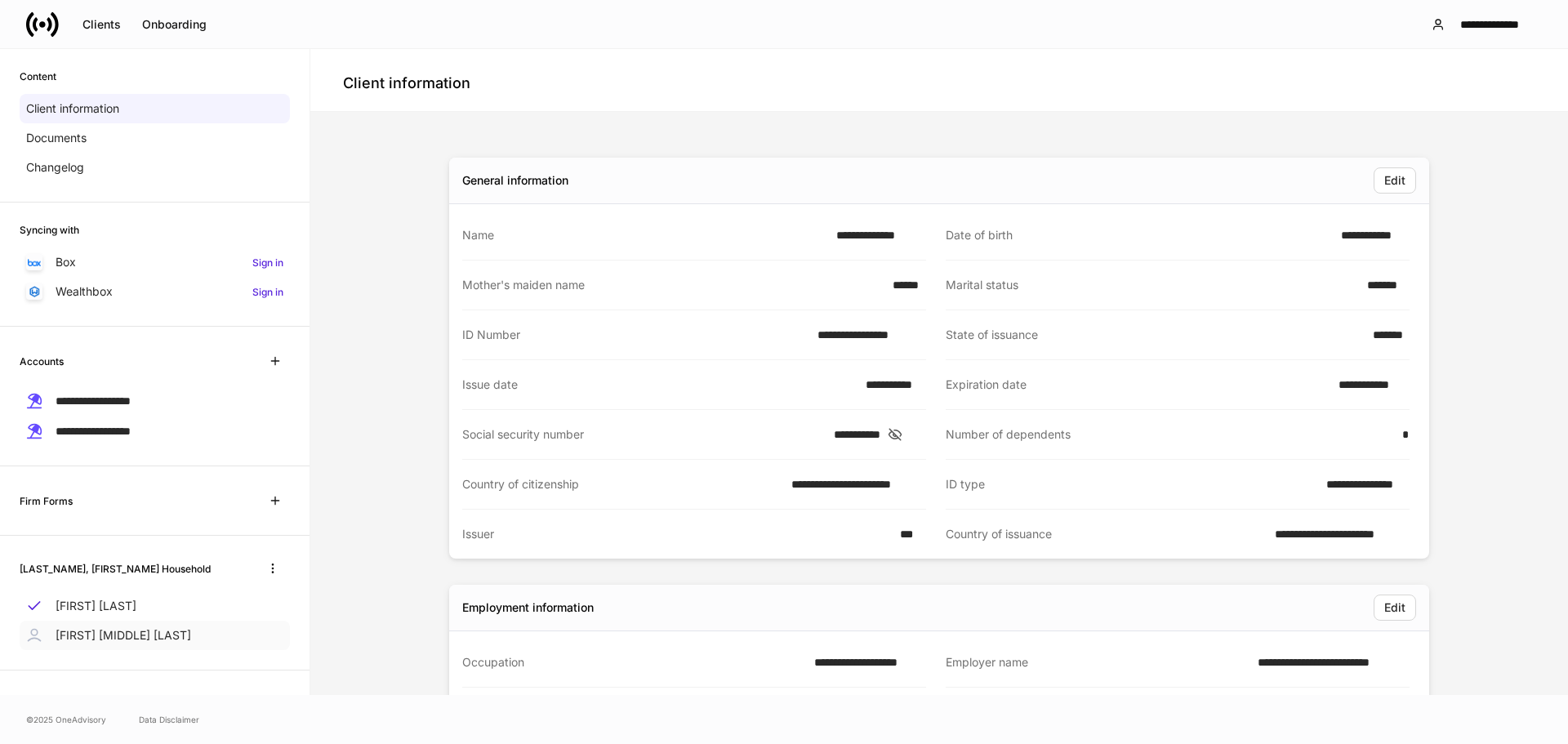 click on "[FIRST] [MIDDLE] [LAST]" at bounding box center [123, 635] 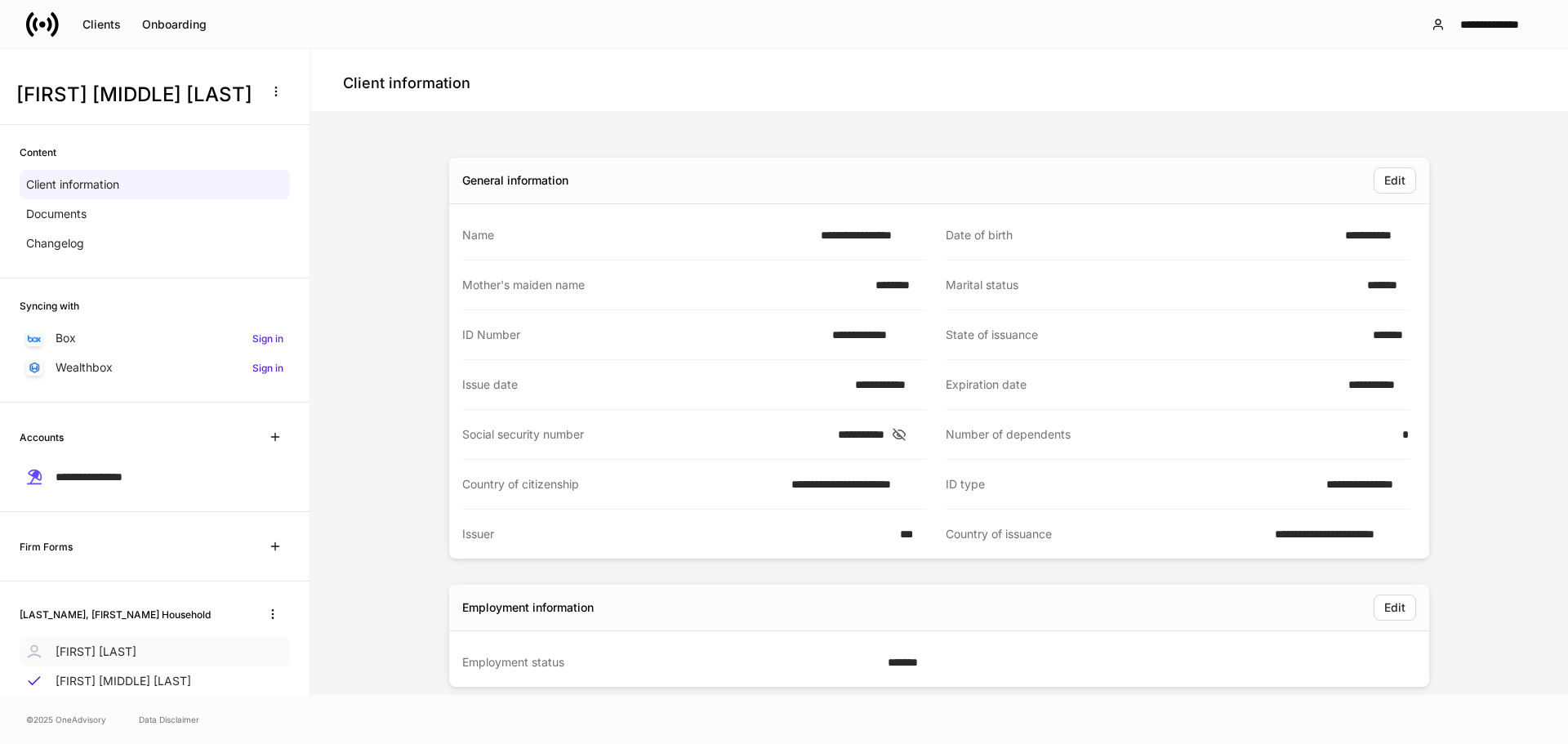 click on "[FIRST] [LAST]" at bounding box center (96, 652) 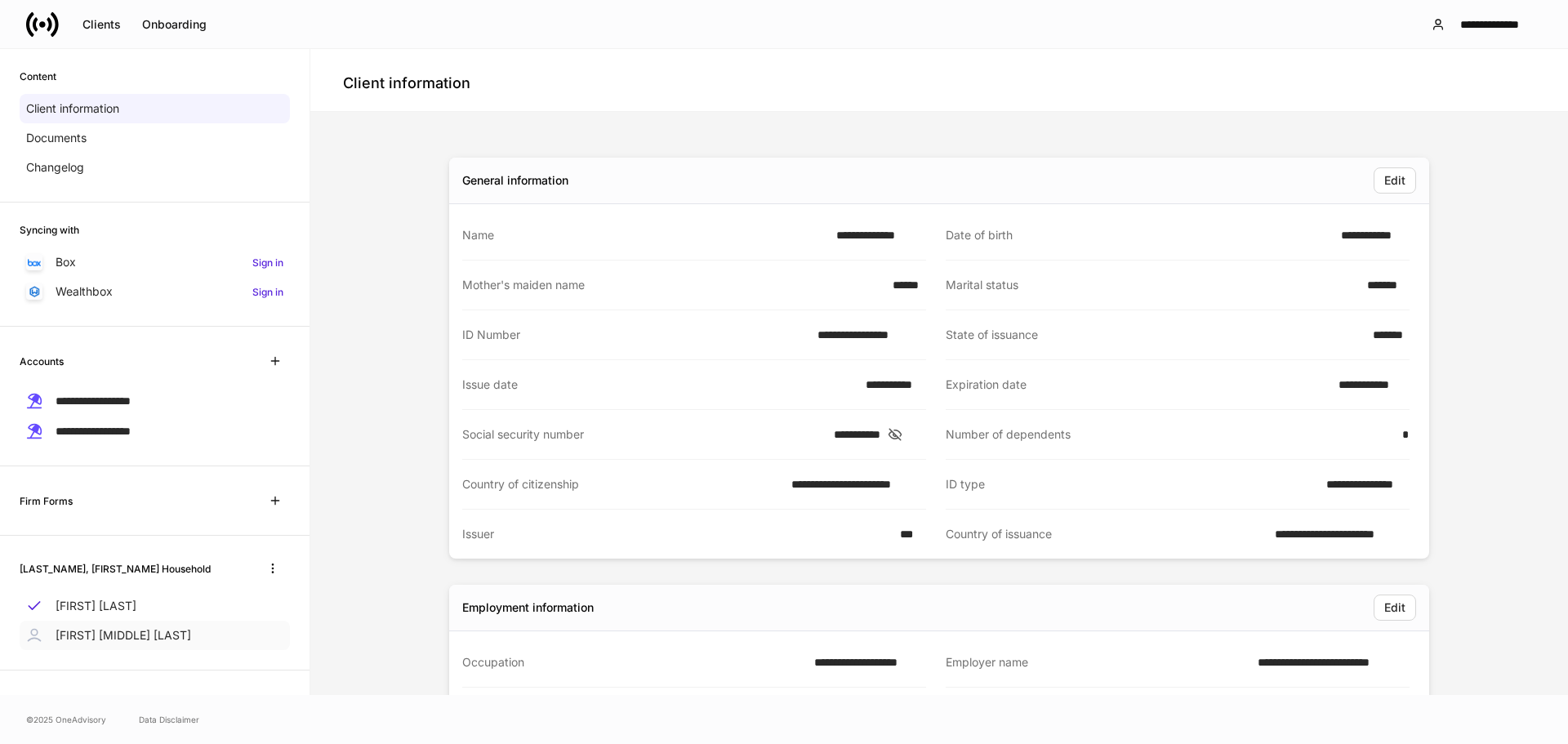 click on "[FIRST] [MIDDLE] [LAST]" at bounding box center (123, 635) 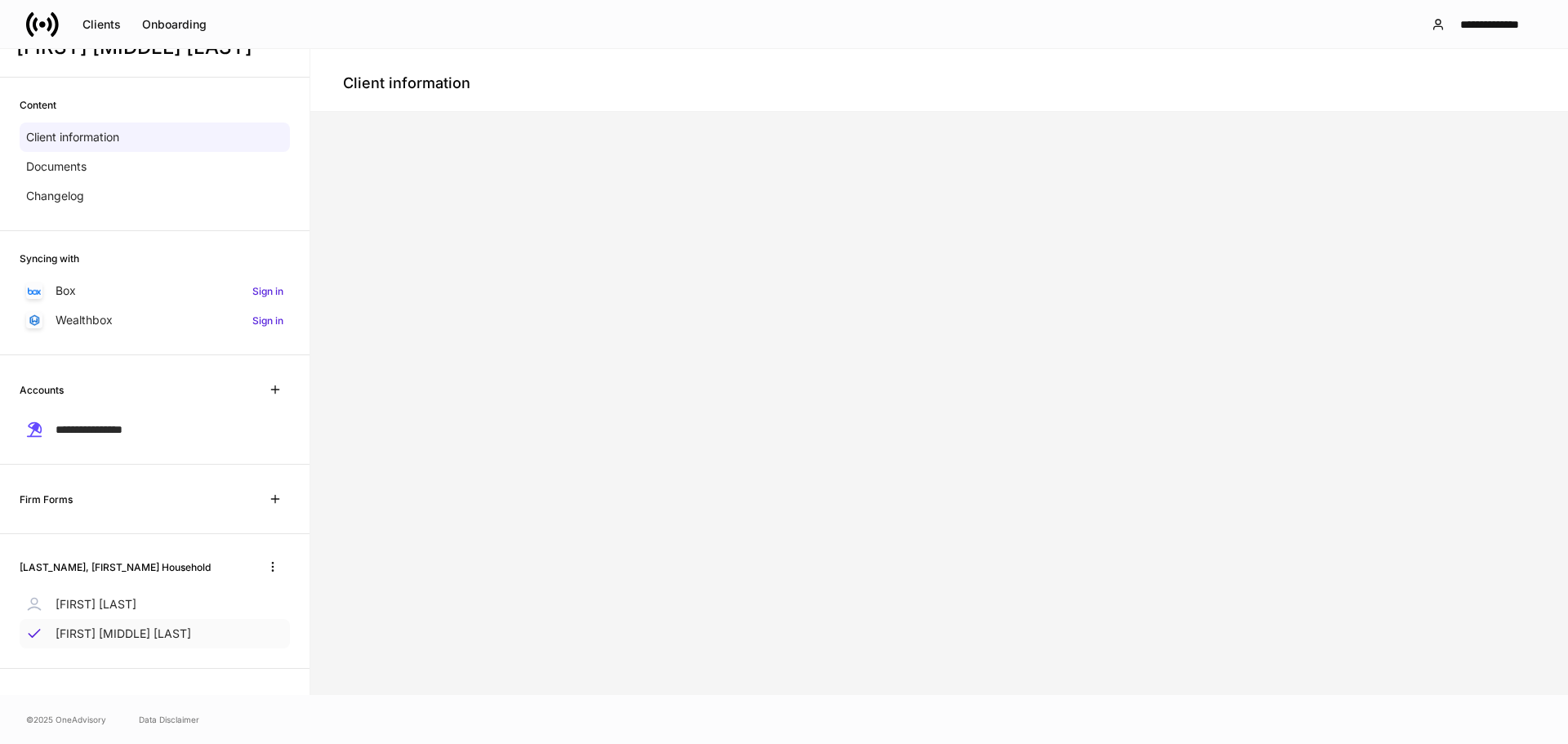scroll, scrollTop: 47, scrollLeft: 0, axis: vertical 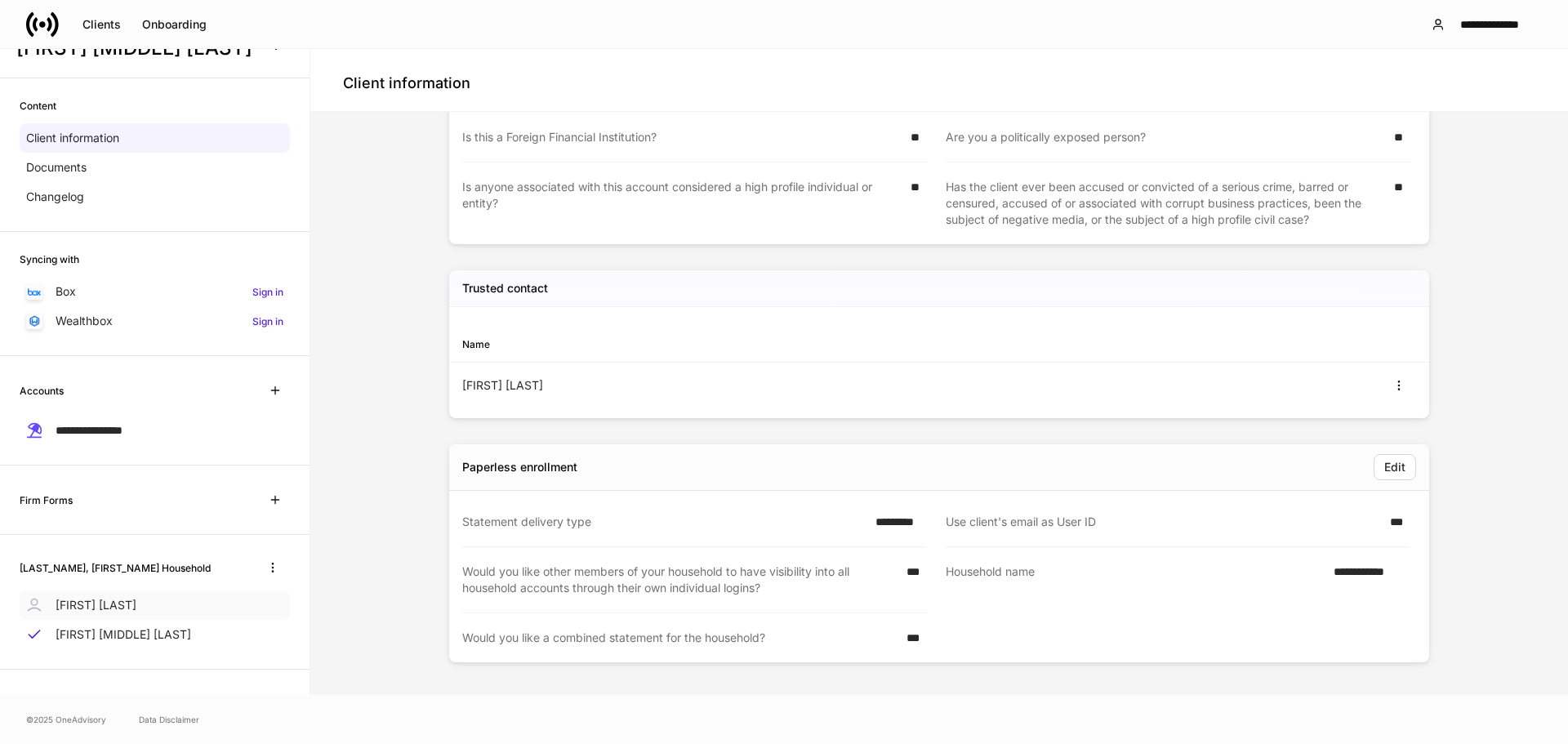 click on "[FIRST] [LAST]" at bounding box center (96, 605) 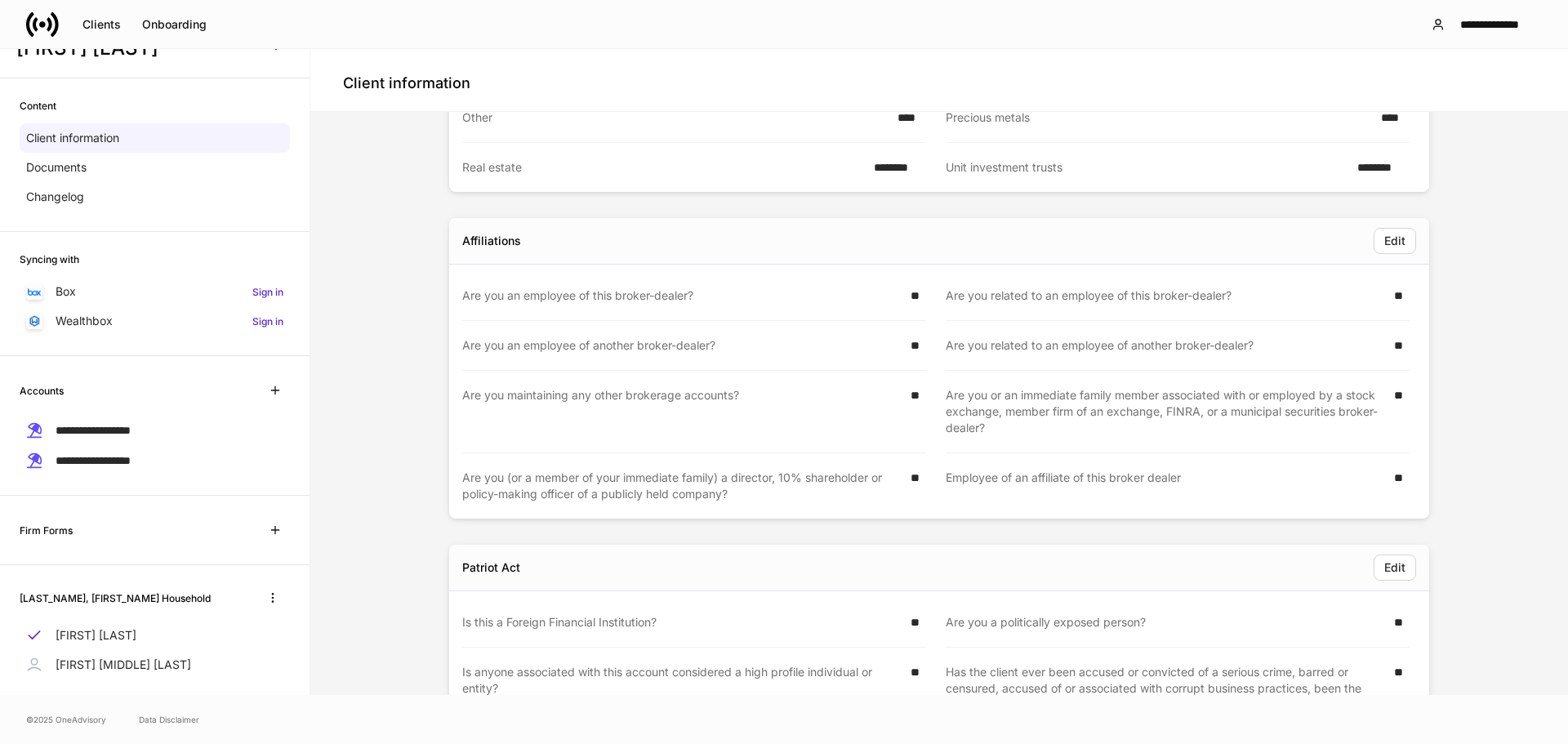 scroll, scrollTop: 2363, scrollLeft: 0, axis: vertical 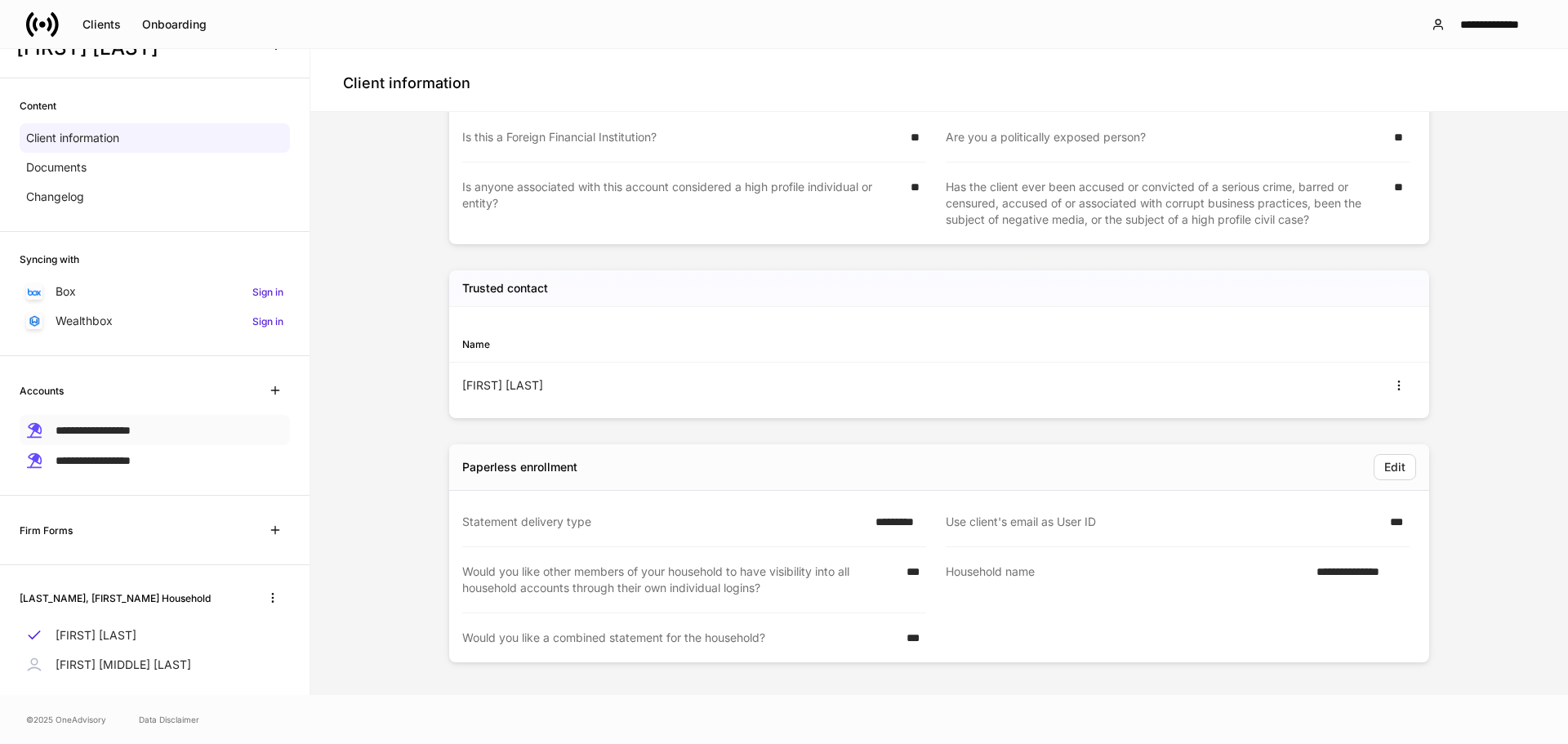 click on "**********" at bounding box center [93, 430] 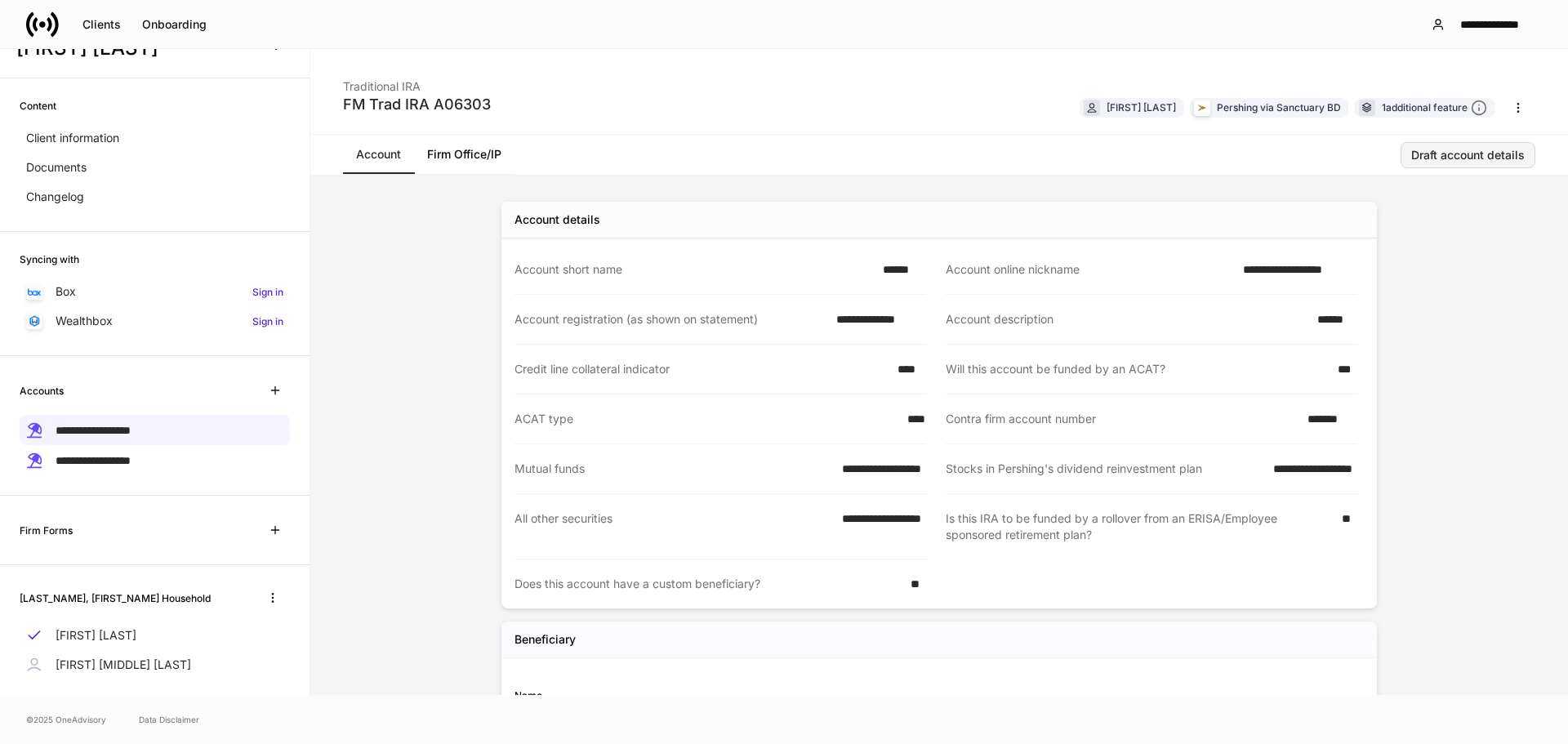 click on "Draft account details" at bounding box center [1468, 155] 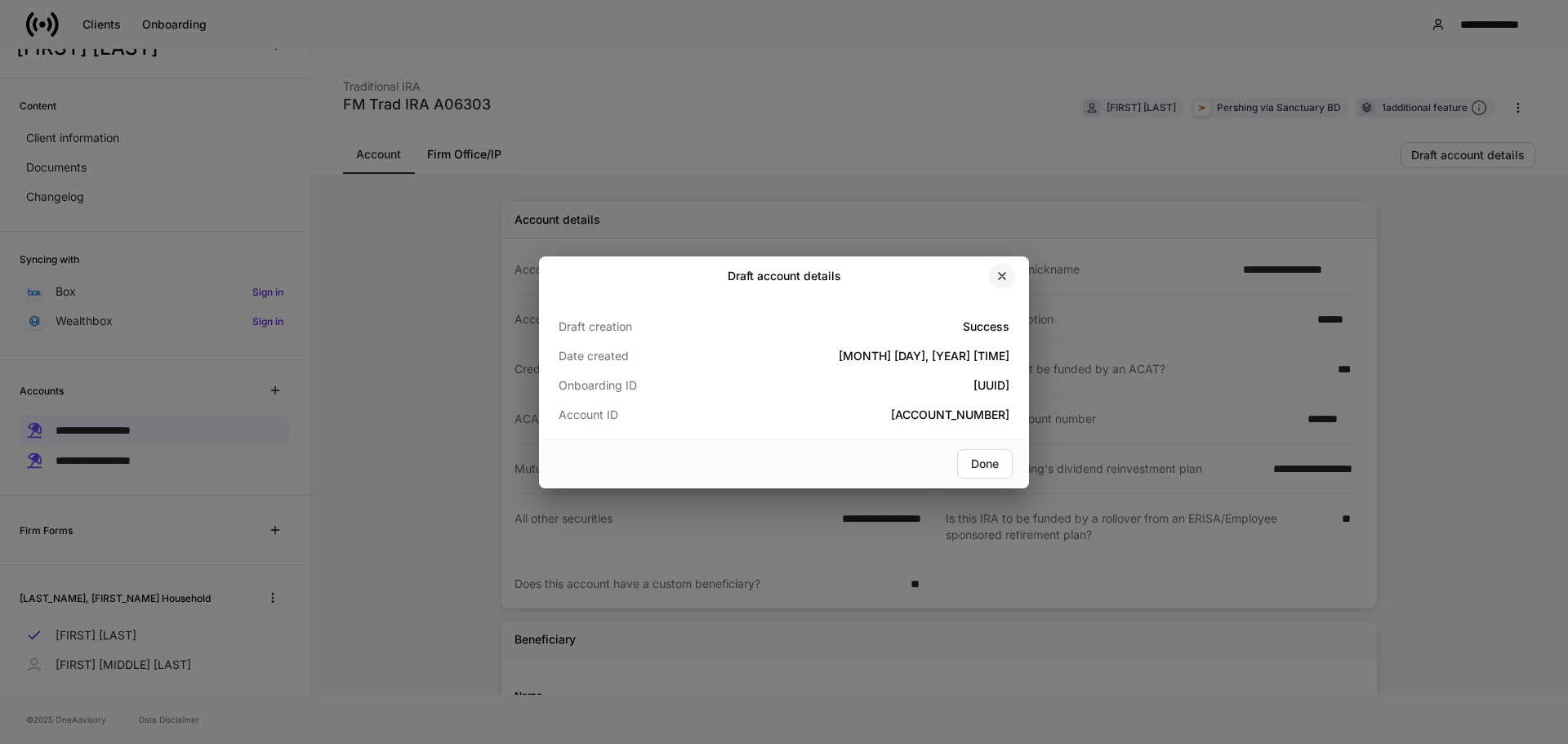 click 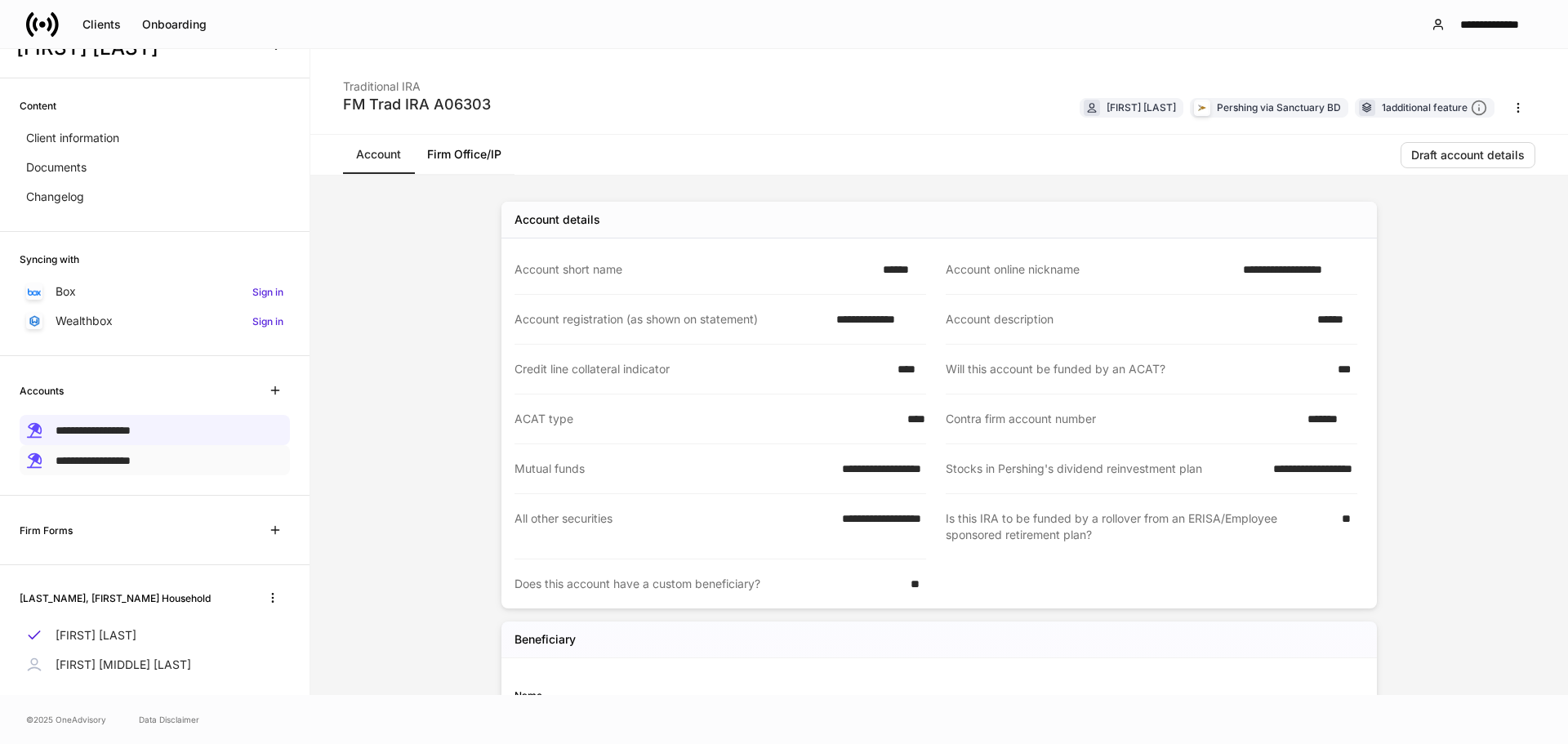 click on "**********" at bounding box center (154, 460) 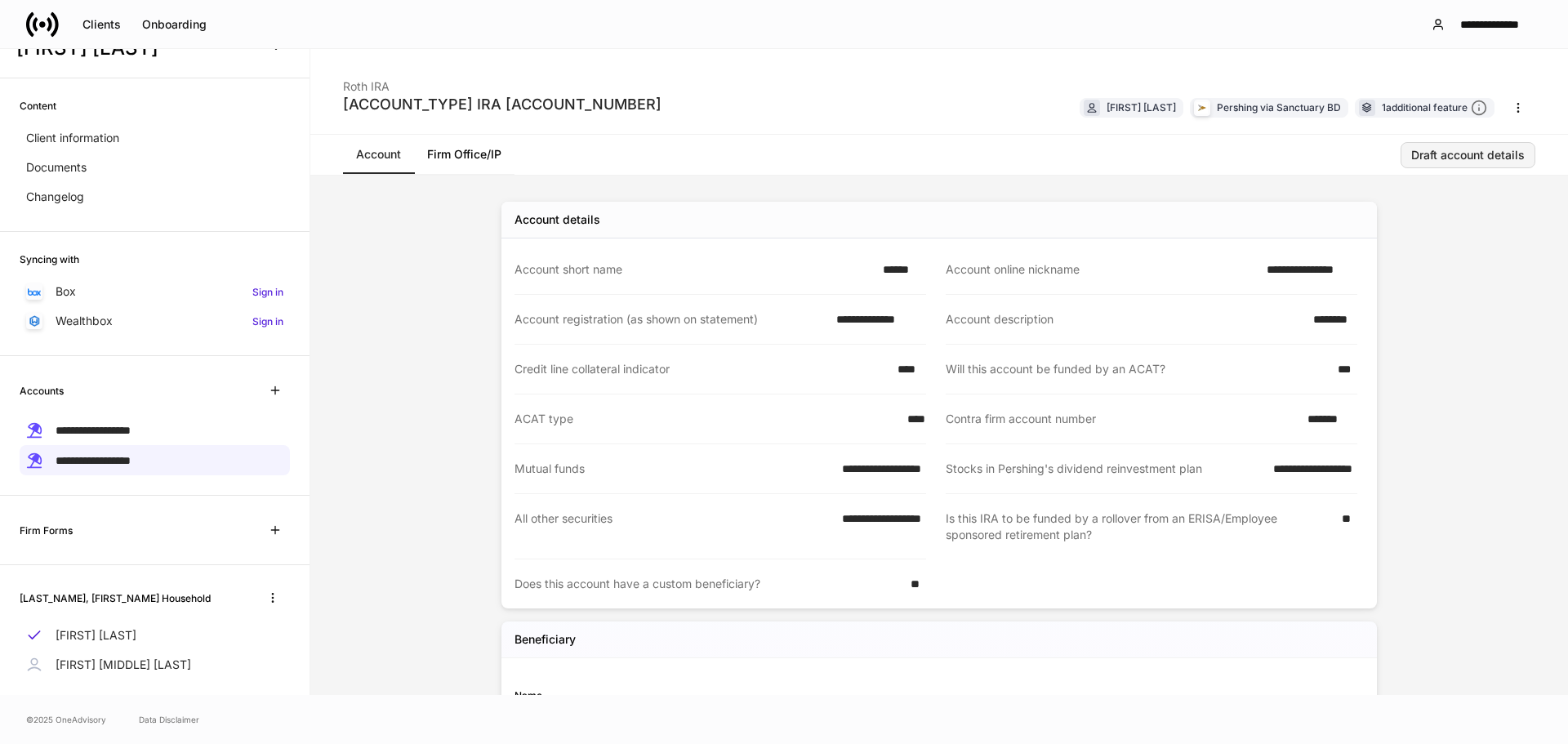 click on "Draft account details" at bounding box center [1468, 155] 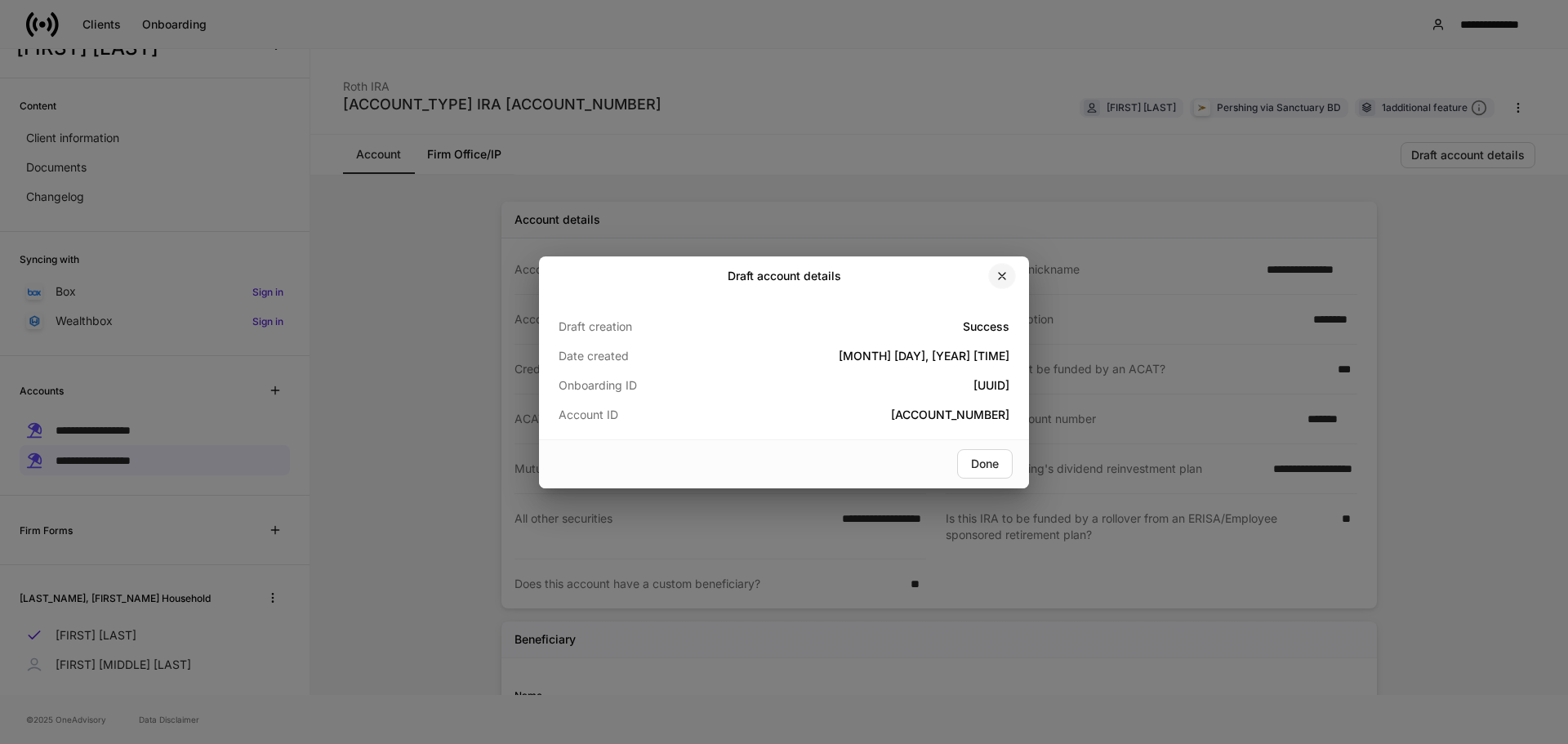 click 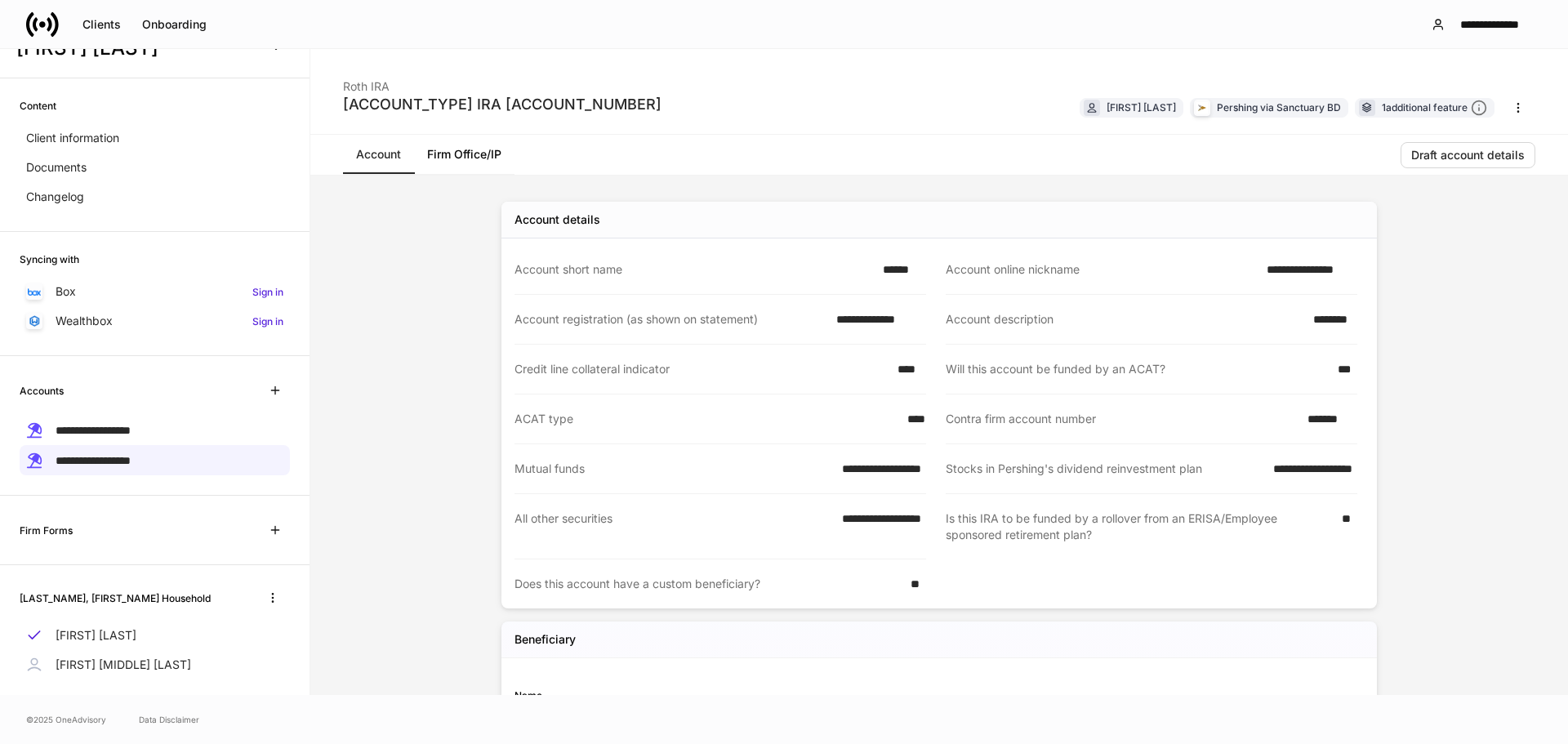 click on "[FIRST] [MIDDLE] [LAST]" at bounding box center (123, 665) 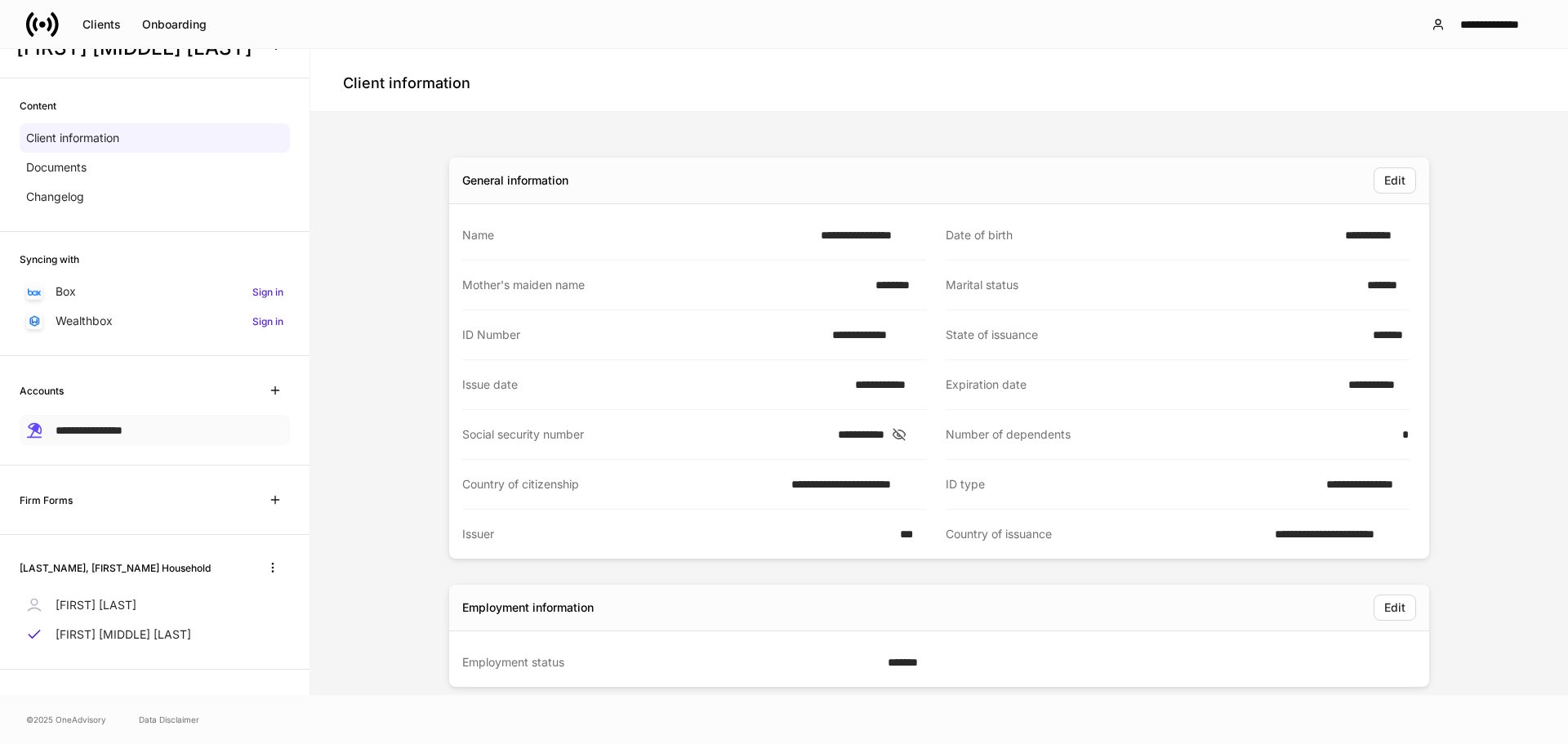 click on "**********" at bounding box center [89, 430] 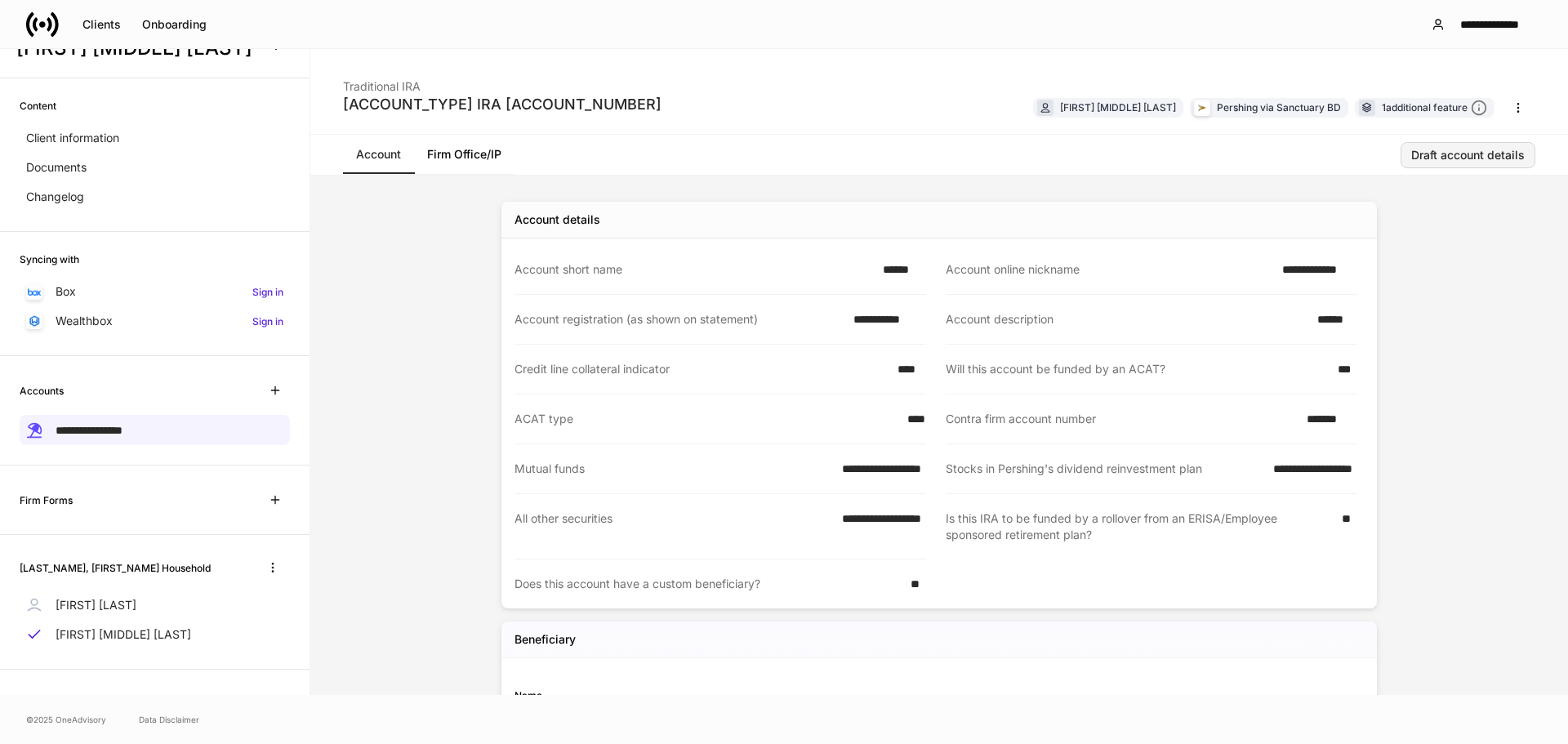 click on "Draft account details" at bounding box center [1468, 155] 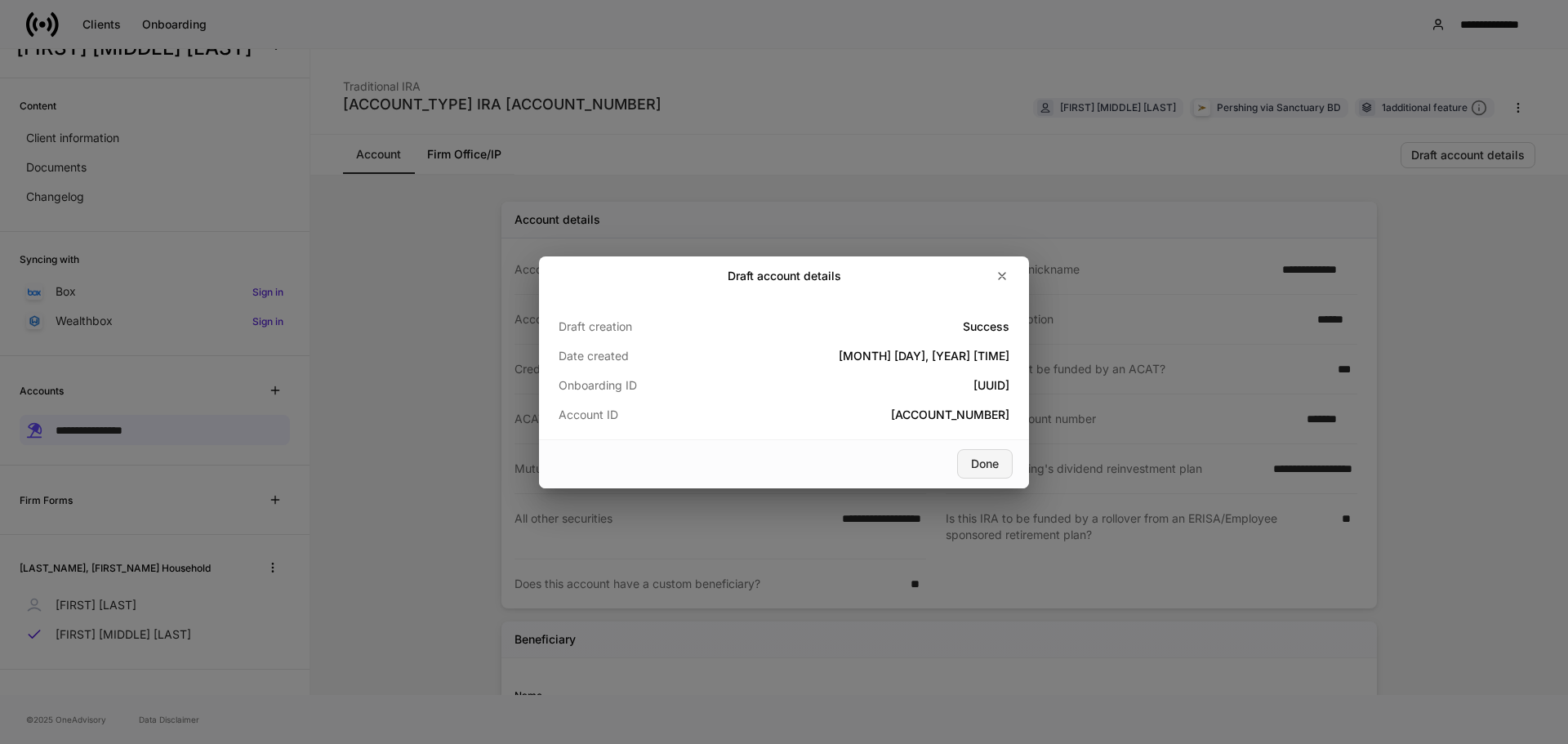 click on "Done" at bounding box center [985, 464] 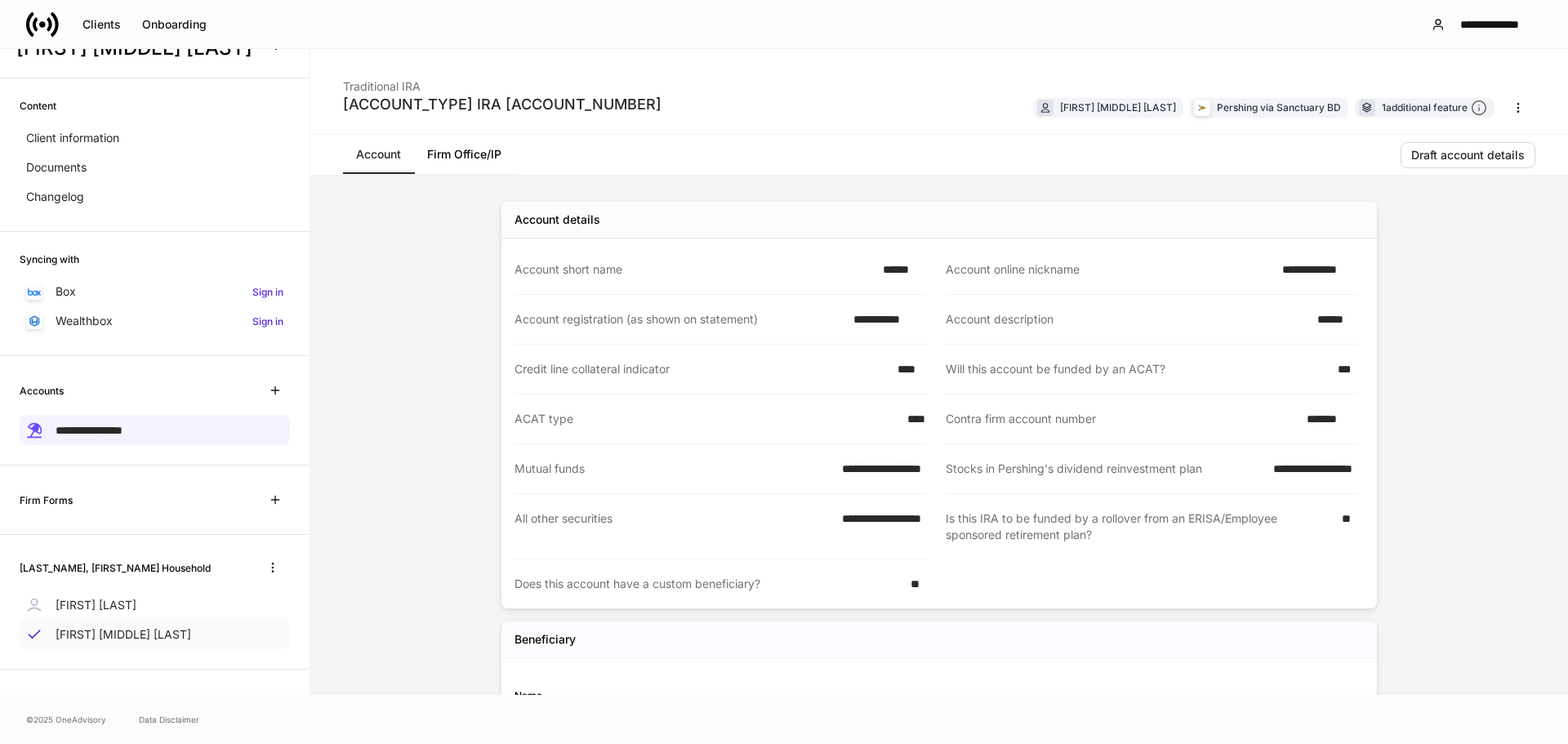 click on "[FIRST] [MIDDLE] [LAST]" at bounding box center (123, 635) 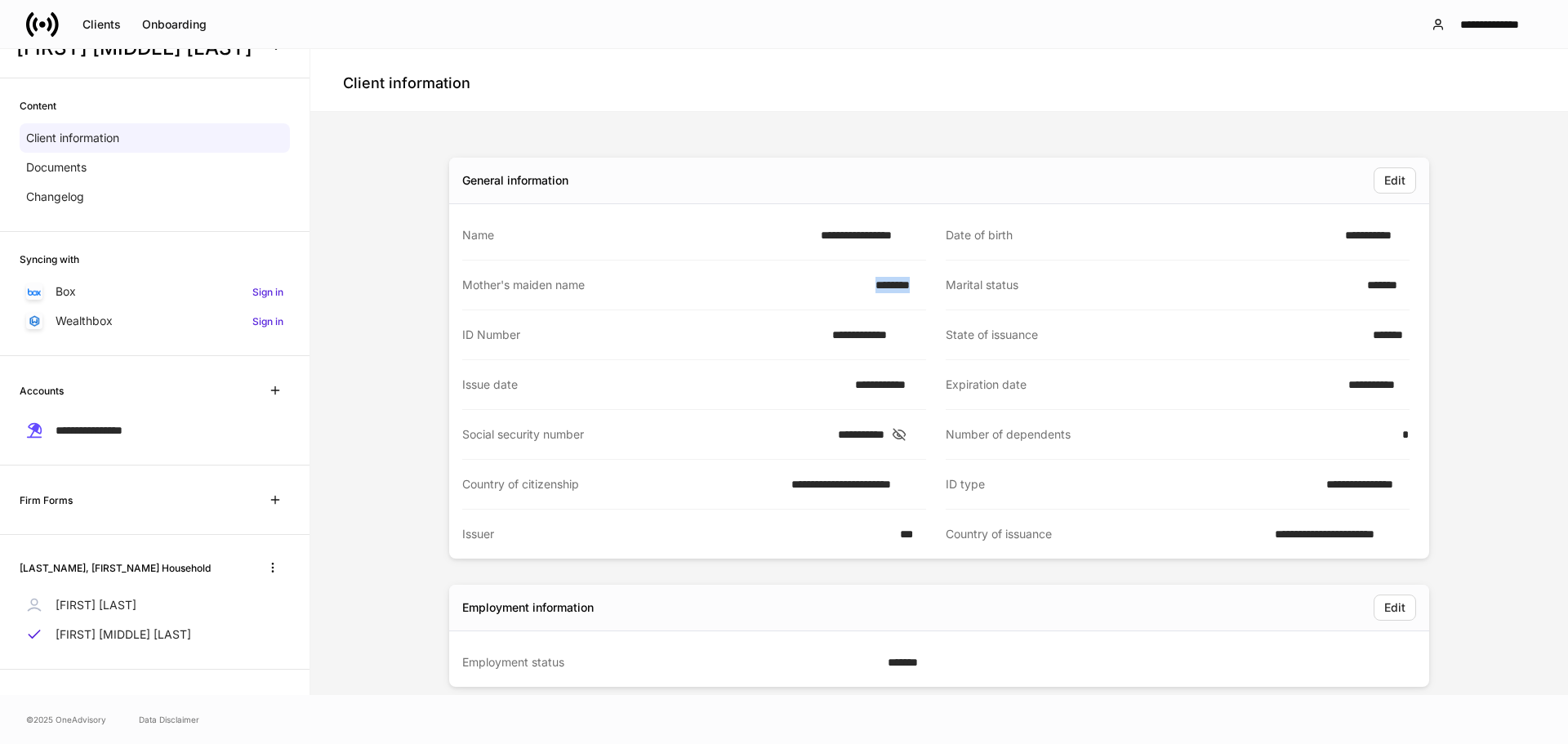drag, startPoint x: 846, startPoint y: 277, endPoint x: 924, endPoint y: 287, distance: 78.638413 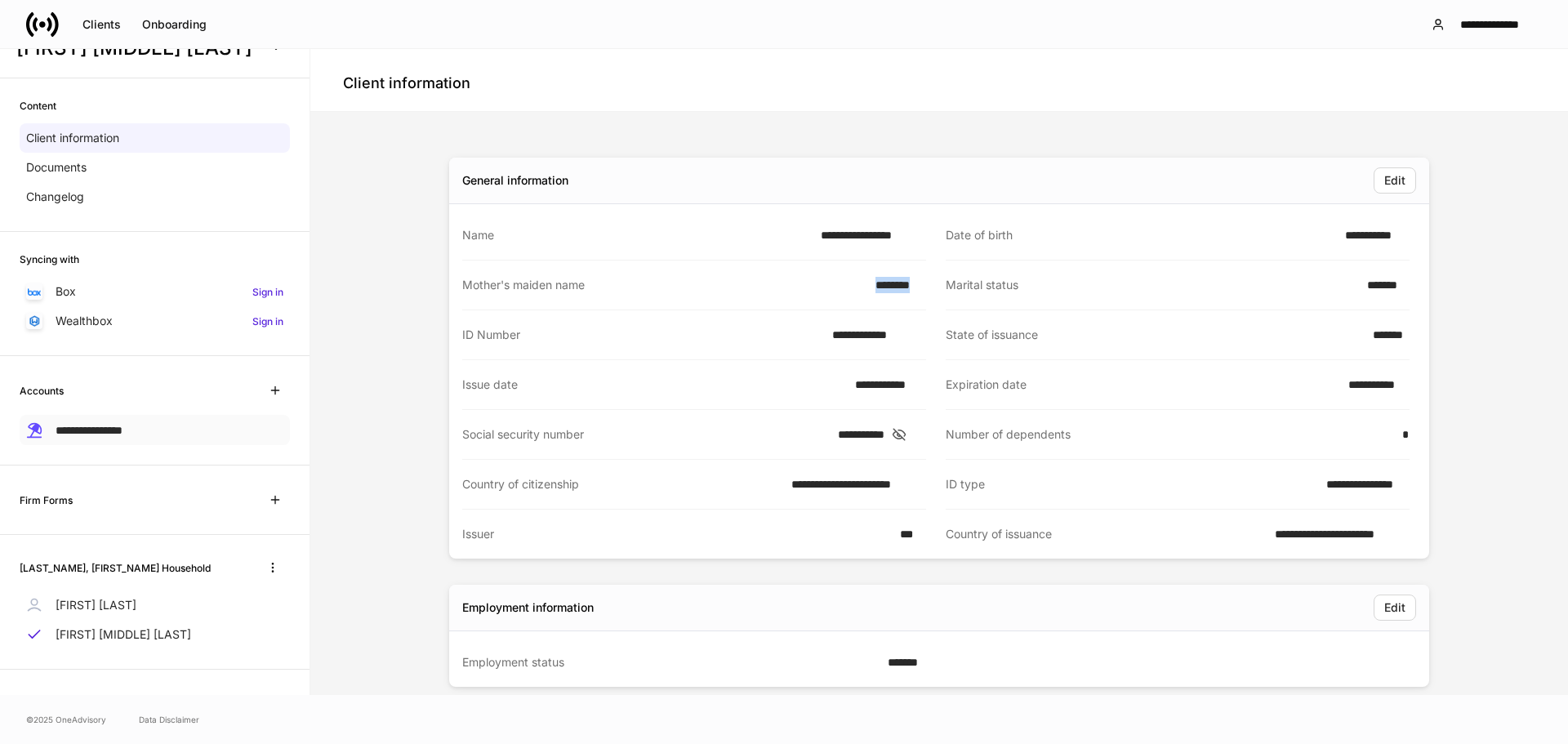 click on "**********" at bounding box center [89, 430] 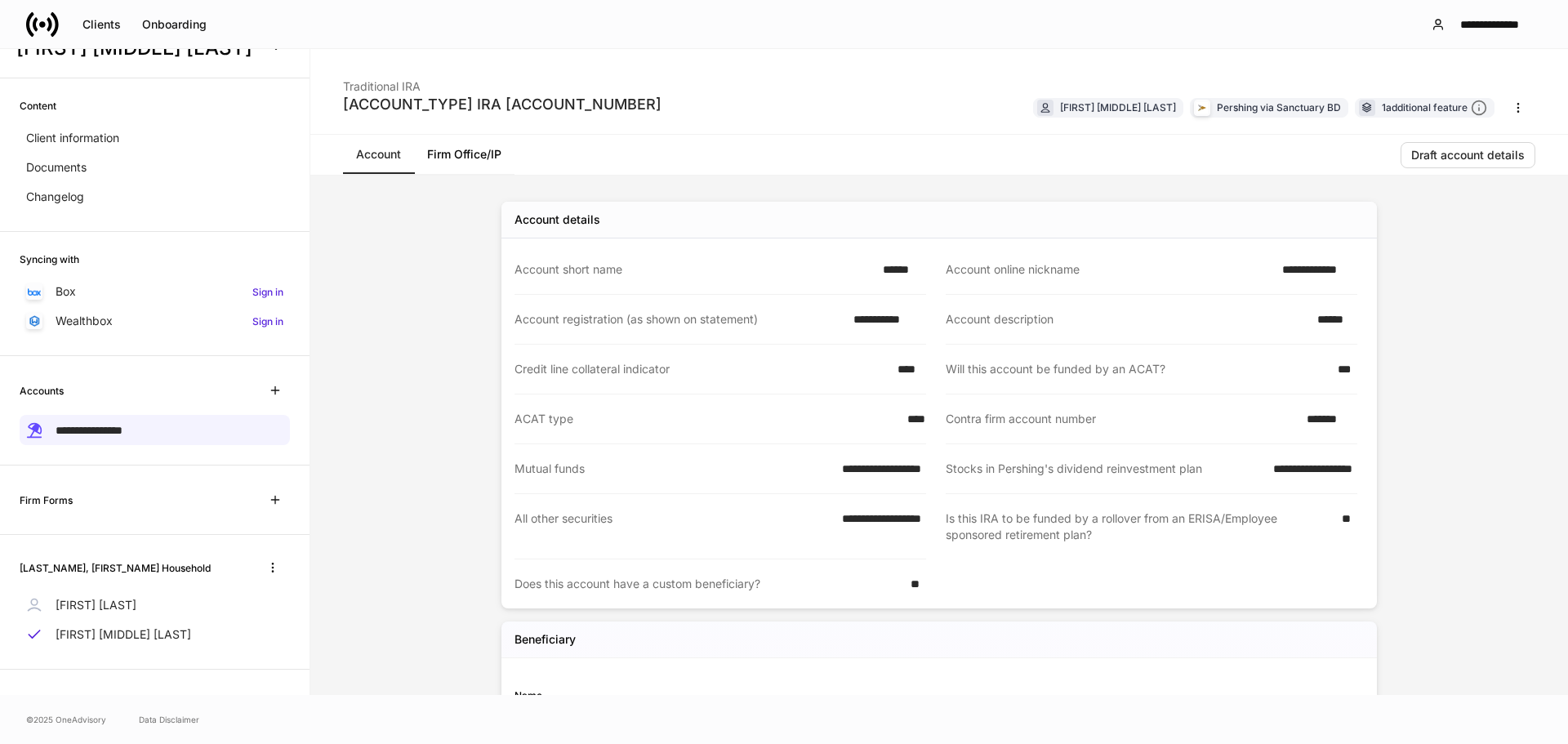 click on "**********" at bounding box center [1152, 270] 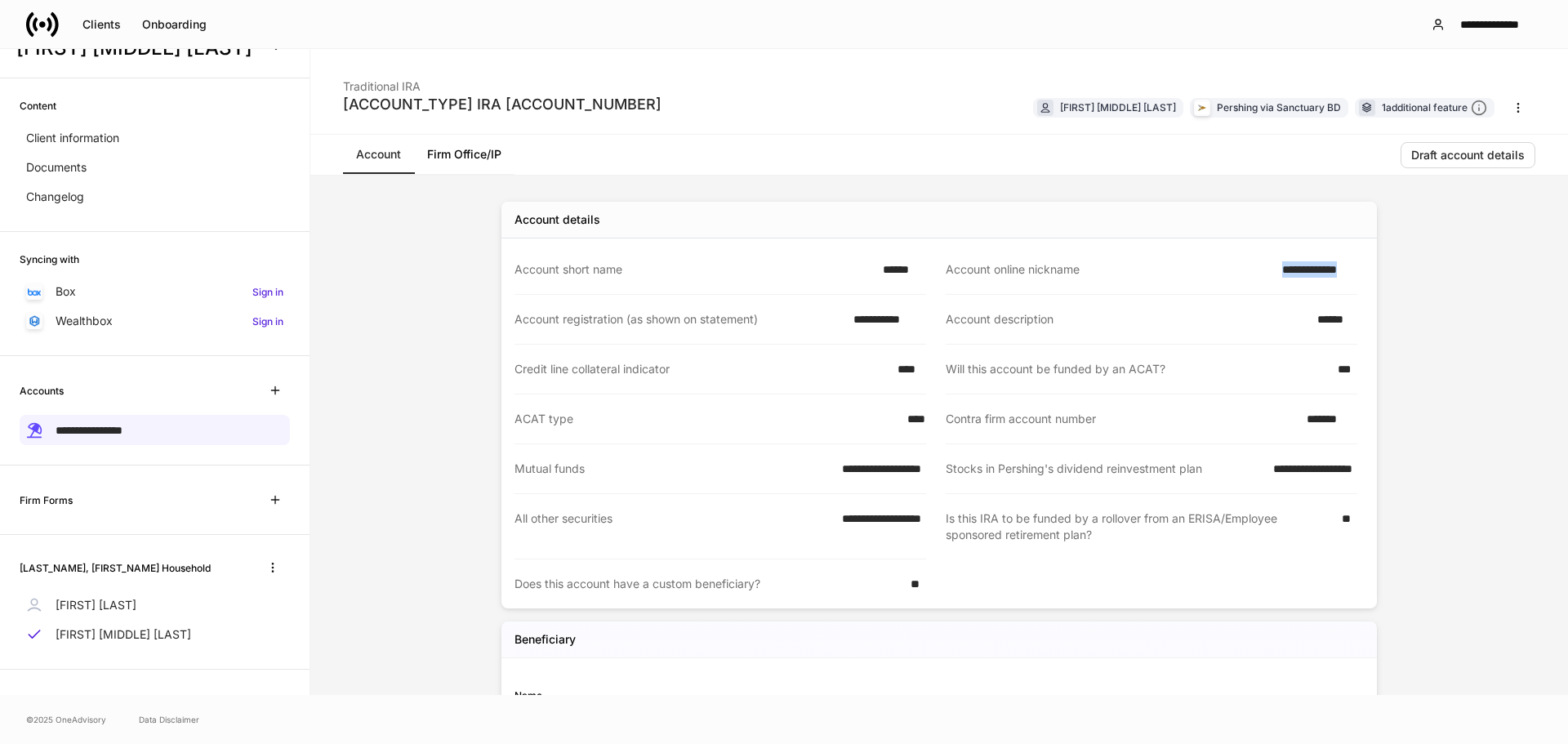 drag, startPoint x: 1267, startPoint y: 274, endPoint x: 1392, endPoint y: 274, distance: 125 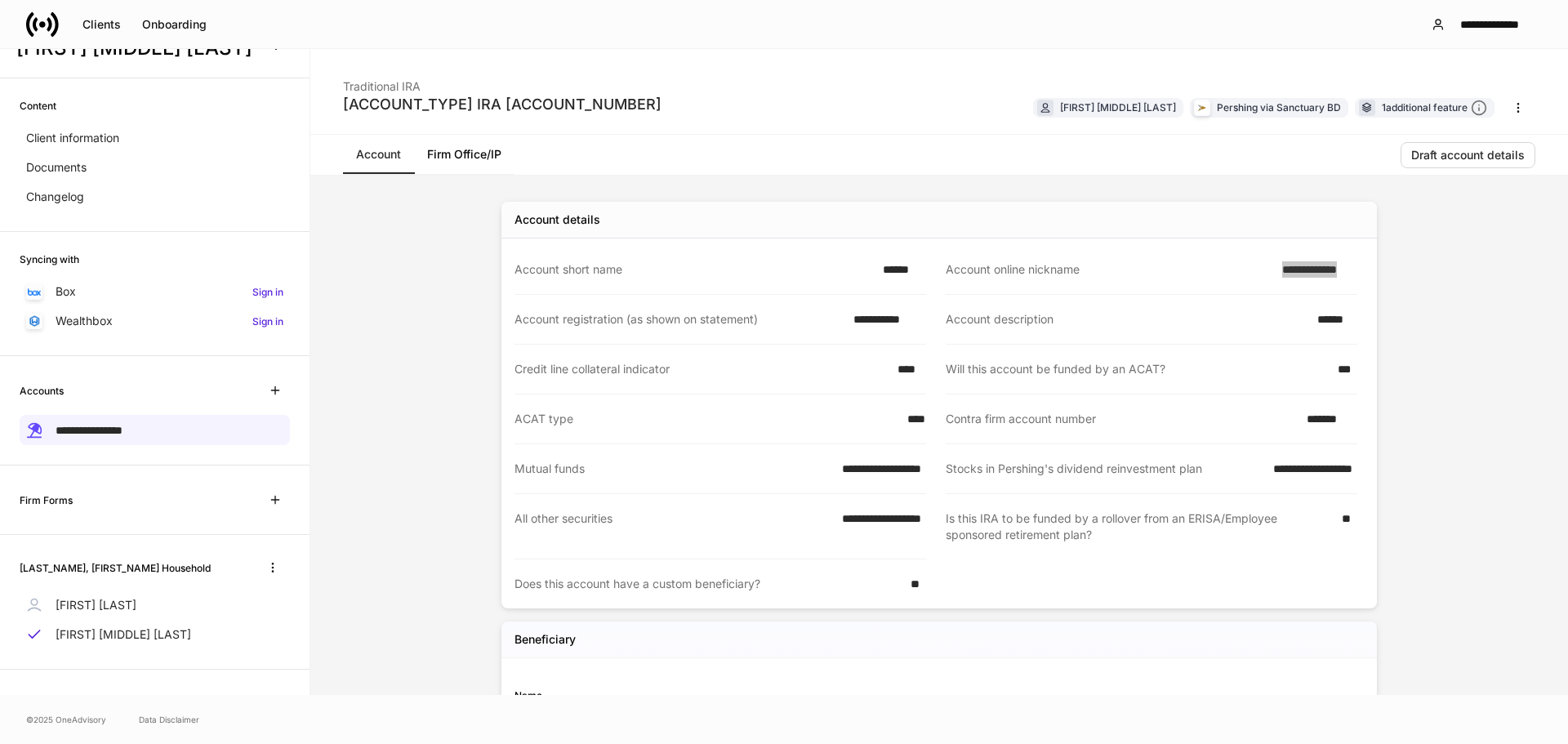 scroll, scrollTop: 490, scrollLeft: 0, axis: vertical 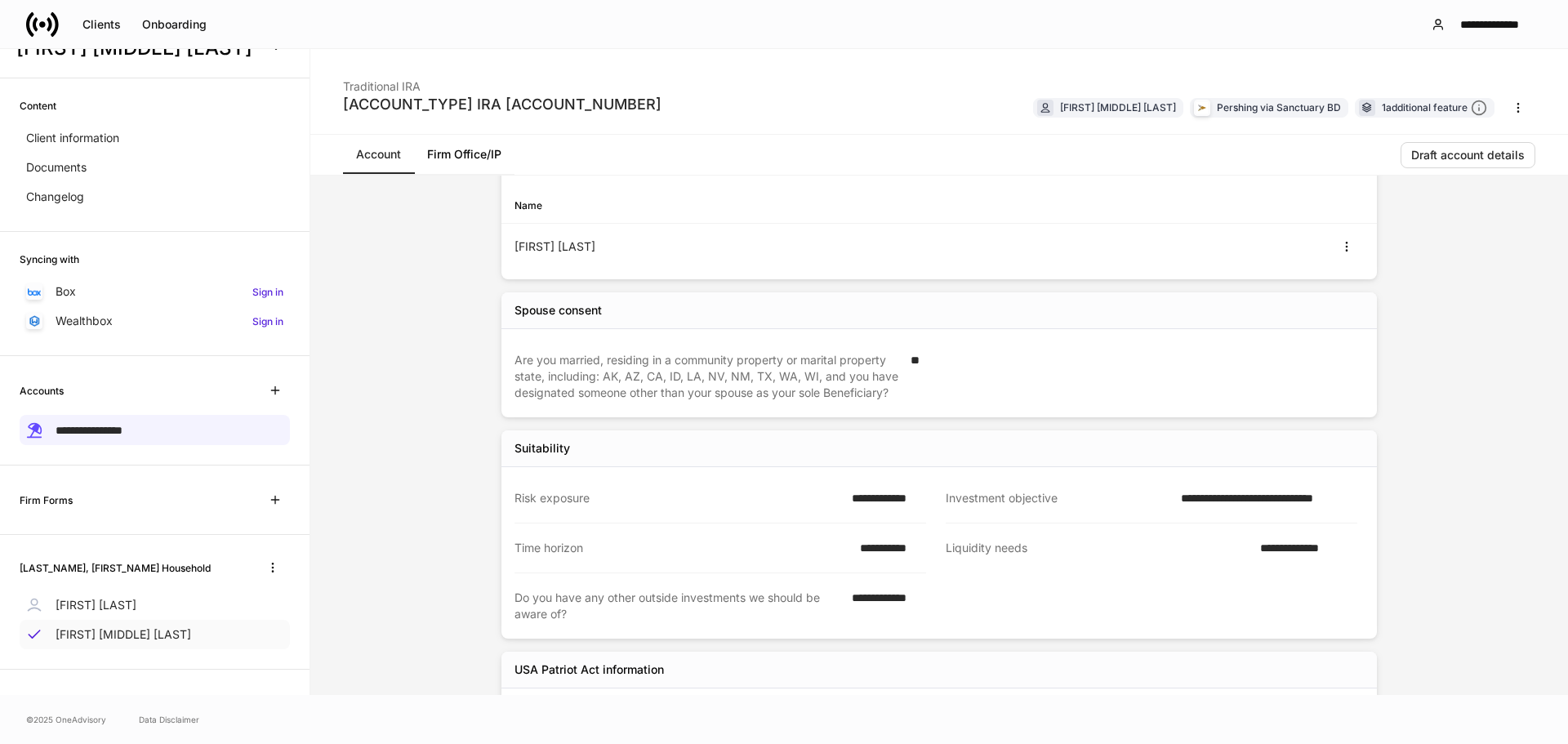 click on "[FIRST] [MIDDLE] [LAST]" at bounding box center (123, 635) 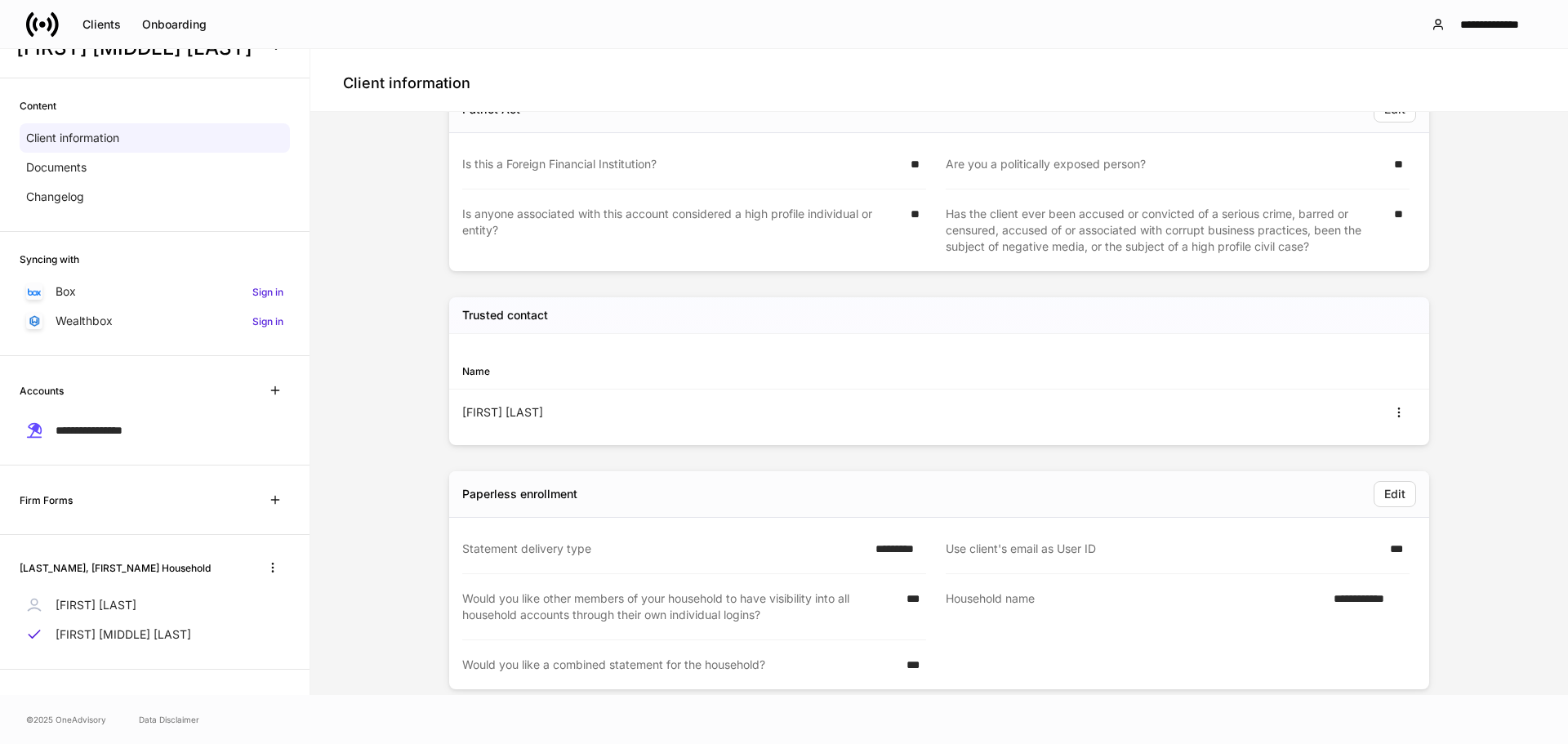 scroll, scrollTop: 2232, scrollLeft: 0, axis: vertical 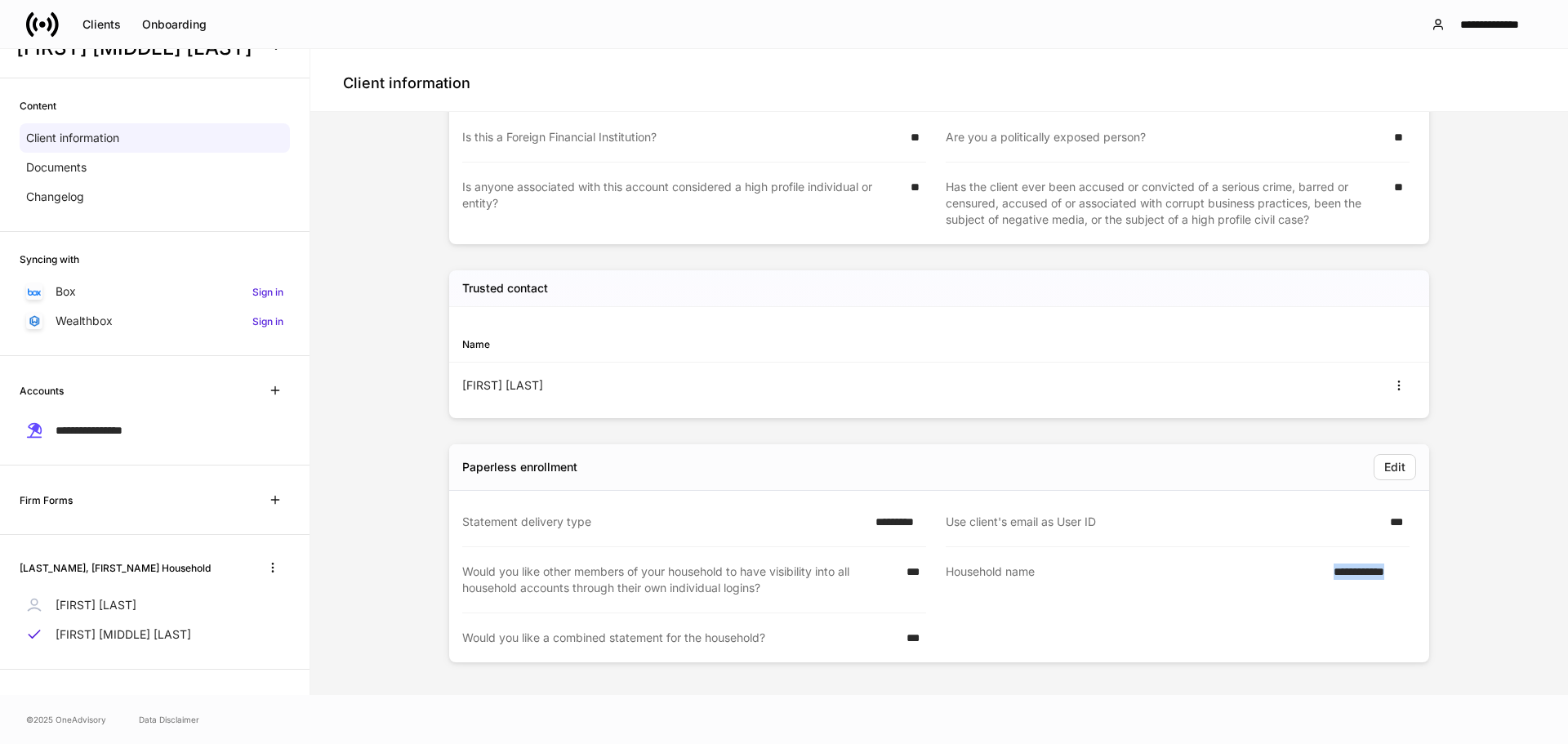 drag, startPoint x: 1316, startPoint y: 575, endPoint x: 1415, endPoint y: 583, distance: 99.32271 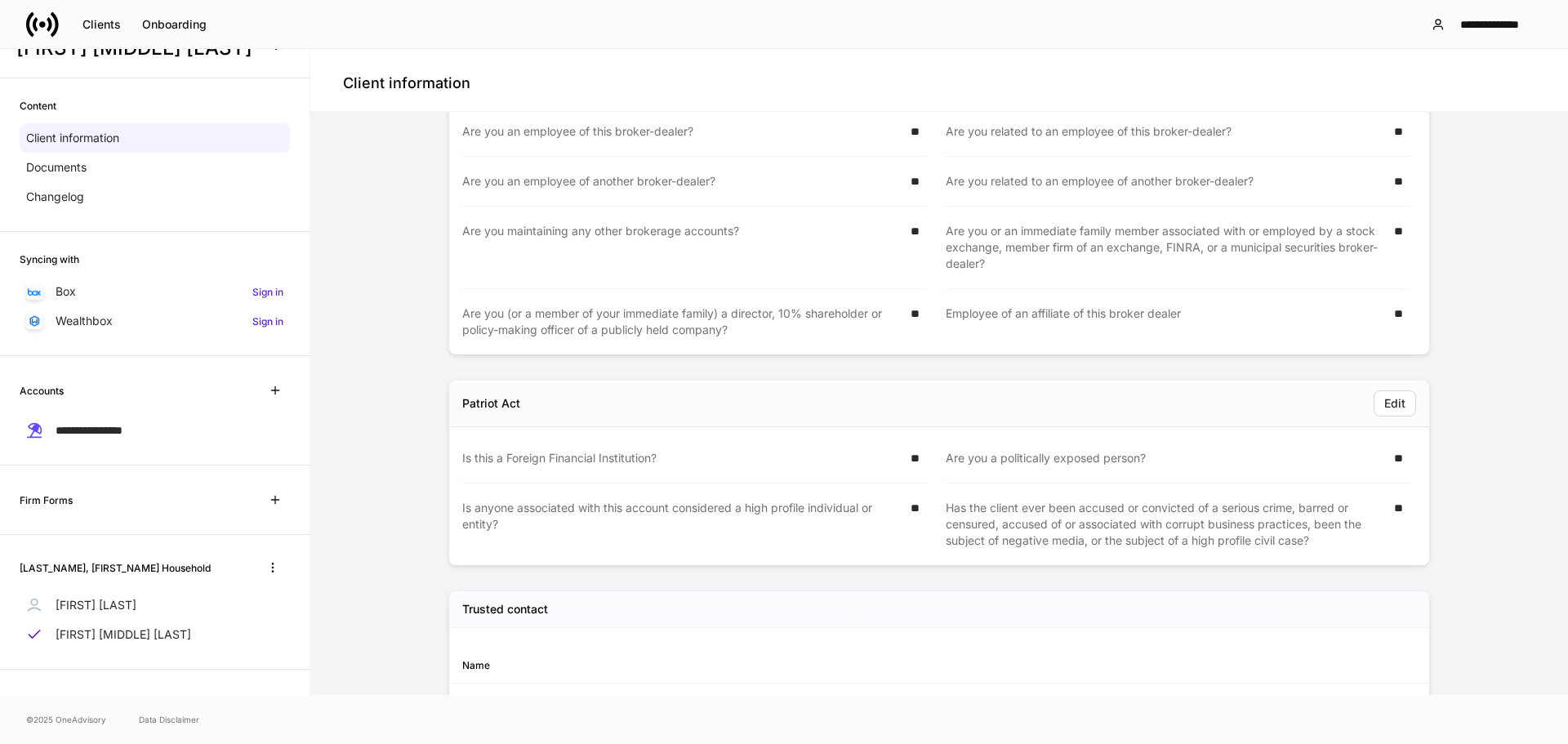 scroll, scrollTop: 1742, scrollLeft: 0, axis: vertical 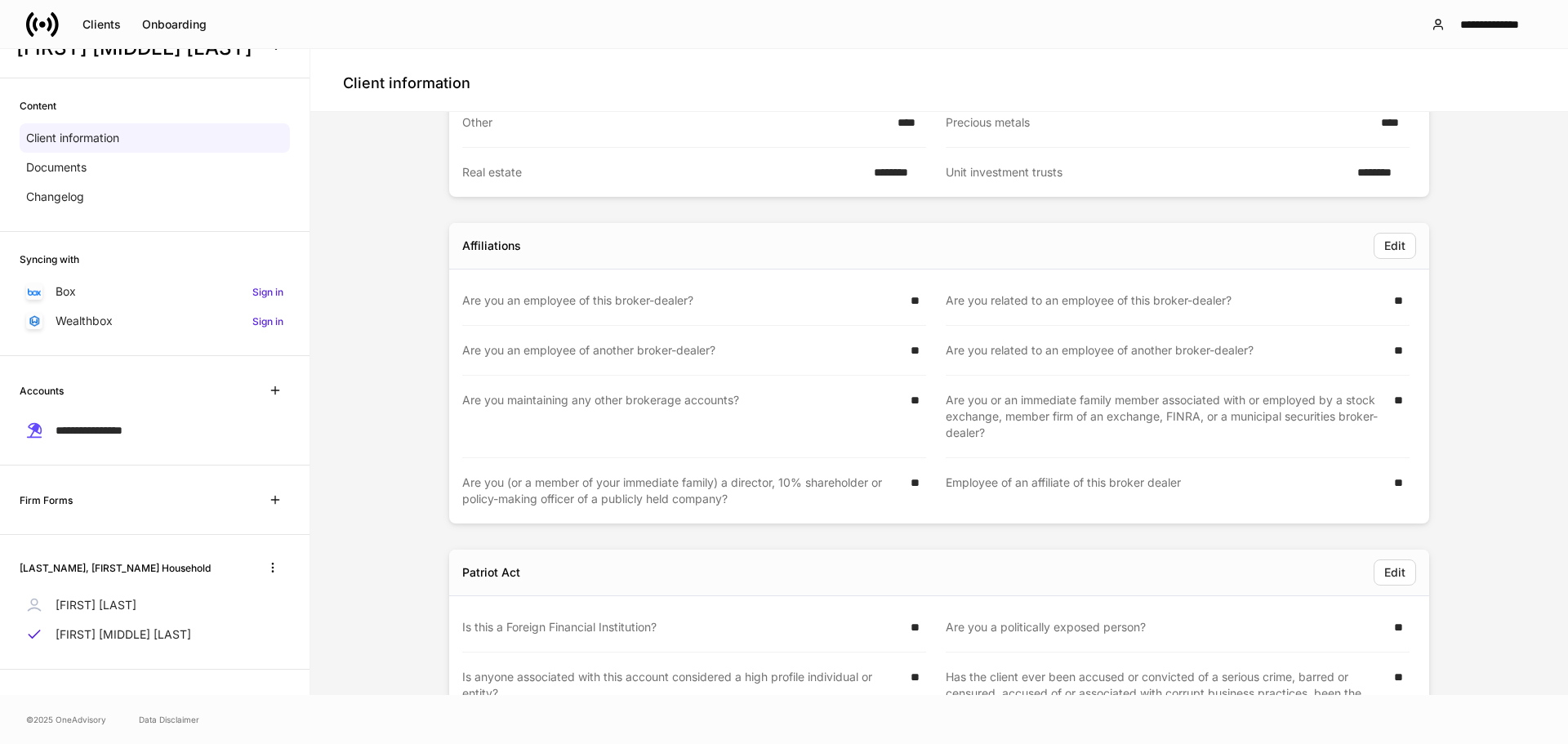 drag, startPoint x: 48, startPoint y: 435, endPoint x: 109, endPoint y: 384, distance: 79.51101 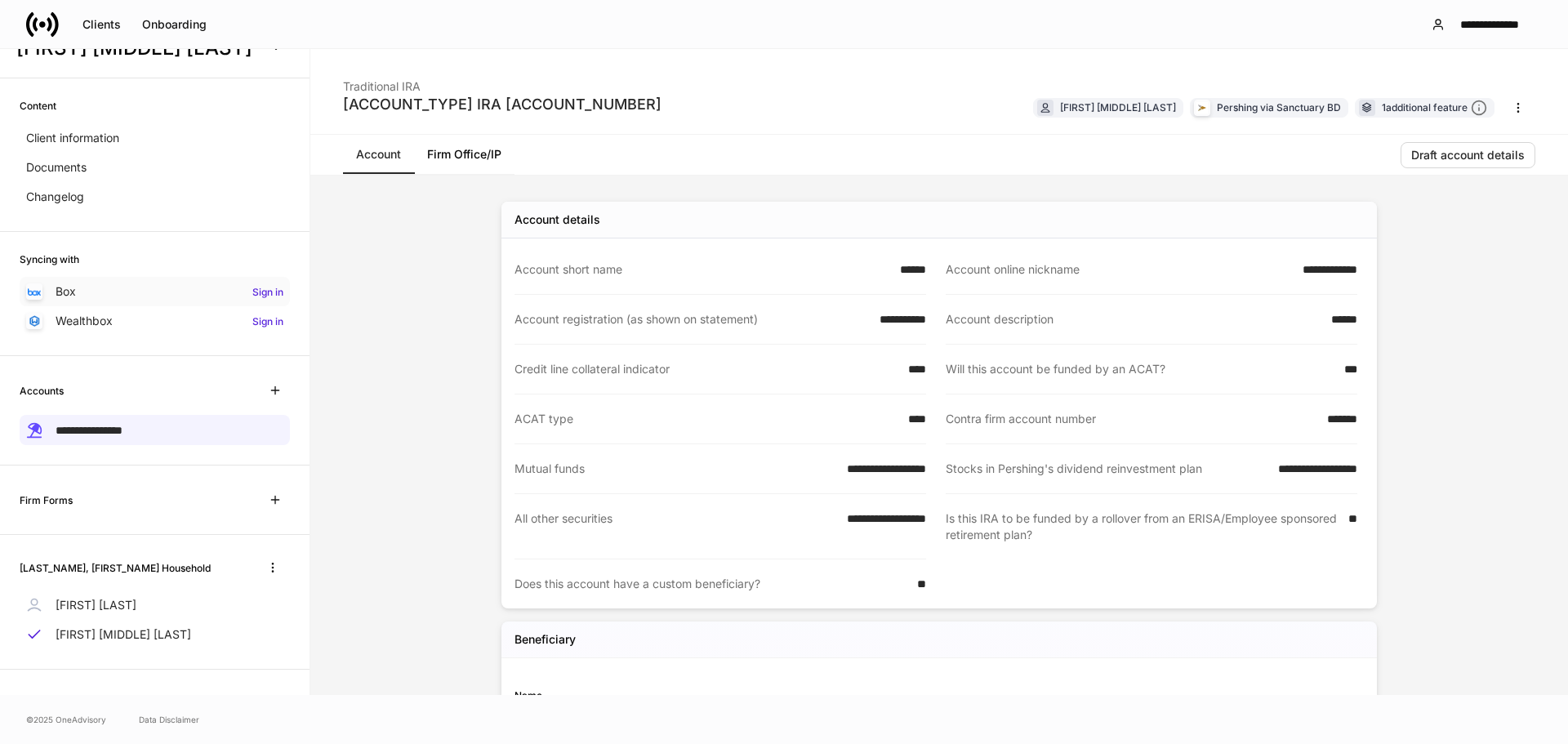 scroll, scrollTop: 0, scrollLeft: 0, axis: both 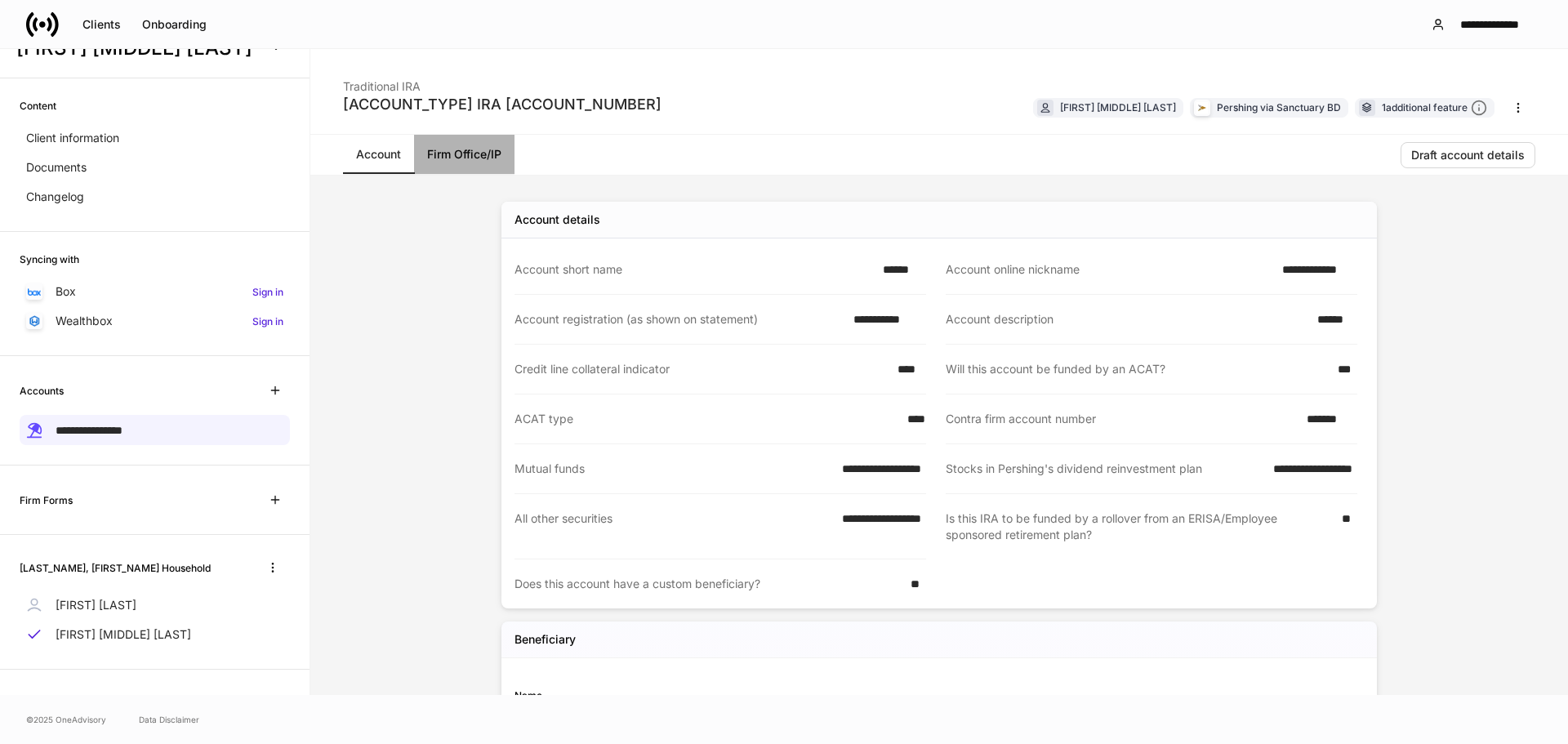 click on "Firm Office/IP" at bounding box center (464, 154) 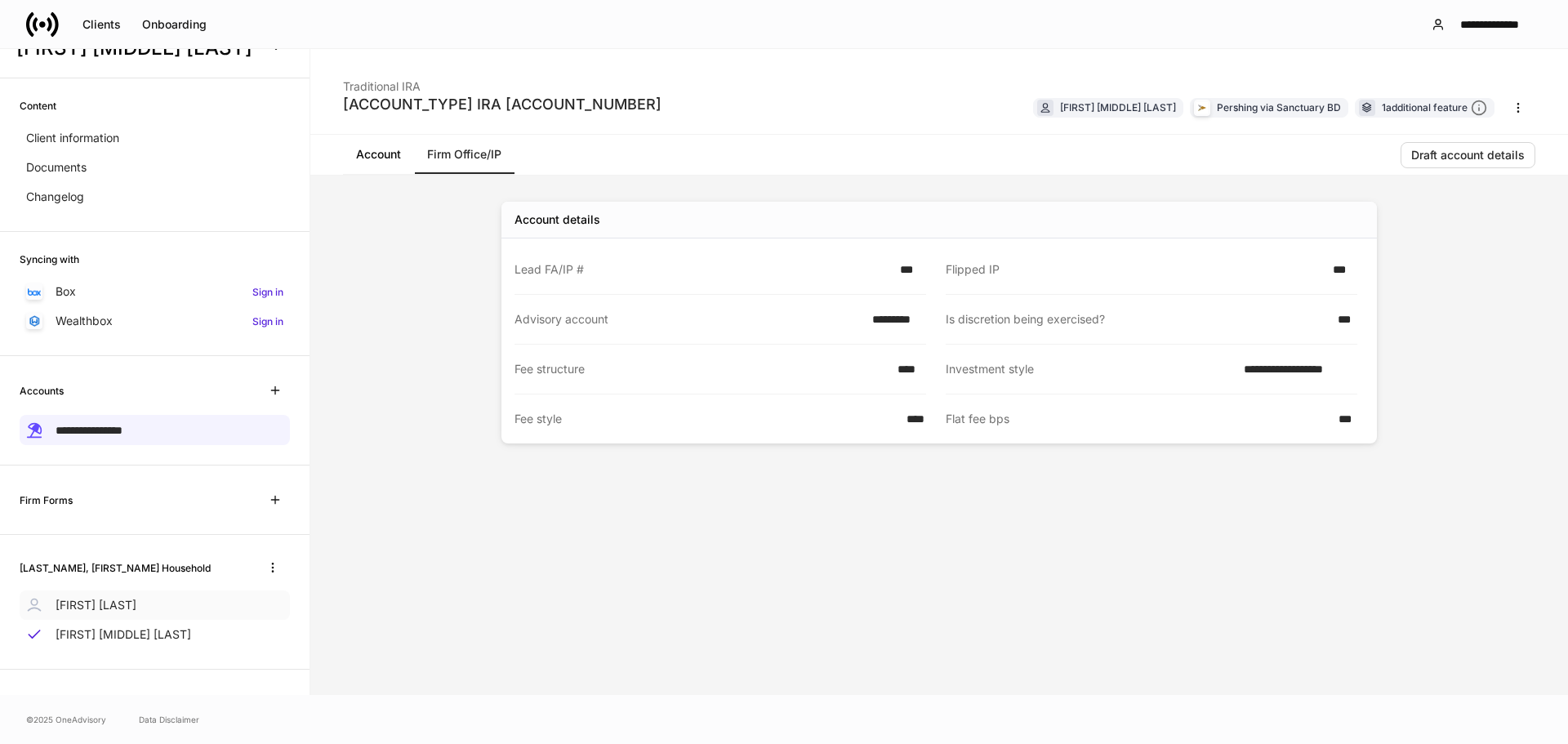 click on "[FIRST] [LAST]" at bounding box center [96, 605] 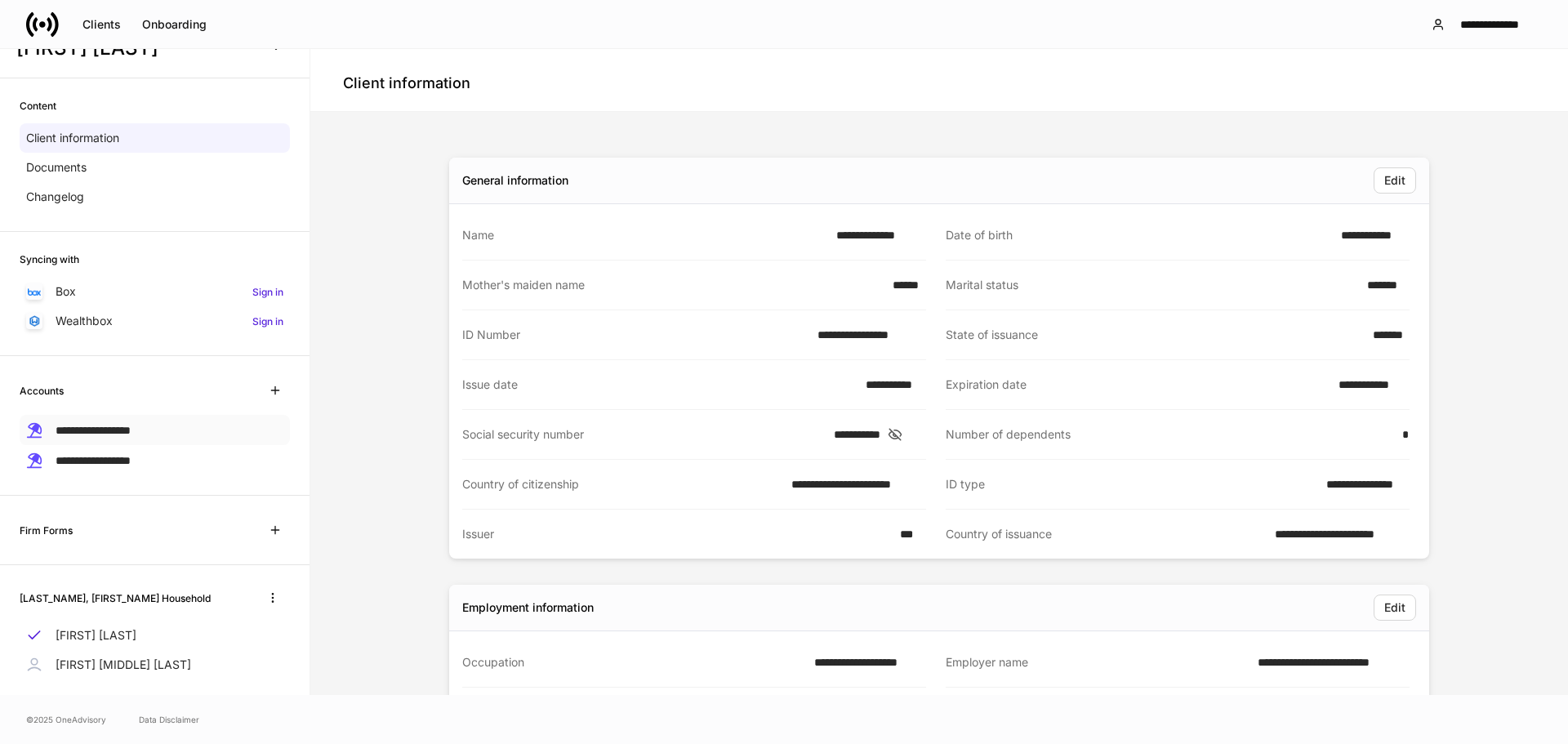 click on "**********" at bounding box center (154, 430) 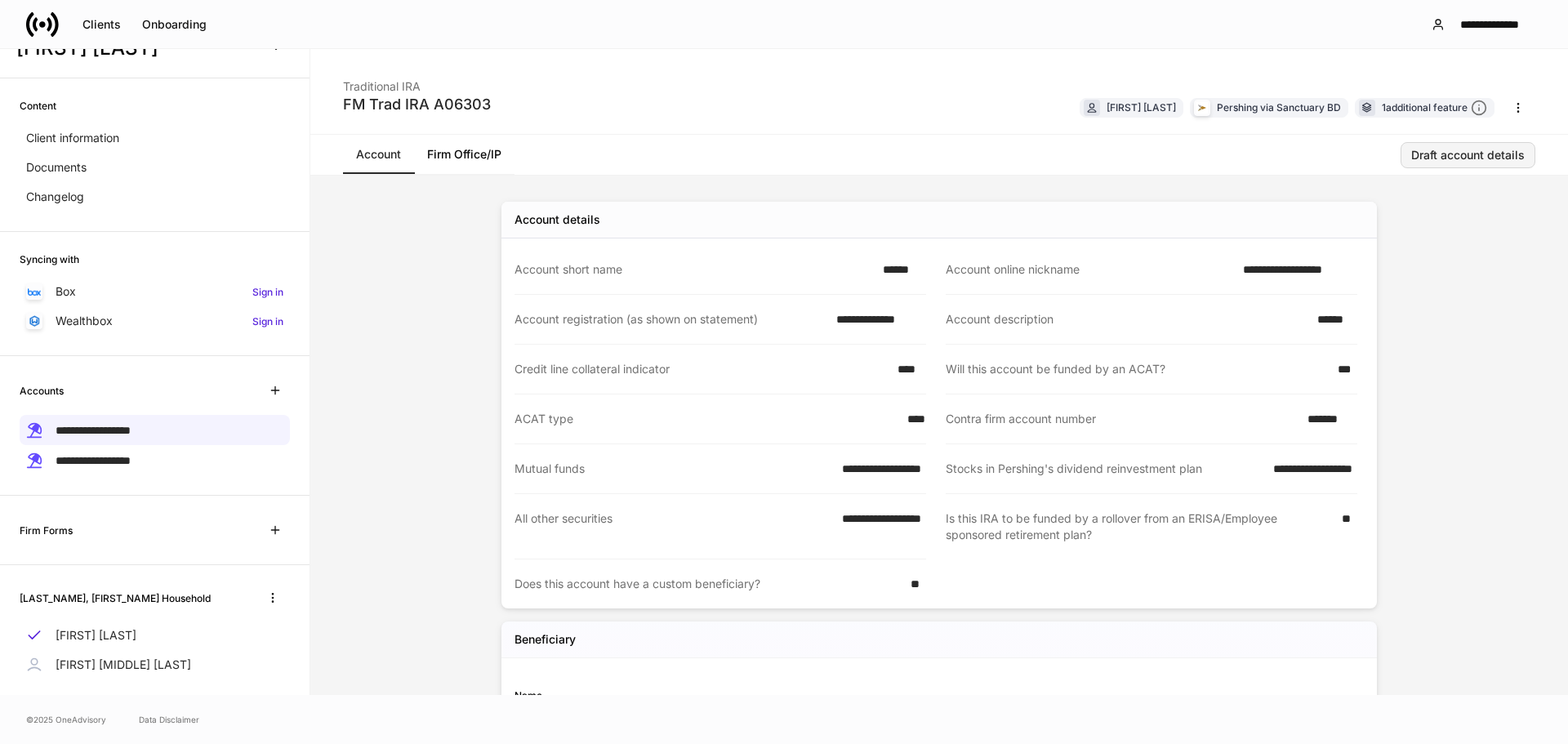 click on "Draft account details" at bounding box center (1468, 155) 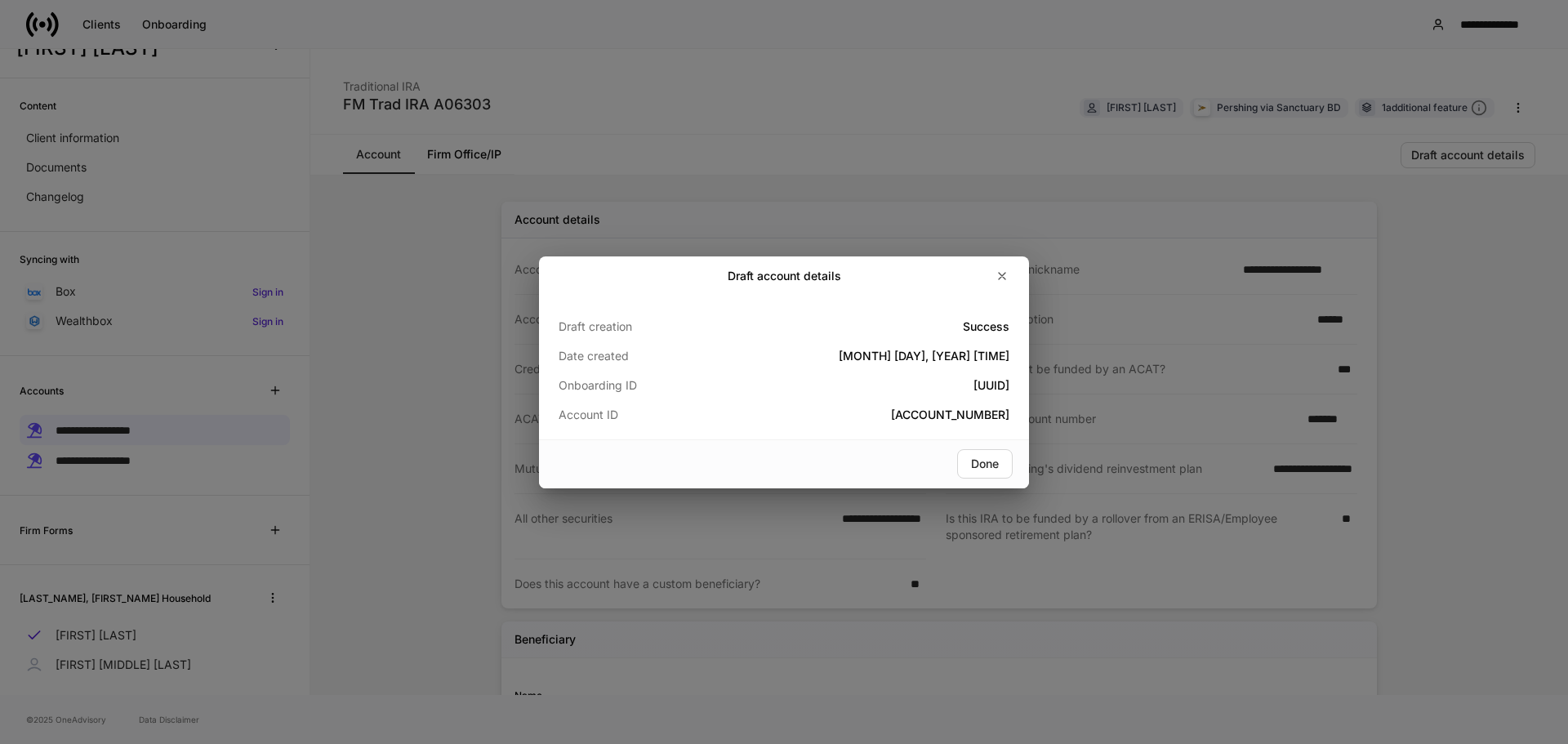 click on "Done" at bounding box center (898, 464) 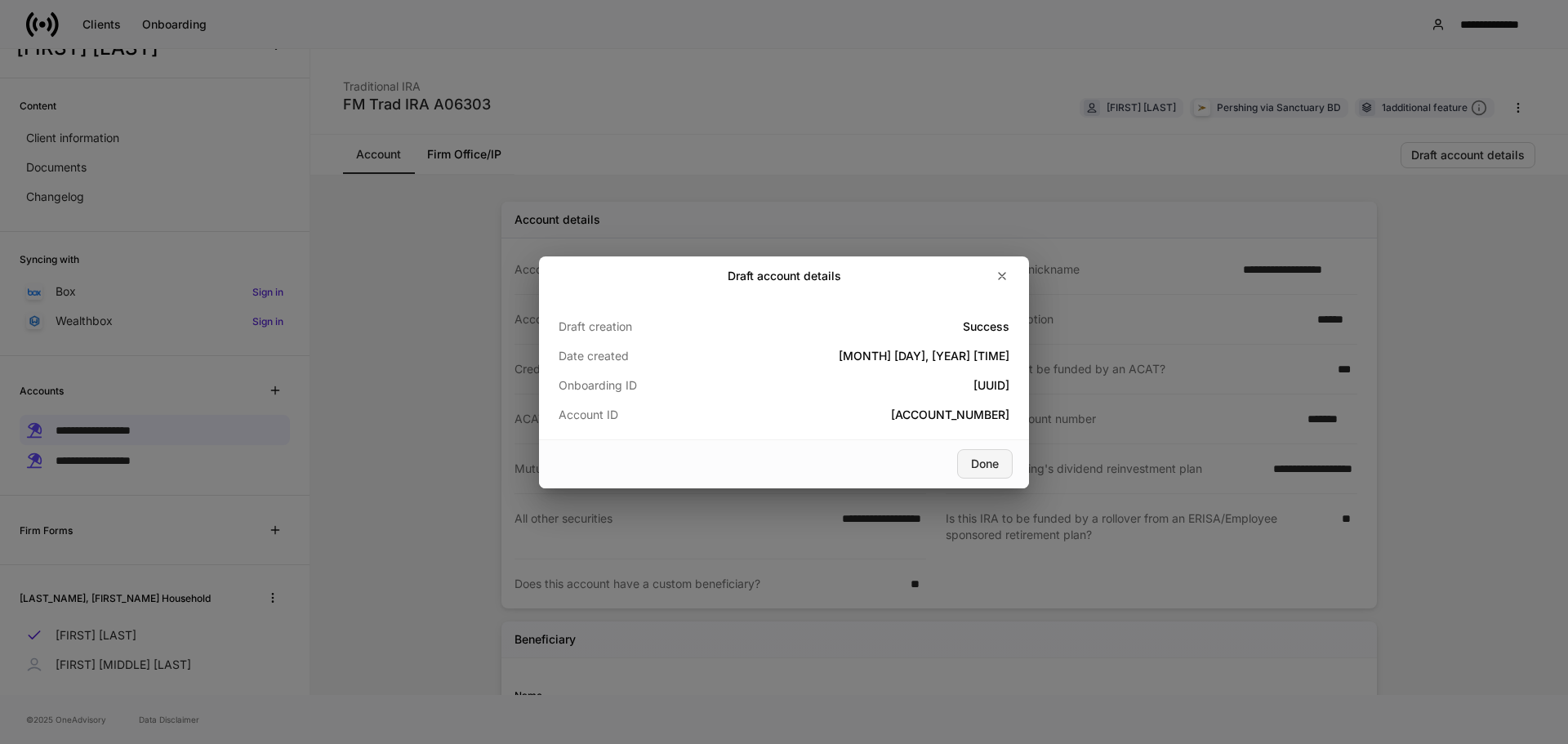 click on "Done" at bounding box center [985, 464] 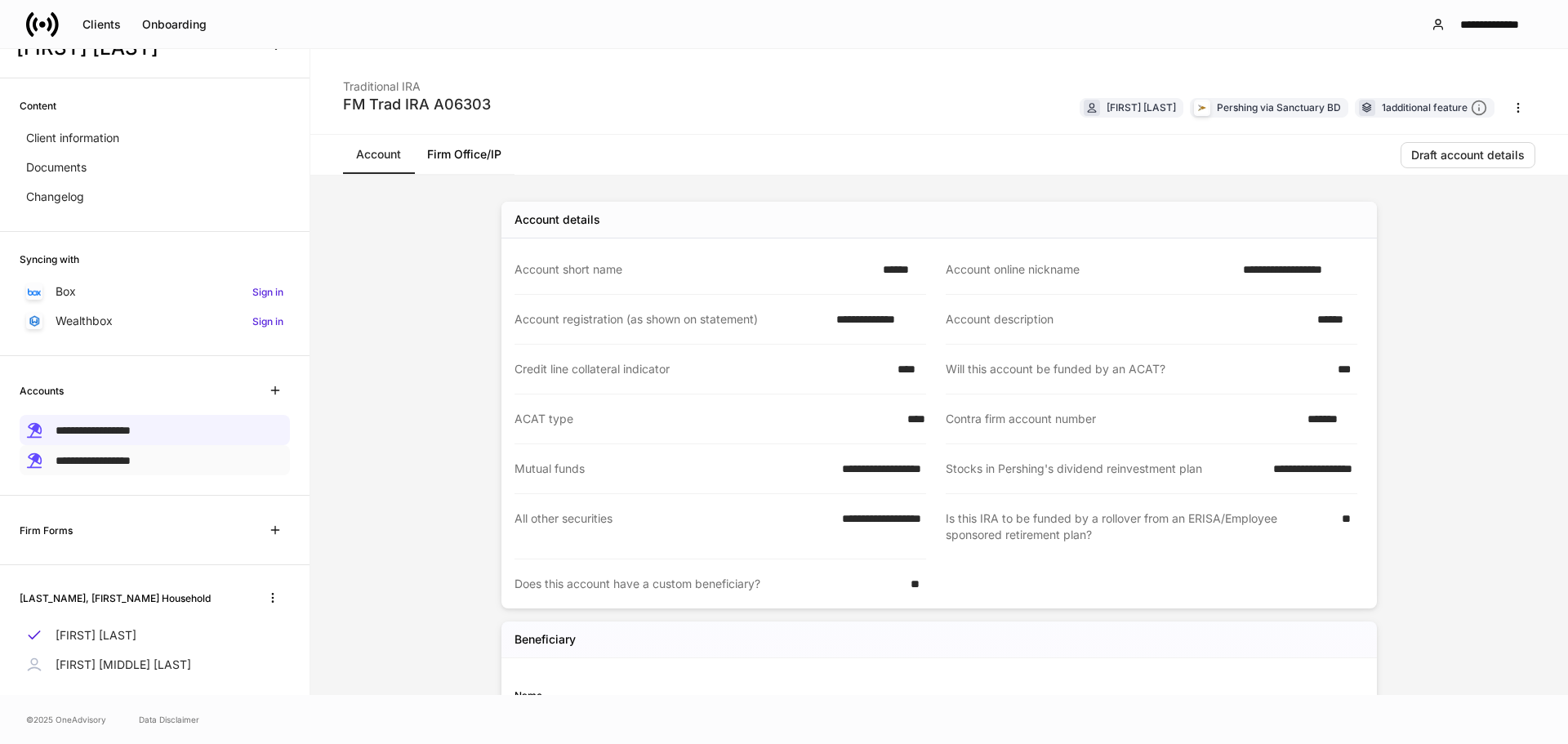 click on "**********" at bounding box center (154, 460) 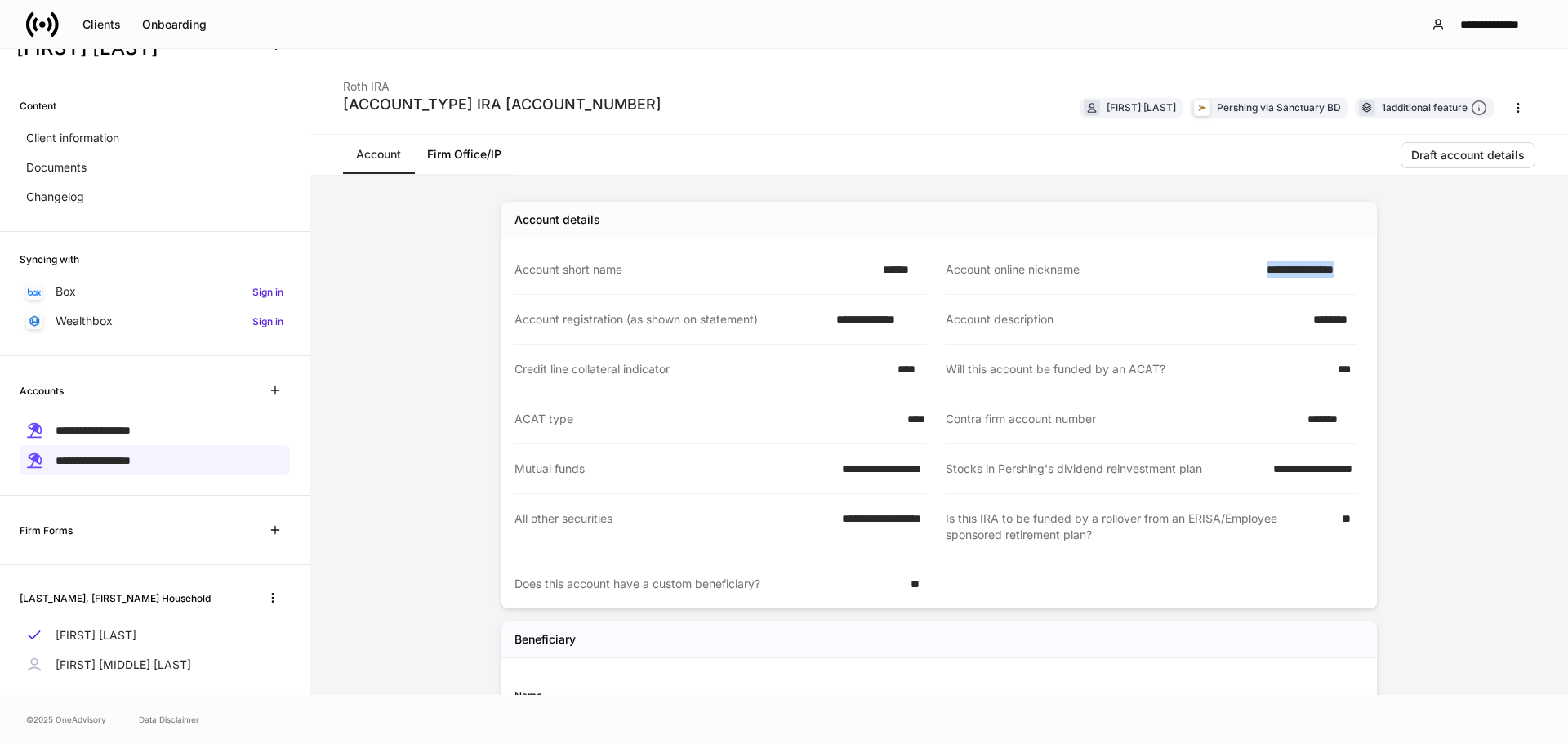 drag, startPoint x: 1241, startPoint y: 270, endPoint x: 1364, endPoint y: 276, distance: 123.14625 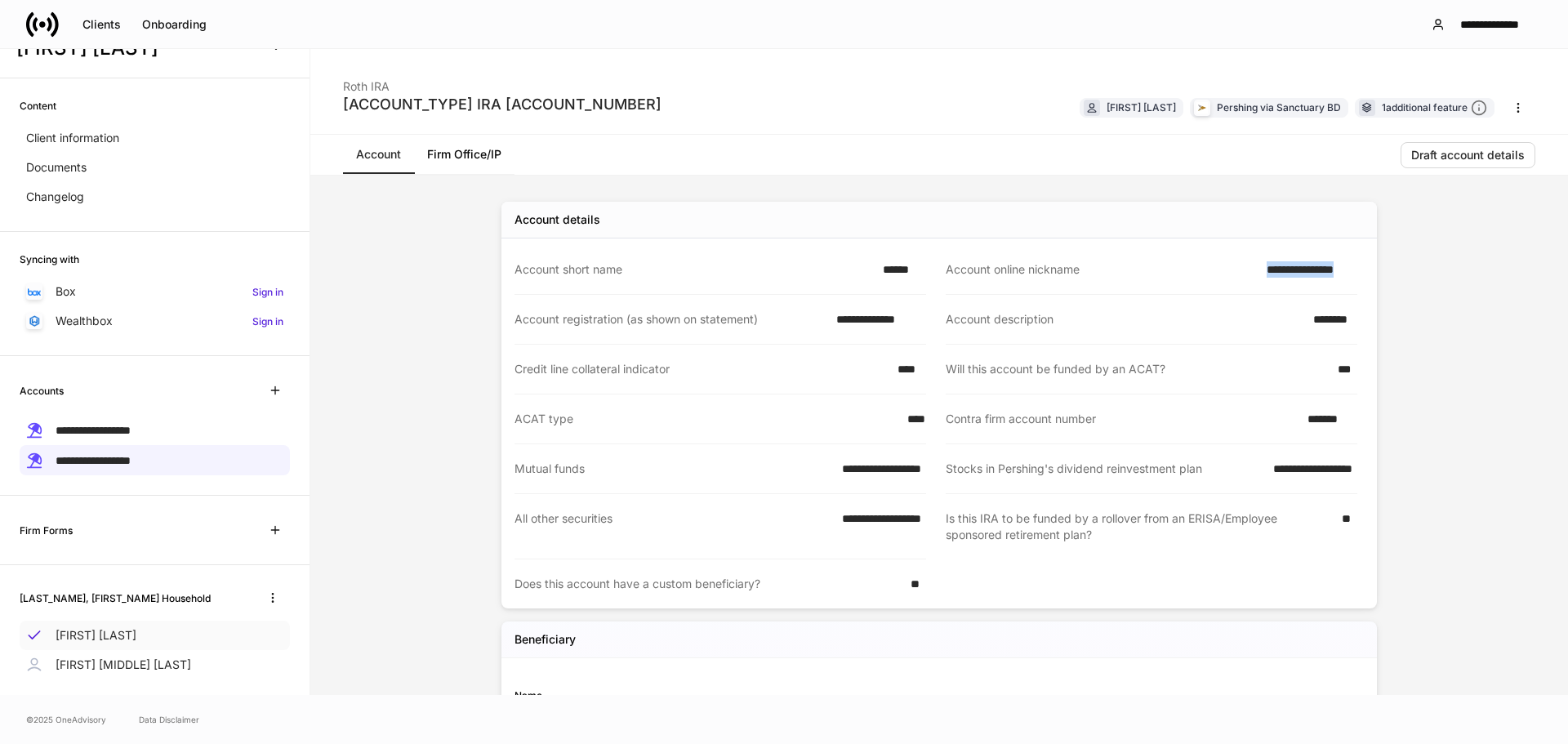 click on "[FIRST] [LAST]" at bounding box center [96, 635] 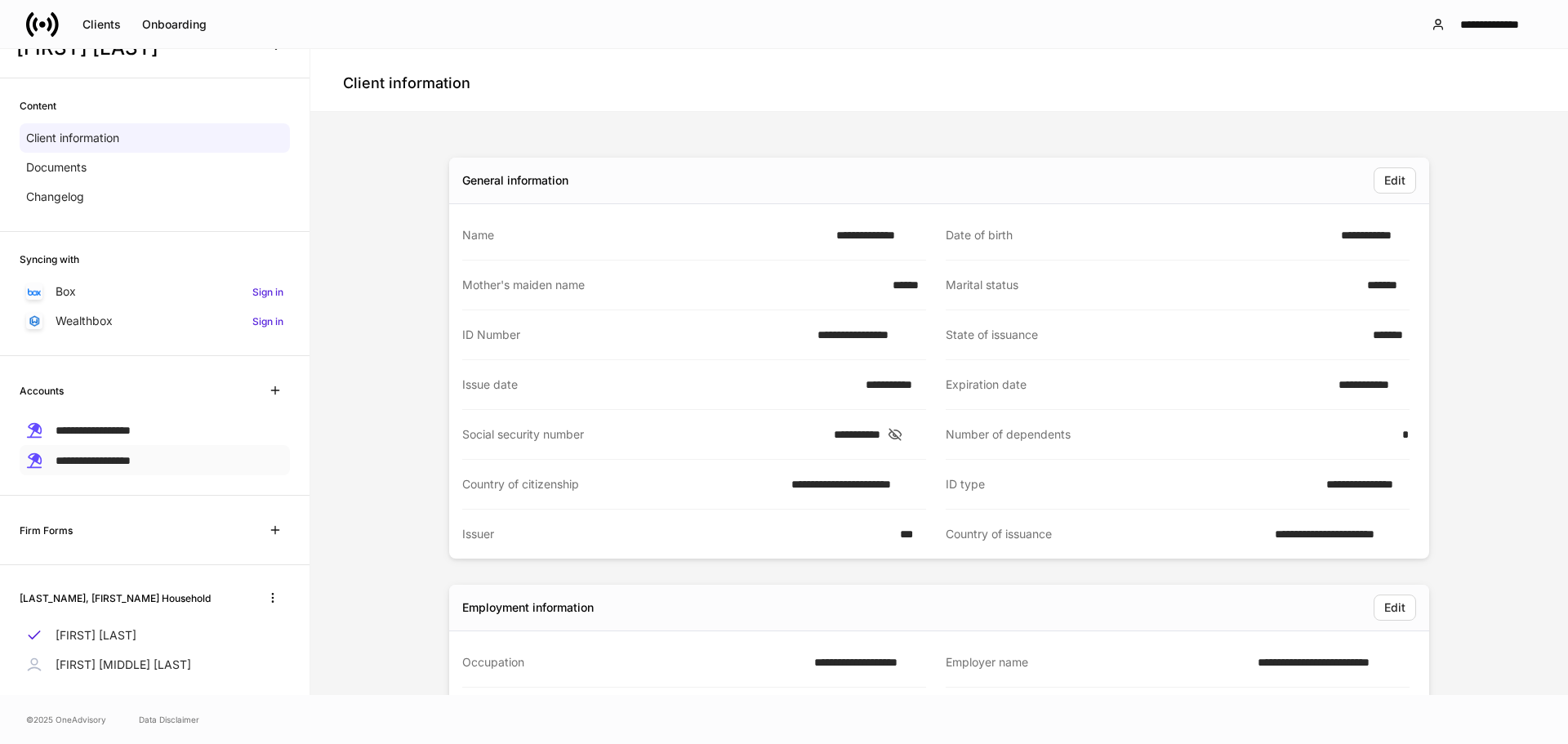 click on "**********" at bounding box center [93, 461] 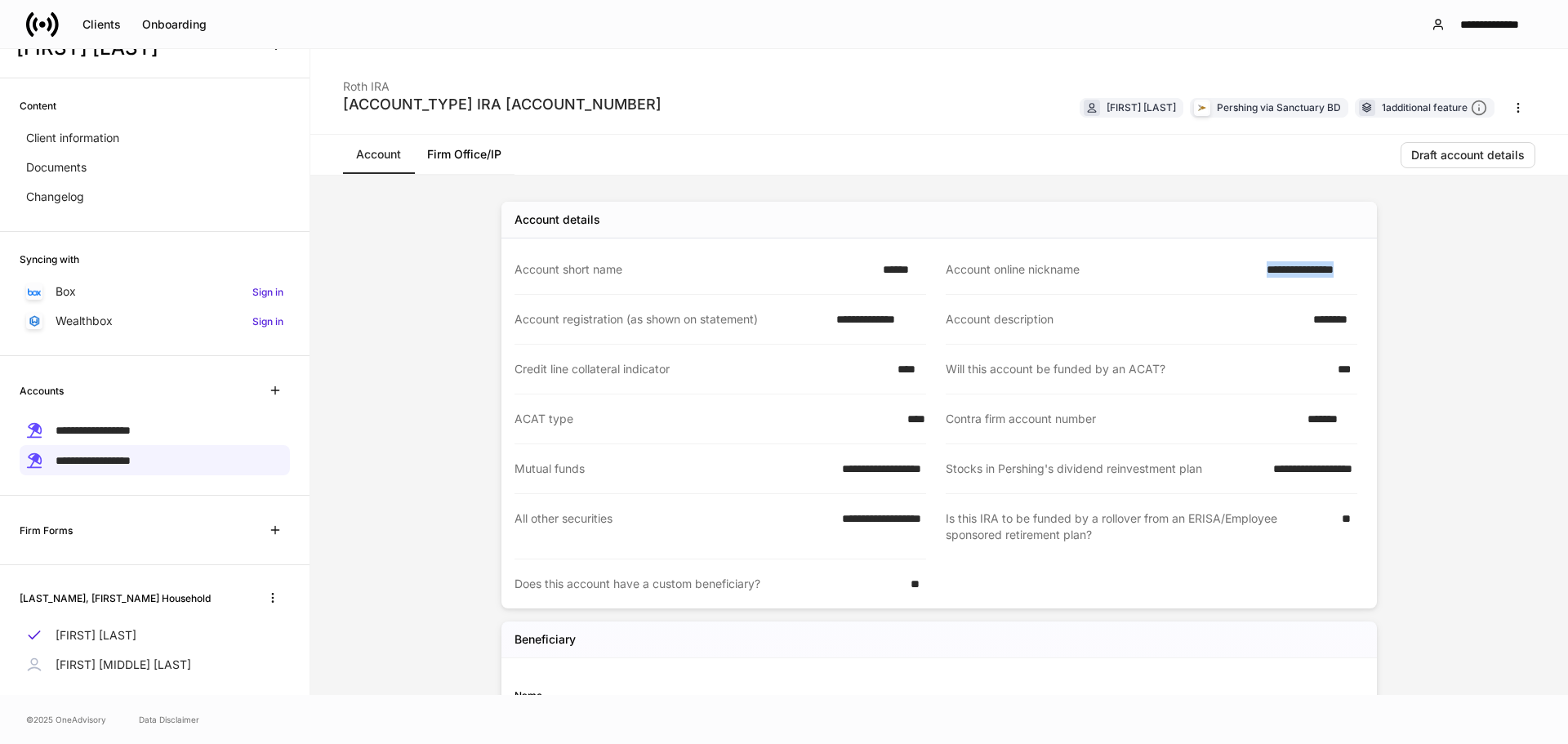 drag, startPoint x: 1246, startPoint y: 273, endPoint x: 1372, endPoint y: 273, distance: 126 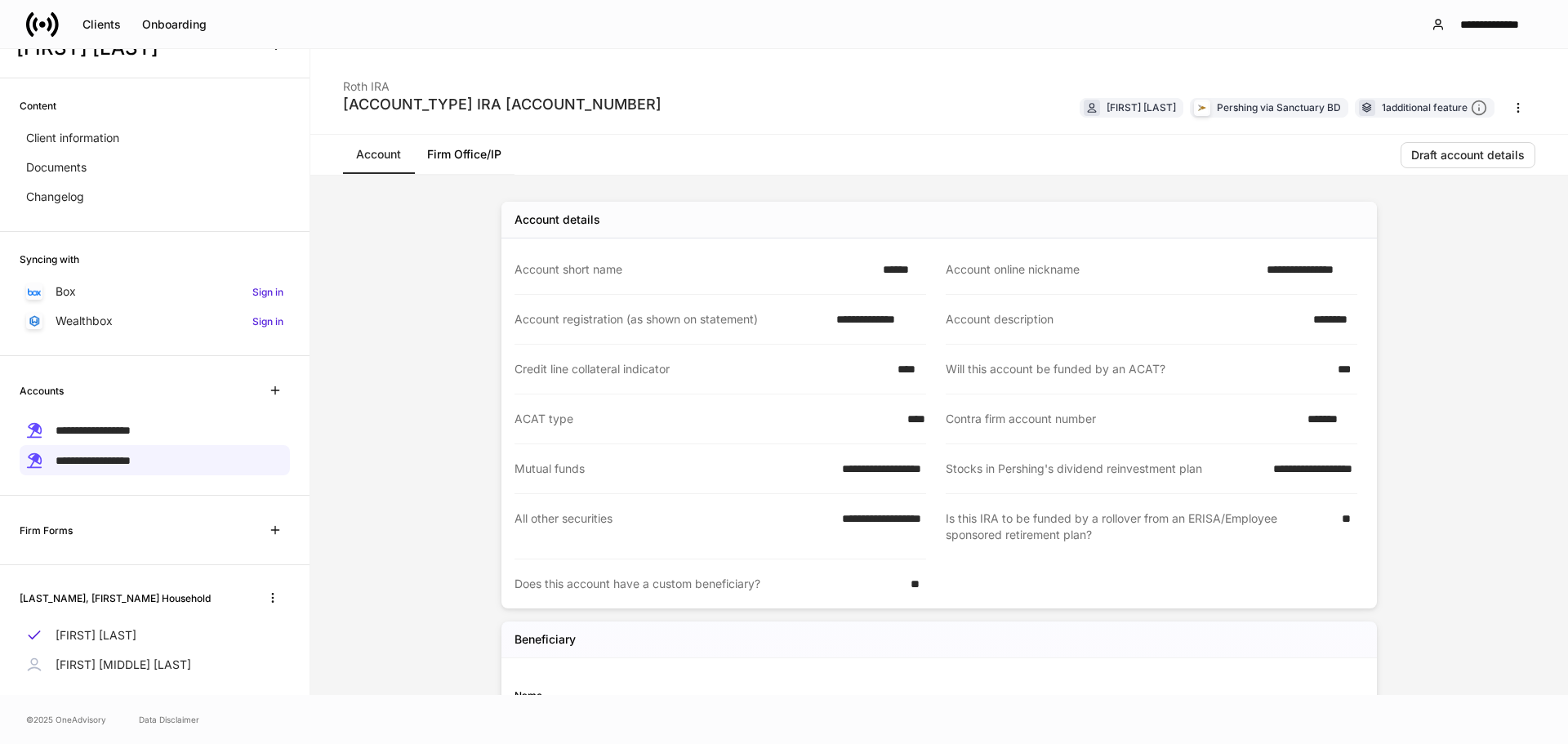 click on "**********" at bounding box center (876, 319) 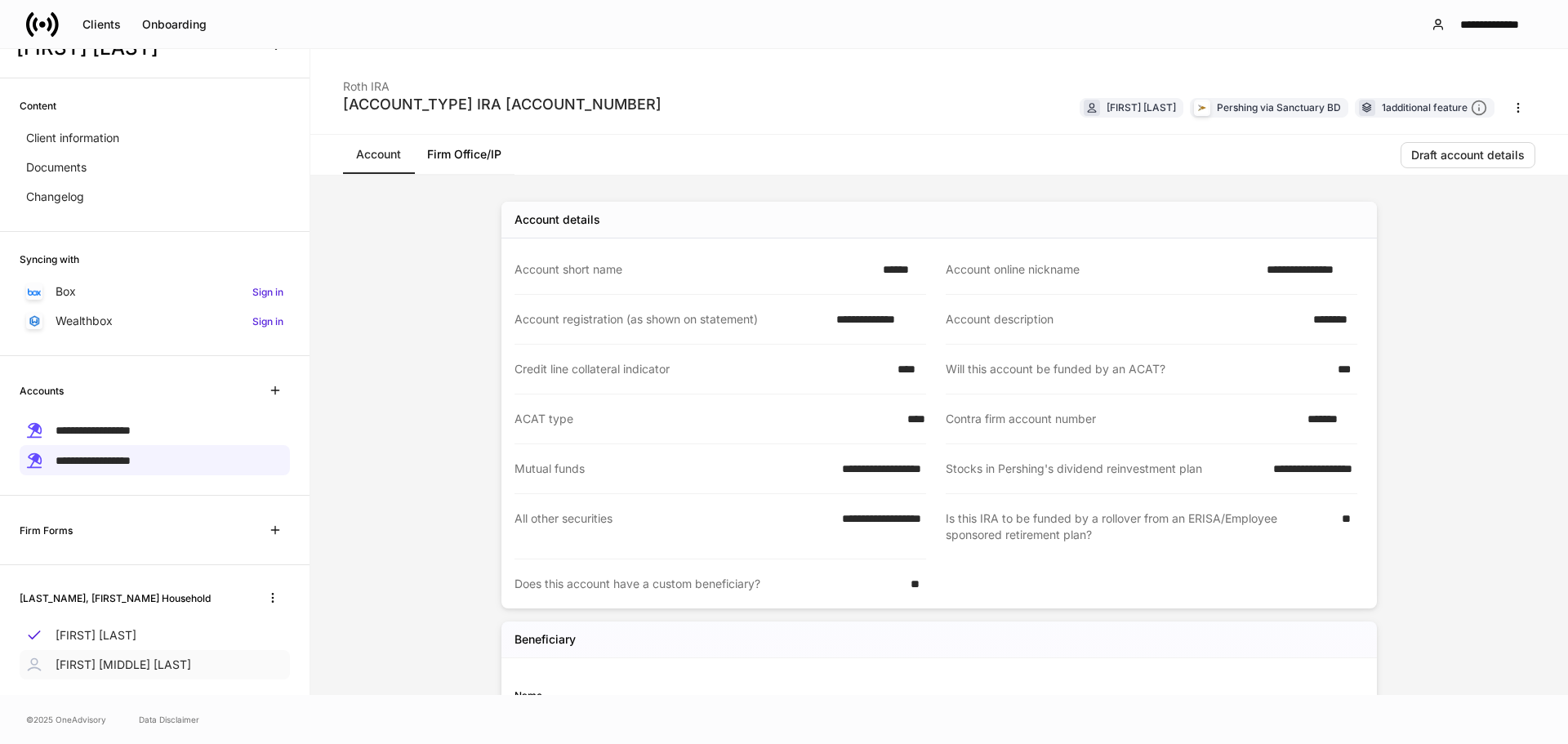 click on "[FIRST] [MIDDLE] [LAST]" at bounding box center (123, 665) 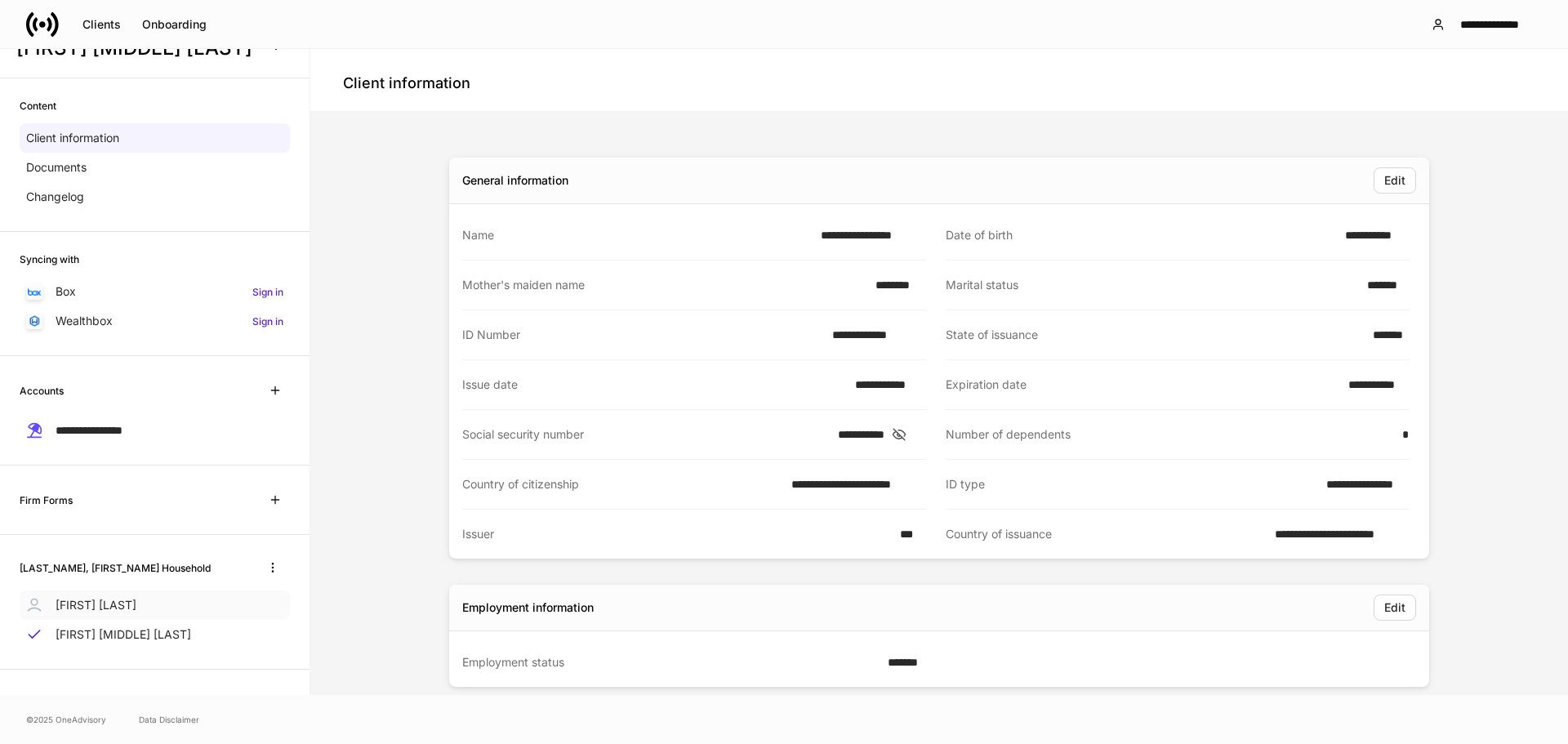 click on "[FIRST] [LAST]" at bounding box center (154, 605) 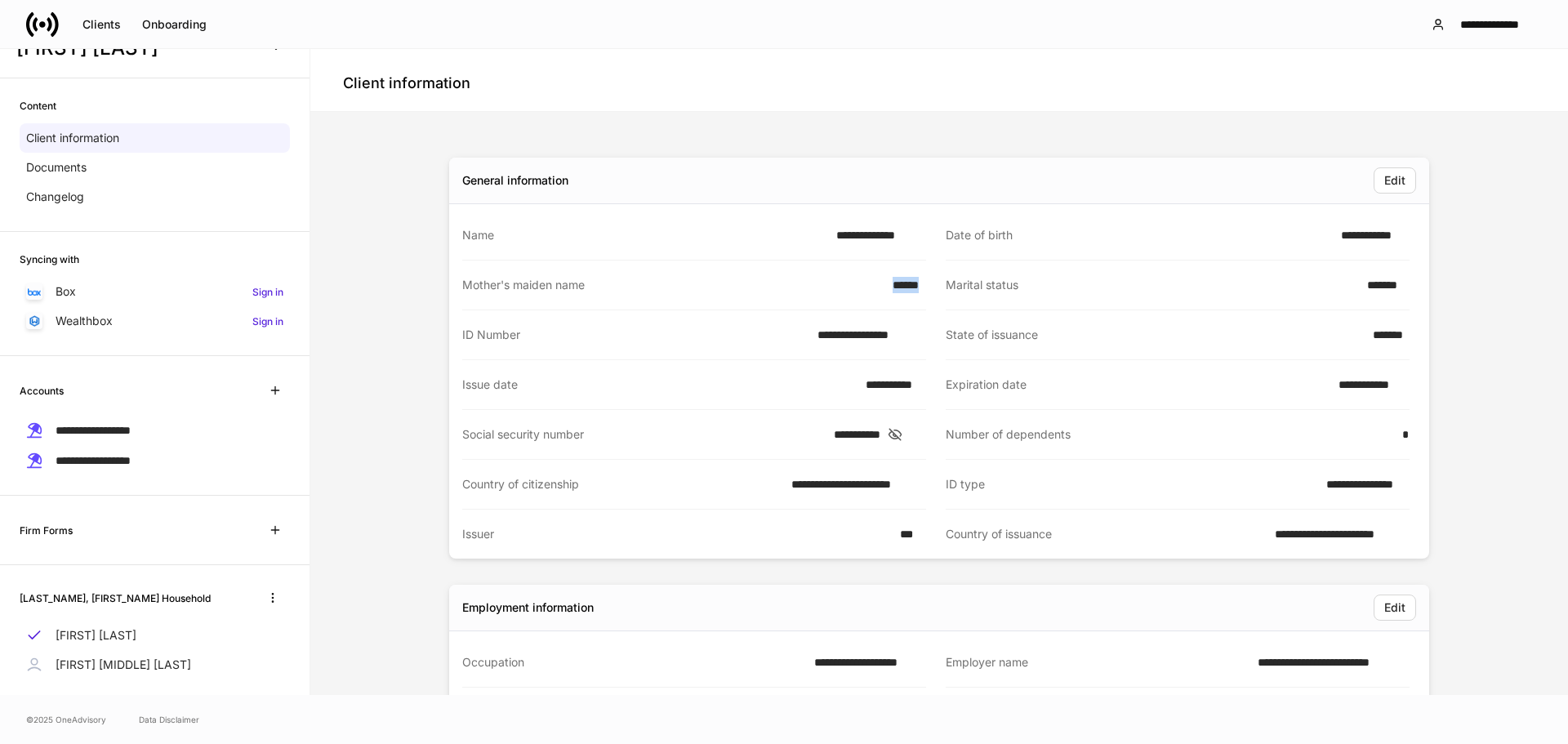 drag, startPoint x: 809, startPoint y: 288, endPoint x: 920, endPoint y: 287, distance: 111.0045 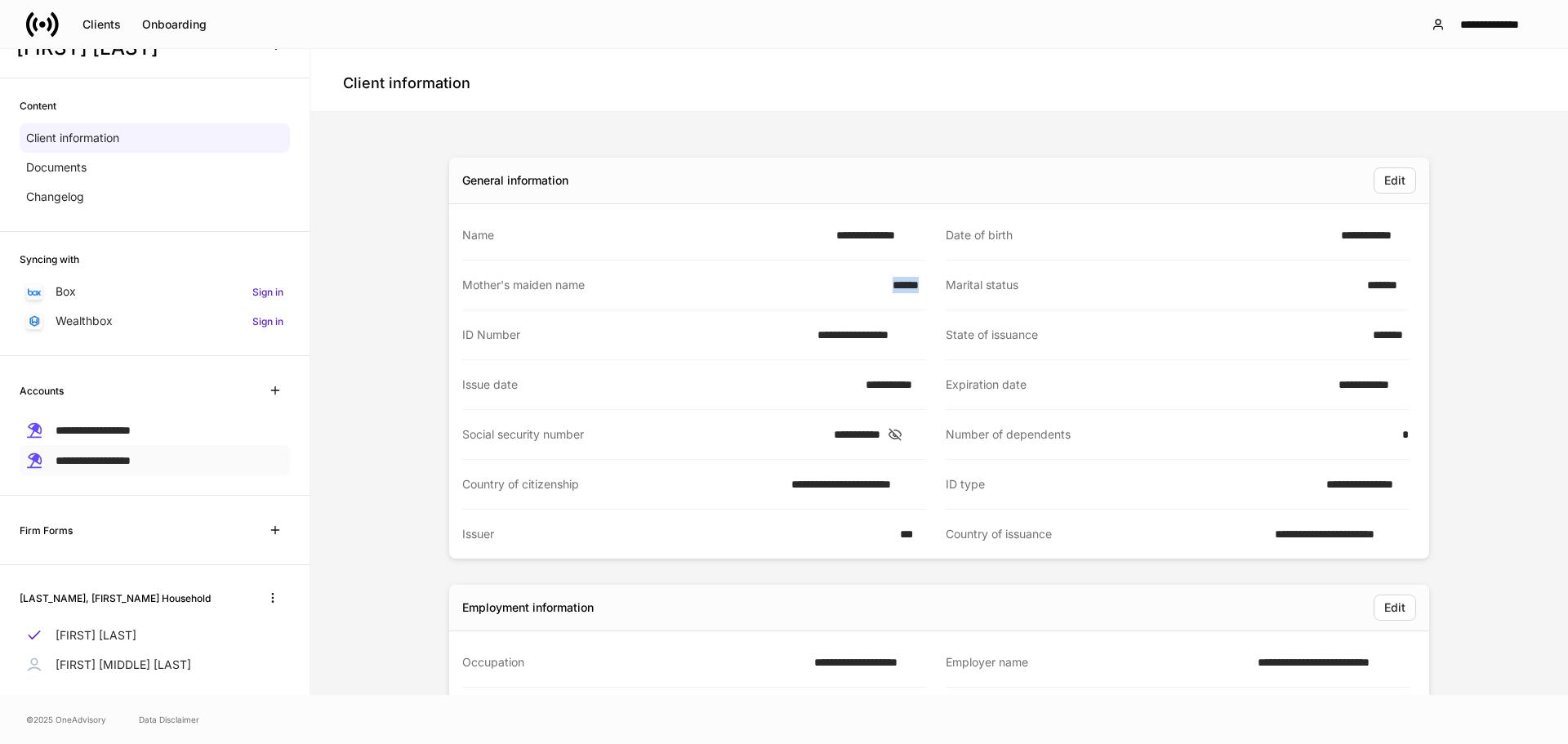 click on "**********" at bounding box center [93, 460] 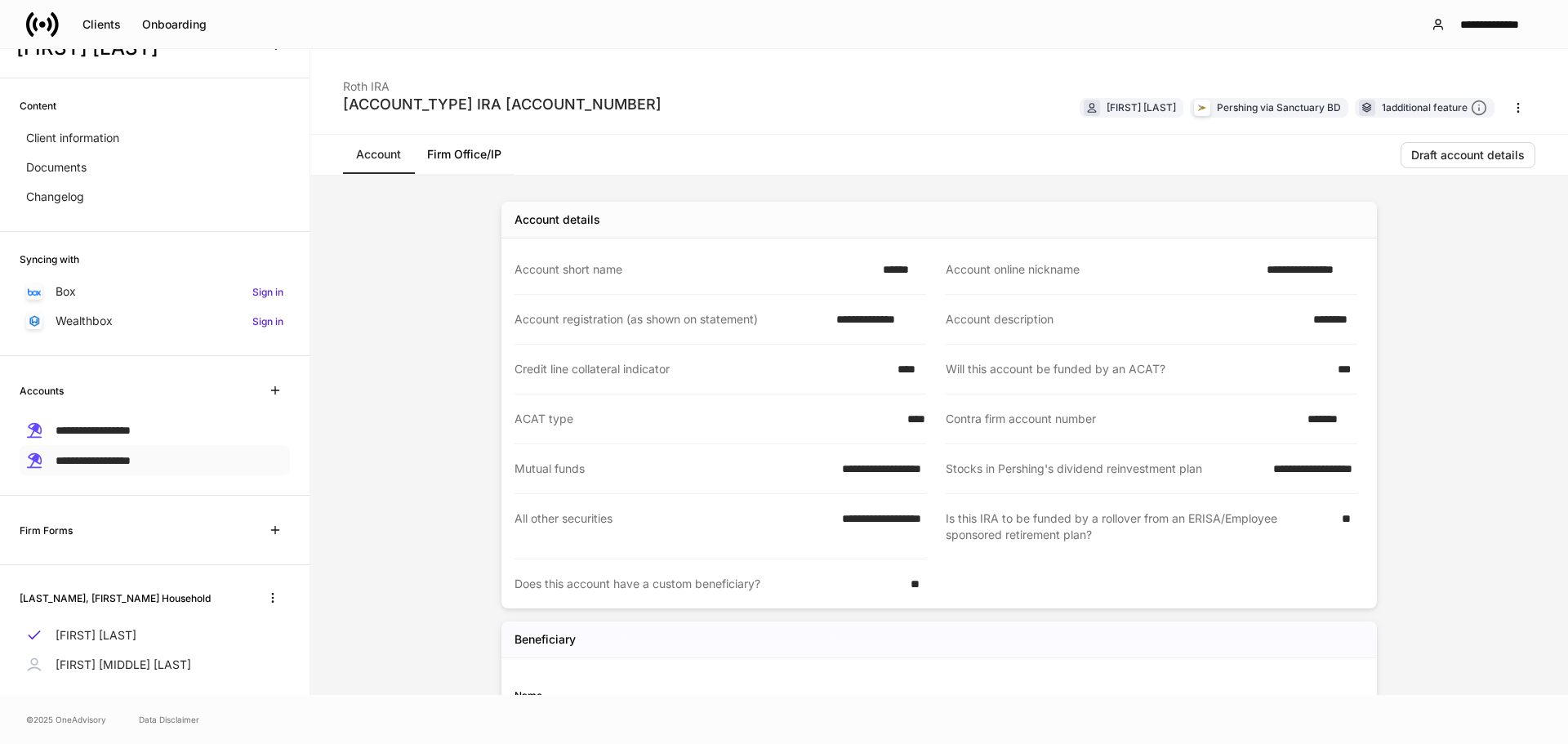click on "**********" at bounding box center (93, 461) 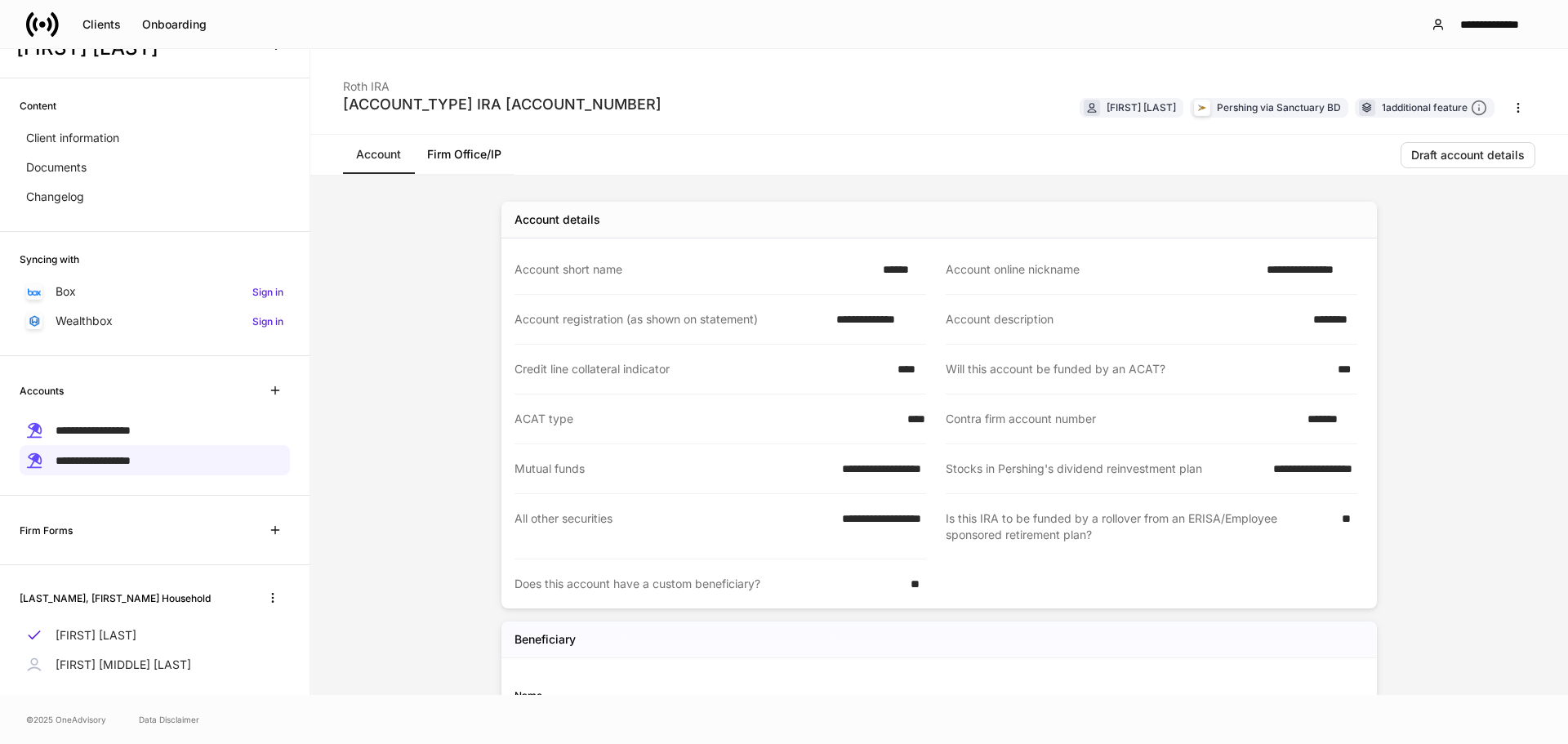 click on "Firm Office/IP" at bounding box center (464, 154) 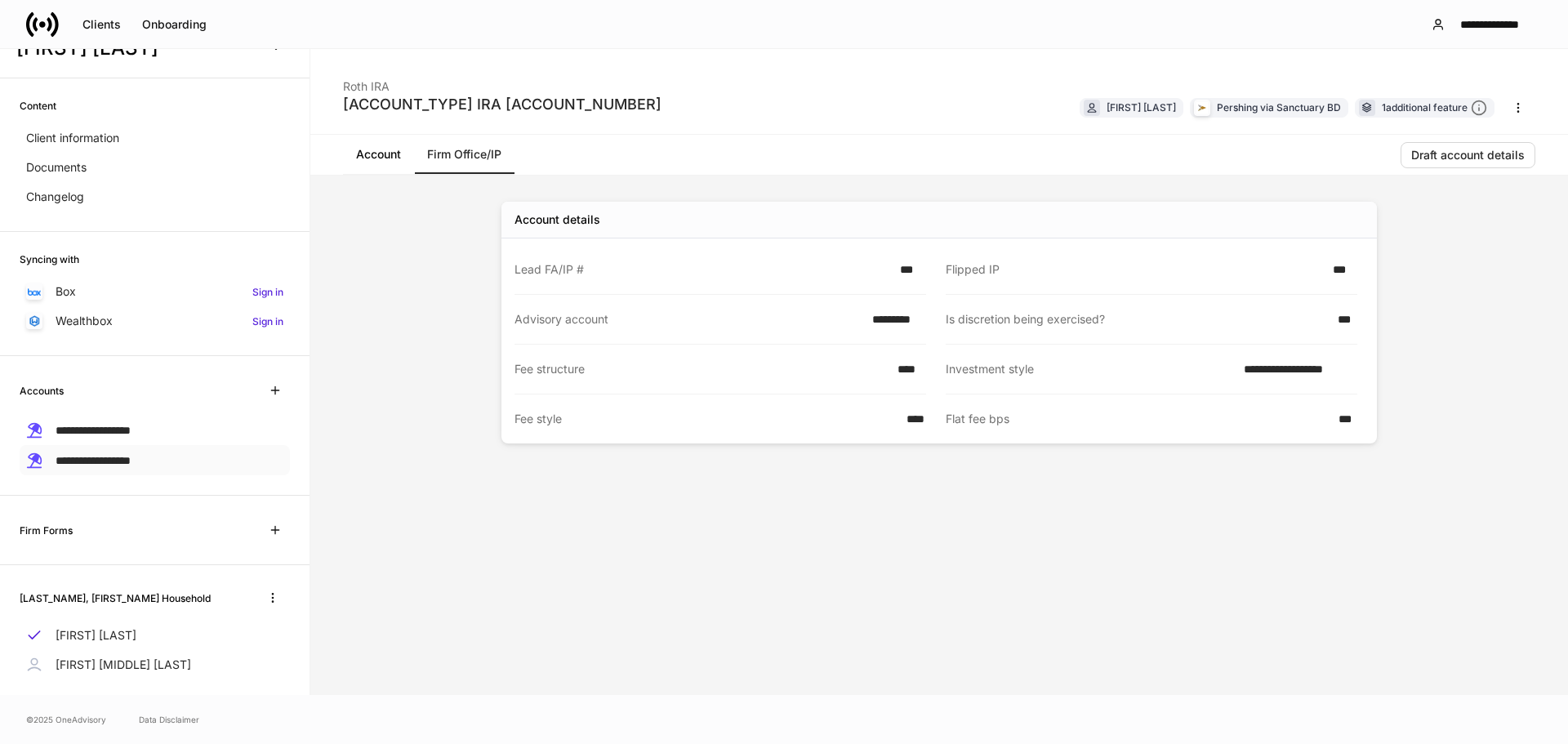 click on "**********" at bounding box center [93, 461] 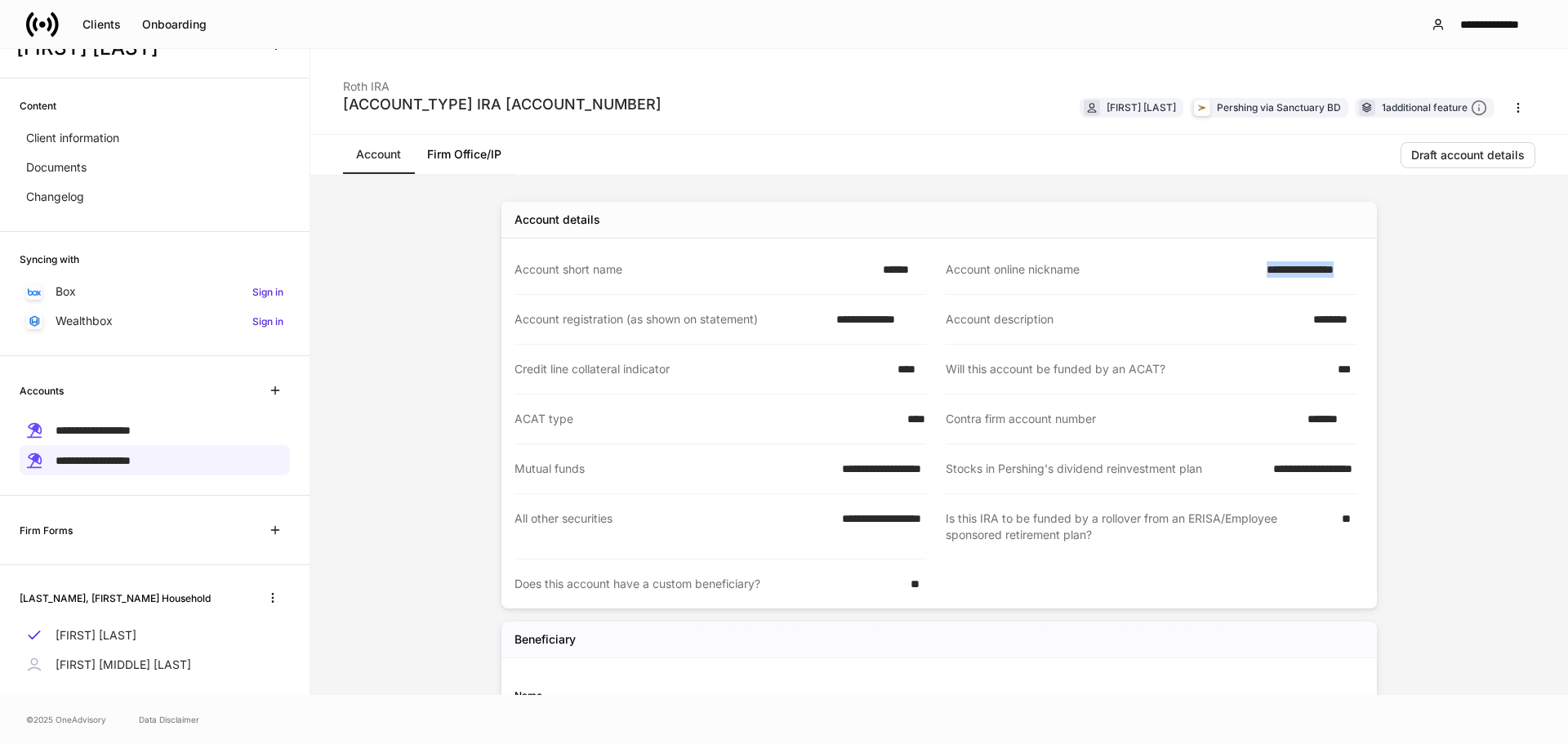 drag, startPoint x: 1244, startPoint y: 270, endPoint x: 1398, endPoint y: 270, distance: 154 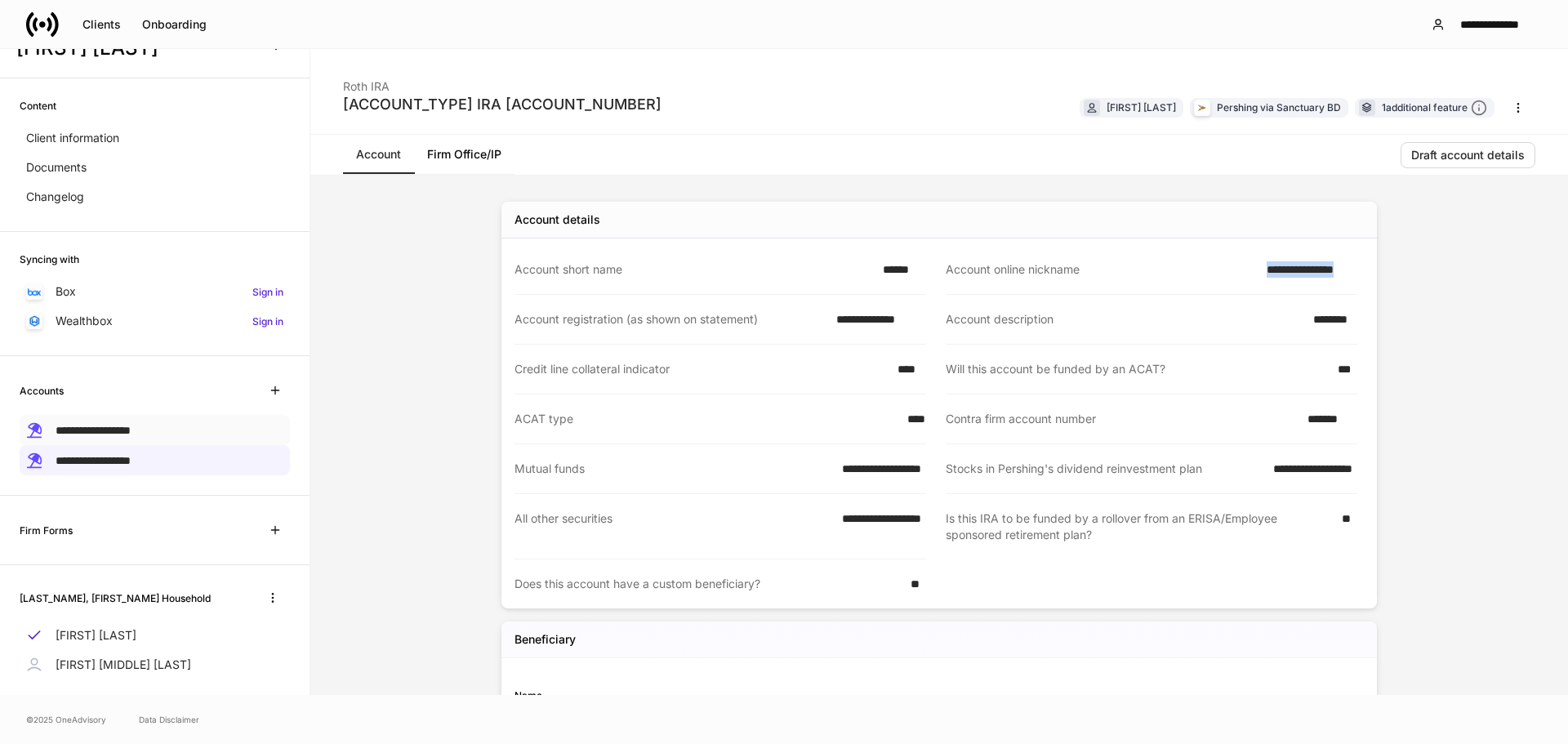 click on "**********" at bounding box center (154, 430) 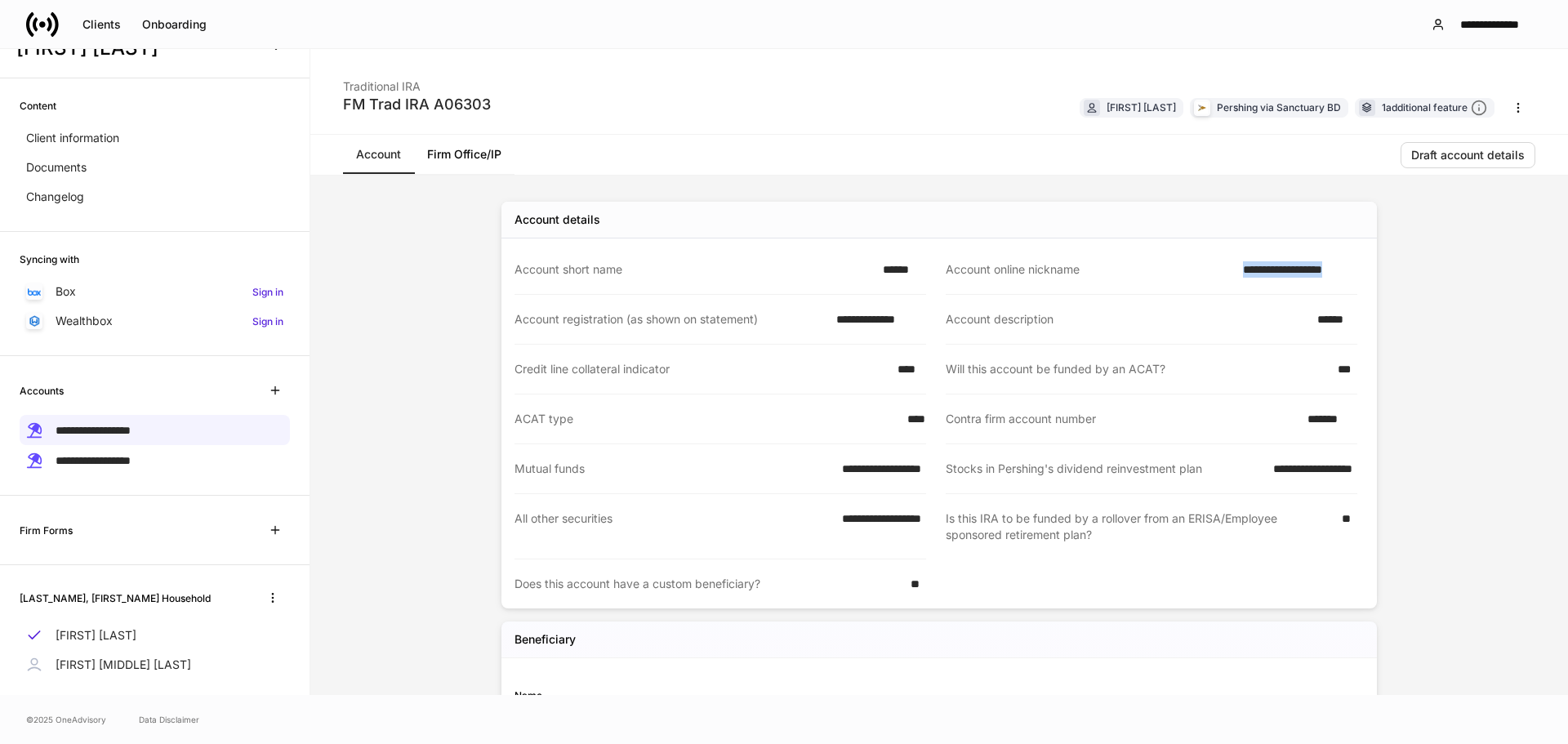 drag, startPoint x: 1214, startPoint y: 268, endPoint x: 1410, endPoint y: 280, distance: 196.367 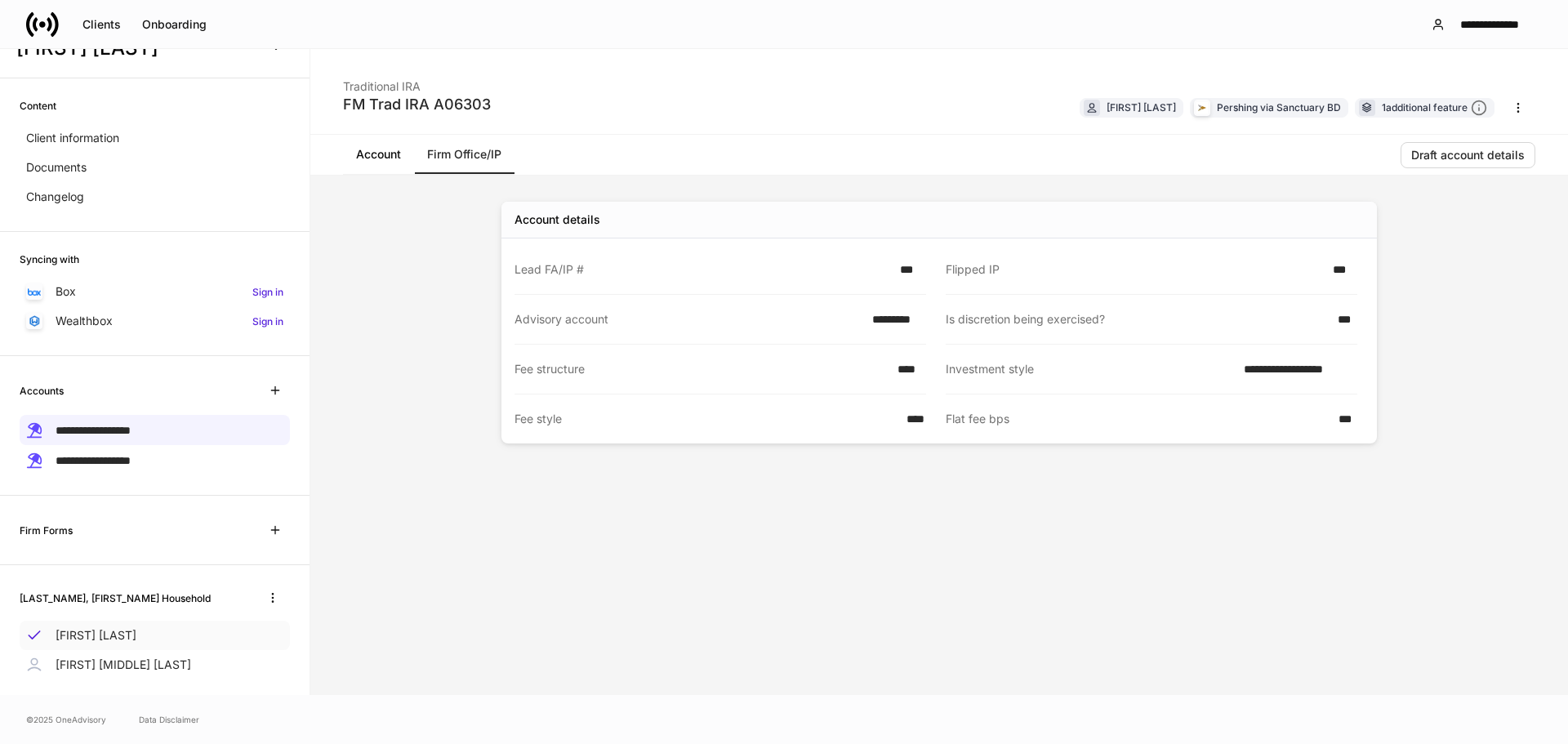 click on "[FIRST] [LAST]" at bounding box center (96, 635) 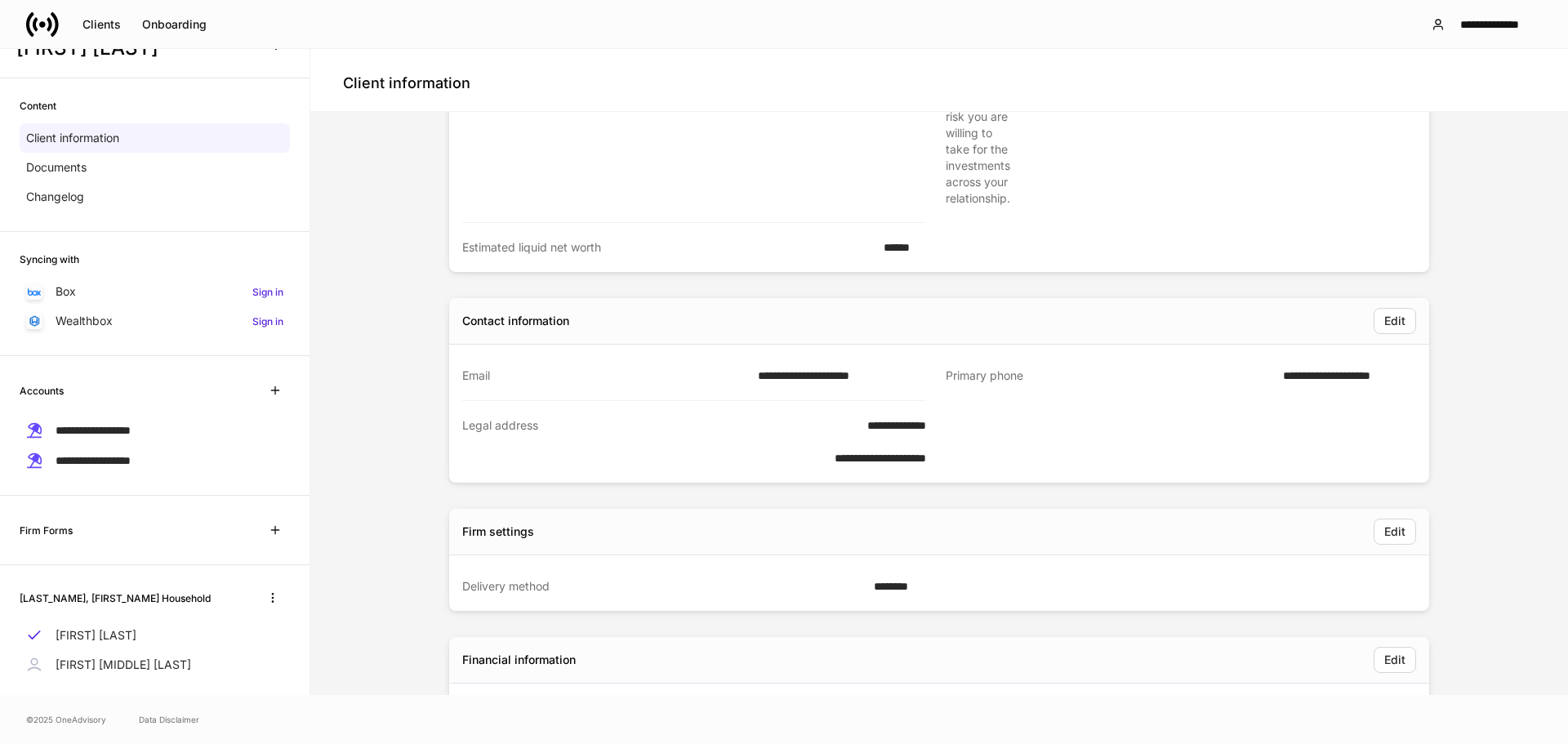 scroll, scrollTop: 980, scrollLeft: 0, axis: vertical 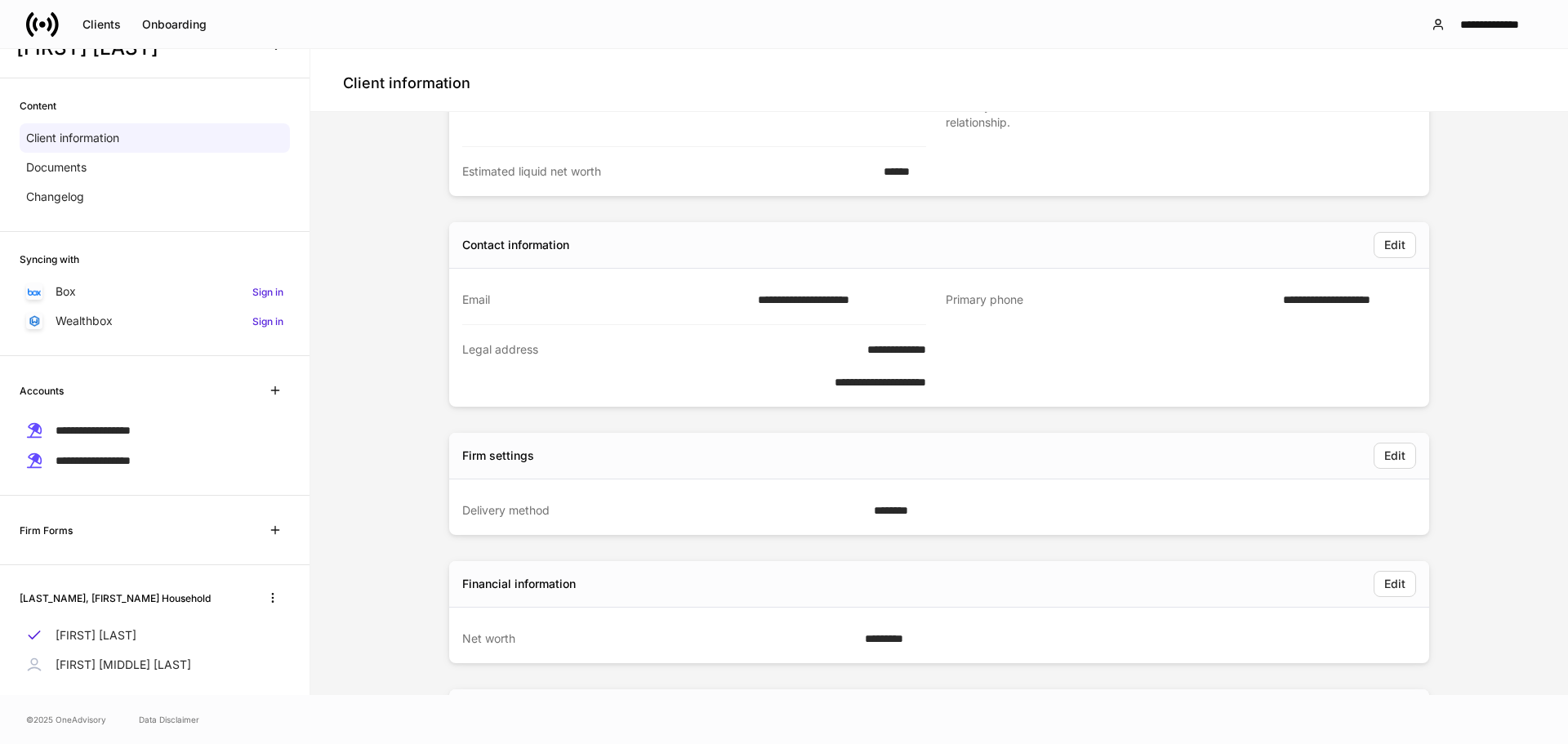 click on "[FIRST] [MIDDLE] [LAST]" at bounding box center (123, 665) 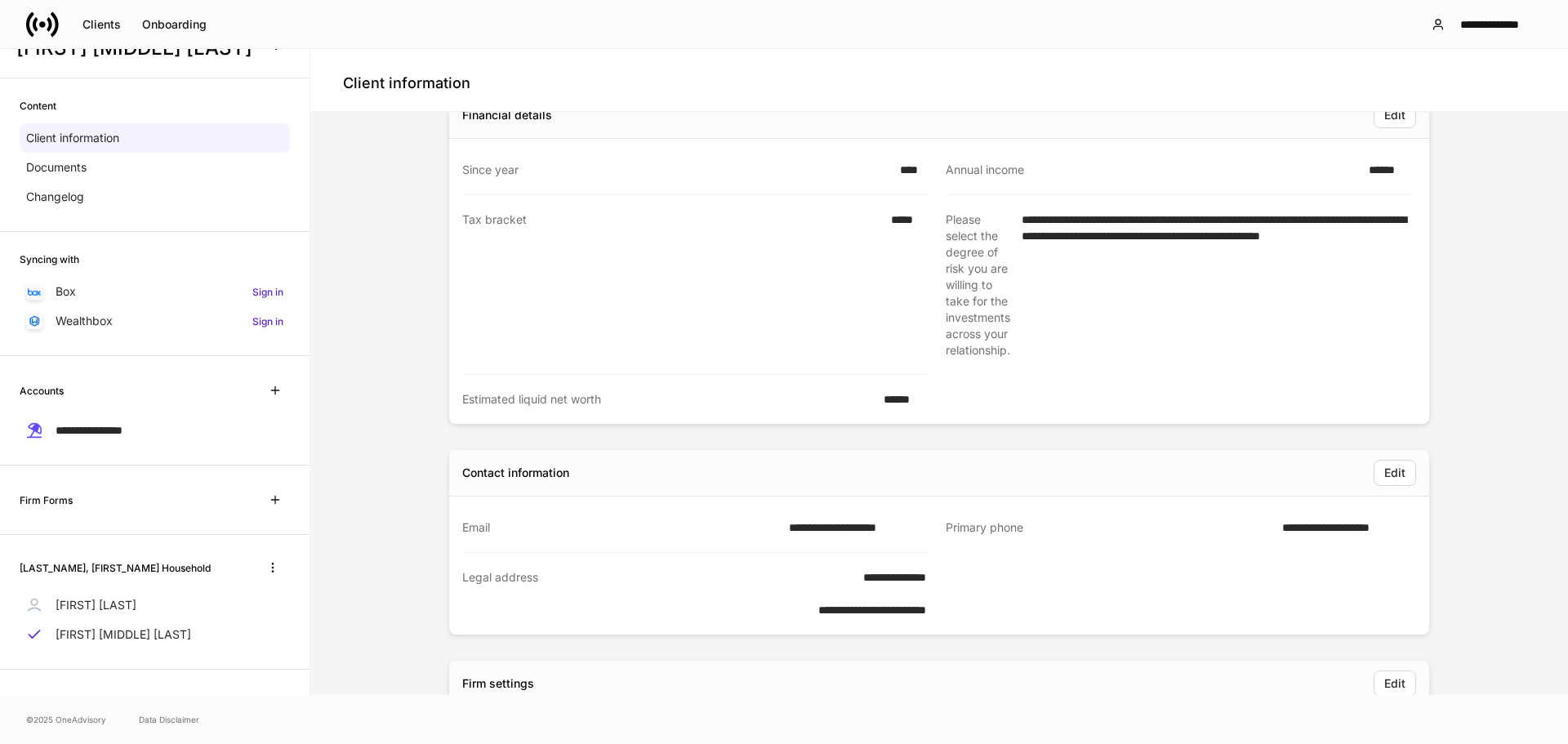 scroll, scrollTop: 653, scrollLeft: 0, axis: vertical 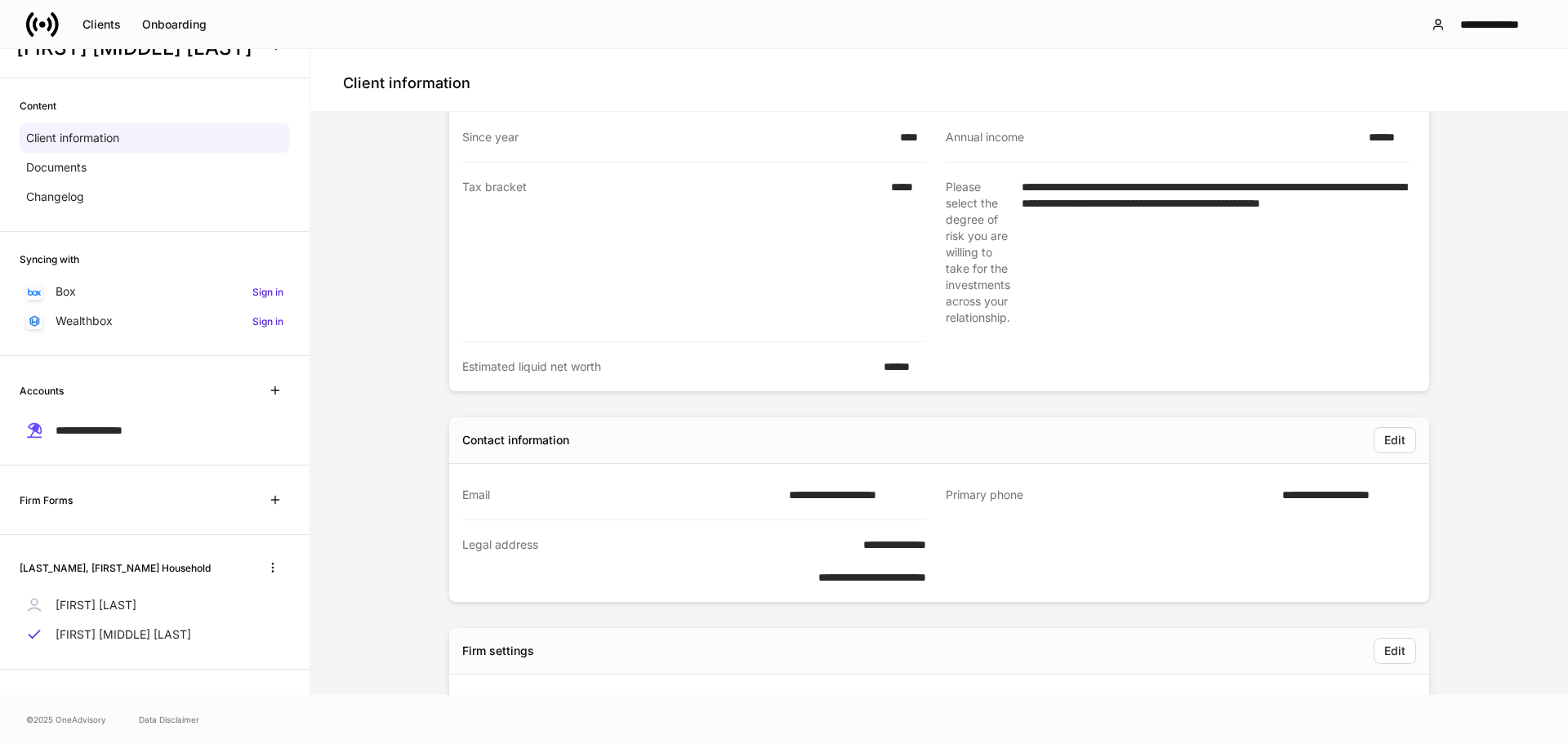 click on "[FIRST] [LAST]" at bounding box center [154, 605] 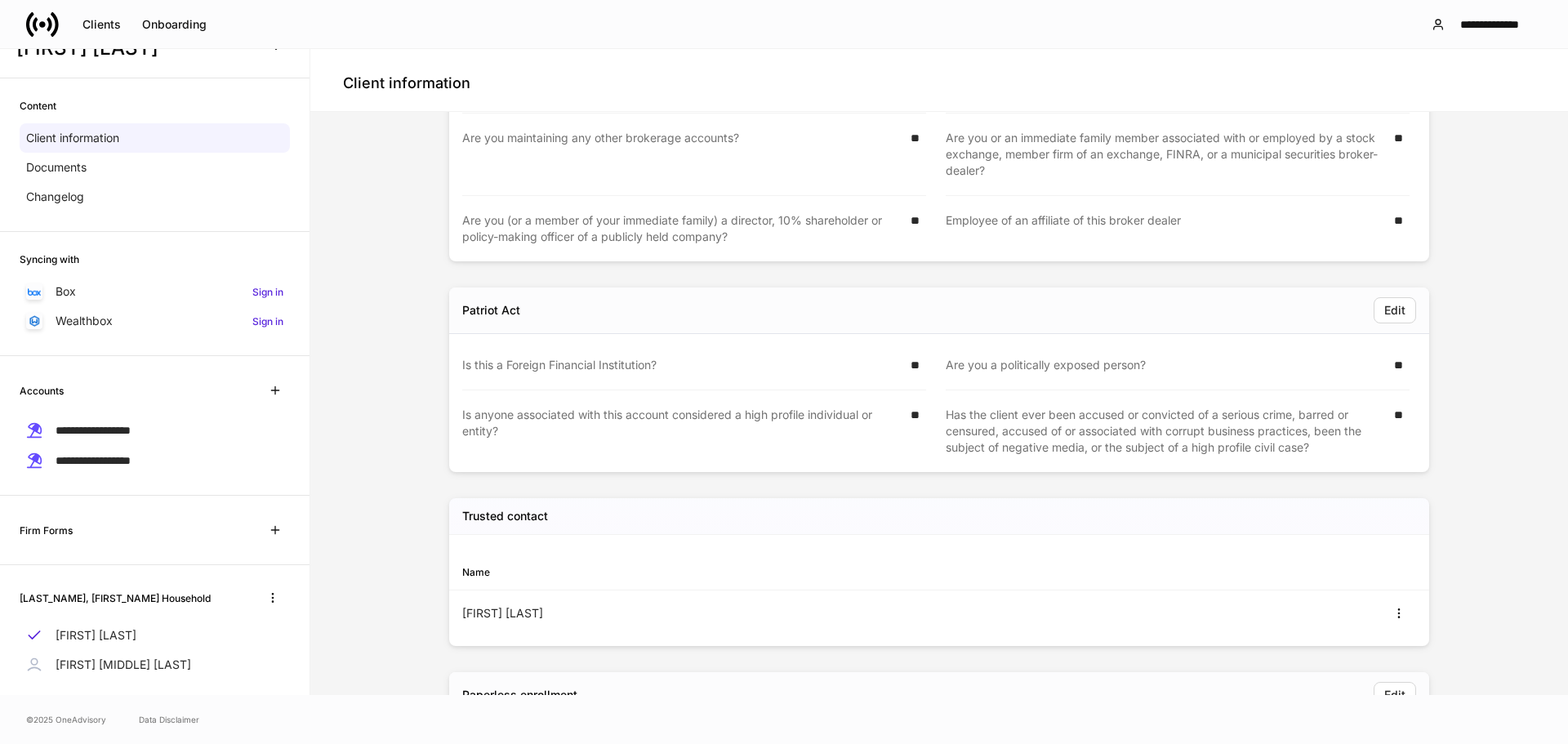 scroll, scrollTop: 2363, scrollLeft: 0, axis: vertical 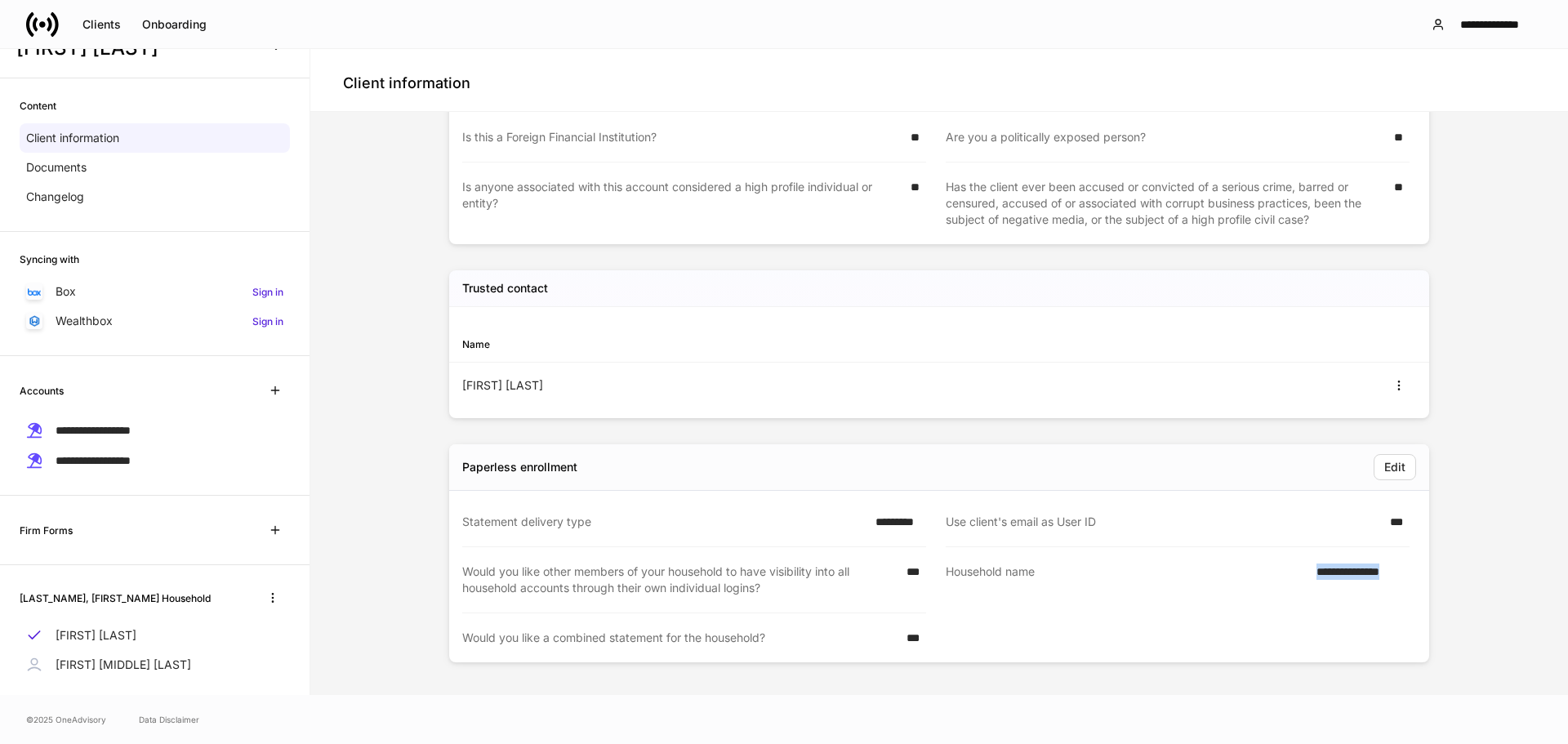 drag, startPoint x: 1281, startPoint y: 581, endPoint x: 1442, endPoint y: 577, distance: 161.0497 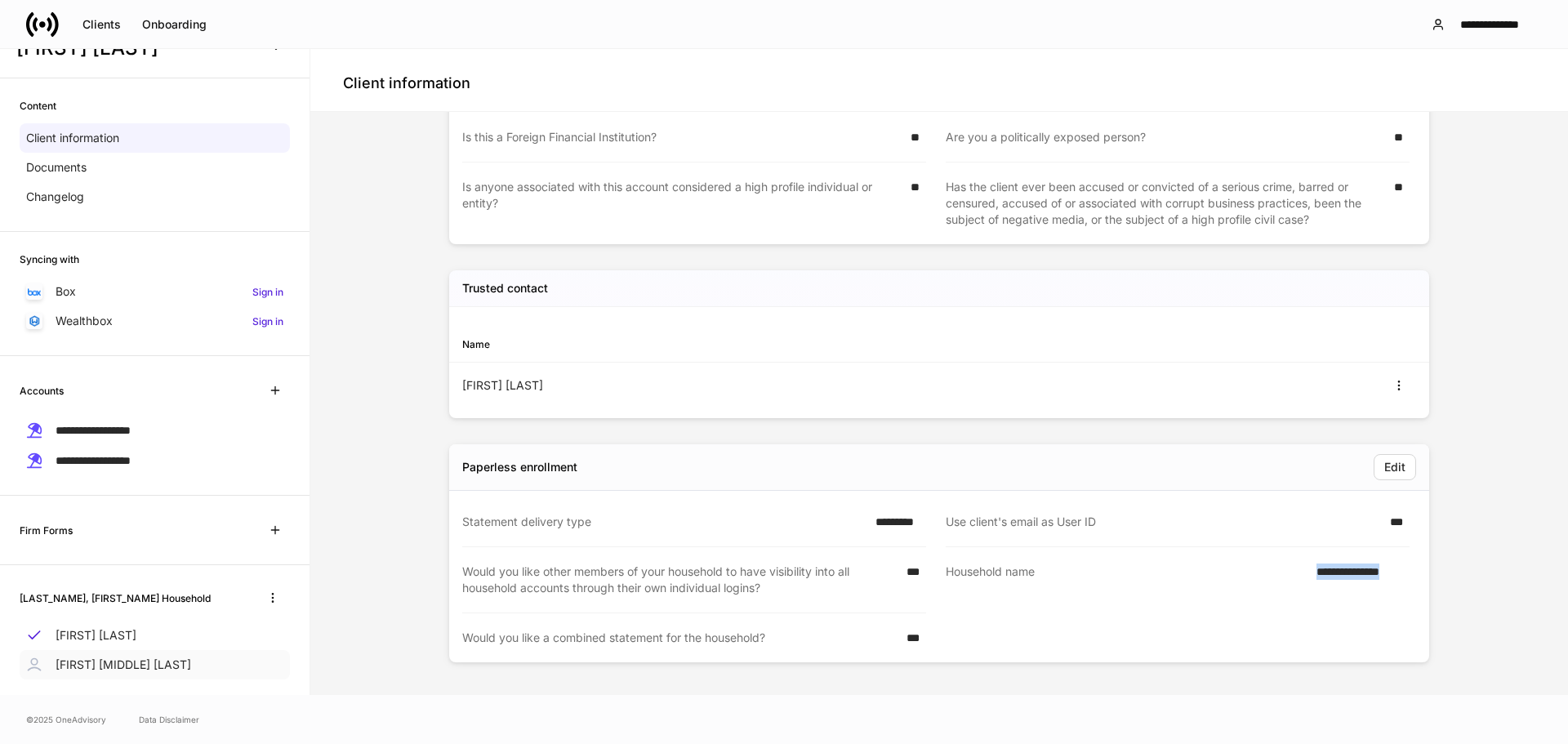 click on "[FIRST] [MIDDLE] [LAST]" at bounding box center [154, 665] 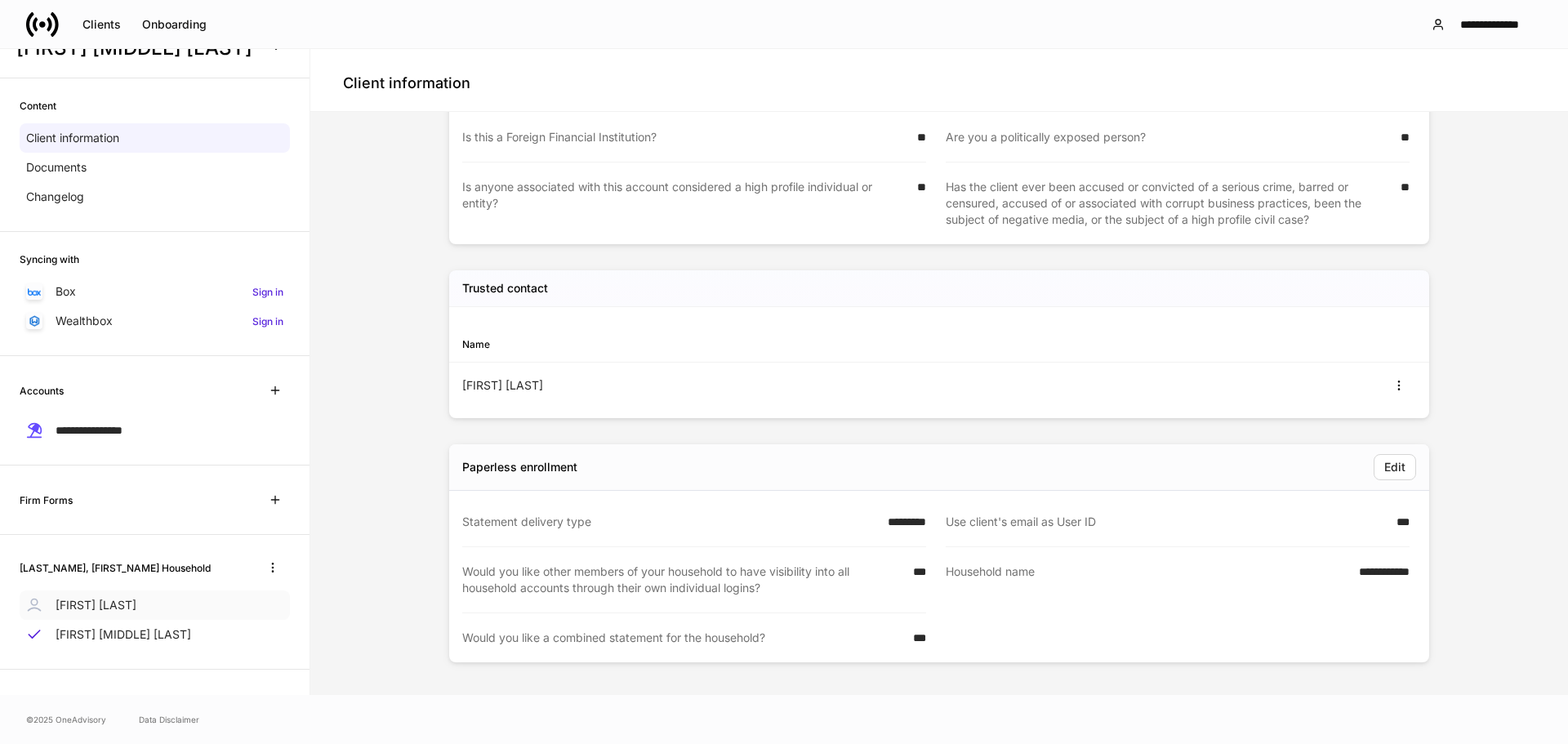scroll, scrollTop: 0, scrollLeft: 0, axis: both 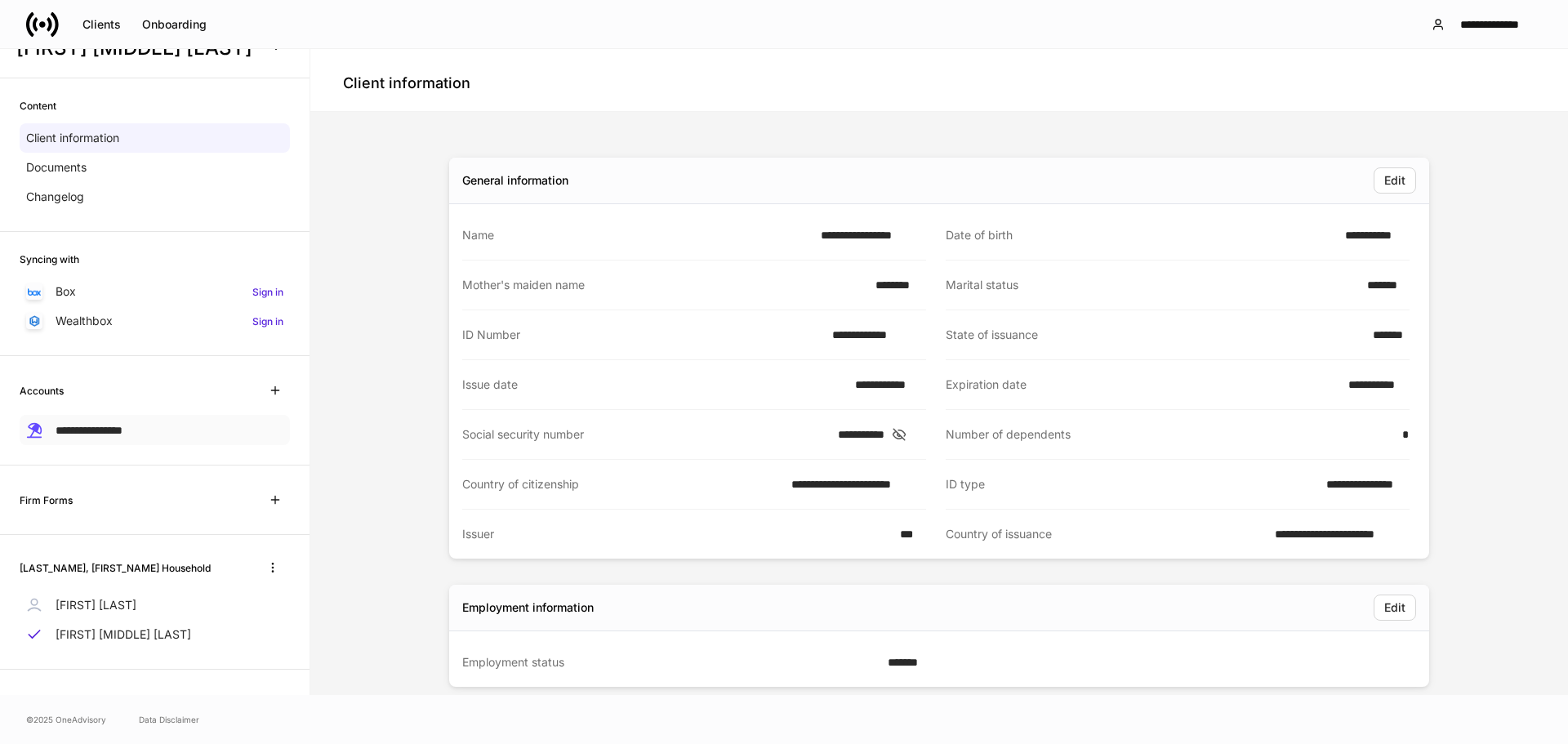 click on "**********" at bounding box center (89, 430) 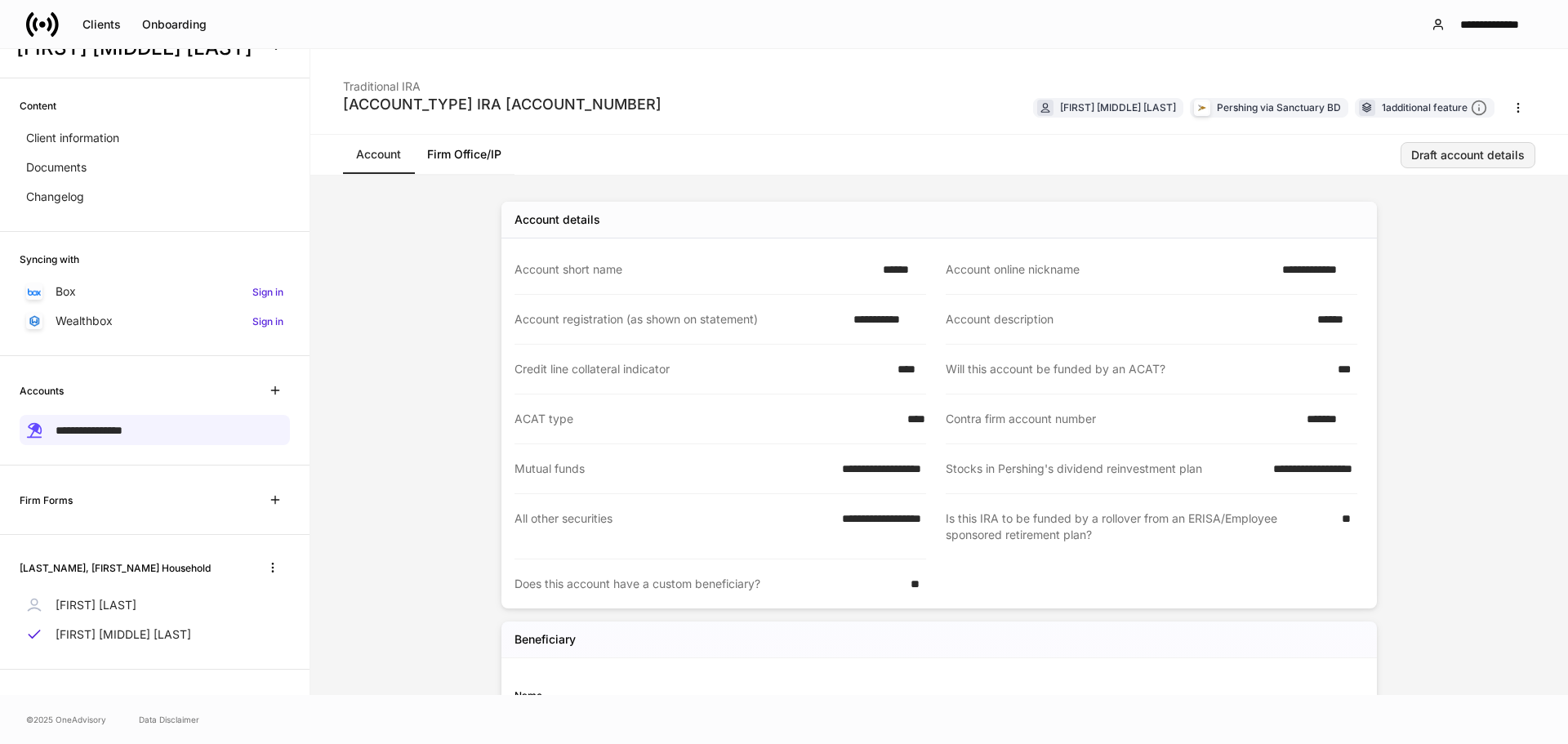 click on "Draft account details" at bounding box center [1468, 155] 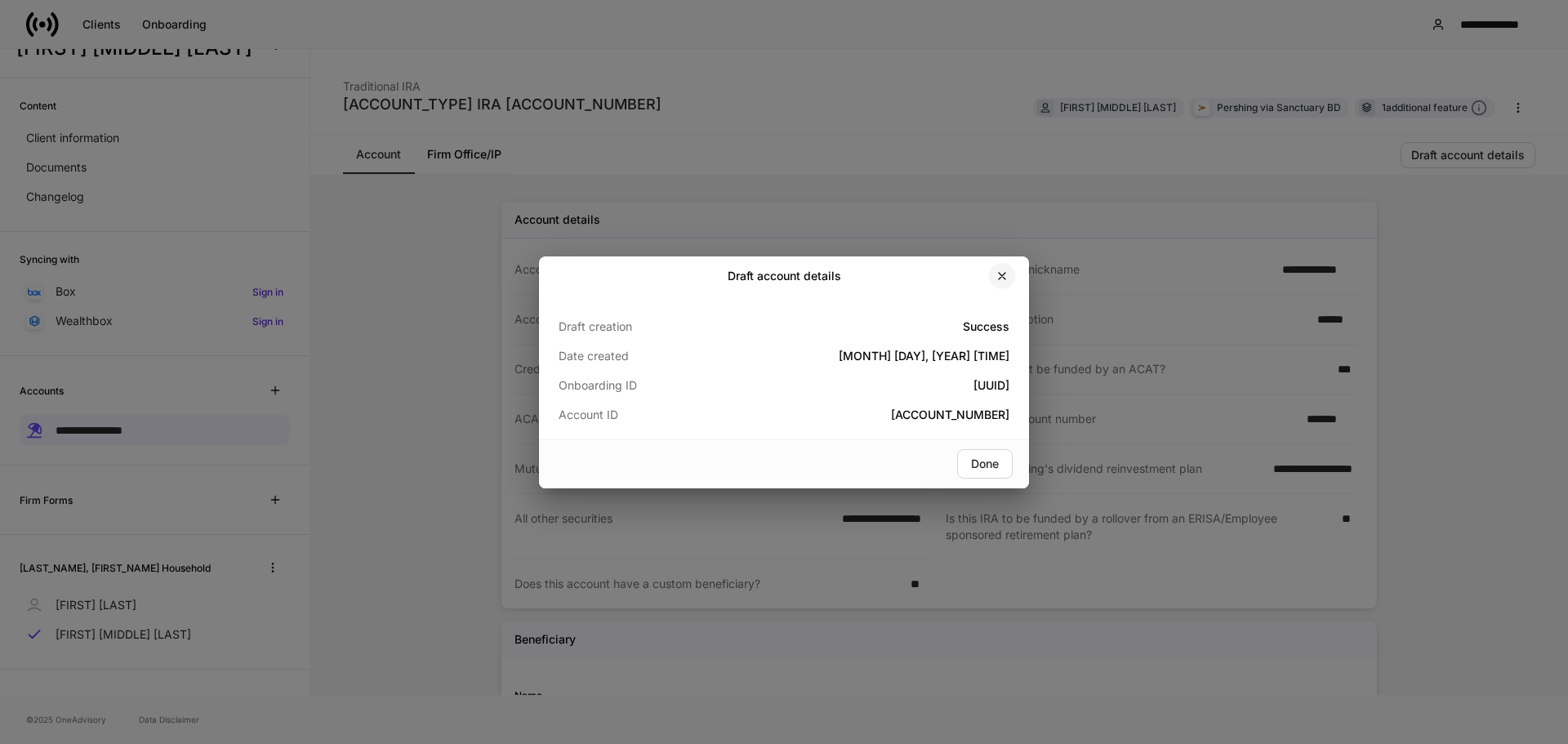 click at bounding box center [1002, 276] 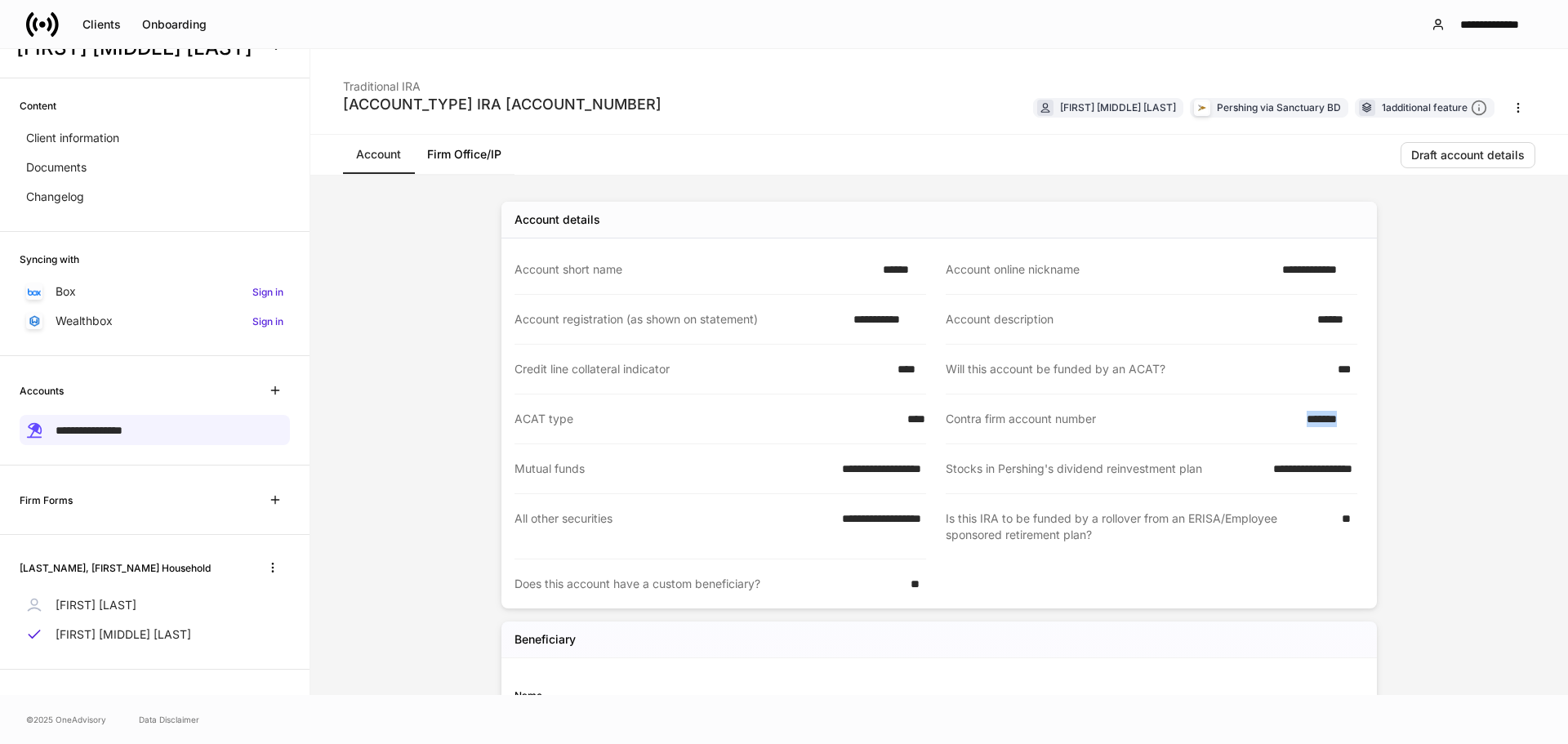 drag, startPoint x: 1293, startPoint y: 424, endPoint x: 1352, endPoint y: 425, distance: 59.00847 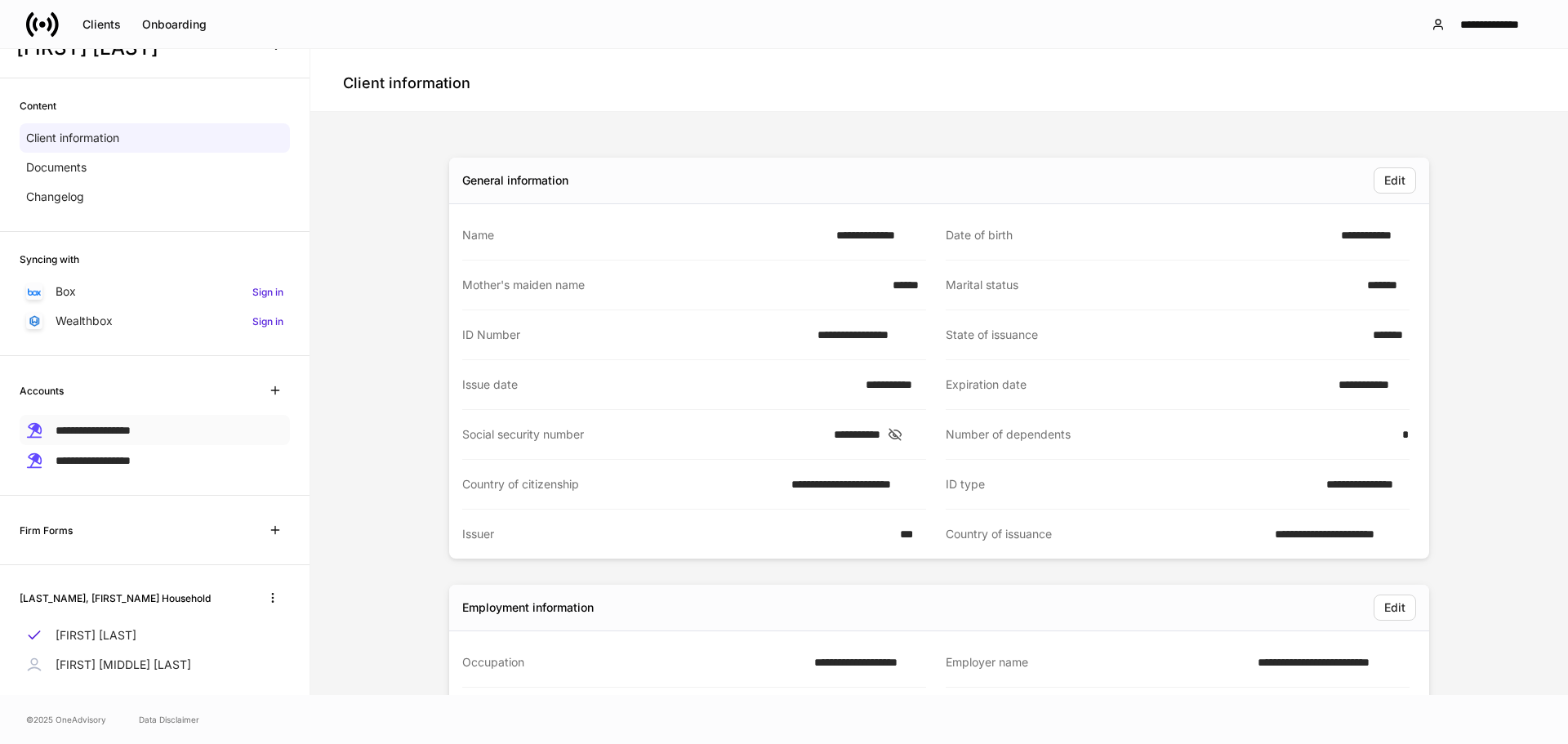 click on "**********" at bounding box center [93, 430] 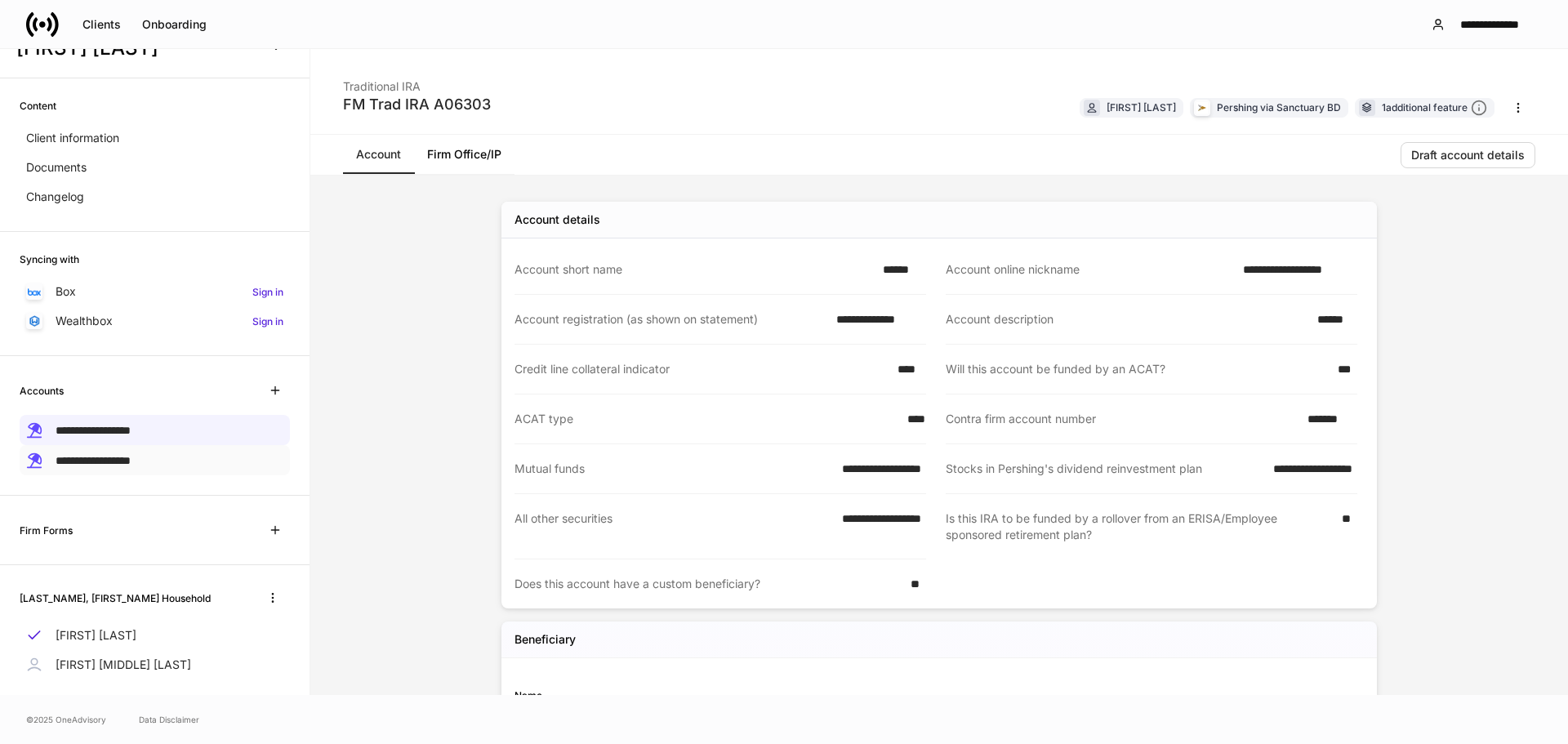 click on "**********" at bounding box center (93, 461) 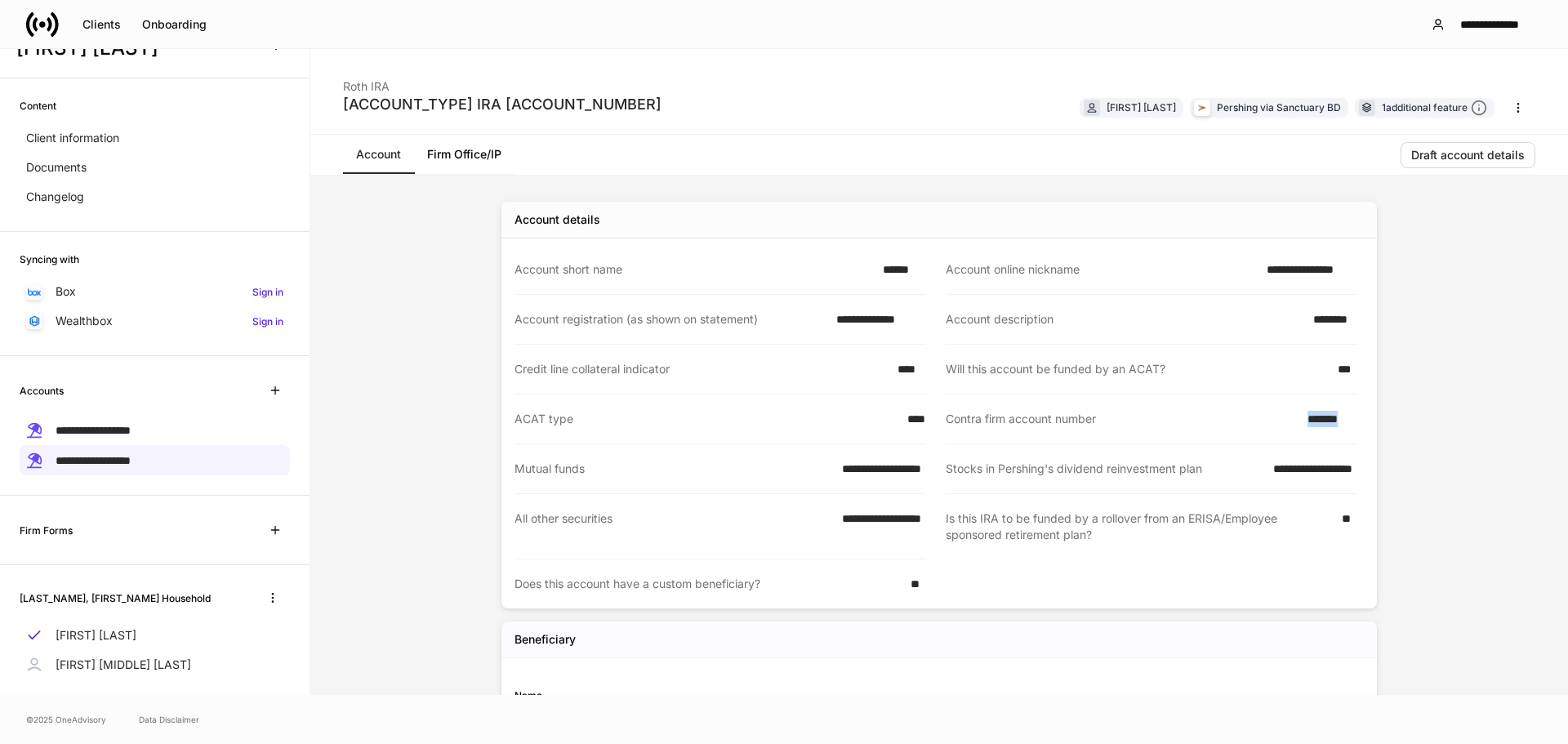 drag, startPoint x: 1287, startPoint y: 424, endPoint x: 1357, endPoint y: 427, distance: 70.06426 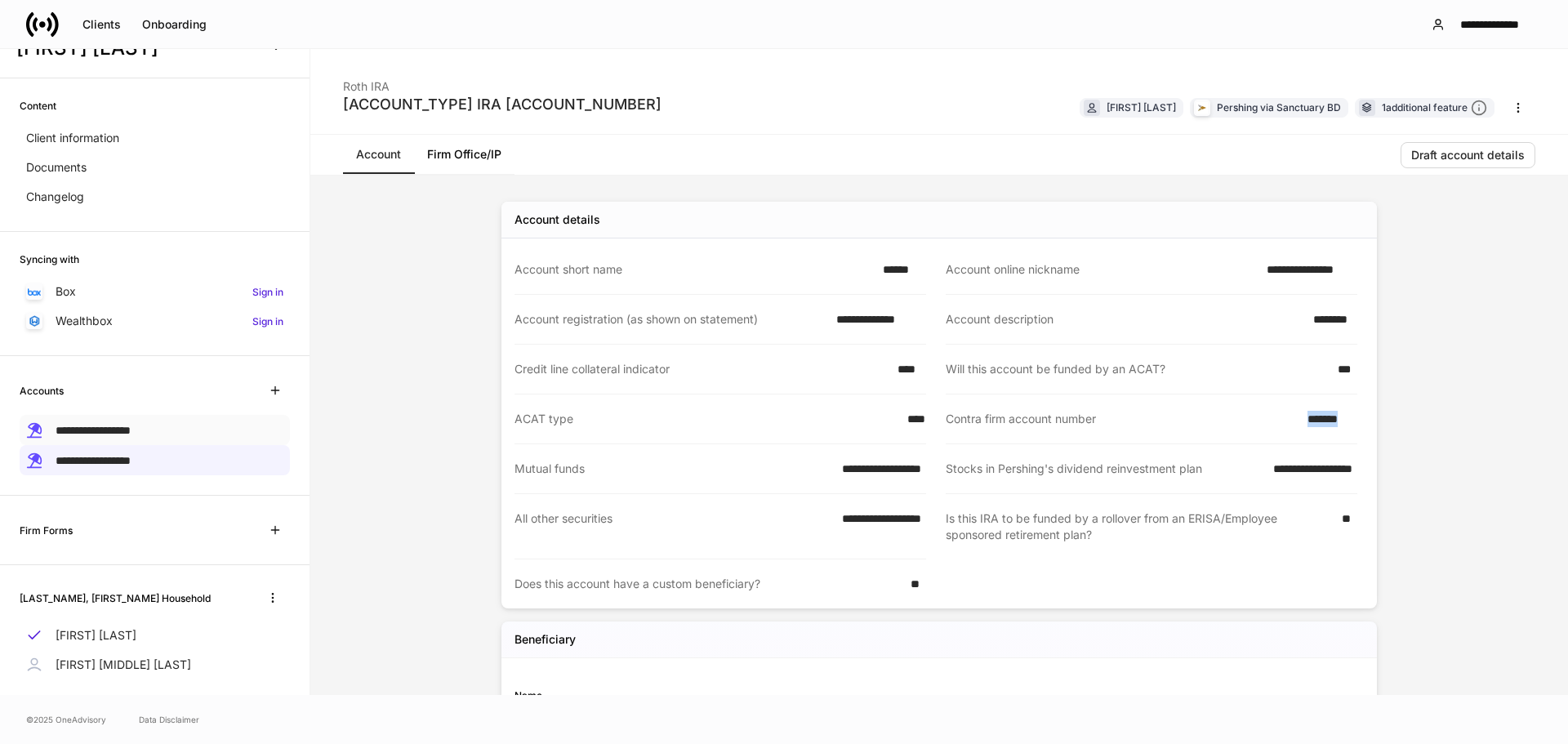 click on "**********" at bounding box center [154, 430] 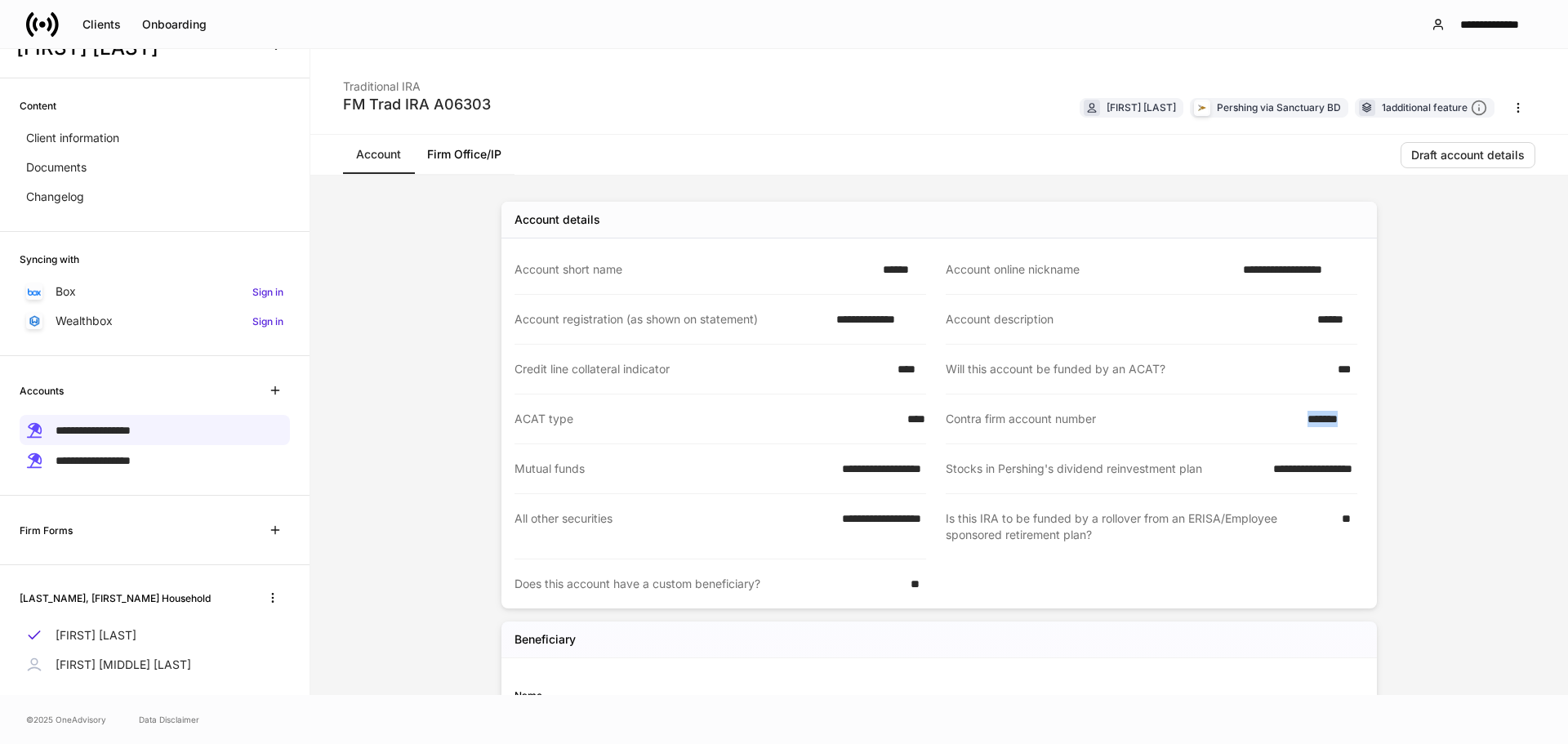 drag, startPoint x: 1294, startPoint y: 420, endPoint x: 1350, endPoint y: 422, distance: 56.035703 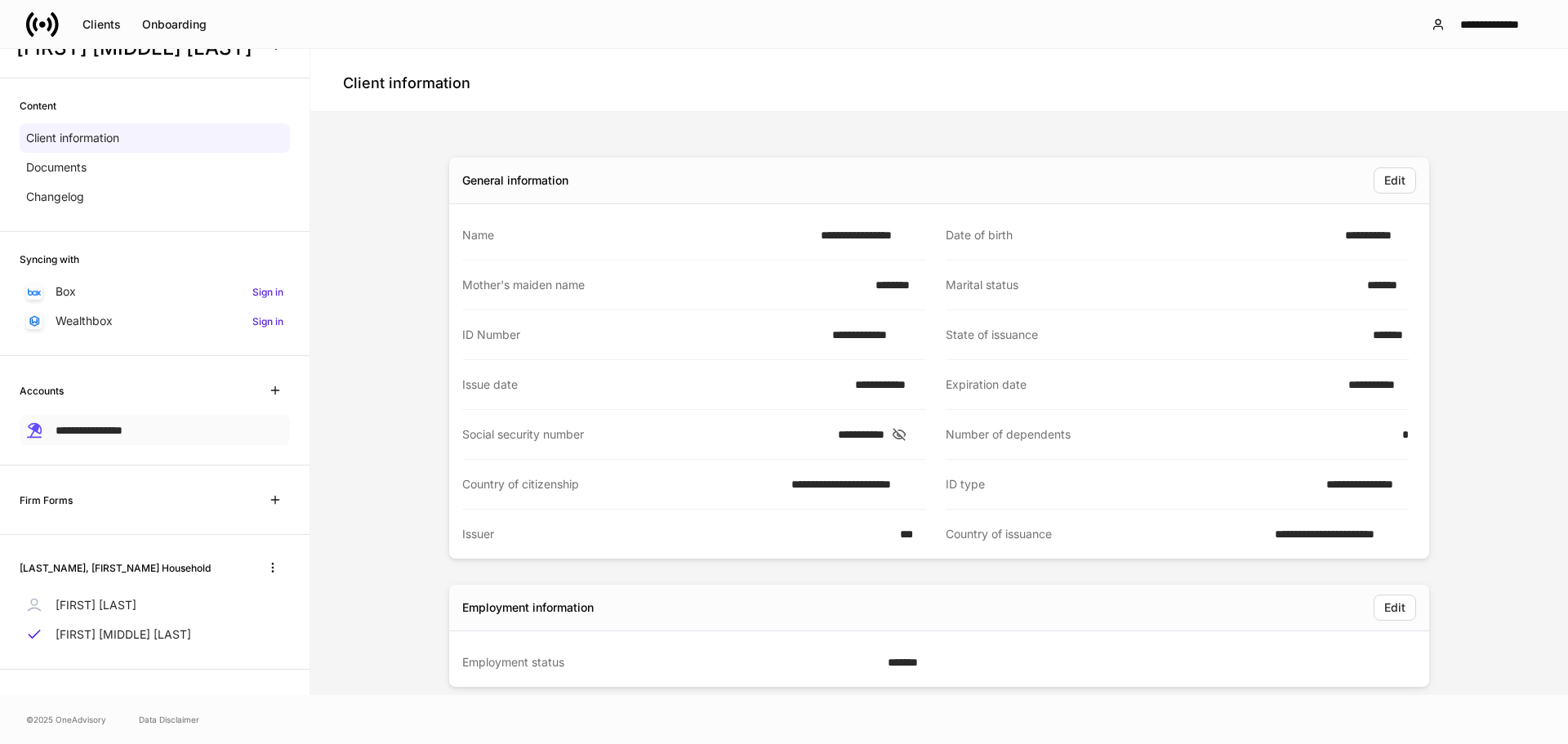 click on "**********" at bounding box center [89, 430] 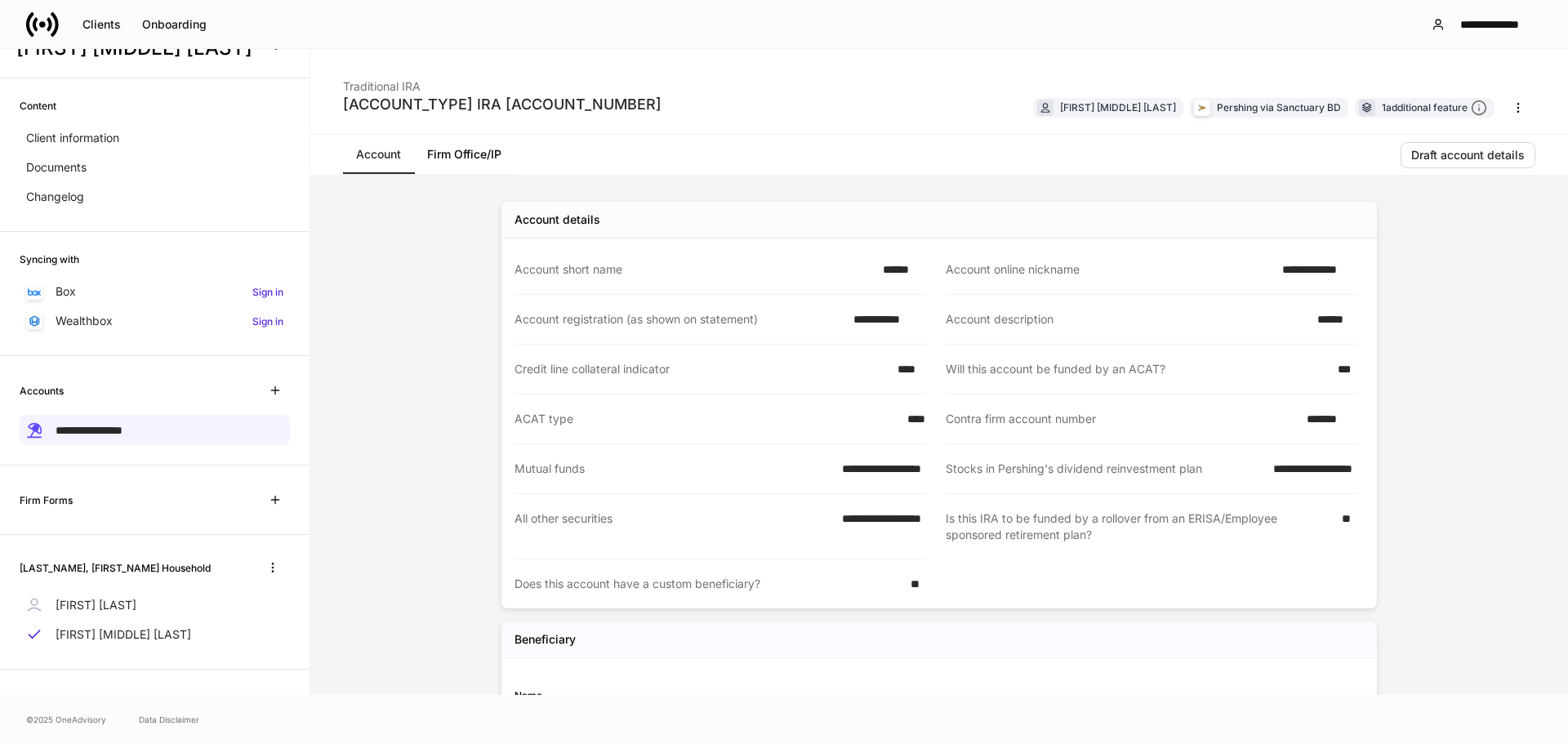 click on "Firm Office/IP" at bounding box center [464, 154] 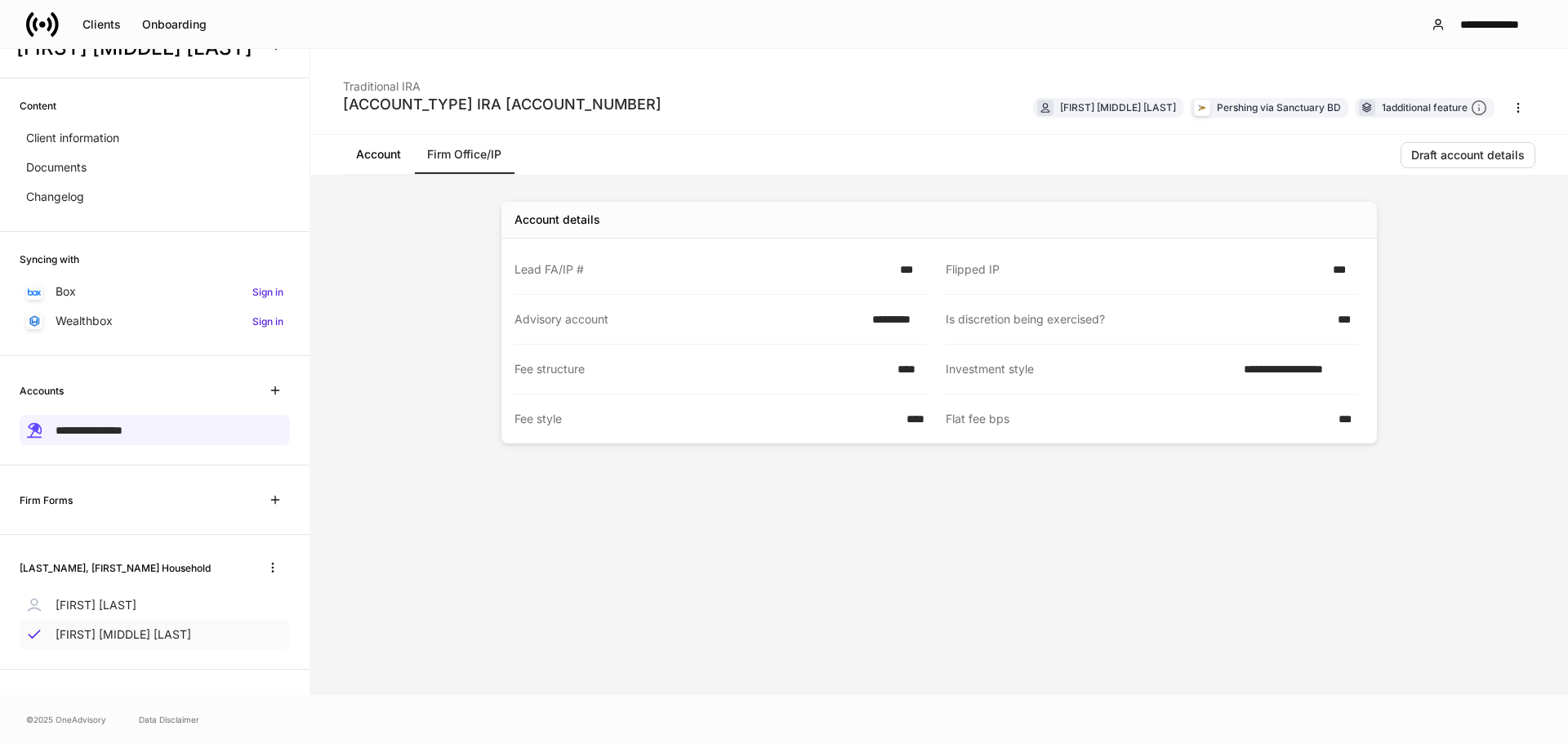 click on "[FIRST] [MIDDLE] [LAST]" at bounding box center [123, 635] 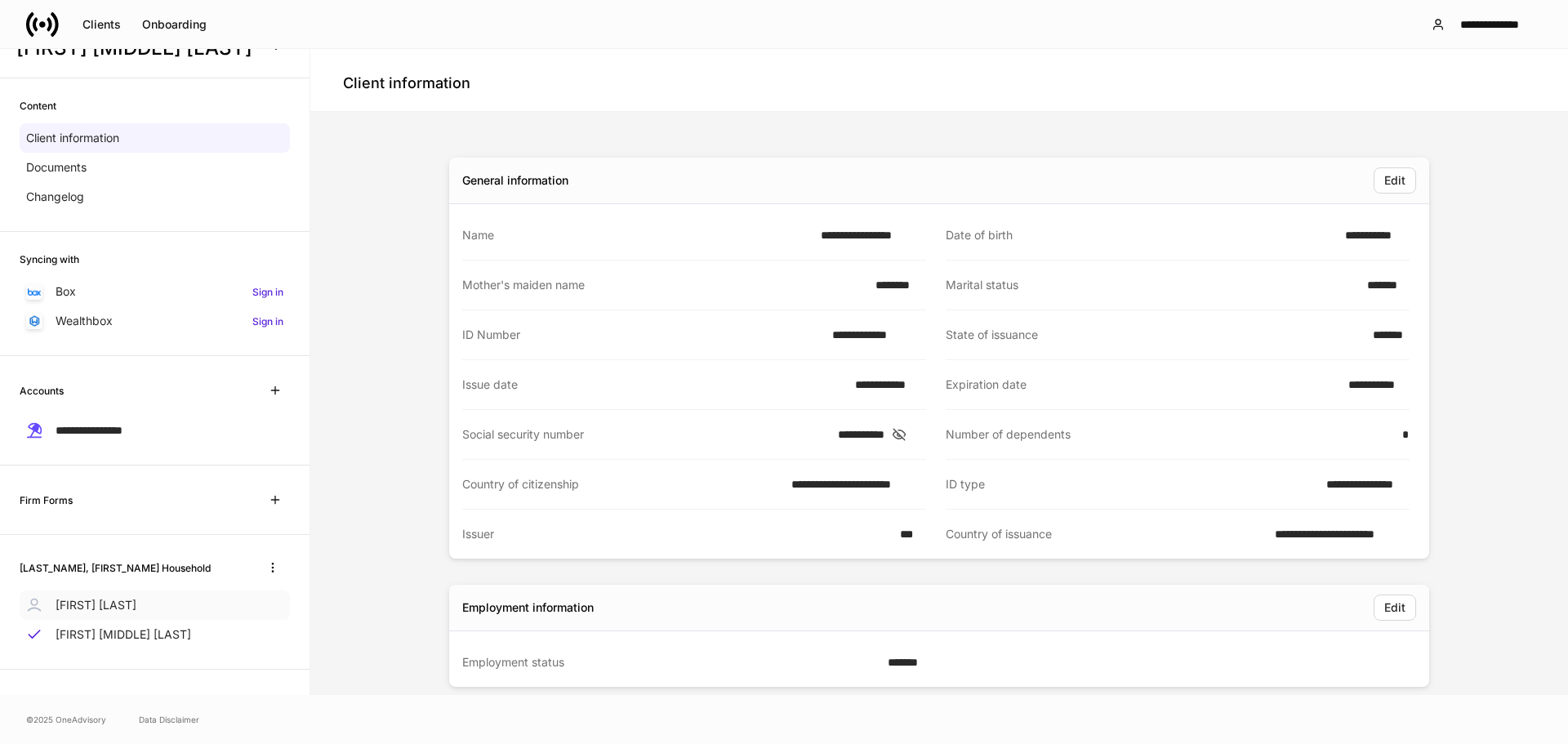 click on "[FIRST] [LAST]" at bounding box center (96, 605) 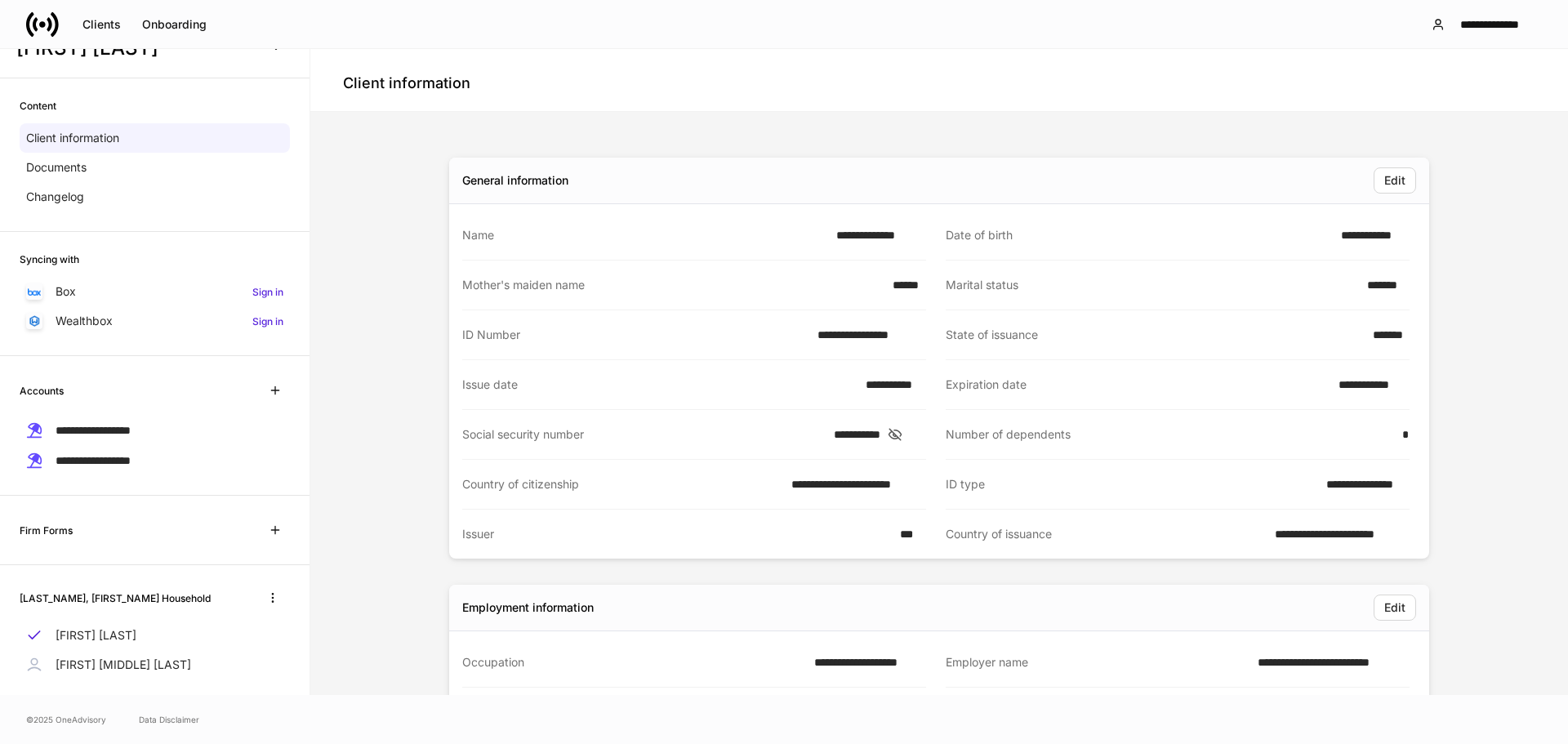 click 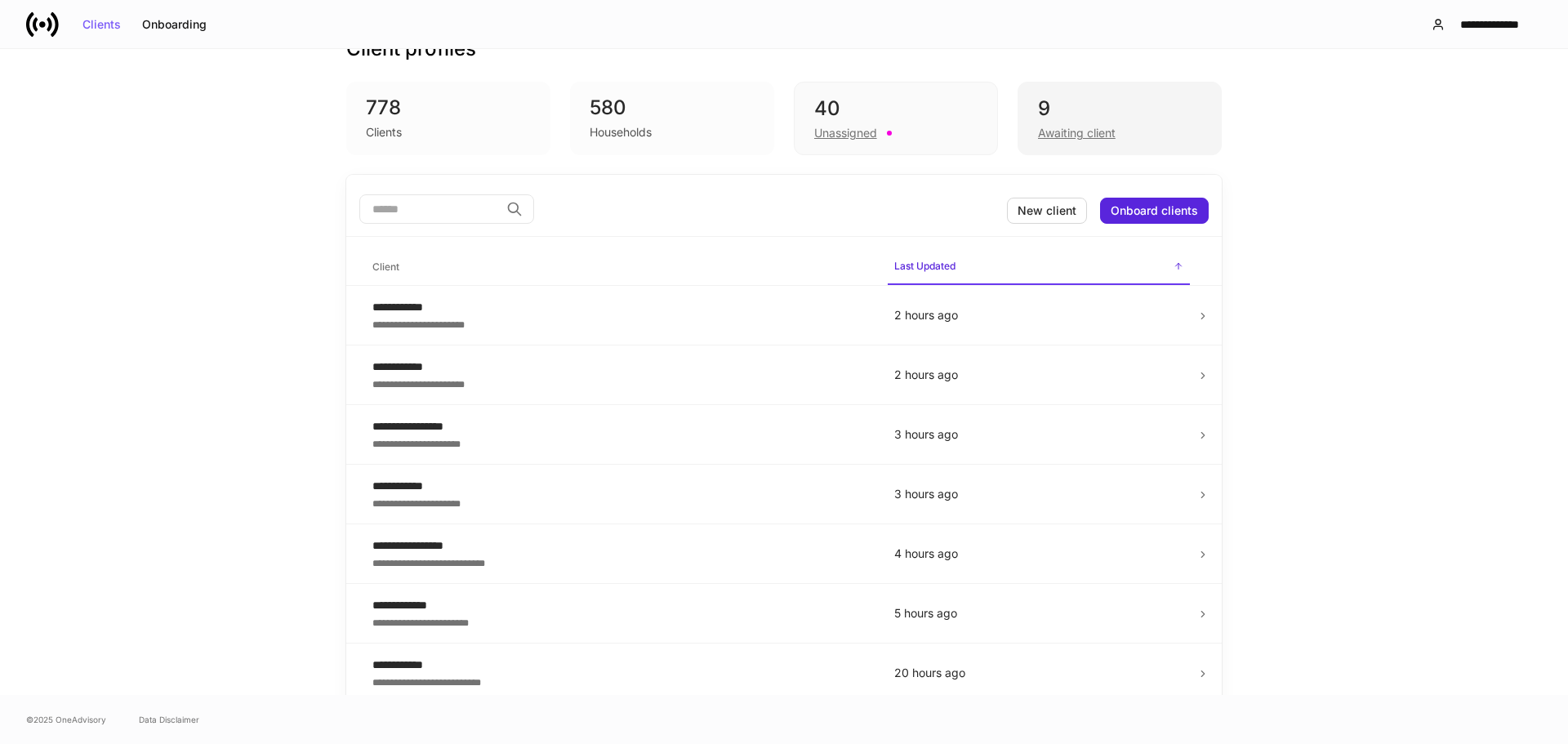 scroll, scrollTop: 0, scrollLeft: 0, axis: both 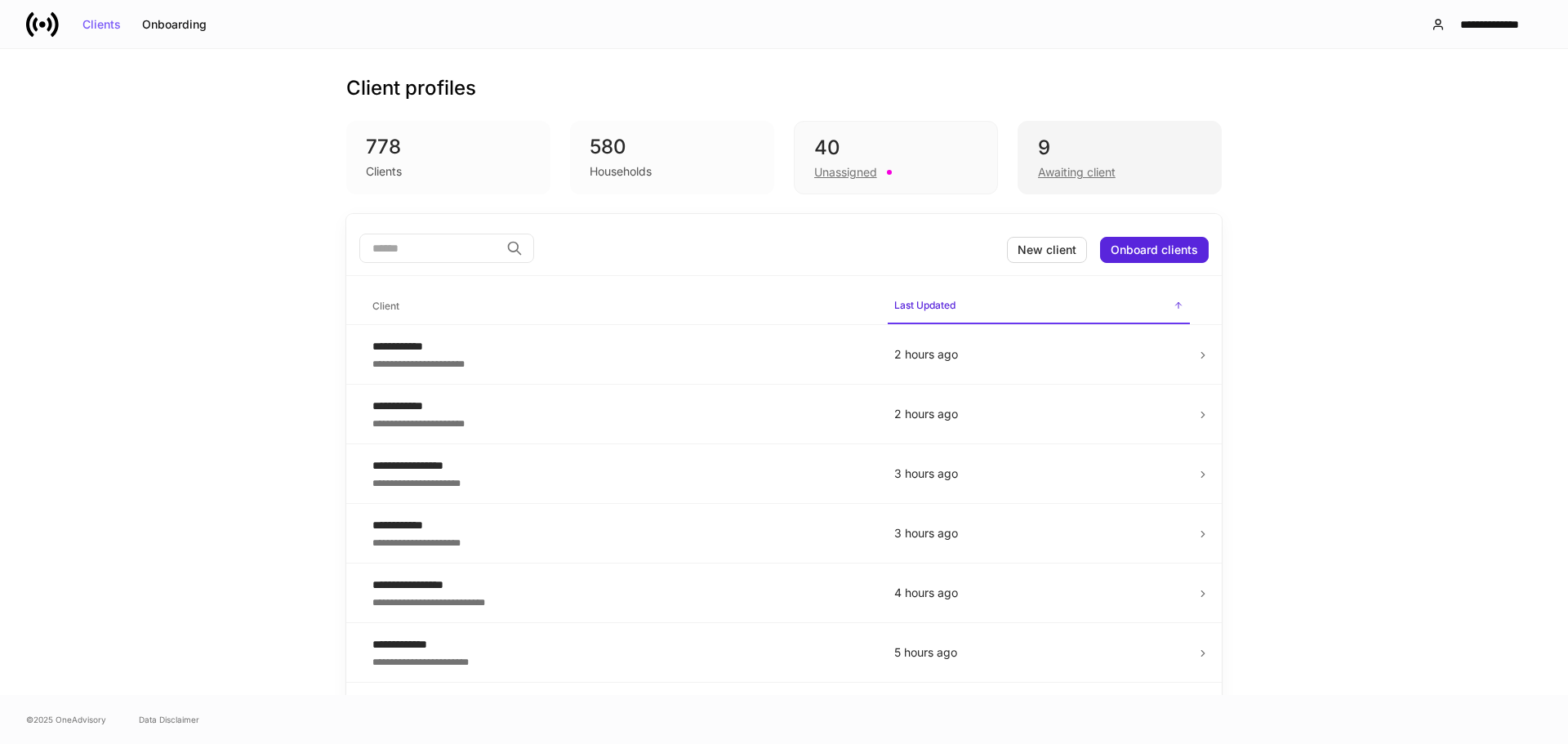 click on "9" at bounding box center [1120, 148] 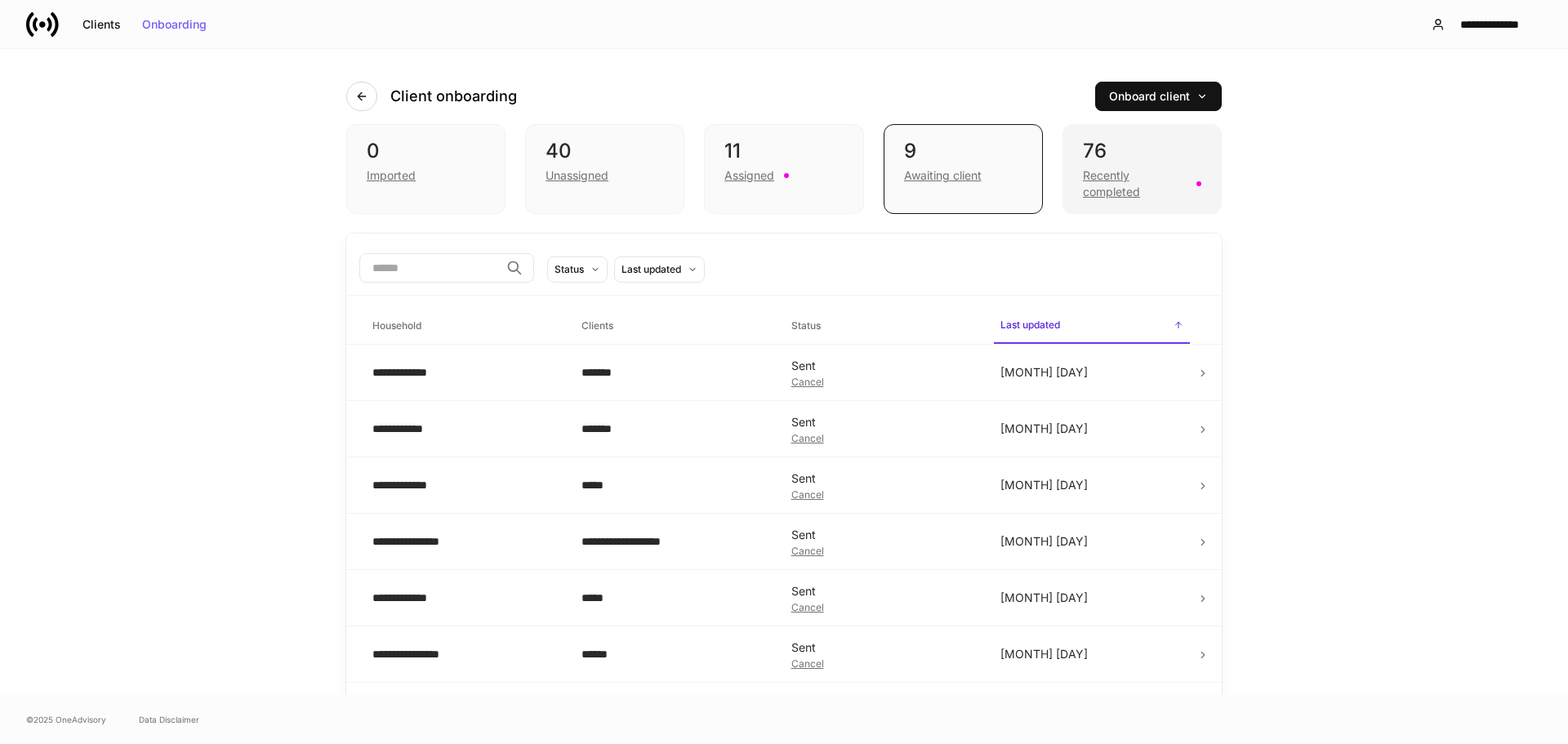 click on "76 Recently completed" at bounding box center (1142, 169) 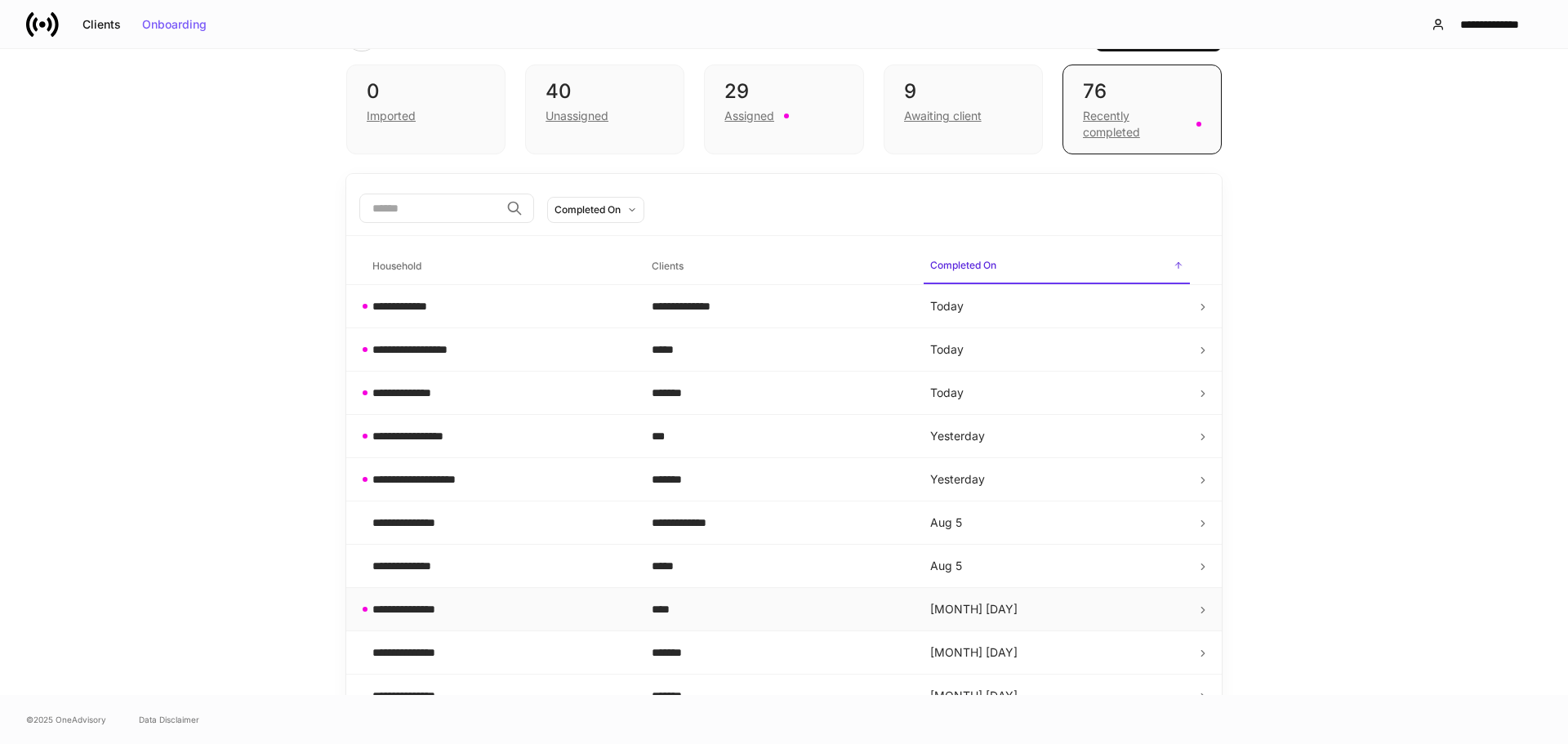 scroll, scrollTop: 245, scrollLeft: 0, axis: vertical 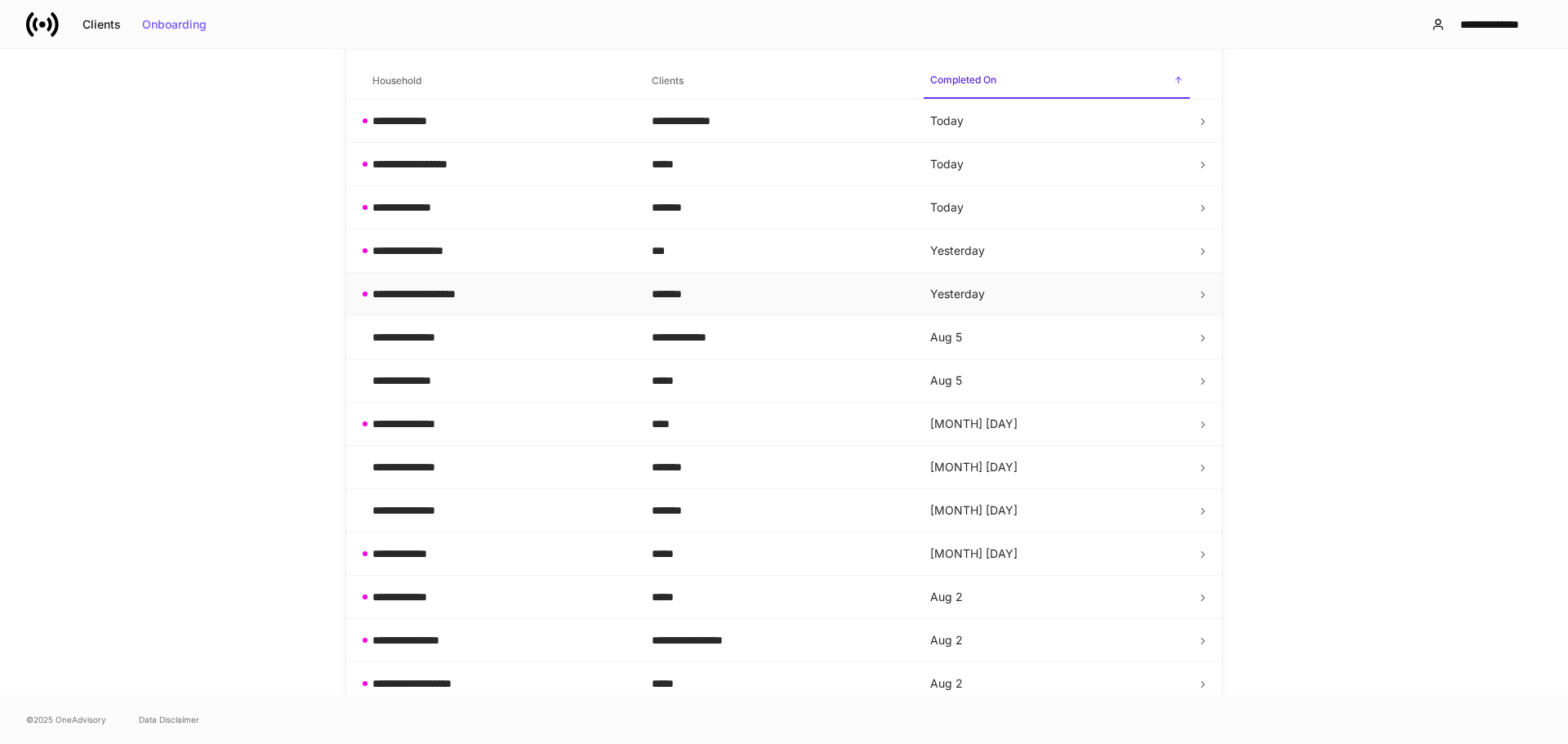 click on "**********" at bounding box center [426, 294] 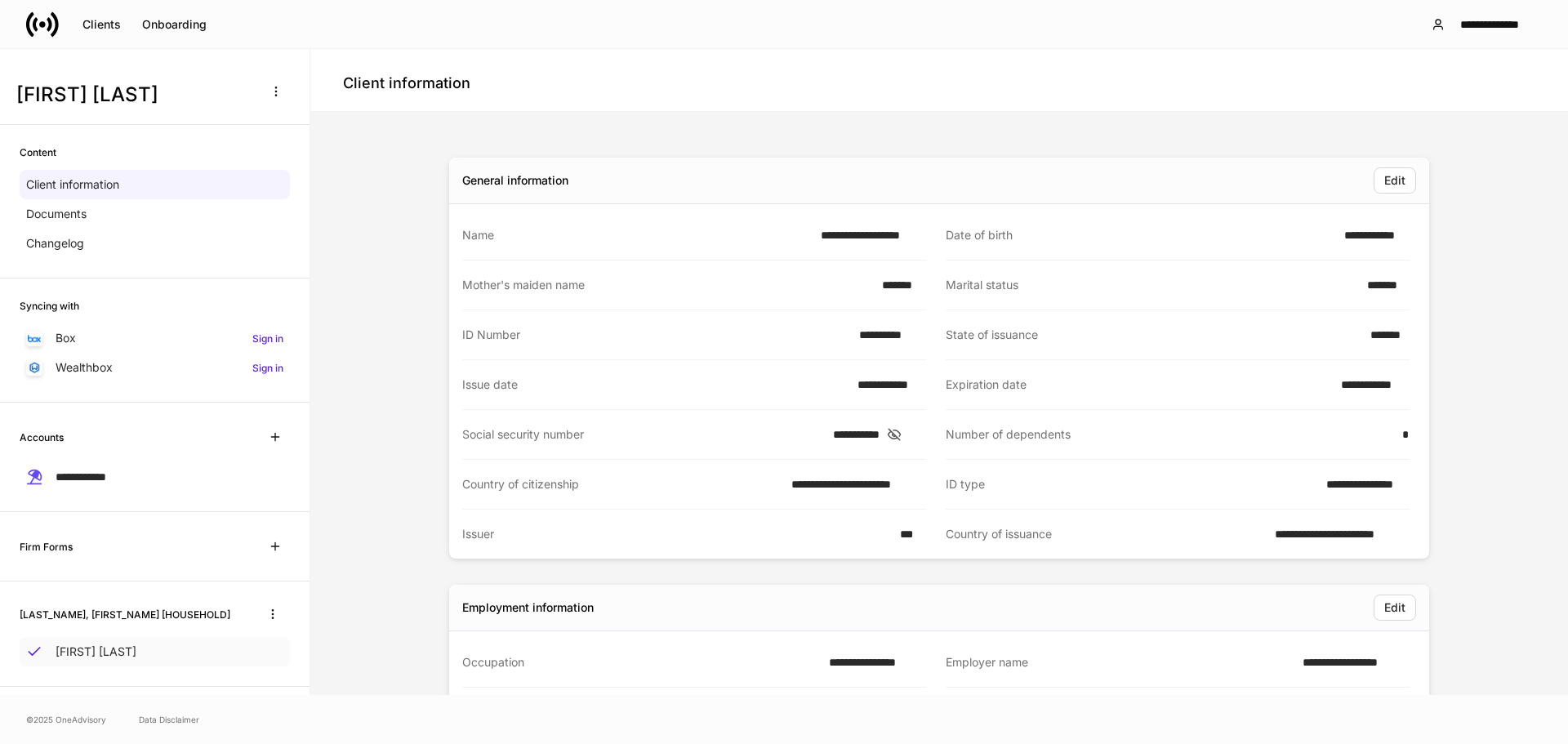 click on "[FIRST] [LAST]" at bounding box center (96, 652) 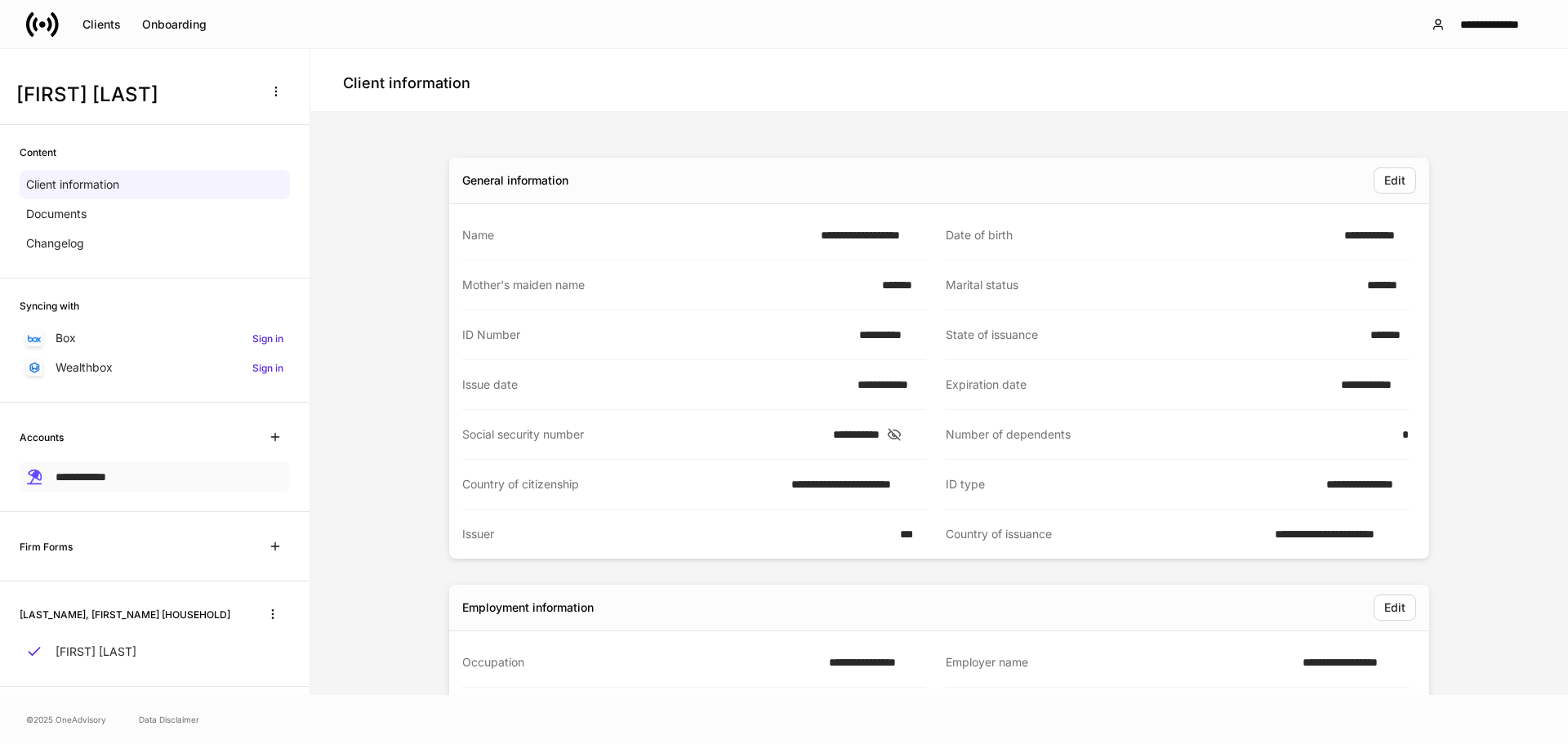 click on "**********" at bounding box center [154, 476] 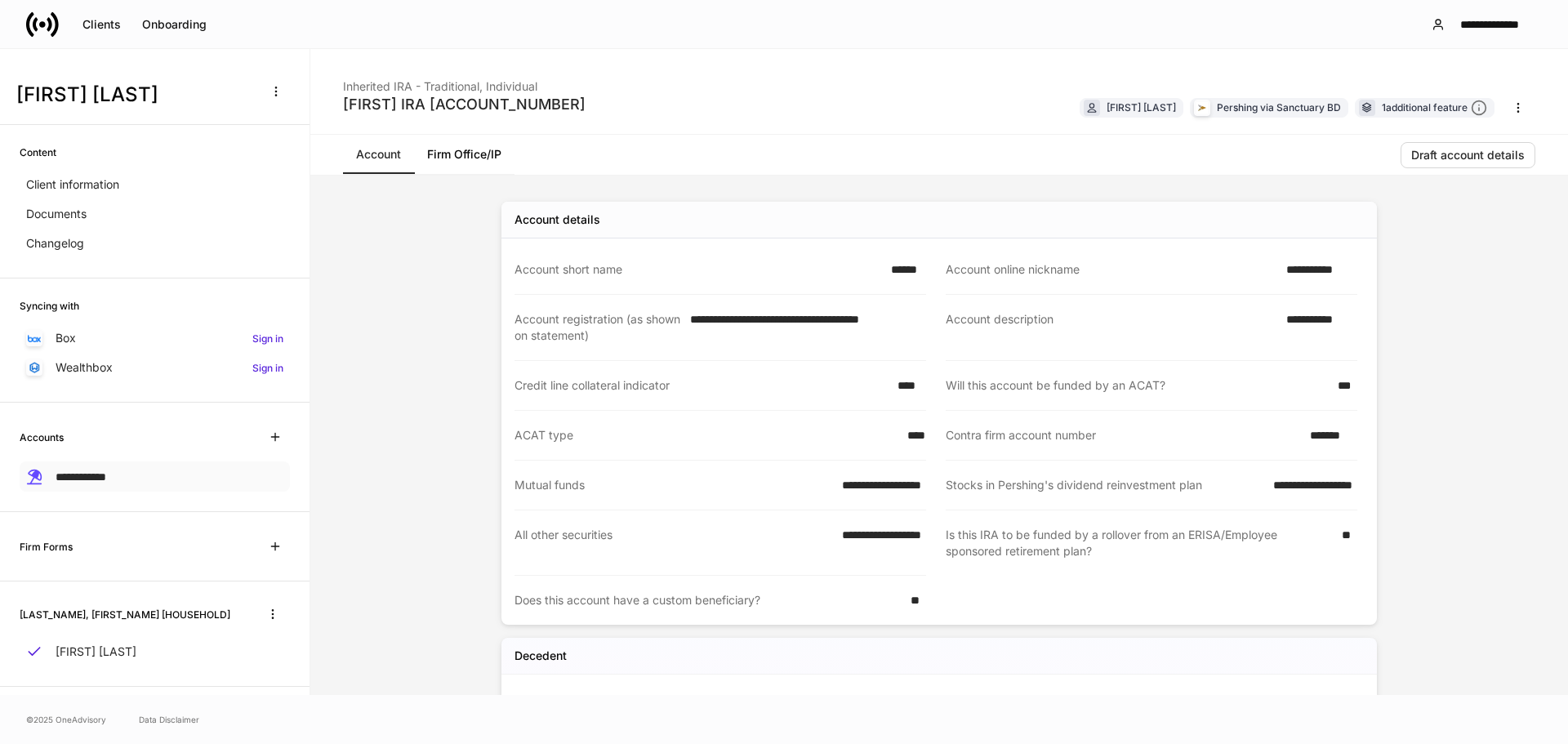 scroll, scrollTop: 17, scrollLeft: 0, axis: vertical 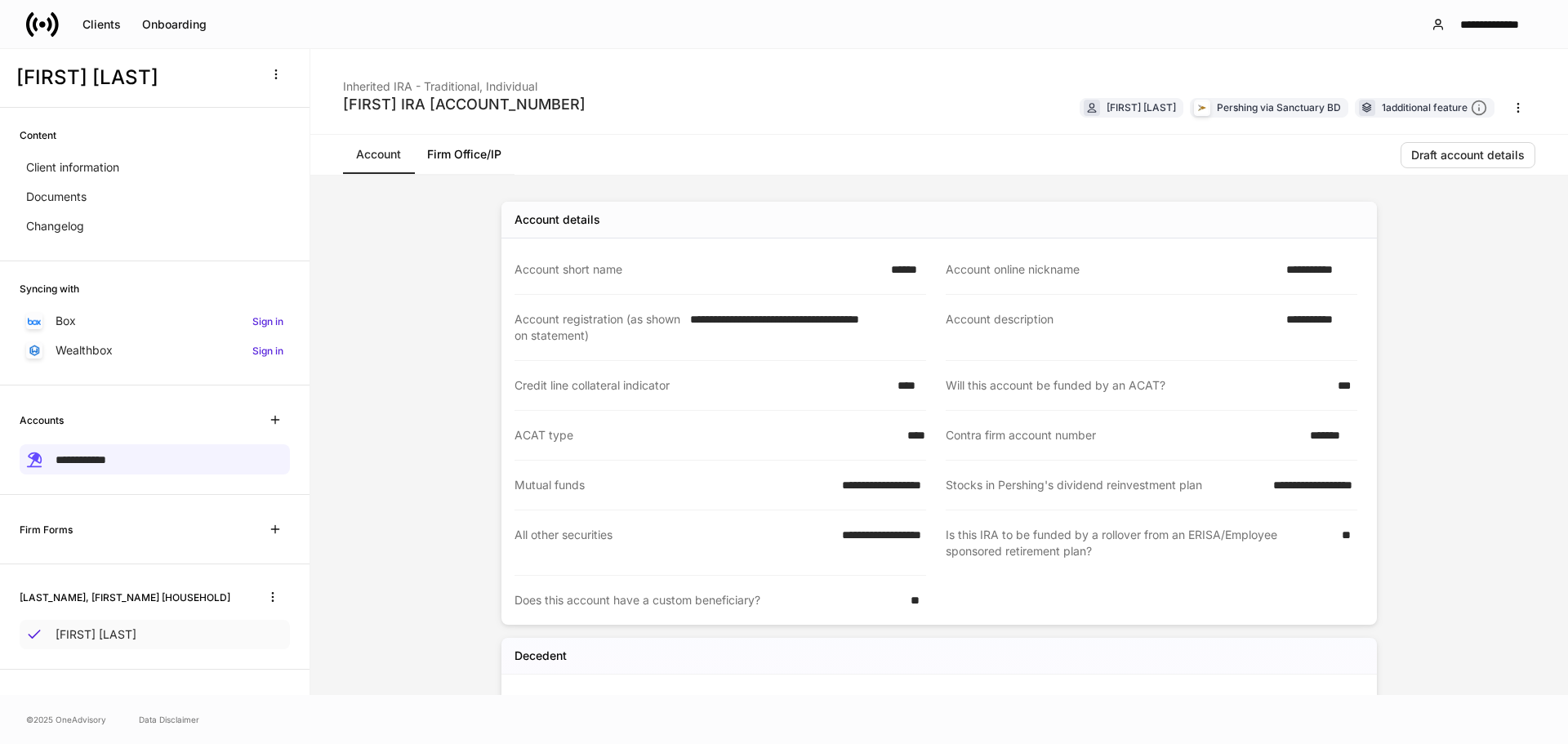 click on "[FIRST] [LAST]" at bounding box center [154, 635] 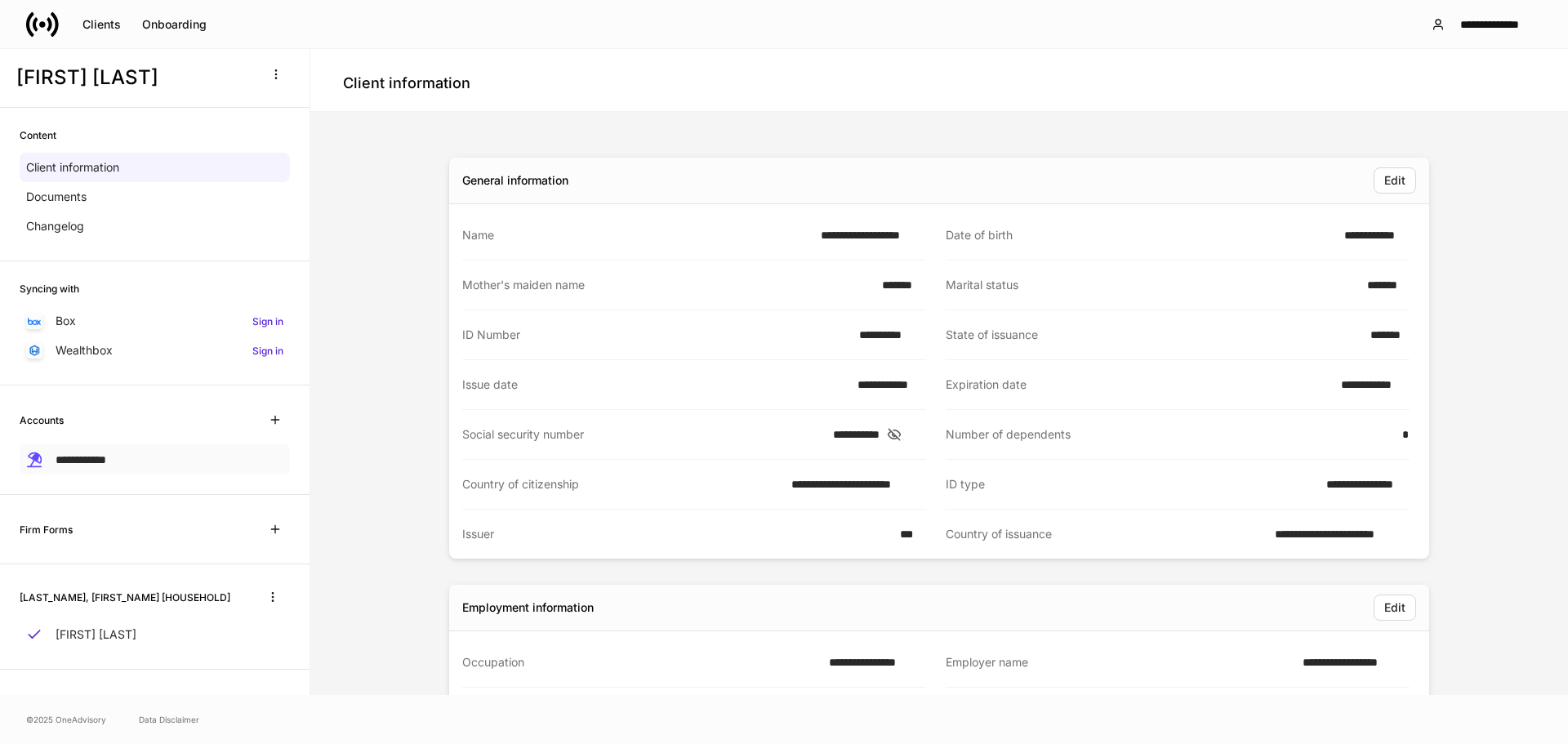 click on "**********" at bounding box center [154, 459] 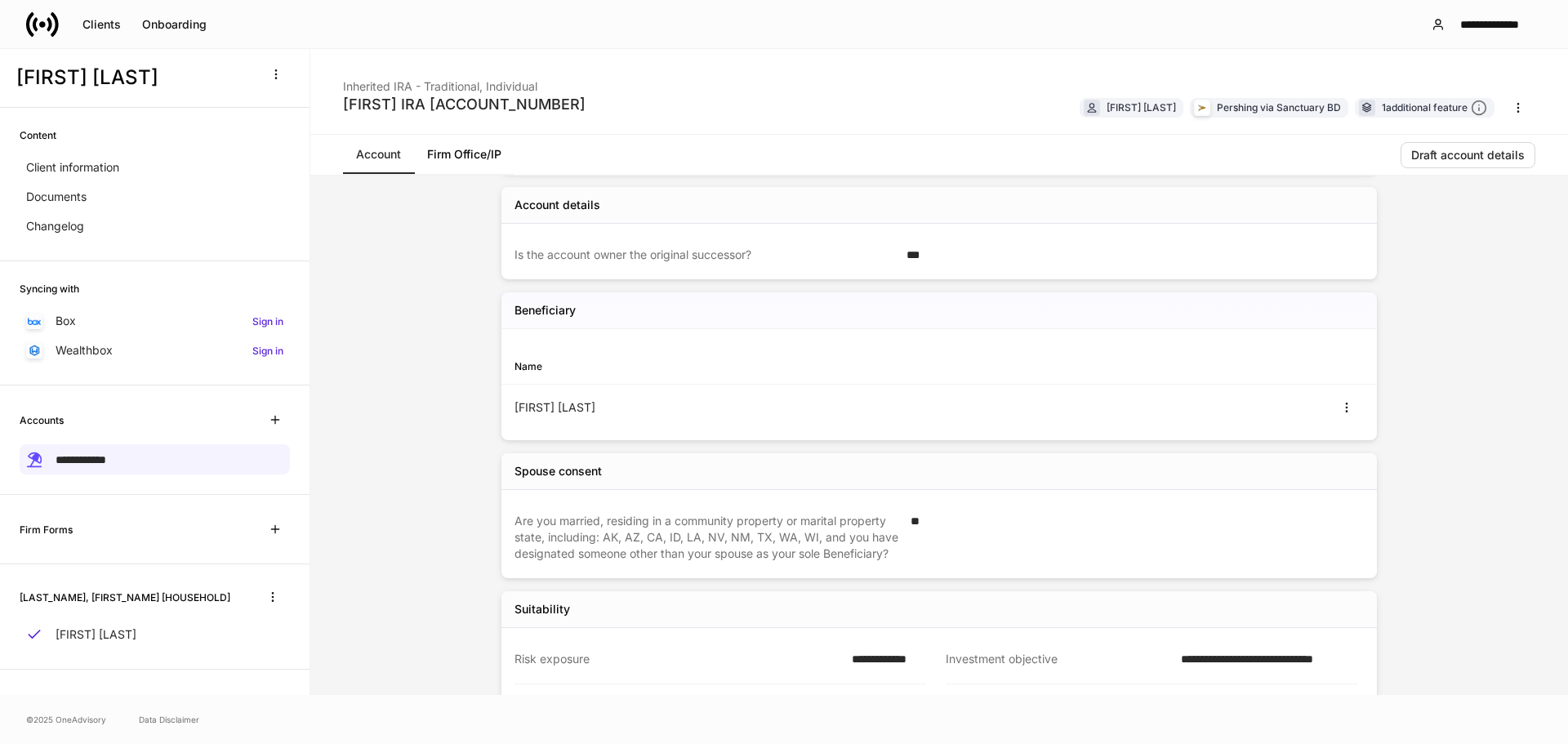 scroll, scrollTop: 929, scrollLeft: 0, axis: vertical 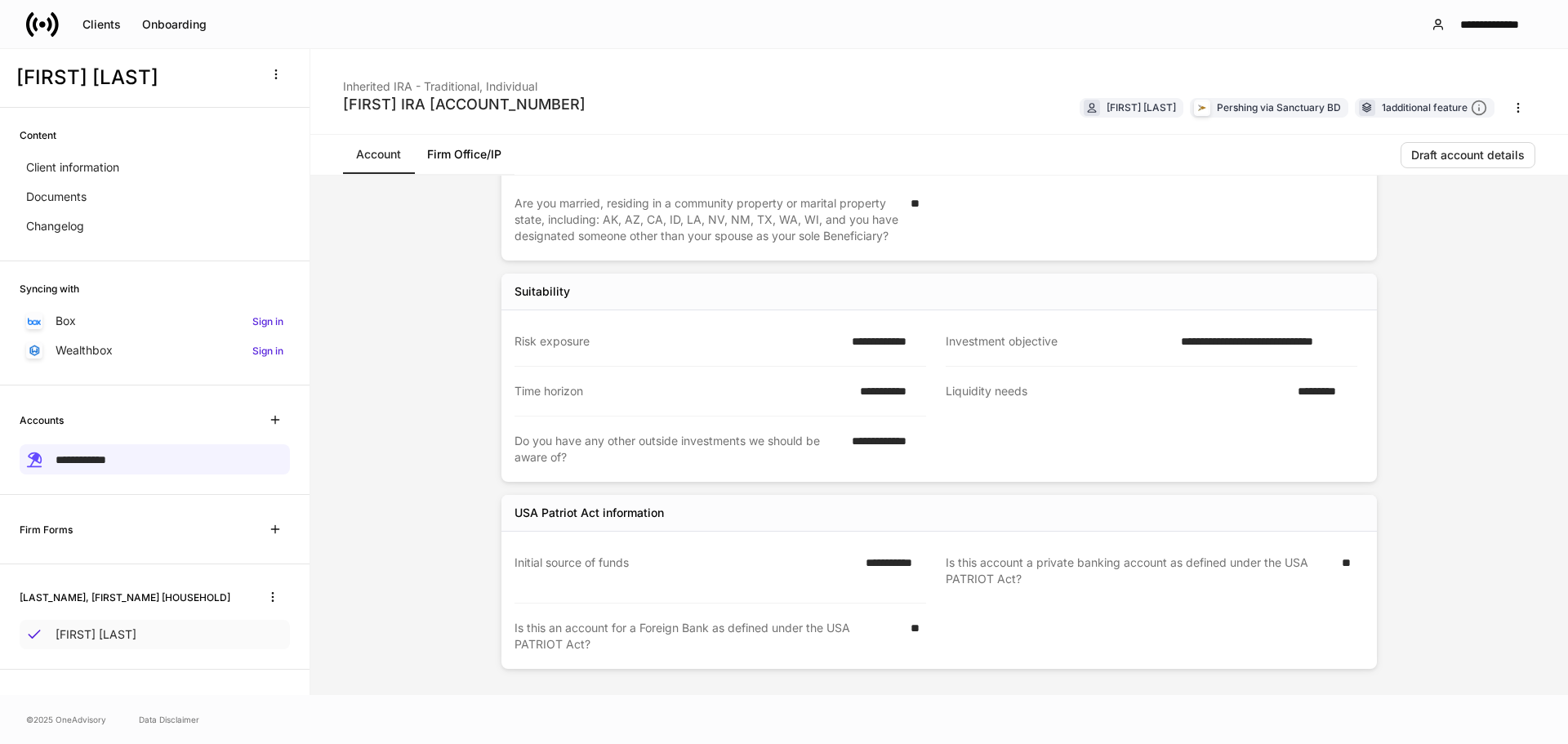 click on "[FIRST] [LAST]" at bounding box center (96, 635) 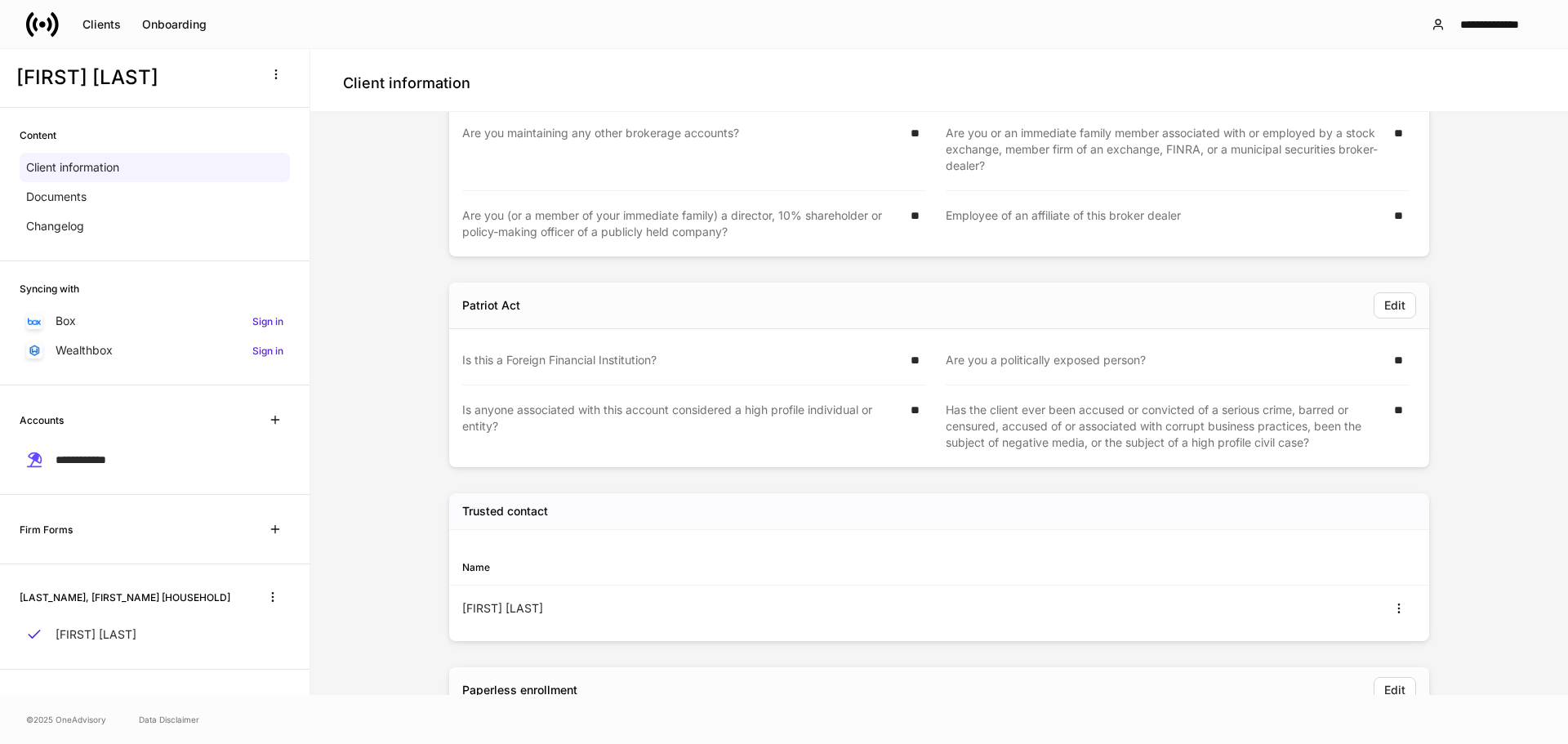 scroll, scrollTop: 2363, scrollLeft: 0, axis: vertical 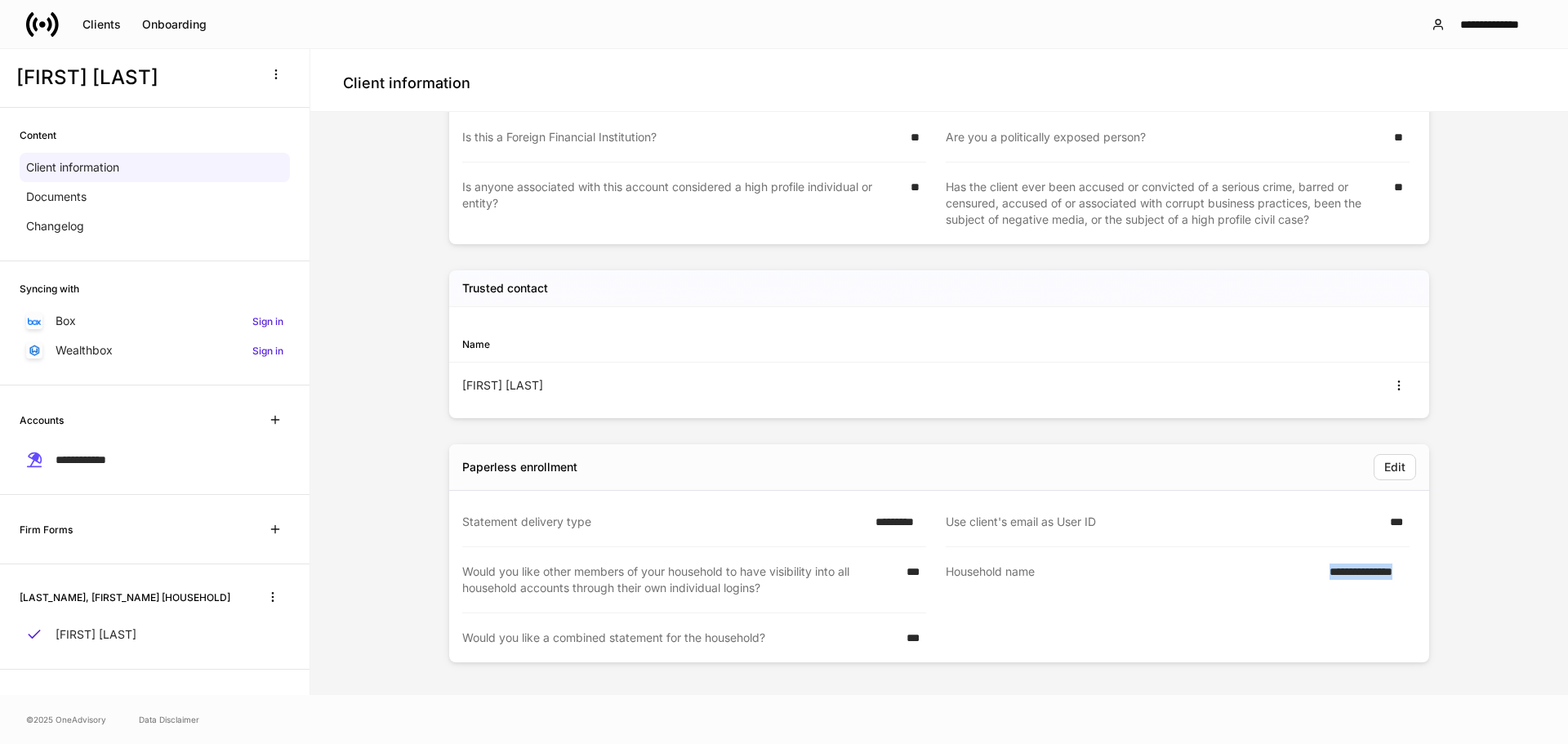 drag, startPoint x: 1389, startPoint y: 580, endPoint x: 1423, endPoint y: 578, distance: 34.058773 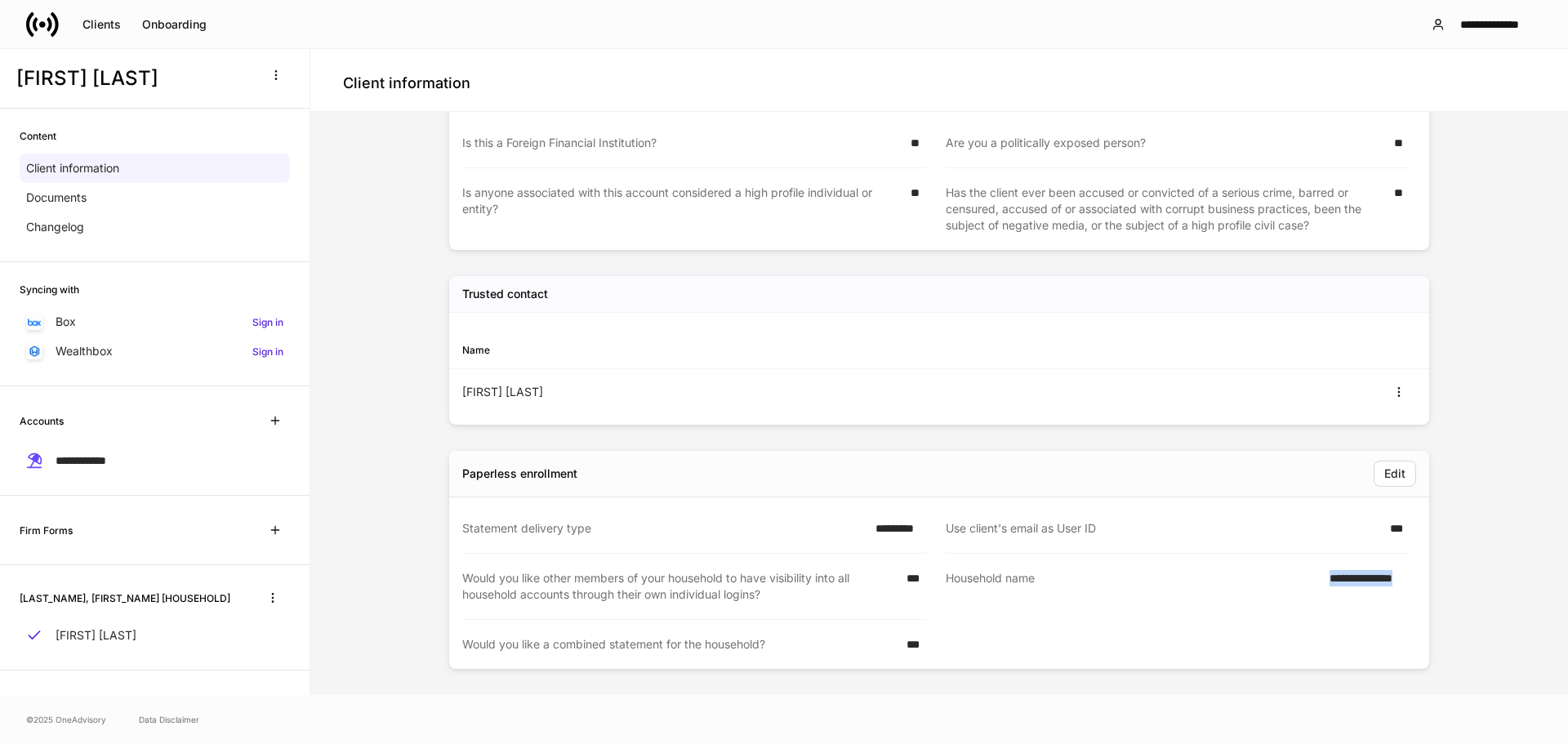 scroll, scrollTop: 2358, scrollLeft: 0, axis: vertical 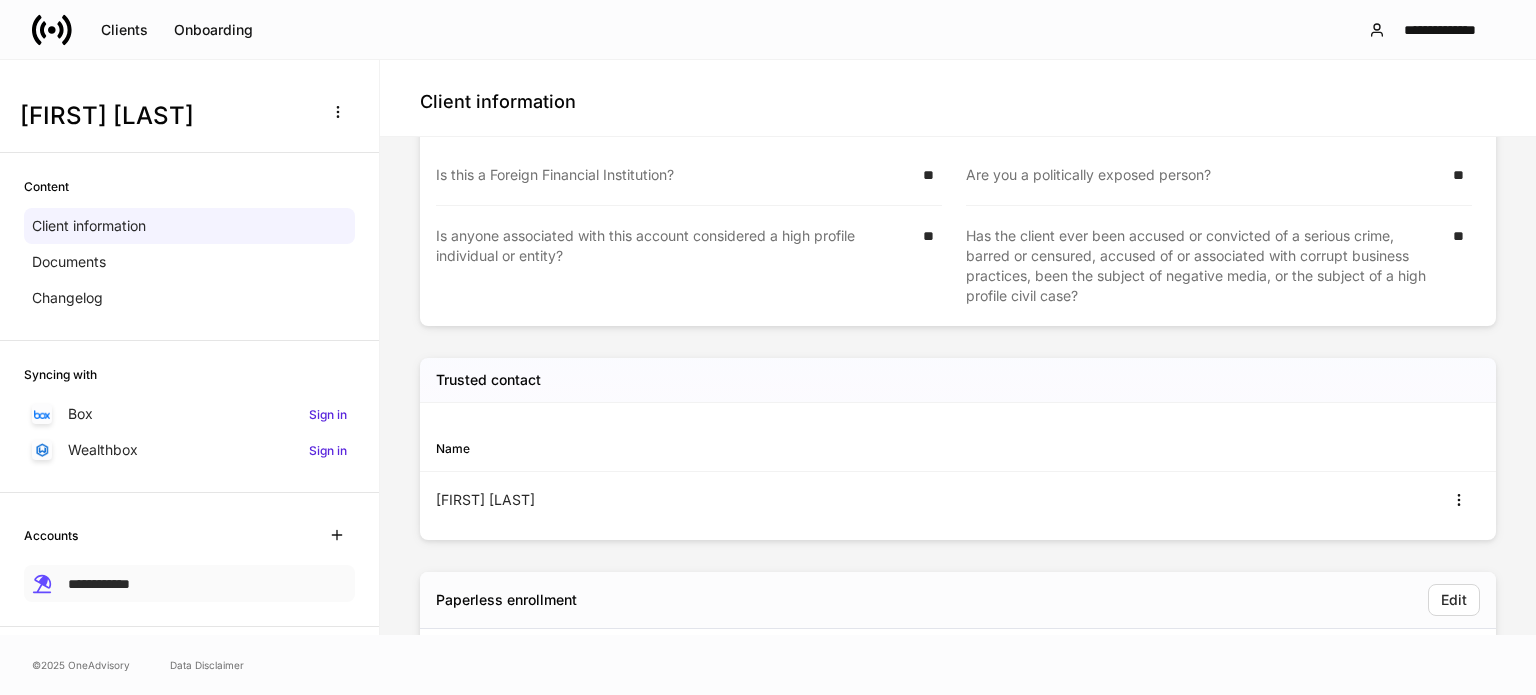click on "**********" at bounding box center [99, 584] 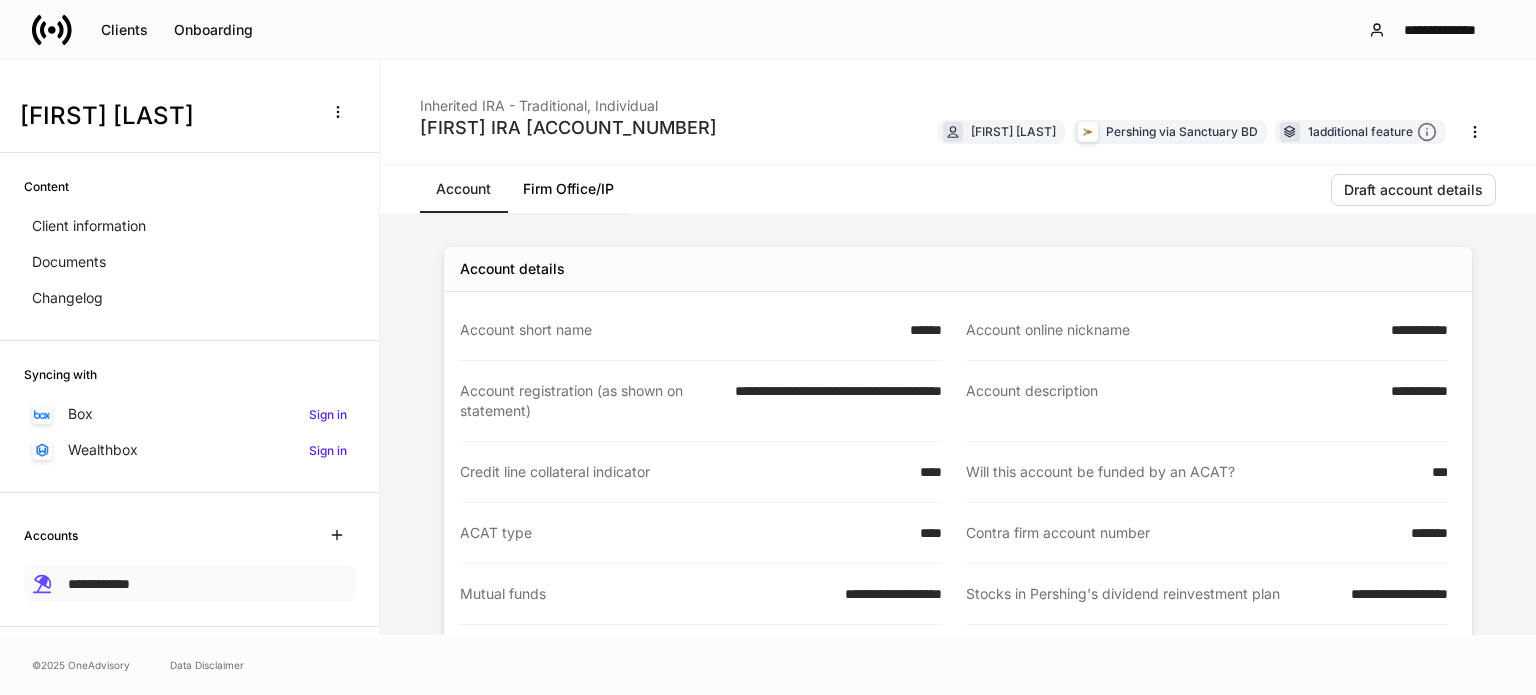 scroll, scrollTop: 0, scrollLeft: 0, axis: both 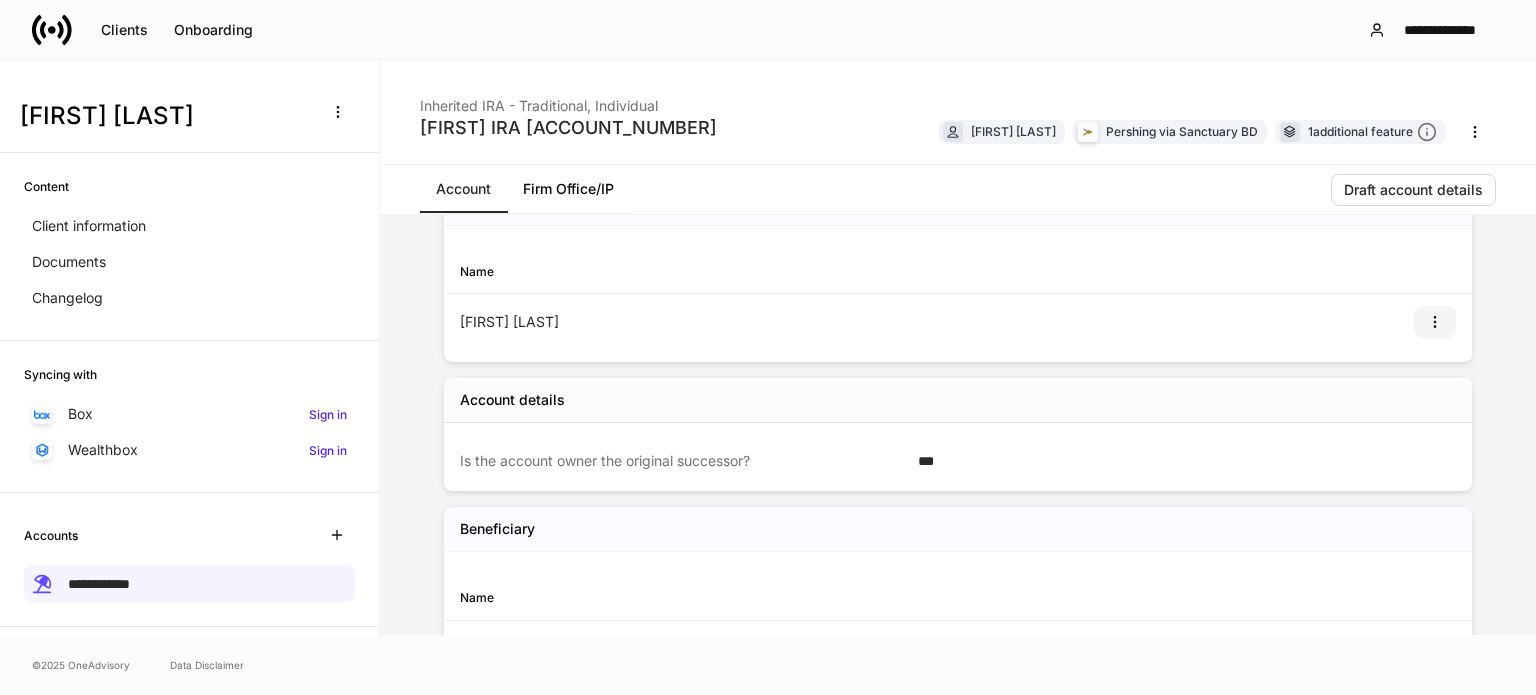 click 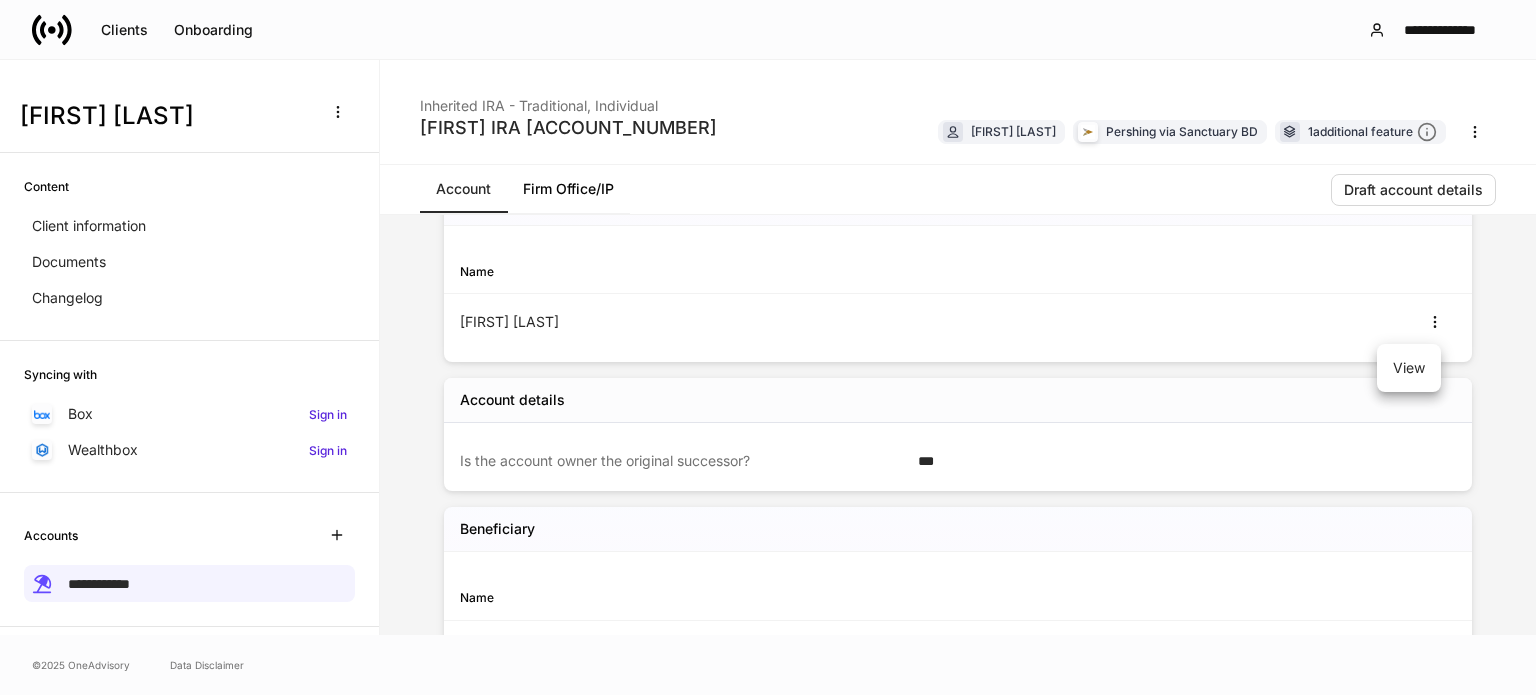 click on "View" at bounding box center (1409, 368) 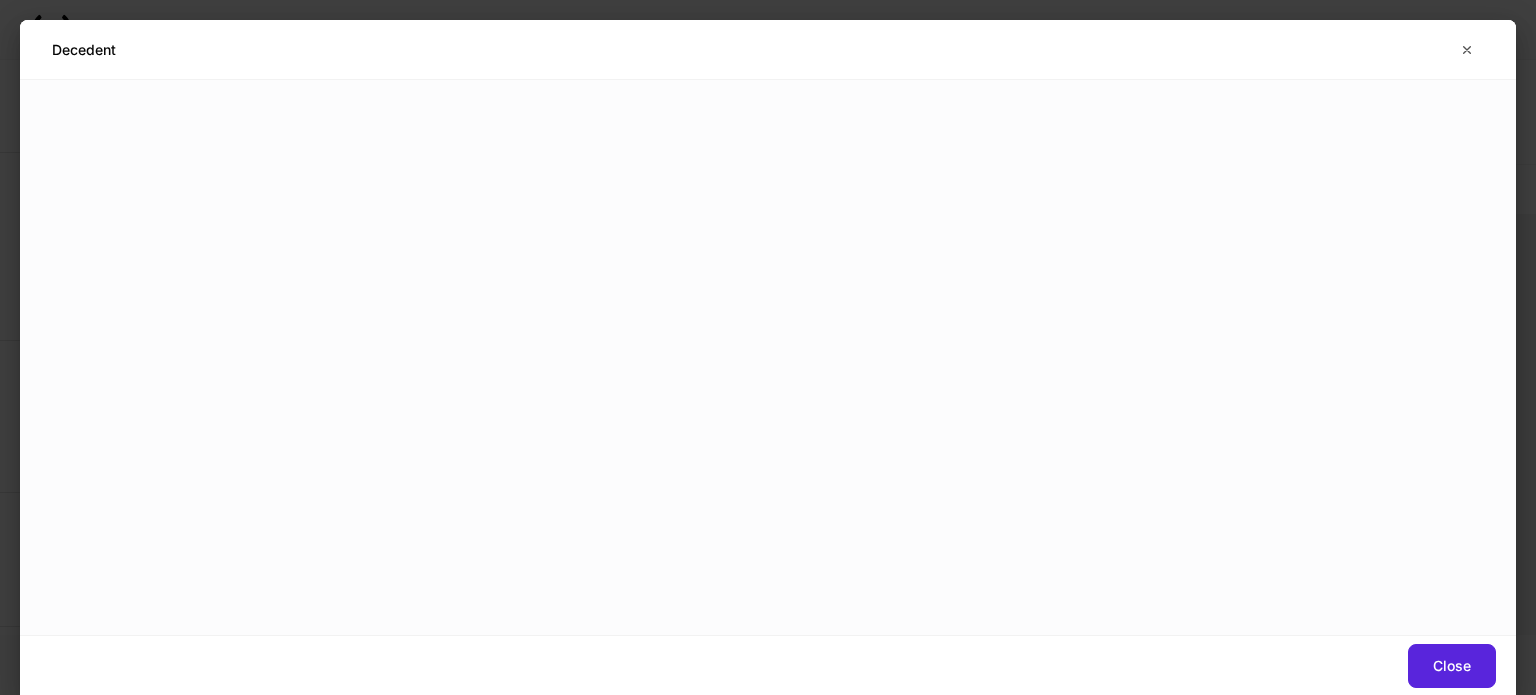 scroll, scrollTop: 0, scrollLeft: 0, axis: both 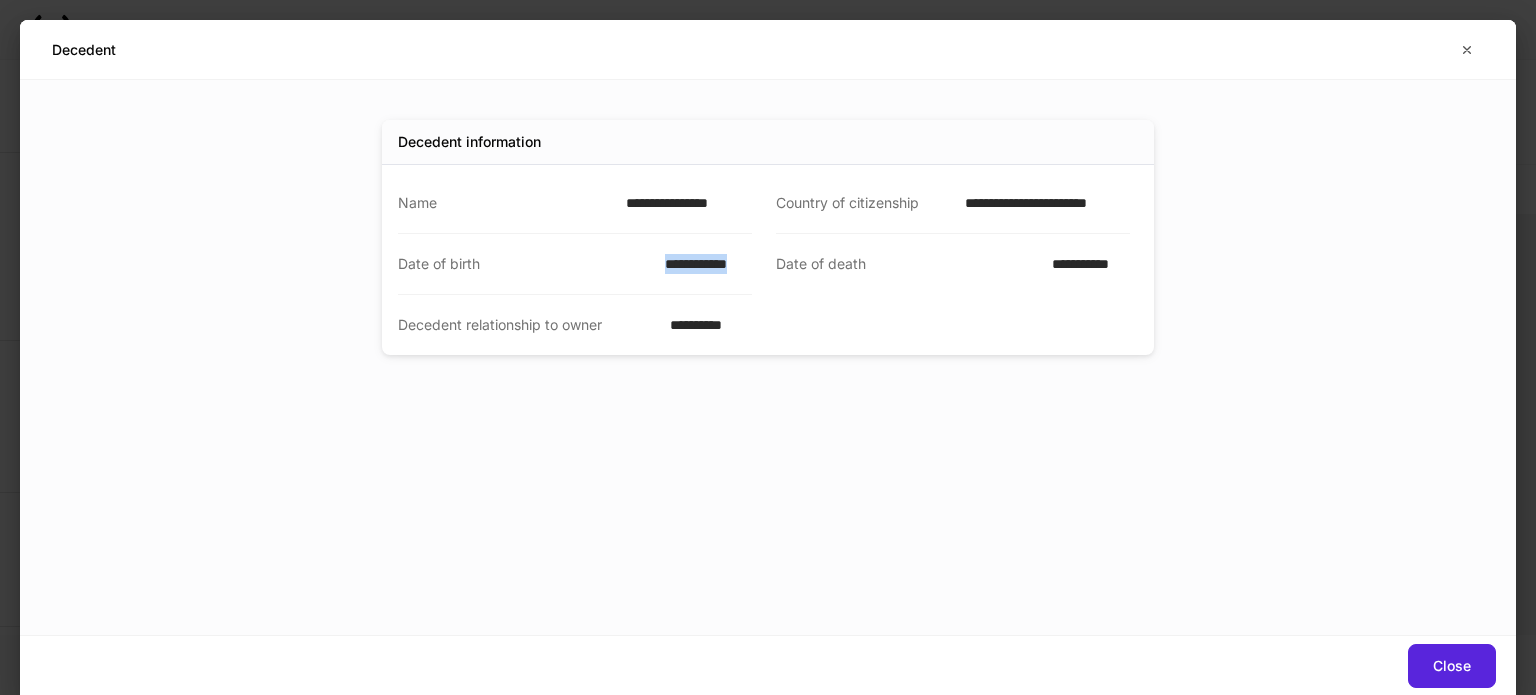 drag, startPoint x: 651, startPoint y: 268, endPoint x: 740, endPoint y: 263, distance: 89.140335 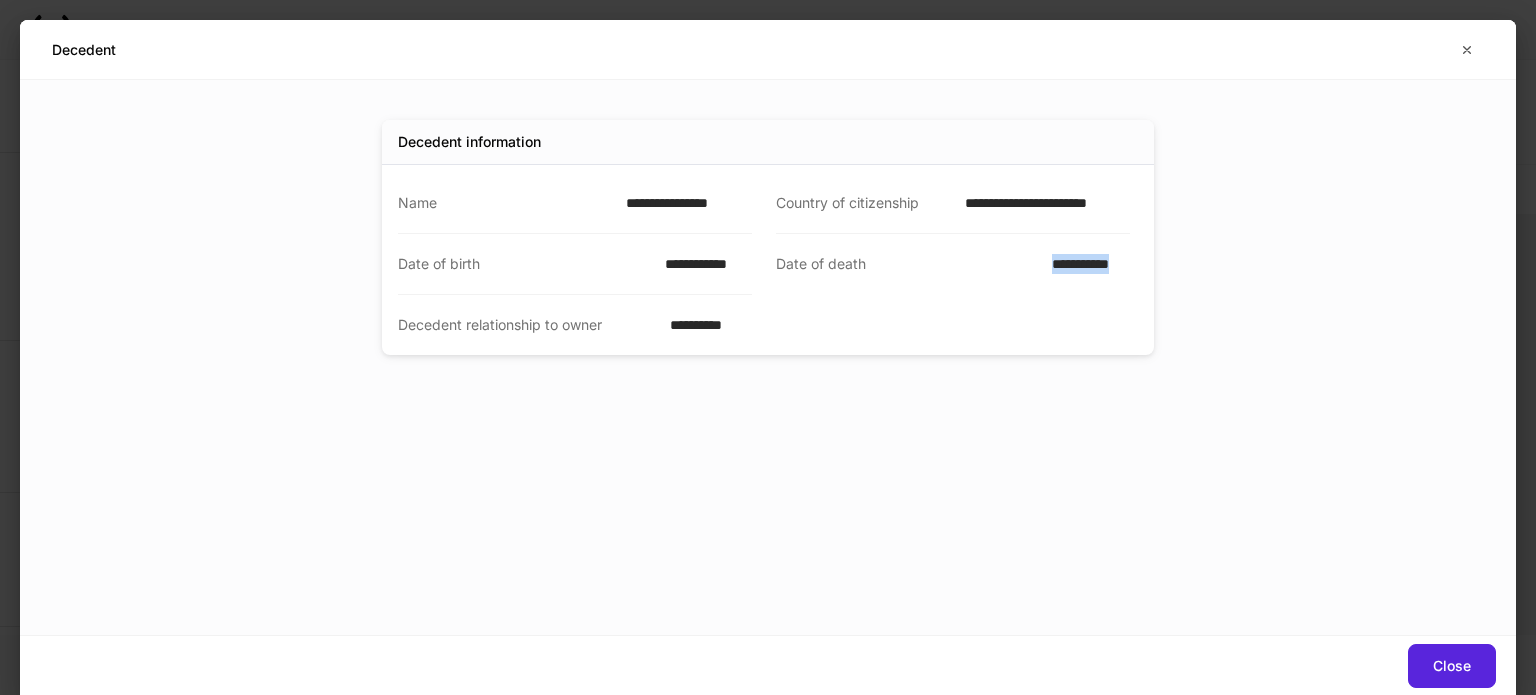 drag, startPoint x: 1050, startPoint y: 270, endPoint x: 1152, endPoint y: 275, distance: 102.122475 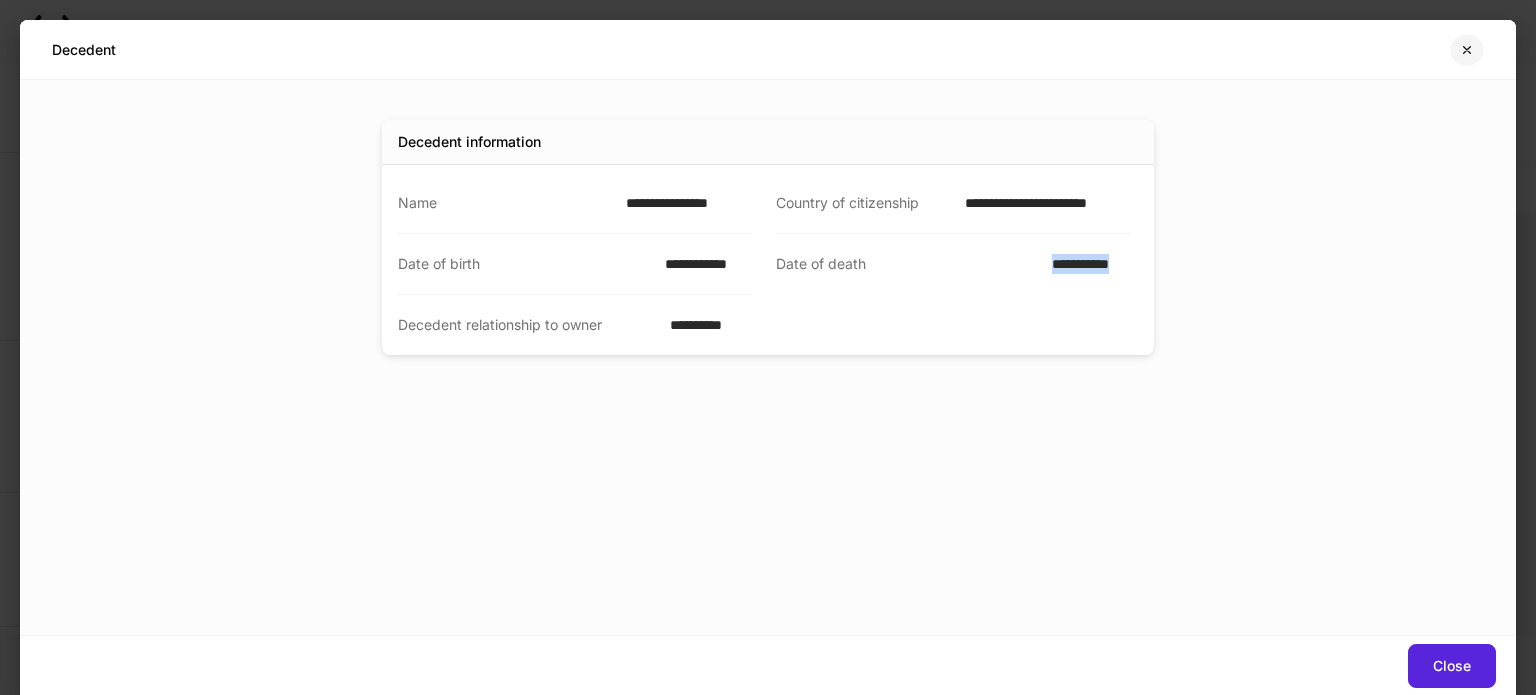 click 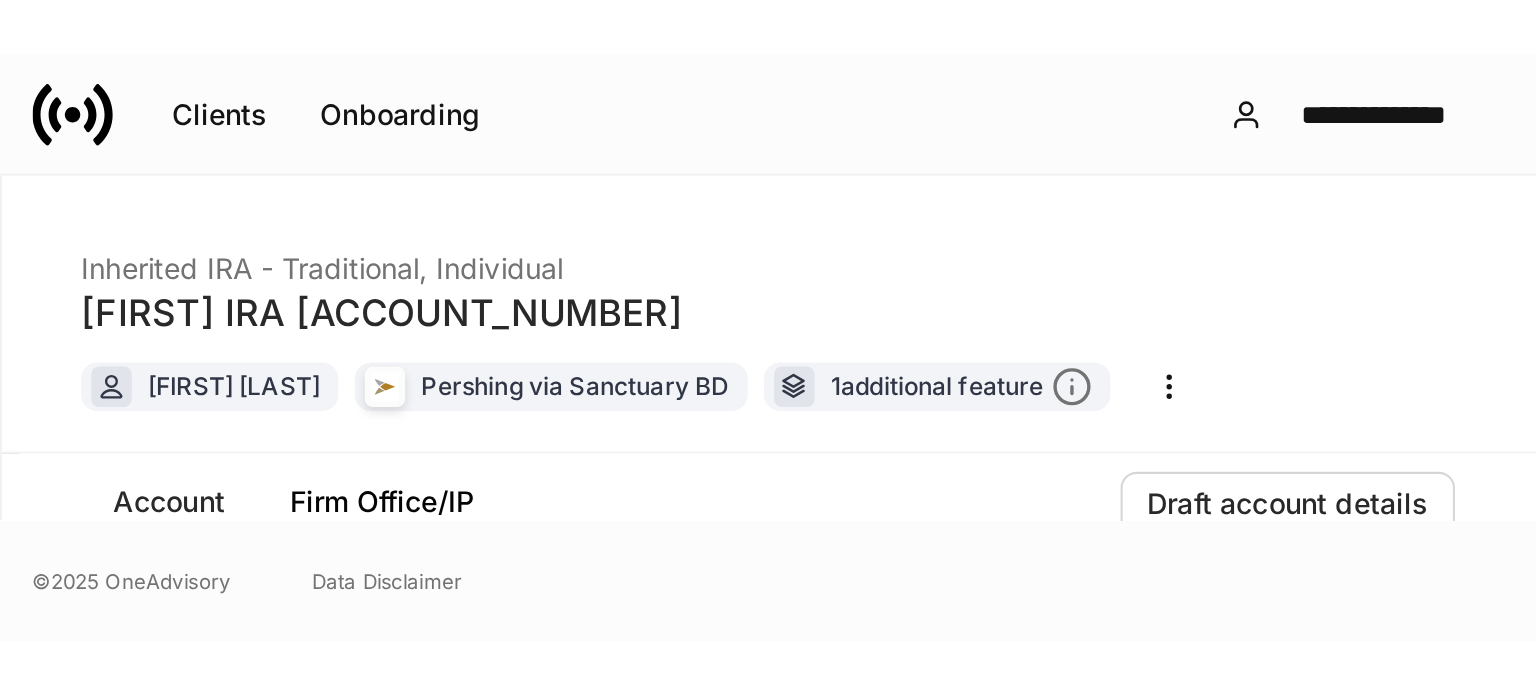 scroll, scrollTop: 495, scrollLeft: 0, axis: vertical 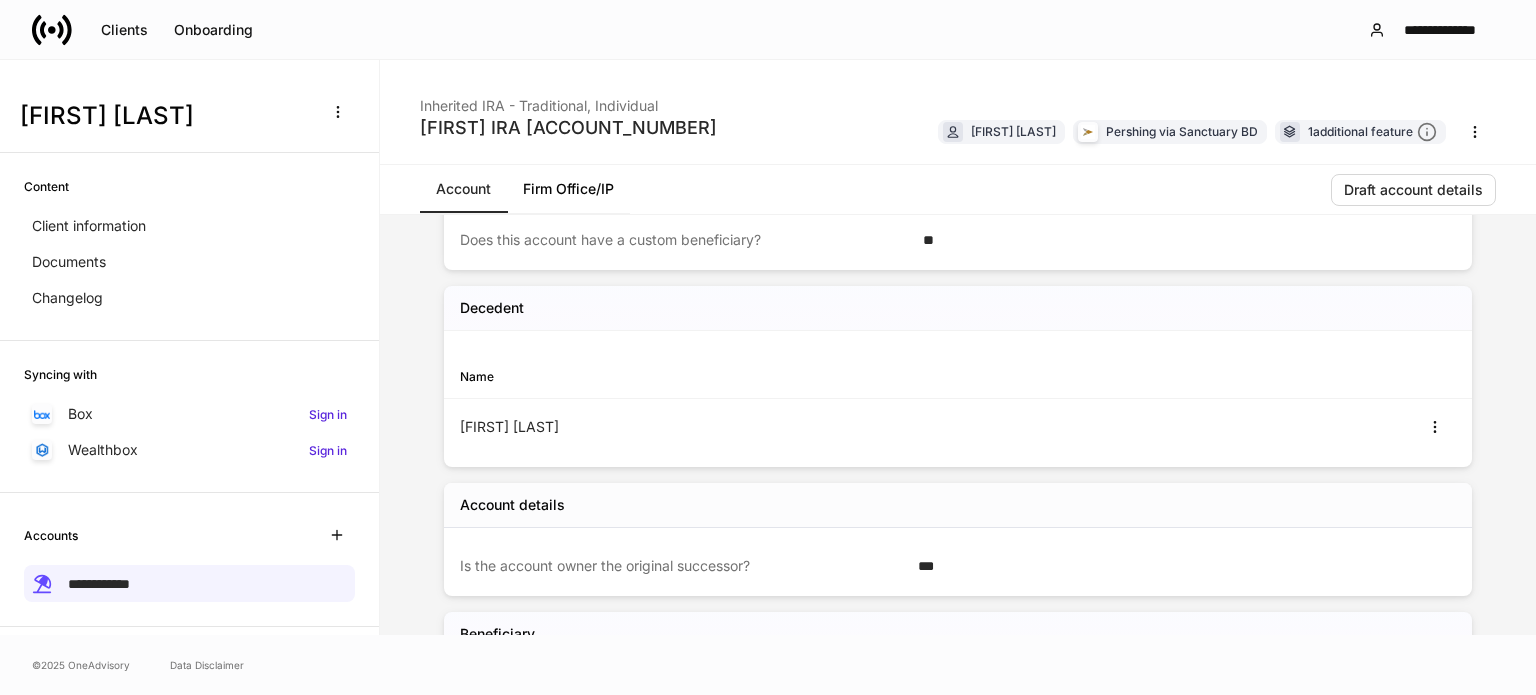 click 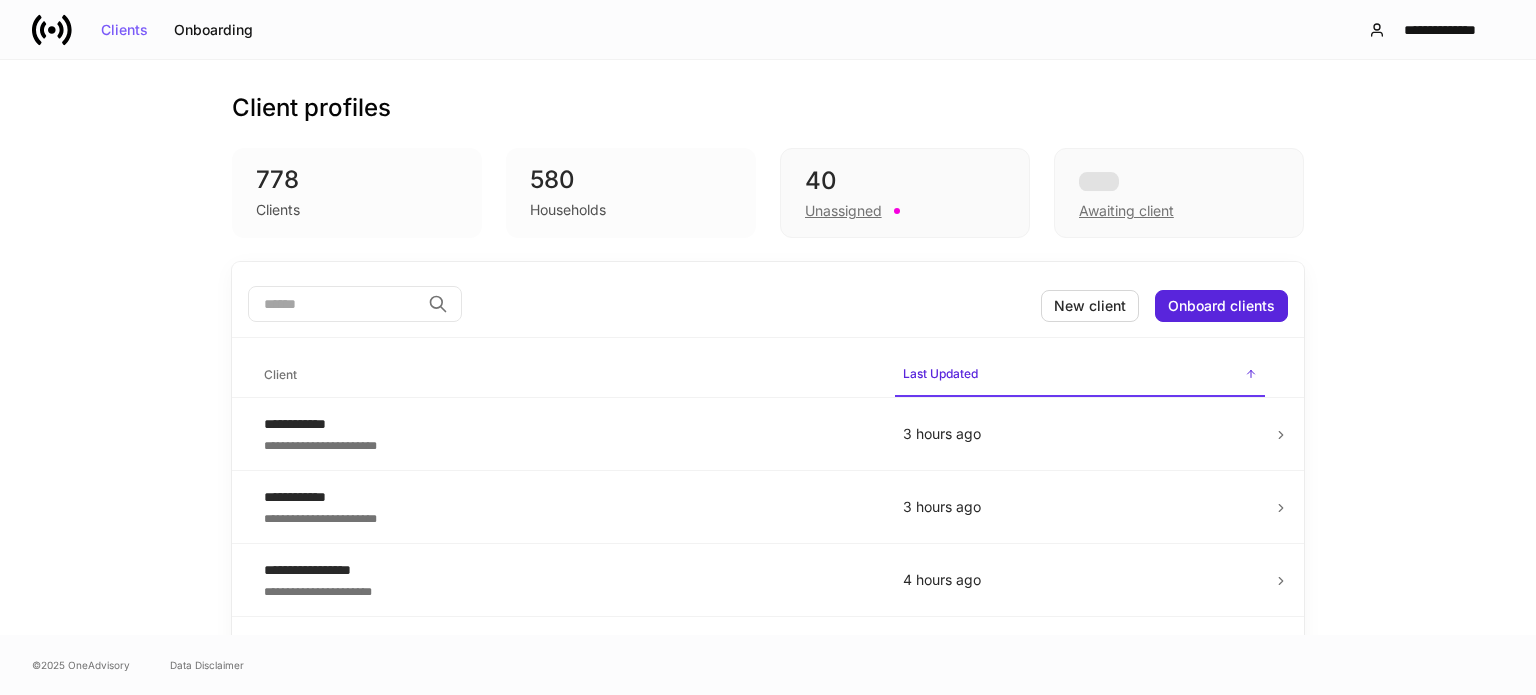 drag, startPoint x: 378, startPoint y: 312, endPoint x: 409, endPoint y: 302, distance: 32.572994 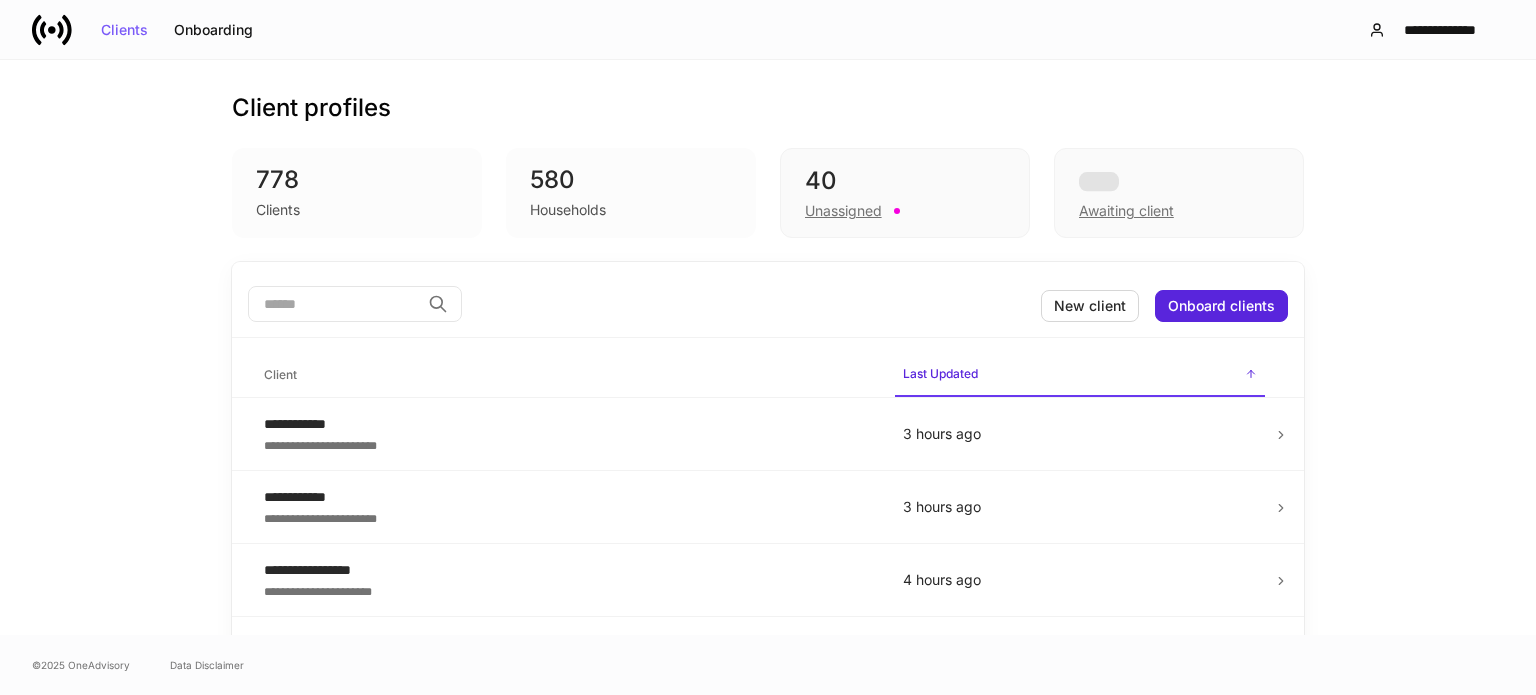 click at bounding box center (334, 304) 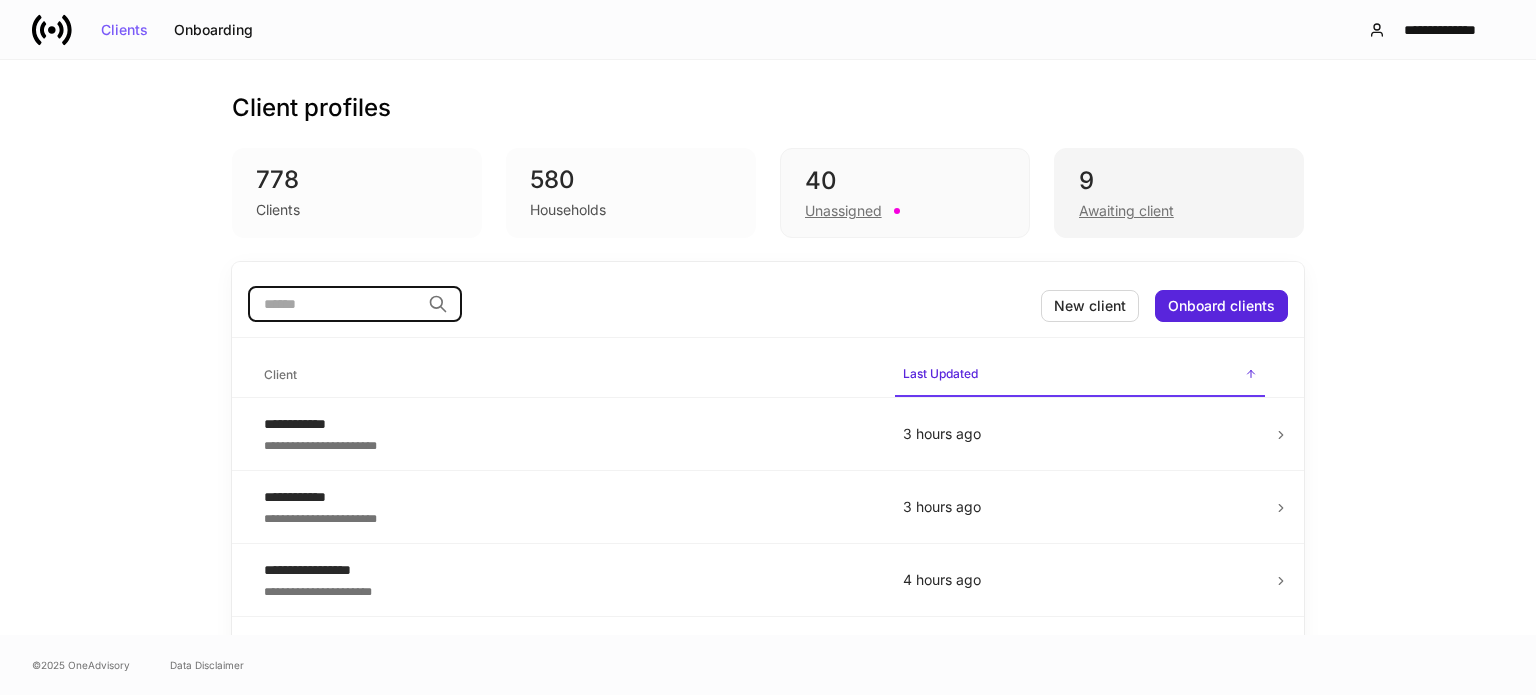 click on "Awaiting client" at bounding box center [1179, 209] 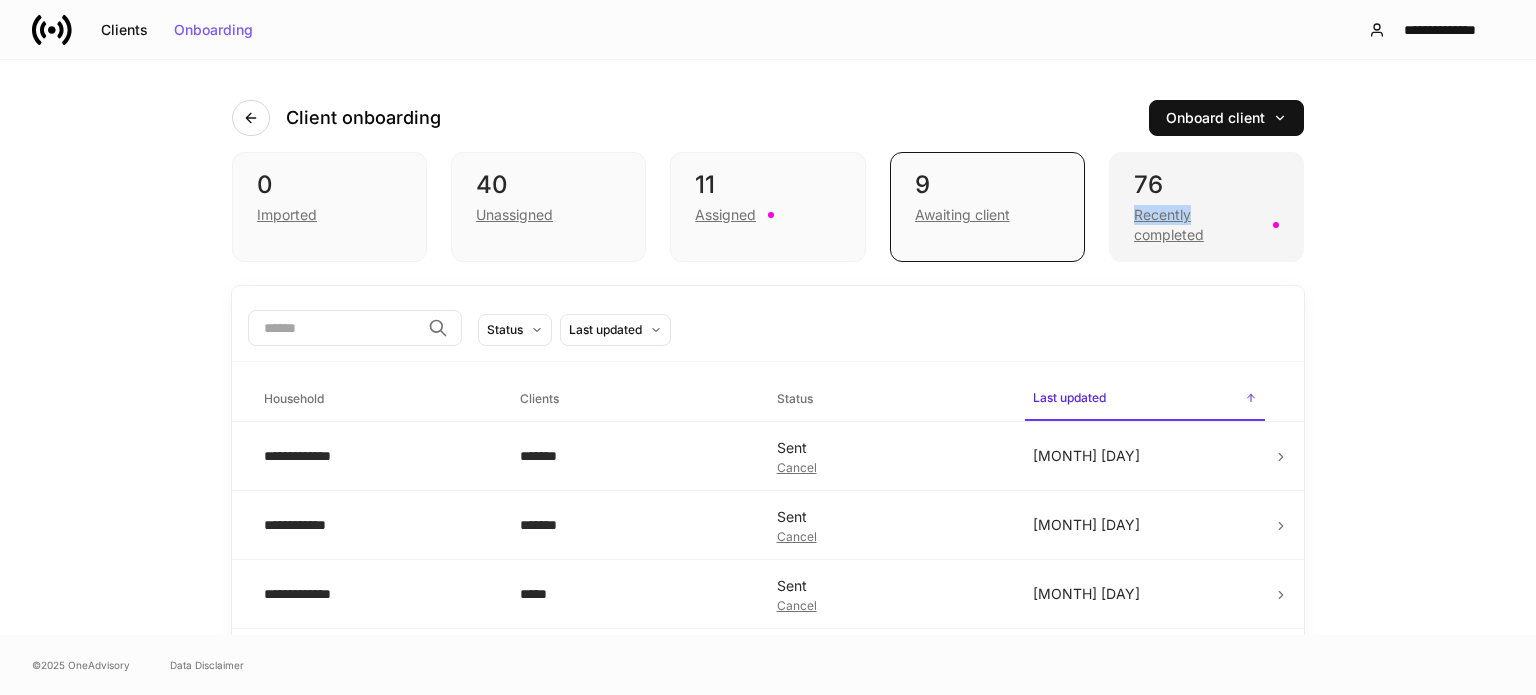 click on "Recently completed" at bounding box center (1197, 225) 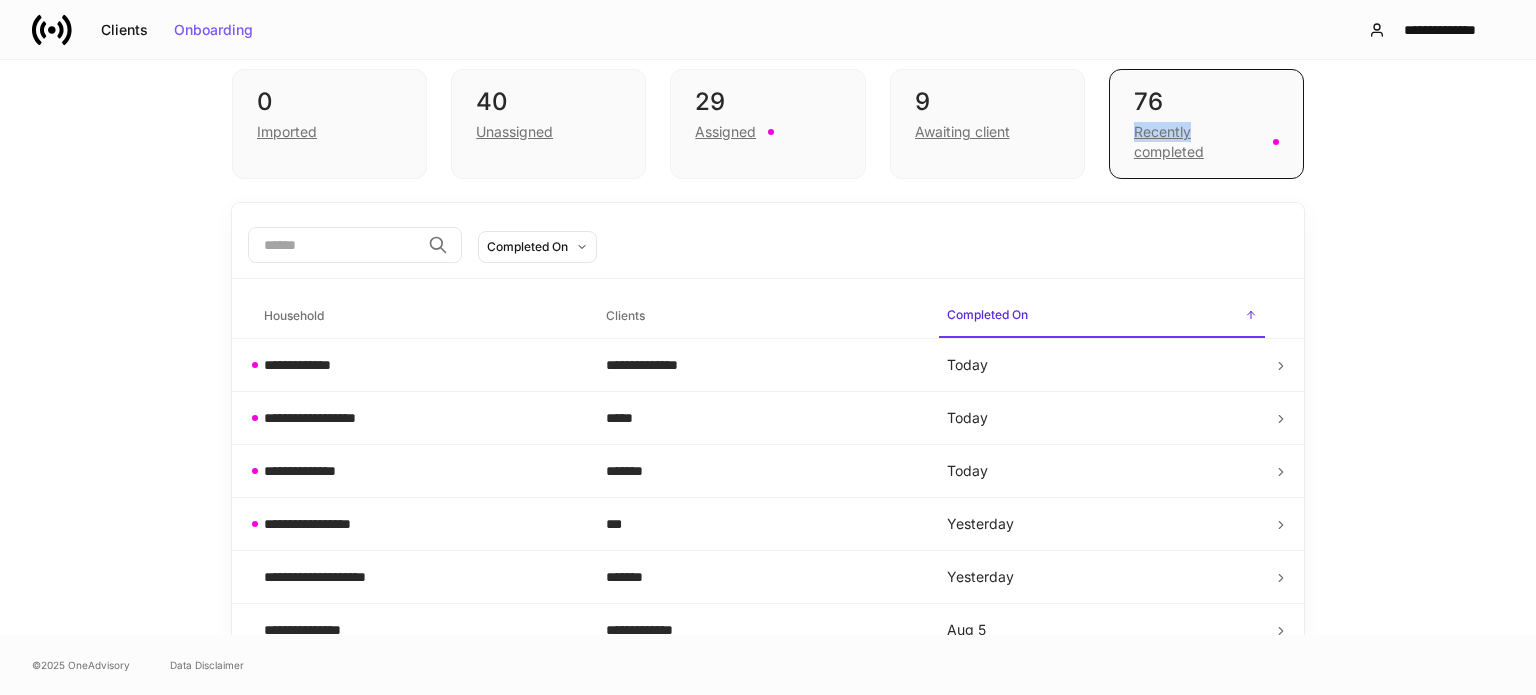 scroll, scrollTop: 200, scrollLeft: 0, axis: vertical 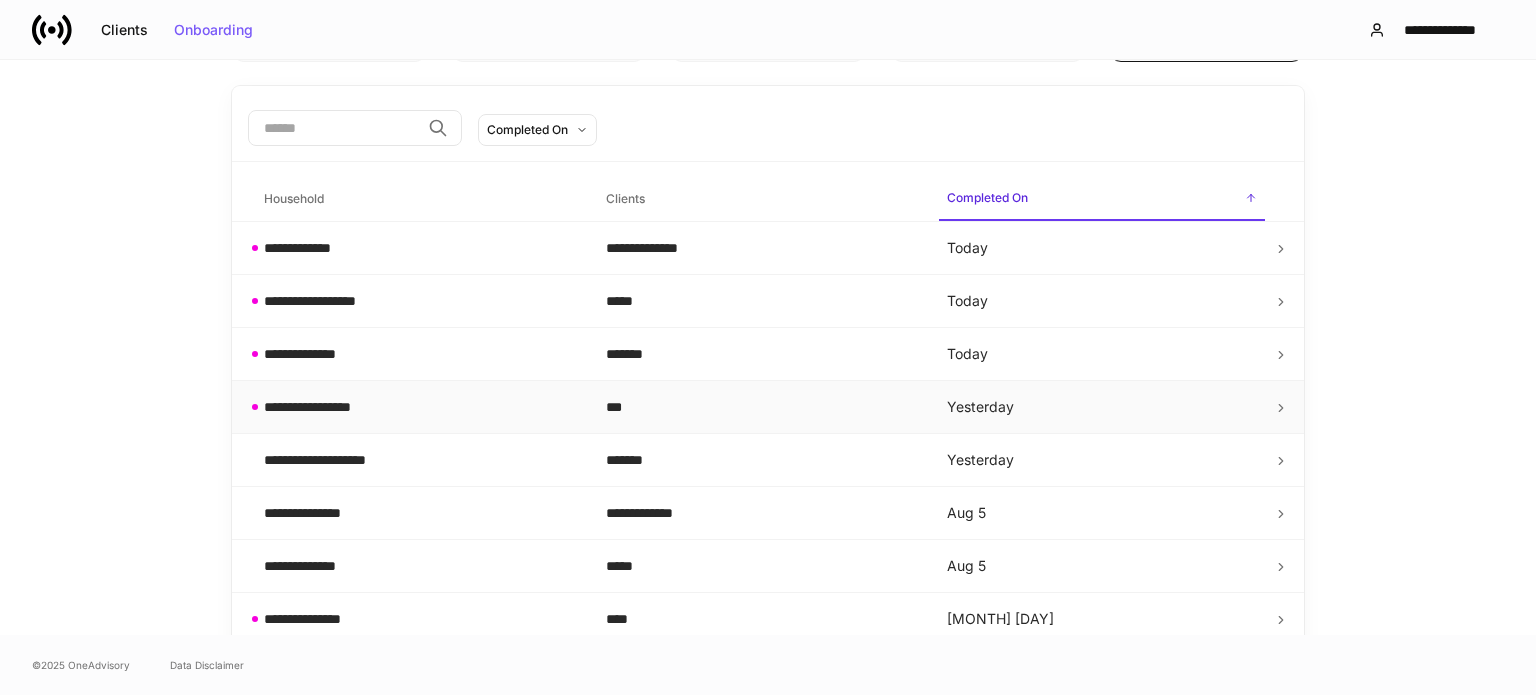 click on "**********" at bounding box center (325, 407) 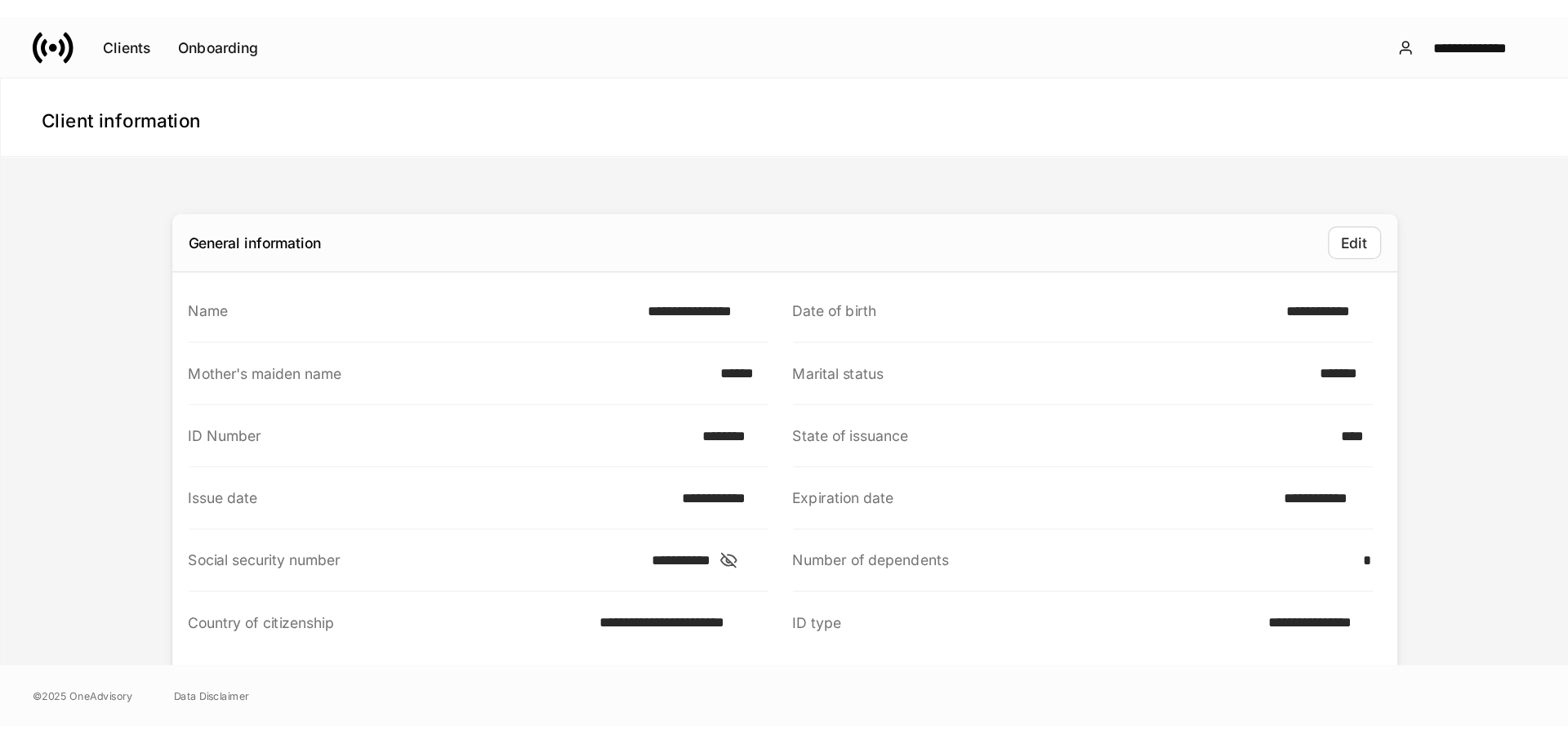 scroll, scrollTop: 0, scrollLeft: 0, axis: both 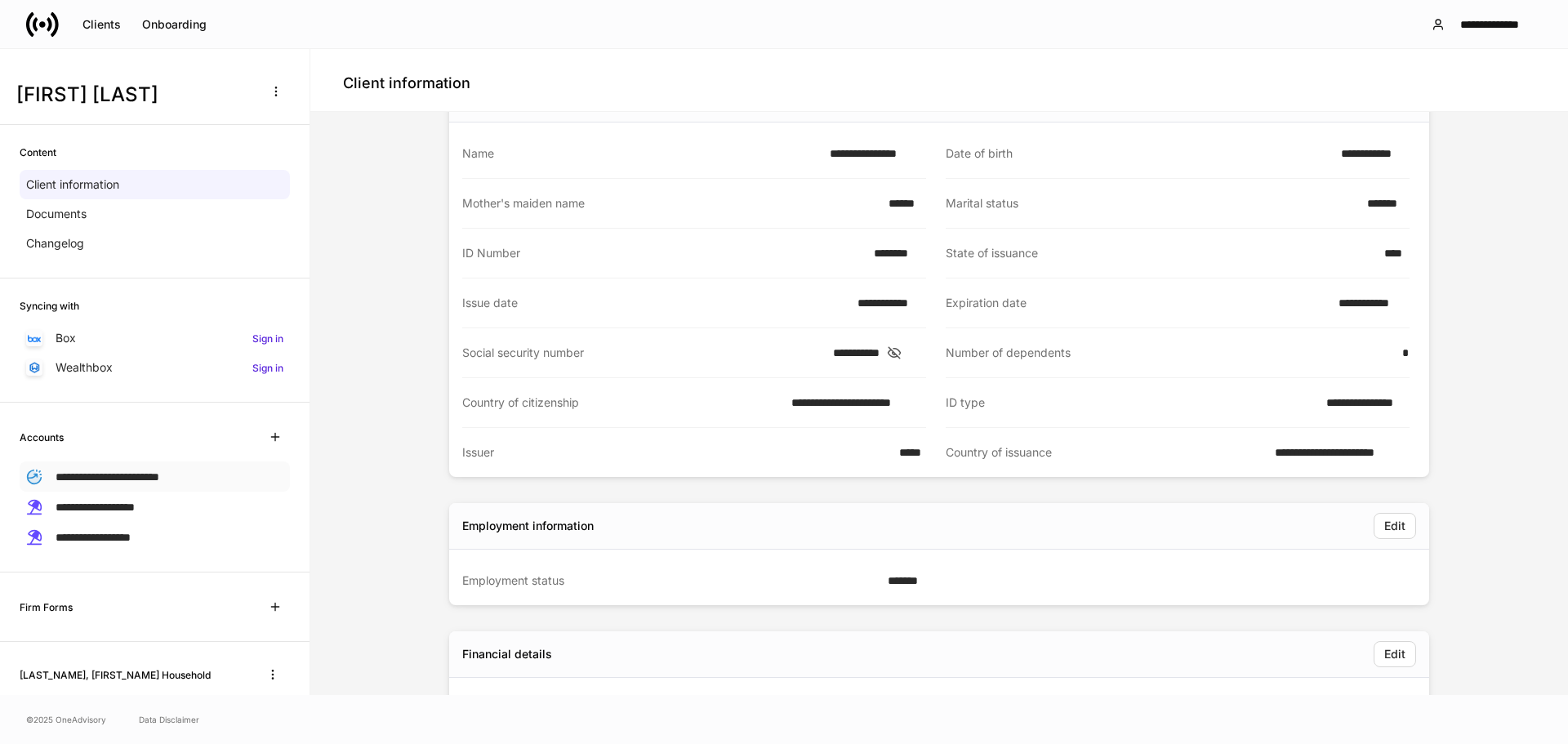 click on "**********" at bounding box center [107, 477] 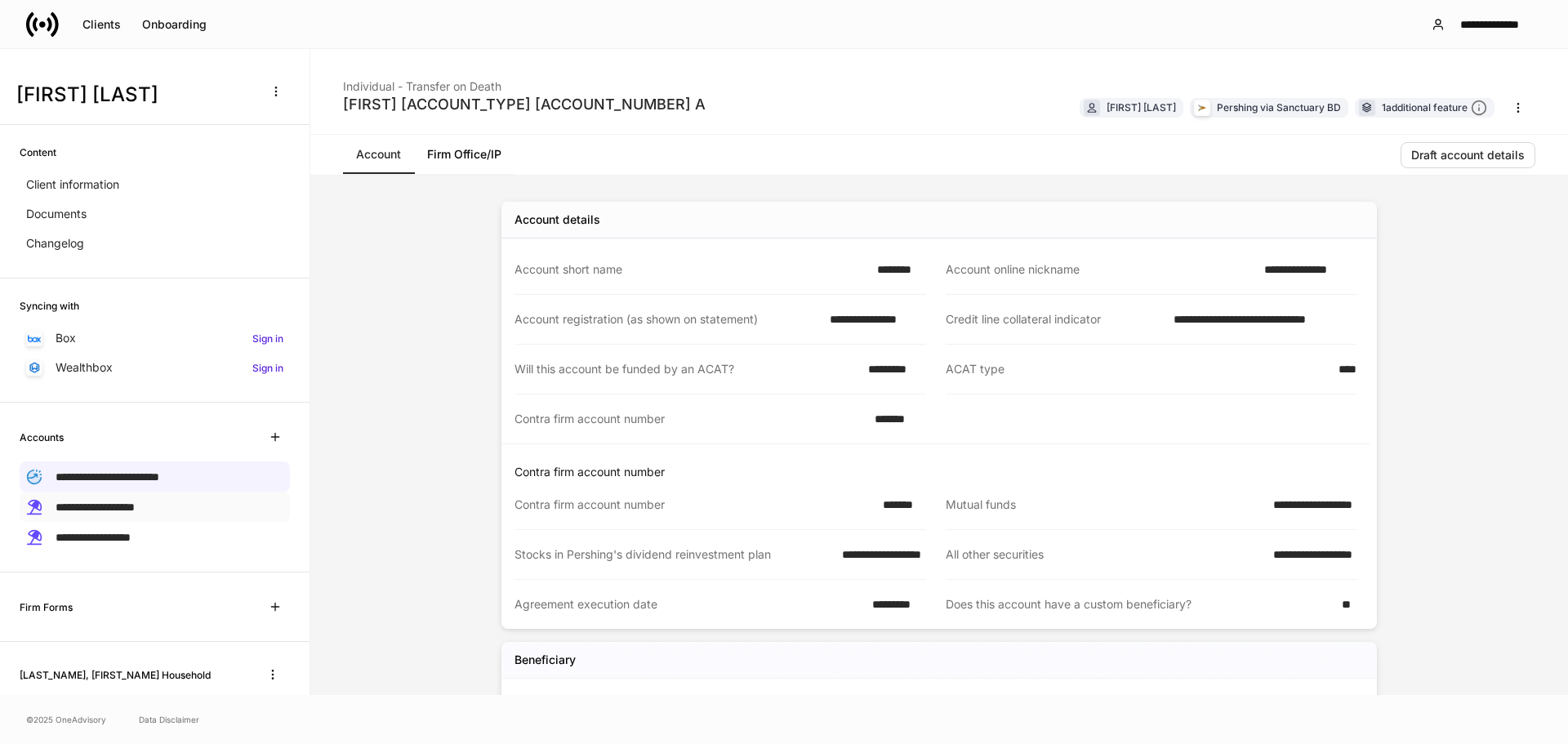 click on "**********" at bounding box center [154, 506] 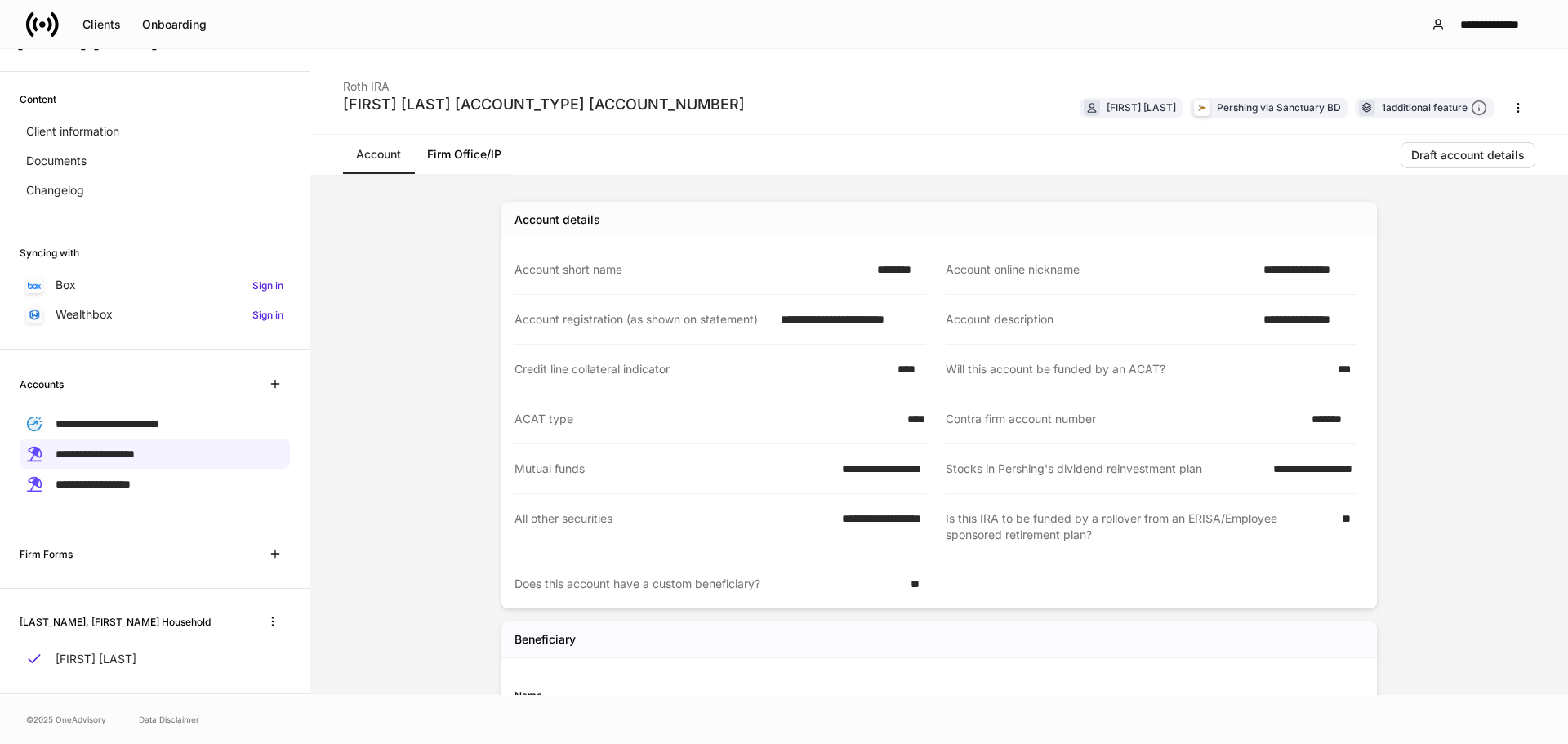 scroll, scrollTop: 76, scrollLeft: 0, axis: vertical 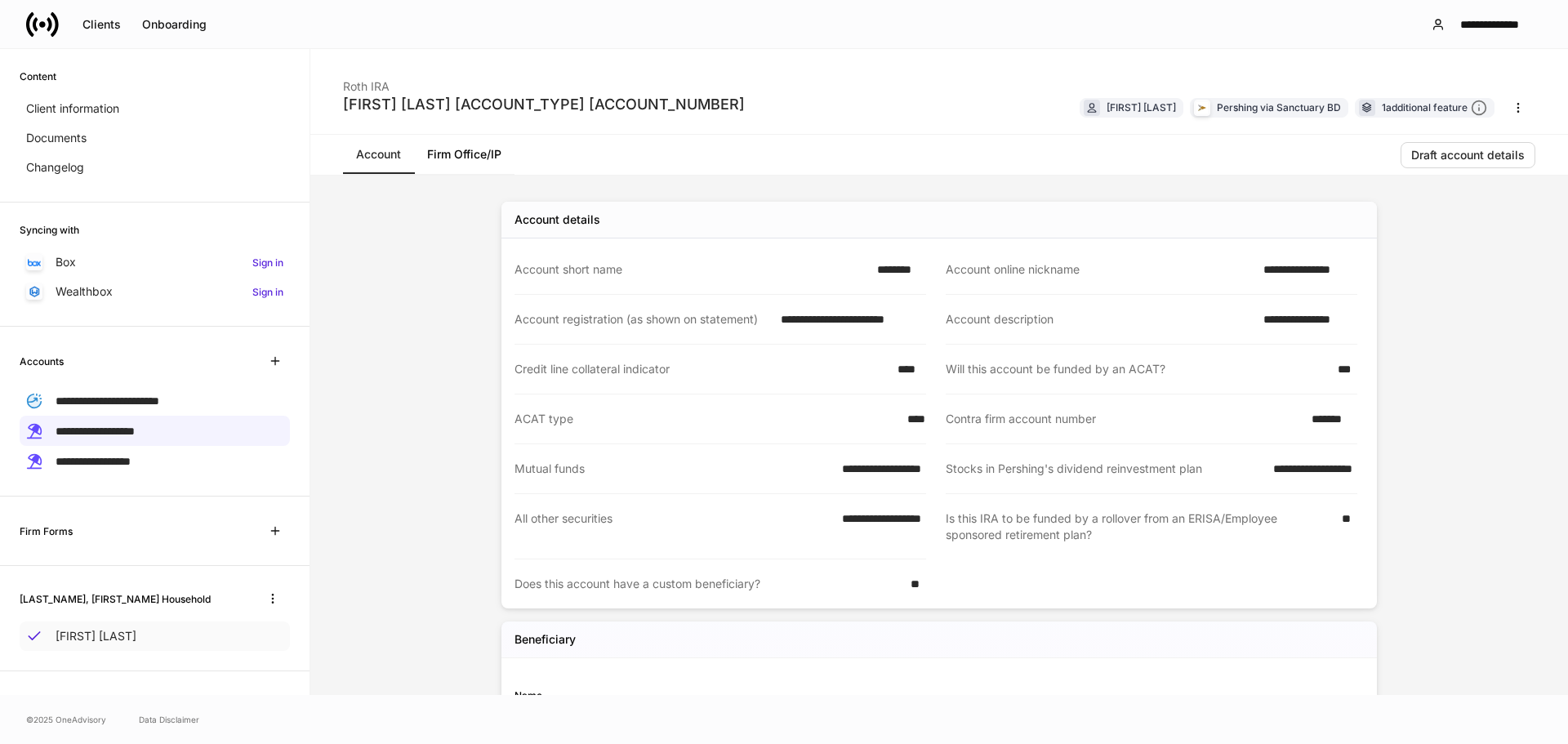 drag, startPoint x: 117, startPoint y: 635, endPoint x: 130, endPoint y: 633, distance: 13.152946 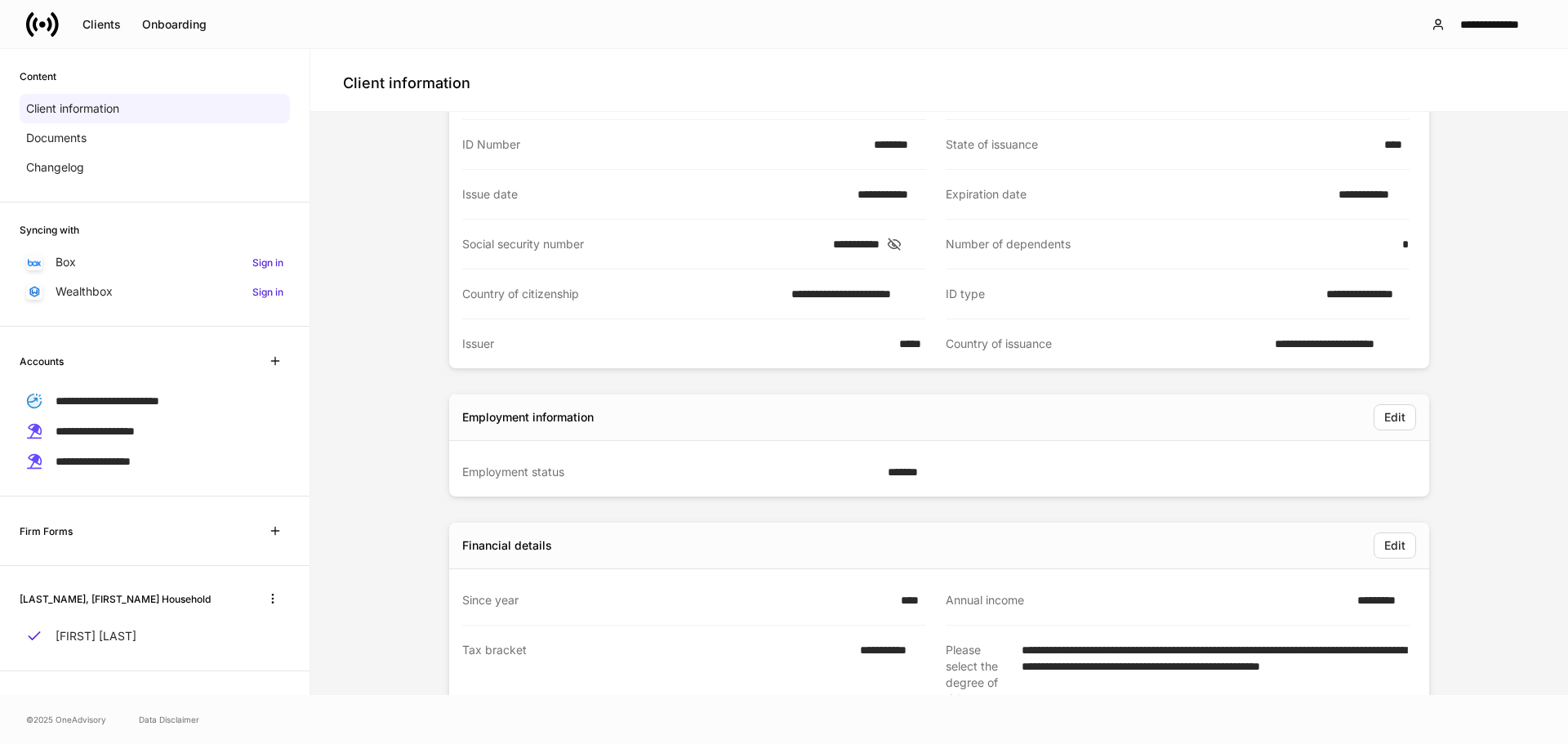 scroll, scrollTop: 0, scrollLeft: 0, axis: both 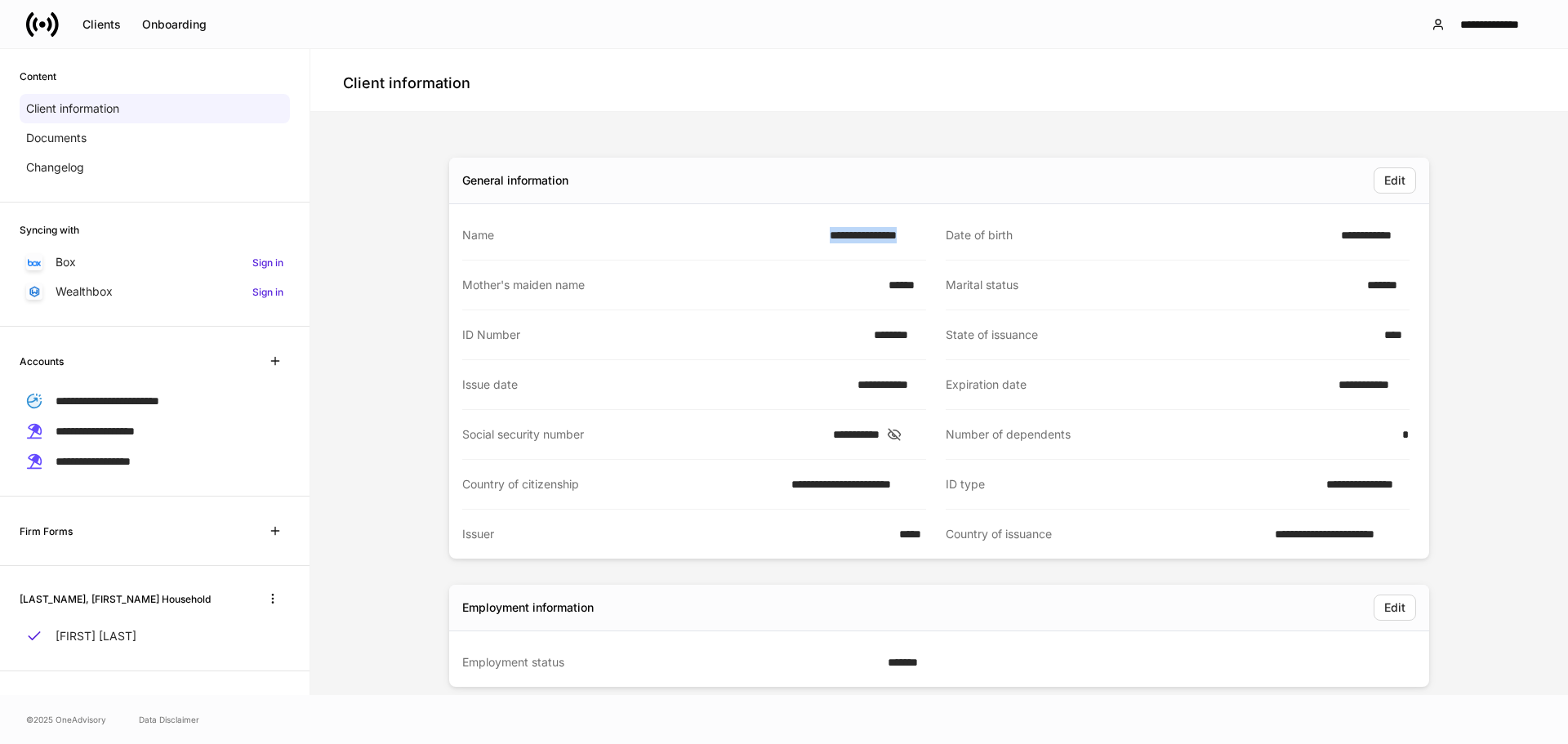 drag, startPoint x: 813, startPoint y: 243, endPoint x: 929, endPoint y: 241, distance: 116.0172 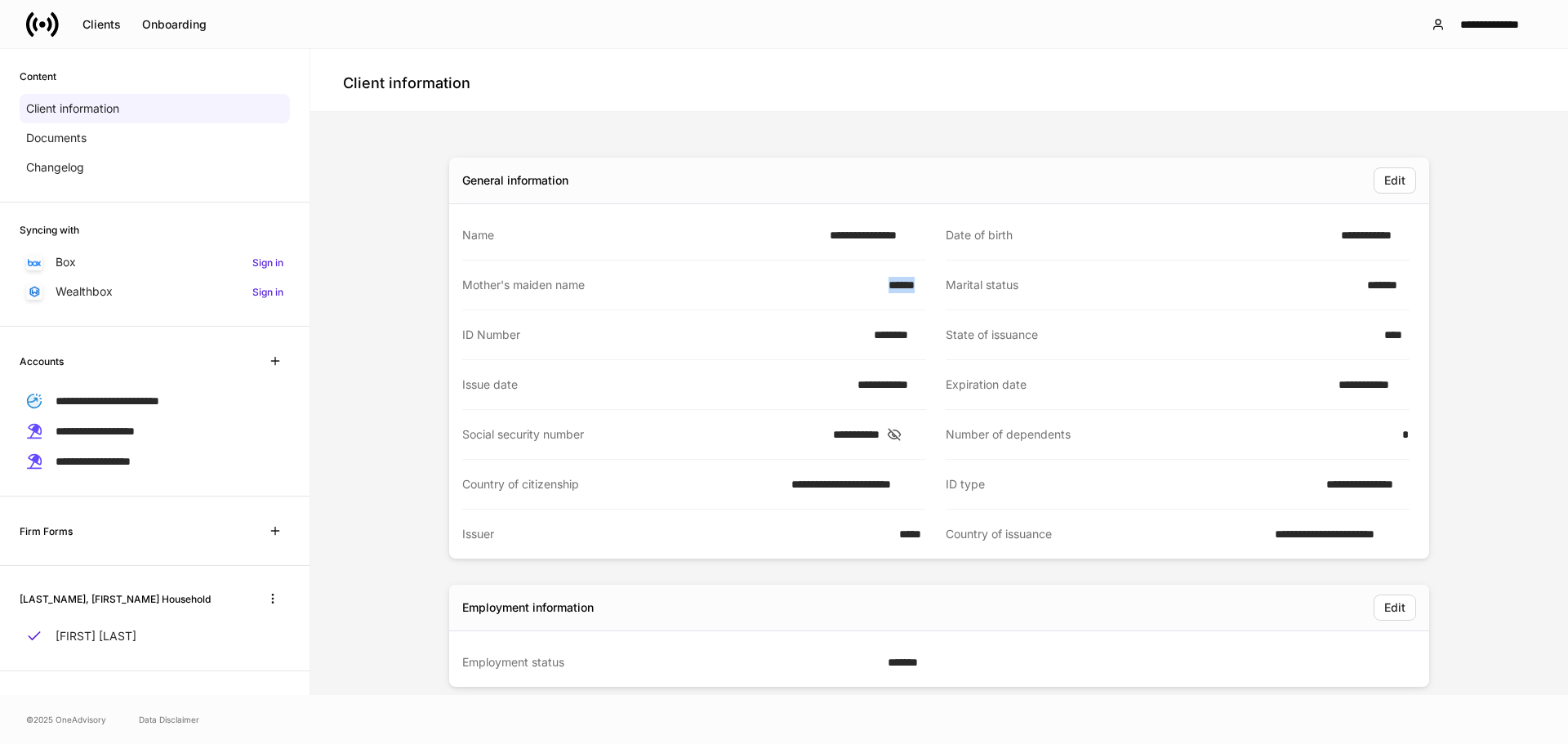drag, startPoint x: 853, startPoint y: 288, endPoint x: 924, endPoint y: 290, distance: 71.02816 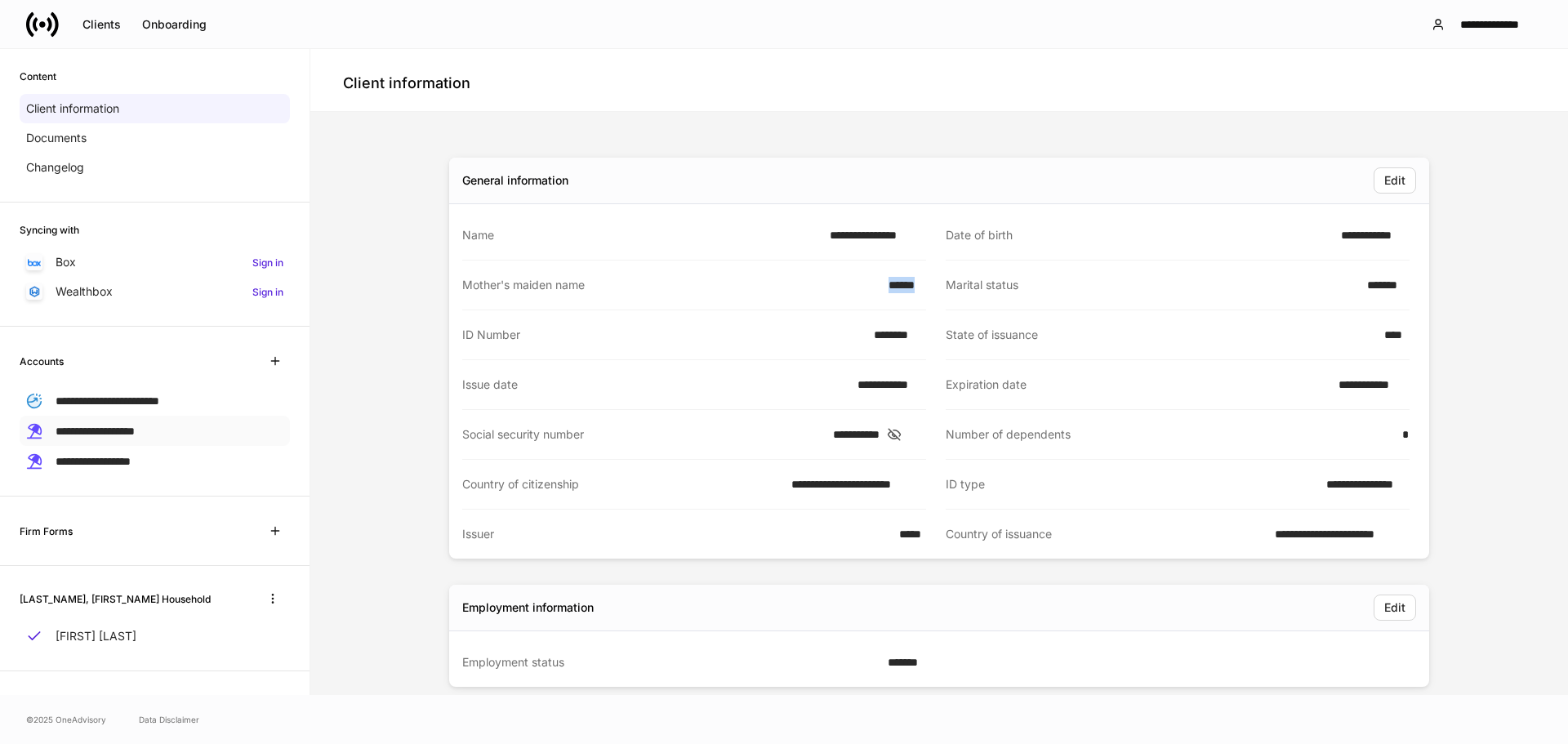 drag, startPoint x: 121, startPoint y: 434, endPoint x: 131, endPoint y: 429, distance: 11.18034 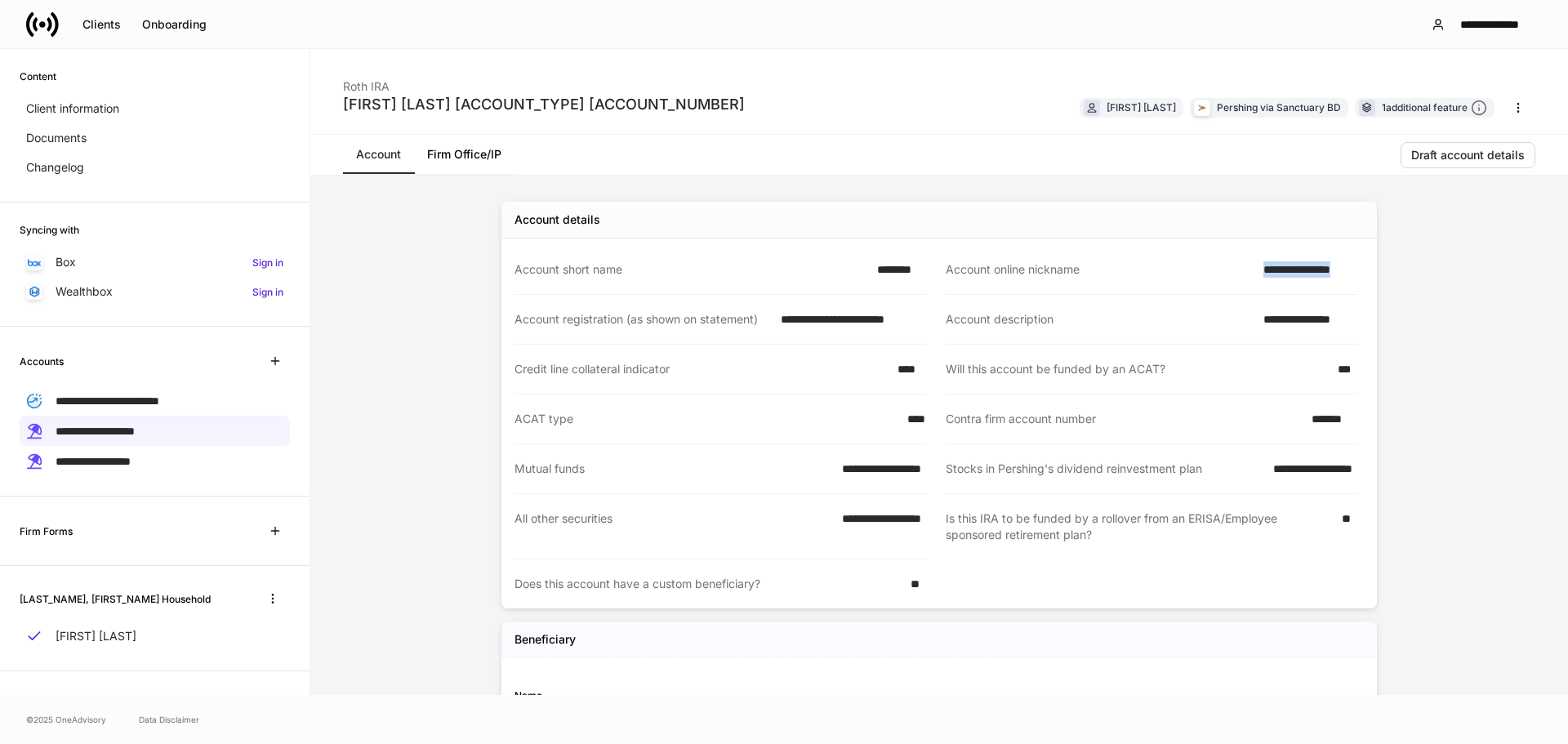 drag, startPoint x: 1307, startPoint y: 269, endPoint x: 1363, endPoint y: 269, distance: 56 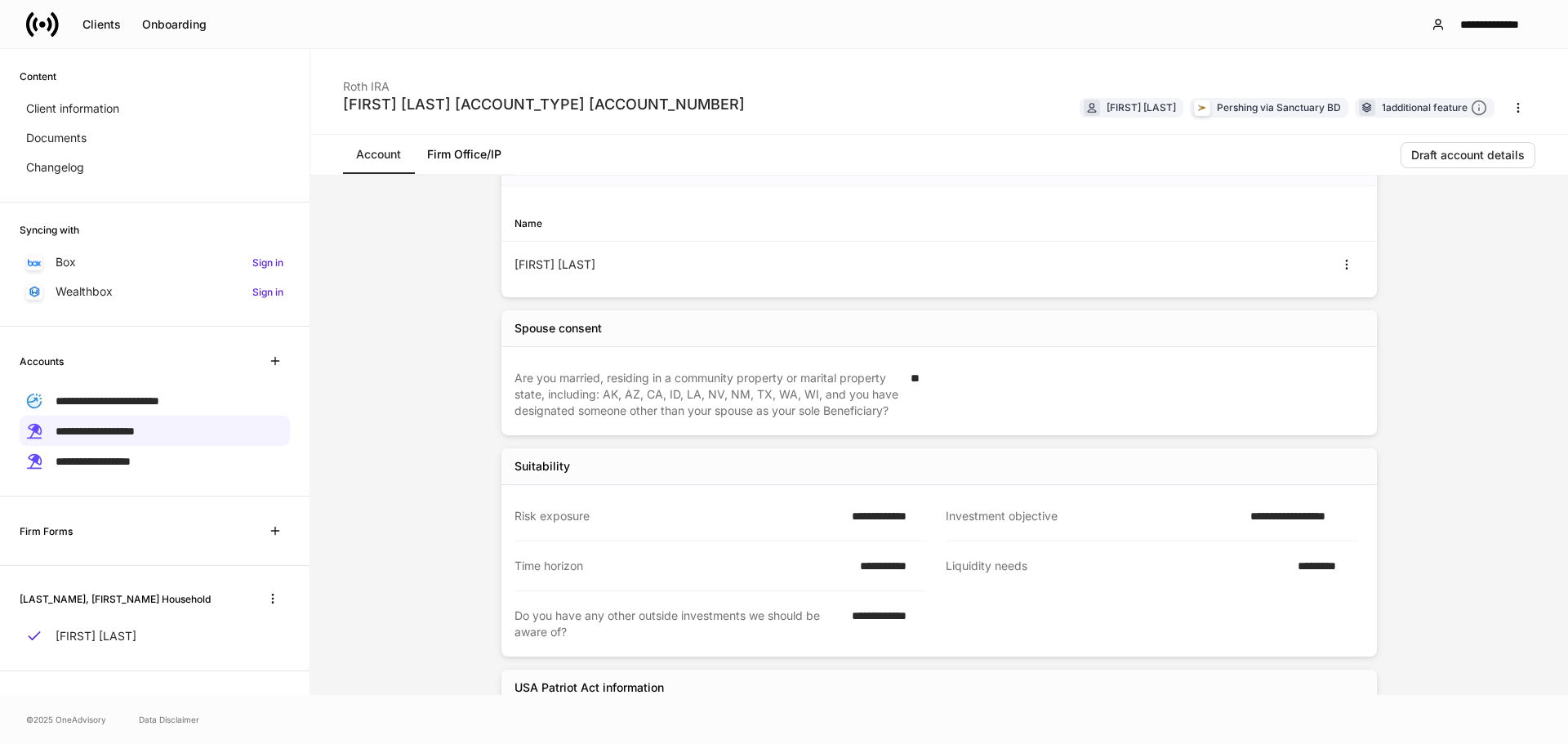 scroll, scrollTop: 647, scrollLeft: 0, axis: vertical 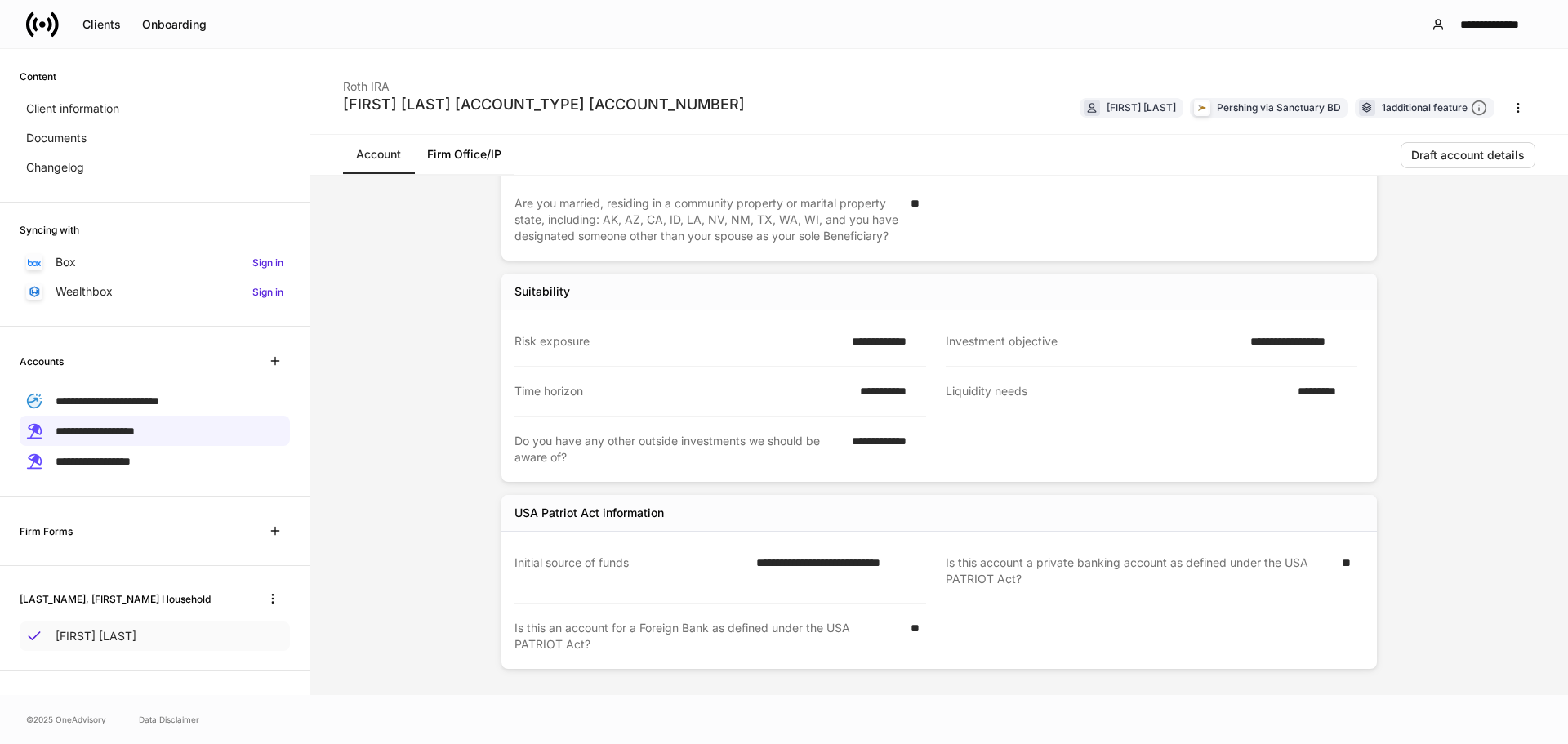 click on "[FIRST] [LAST]" at bounding box center (154, 636) 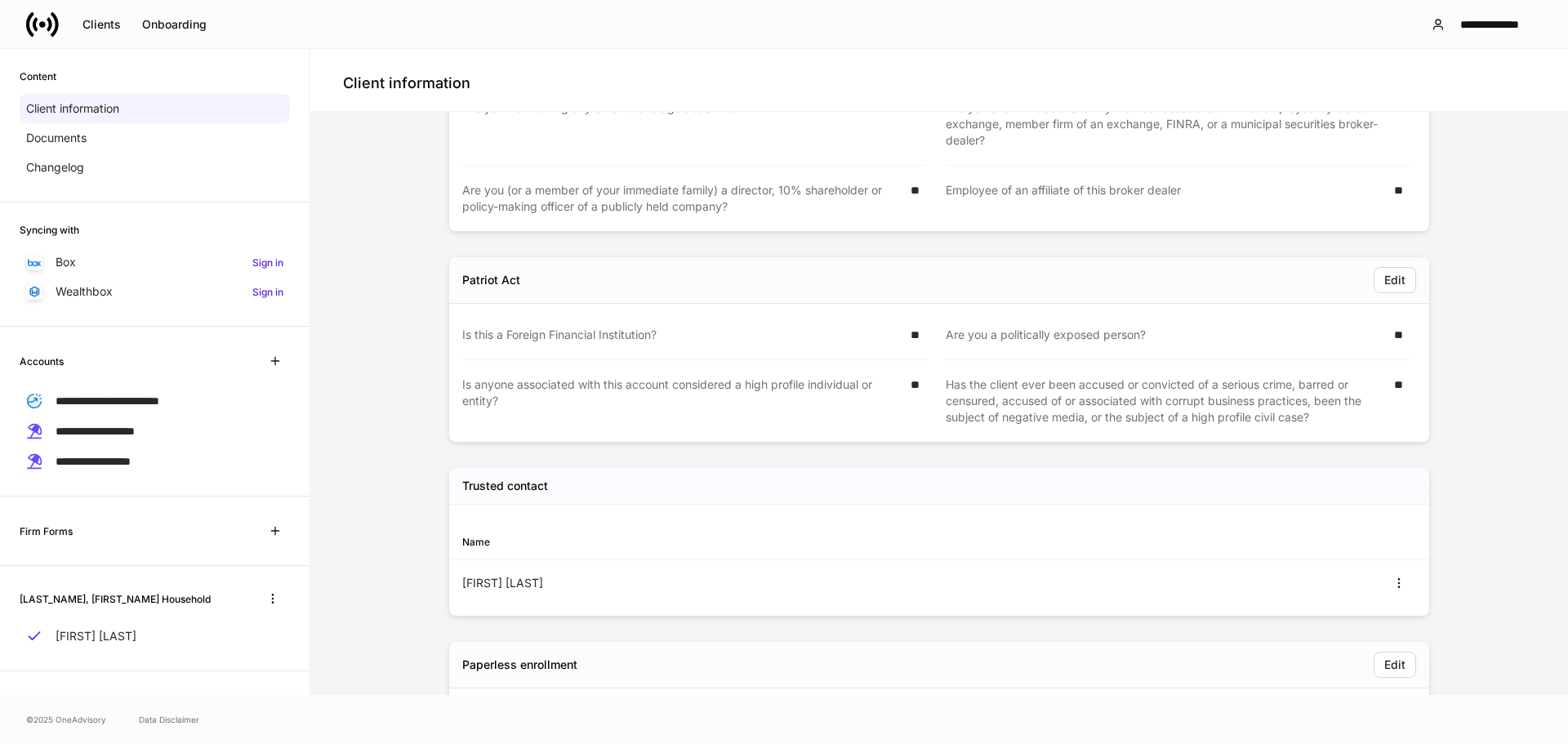 scroll, scrollTop: 2232, scrollLeft: 0, axis: vertical 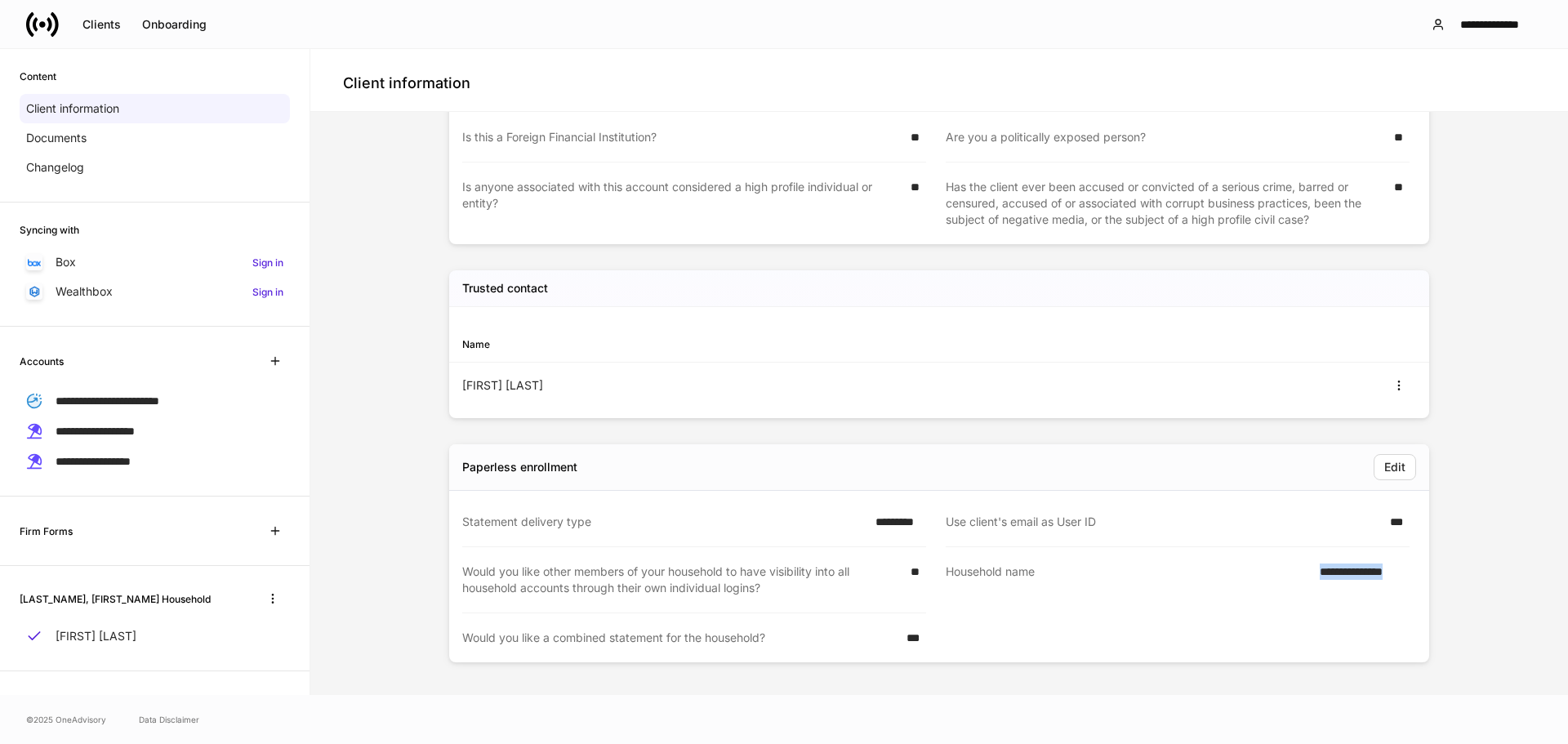 drag, startPoint x: 1303, startPoint y: 571, endPoint x: 1505, endPoint y: 567, distance: 202.0396 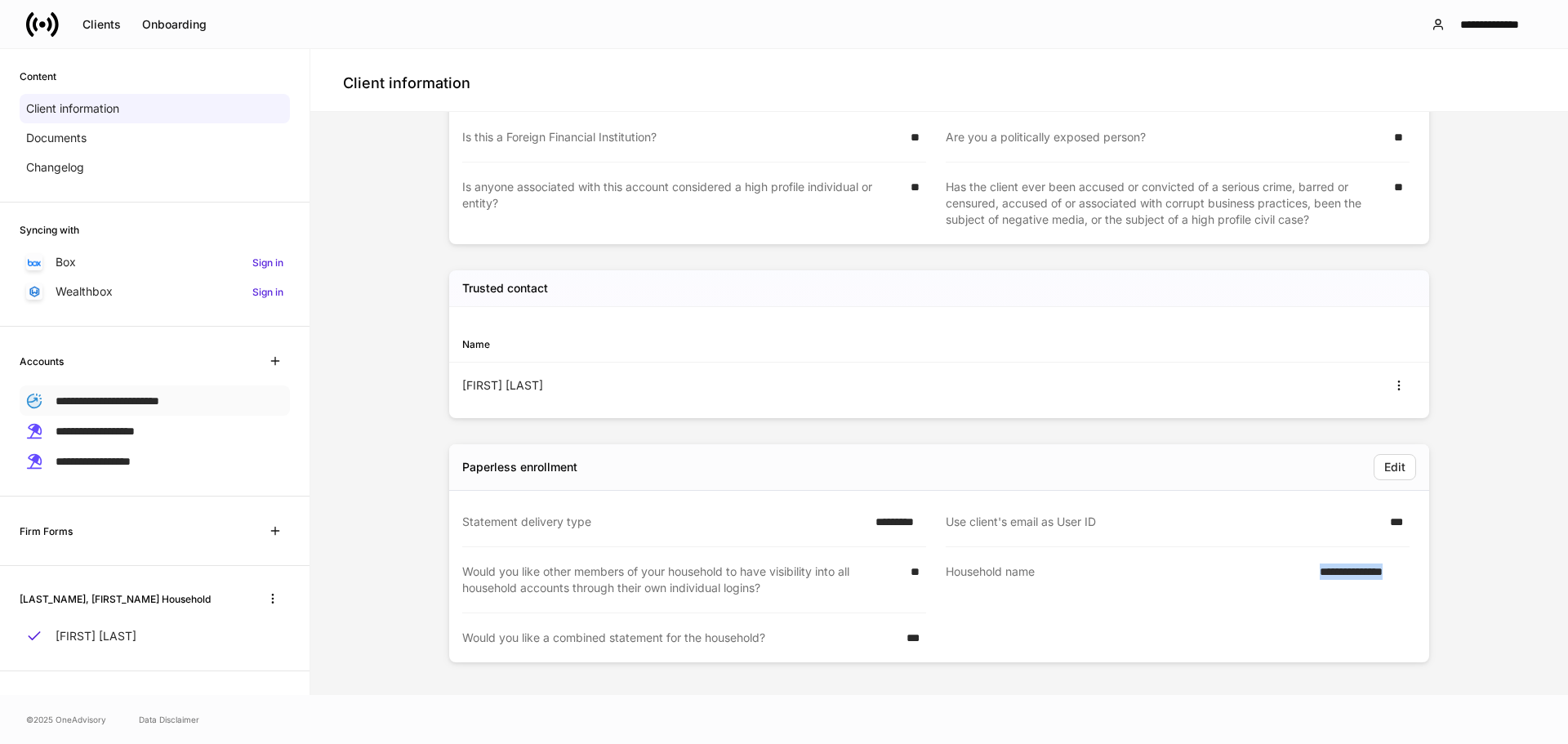 click on "**********" at bounding box center [107, 401] 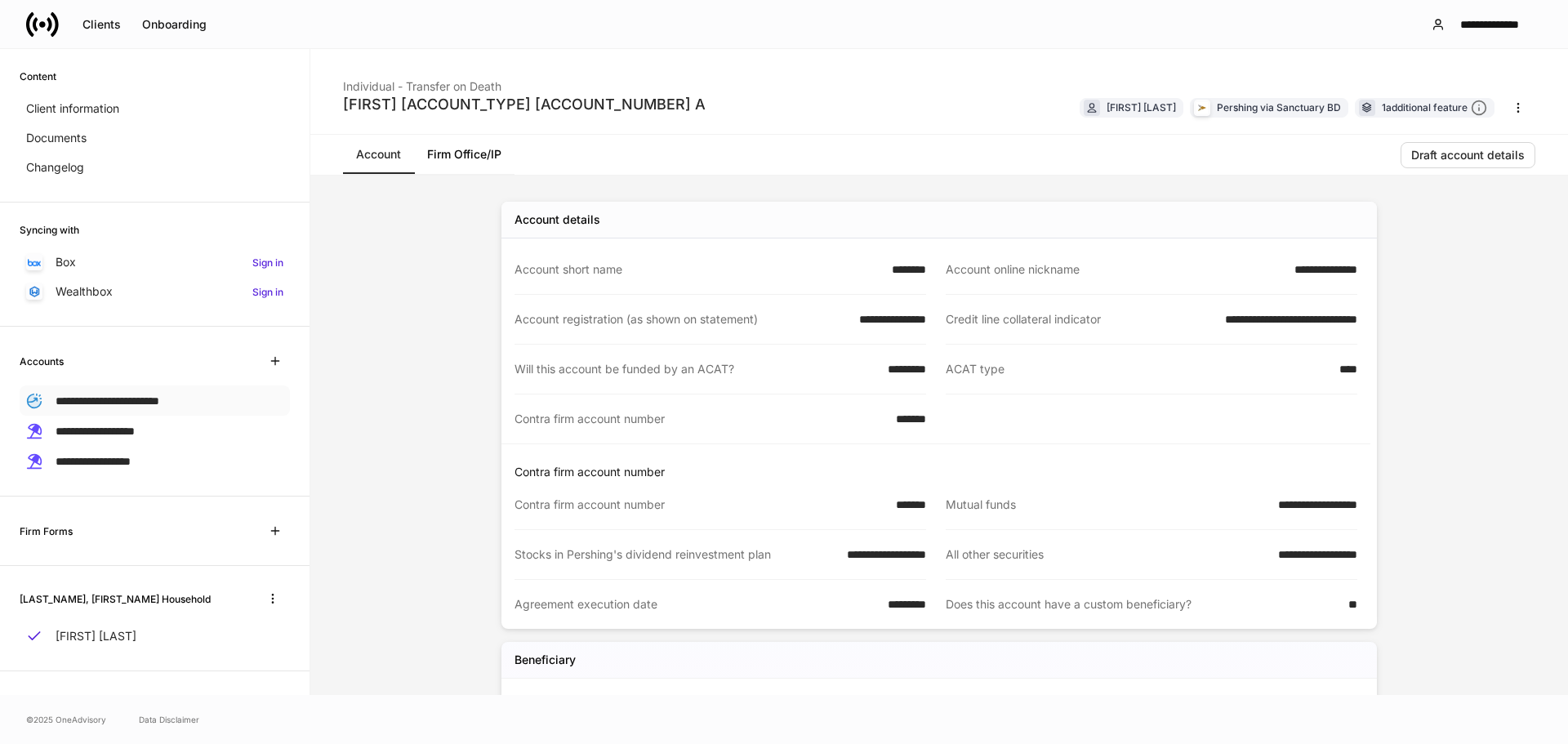 scroll, scrollTop: 0, scrollLeft: 0, axis: both 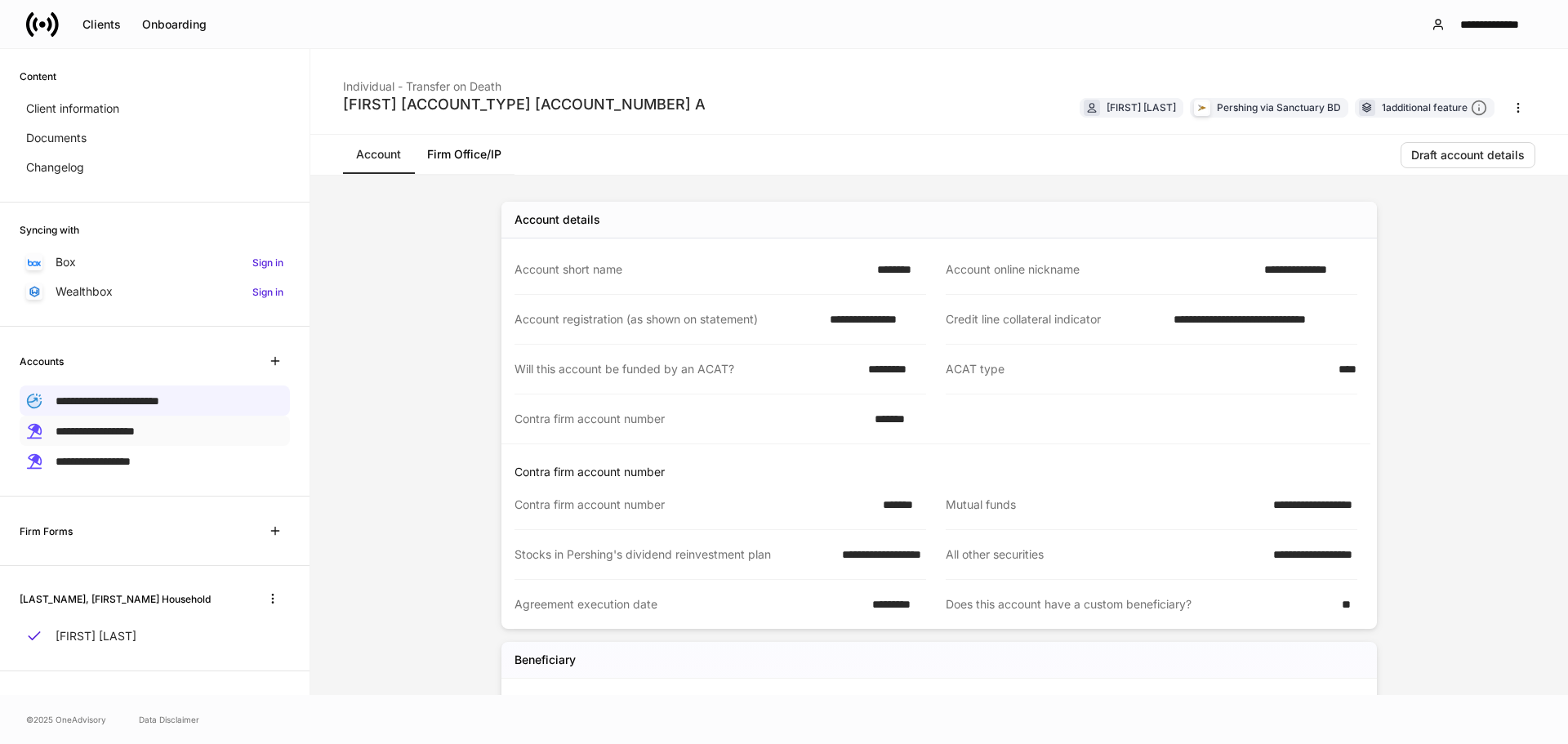 click on "**********" at bounding box center (154, 430) 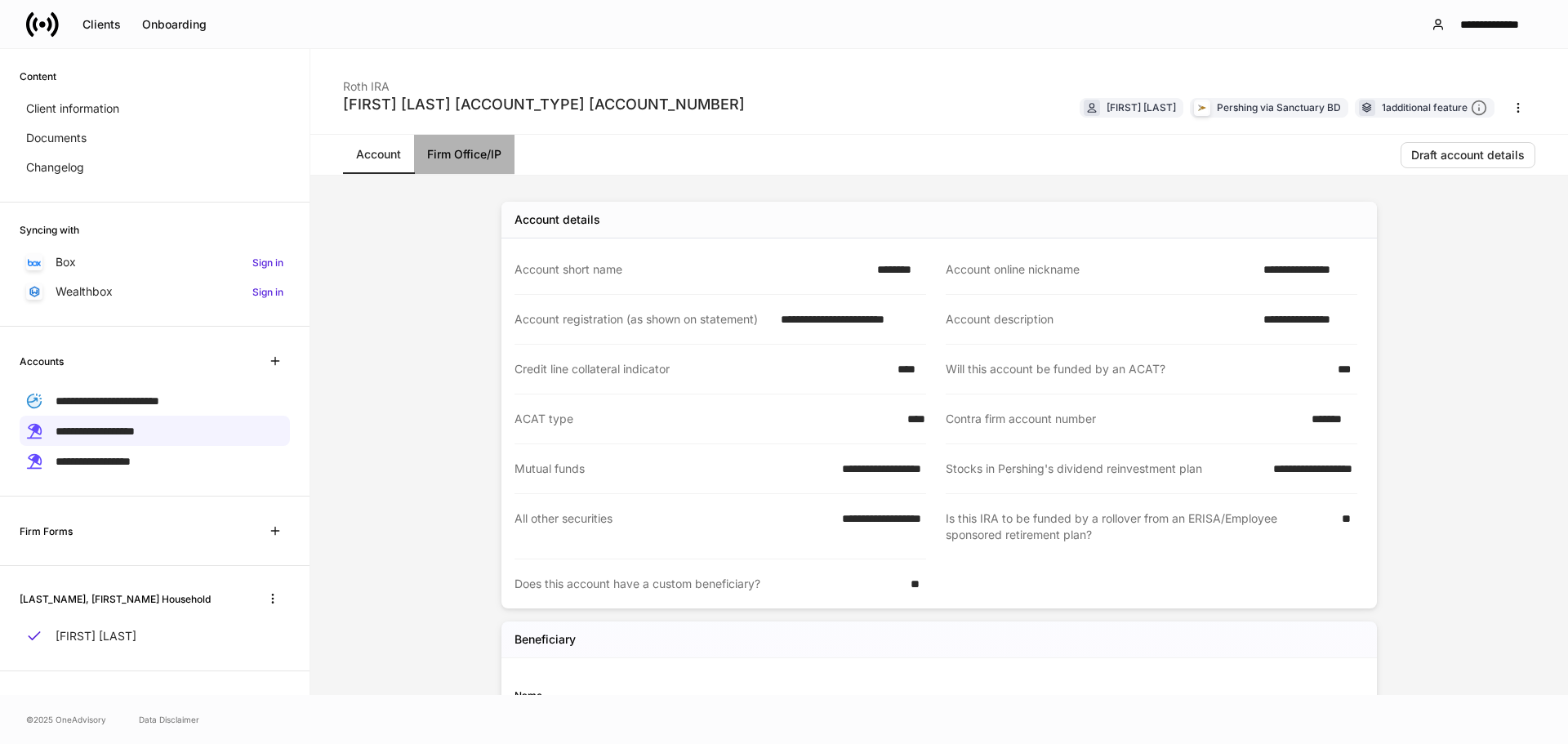 click on "Firm Office/IP" at bounding box center [464, 154] 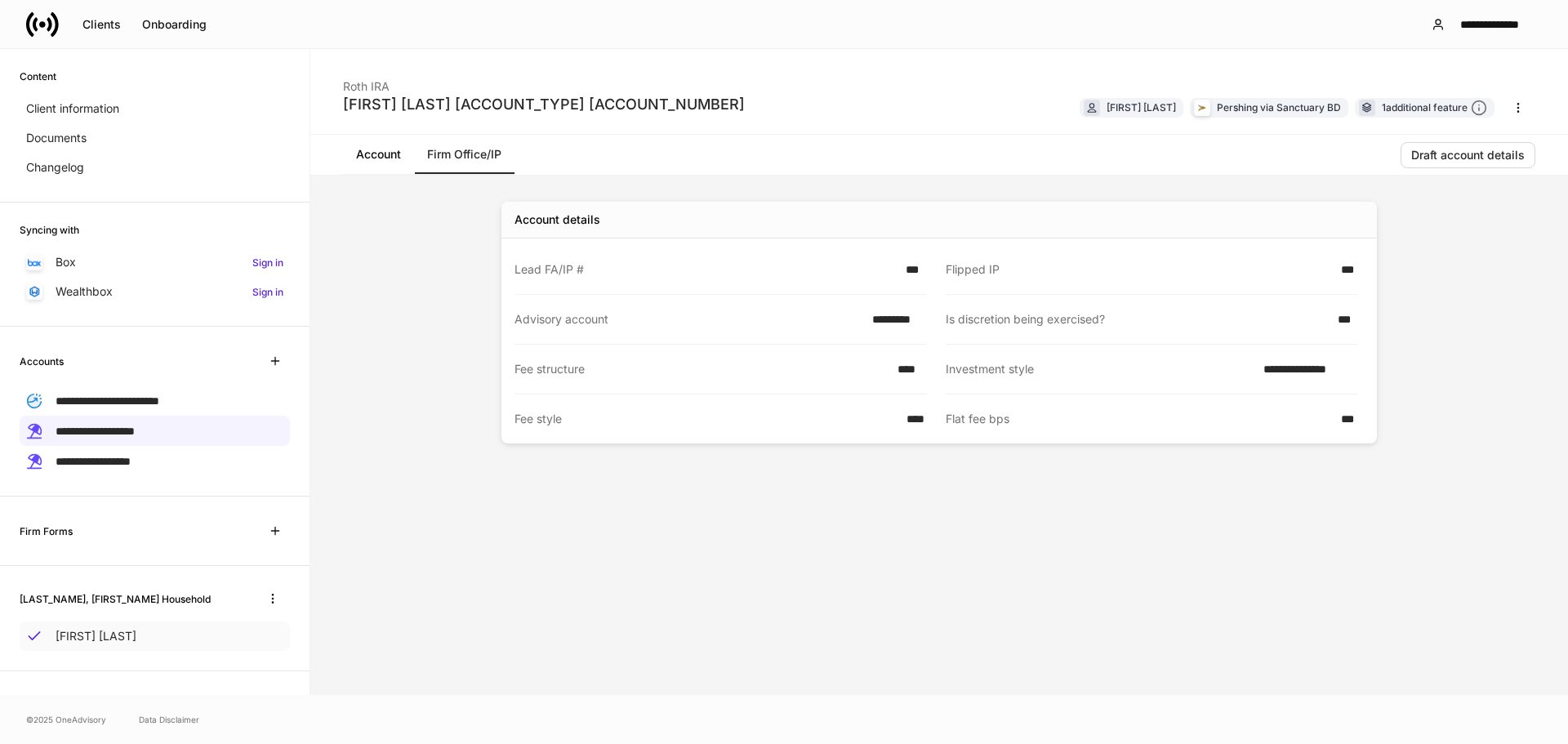 click on "[FIRST] [LAST]" at bounding box center [96, 636] 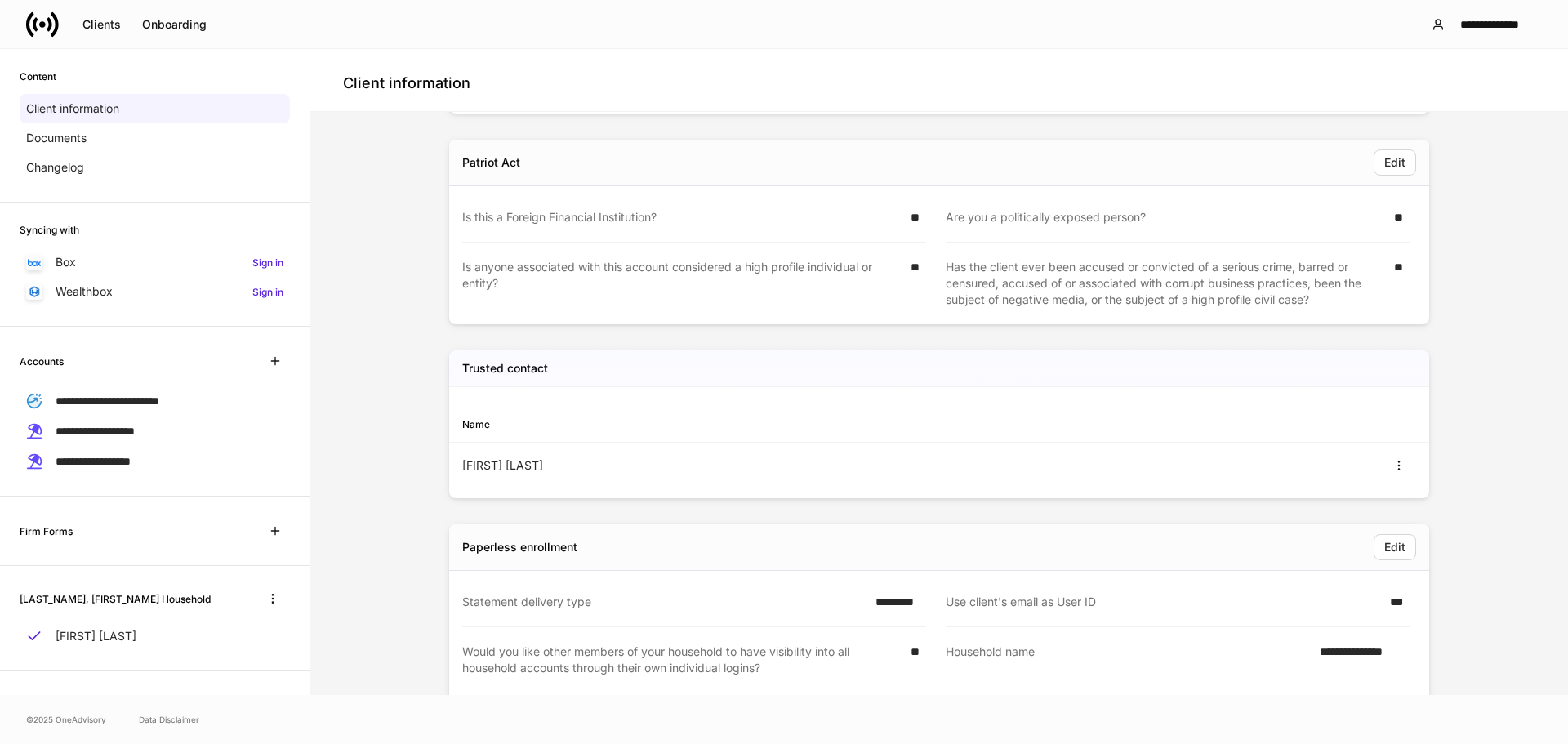 scroll, scrollTop: 2232, scrollLeft: 0, axis: vertical 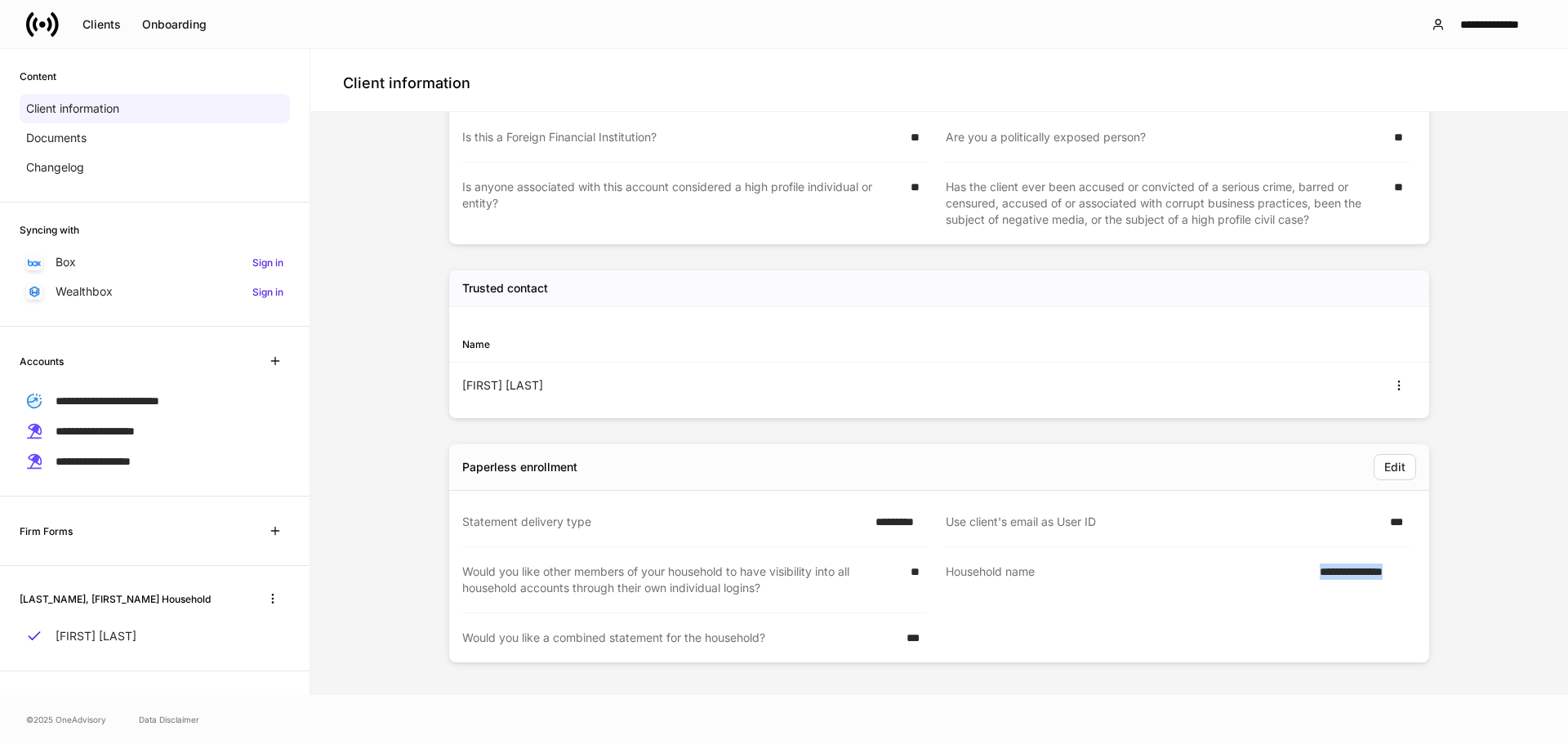 drag, startPoint x: 1411, startPoint y: 563, endPoint x: 1424, endPoint y: 562, distance: 13.0384 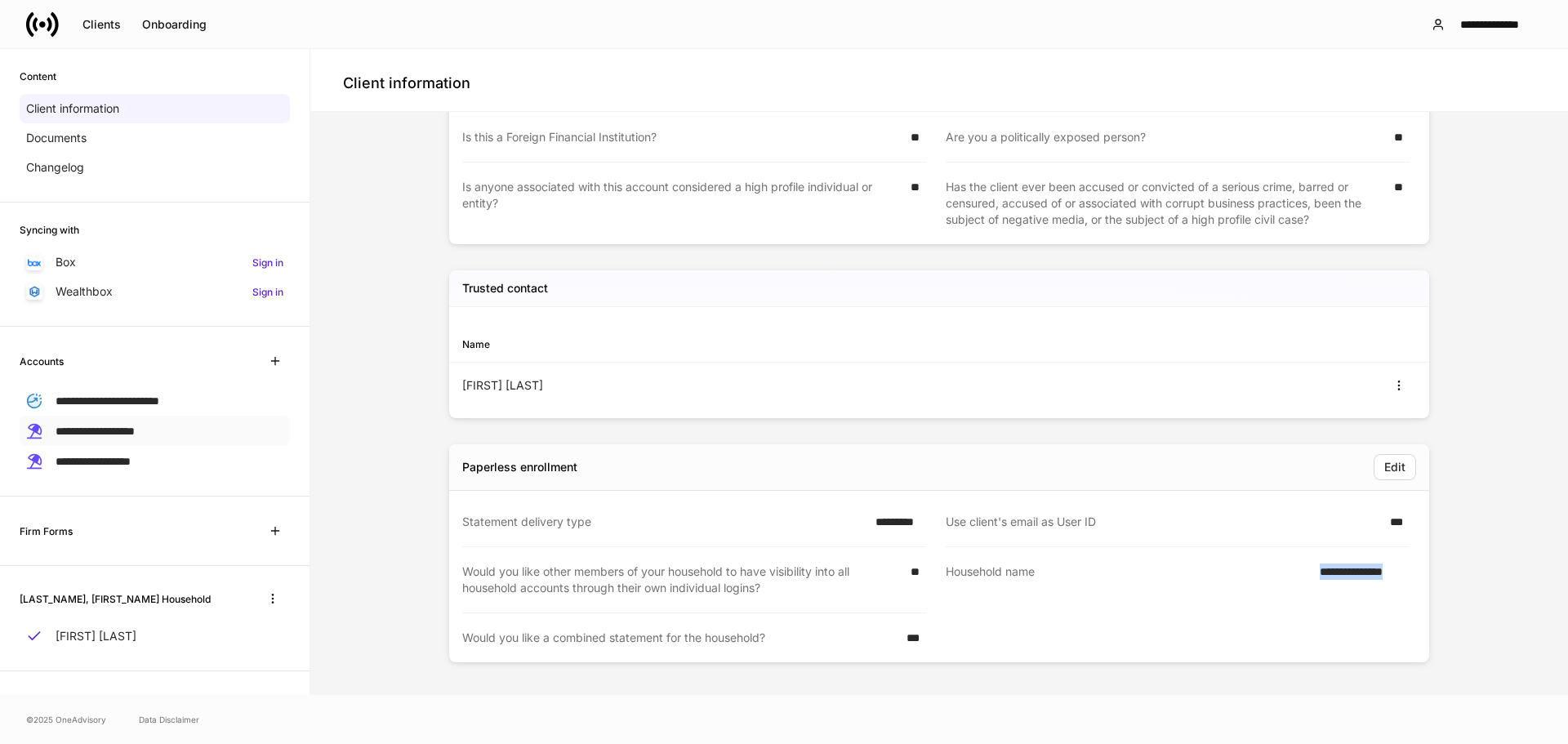 click on "**********" at bounding box center [154, 430] 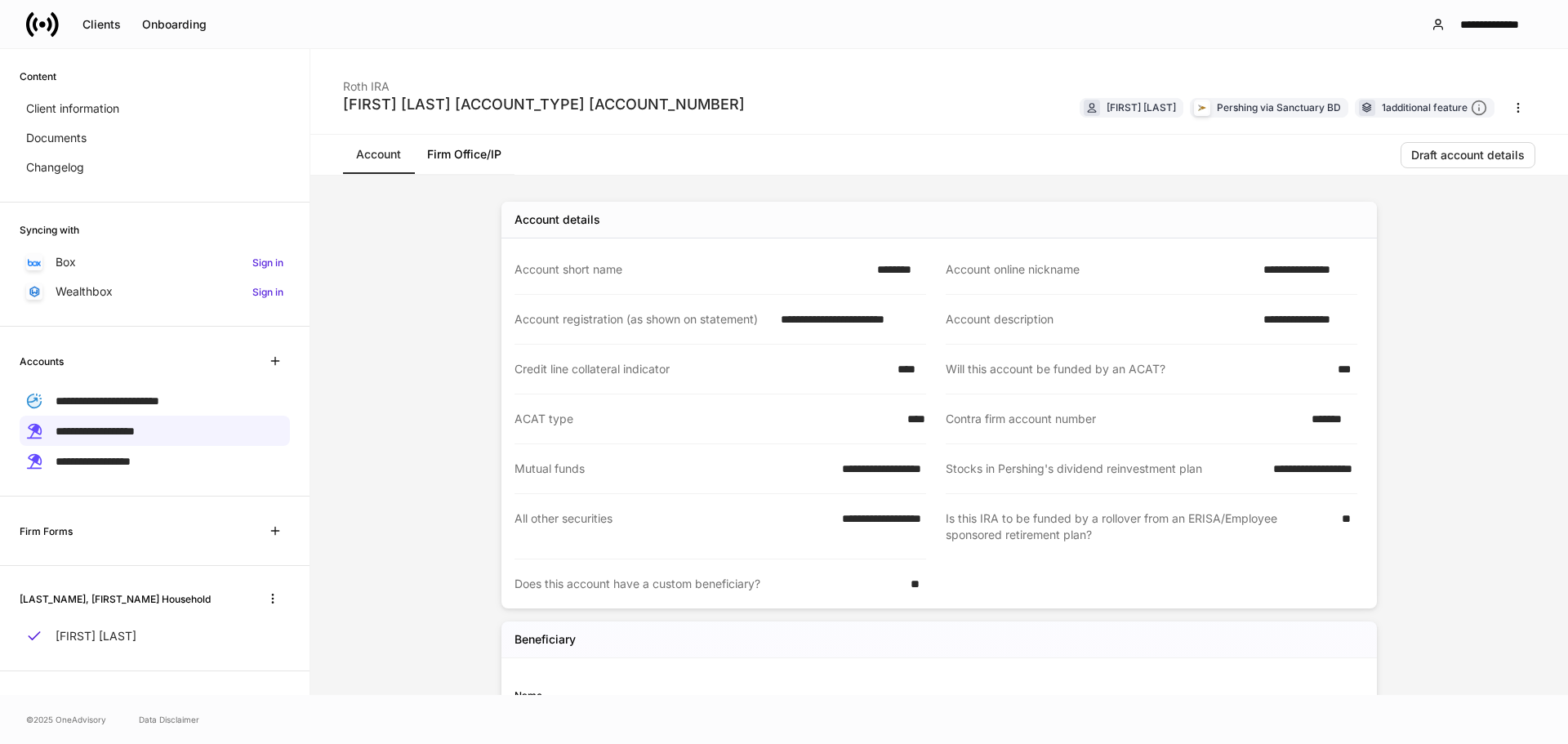 click on "Firm Office/IP" at bounding box center [464, 154] 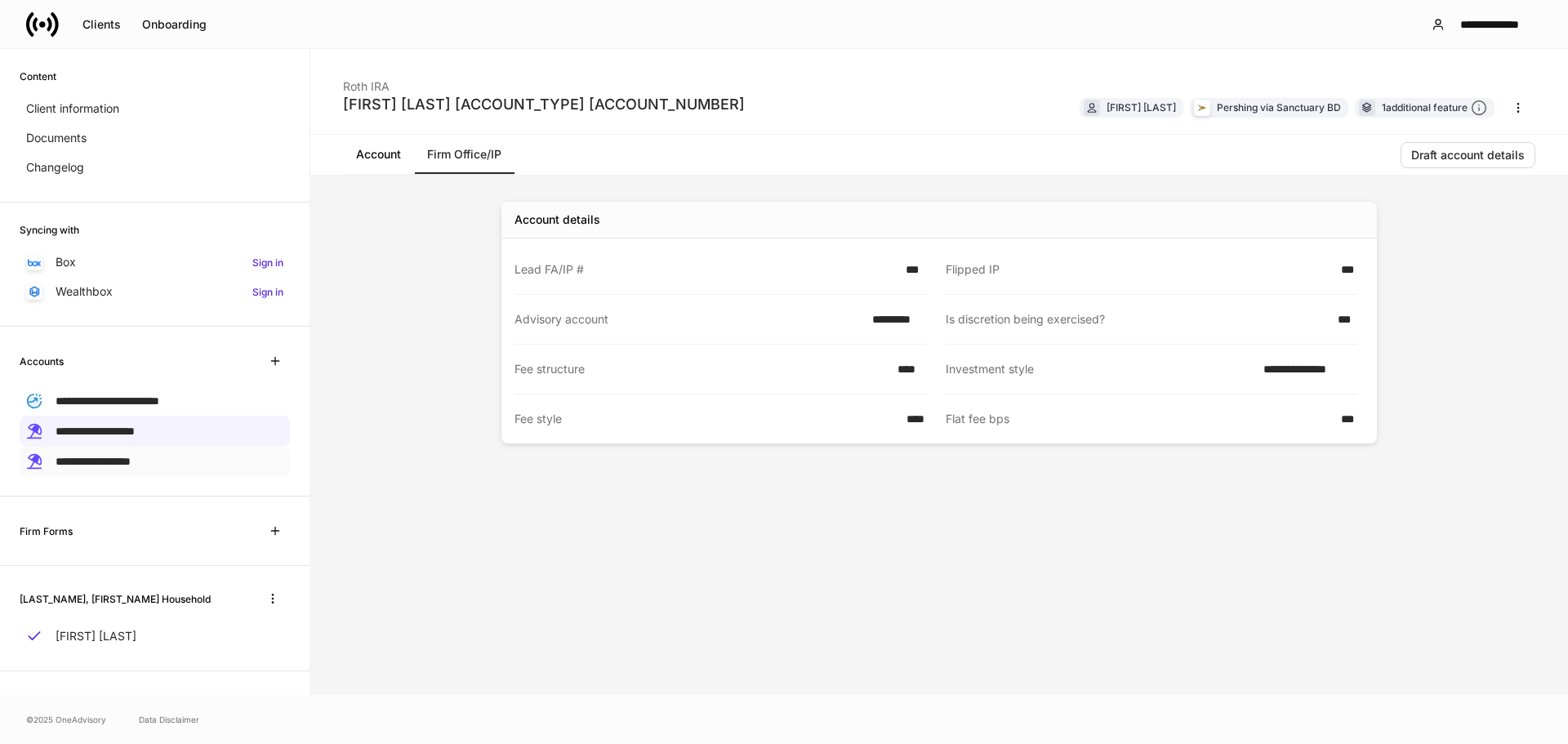 click on "**********" at bounding box center (93, 461) 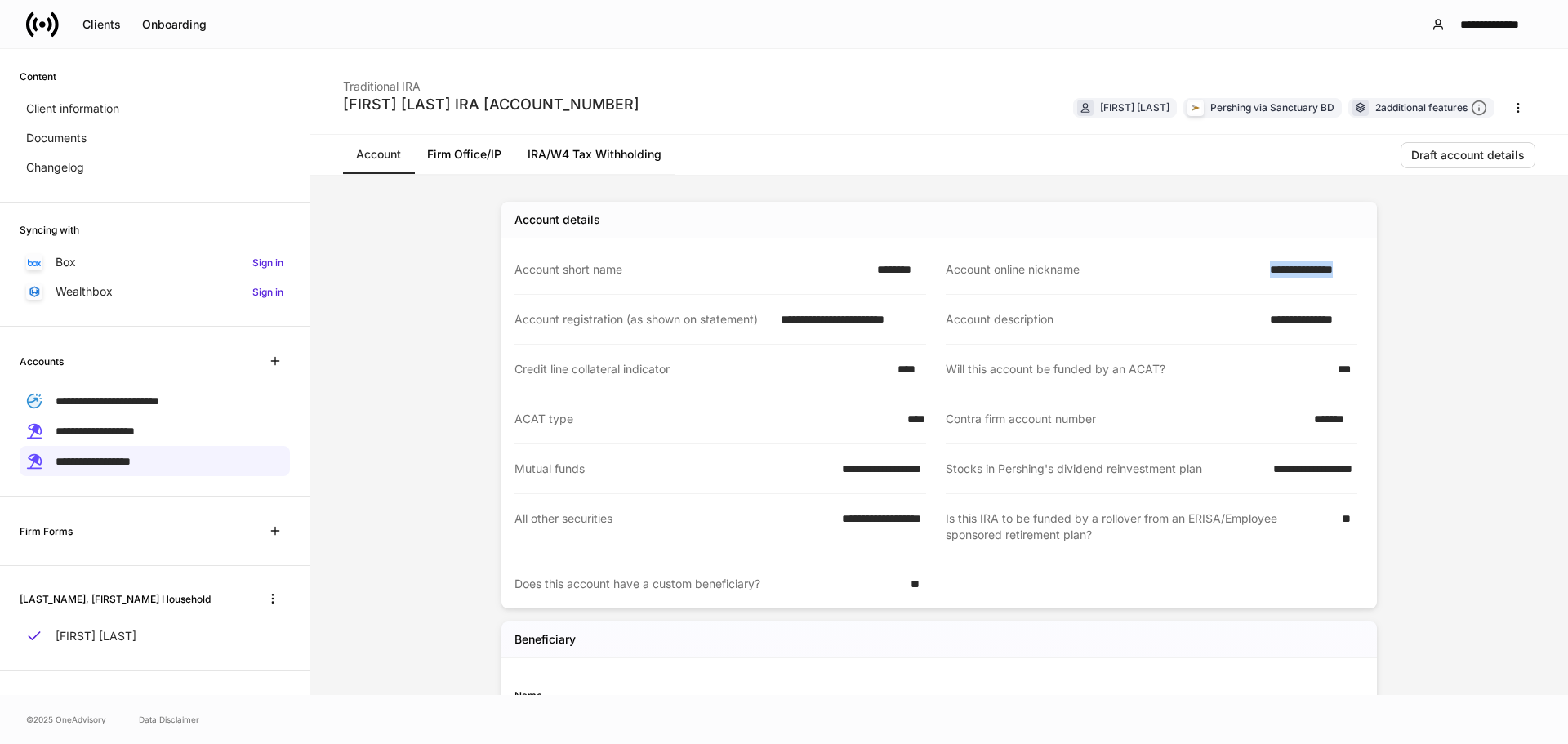 drag, startPoint x: 1233, startPoint y: 280, endPoint x: 1374, endPoint y: 266, distance: 141.69333 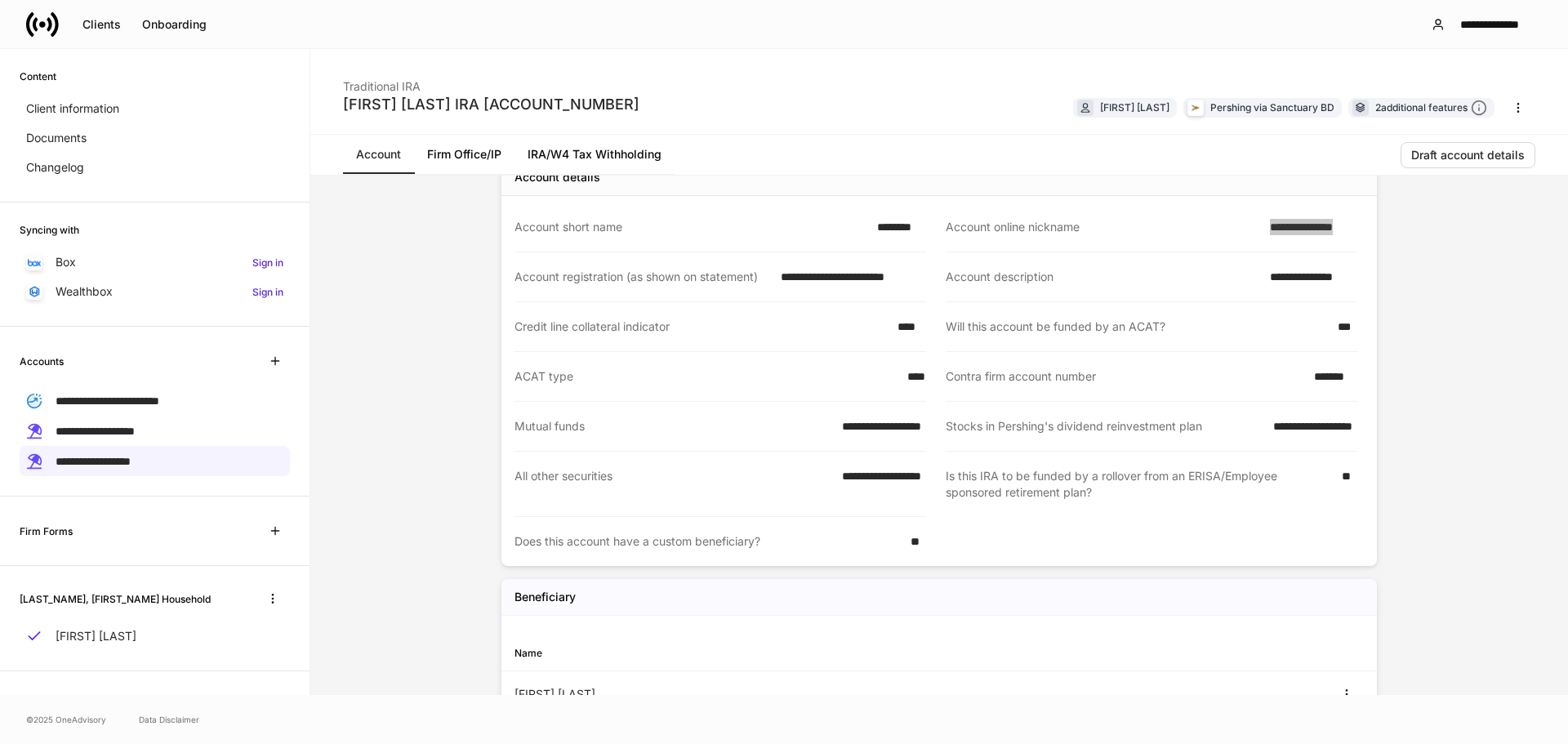 scroll, scrollTop: 82, scrollLeft: 0, axis: vertical 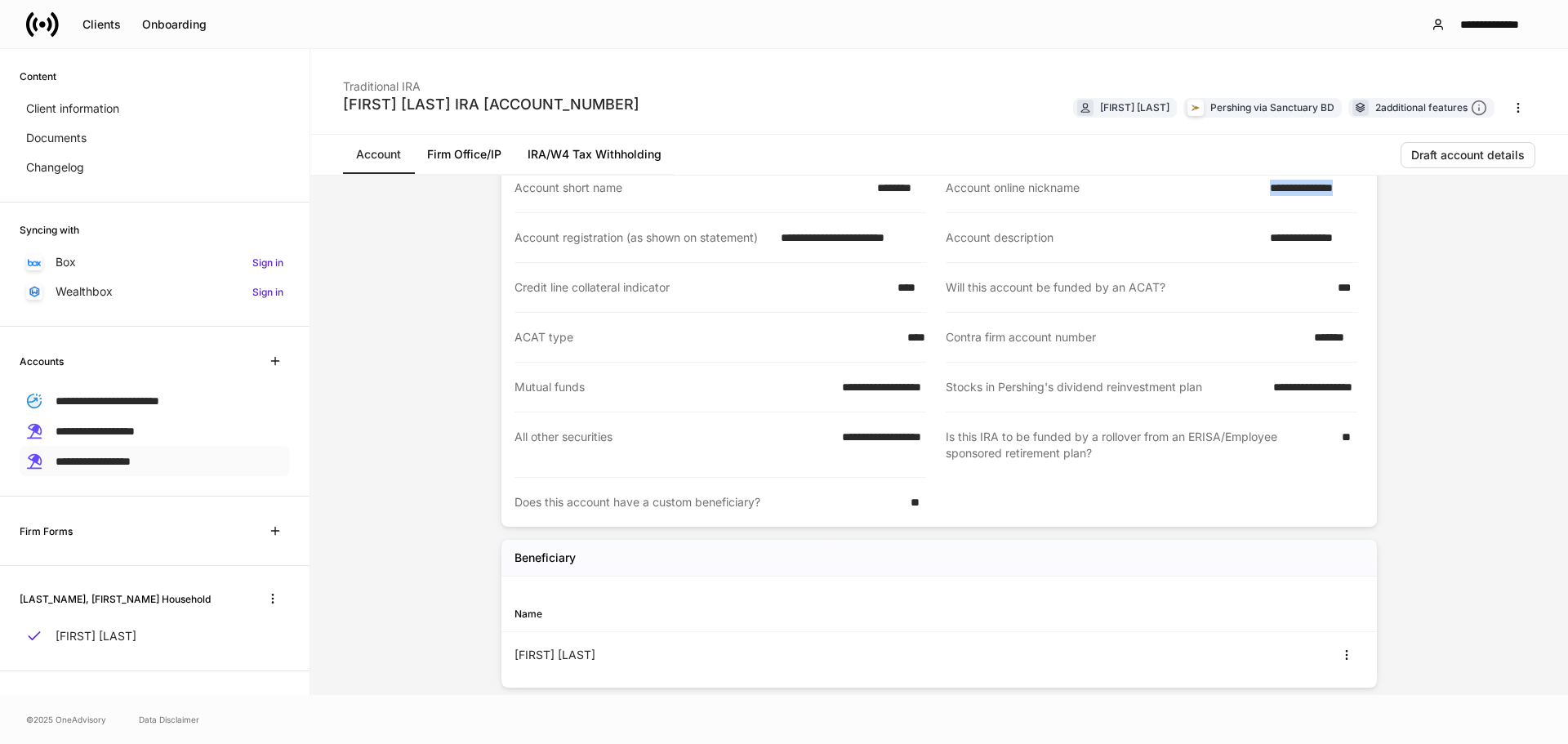click on "**********" at bounding box center (154, 461) 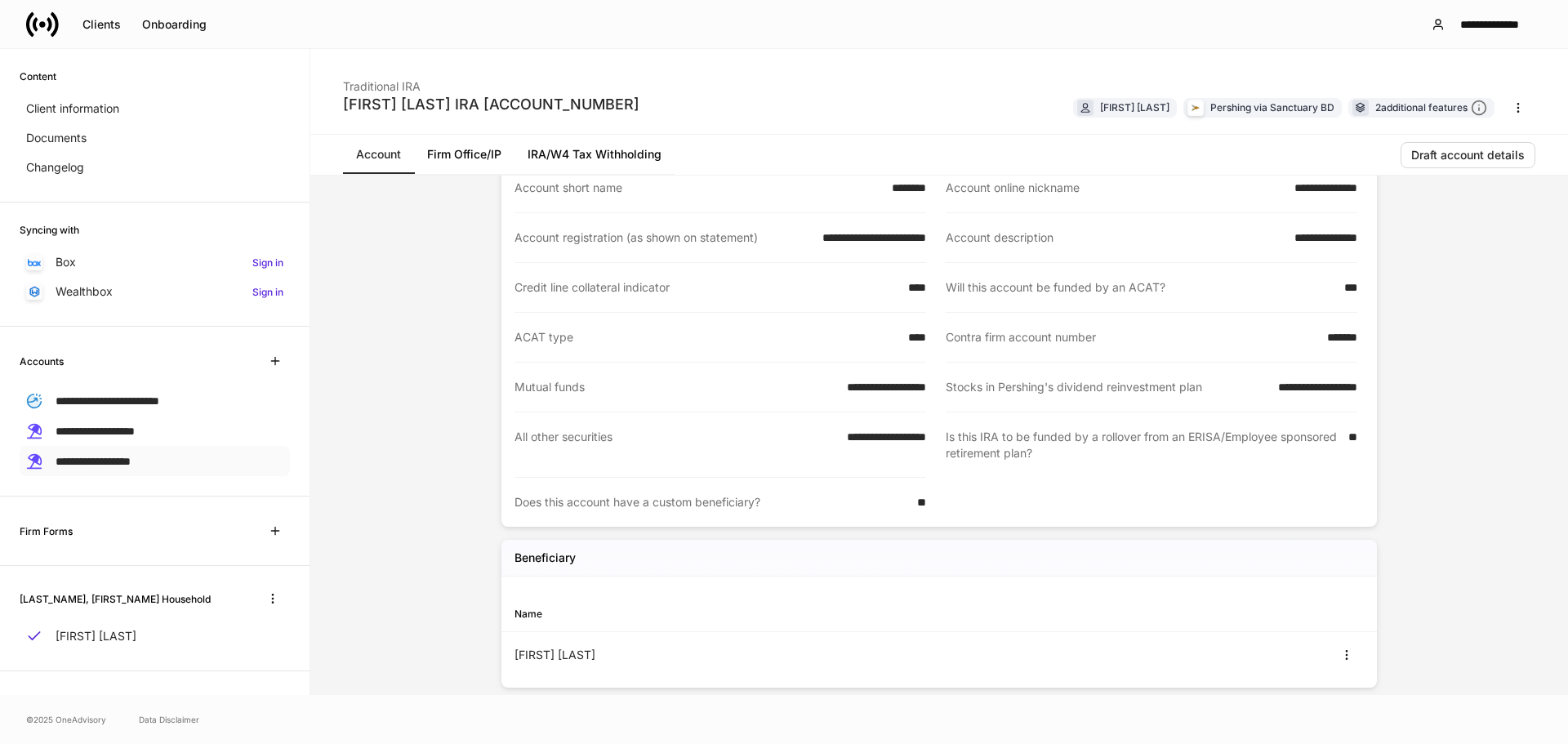 scroll, scrollTop: 0, scrollLeft: 0, axis: both 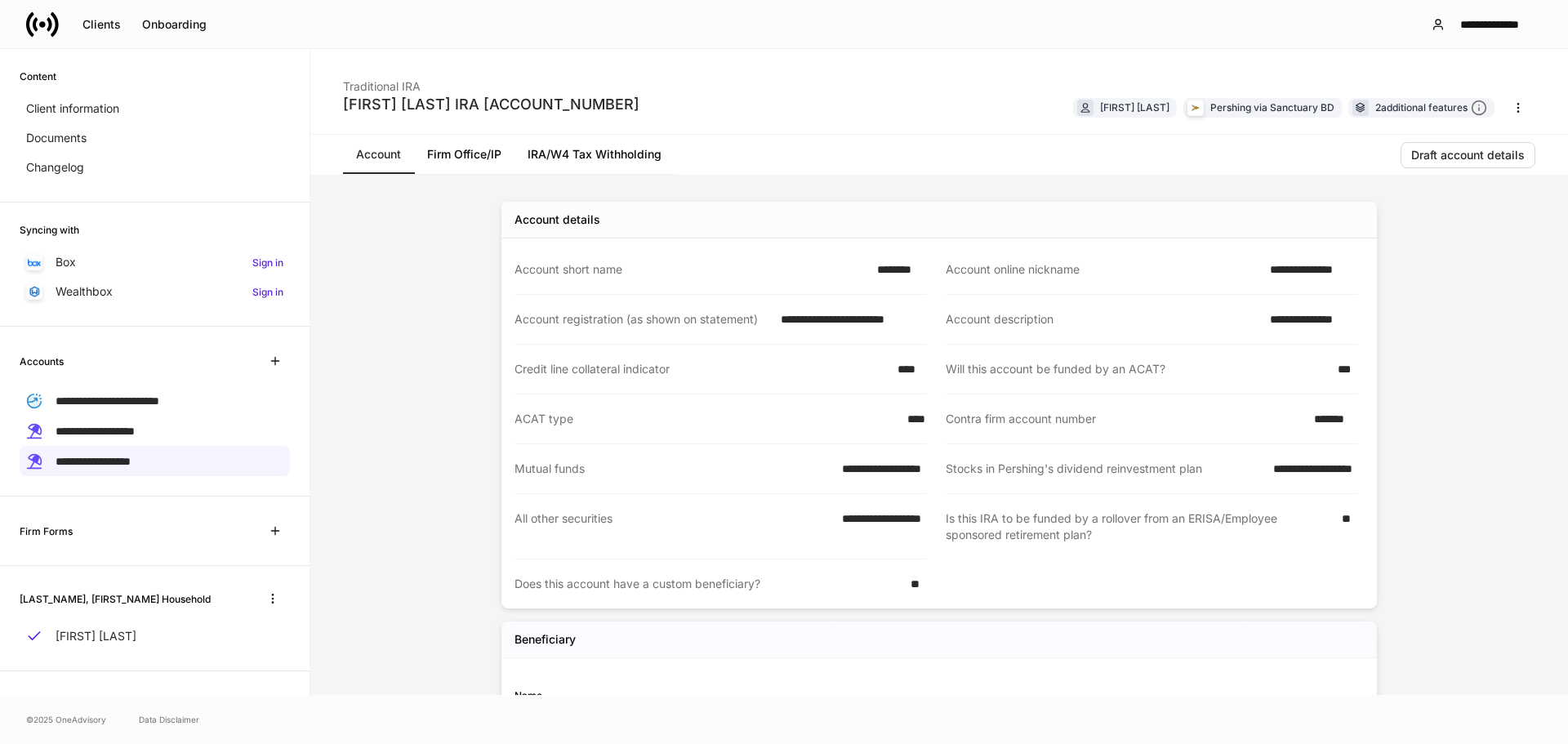 click on "Firm Office/IP" at bounding box center [464, 154] 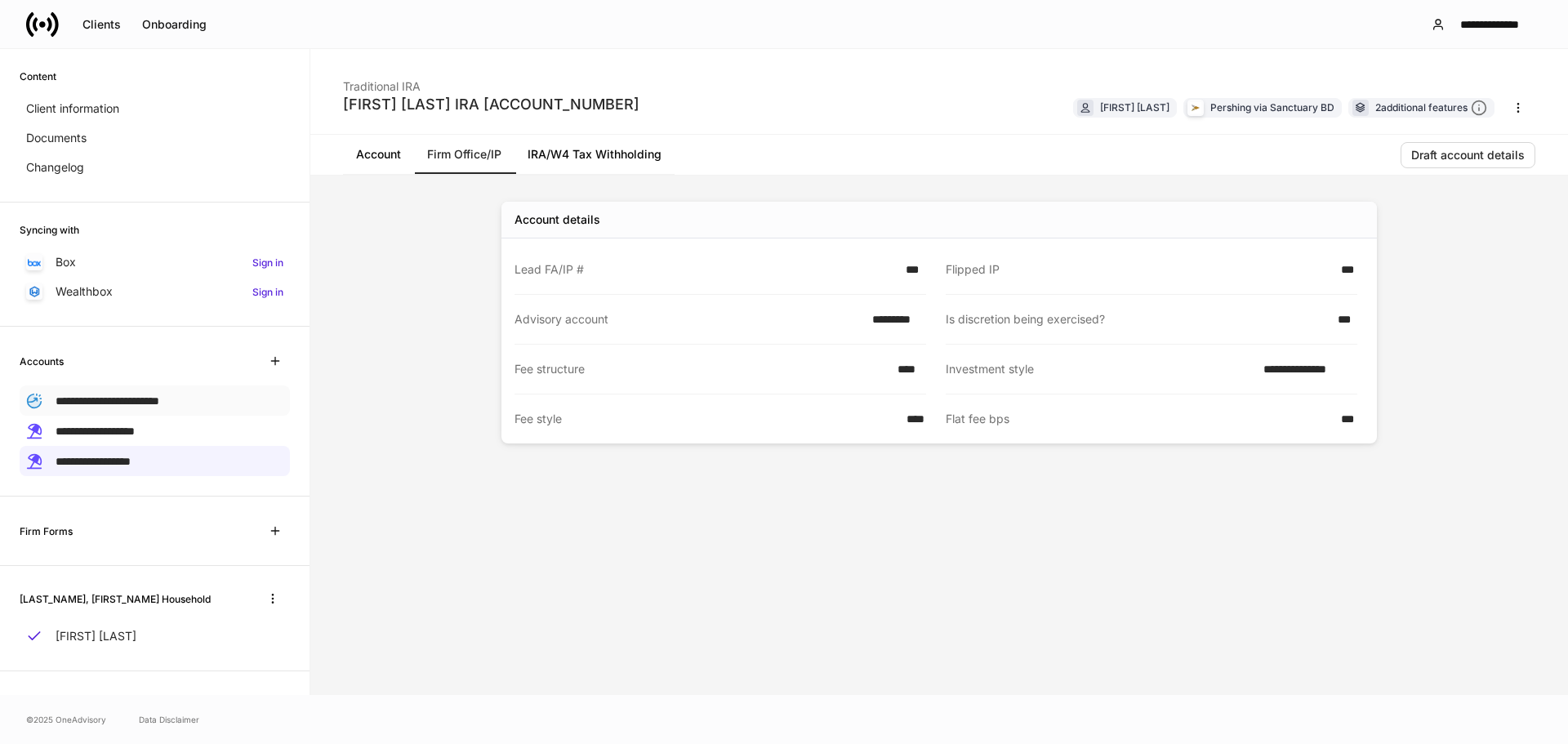 click on "**********" at bounding box center [107, 401] 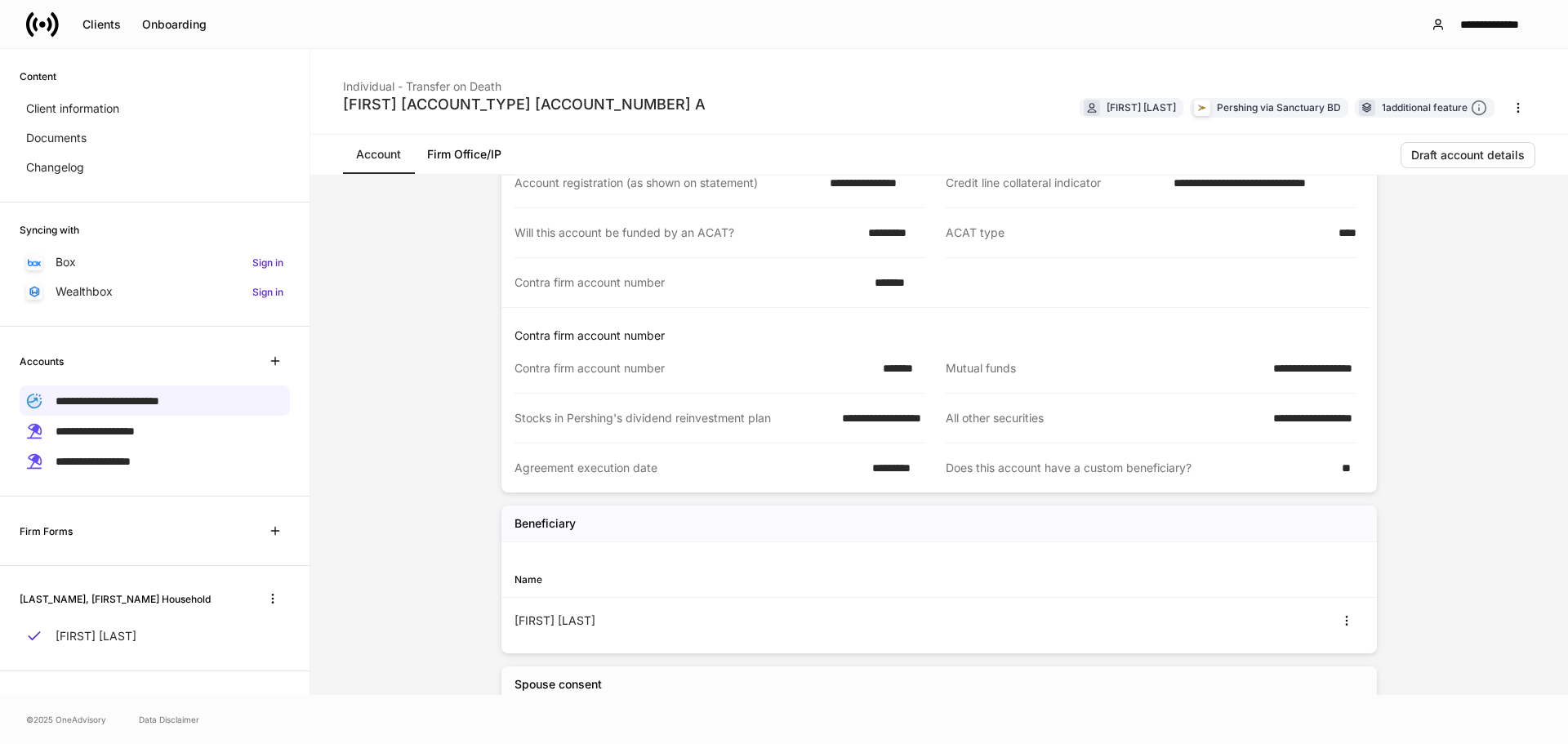 scroll, scrollTop: 0, scrollLeft: 0, axis: both 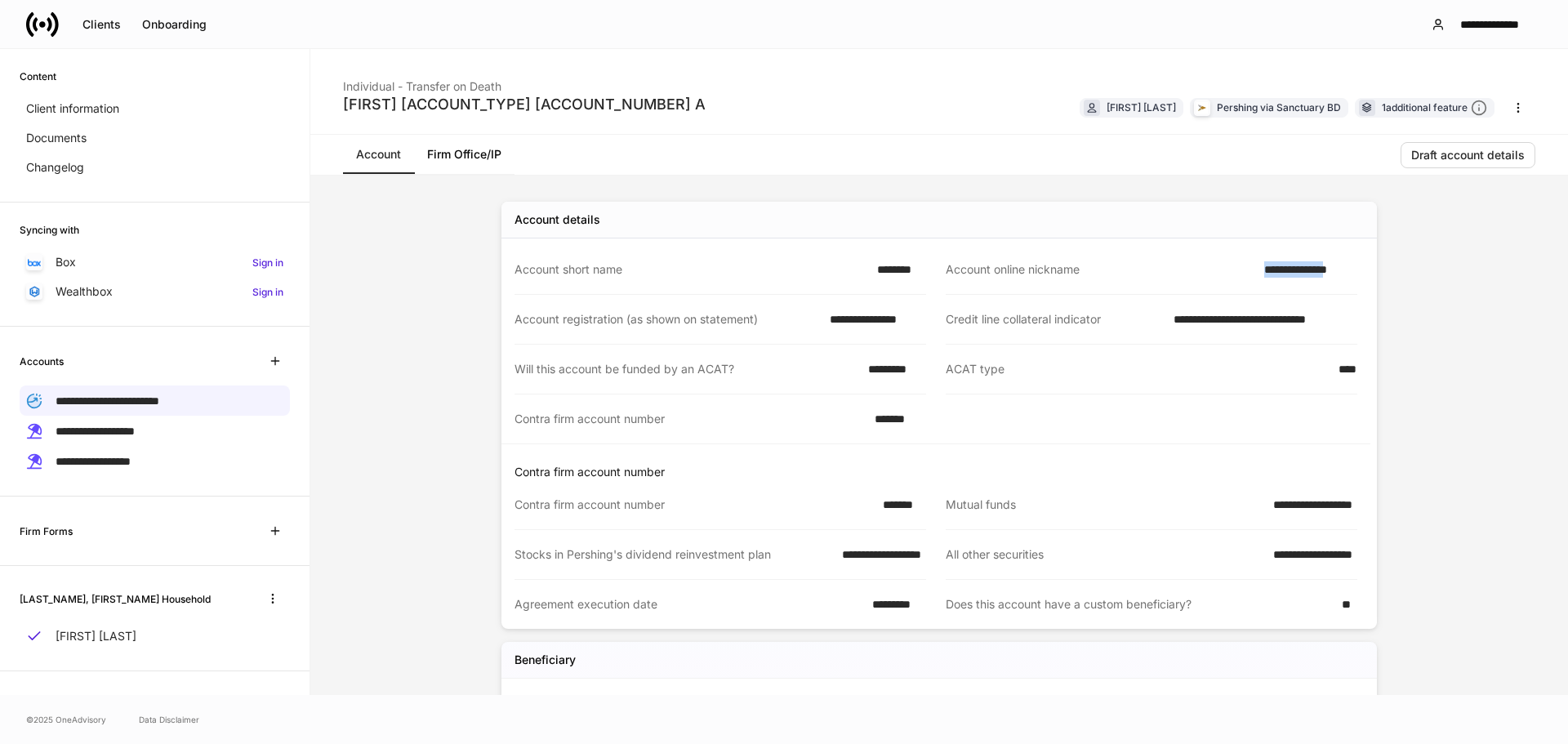 drag, startPoint x: 1249, startPoint y: 272, endPoint x: 1350, endPoint y: 275, distance: 101.0445 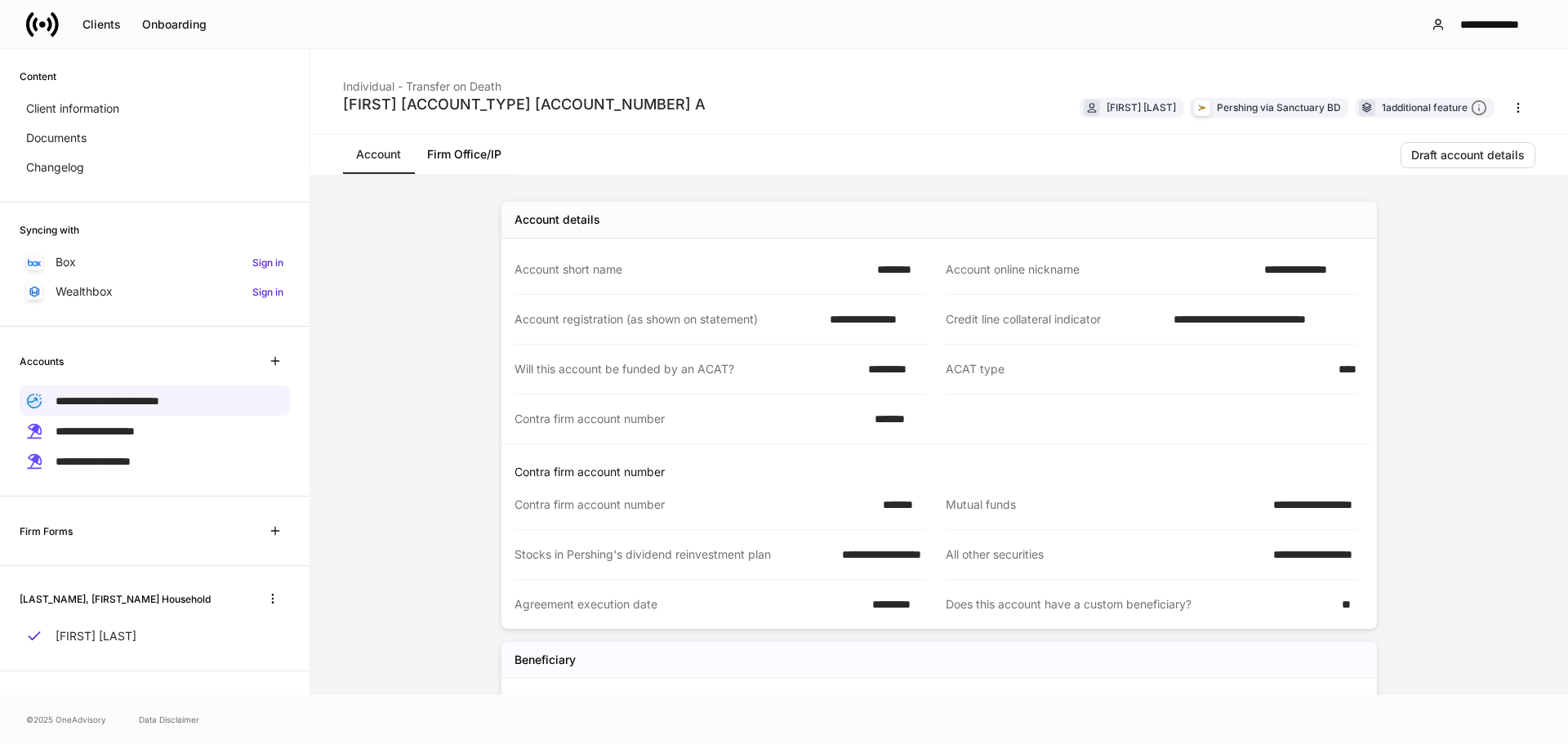 click on "**********" at bounding box center (1152, 270) 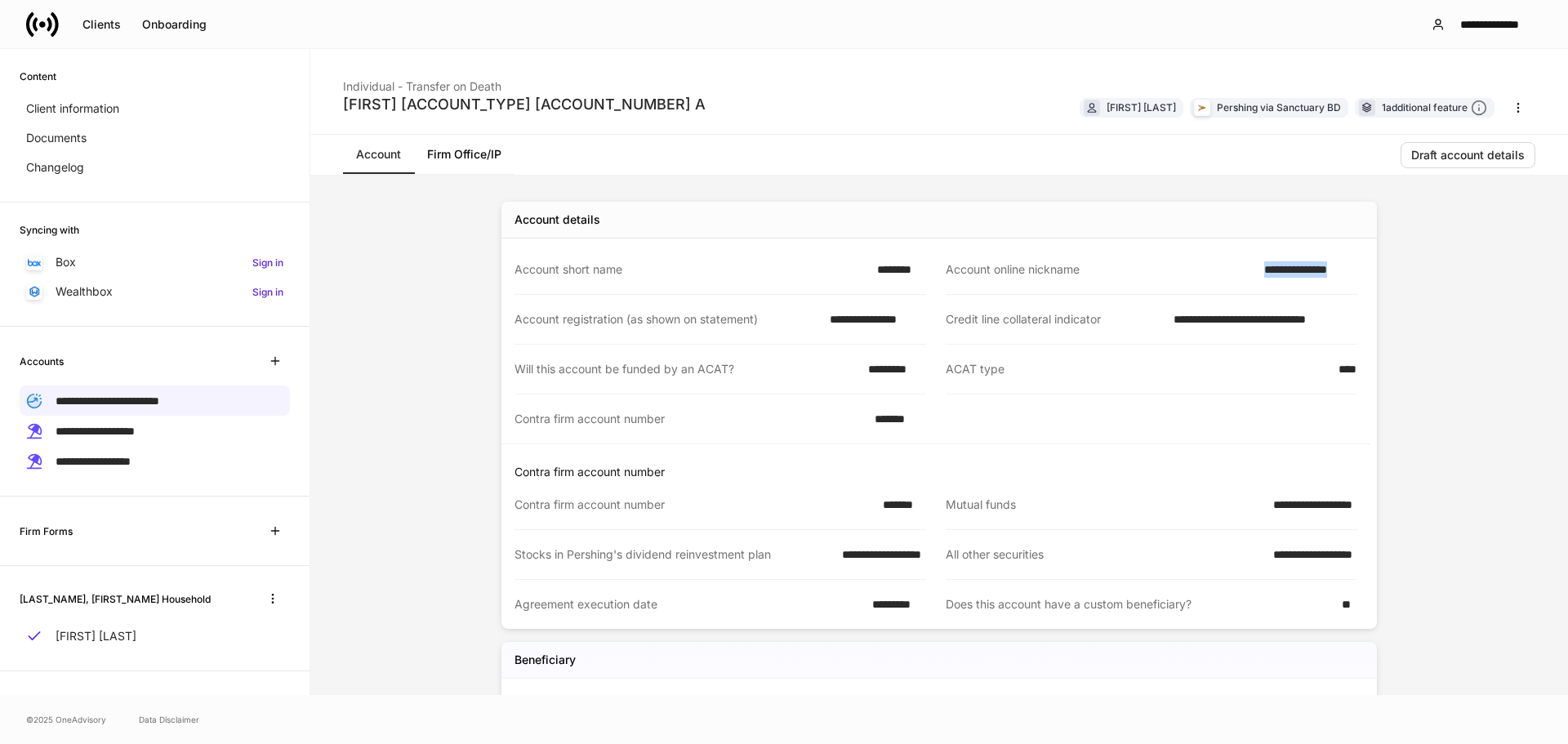 drag, startPoint x: 1259, startPoint y: 272, endPoint x: 1371, endPoint y: 267, distance: 112.11155 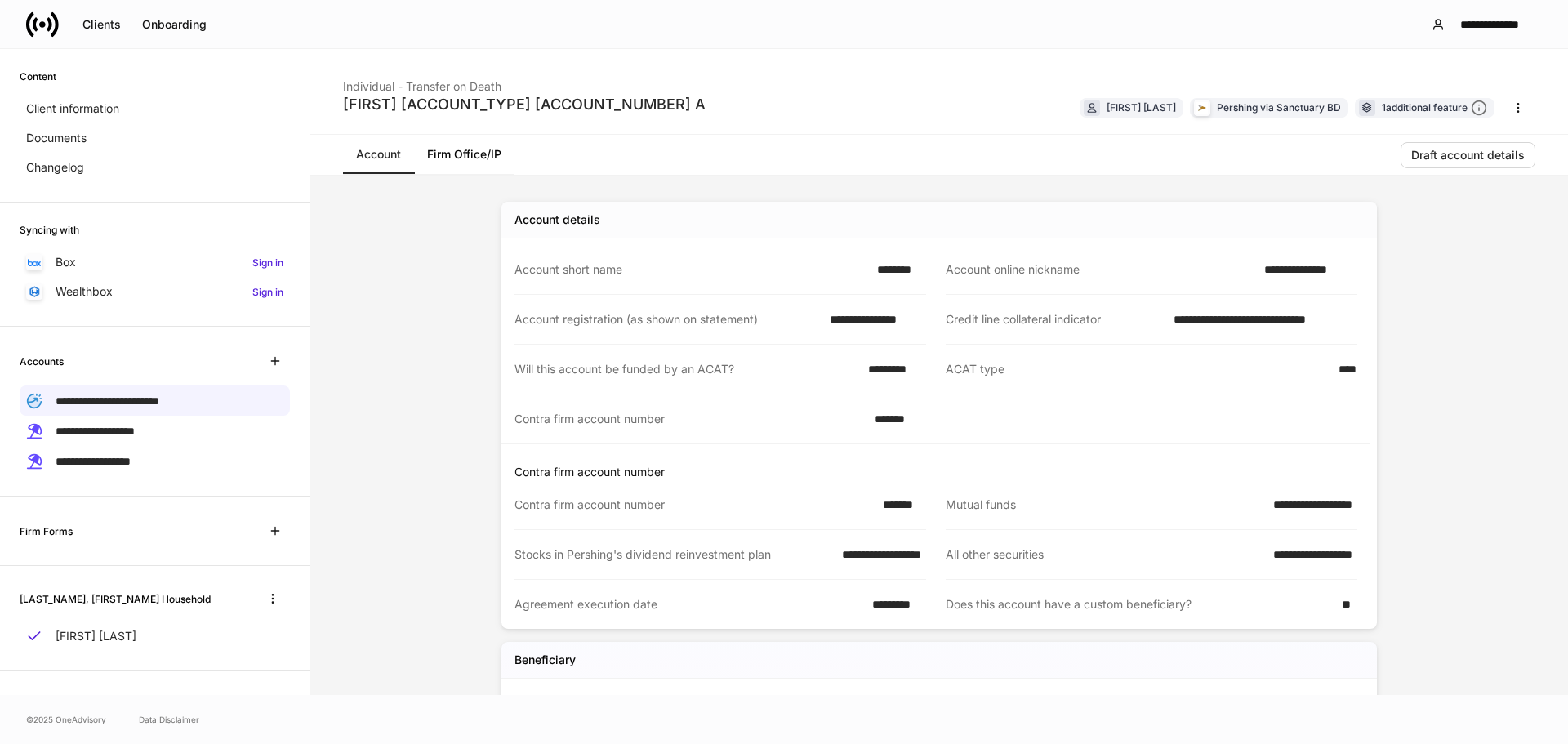 click on "Firm Office/IP" at bounding box center (464, 154) 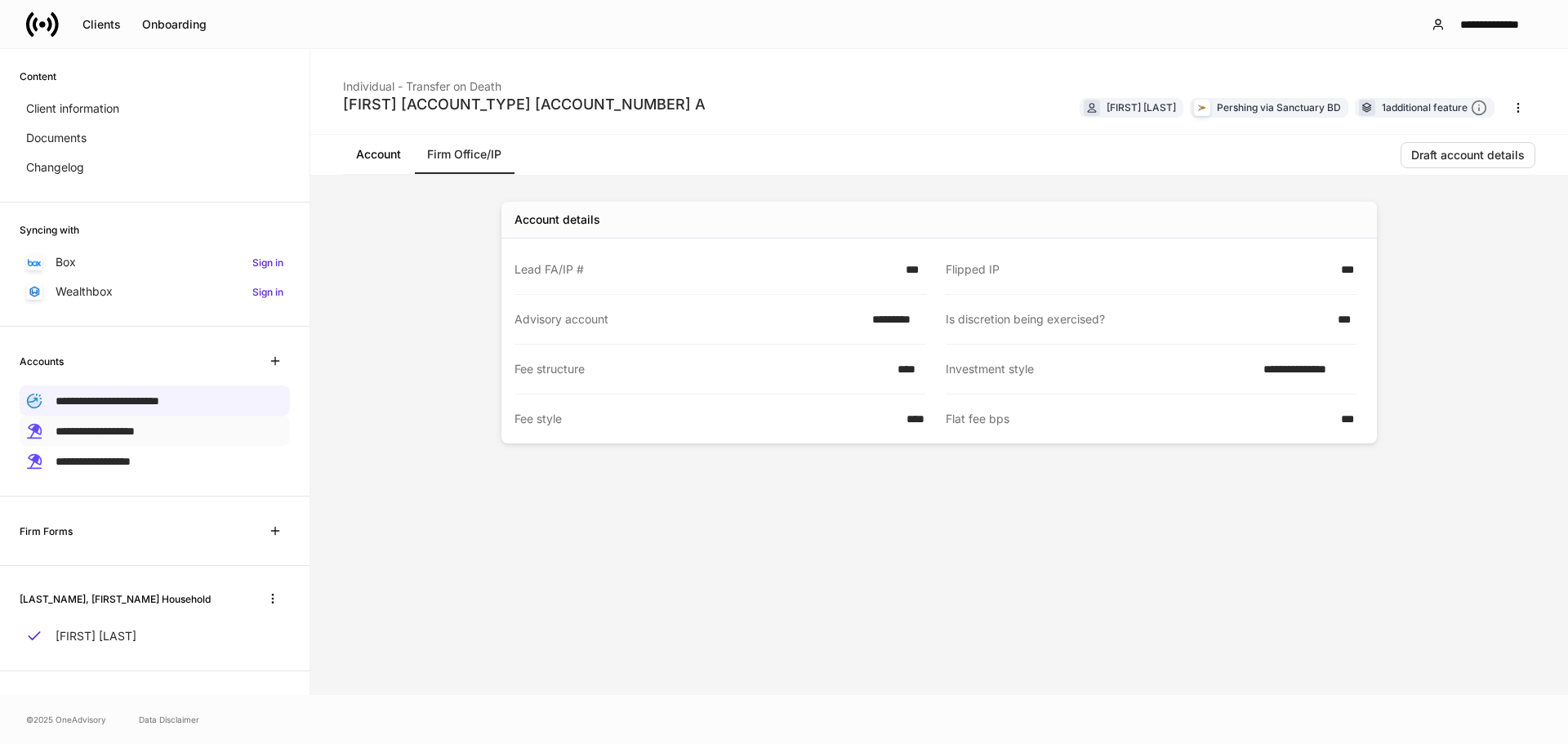 click on "**********" at bounding box center (154, 430) 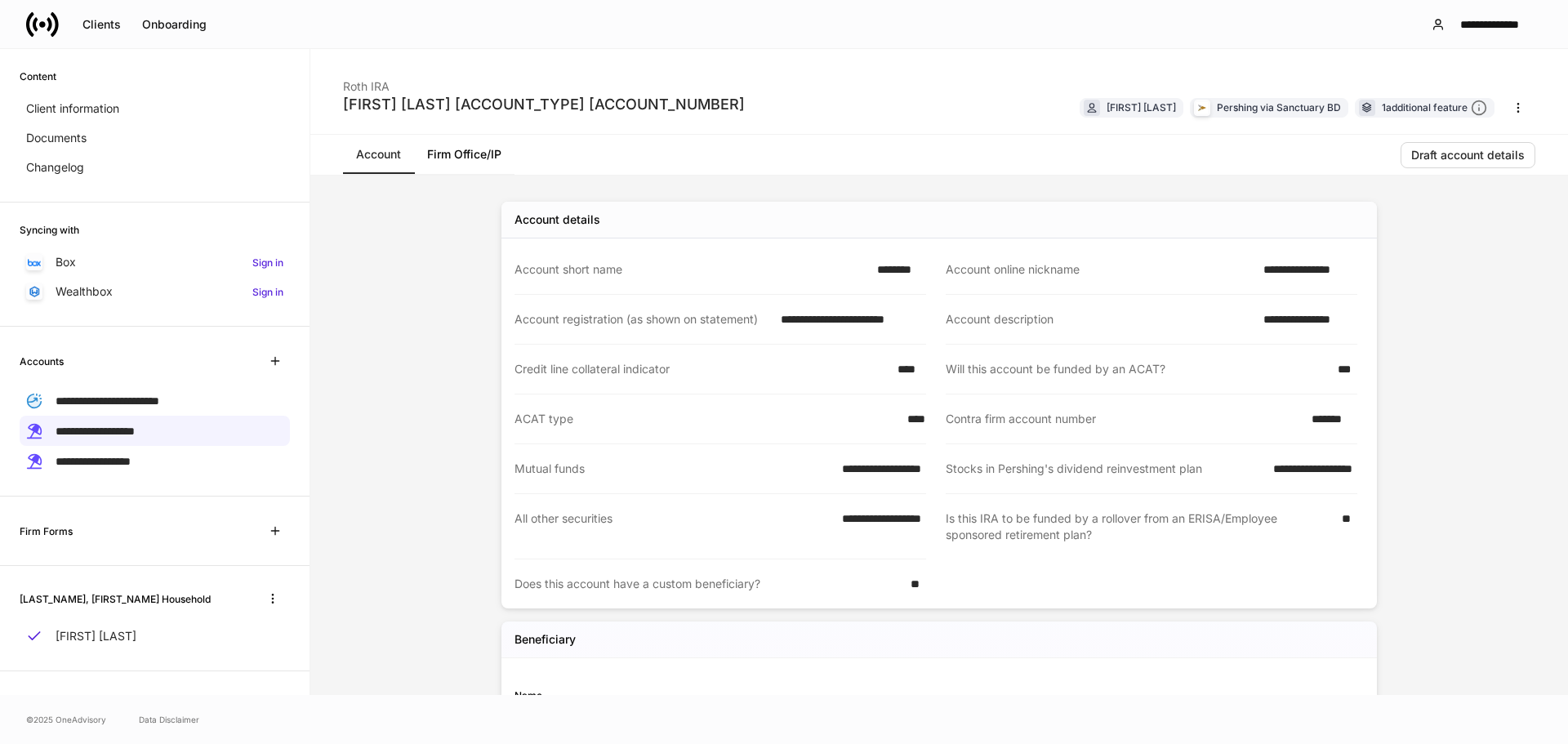 click on "*******" at bounding box center [1330, 419] 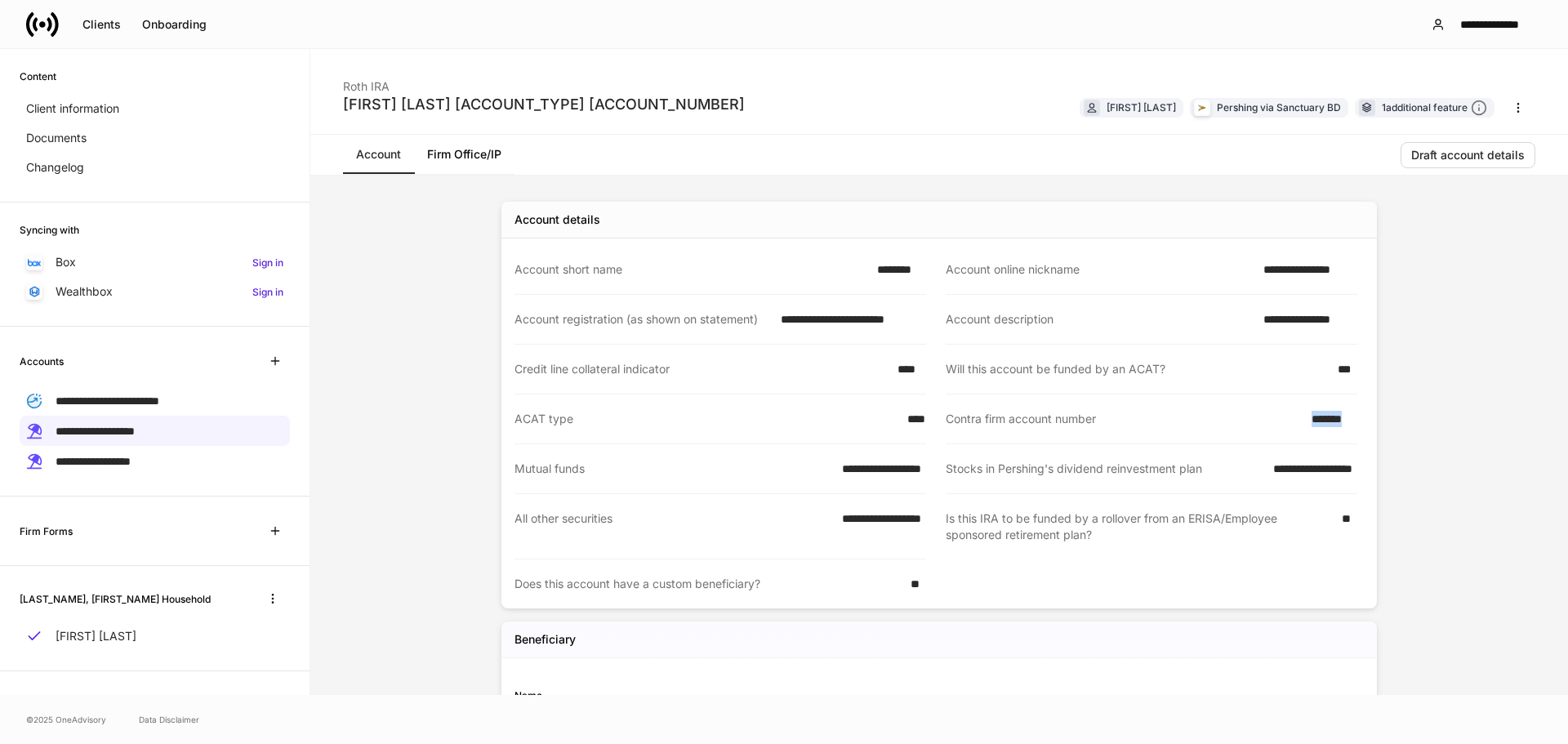 click on "*******" at bounding box center (1330, 419) 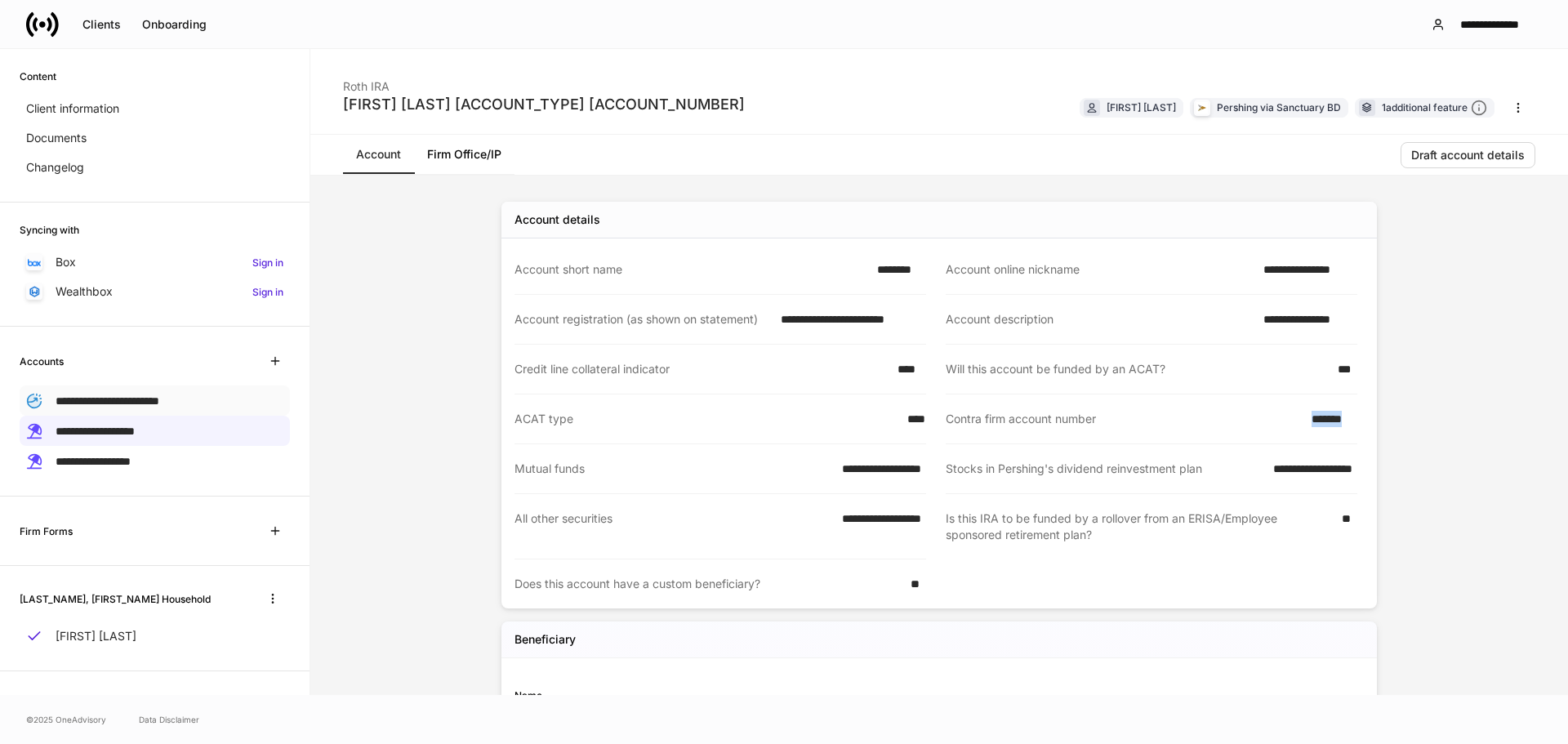 click on "**********" at bounding box center [107, 401] 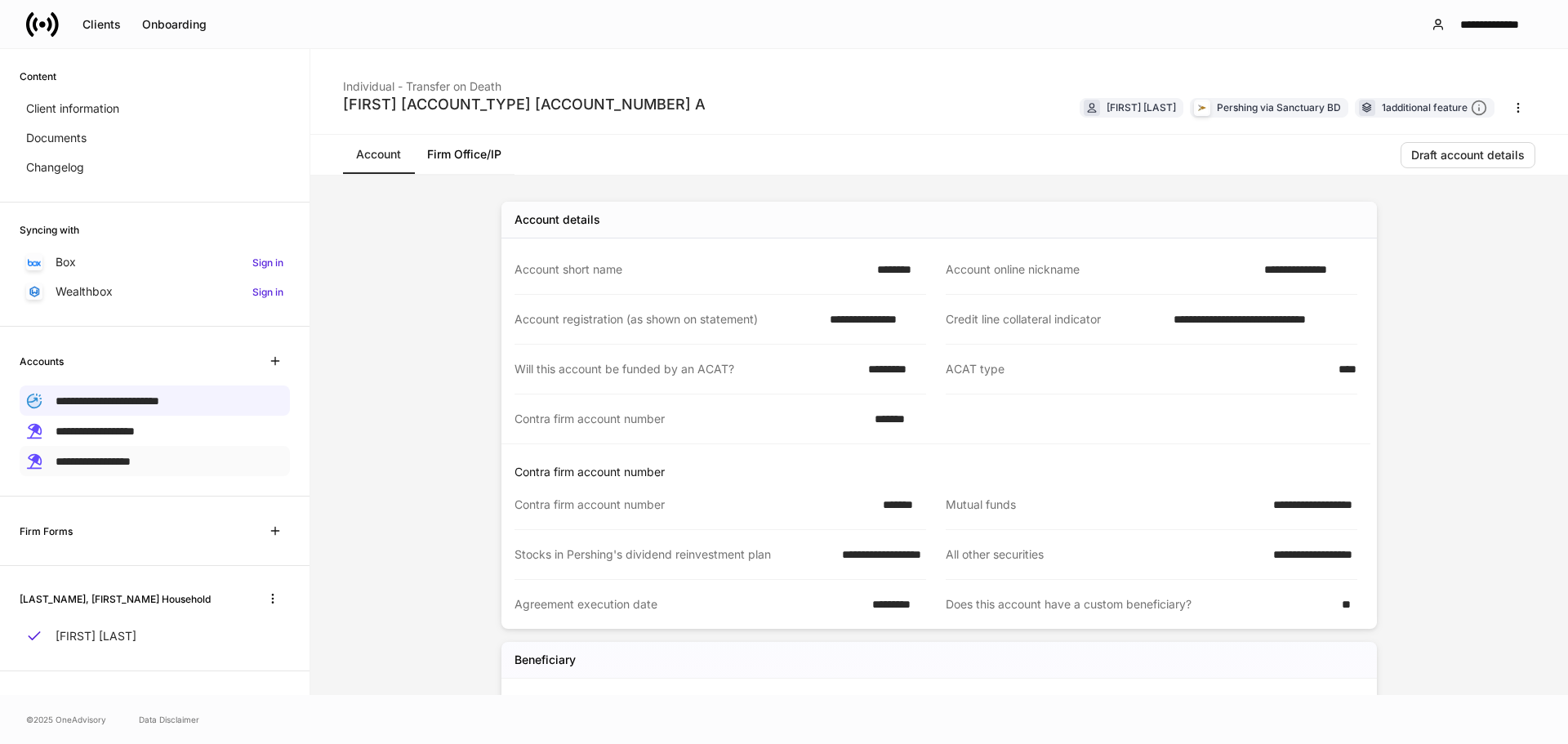 click on "**********" at bounding box center (93, 461) 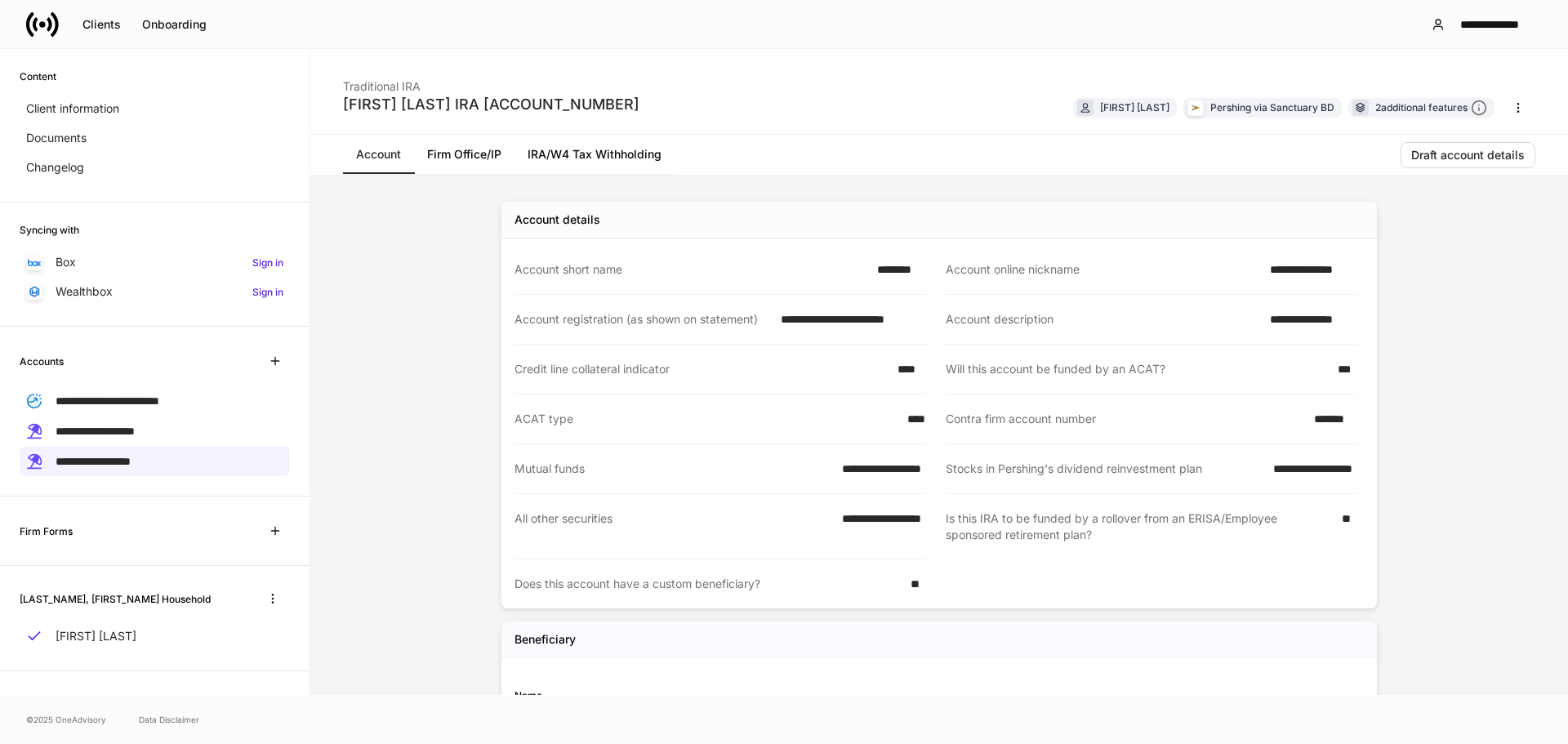 click on "*******" at bounding box center (1330, 419) 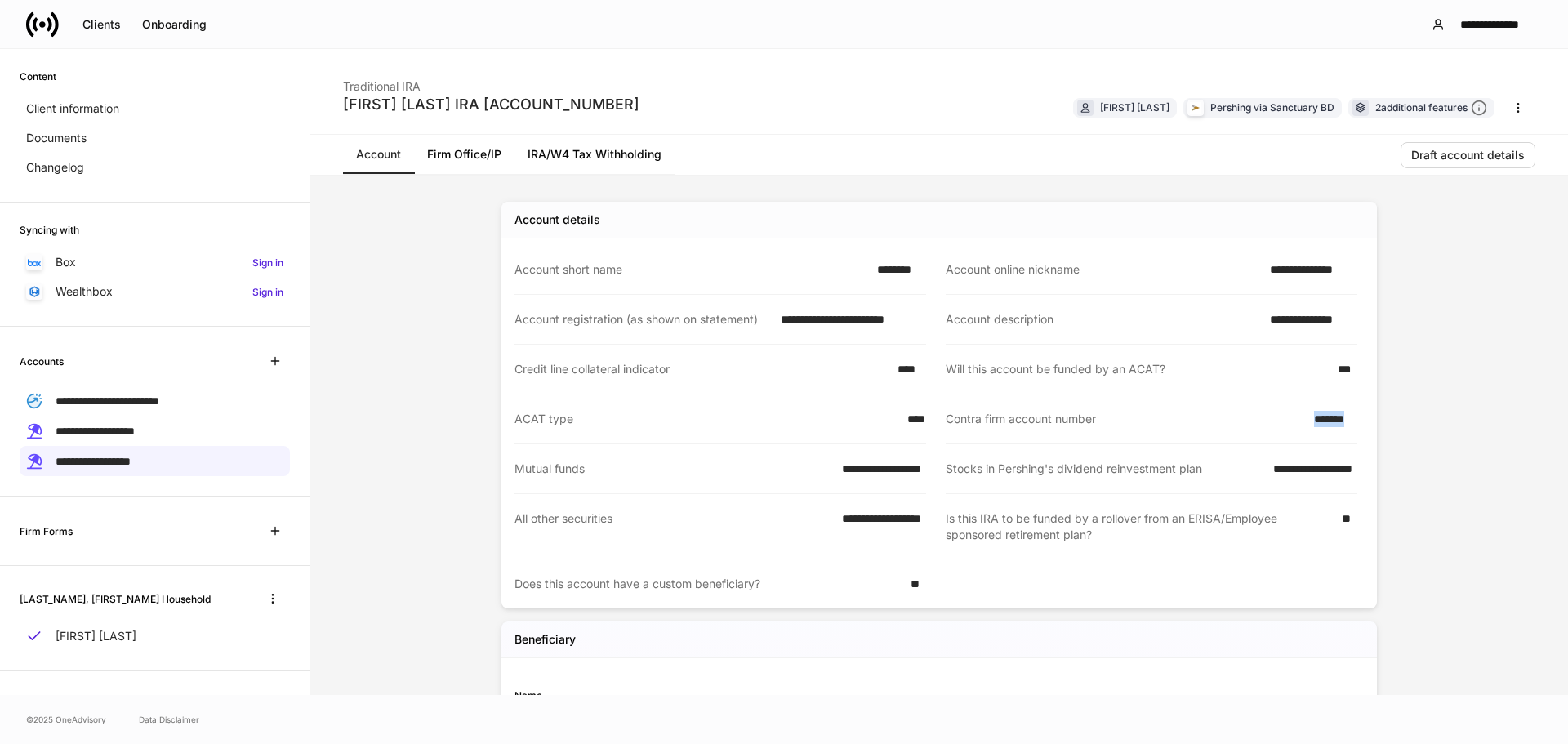 click on "*******" at bounding box center [1330, 419] 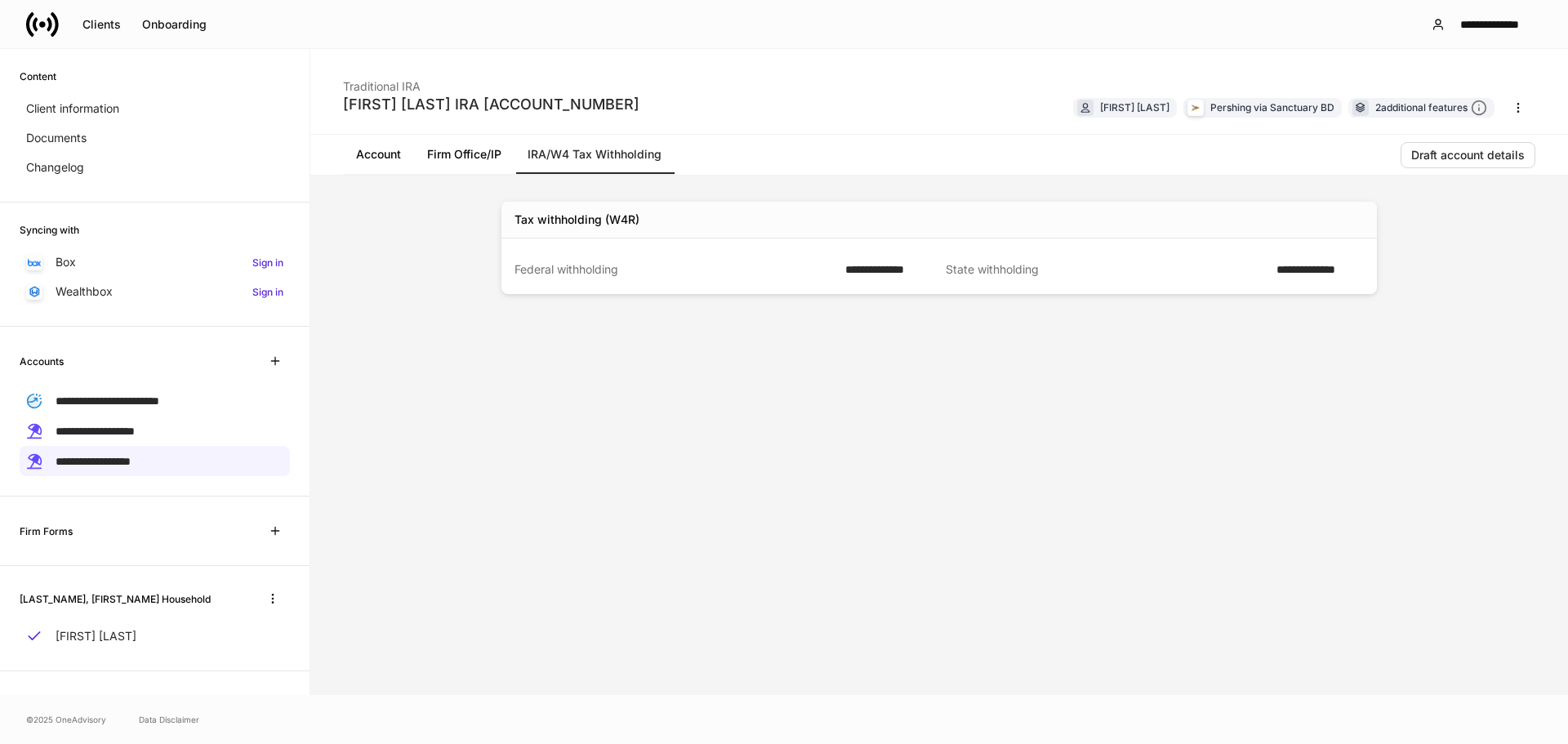 click on "Account" at bounding box center (378, 154) 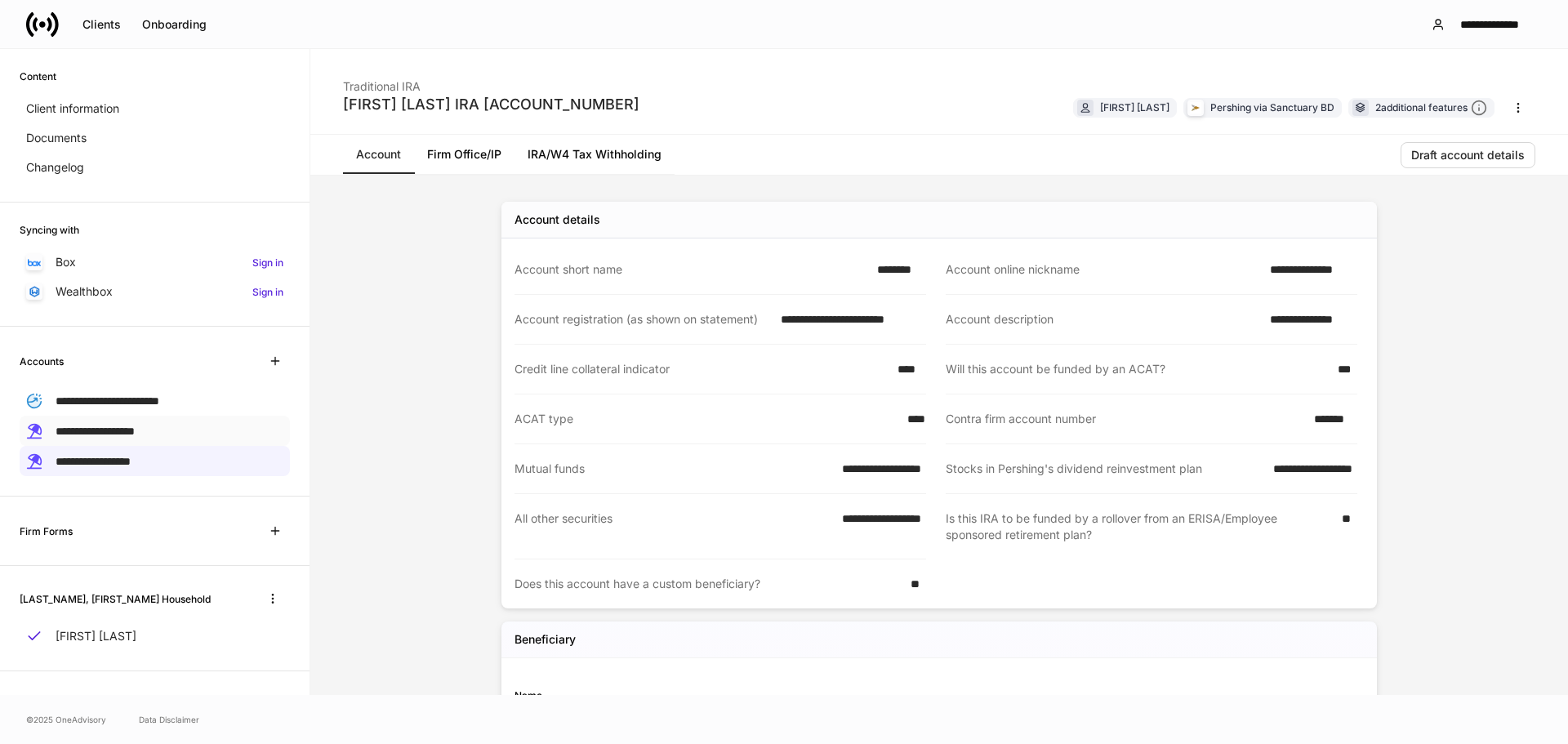 click on "**********" at bounding box center [95, 431] 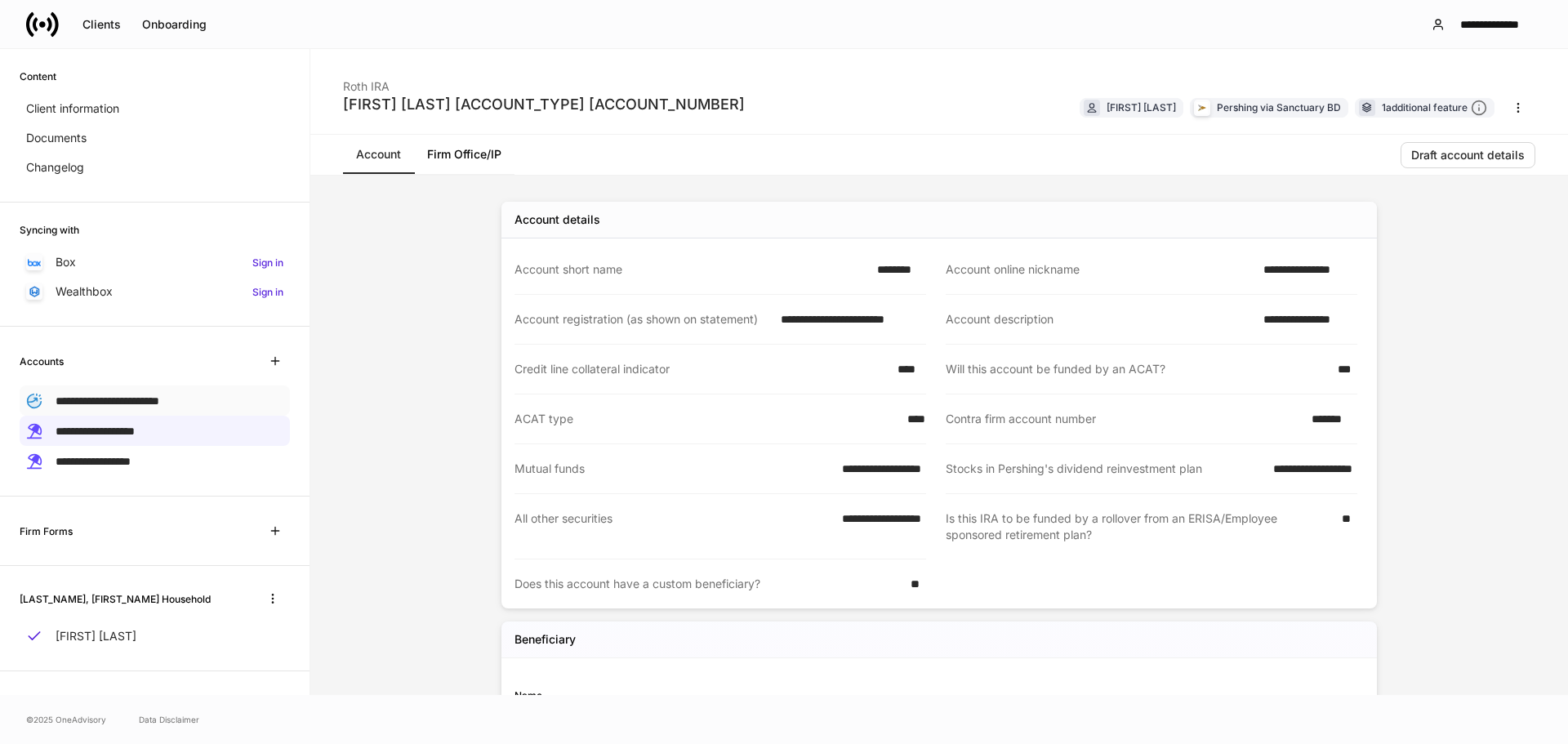 click on "**********" at bounding box center (107, 401) 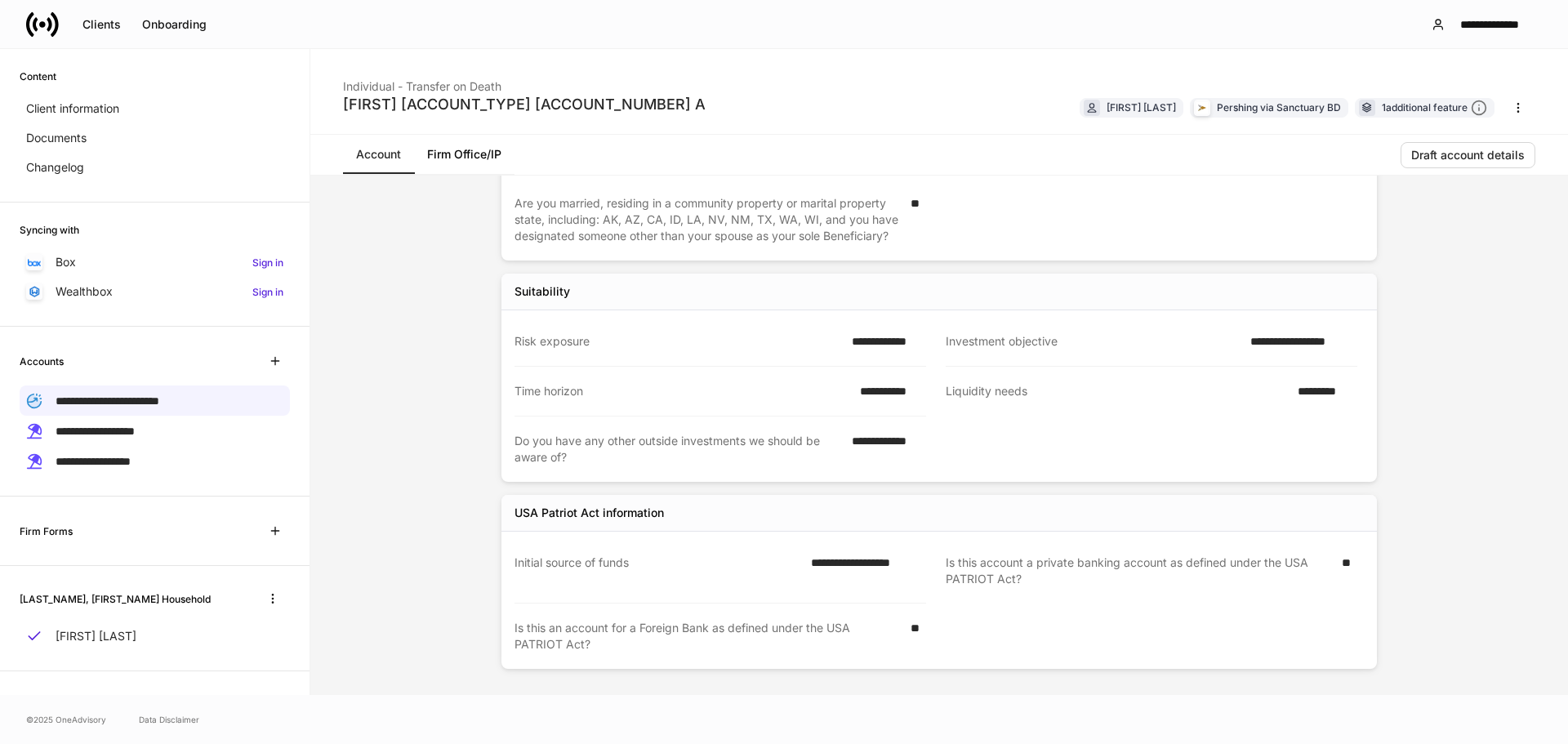 scroll, scrollTop: 177, scrollLeft: 0, axis: vertical 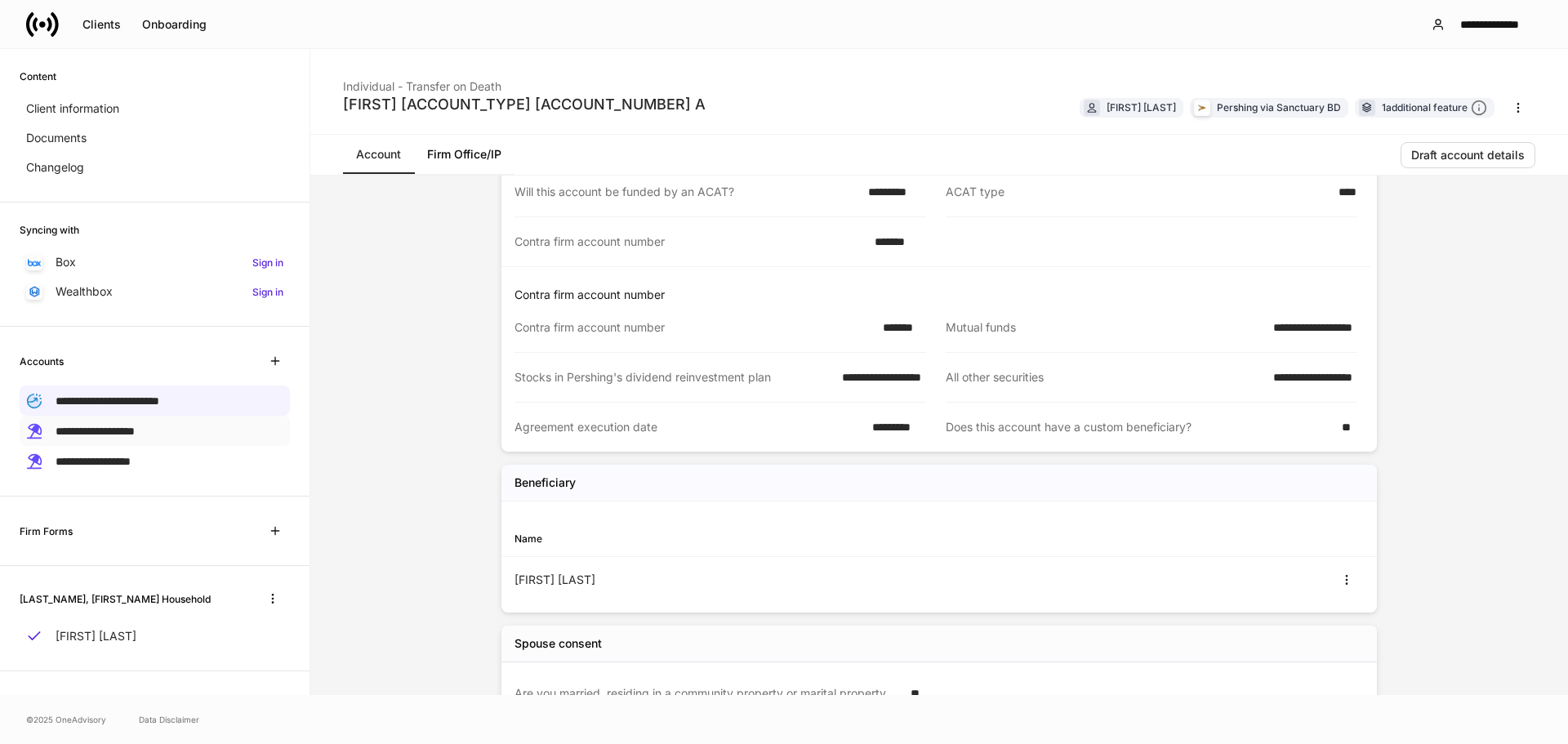 click on "**********" at bounding box center (154, 430) 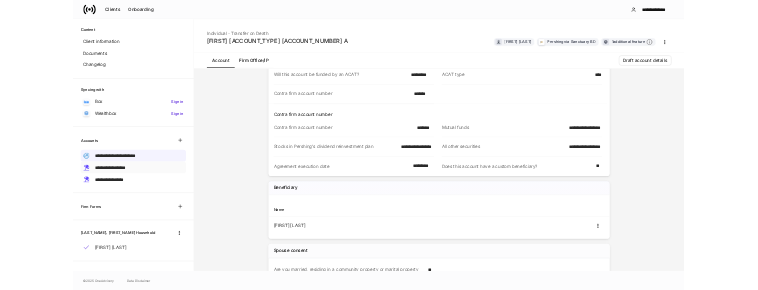 scroll, scrollTop: 0, scrollLeft: 0, axis: both 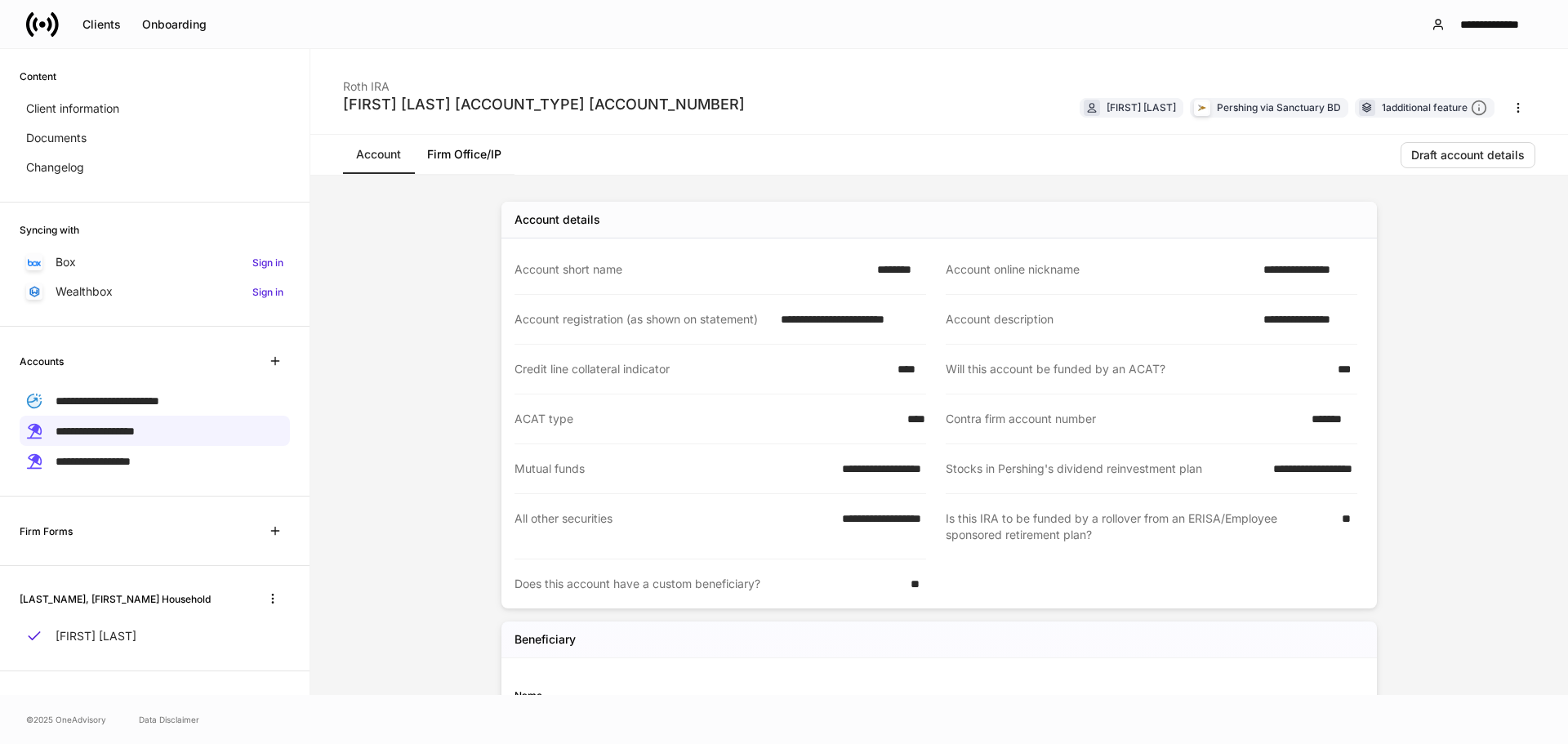 drag, startPoint x: 488, startPoint y: 148, endPoint x: 499, endPoint y: 146, distance: 11.18034 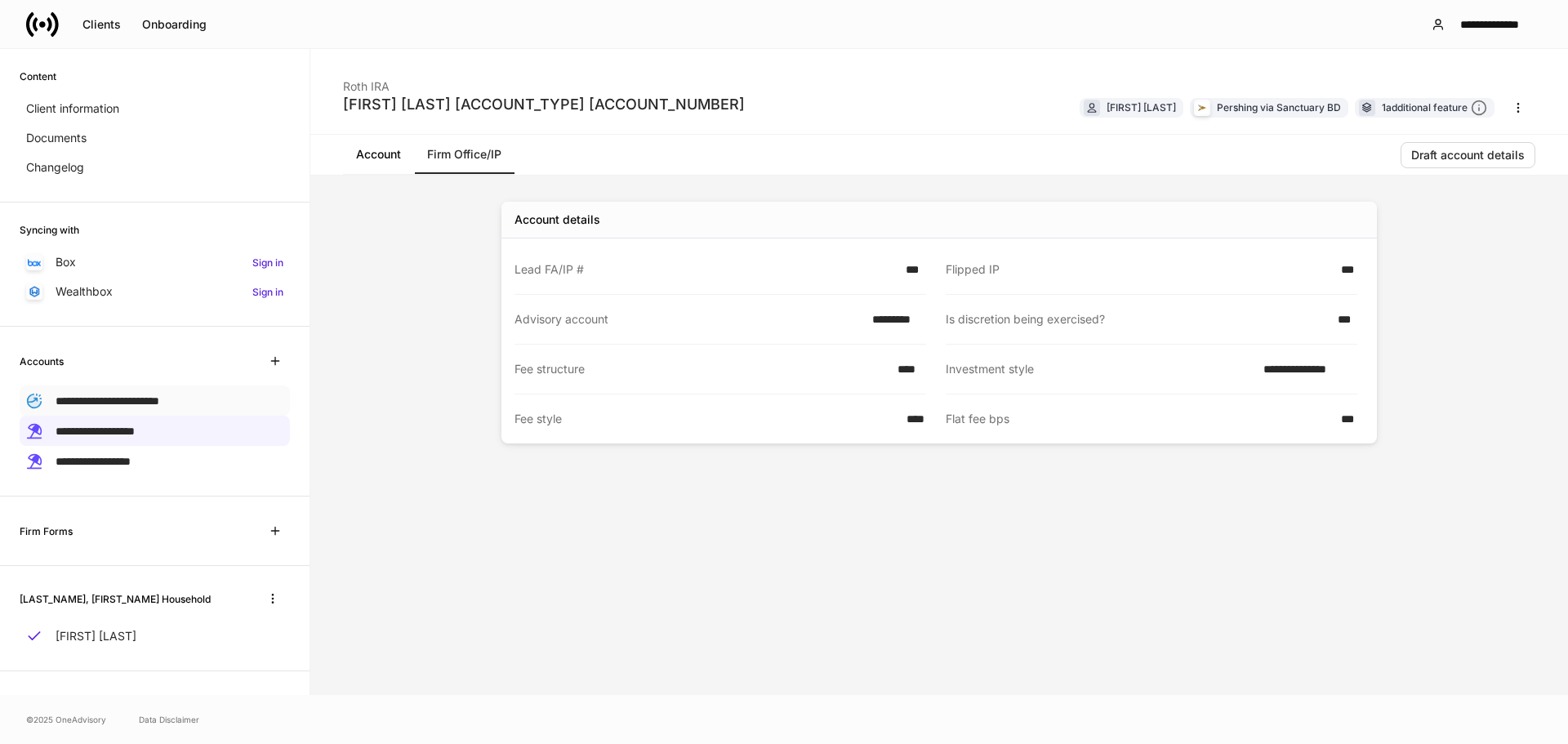 click on "**********" at bounding box center [107, 401] 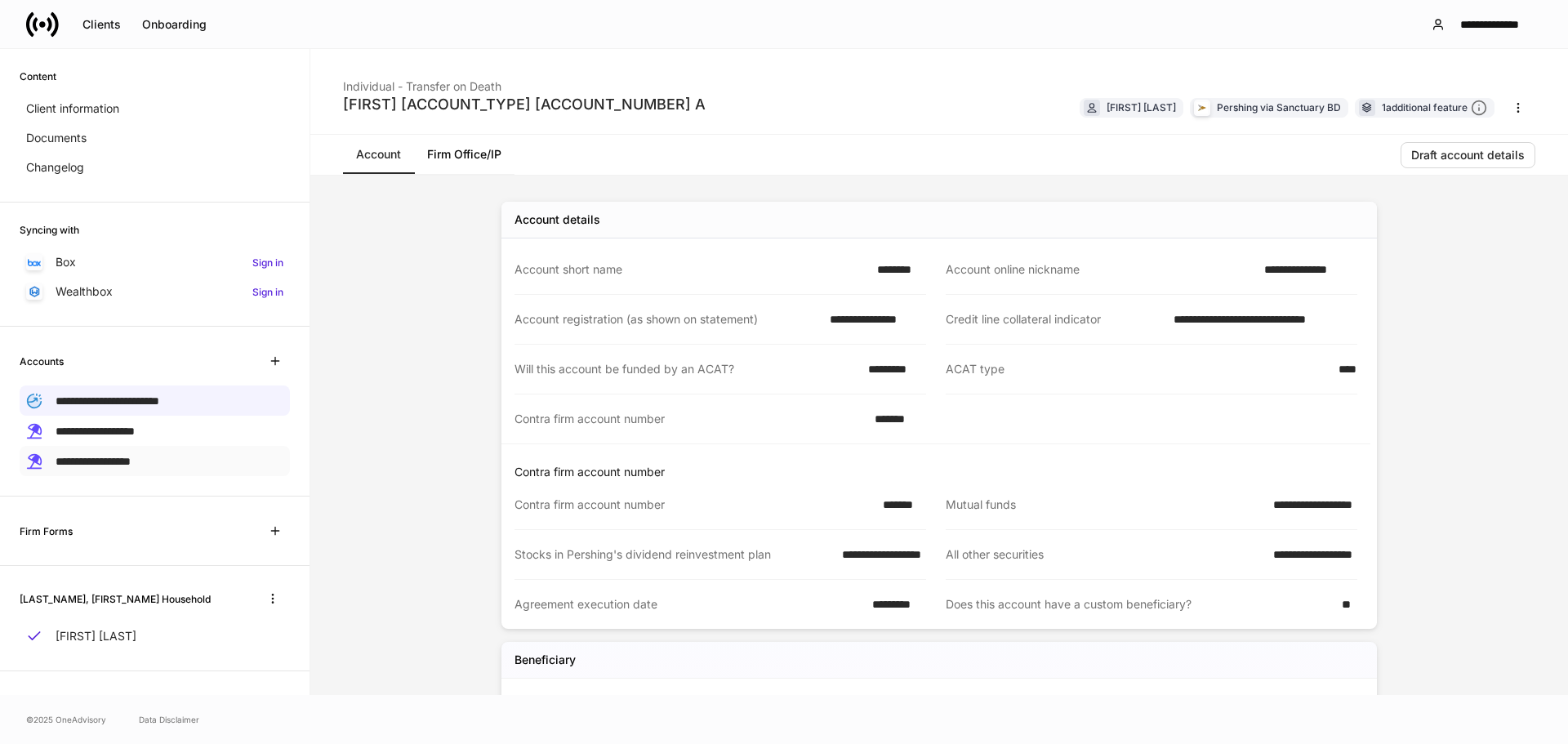 click on "**********" at bounding box center (154, 461) 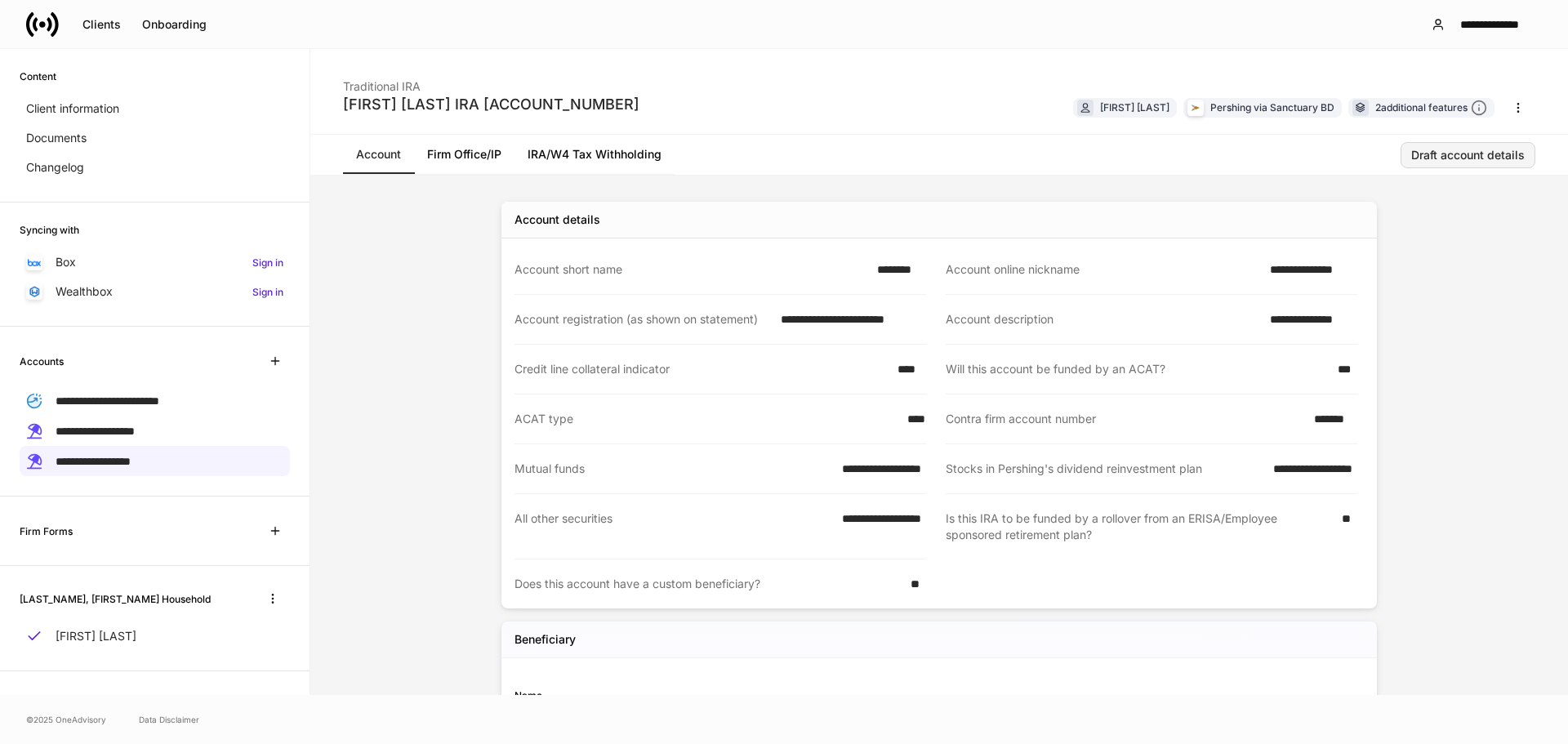 click on "Draft account details" at bounding box center (1468, 155) 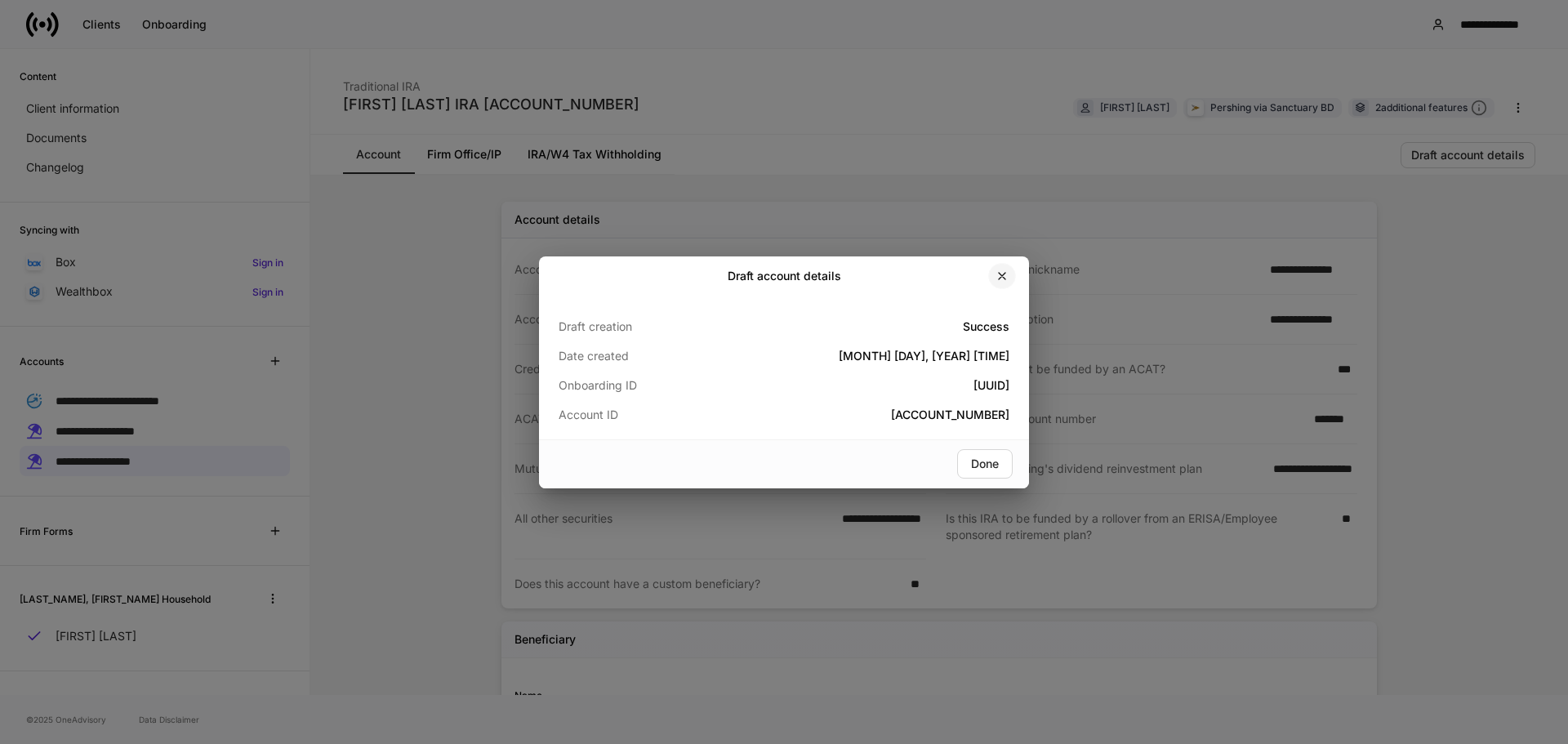 click at bounding box center [1002, 276] 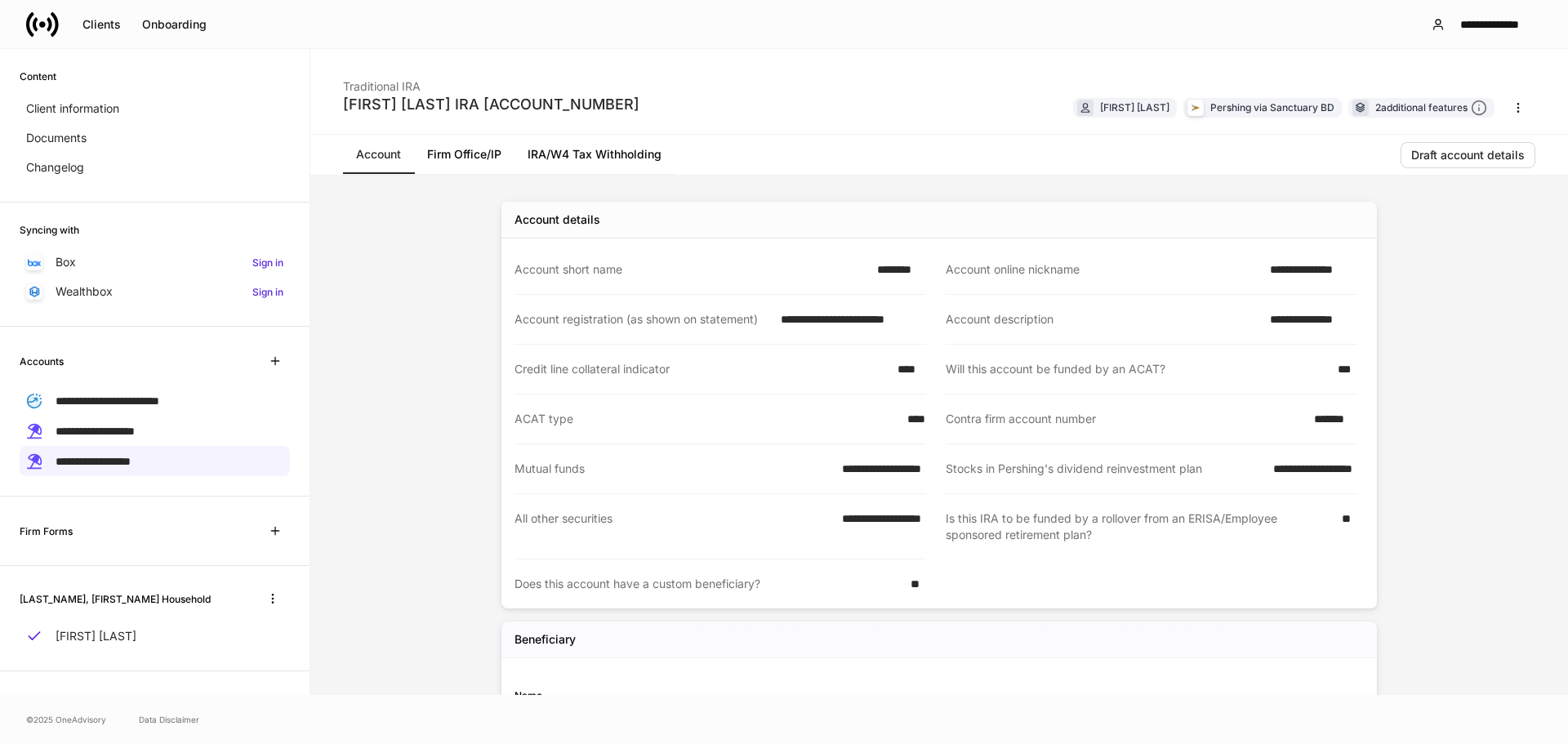 click on "Firm Office/IP" at bounding box center (464, 154) 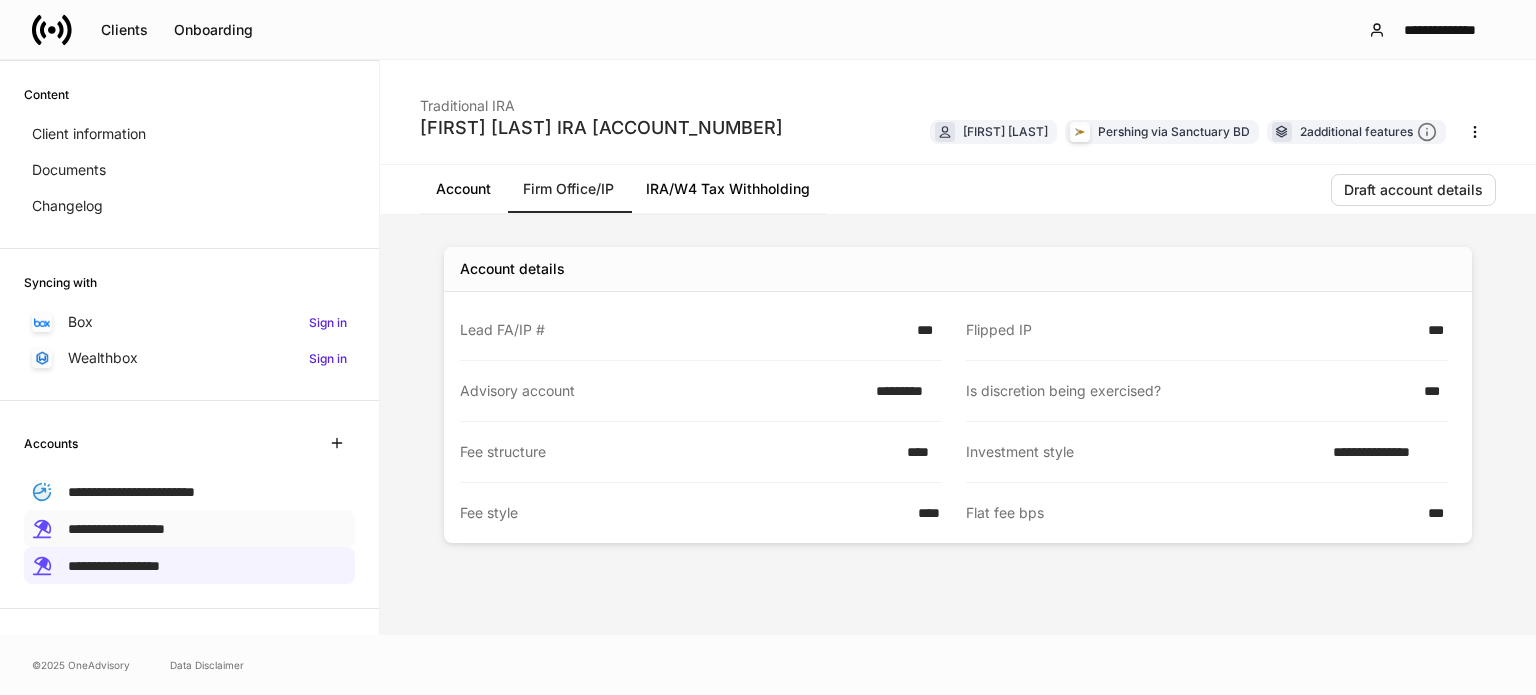 scroll, scrollTop: 200, scrollLeft: 0, axis: vertical 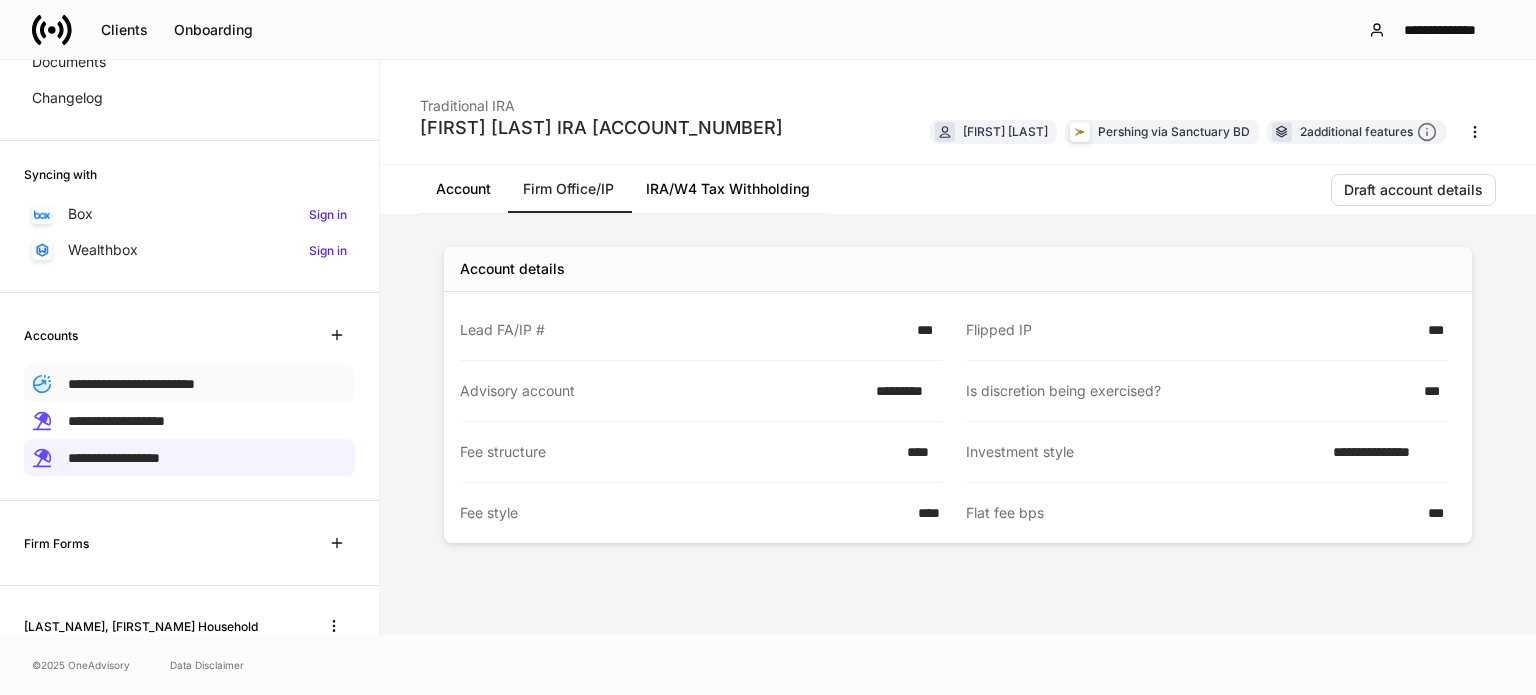 click on "**********" at bounding box center (131, 383) 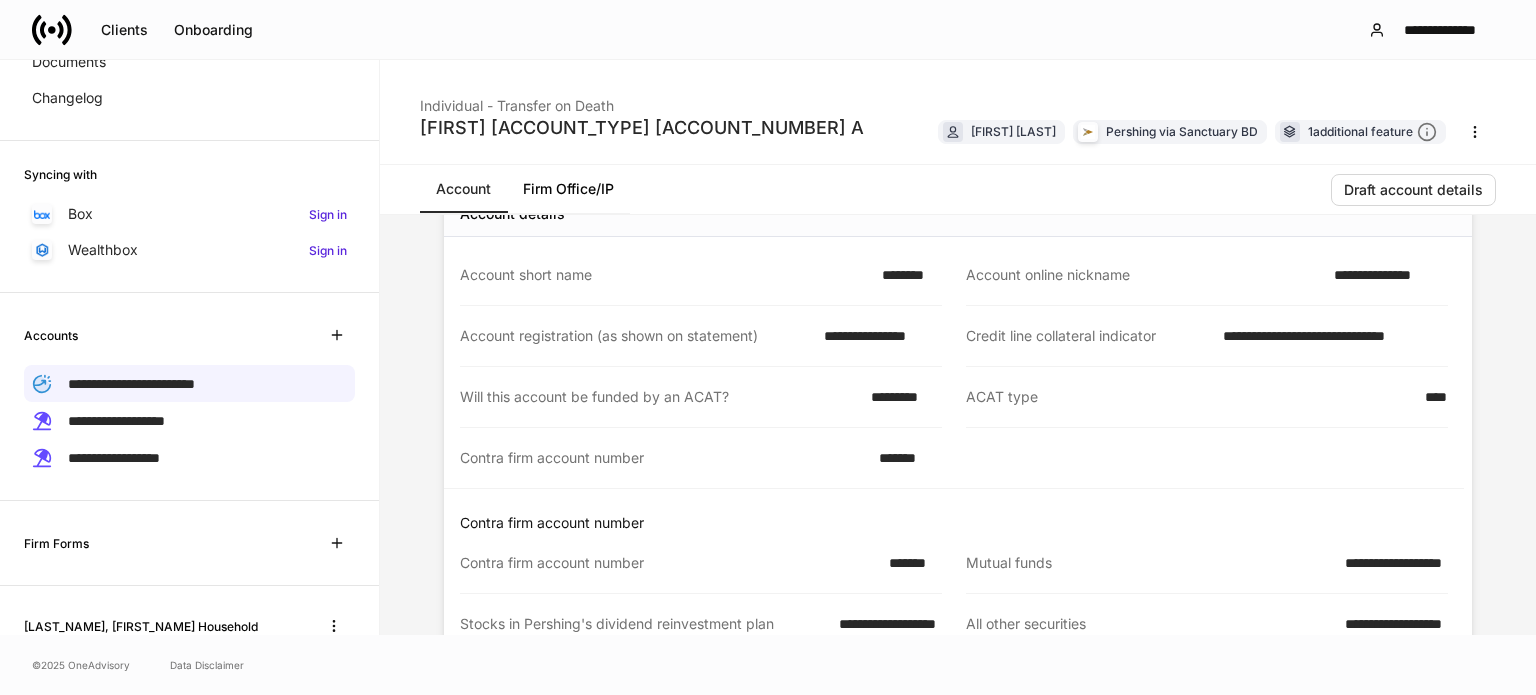 scroll, scrollTop: 100, scrollLeft: 0, axis: vertical 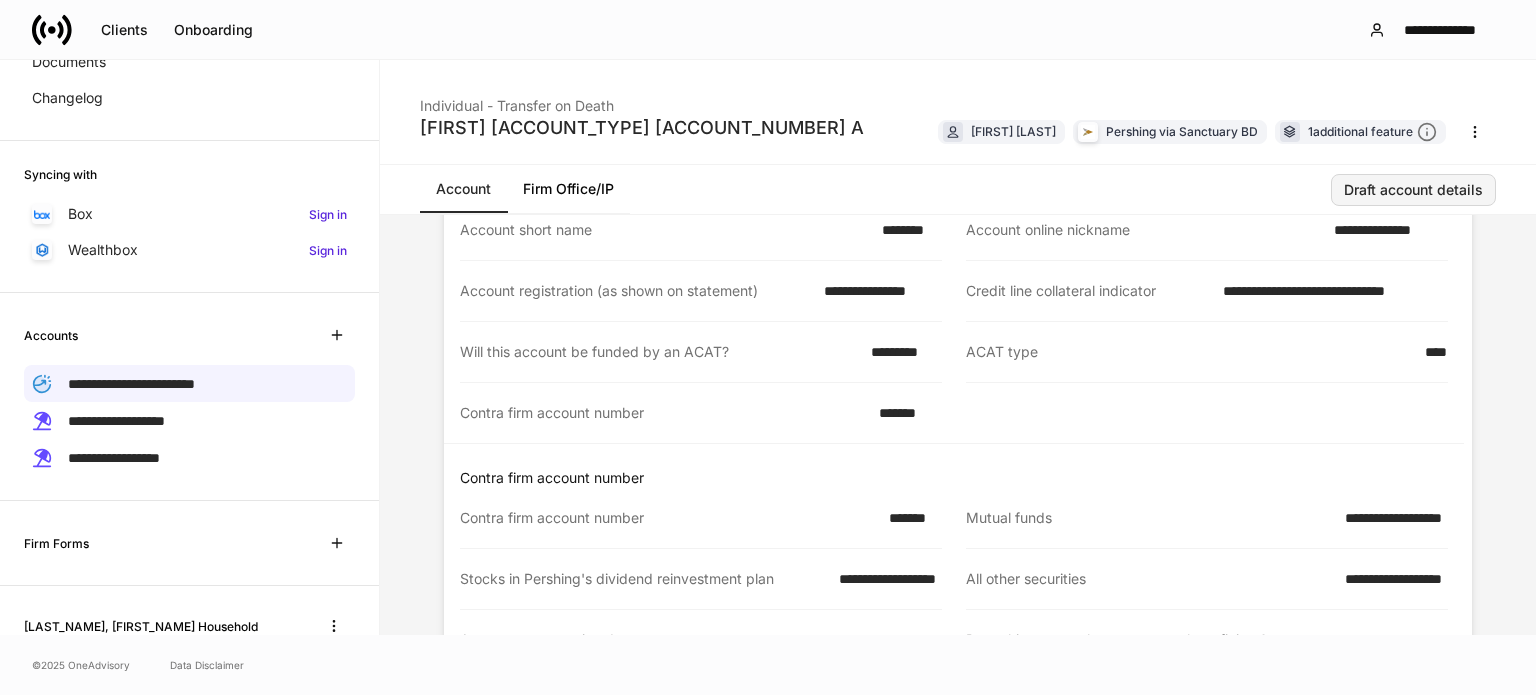 click on "Draft account details" at bounding box center [1413, 190] 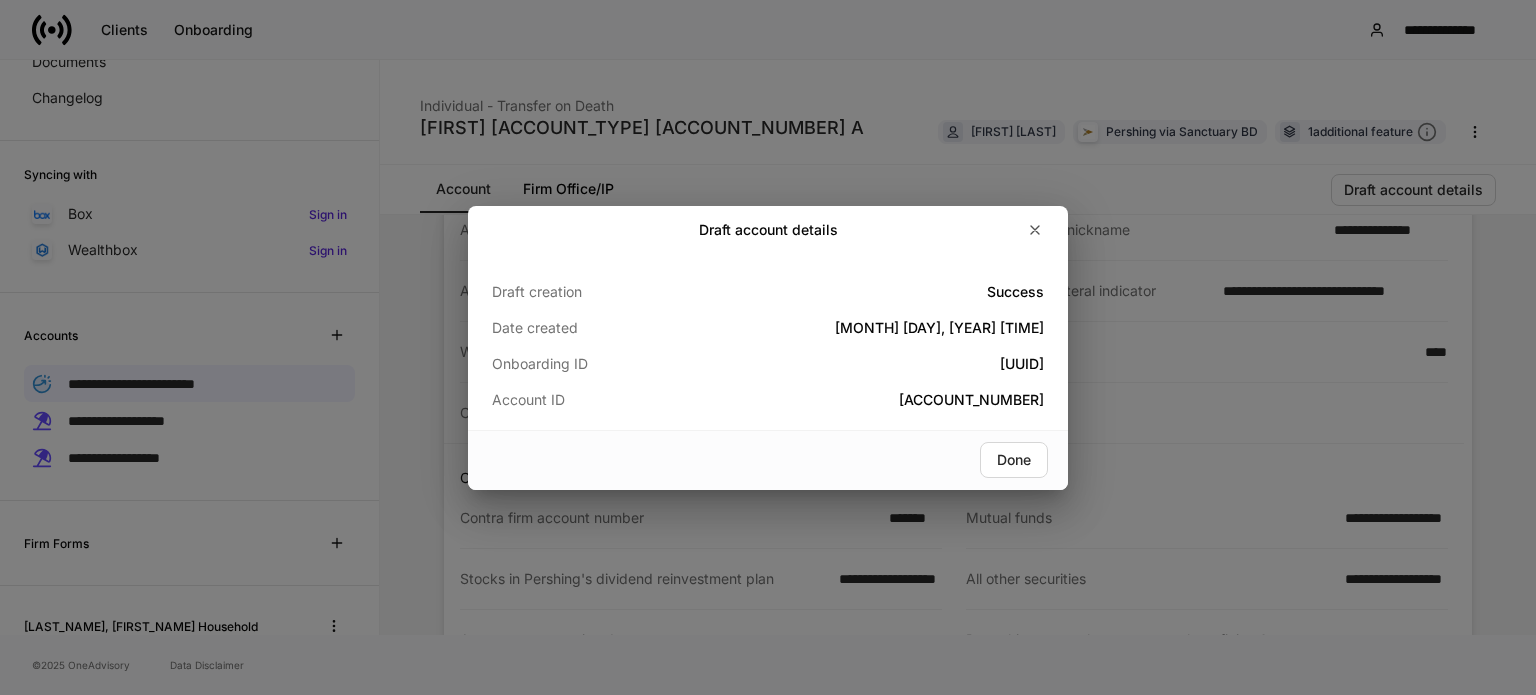 click on "Draft creation Success Date created [MONTH] [DAY], [YEAR] [TIME] Onboarding ID [UUID] Account ID [ACCOUNT_NUMBER]" at bounding box center (768, 342) 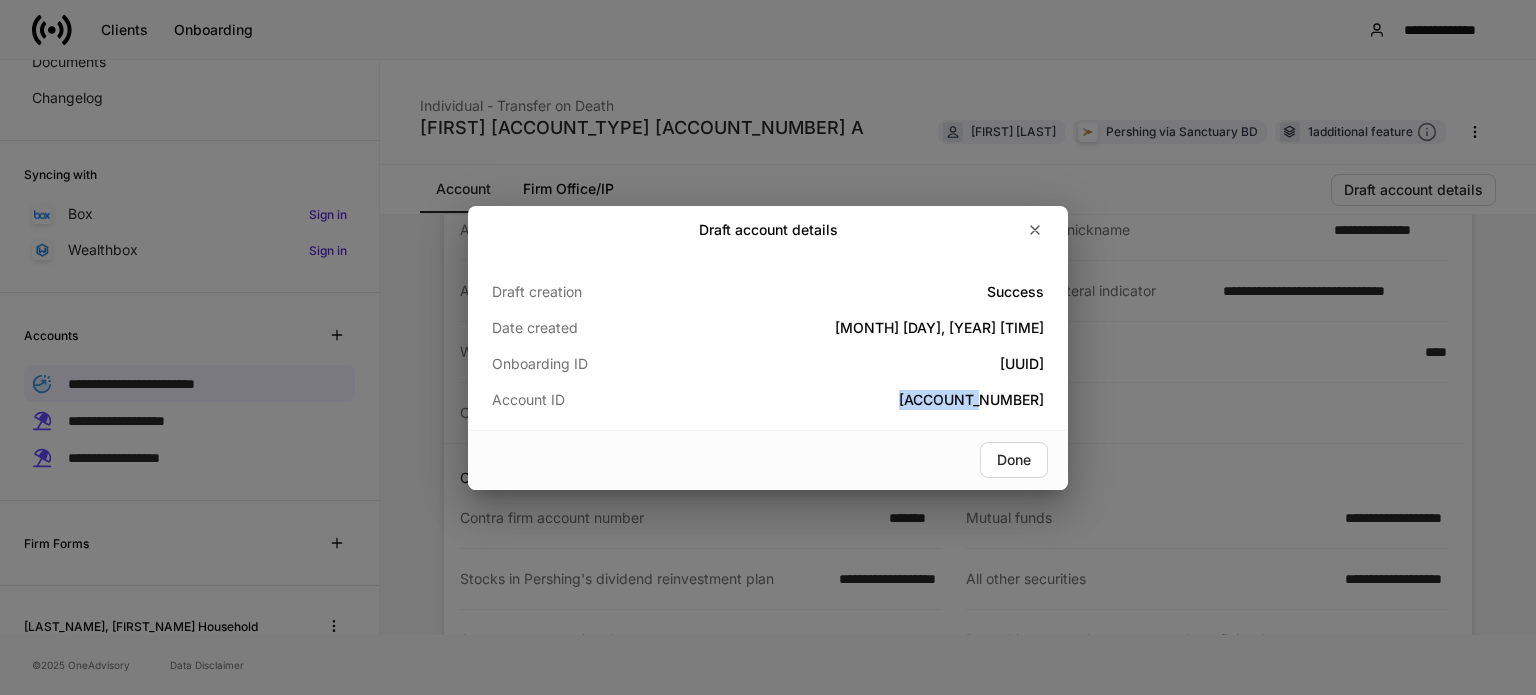 click on "[ACCOUNT_NUMBER]" at bounding box center [860, 400] 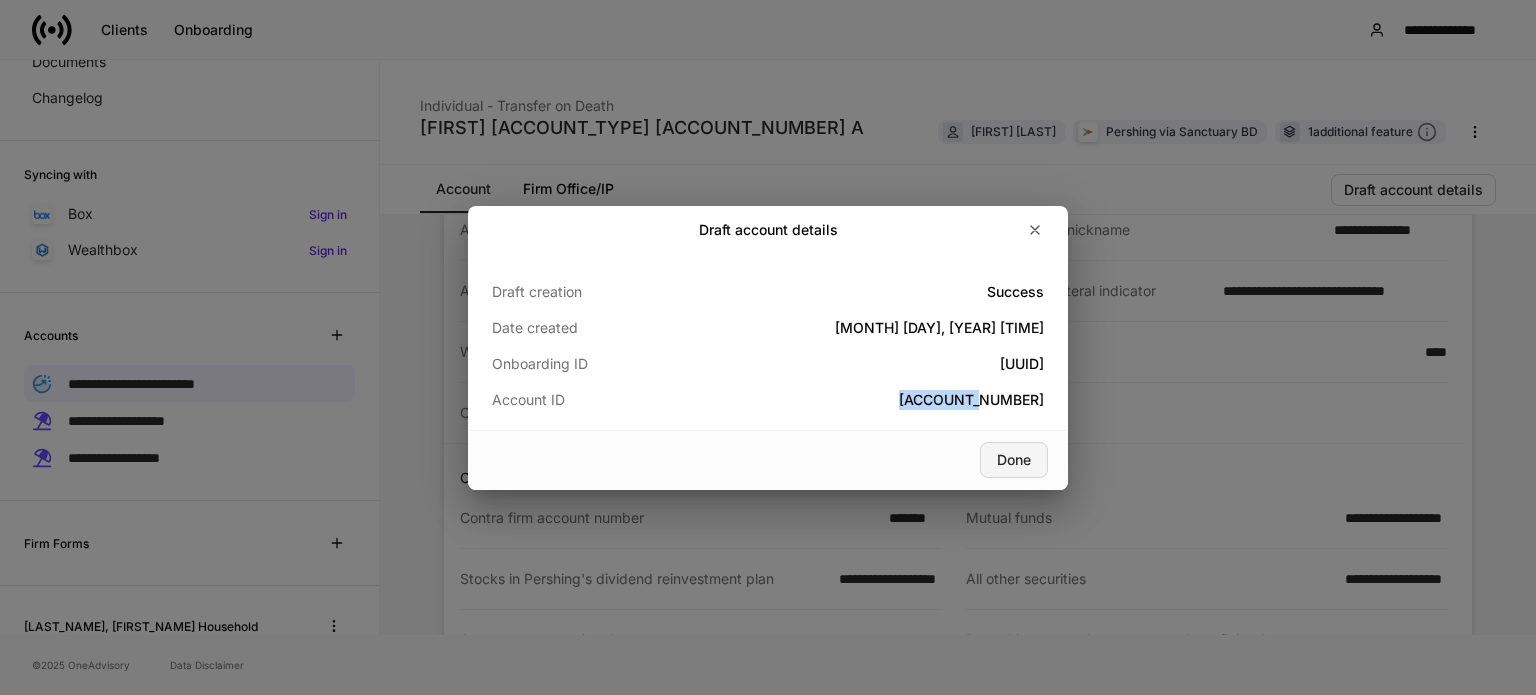 drag, startPoint x: 1027, startPoint y: 451, endPoint x: 987, endPoint y: 451, distance: 40 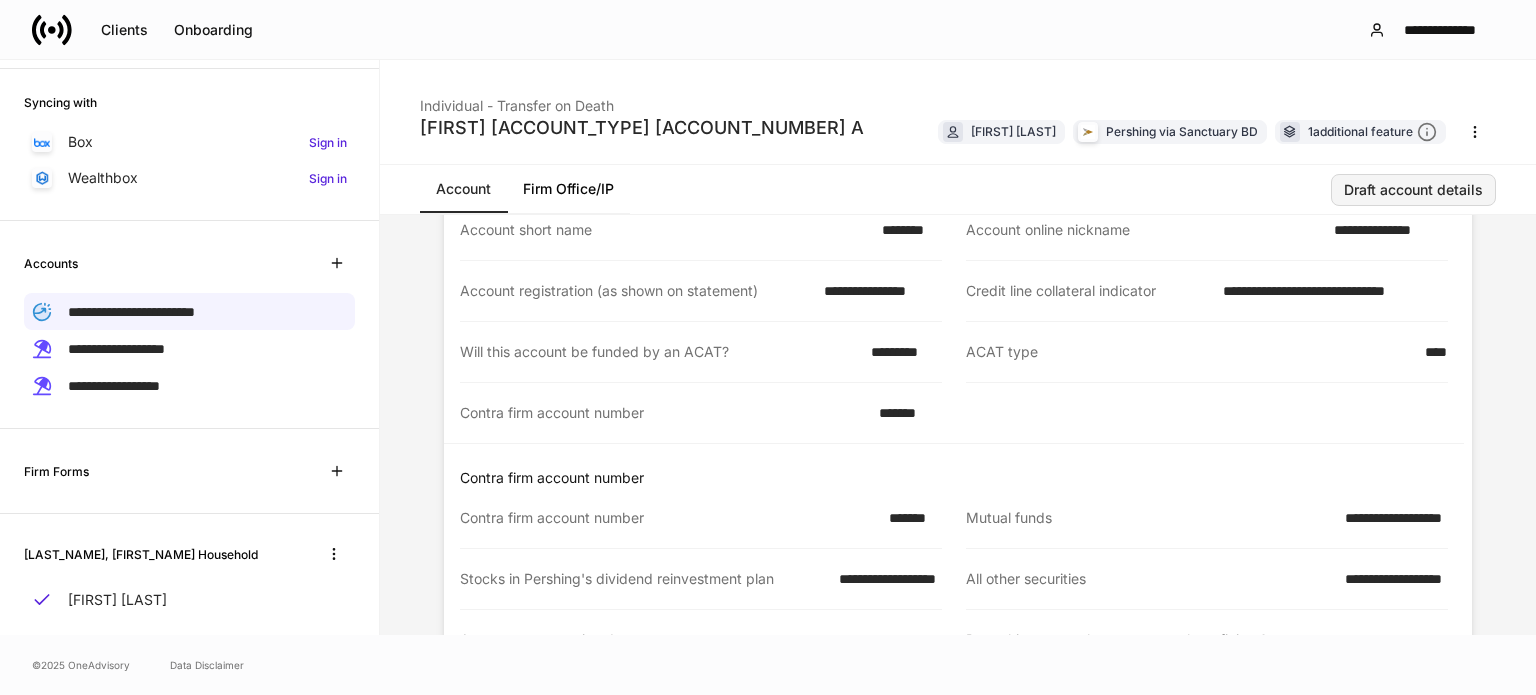 scroll, scrollTop: 308, scrollLeft: 0, axis: vertical 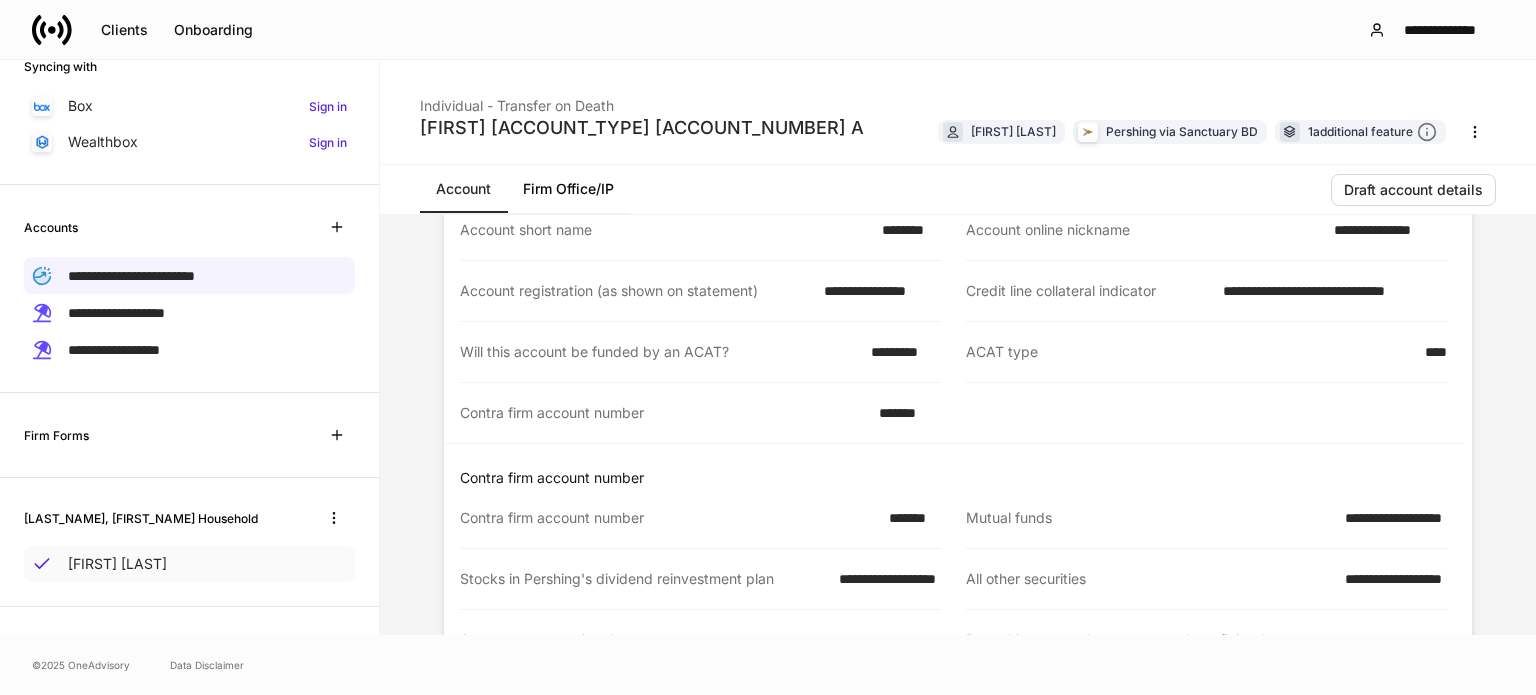 click on "[FIRST] [LAST]" at bounding box center (189, 564) 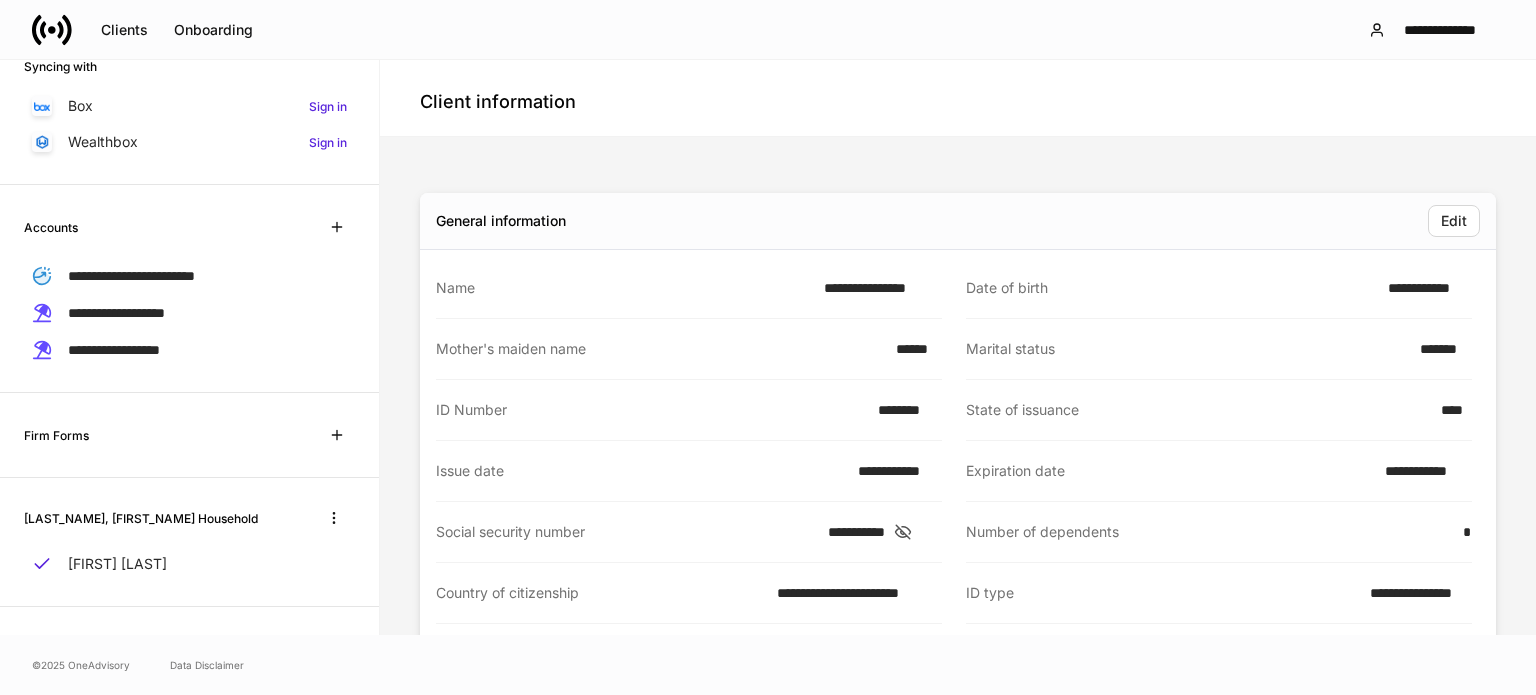 click 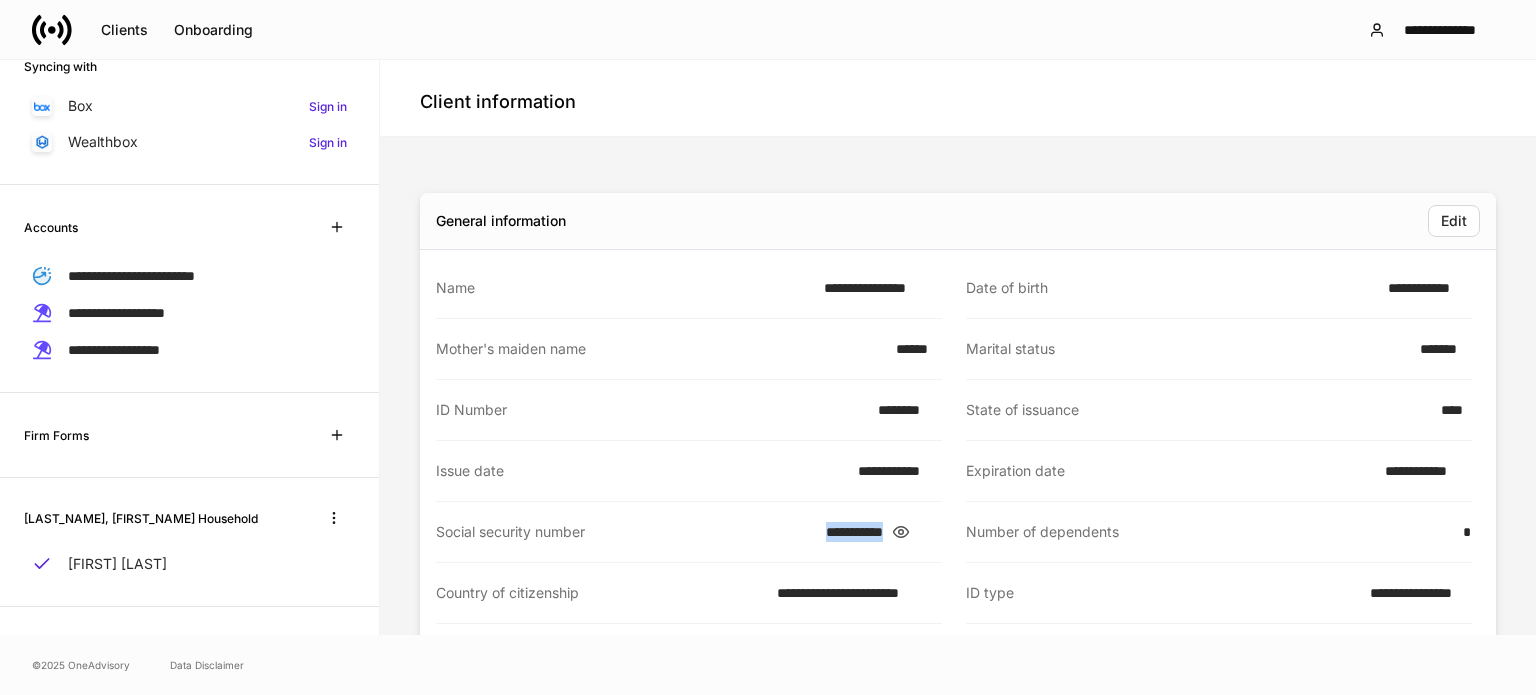 drag, startPoint x: 816, startPoint y: 526, endPoint x: 906, endPoint y: 535, distance: 90.44888 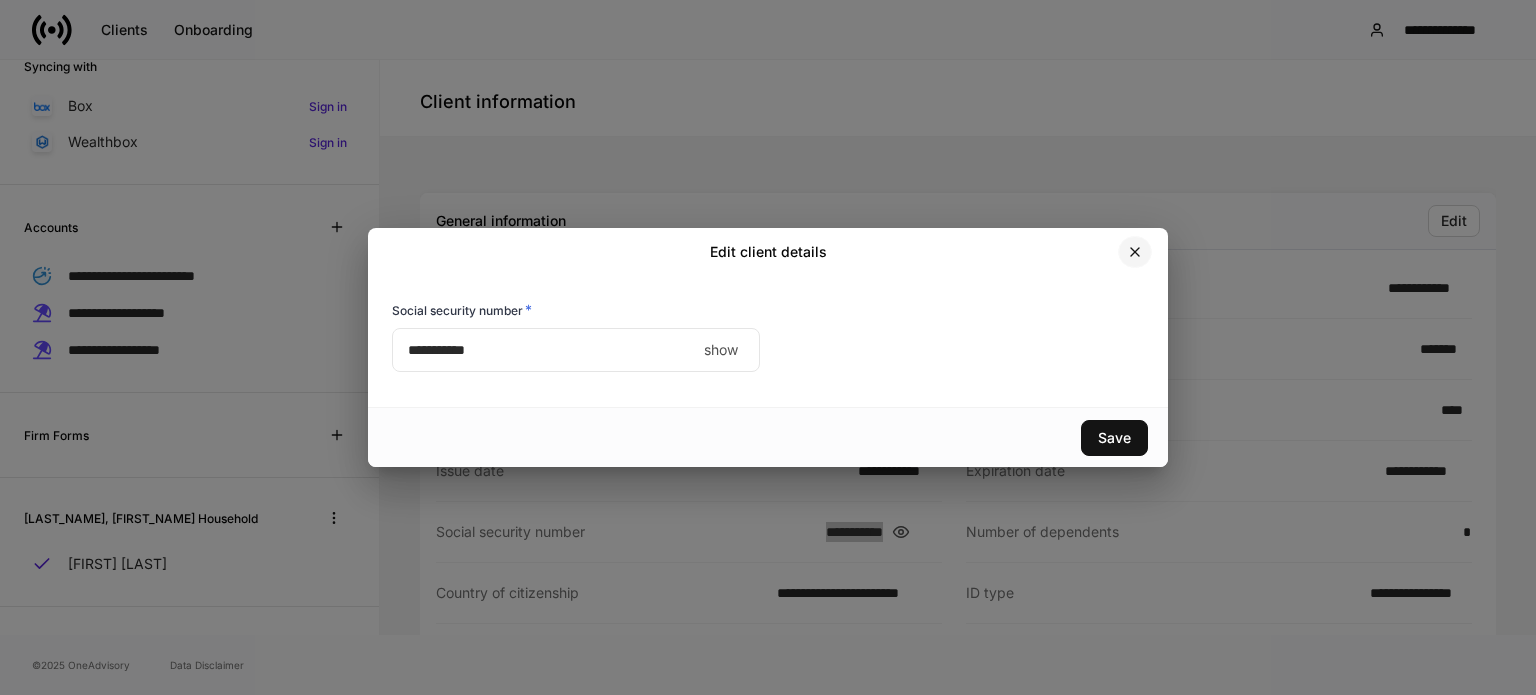 drag, startPoint x: 1143, startPoint y: 251, endPoint x: 1516, endPoint y: 230, distance: 373.5907 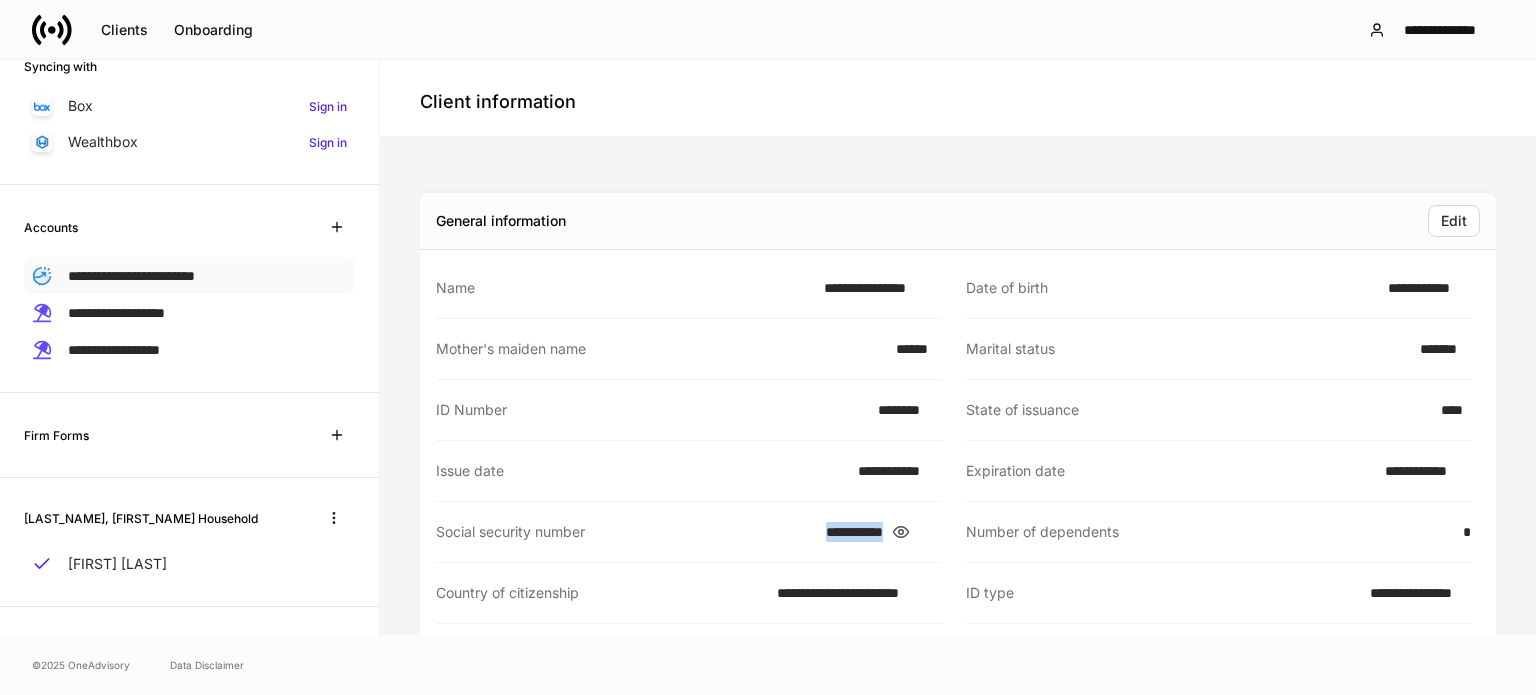 click on "**********" at bounding box center (131, 276) 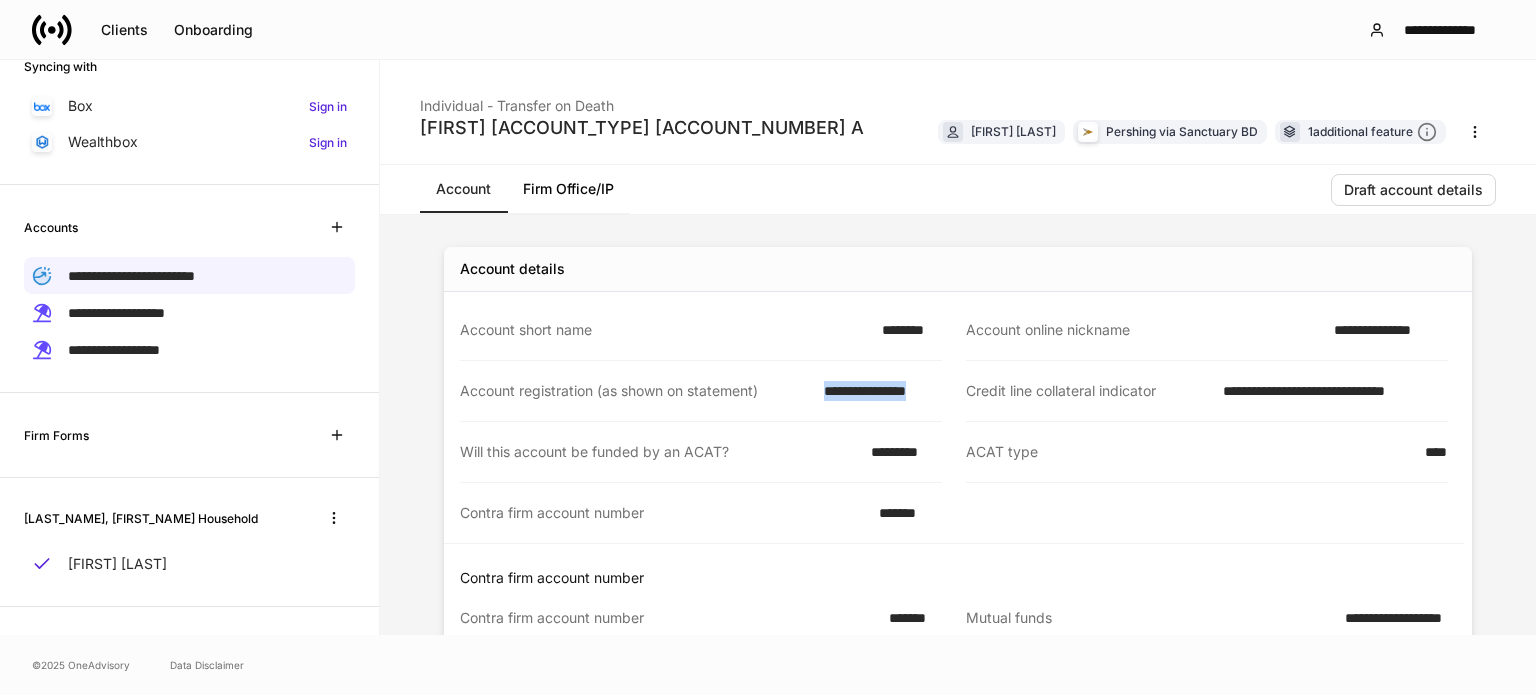 drag, startPoint x: 824, startPoint y: 387, endPoint x: 946, endPoint y: 382, distance: 122.10242 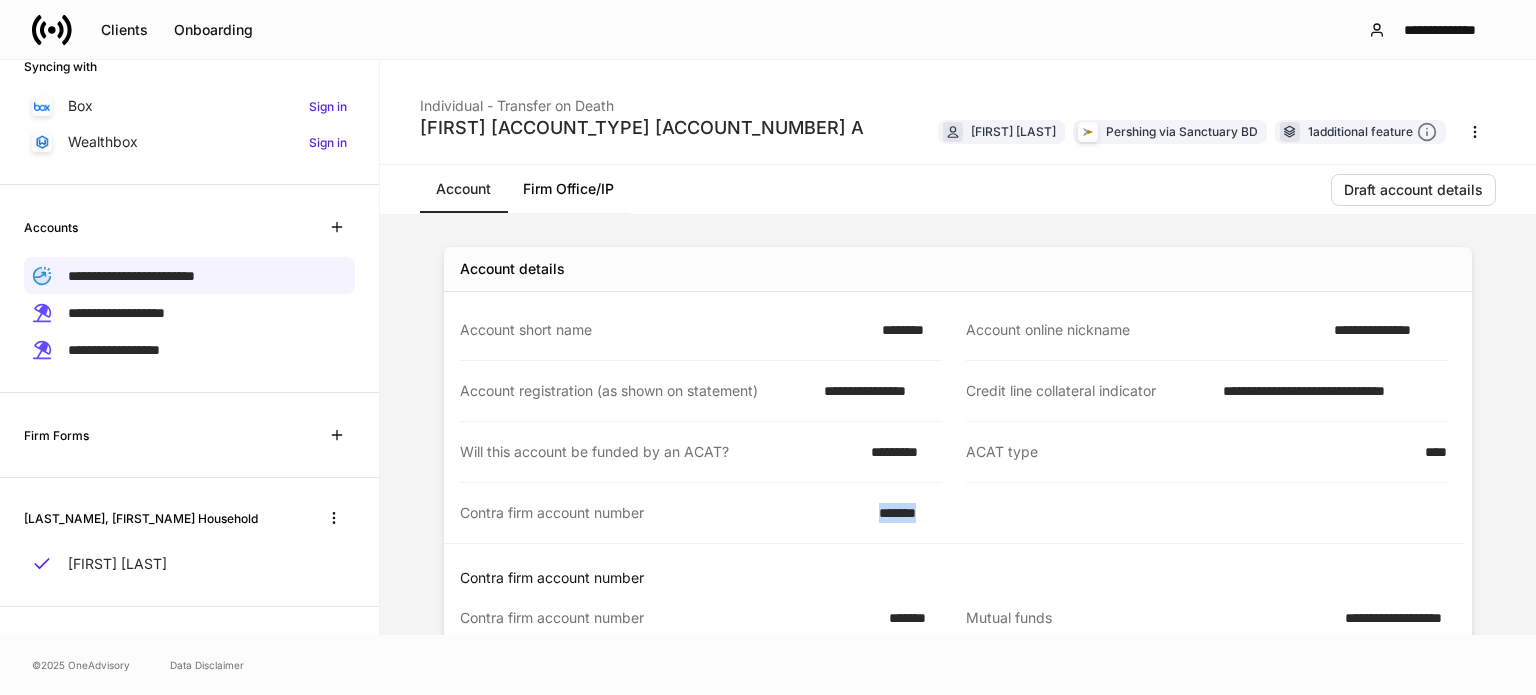 click on "*******" at bounding box center (904, 513) 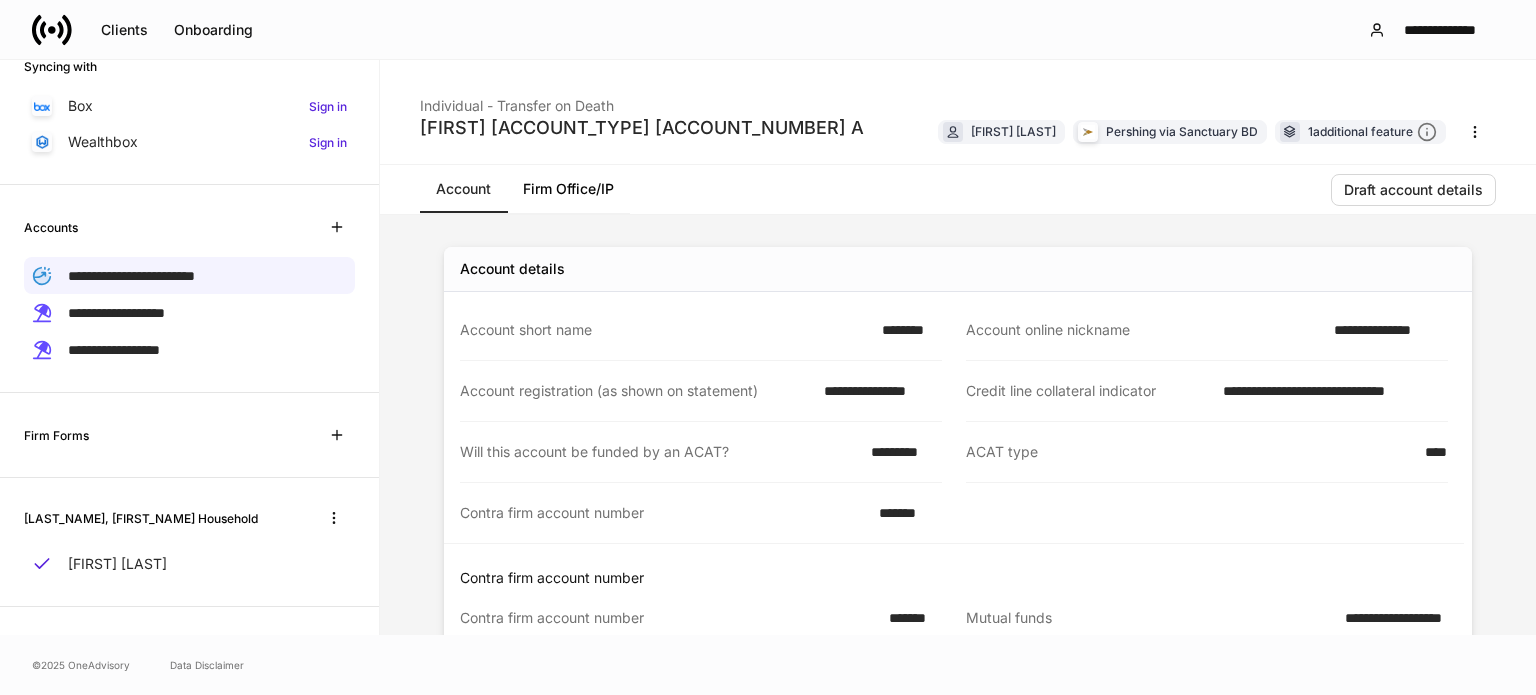 click on "*******" at bounding box center [909, 618] 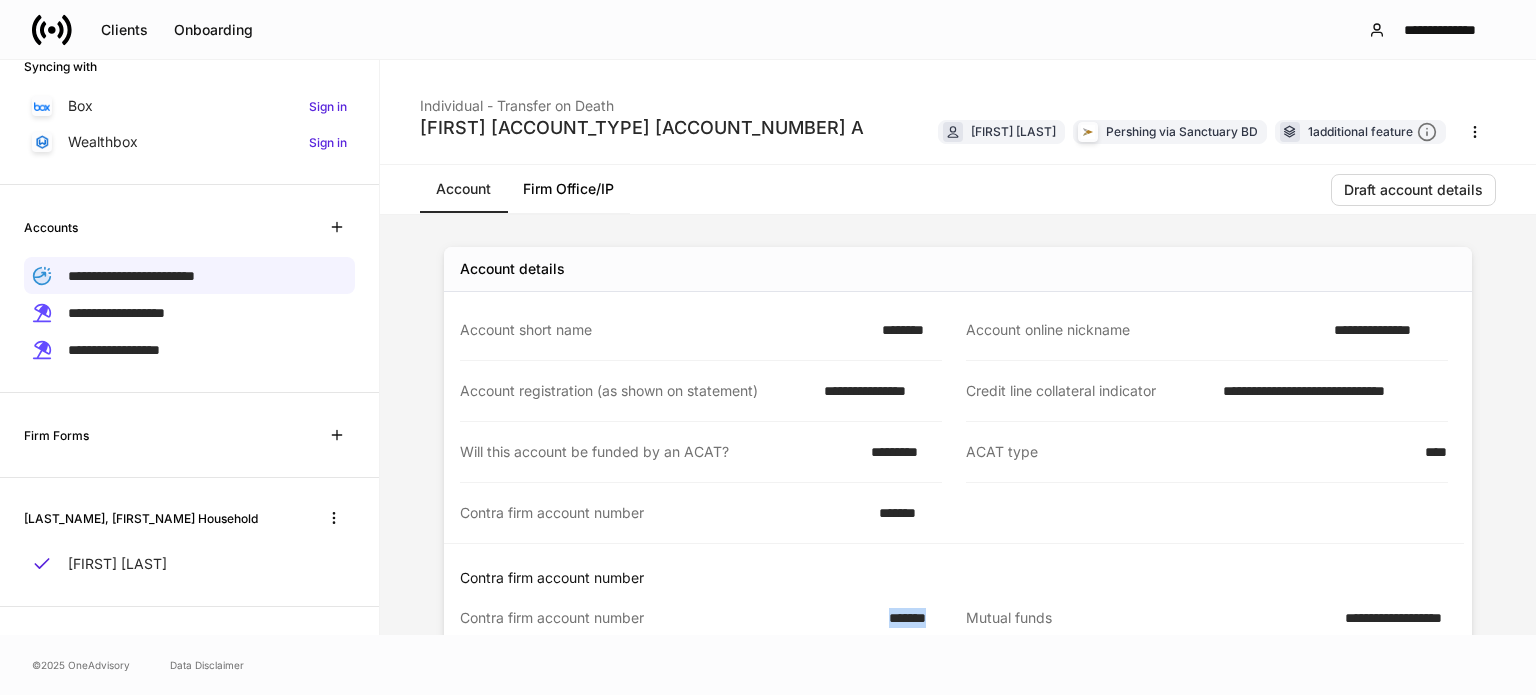 click on "*******" at bounding box center [909, 618] 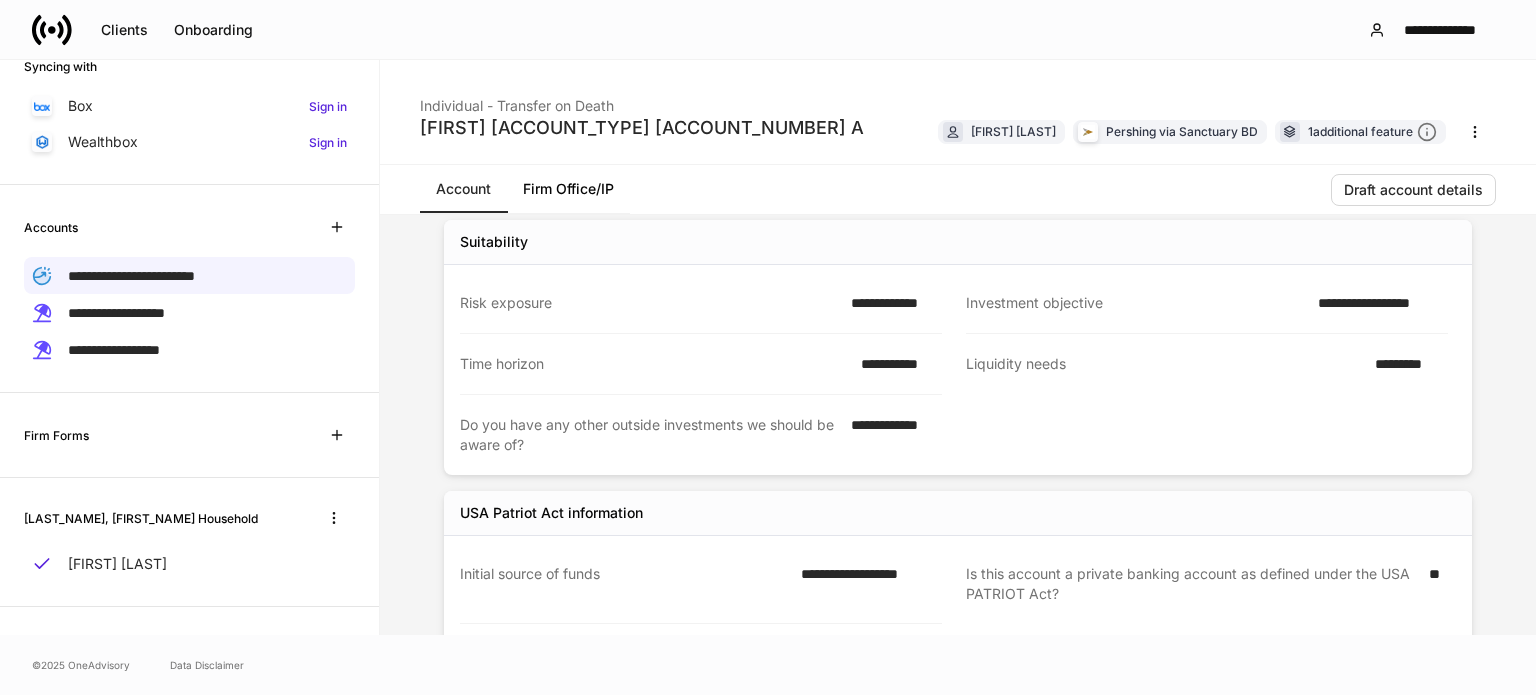 scroll, scrollTop: 1049, scrollLeft: 0, axis: vertical 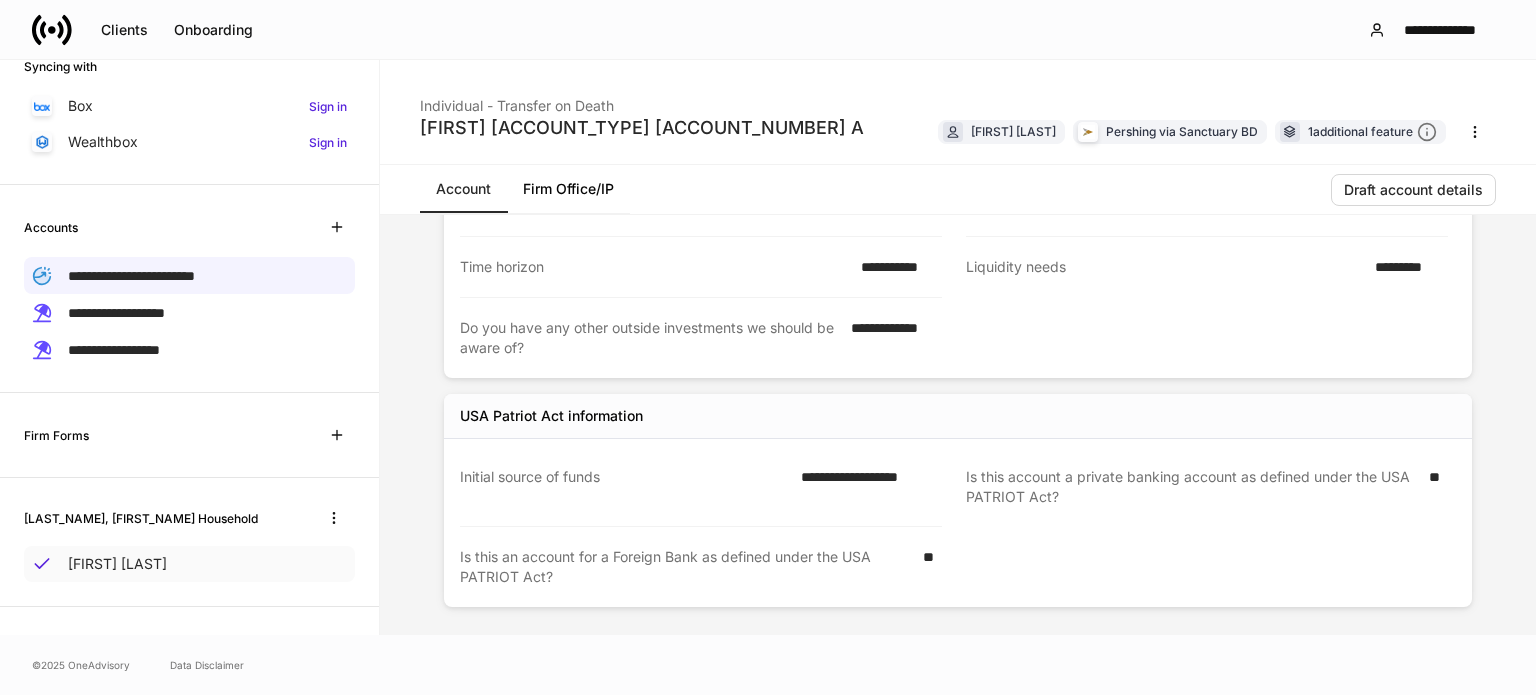 click on "[FIRST] [LAST]" at bounding box center [117, 564] 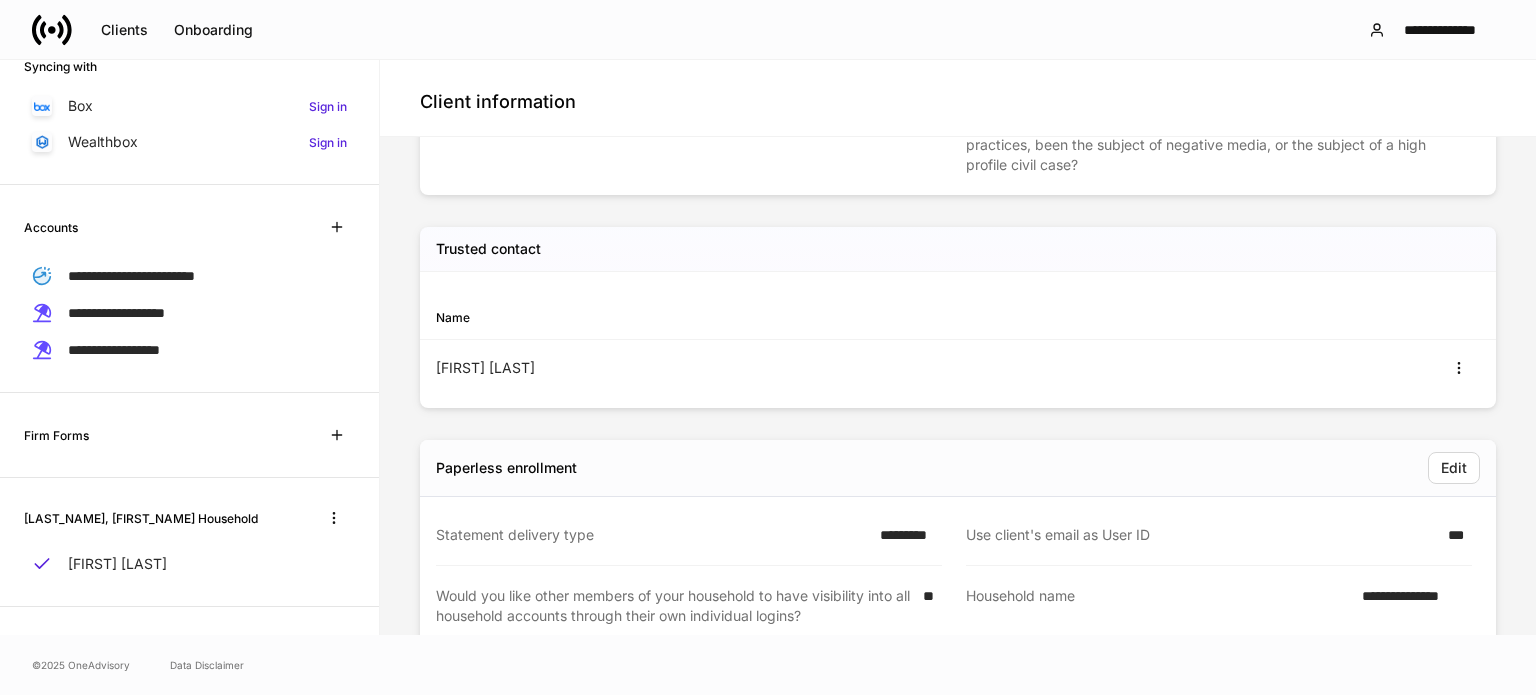 scroll, scrollTop: 2962, scrollLeft: 0, axis: vertical 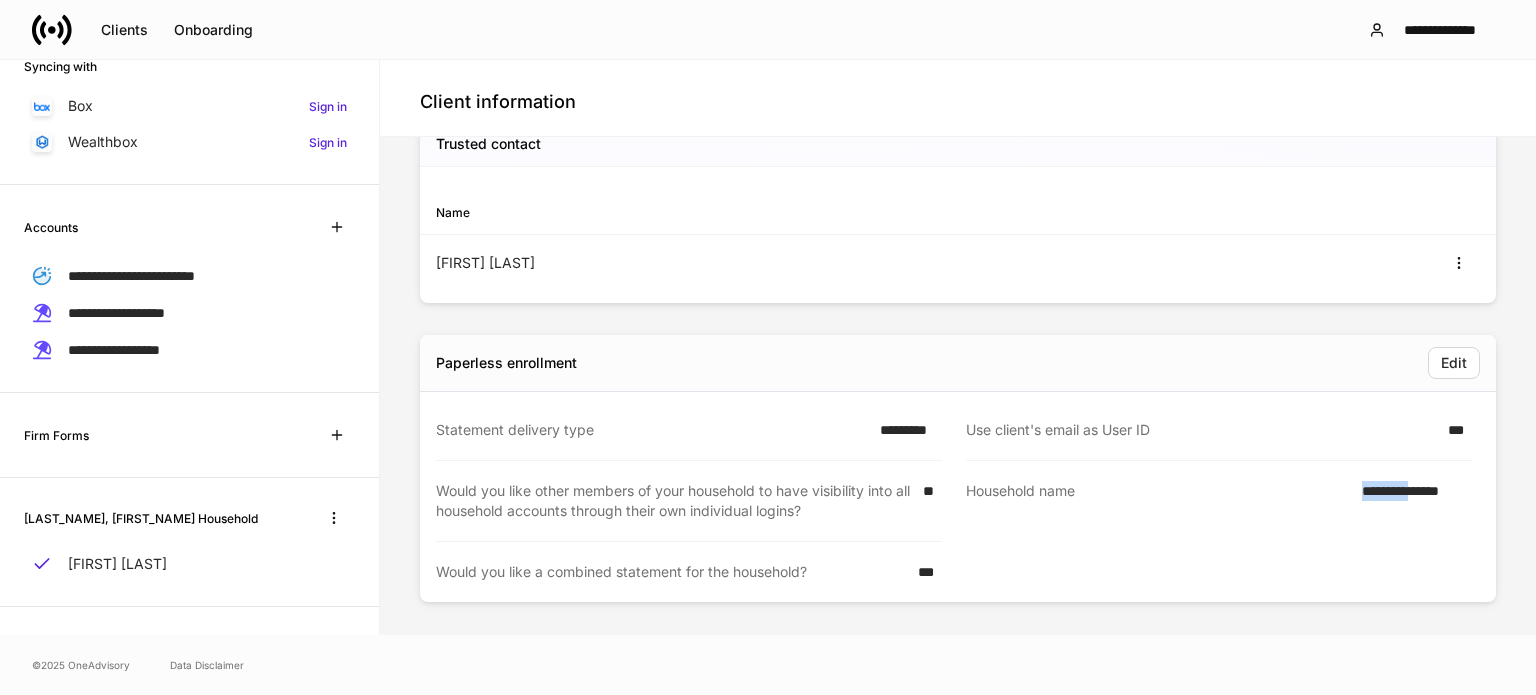 drag, startPoint x: 1339, startPoint y: 493, endPoint x: 1410, endPoint y: 492, distance: 71.00704 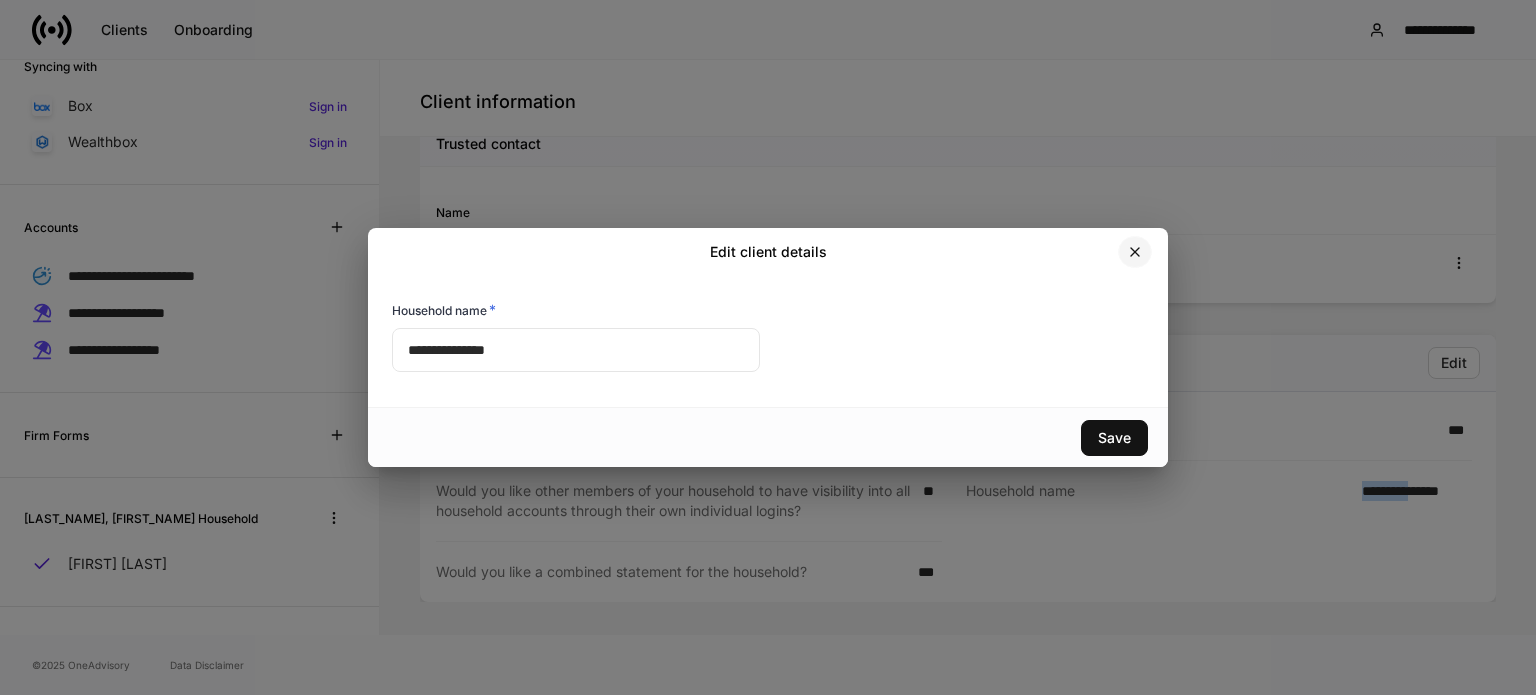 click at bounding box center (1135, 252) 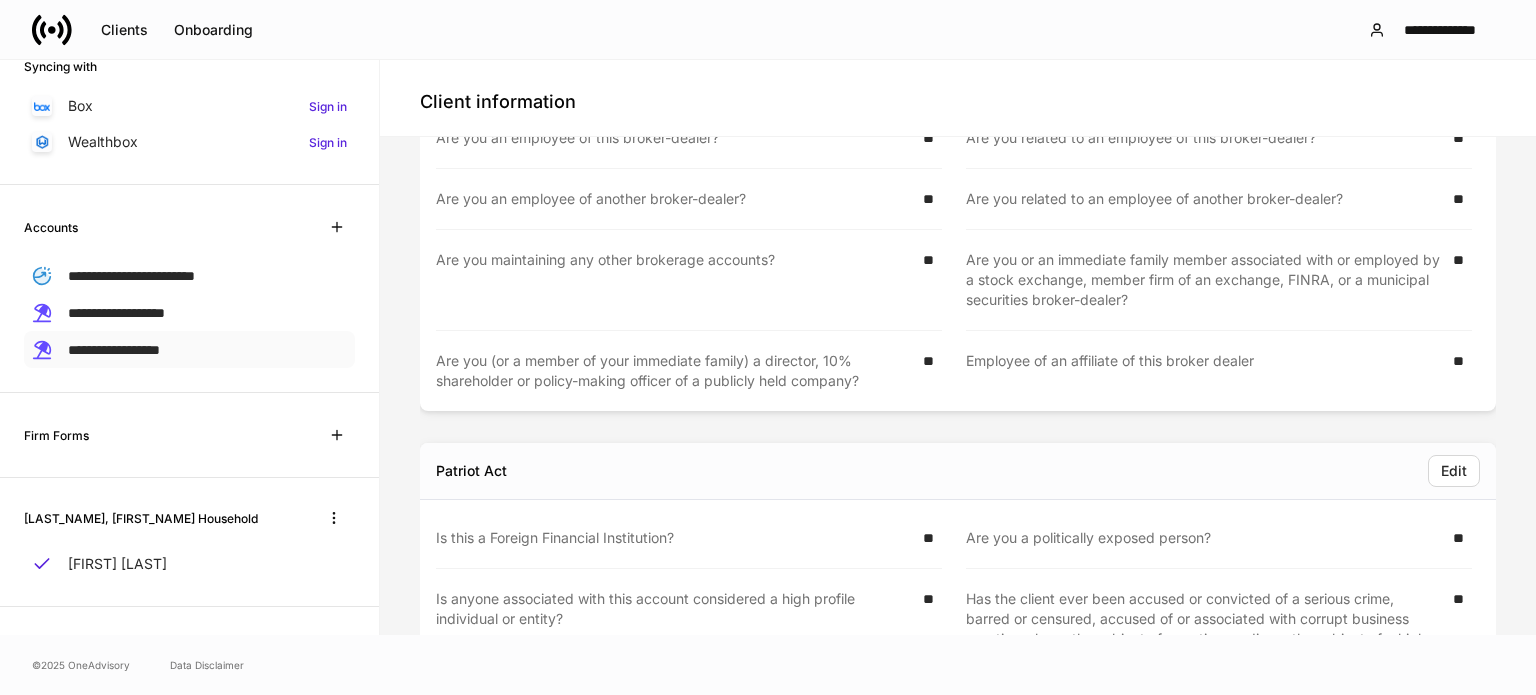 scroll, scrollTop: 2362, scrollLeft: 0, axis: vertical 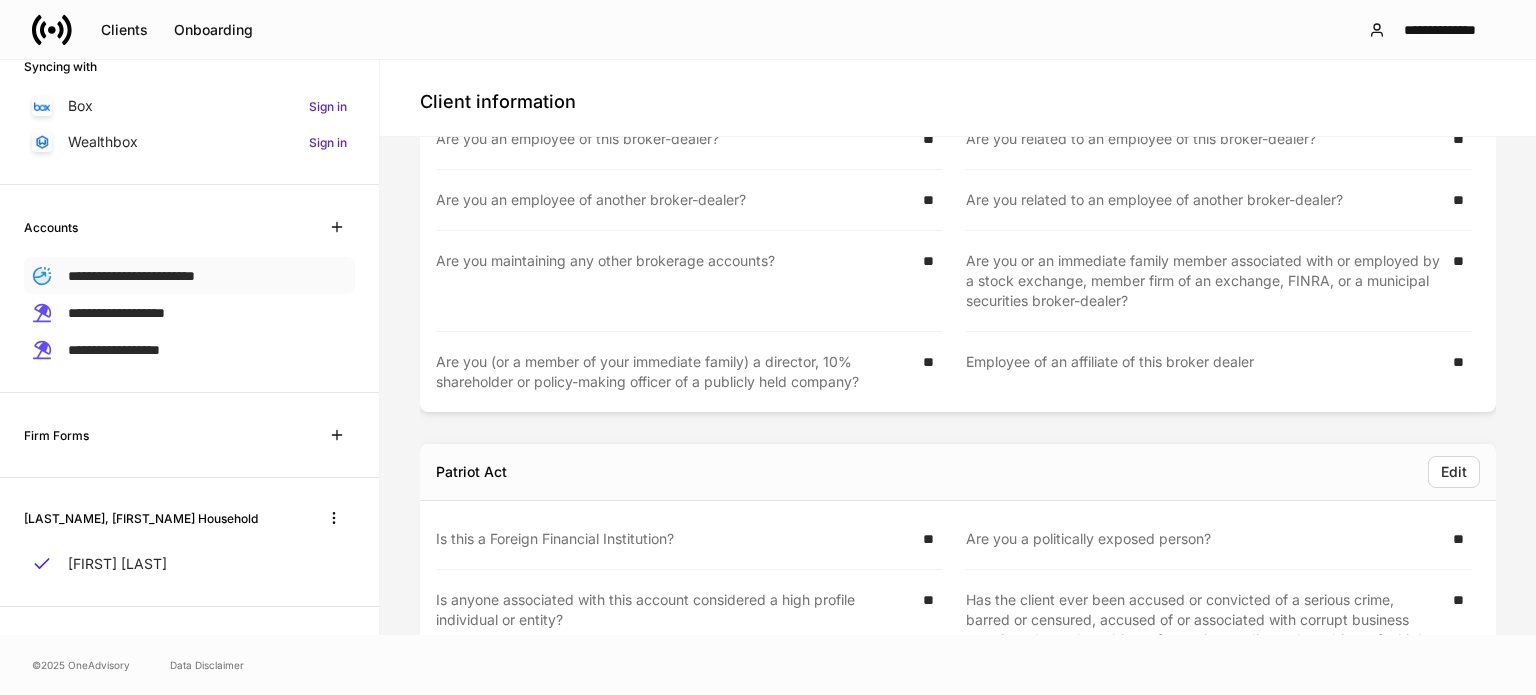 click on "**********" at bounding box center [189, 275] 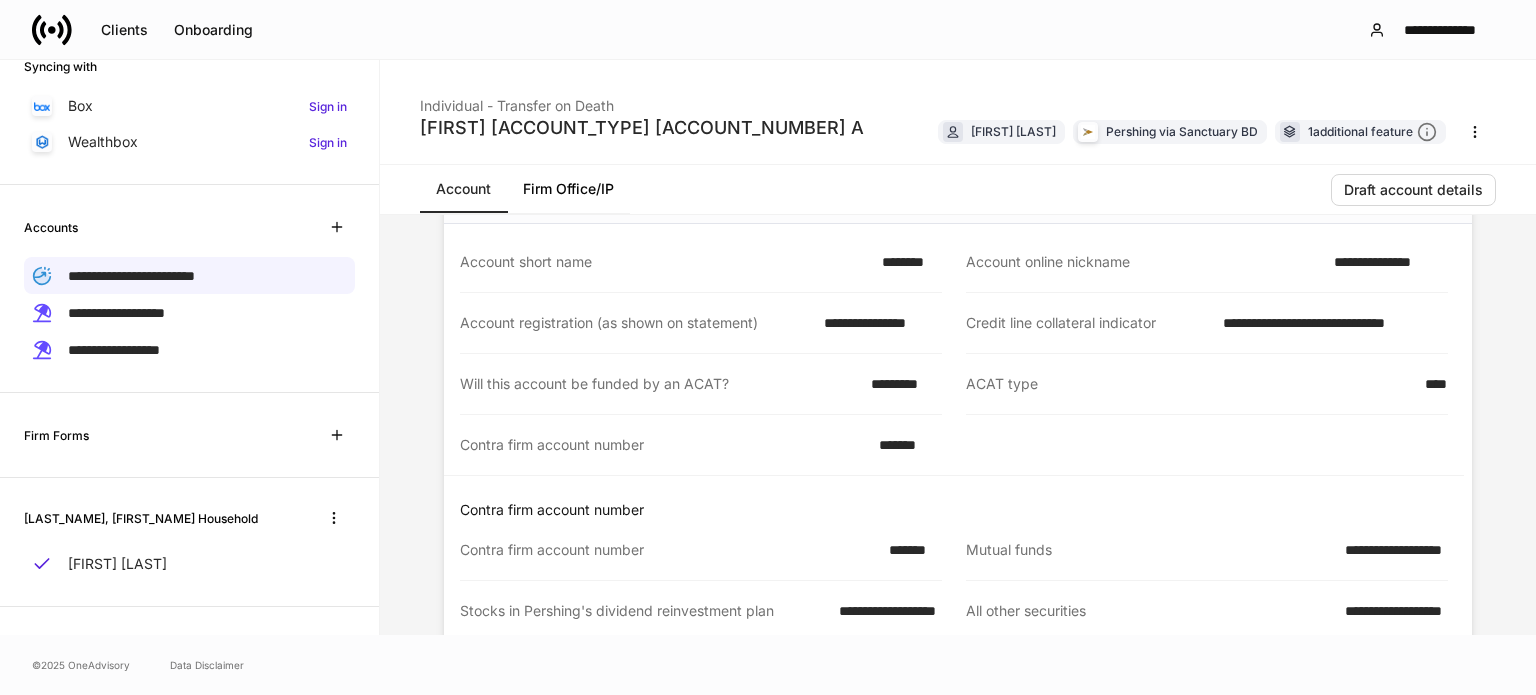 scroll, scrollTop: 100, scrollLeft: 0, axis: vertical 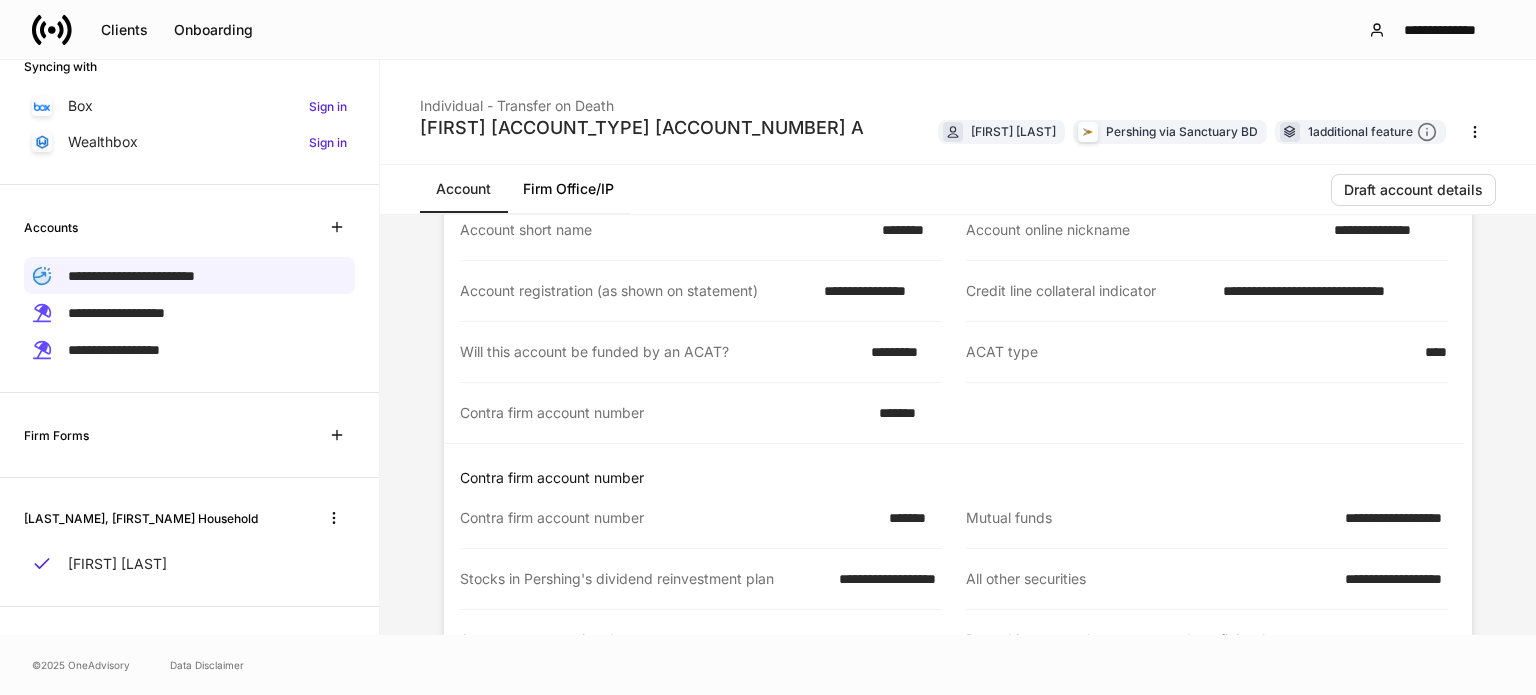 click 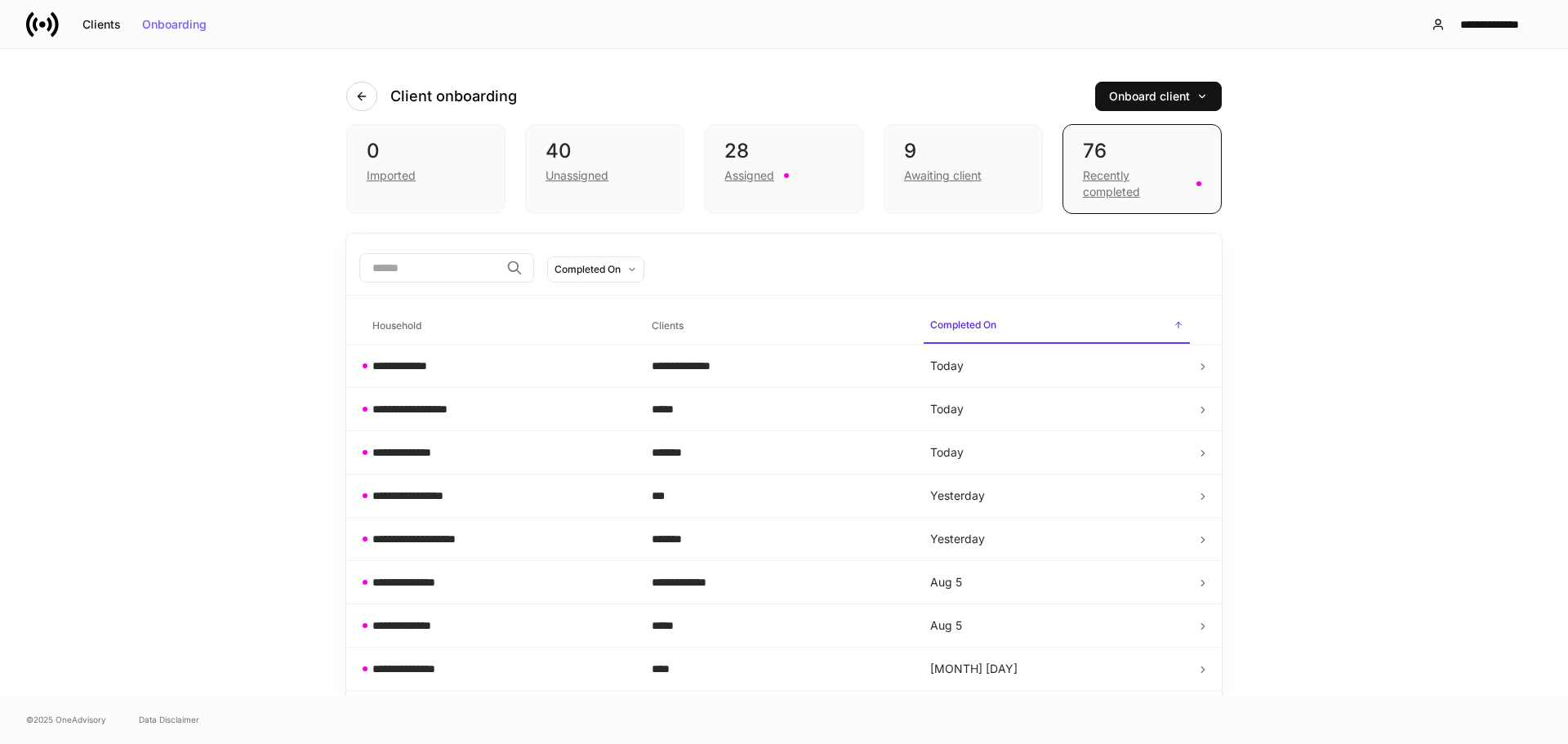 scroll, scrollTop: 0, scrollLeft: 0, axis: both 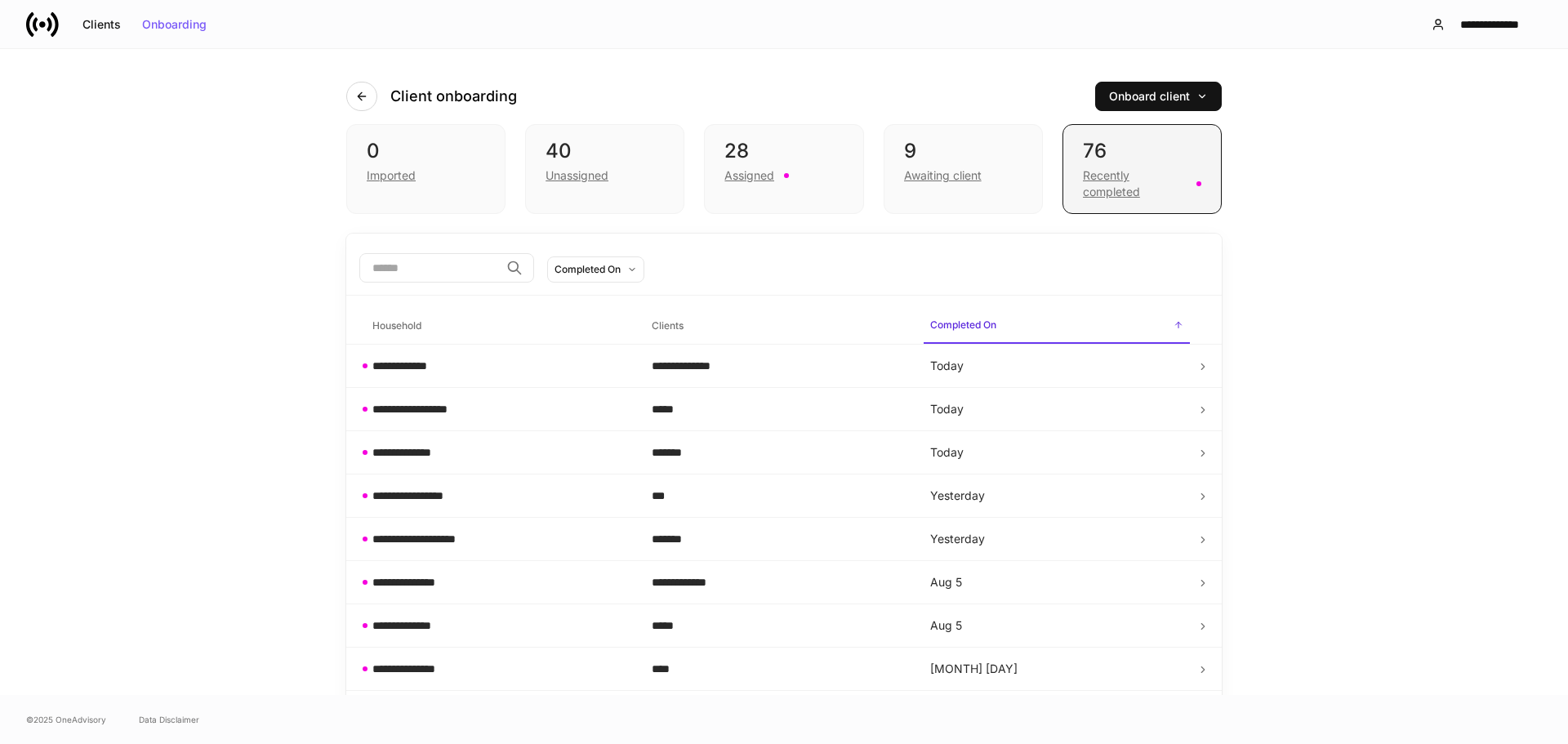 click on "Recently completed" at bounding box center [1134, 184] 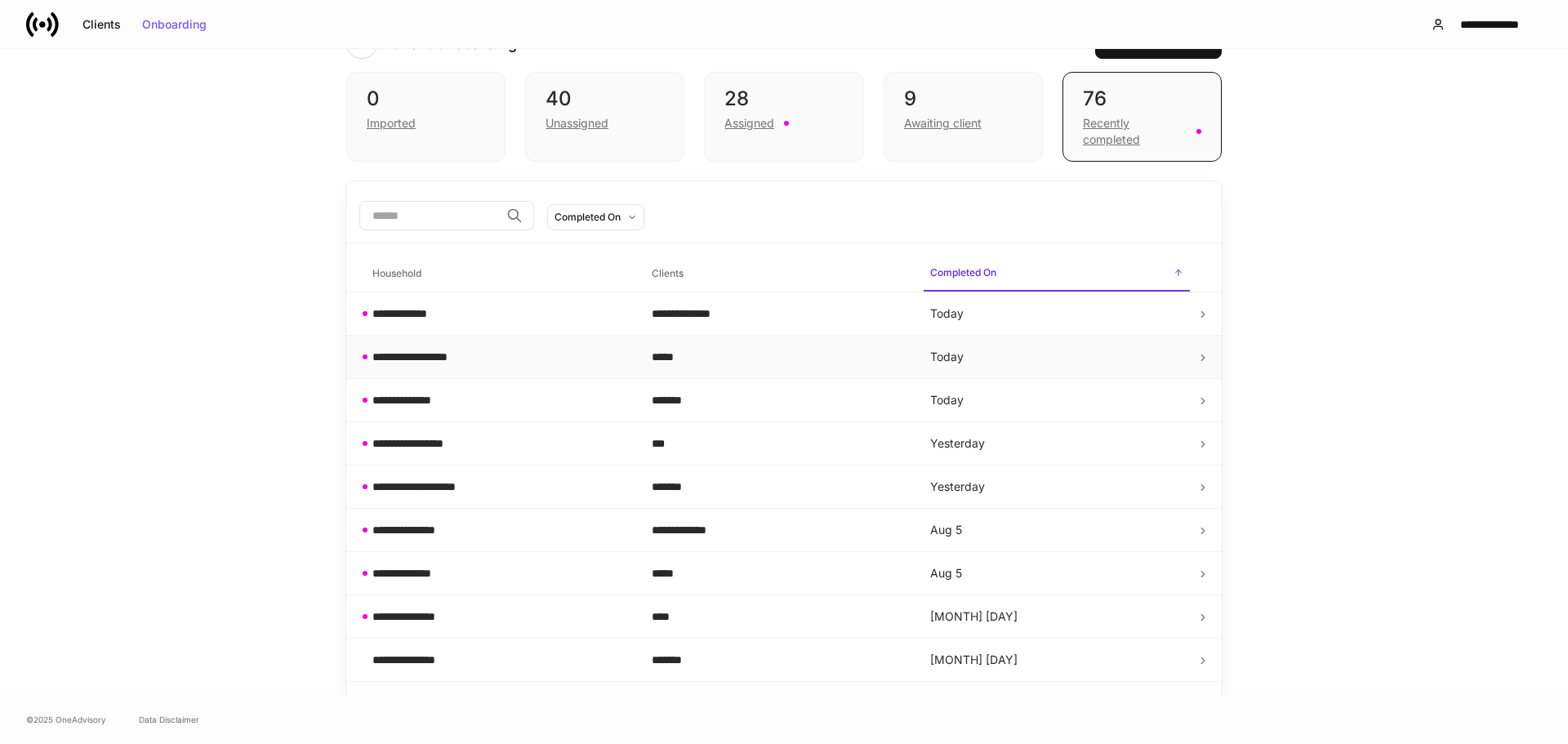 scroll, scrollTop: 82, scrollLeft: 0, axis: vertical 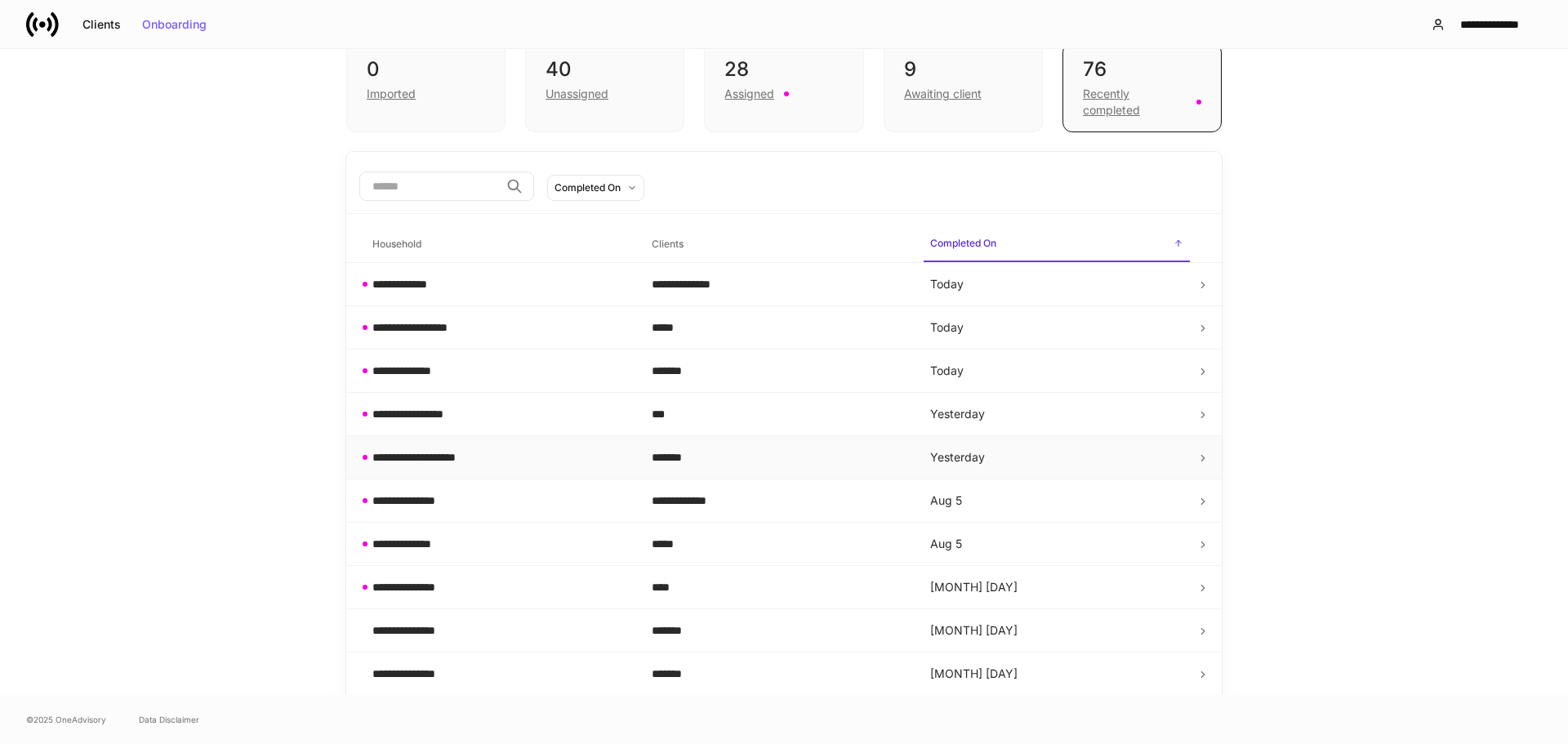 click on "**********" at bounding box center (426, 457) 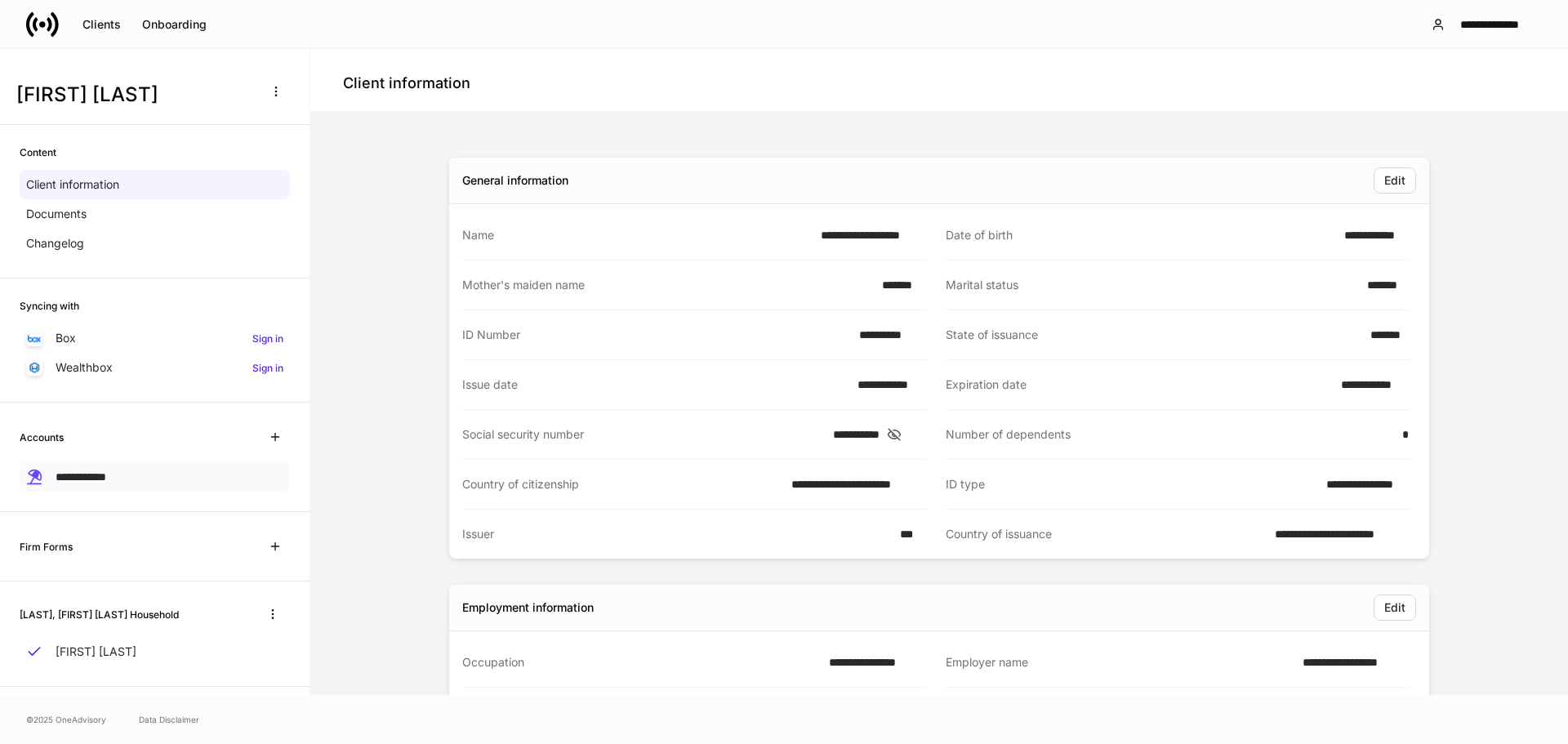 click on "**********" at bounding box center (81, 477) 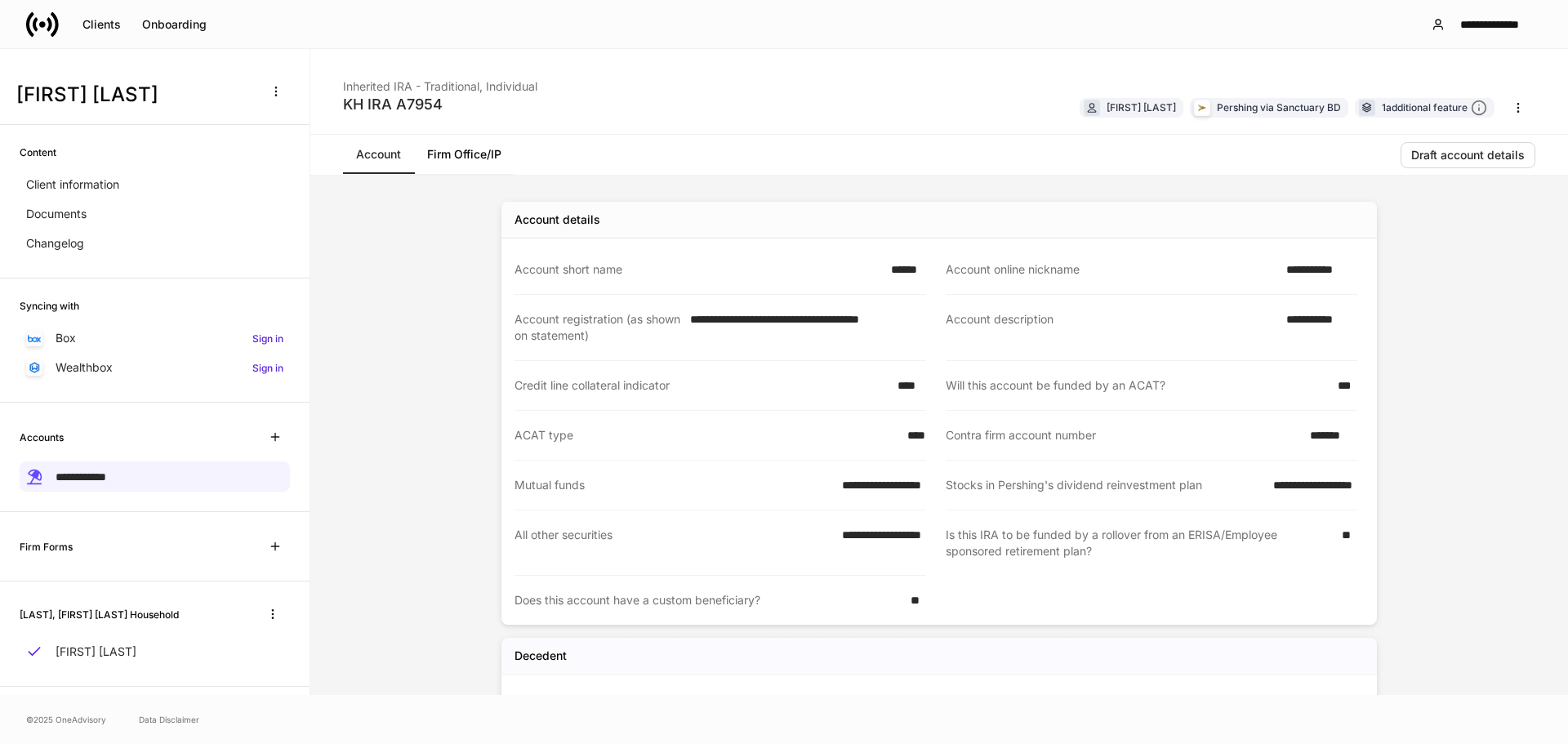click on "Harast, Kristen Lynn Household Kristen Harast" at bounding box center [154, 634] 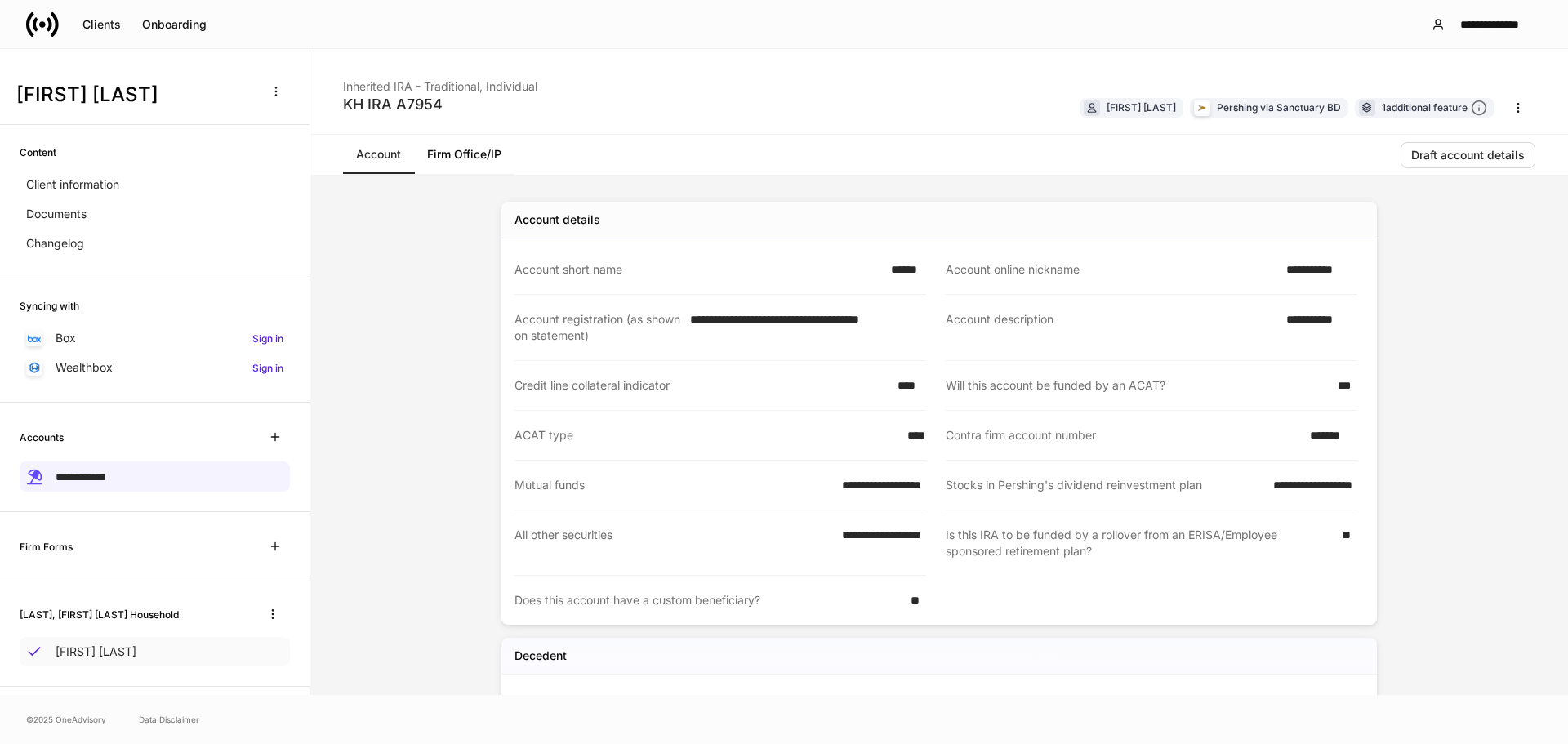 click on "[FIRST] [LAST]" at bounding box center (154, 652) 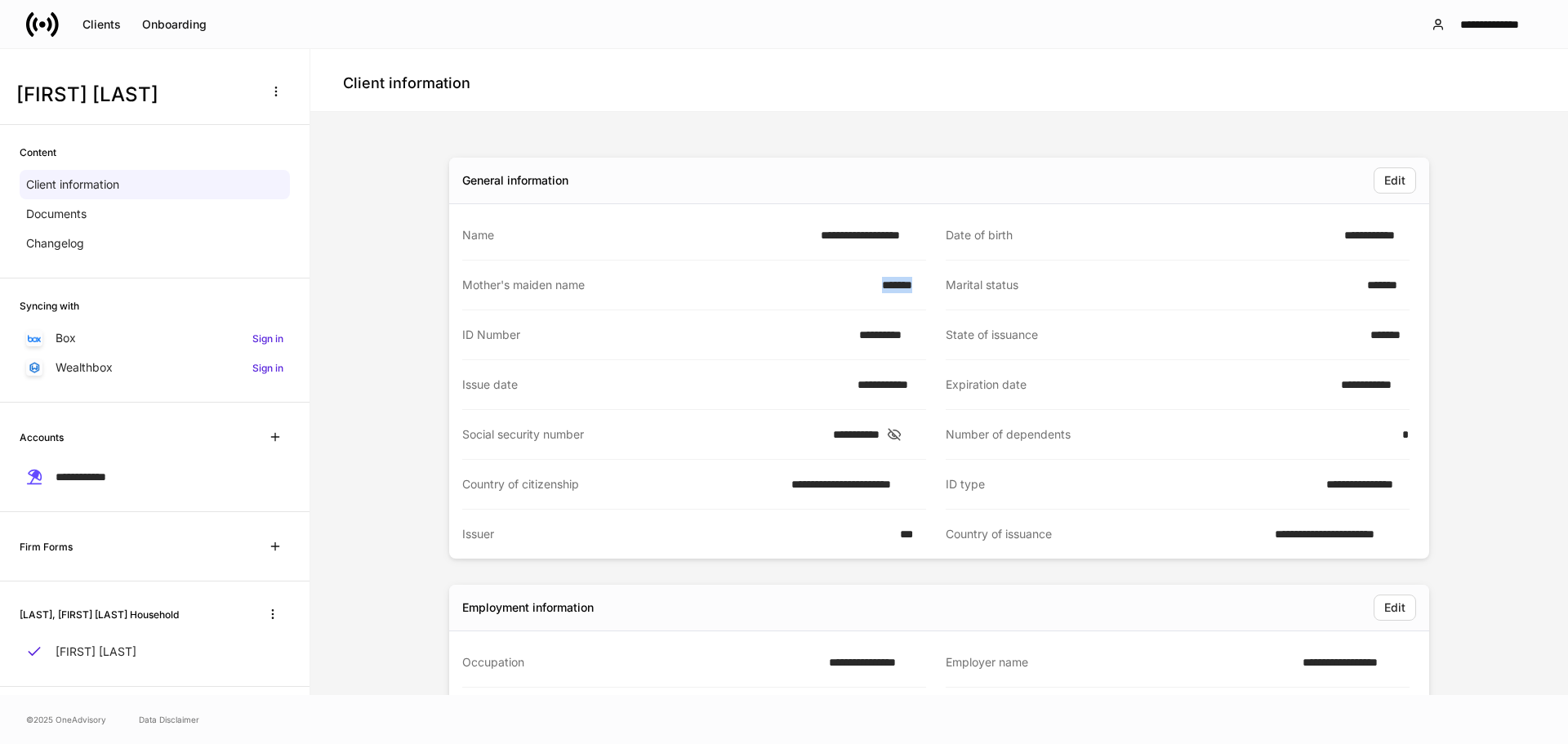 drag, startPoint x: 898, startPoint y: 296, endPoint x: 926, endPoint y: 295, distance: 28.017851 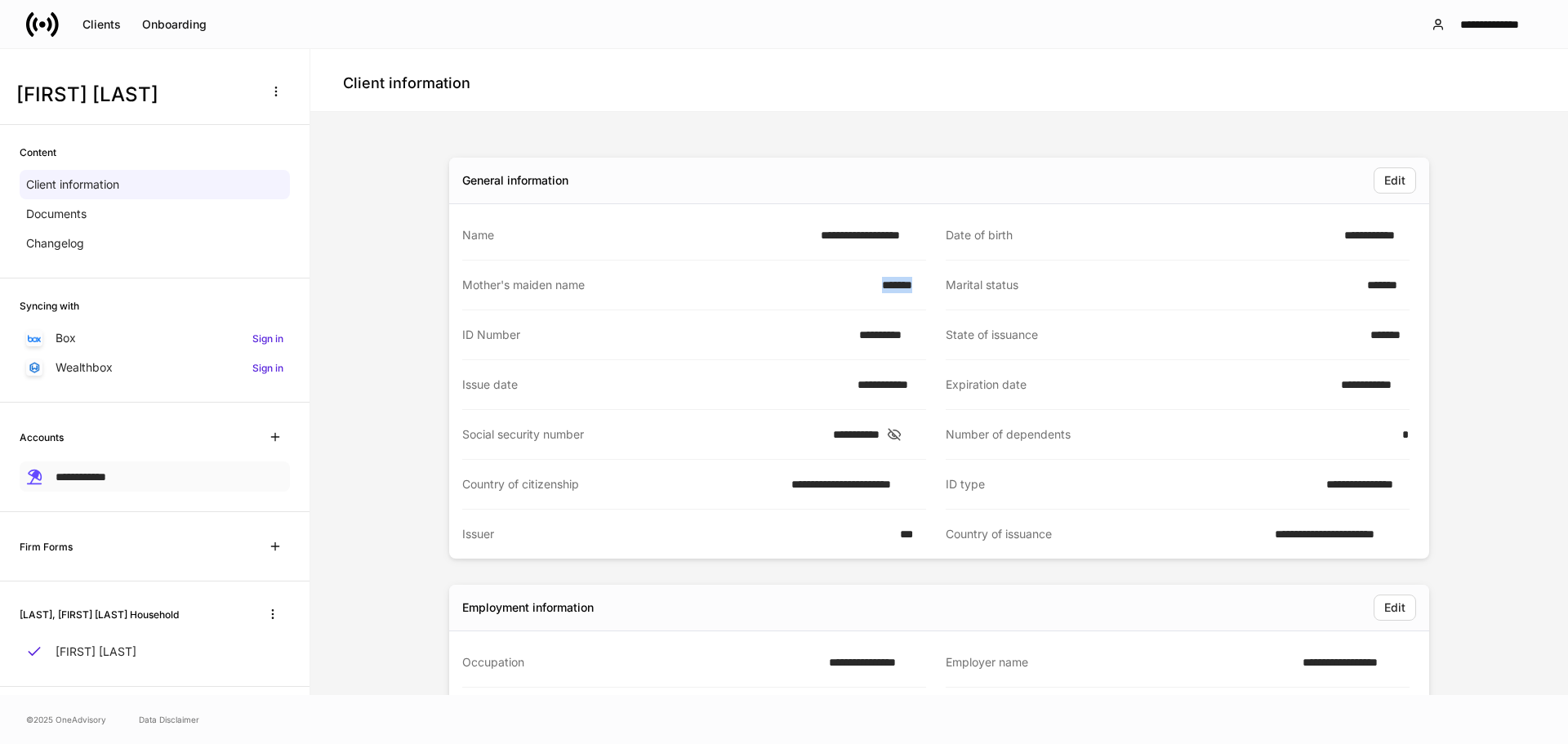 click on "**********" at bounding box center (81, 477) 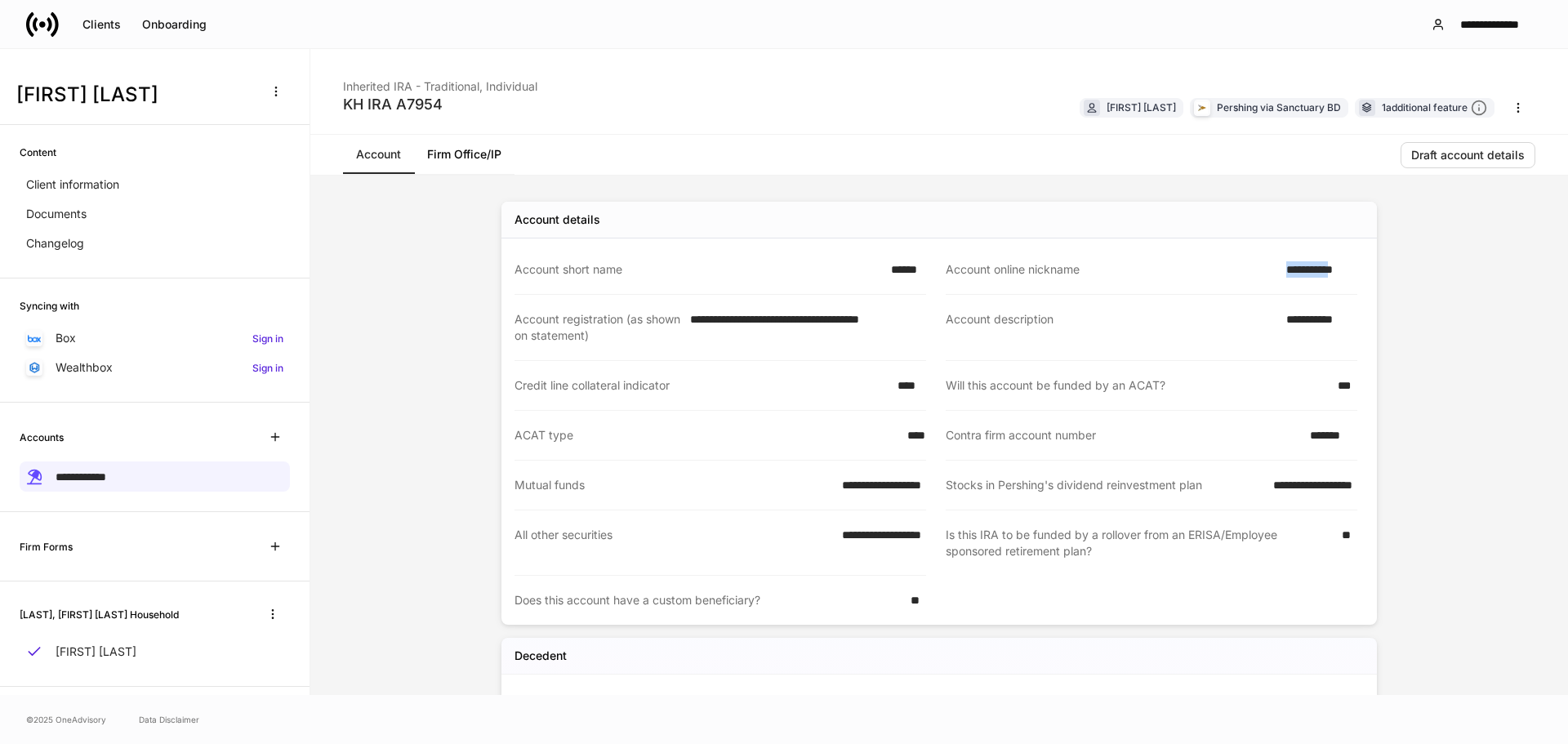 drag, startPoint x: 1275, startPoint y: 270, endPoint x: 1363, endPoint y: 274, distance: 88.09086 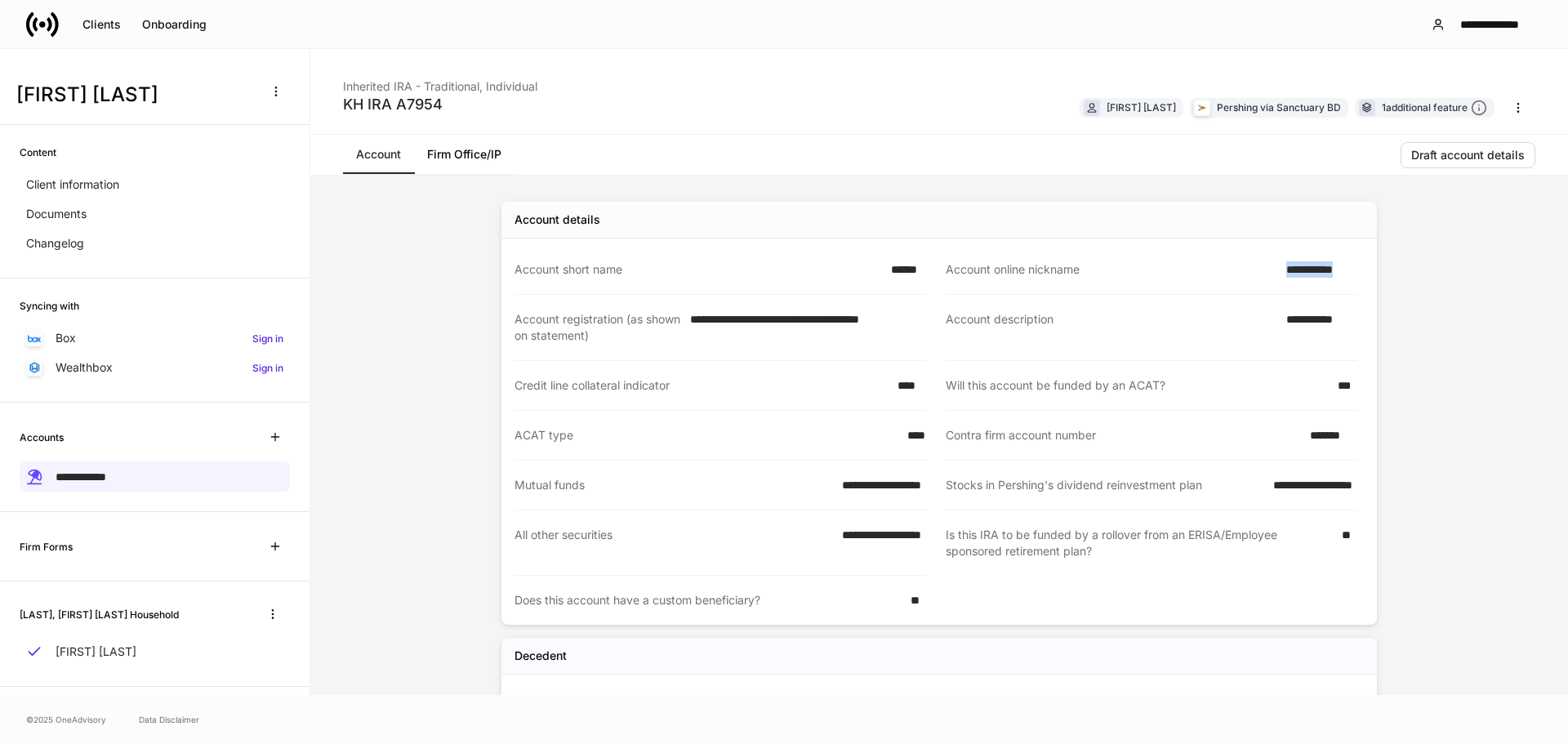 copy on "**********" 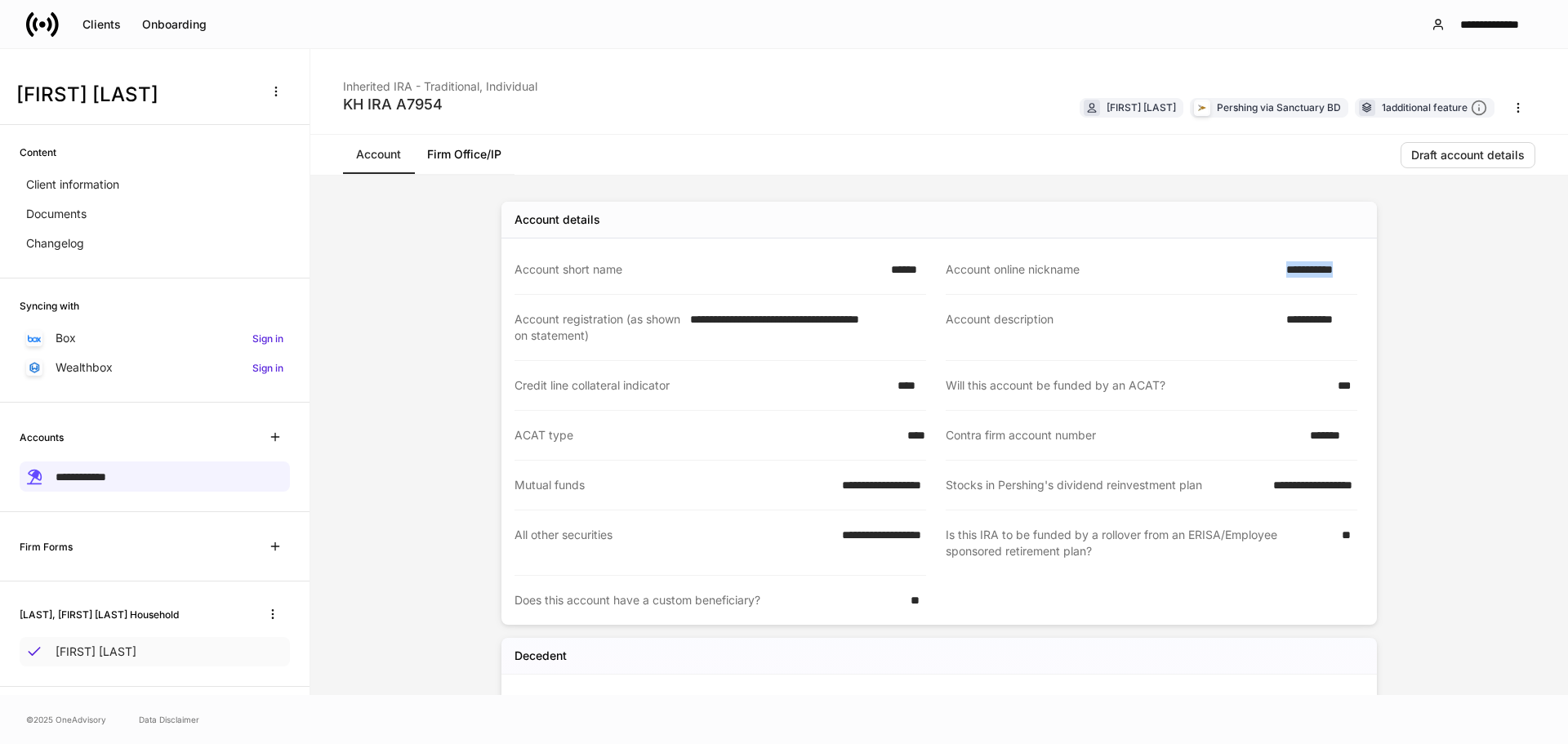 click on "[FIRST] [LAST]" at bounding box center (96, 652) 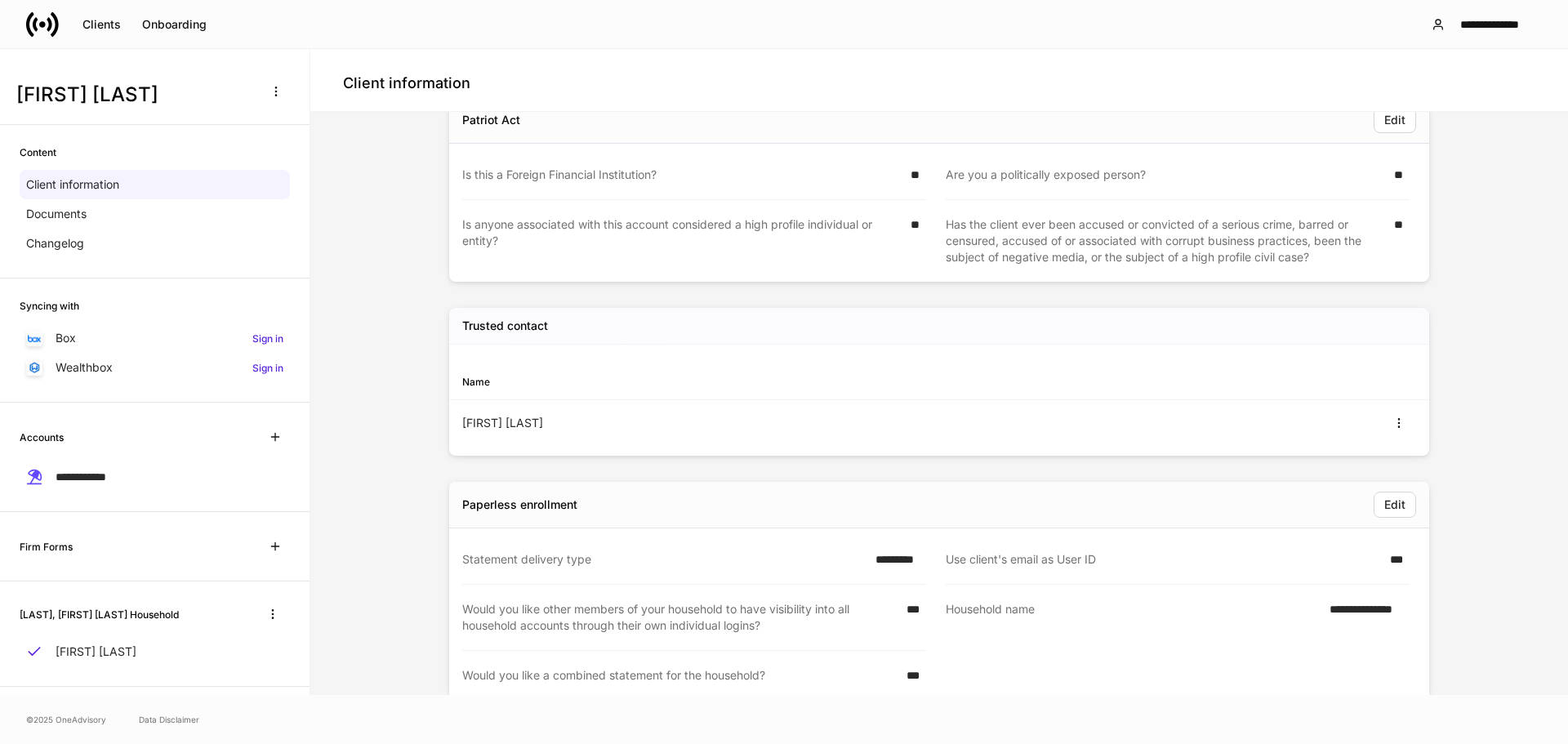 scroll, scrollTop: 2363, scrollLeft: 0, axis: vertical 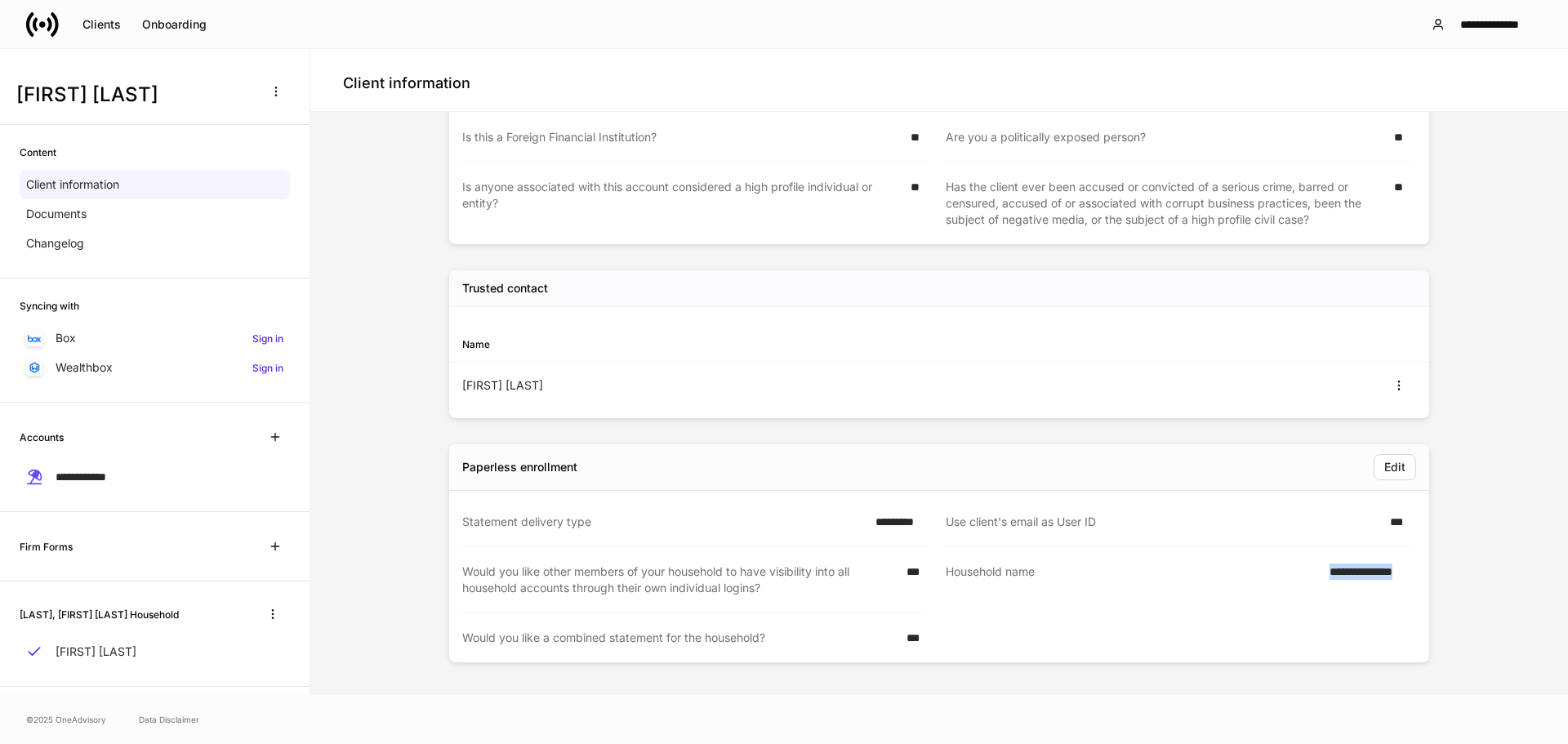 drag, startPoint x: 1317, startPoint y: 577, endPoint x: 1451, endPoint y: 578, distance: 134.00373 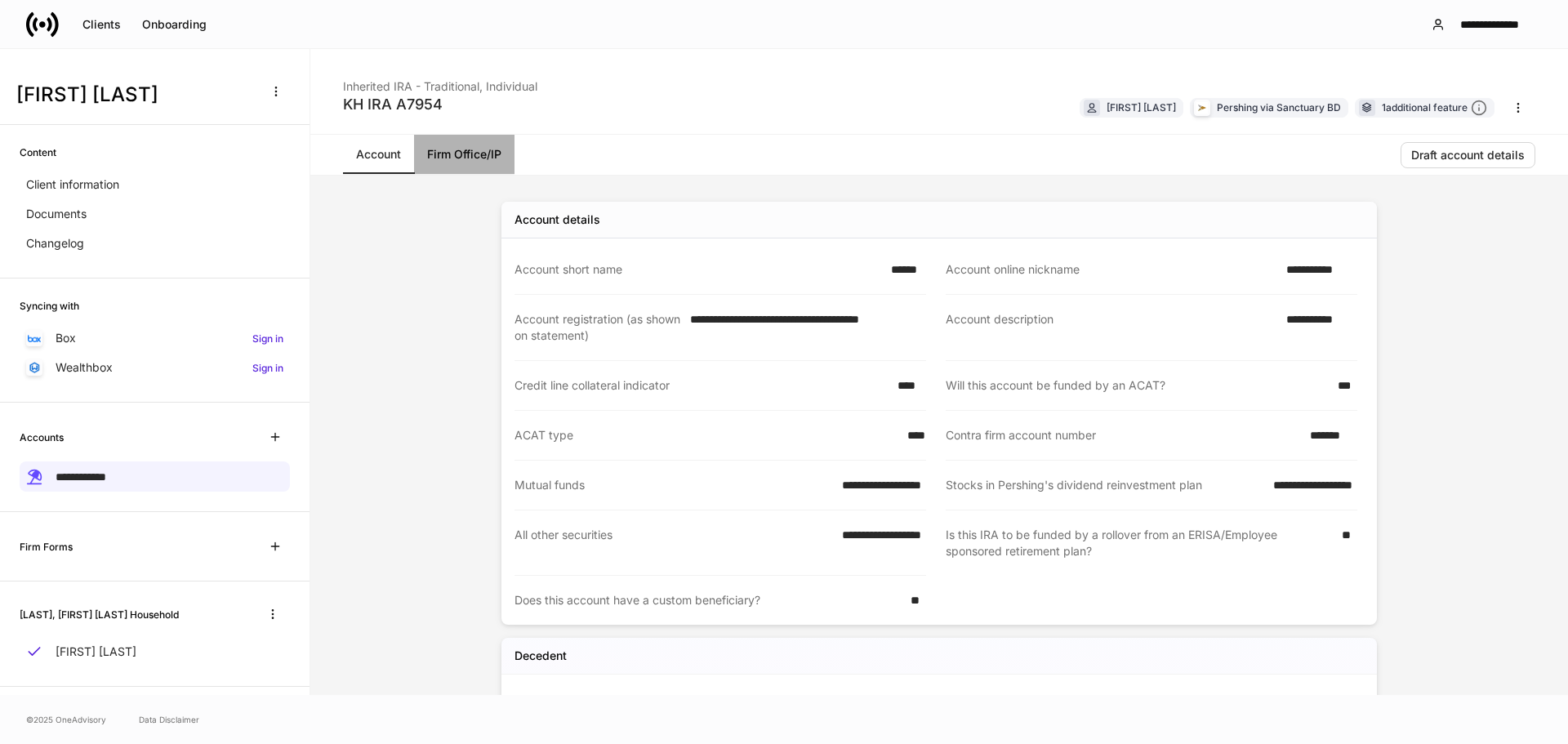 click on "Firm Office/IP" at bounding box center (464, 154) 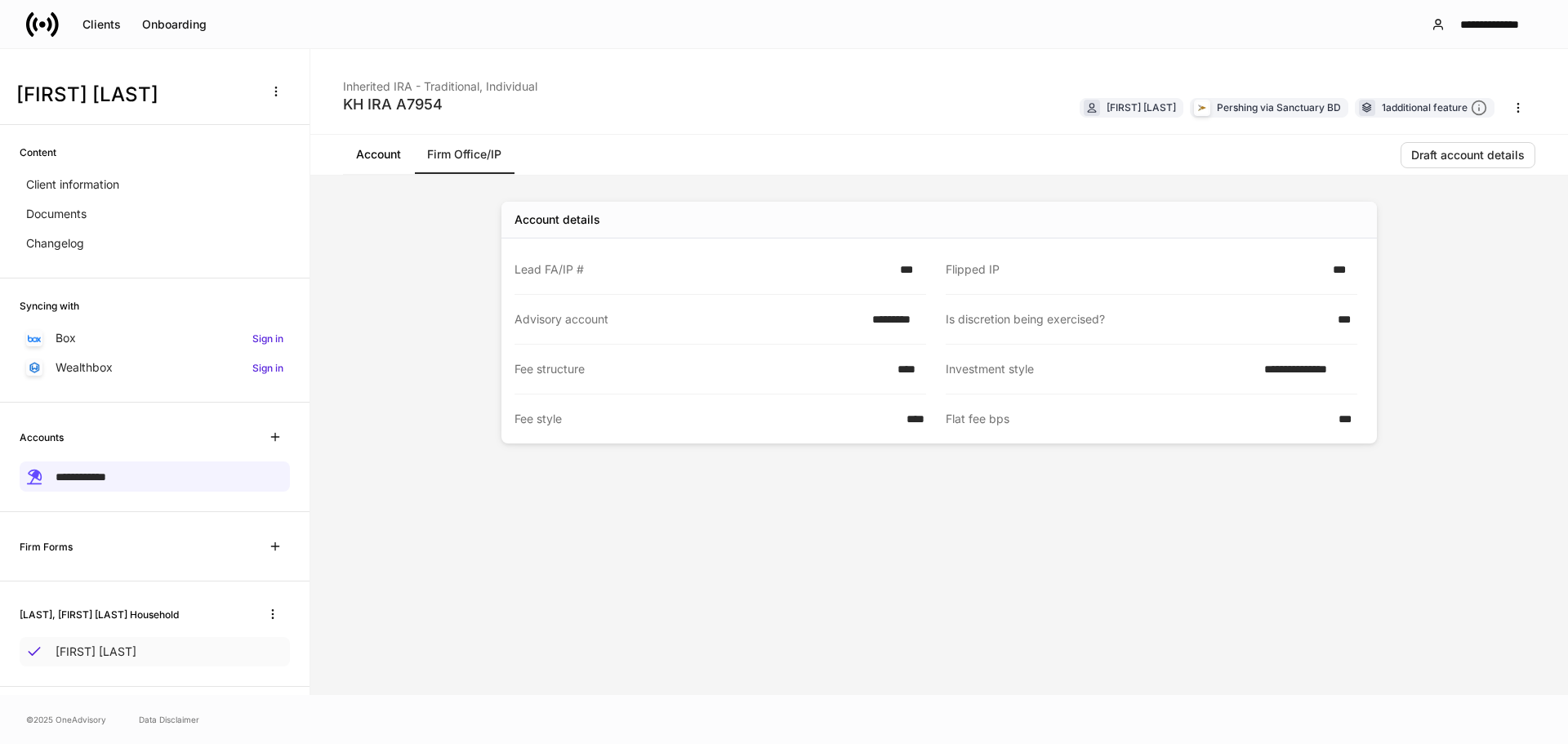 click on "[FIRST] [LAST]" at bounding box center (154, 652) 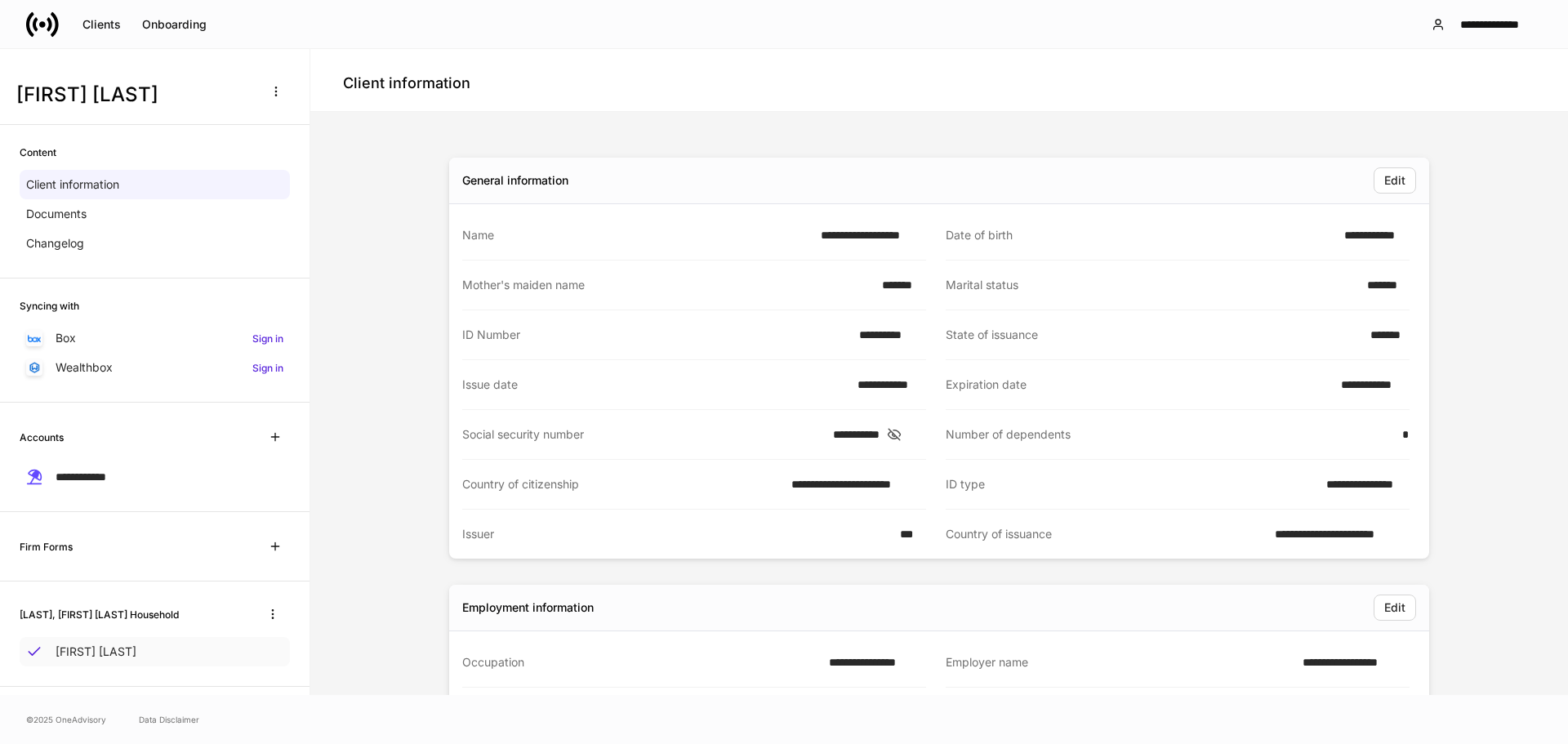 click on "[FIRST] [LAST]" at bounding box center [154, 652] 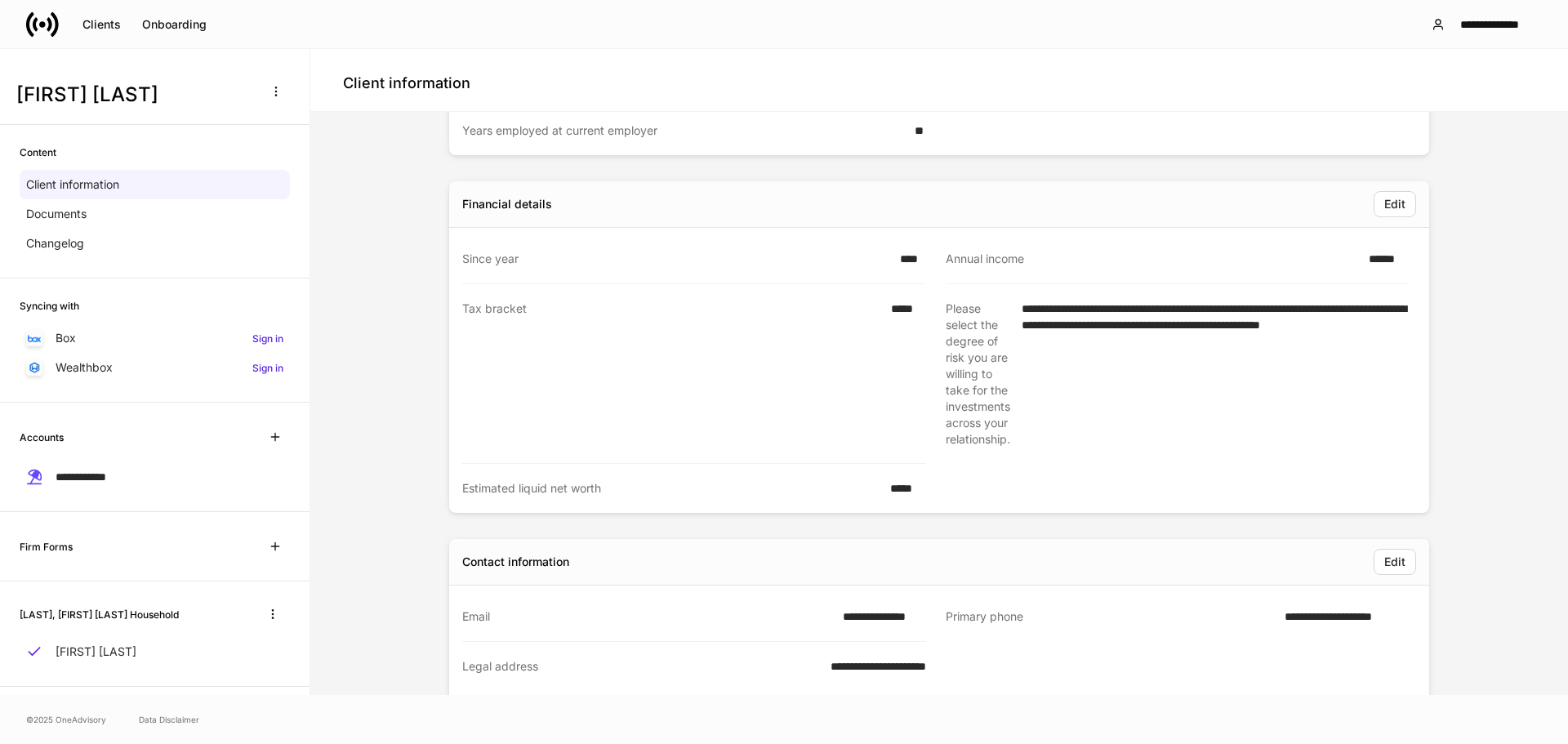 scroll, scrollTop: 898, scrollLeft: 0, axis: vertical 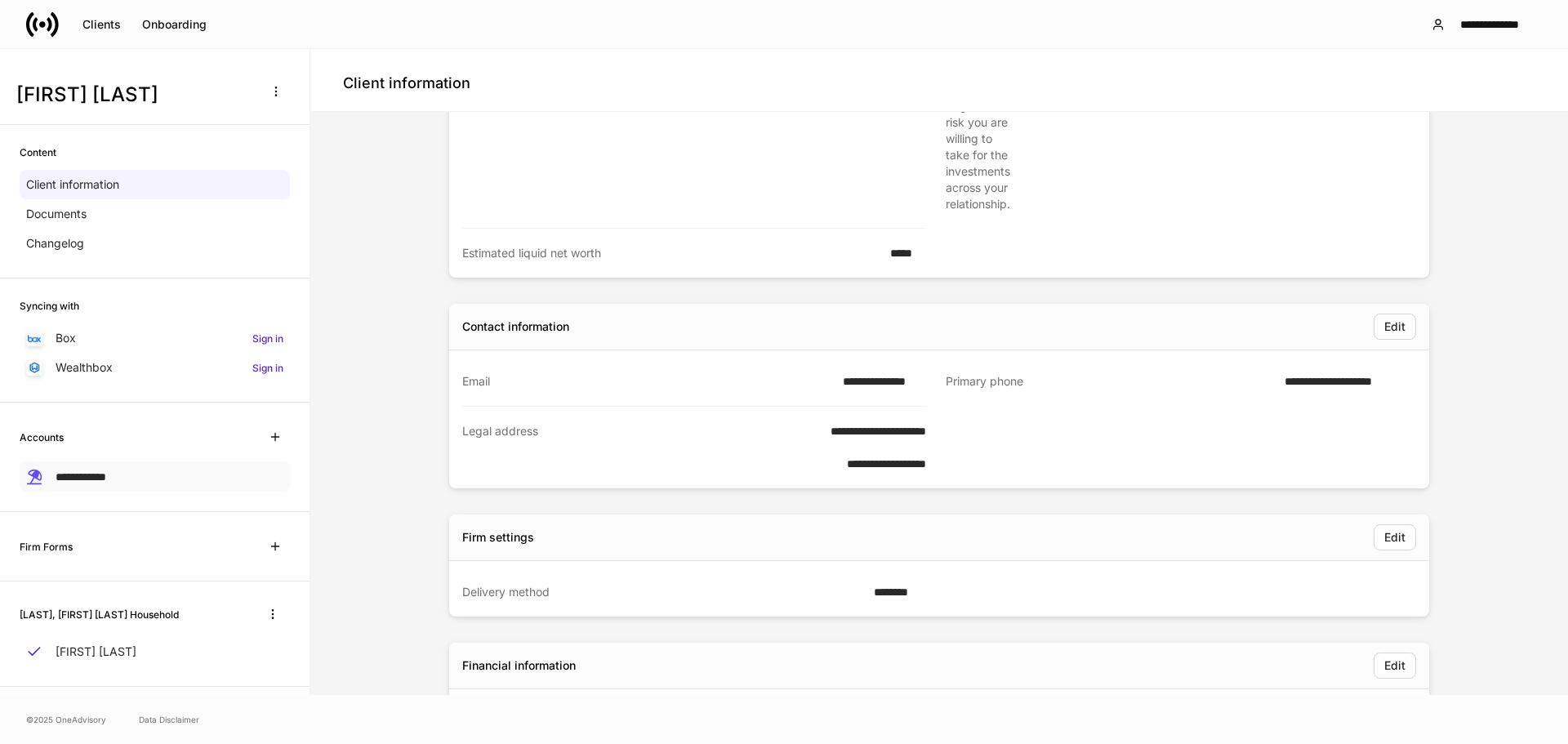 click on "**********" at bounding box center [81, 477] 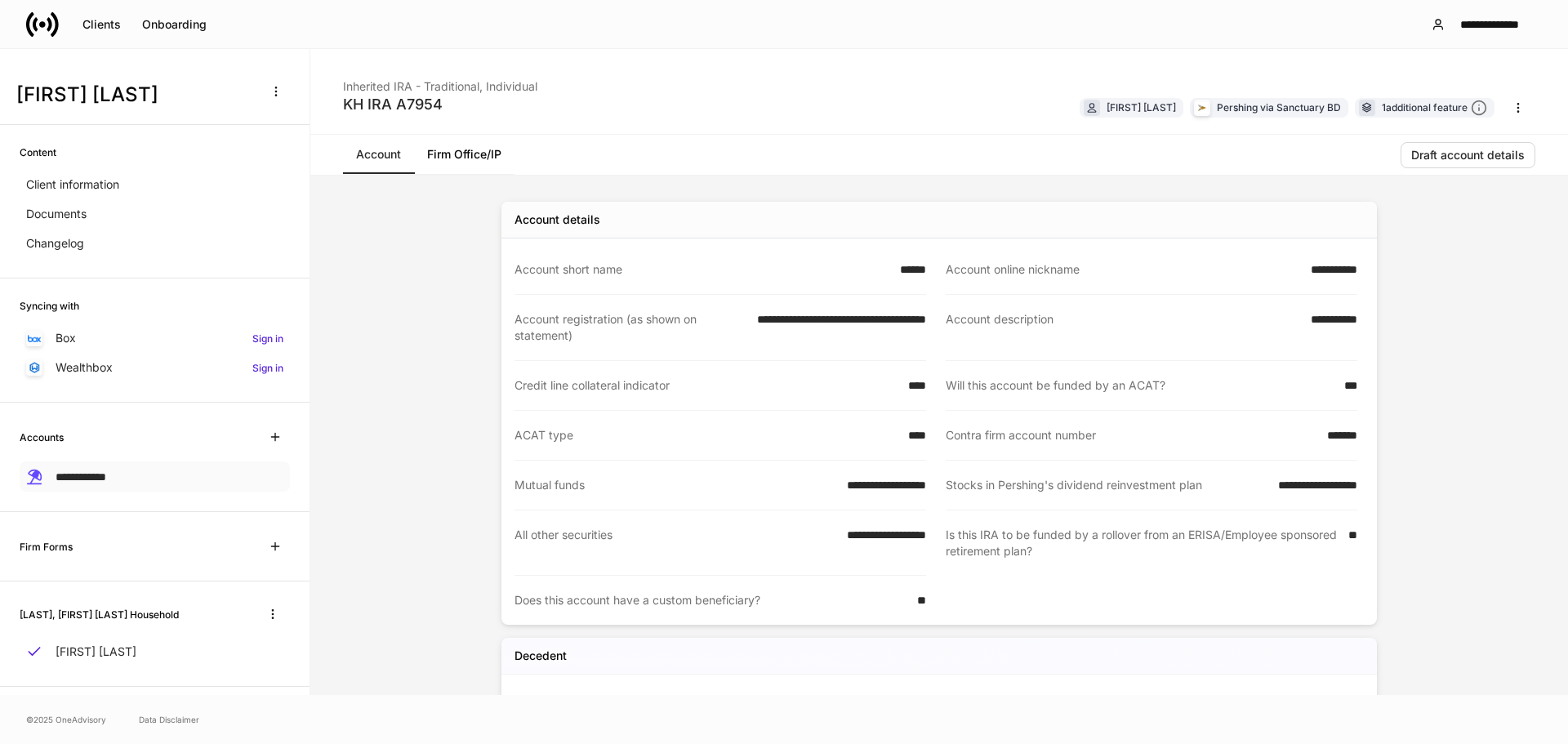 scroll, scrollTop: 0, scrollLeft: 0, axis: both 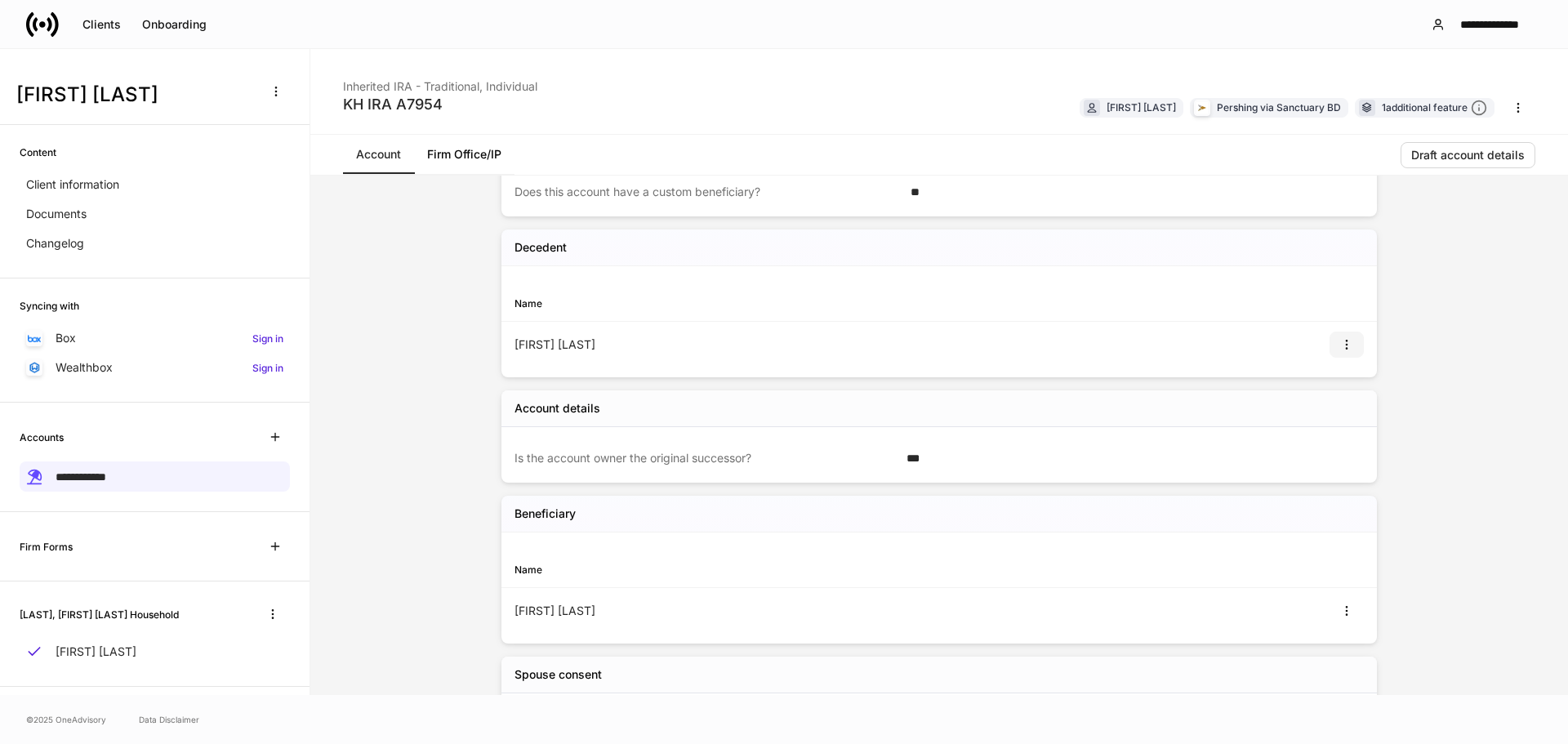 click 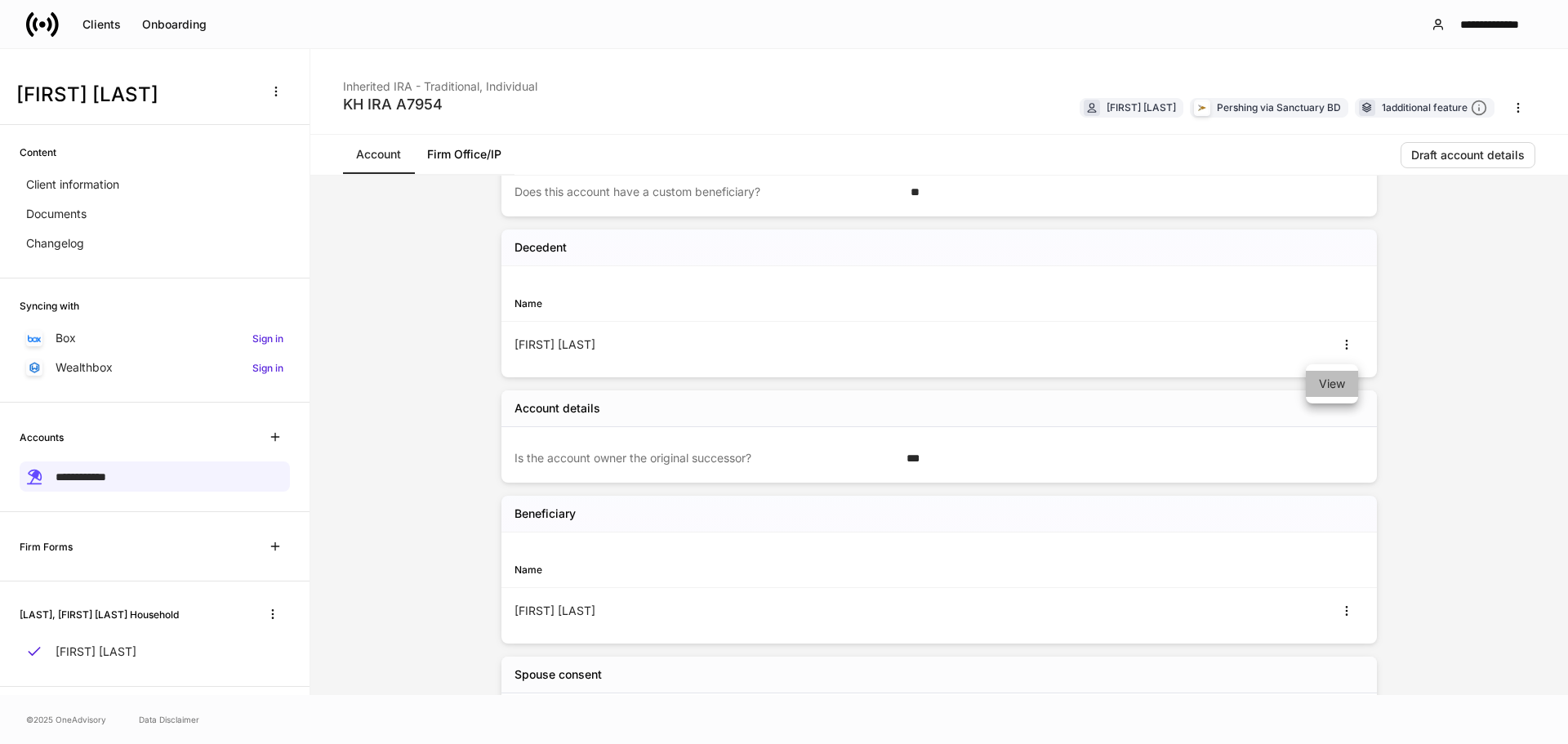 click on "View" at bounding box center [1332, 384] 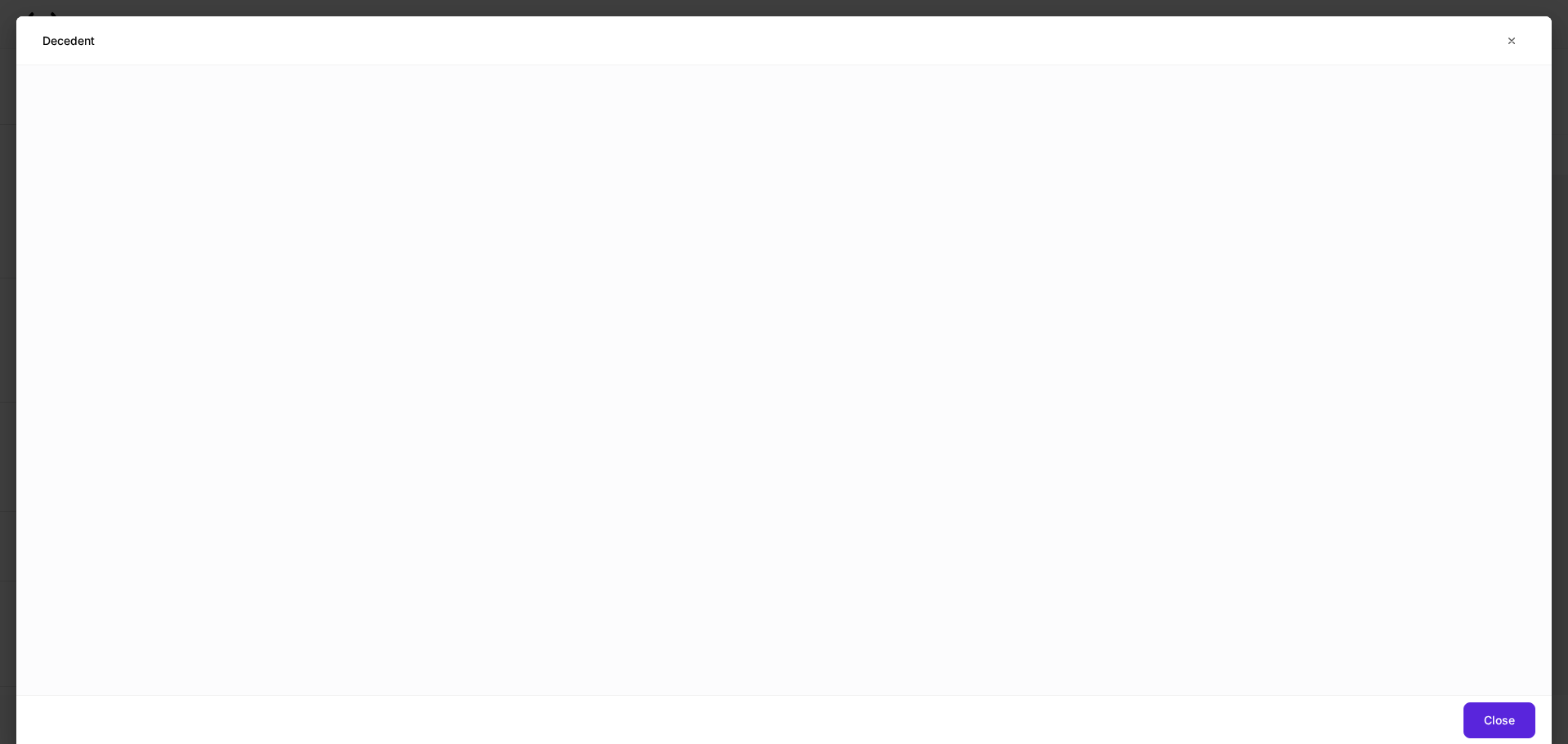 scroll, scrollTop: 0, scrollLeft: 0, axis: both 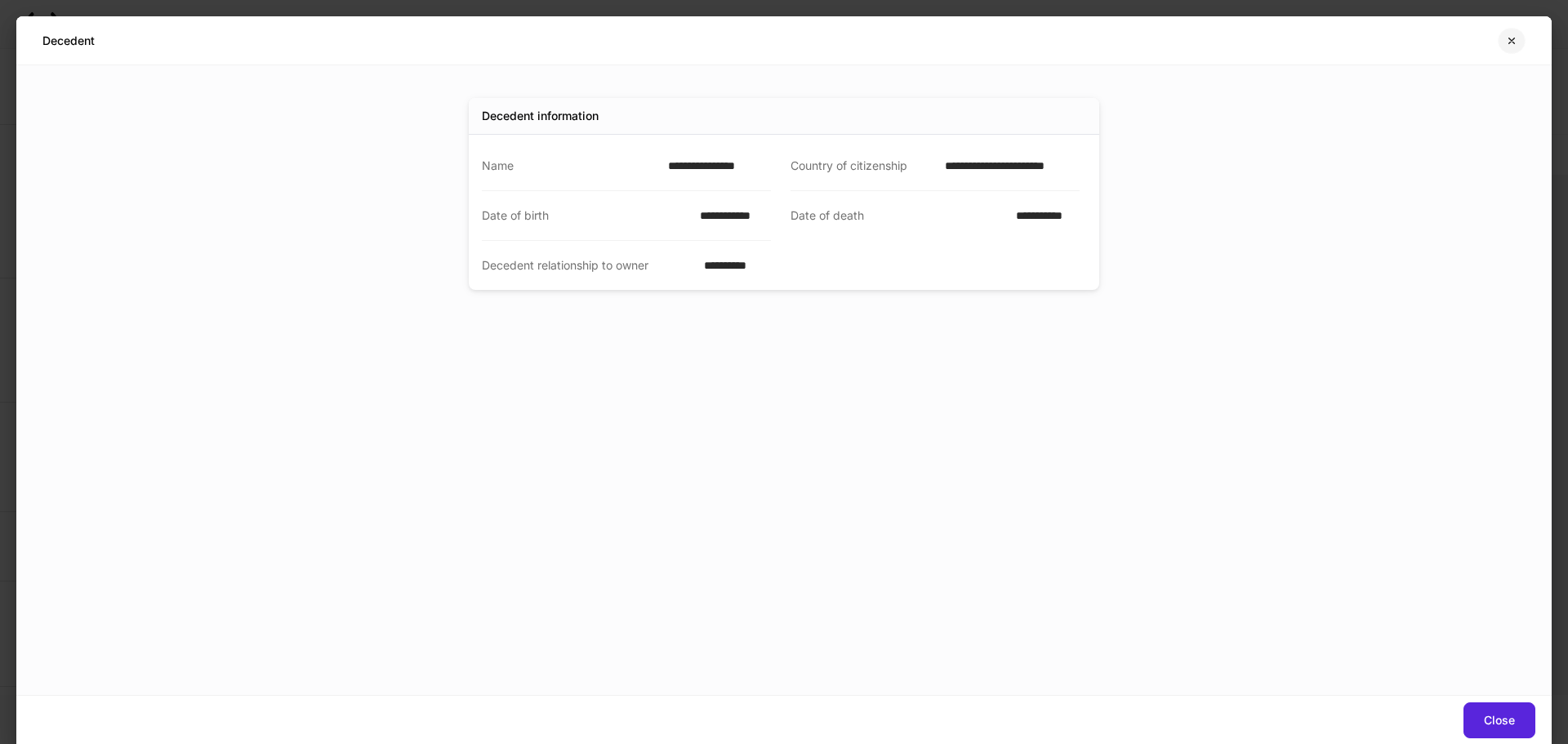 click 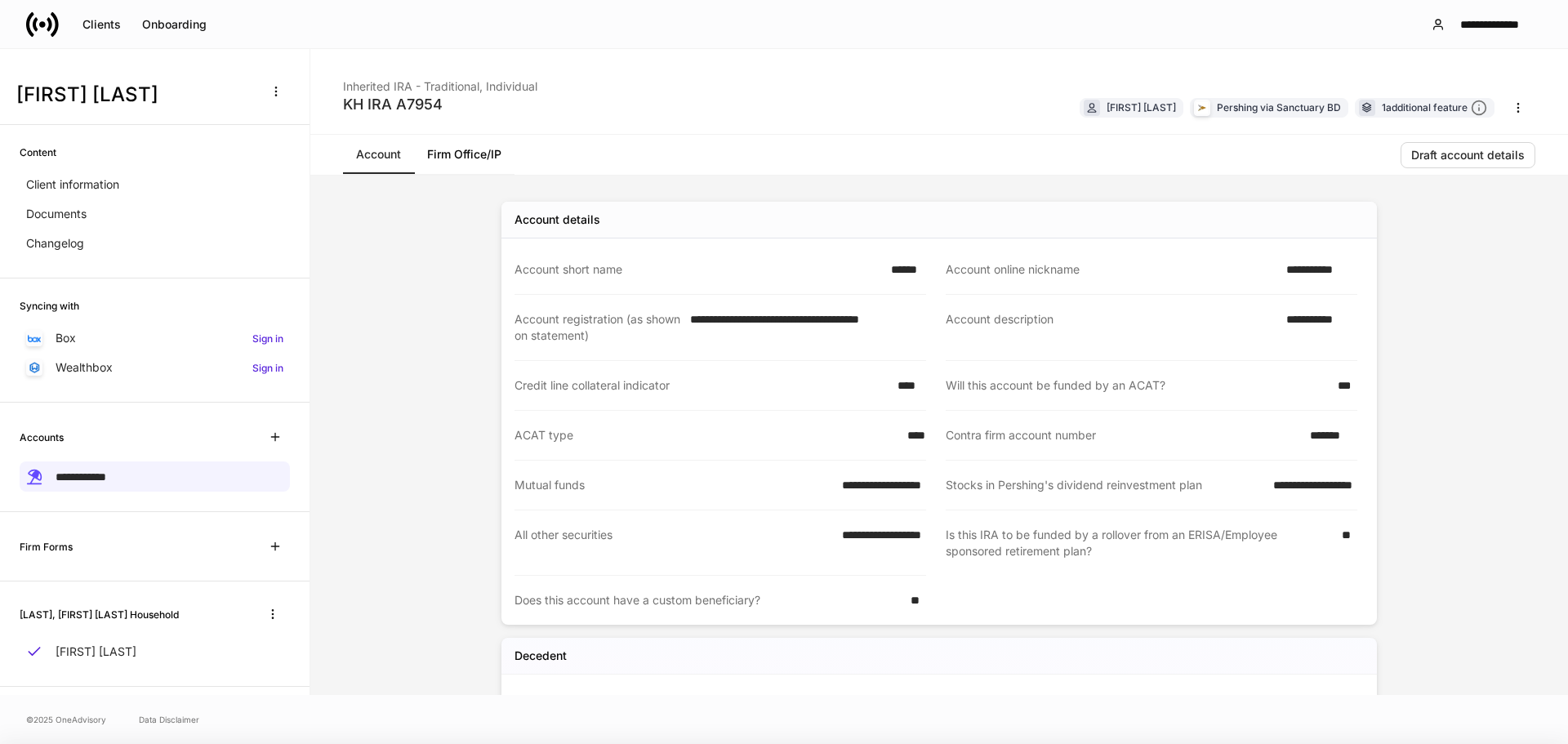 scroll, scrollTop: 318, scrollLeft: 0, axis: vertical 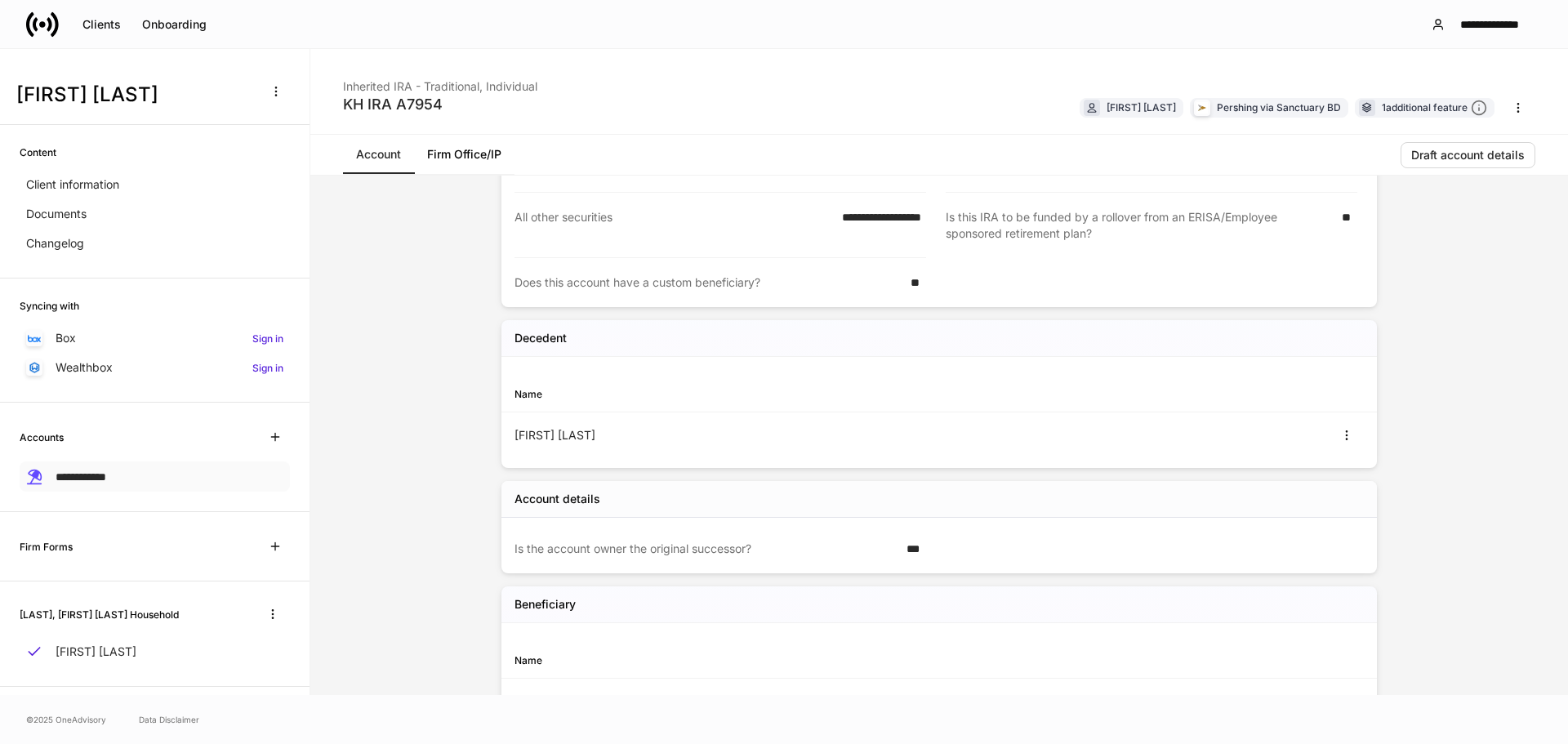 click on "**********" at bounding box center [154, 476] 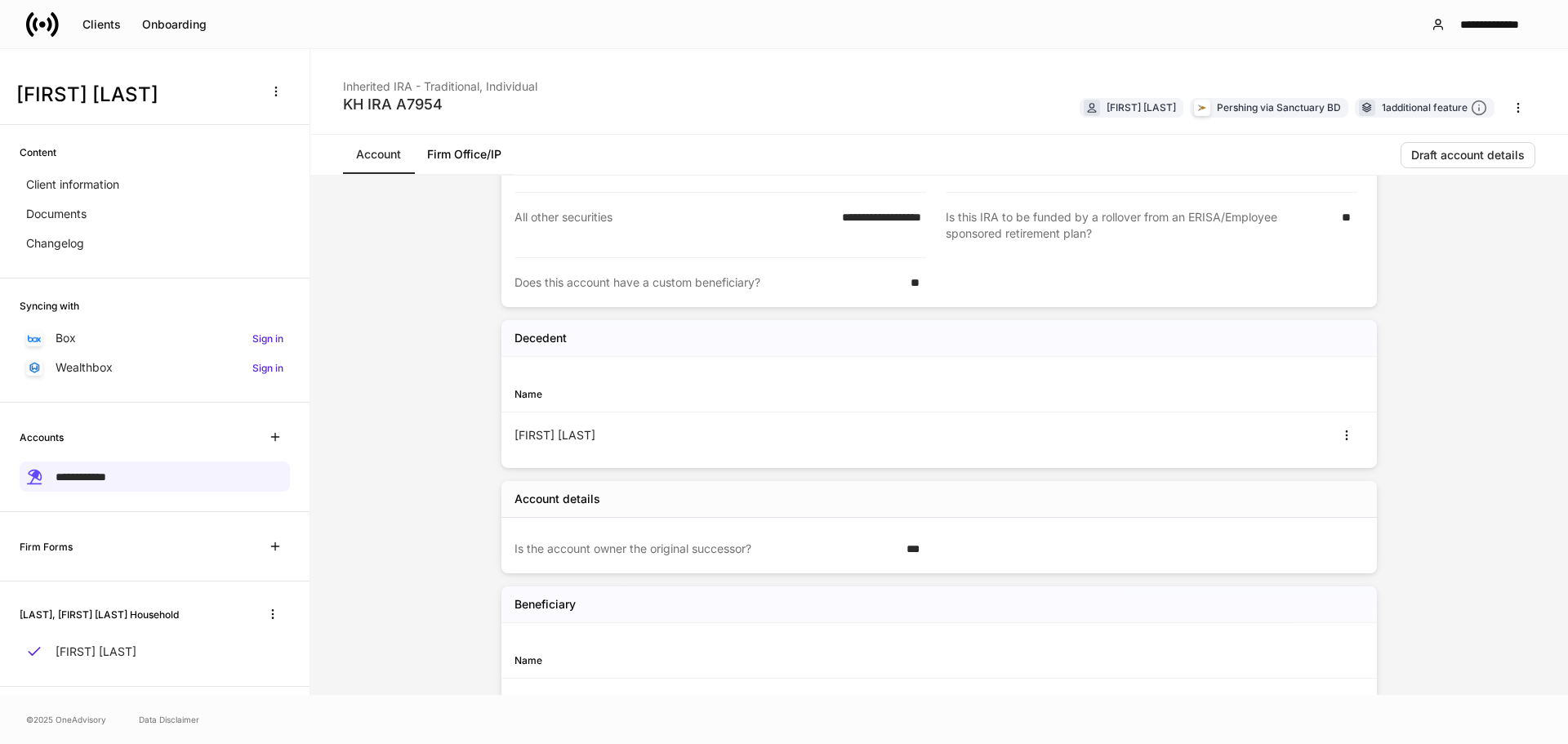 scroll, scrollTop: 0, scrollLeft: 0, axis: both 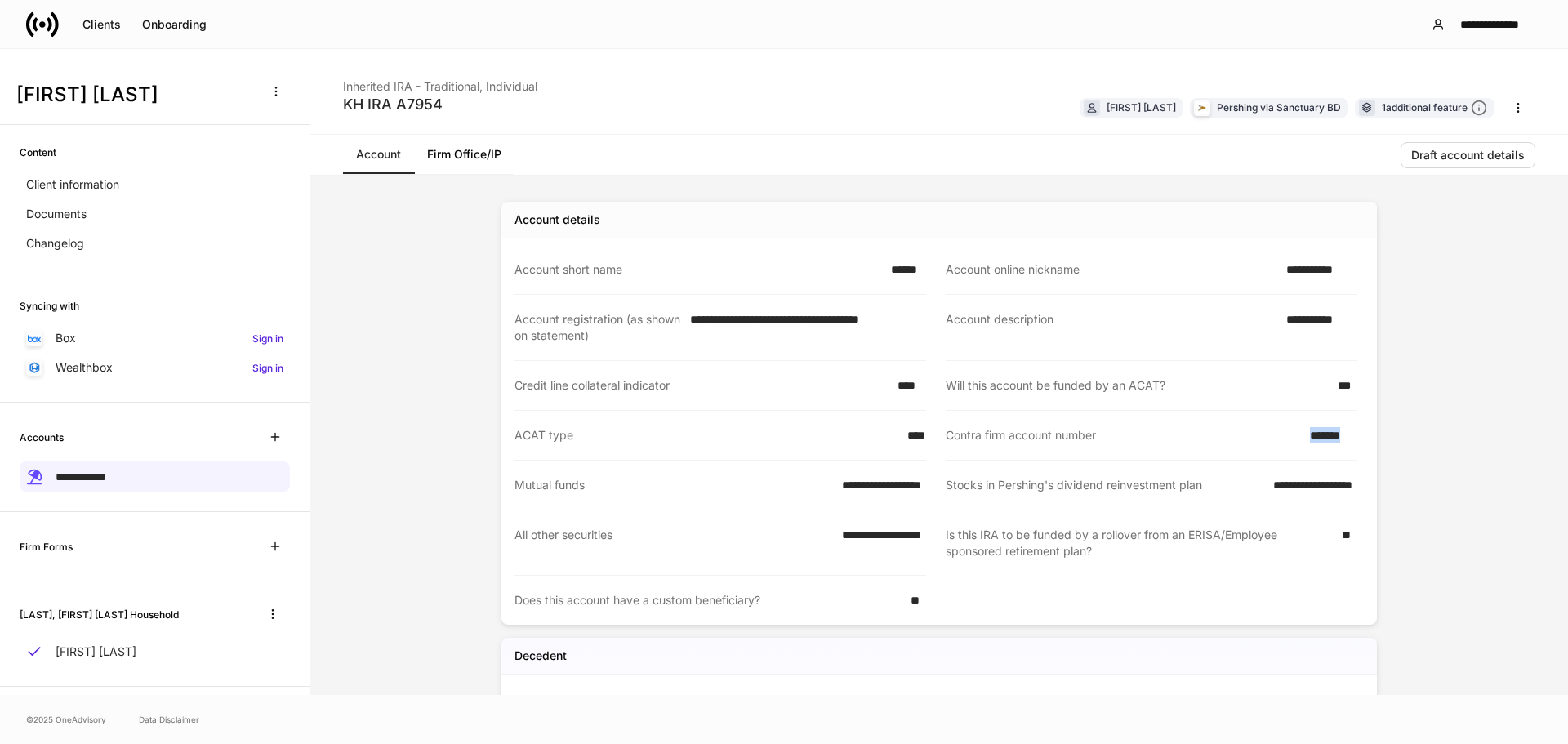 drag, startPoint x: 1271, startPoint y: 433, endPoint x: 1358, endPoint y: 433, distance: 87 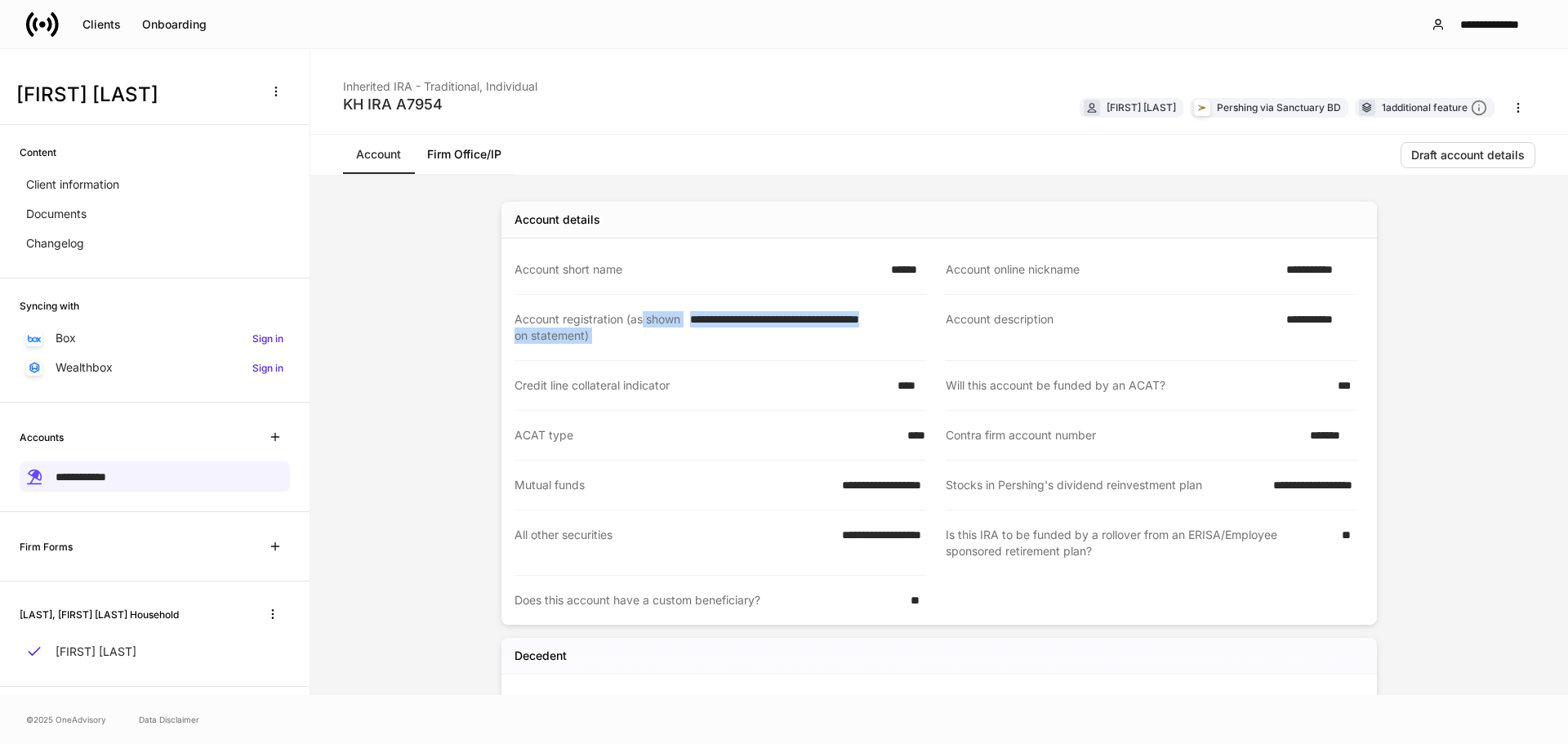 drag, startPoint x: 670, startPoint y: 320, endPoint x: 925, endPoint y: 322, distance: 255.0078 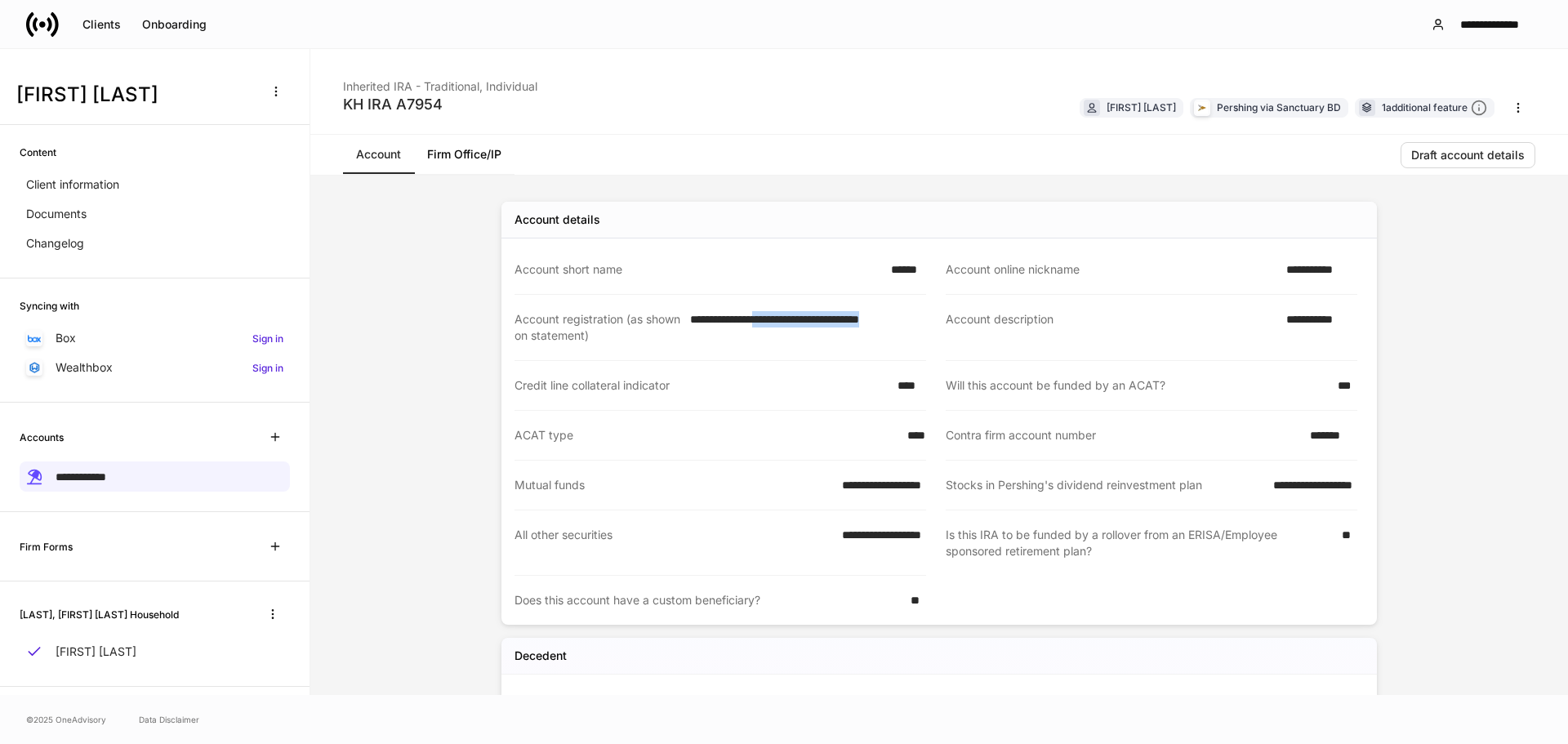 drag, startPoint x: 766, startPoint y: 319, endPoint x: 922, endPoint y: 319, distance: 156 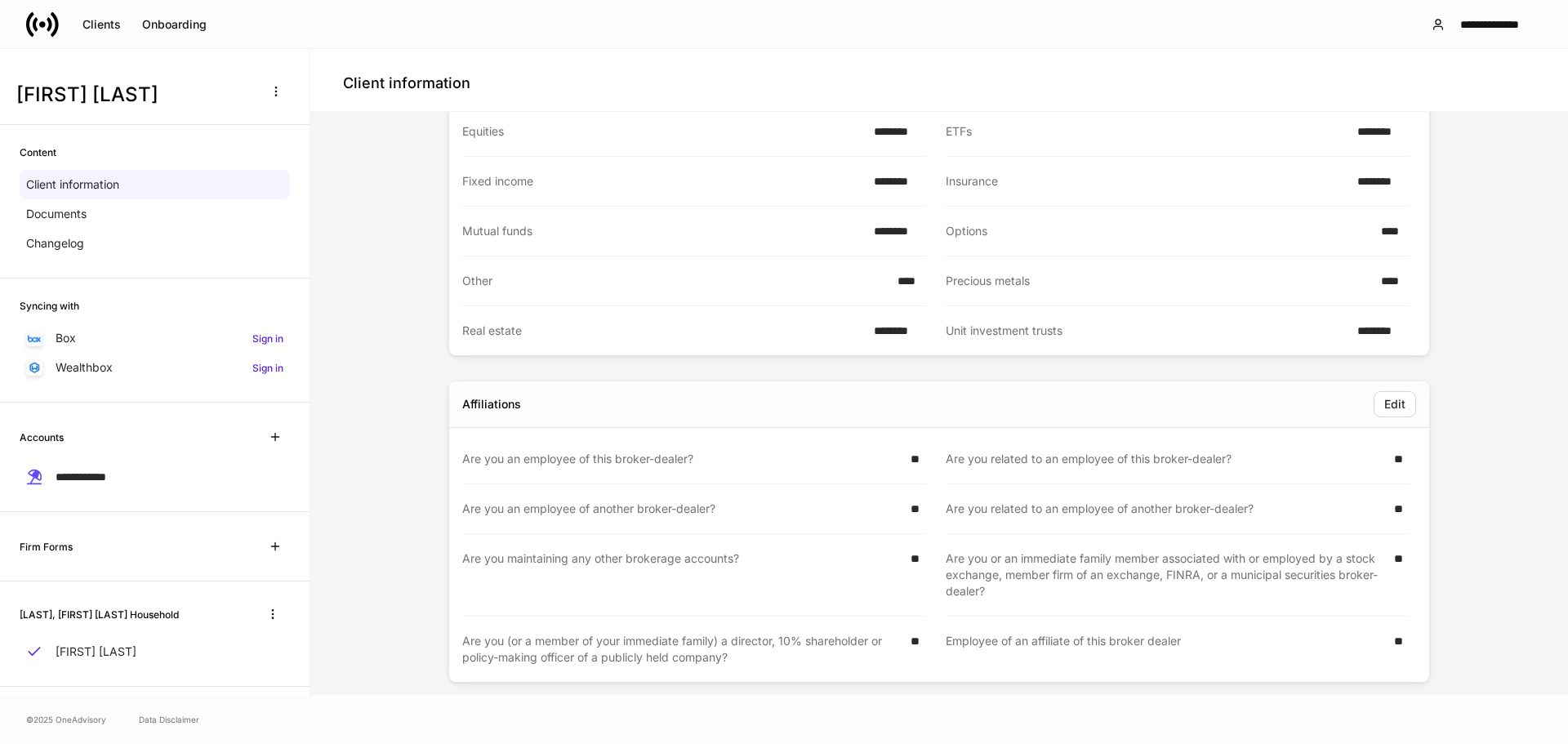 scroll, scrollTop: 1225, scrollLeft: 0, axis: vertical 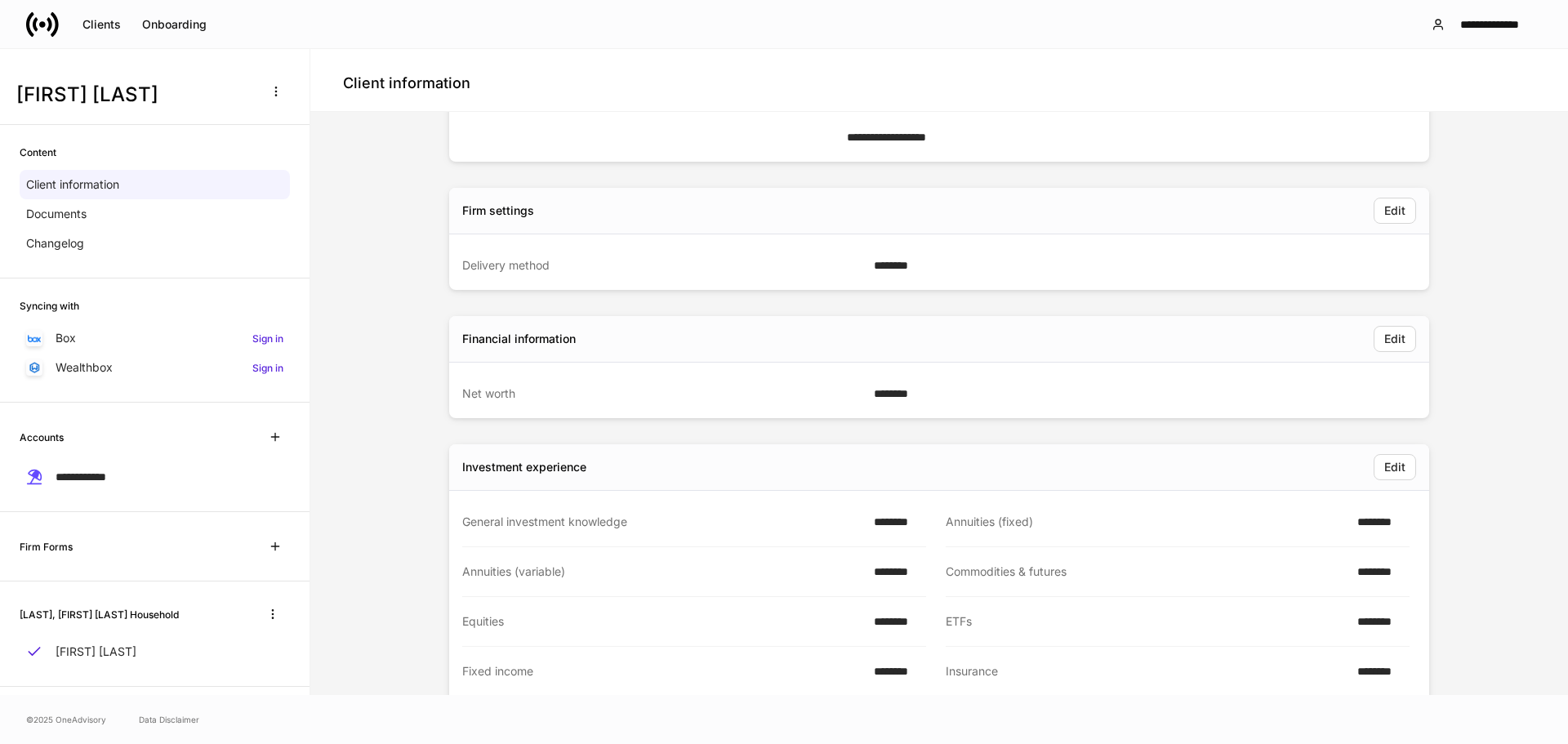 click on "**********" at bounding box center (784, 24) 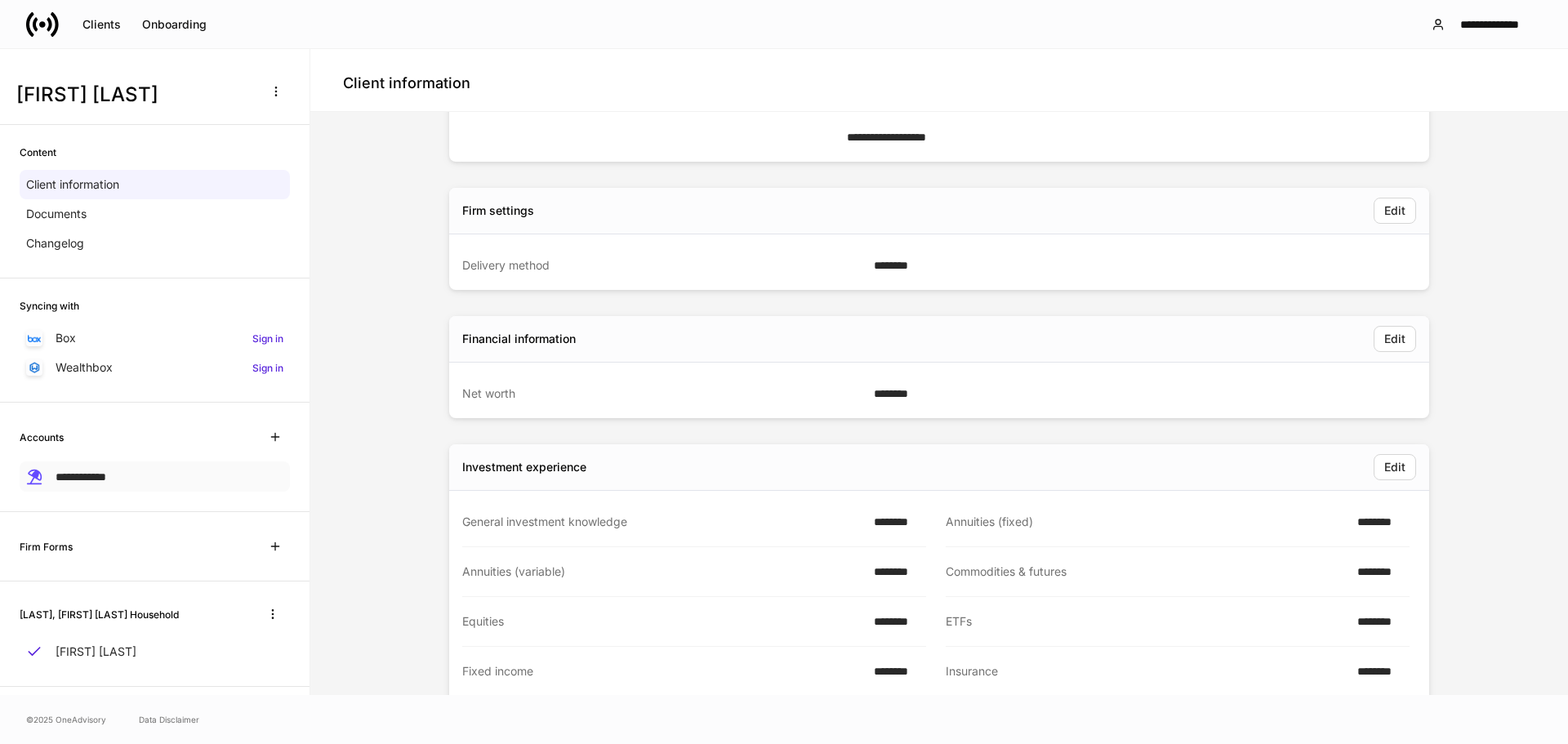 click on "**********" at bounding box center (81, 477) 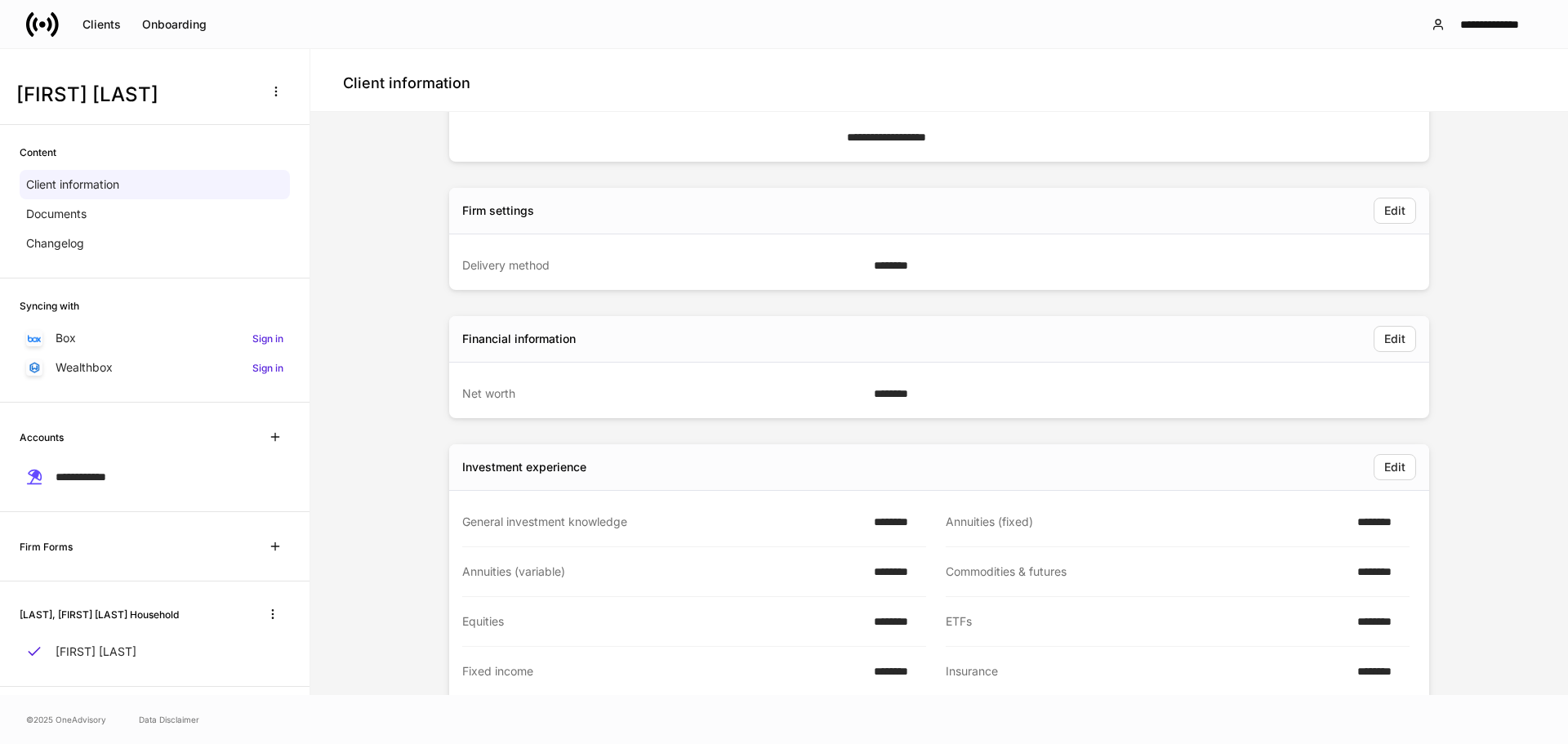 scroll, scrollTop: 0, scrollLeft: 0, axis: both 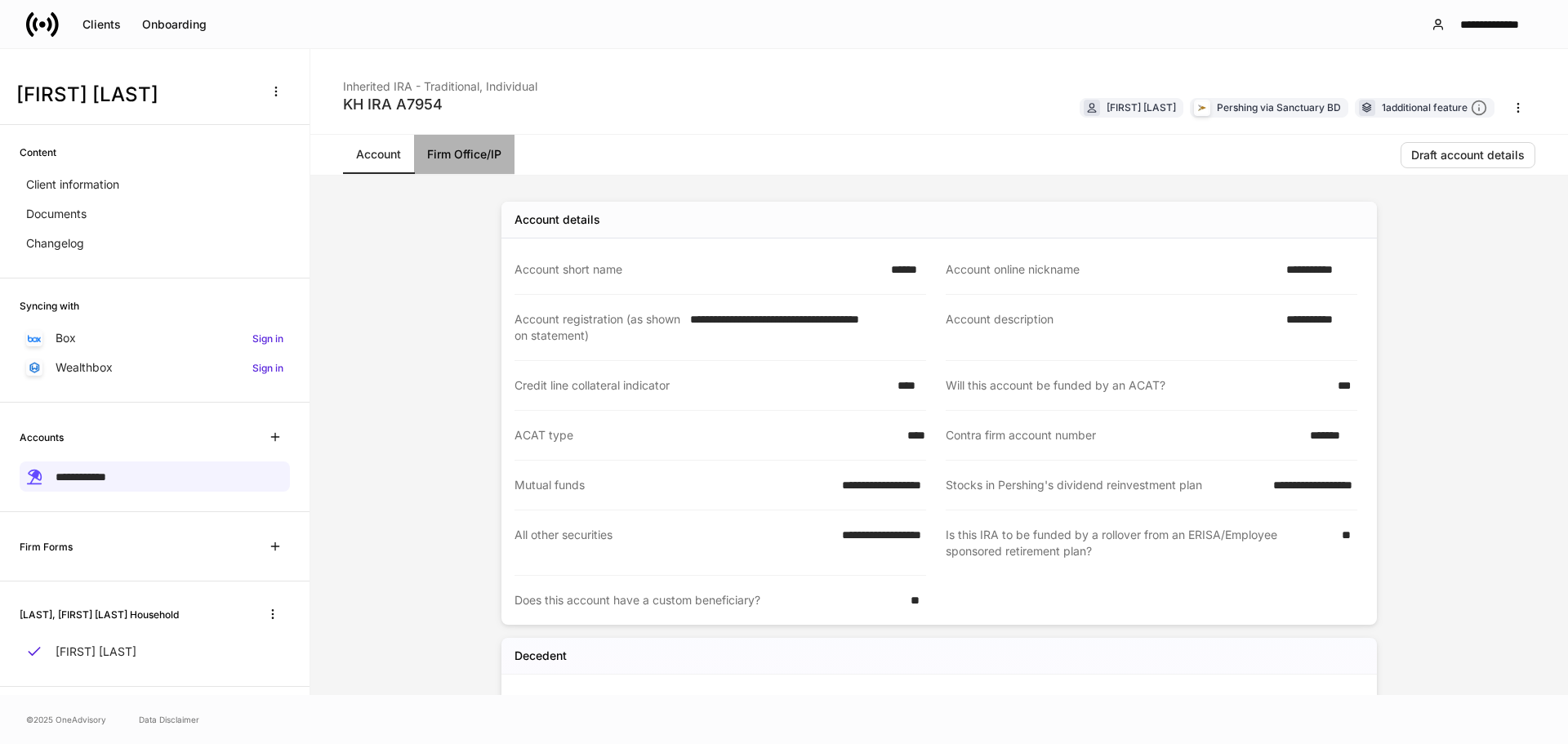 click on "Firm Office/IP" at bounding box center [464, 154] 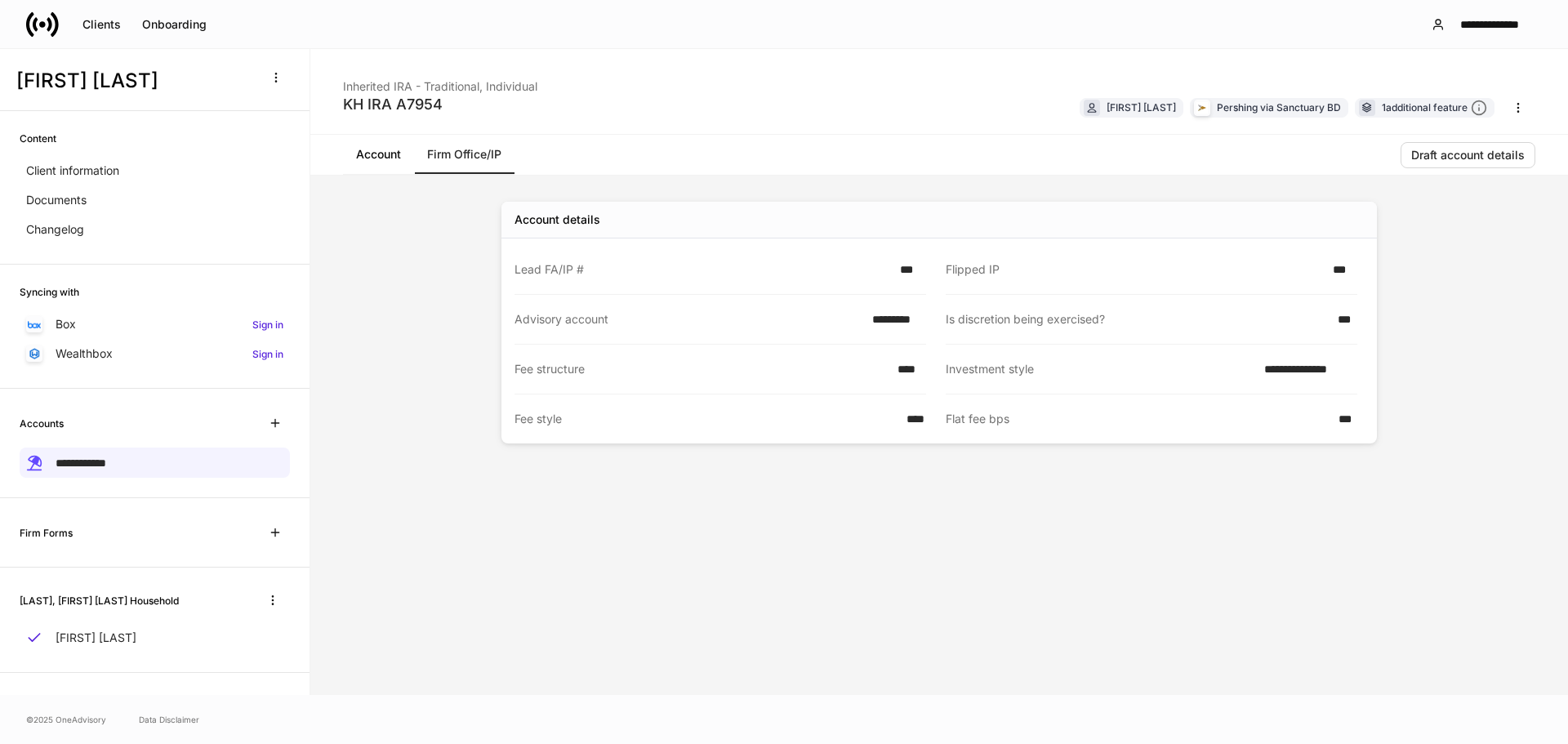 scroll, scrollTop: 17, scrollLeft: 0, axis: vertical 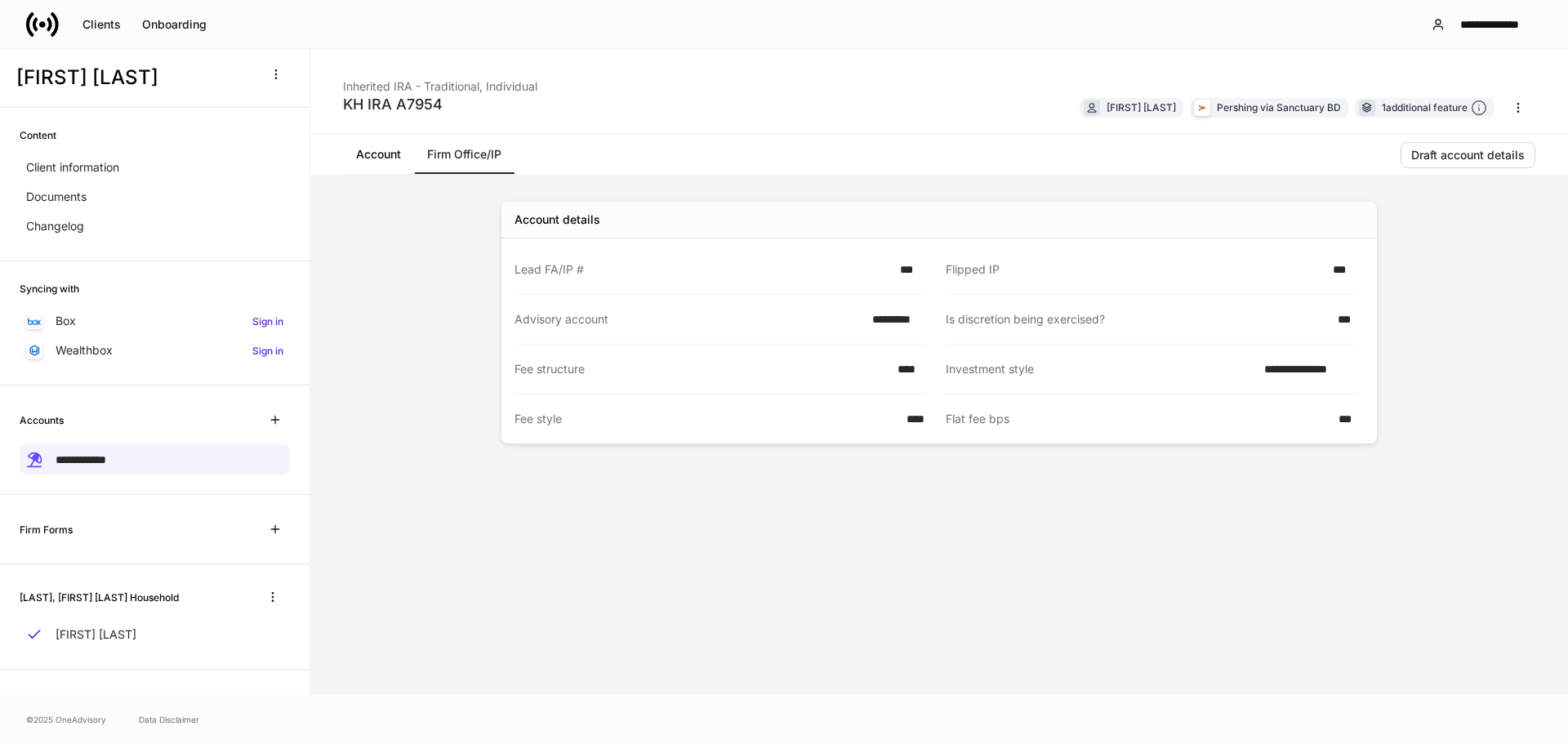 click 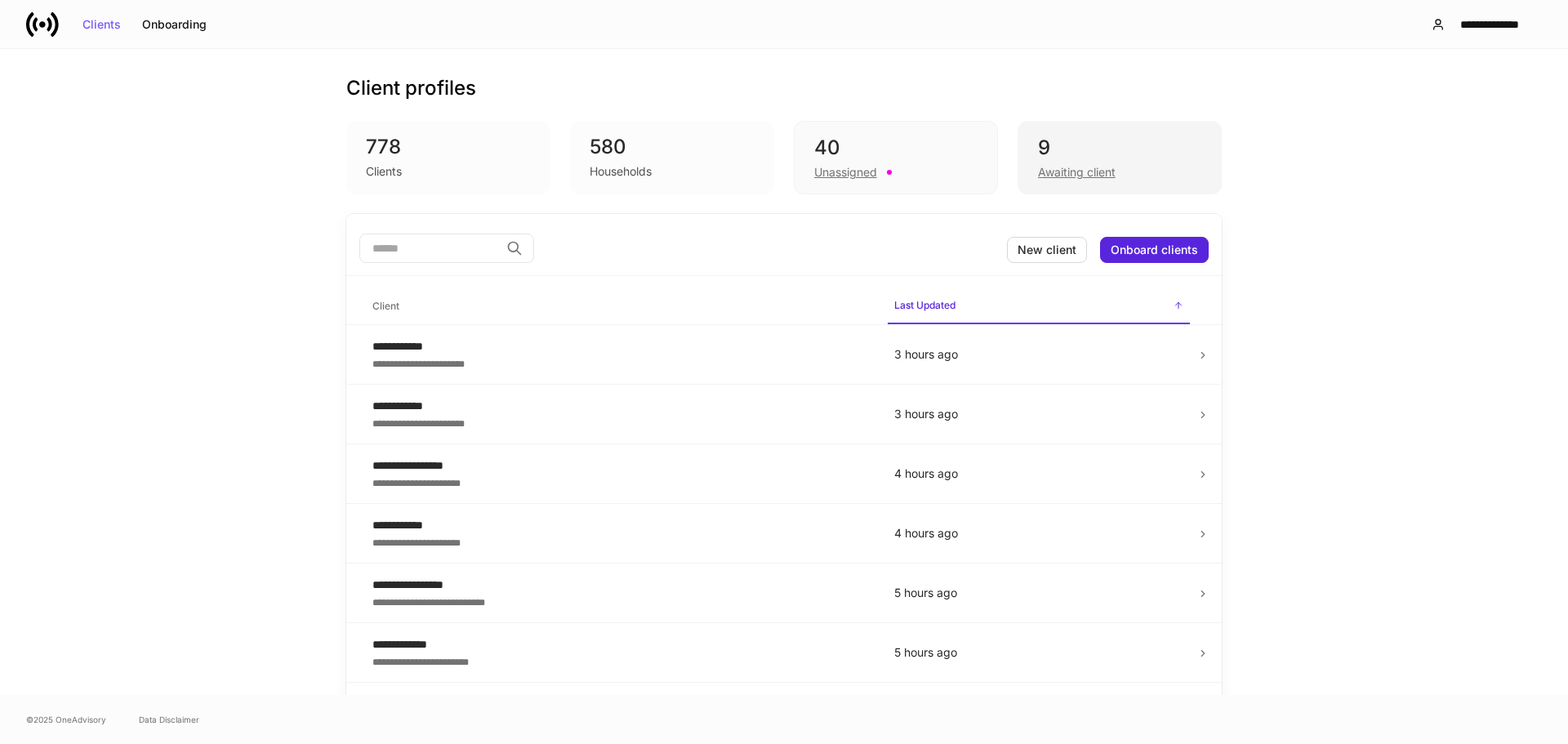 click on "Awaiting client" at bounding box center (1120, 171) 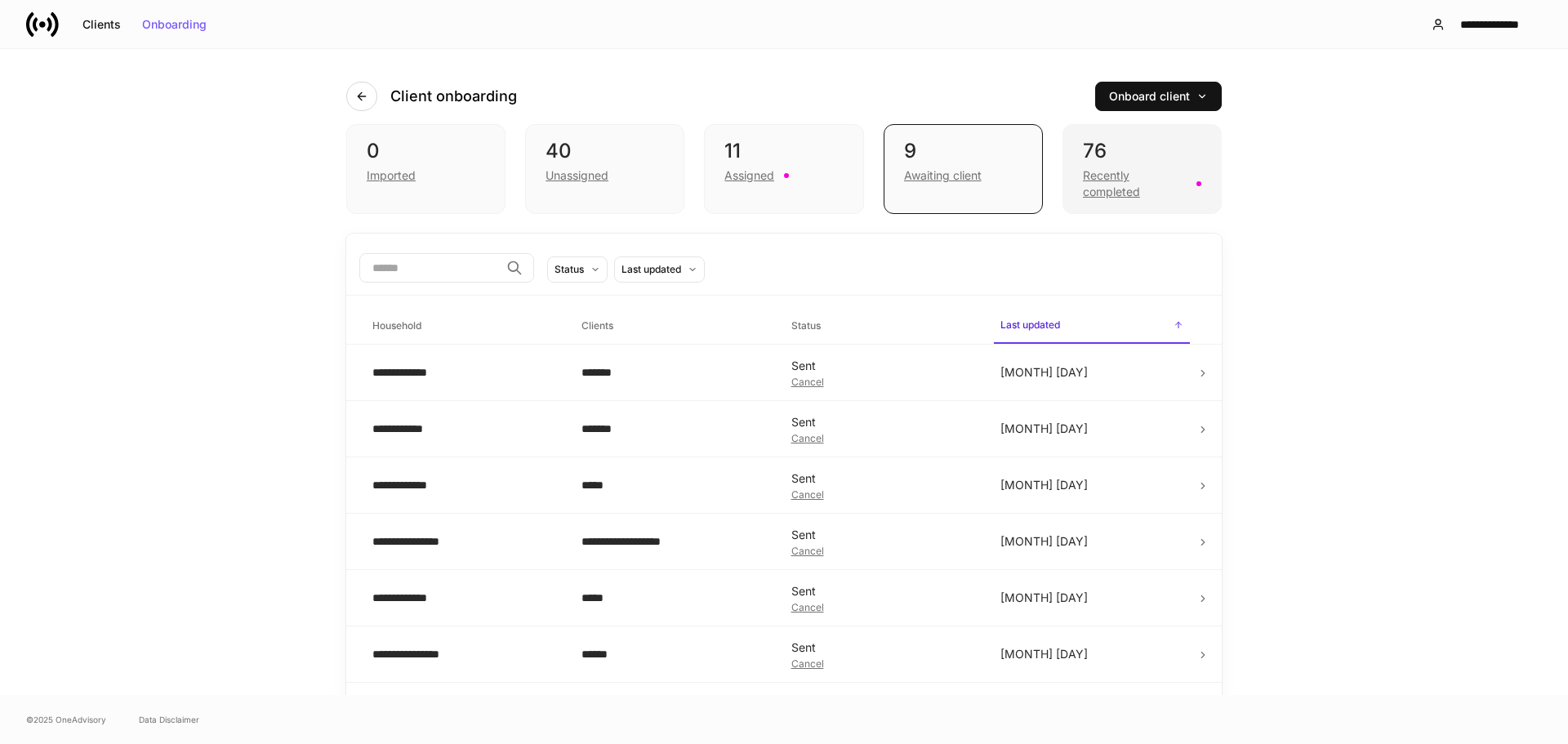 click on "Recently completed" at bounding box center [1134, 184] 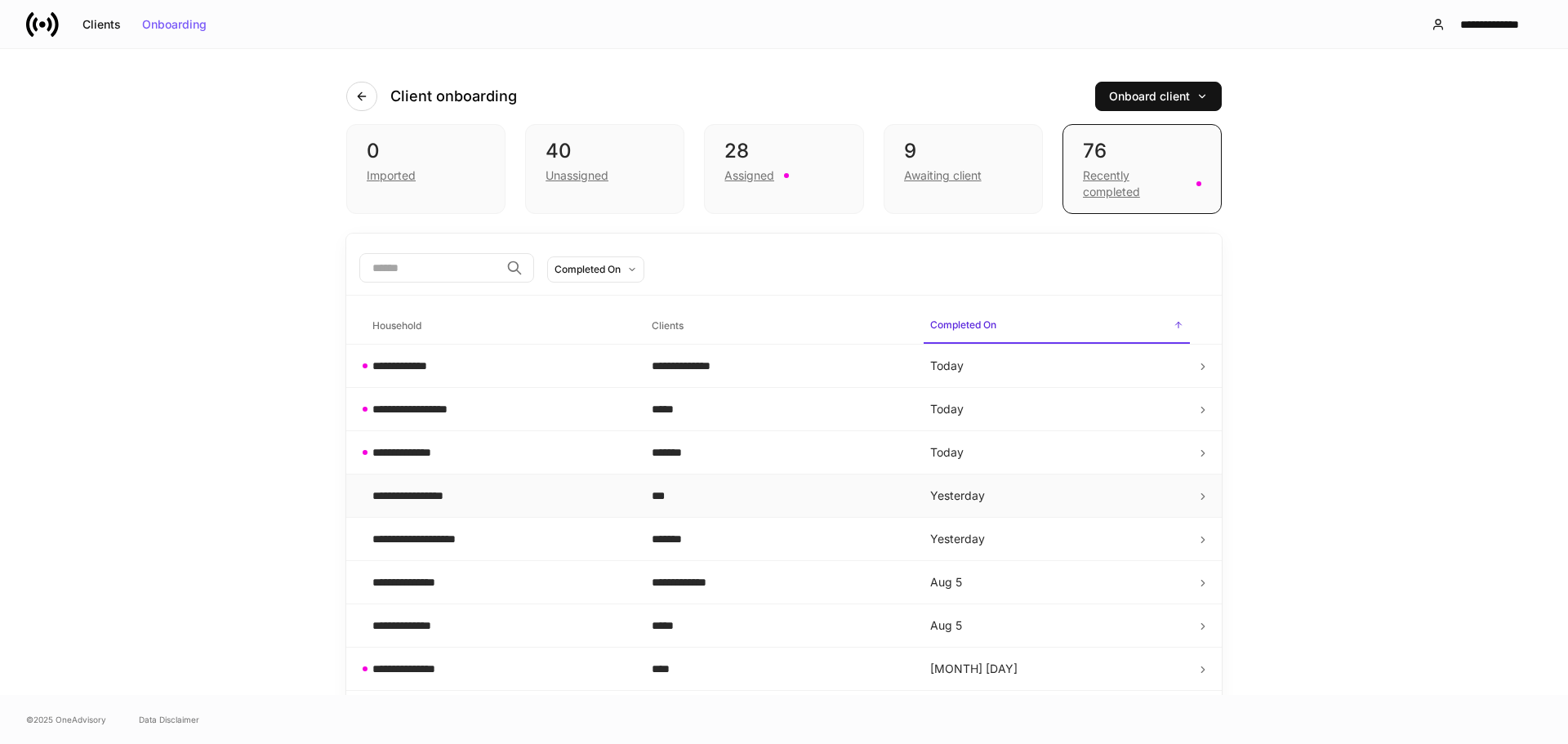 click on "**********" at bounding box center [499, 496] 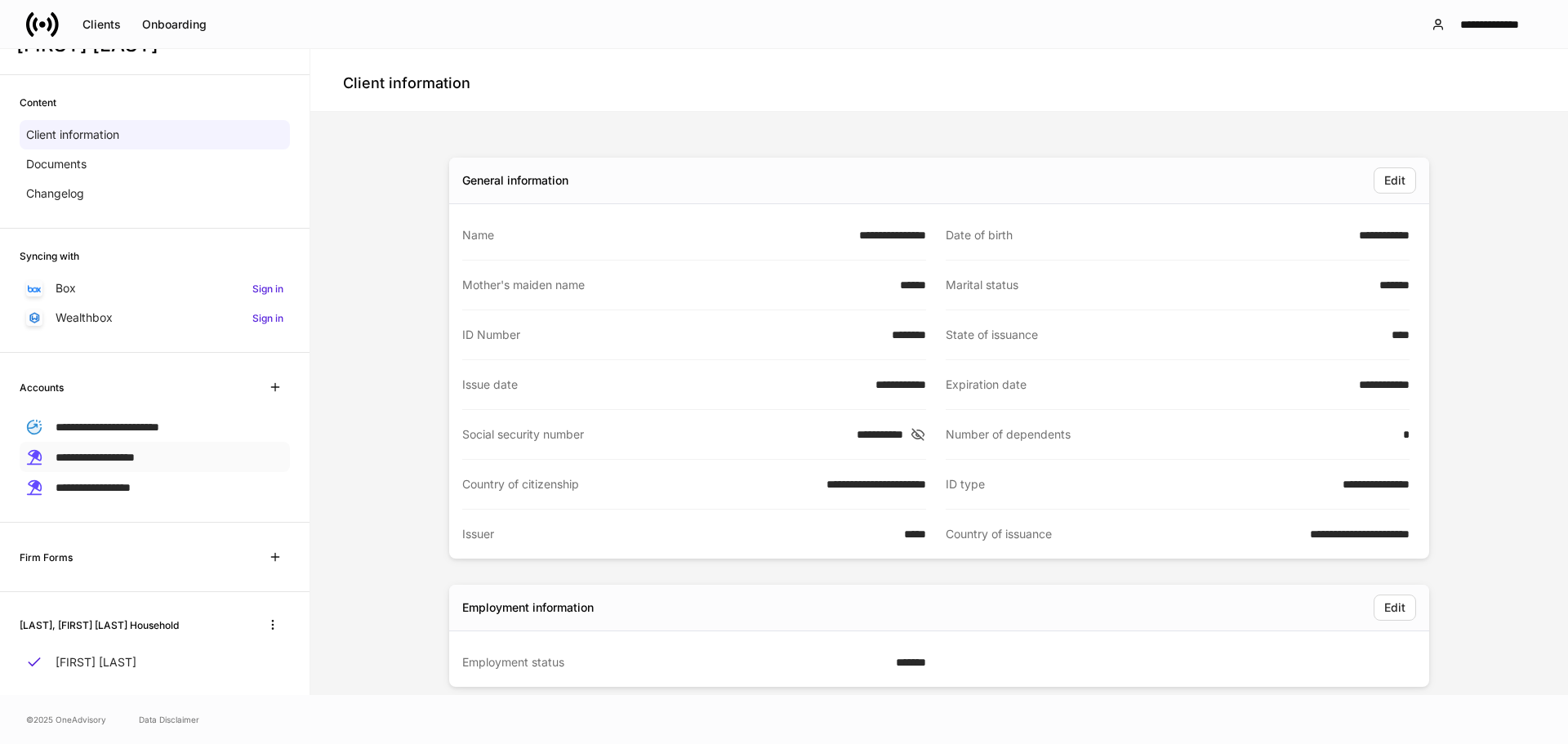 scroll, scrollTop: 76, scrollLeft: 0, axis: vertical 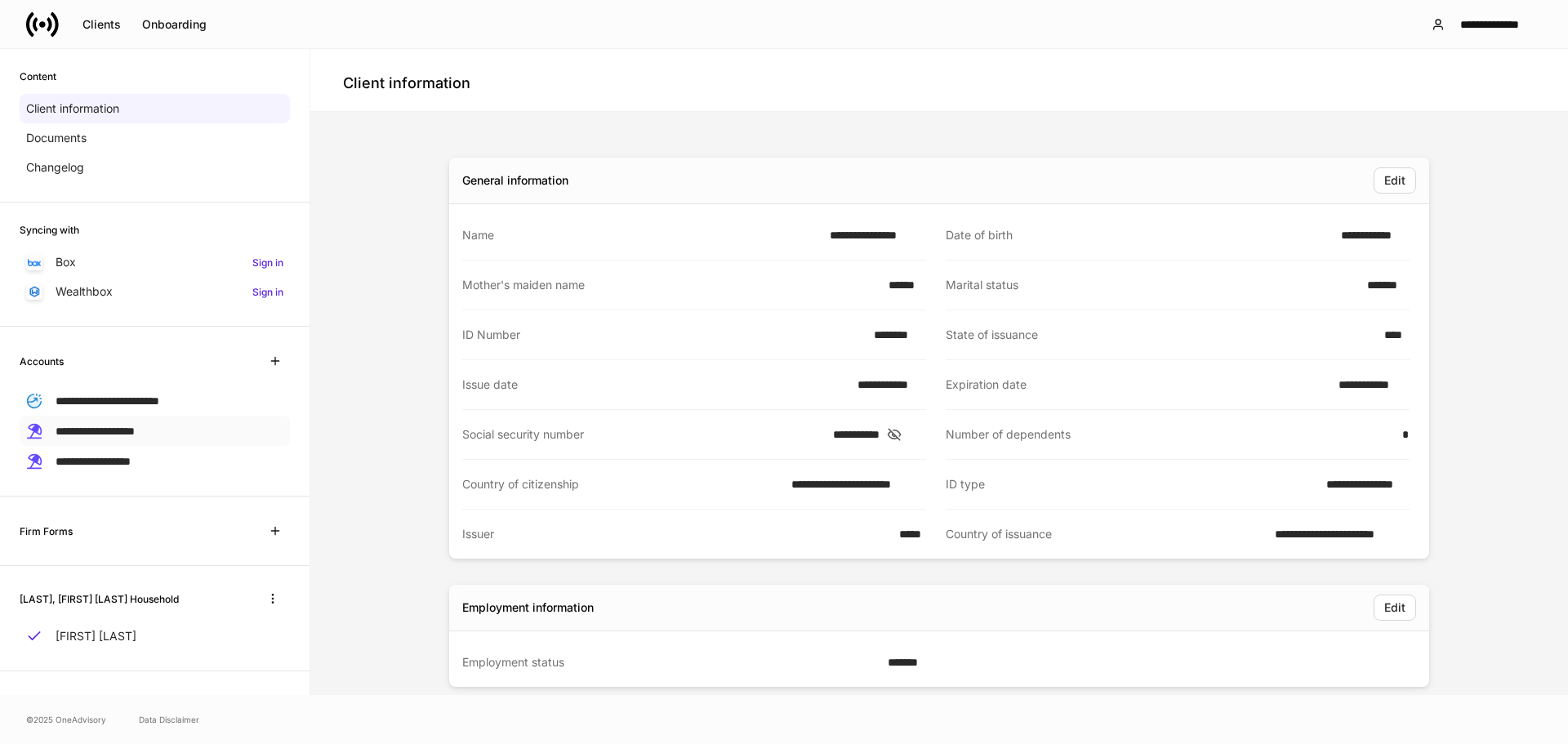 click on "**********" at bounding box center (154, 430) 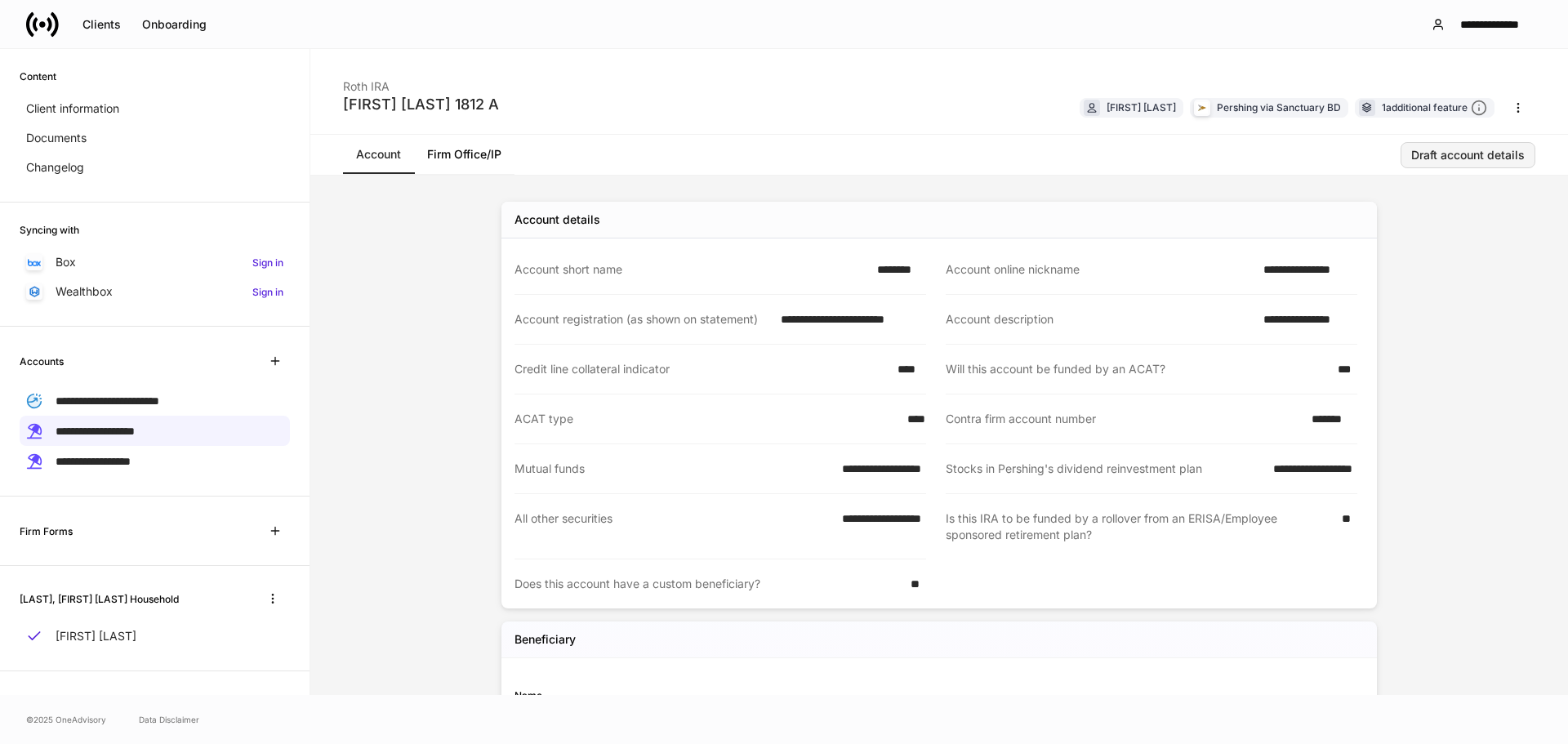 click on "Draft account details" at bounding box center [1468, 155] 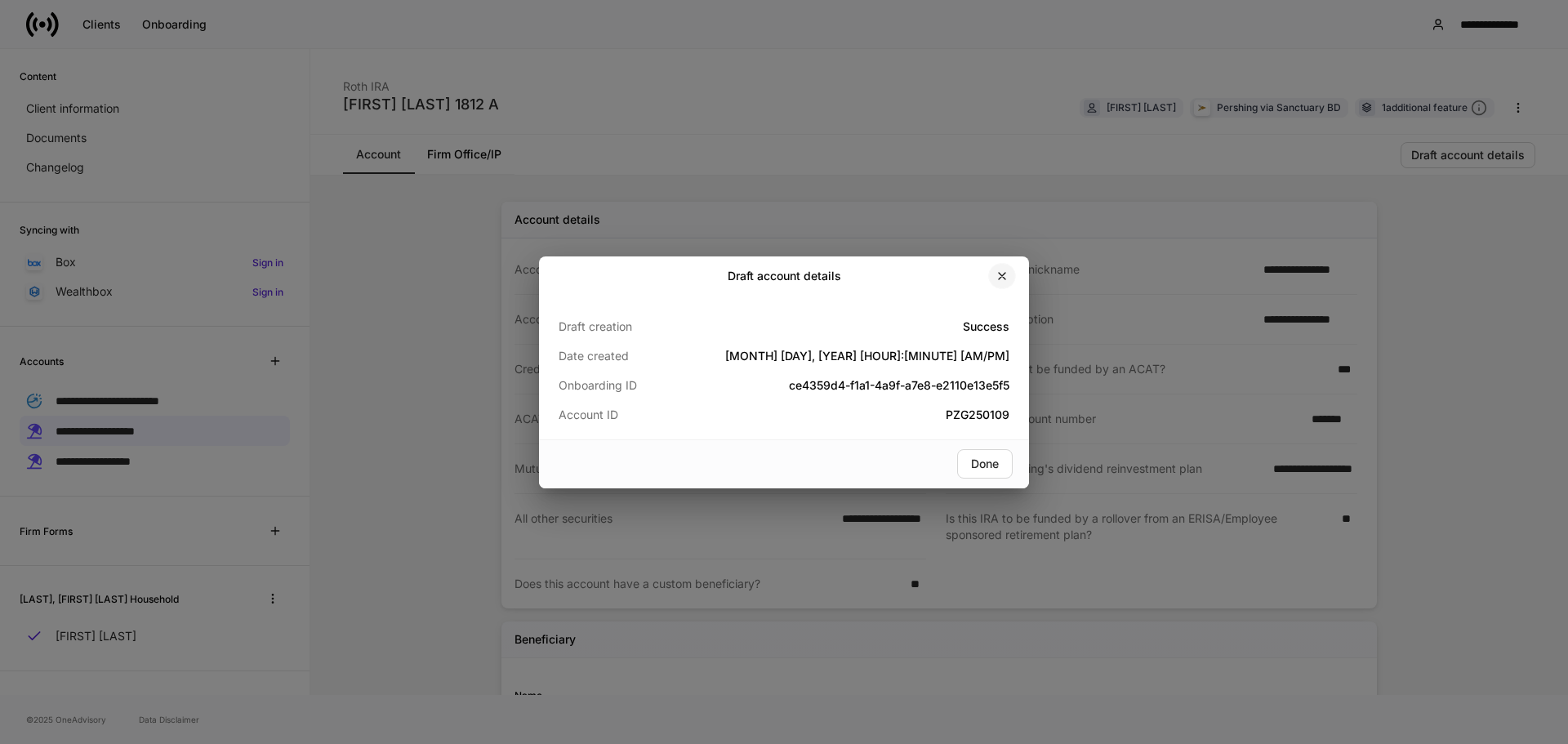 click at bounding box center (1002, 276) 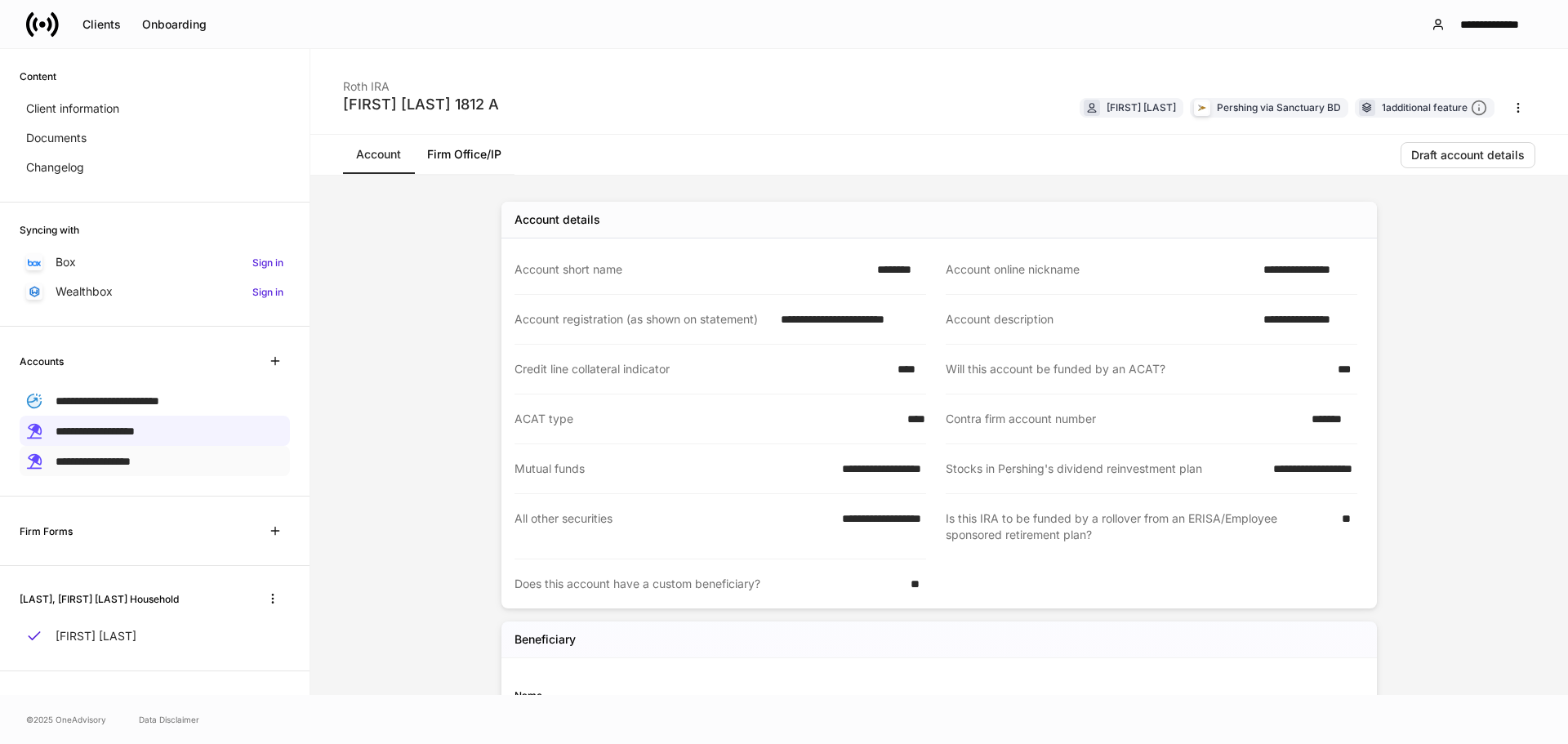click on "**********" at bounding box center [154, 461] 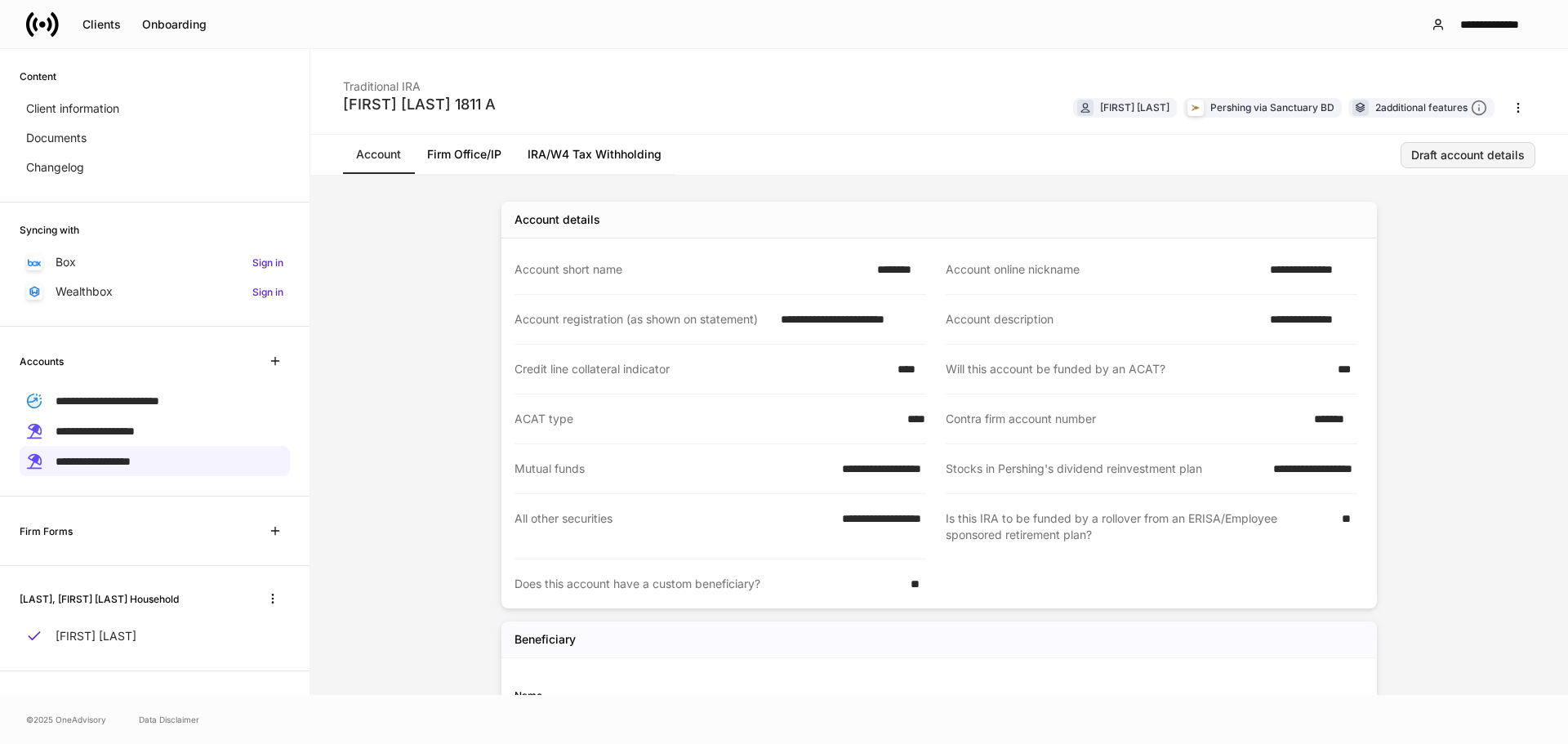 click on "Draft account details" at bounding box center [1468, 155] 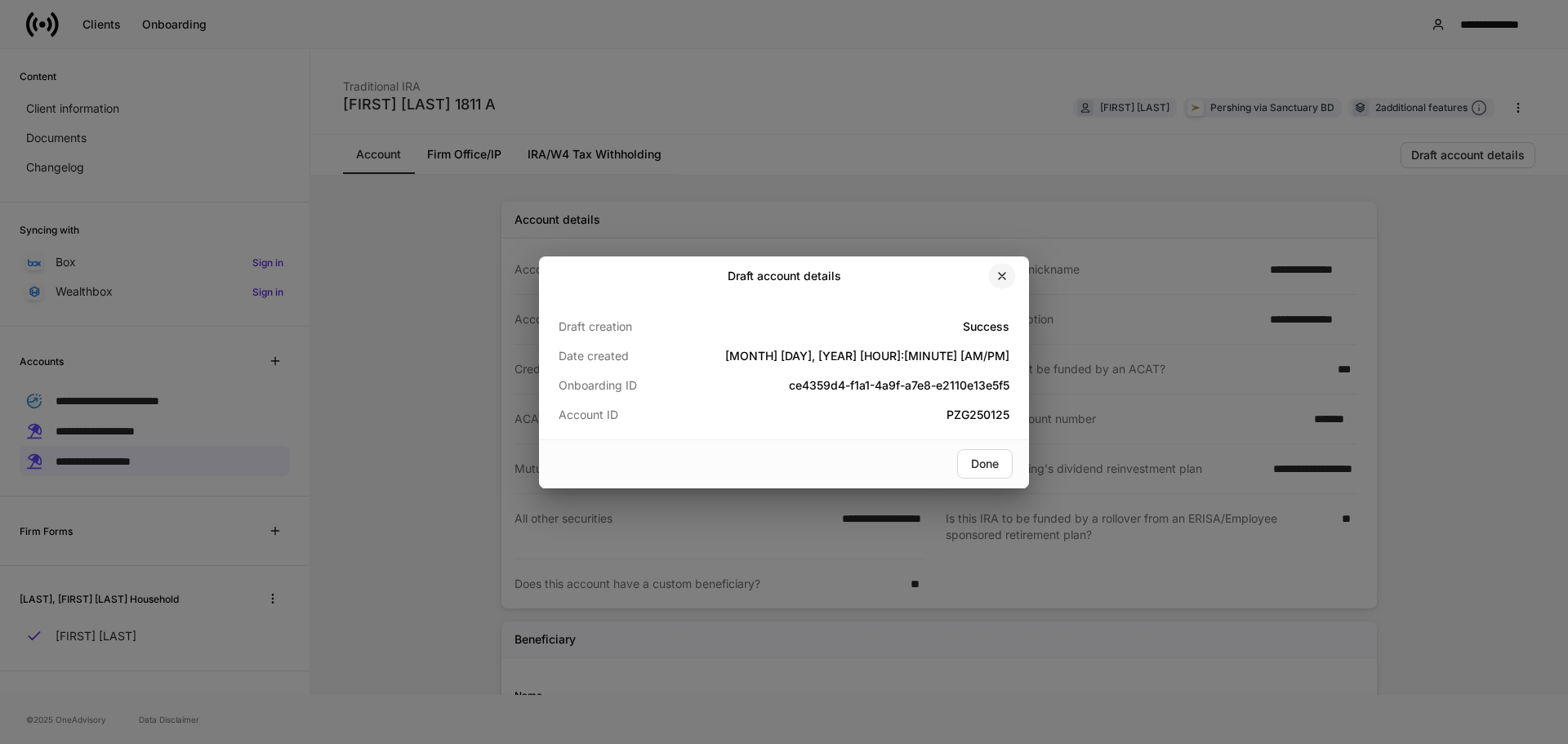 click at bounding box center [1002, 276] 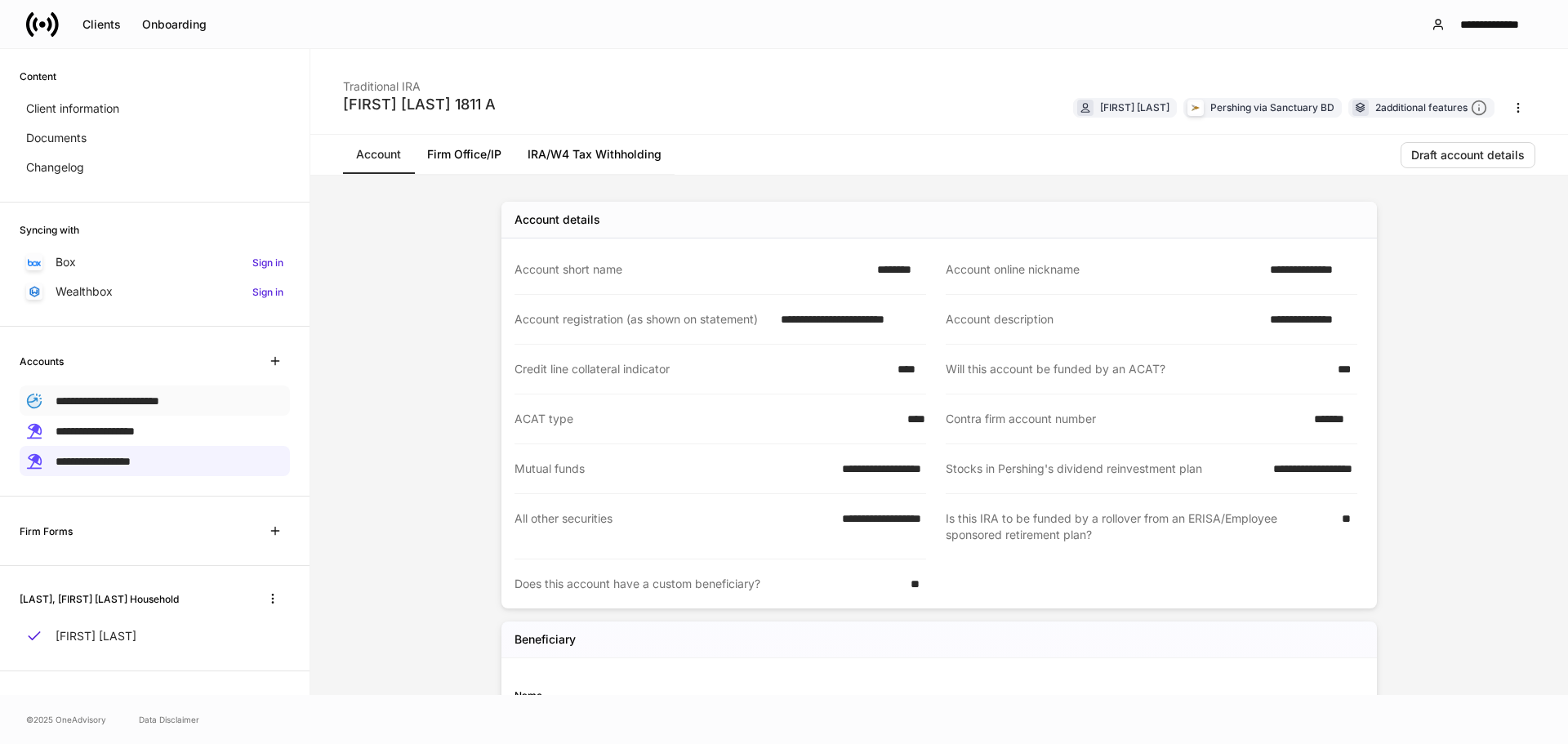 click on "**********" at bounding box center [107, 401] 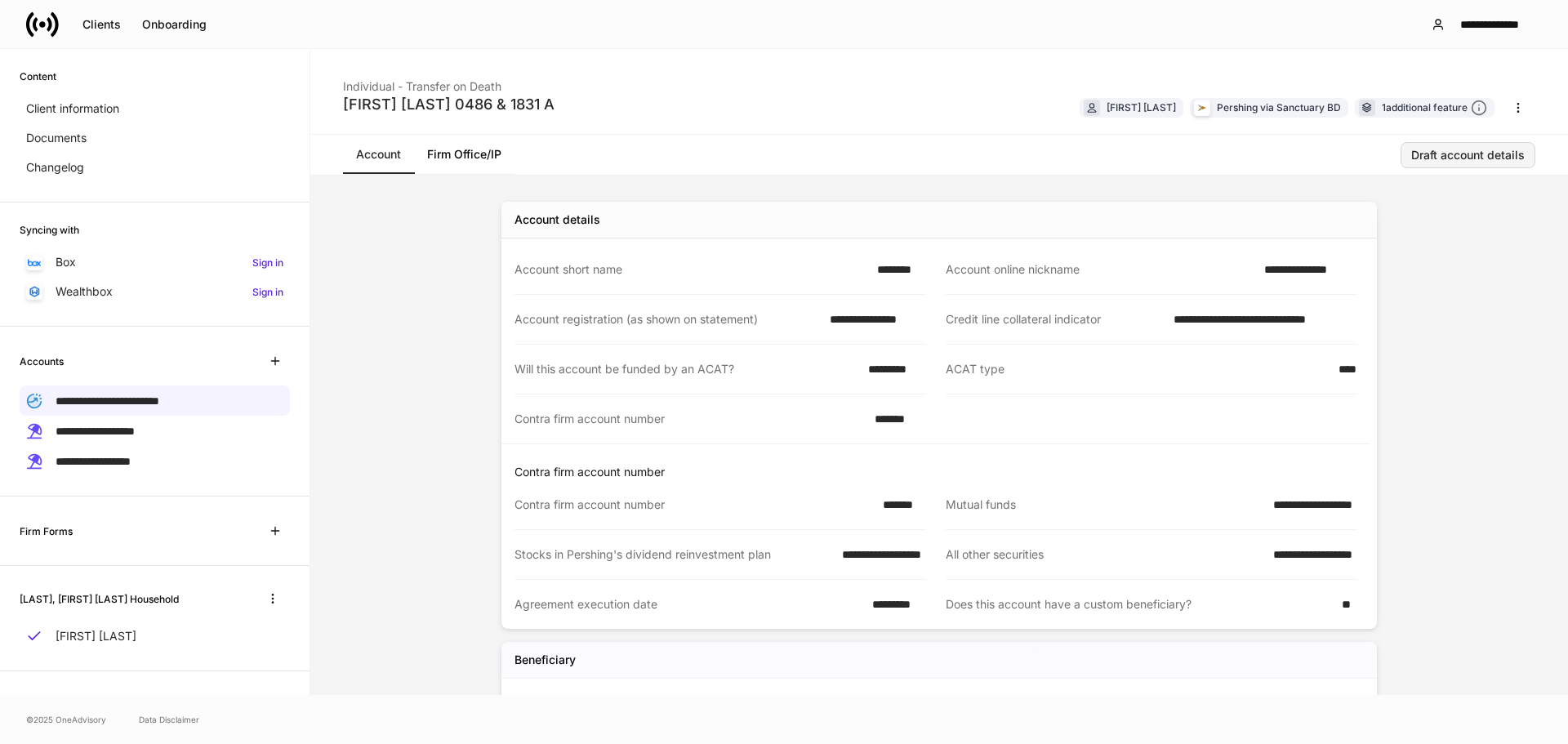 click on "Draft account details" at bounding box center (1468, 155) 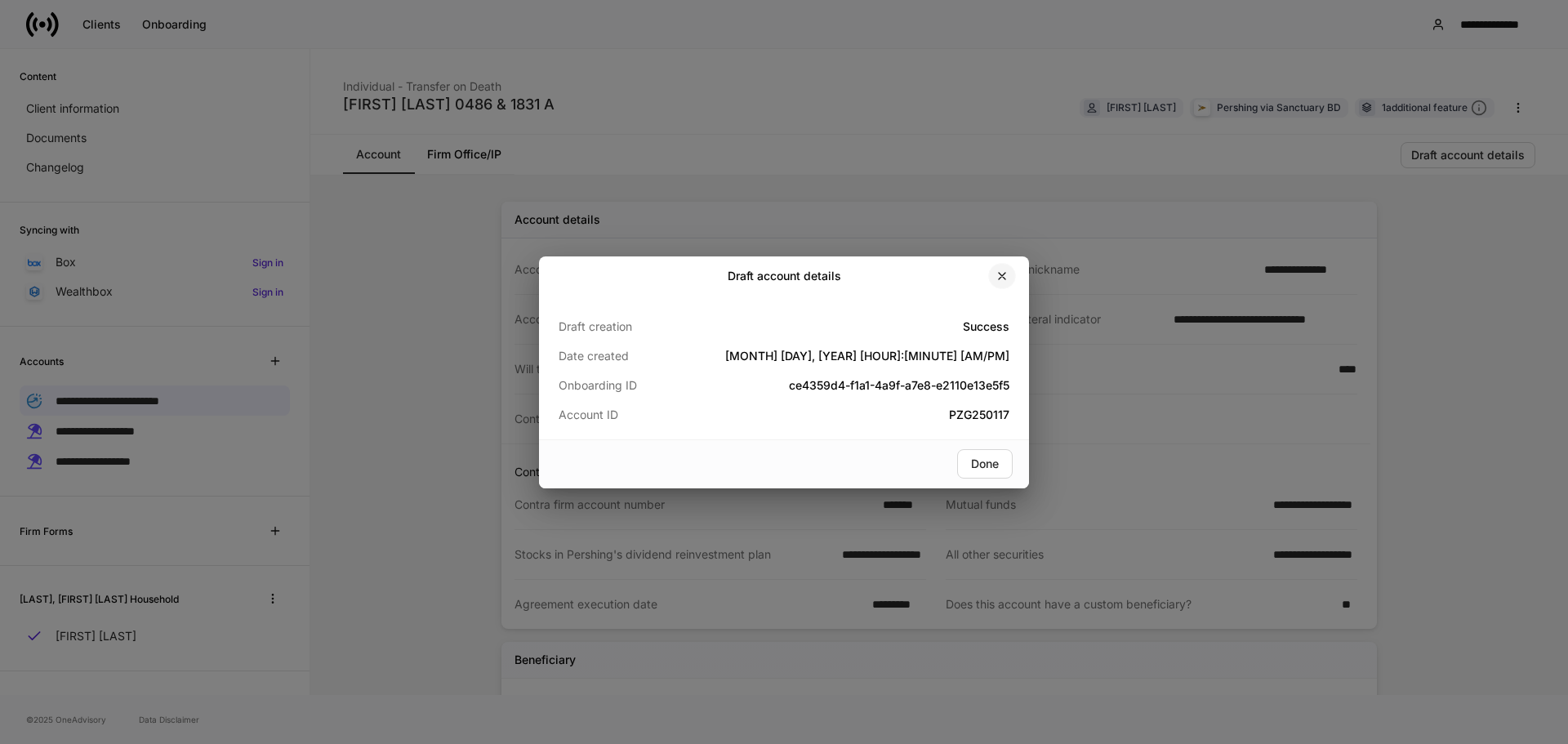 click at bounding box center [1002, 276] 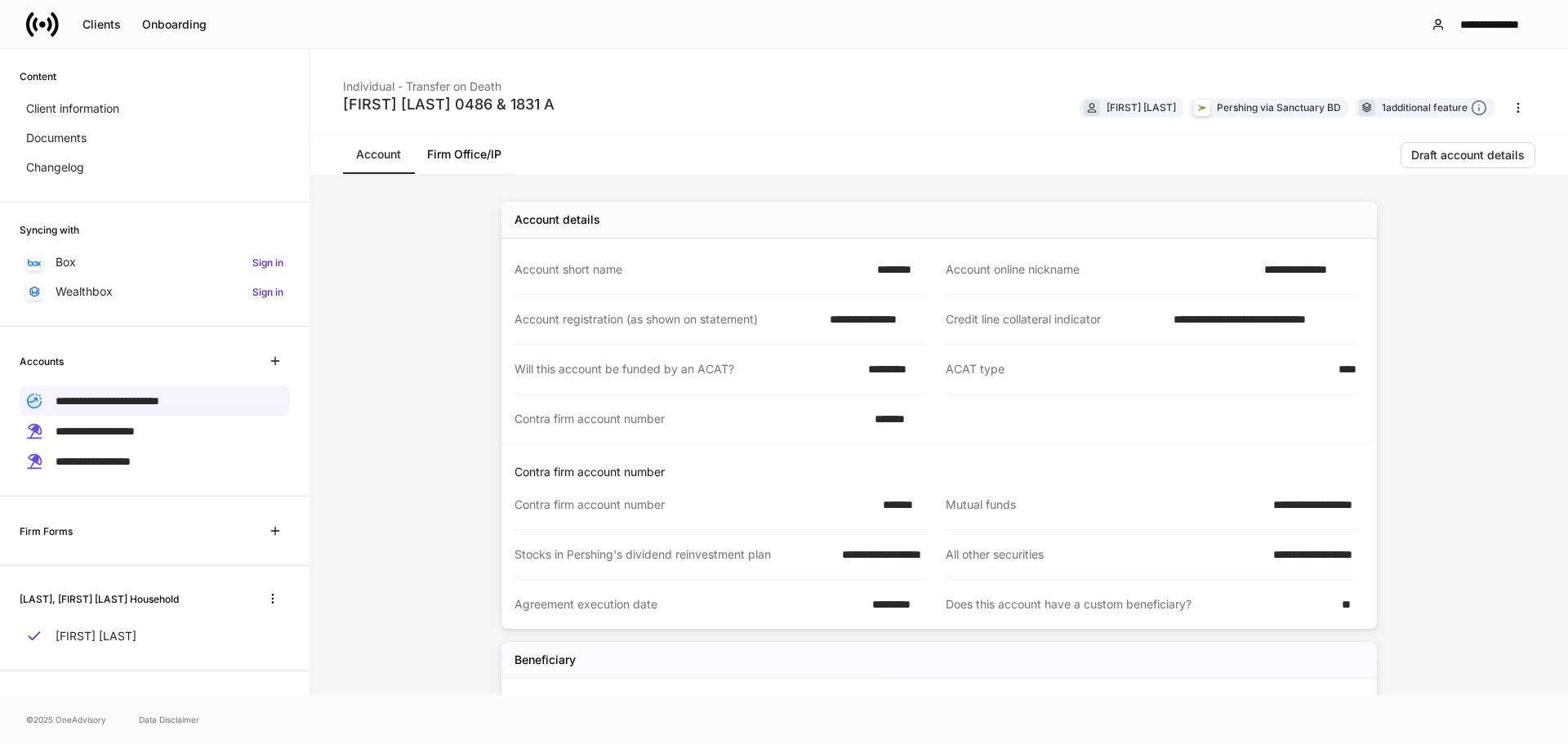 click on "Firm Office/IP" at bounding box center [464, 154] 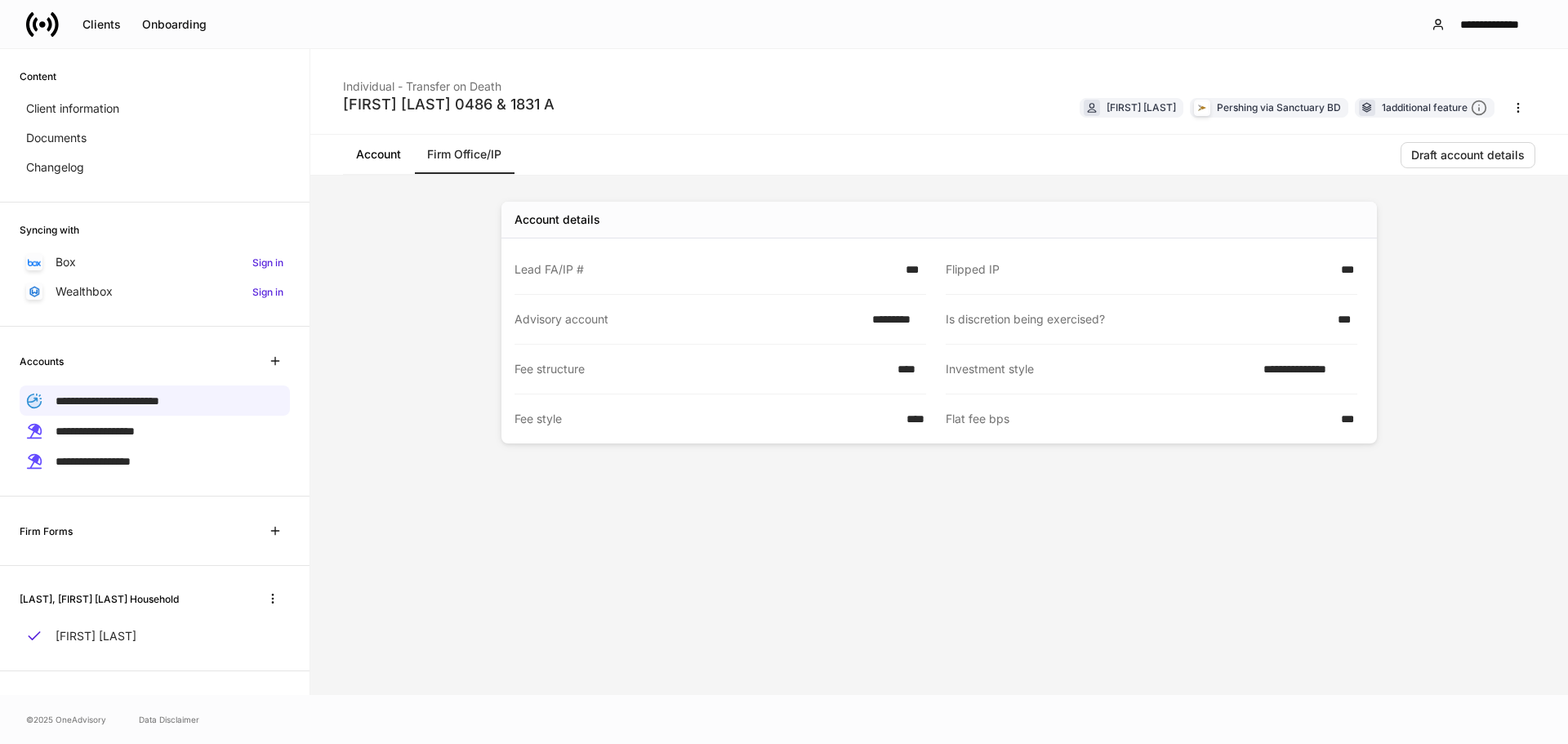 click 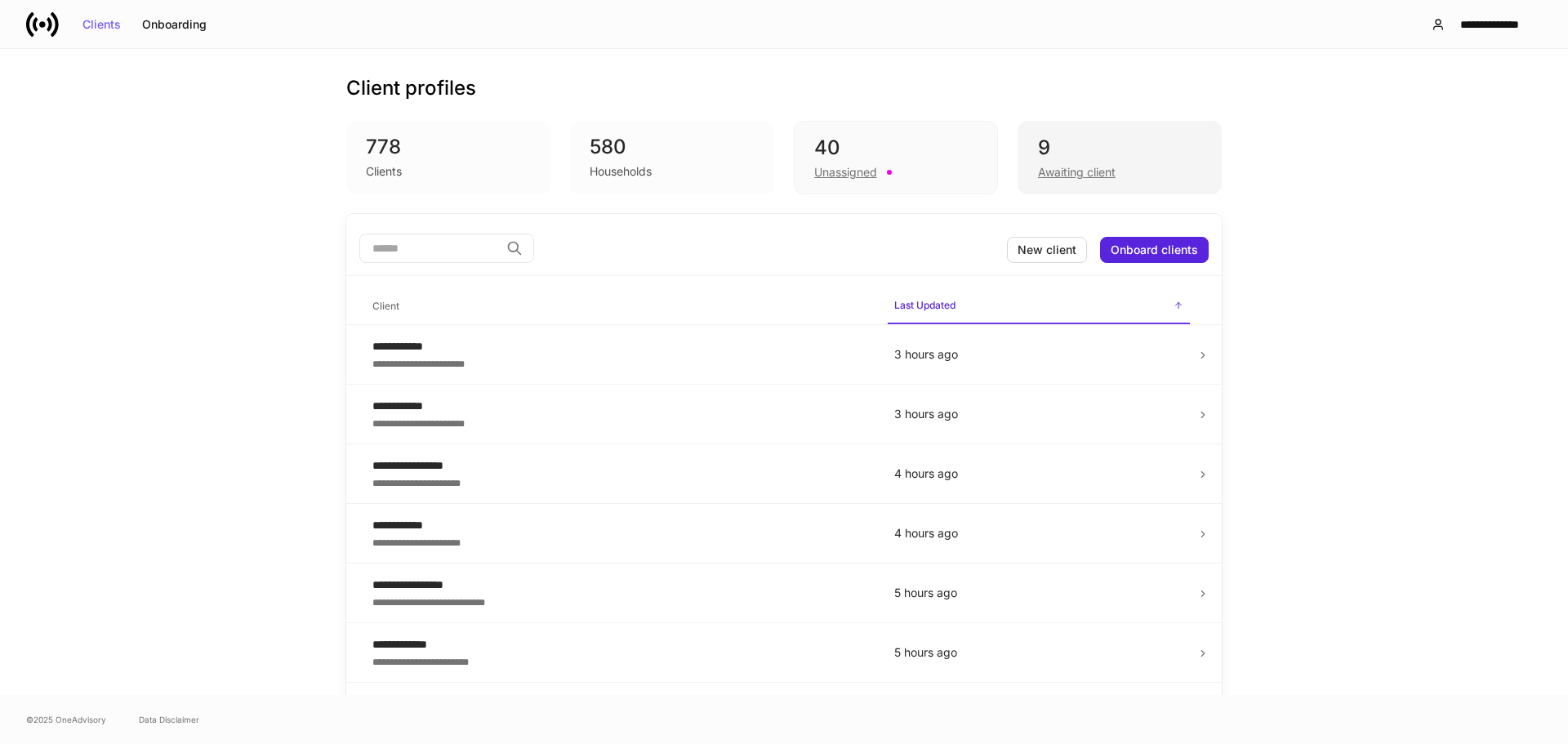 click on "9 Awaiting client" at bounding box center [1120, 158] 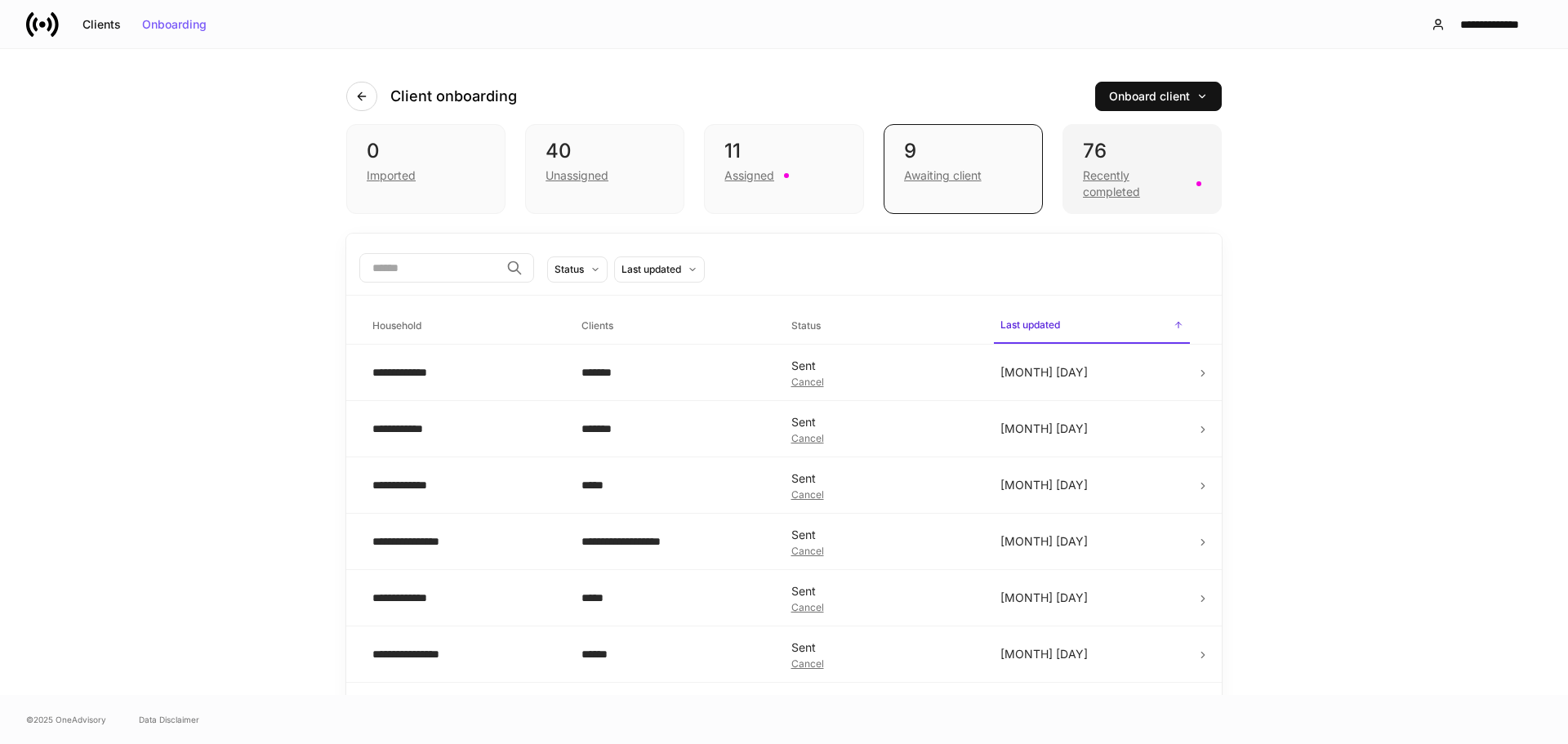 click on "Recently completed" at bounding box center [1142, 182] 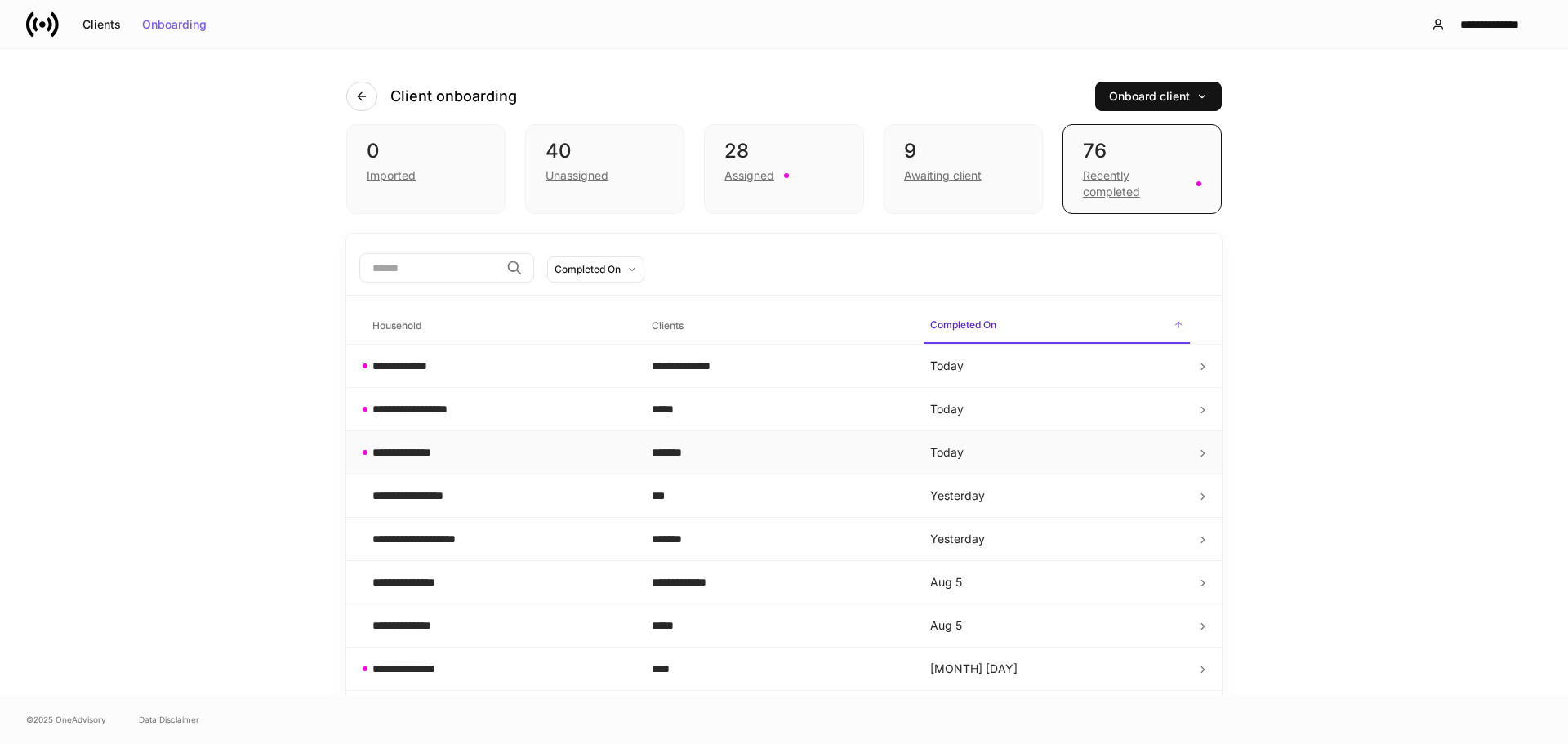 click on "**********" at bounding box center (413, 452) 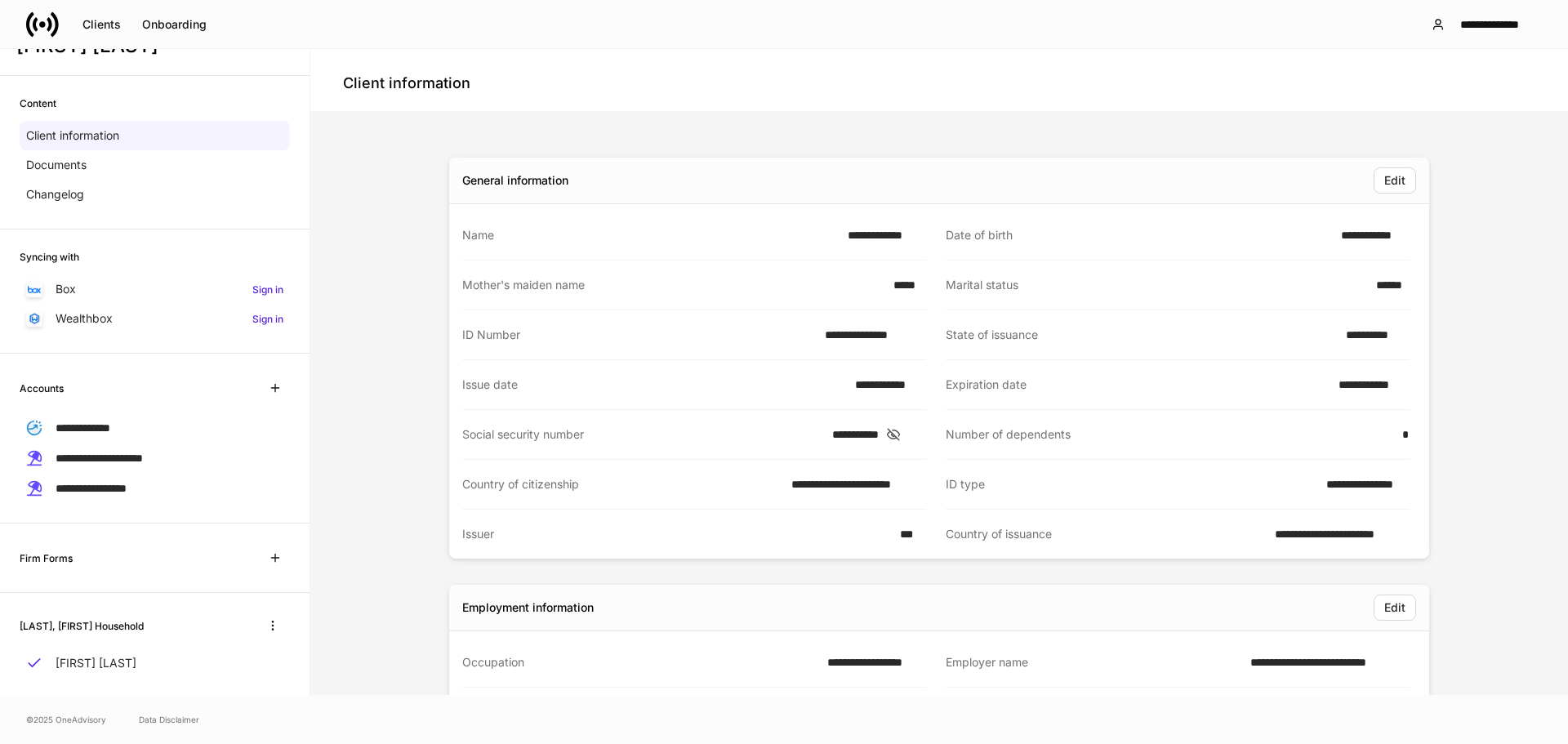 scroll, scrollTop: 76, scrollLeft: 0, axis: vertical 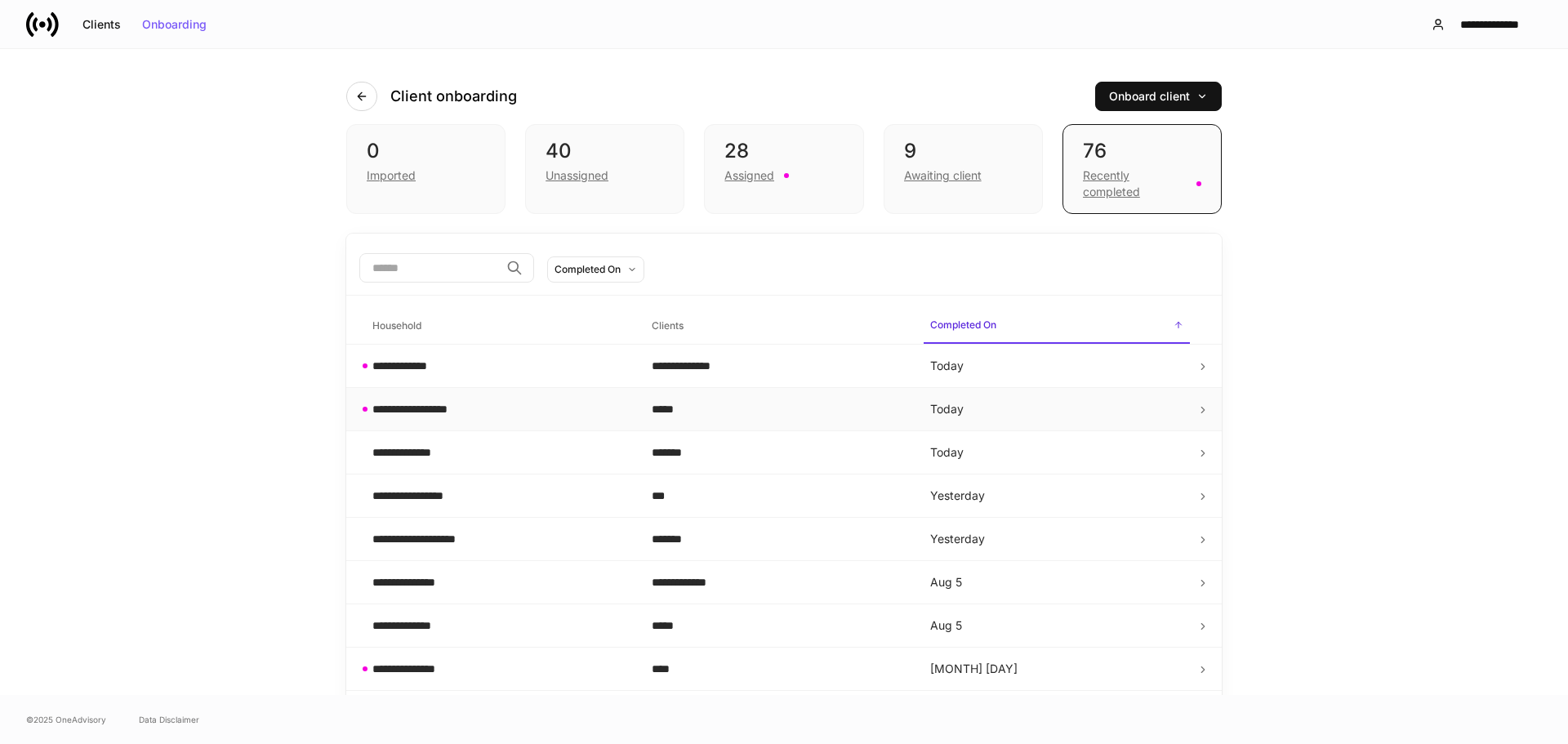 click on "**********" at bounding box center [423, 409] 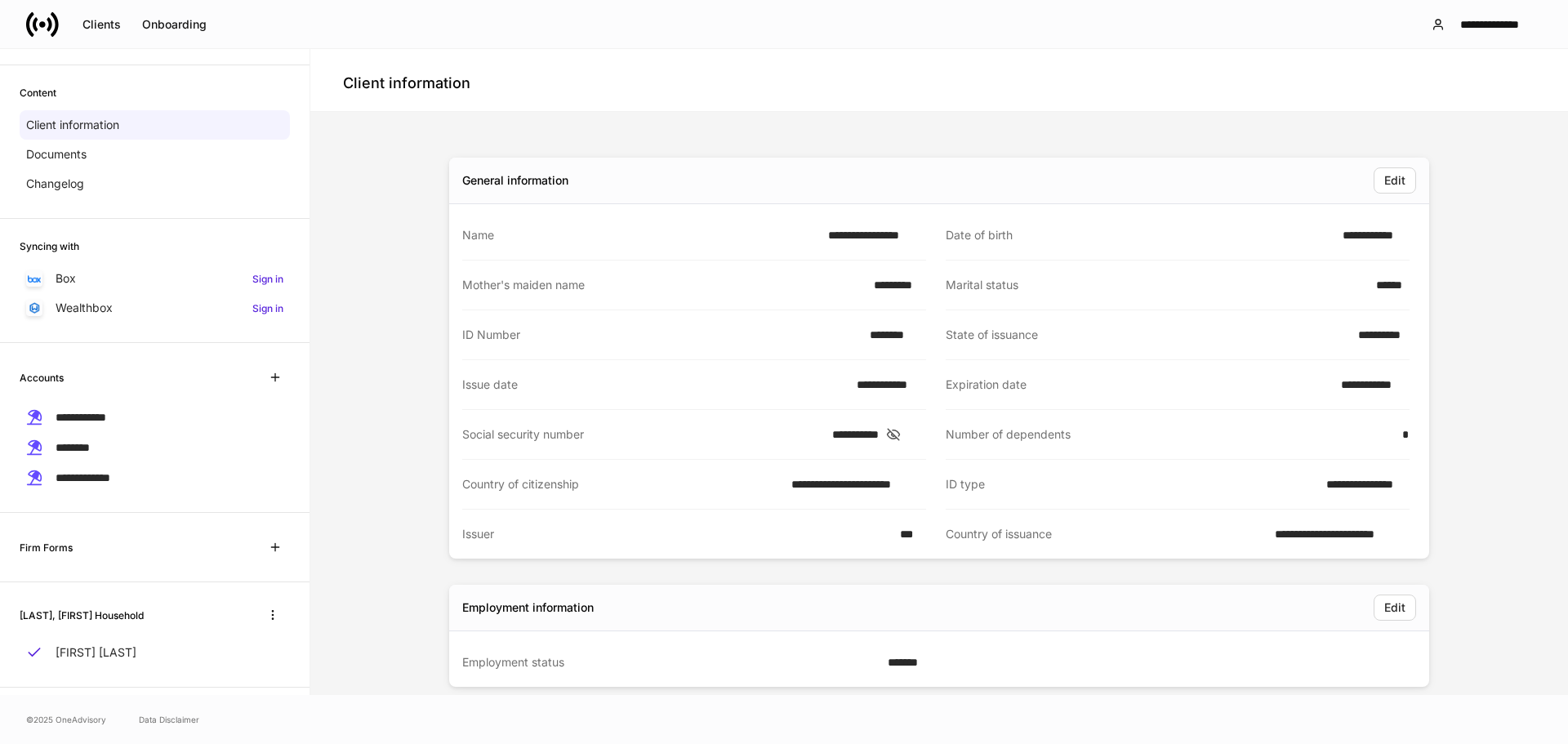 scroll, scrollTop: 76, scrollLeft: 0, axis: vertical 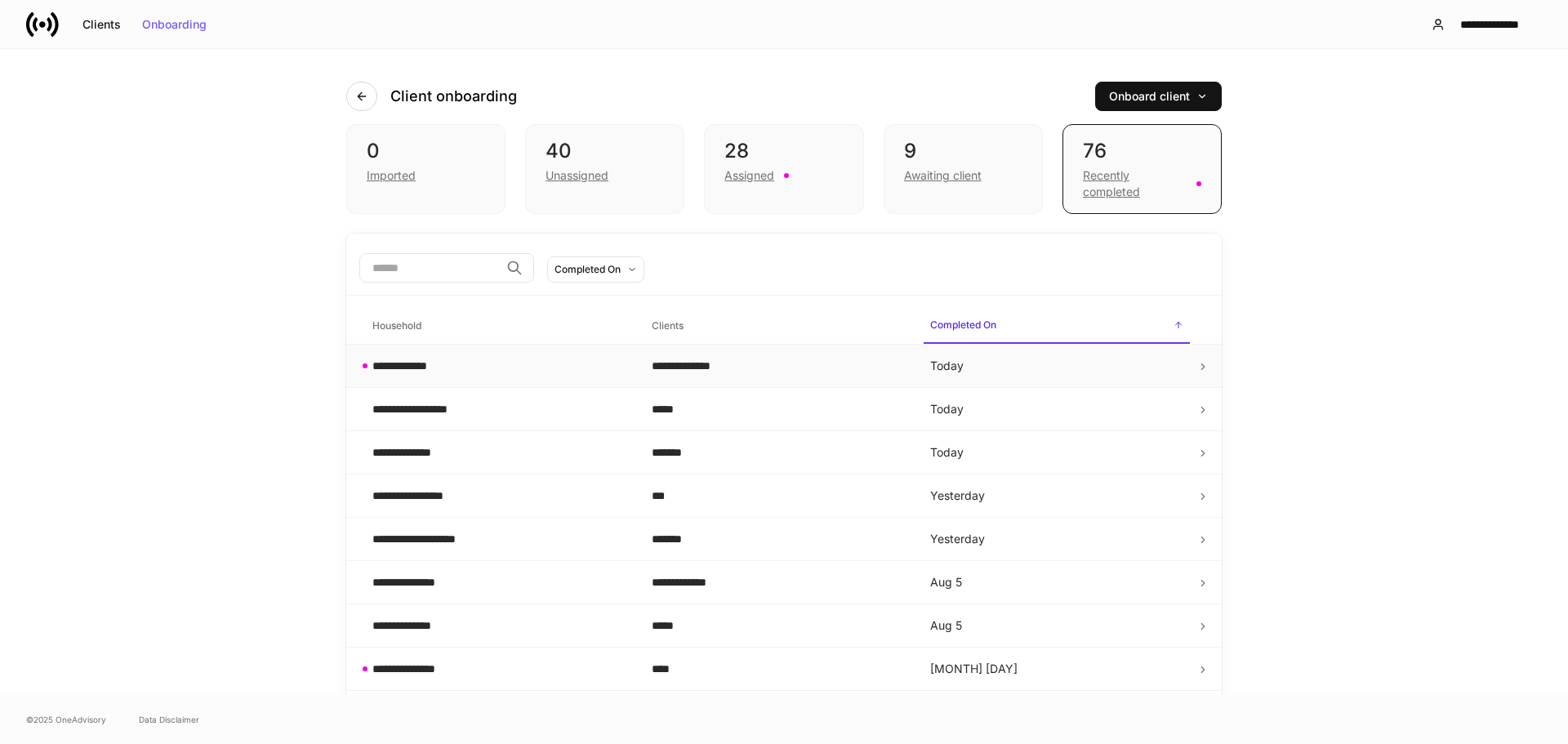 click on "**********" at bounding box center [499, 366] 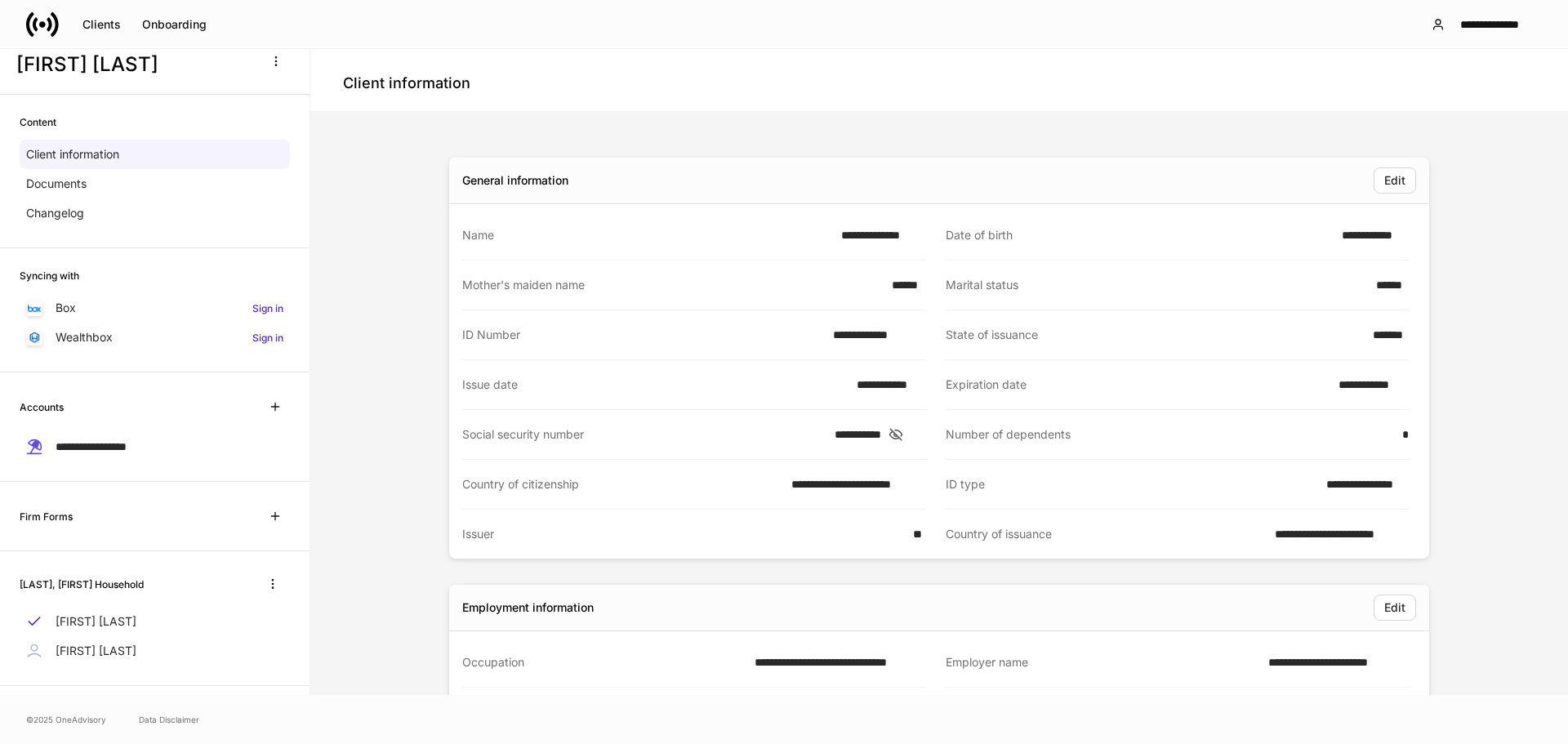 scroll, scrollTop: 47, scrollLeft: 0, axis: vertical 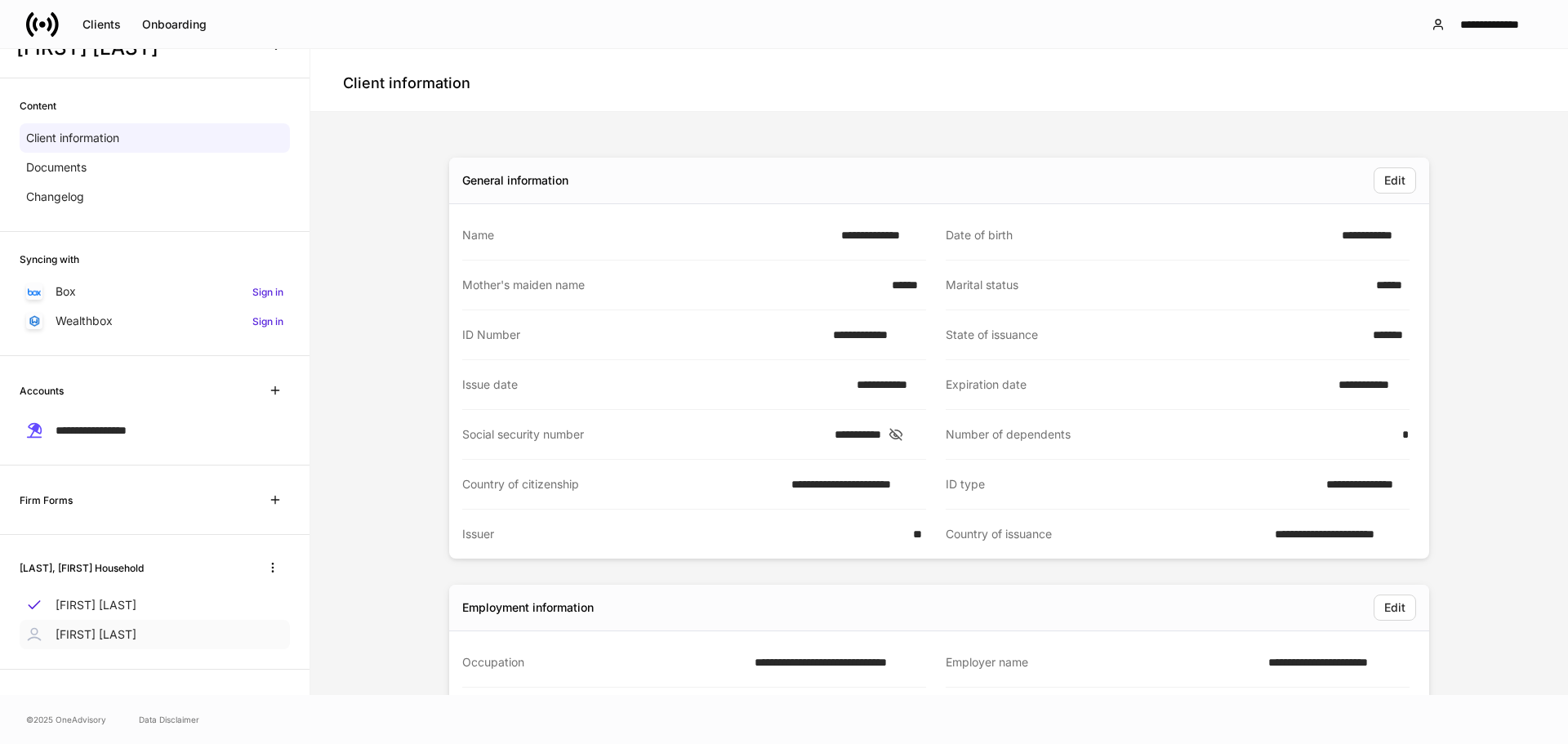 click on "Patrick Wong" at bounding box center [154, 635] 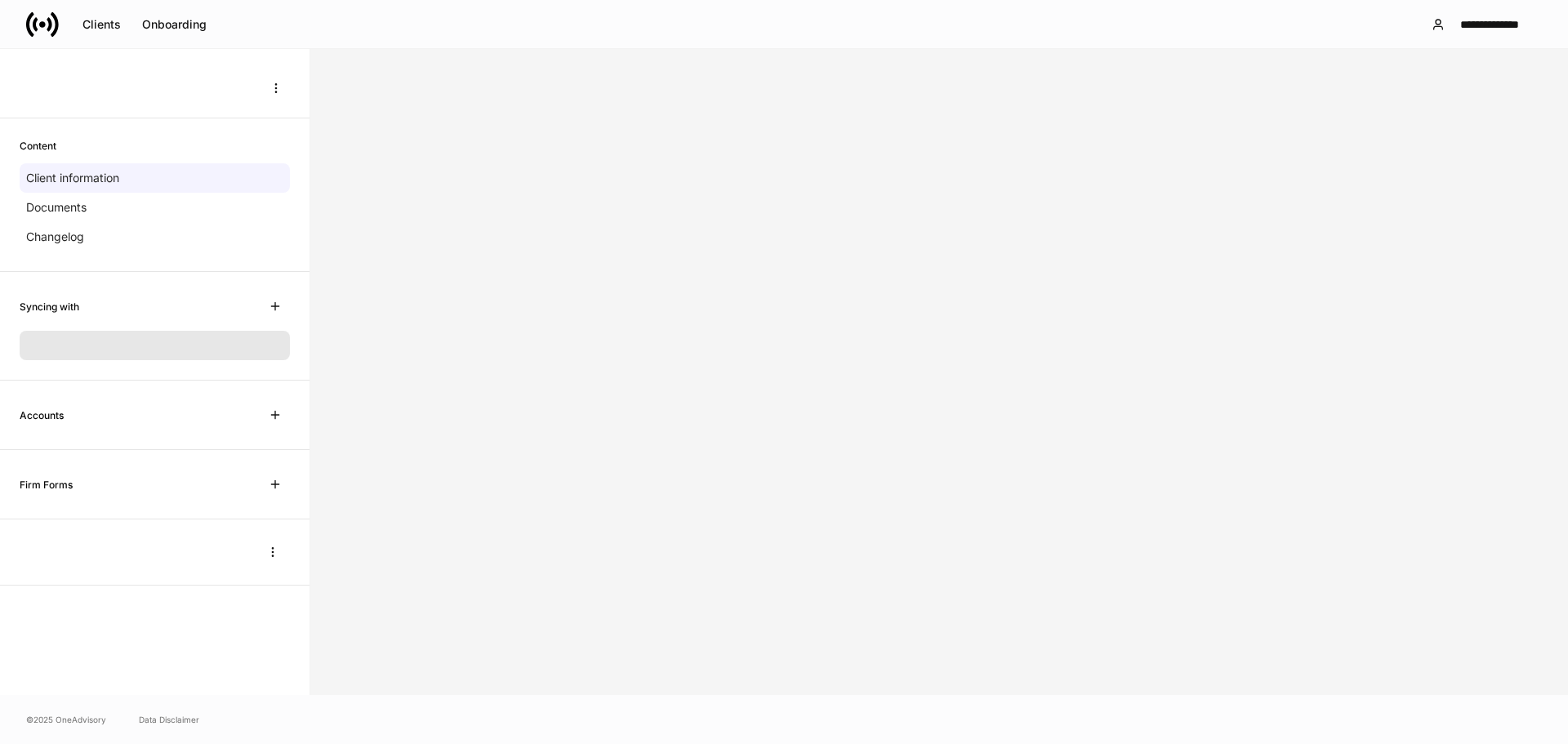scroll, scrollTop: 0, scrollLeft: 0, axis: both 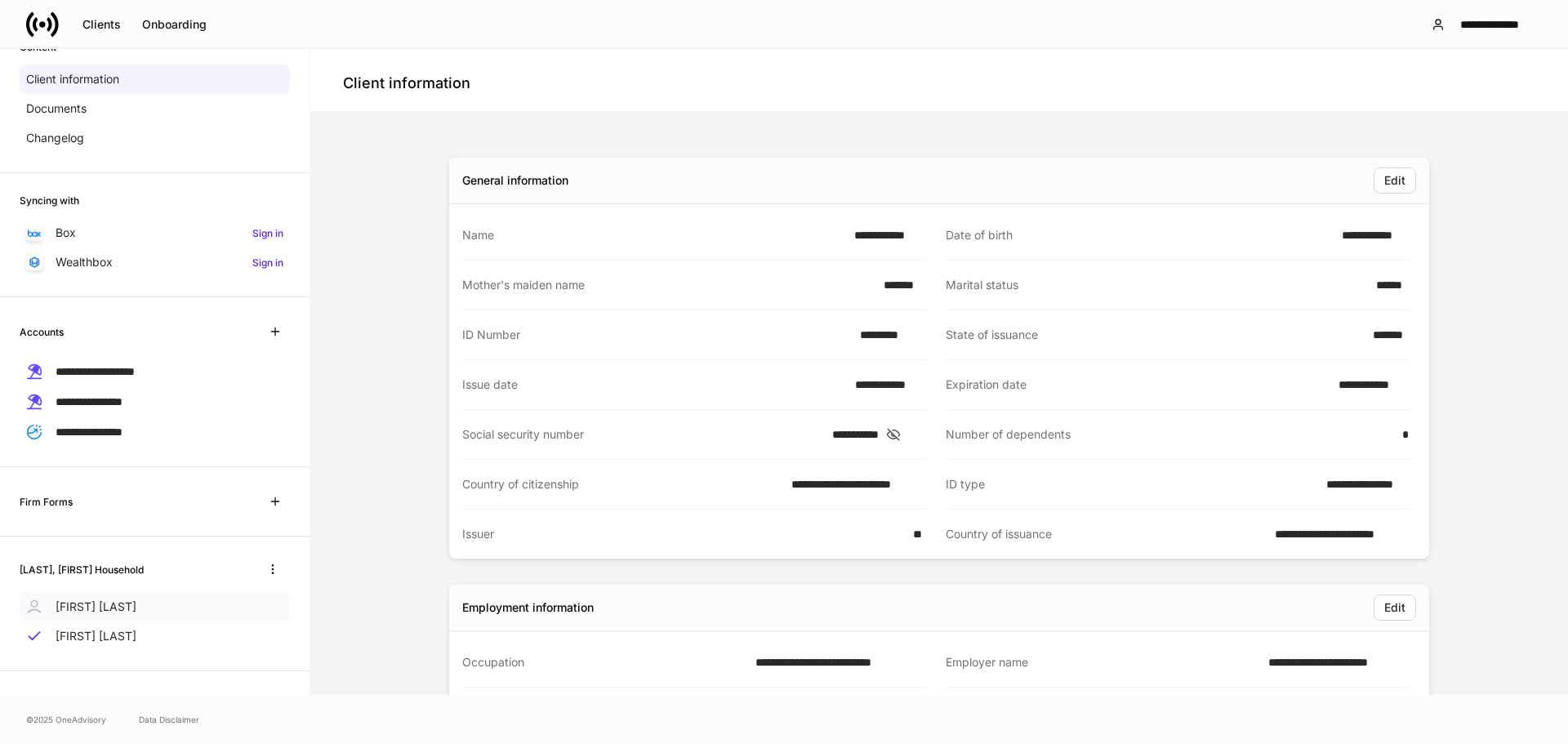 click on "Maria Hawley" at bounding box center [96, 607] 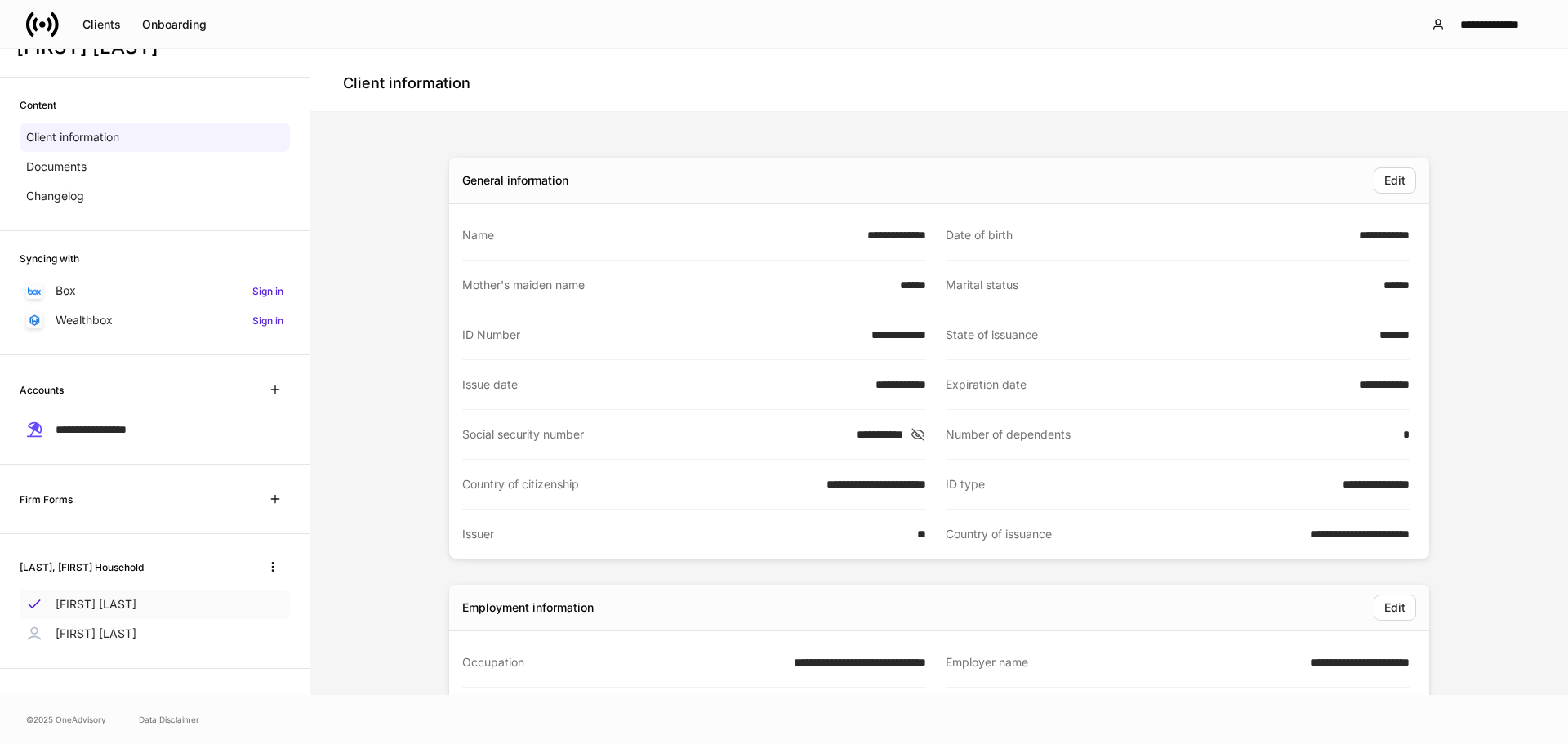 scroll, scrollTop: 47, scrollLeft: 0, axis: vertical 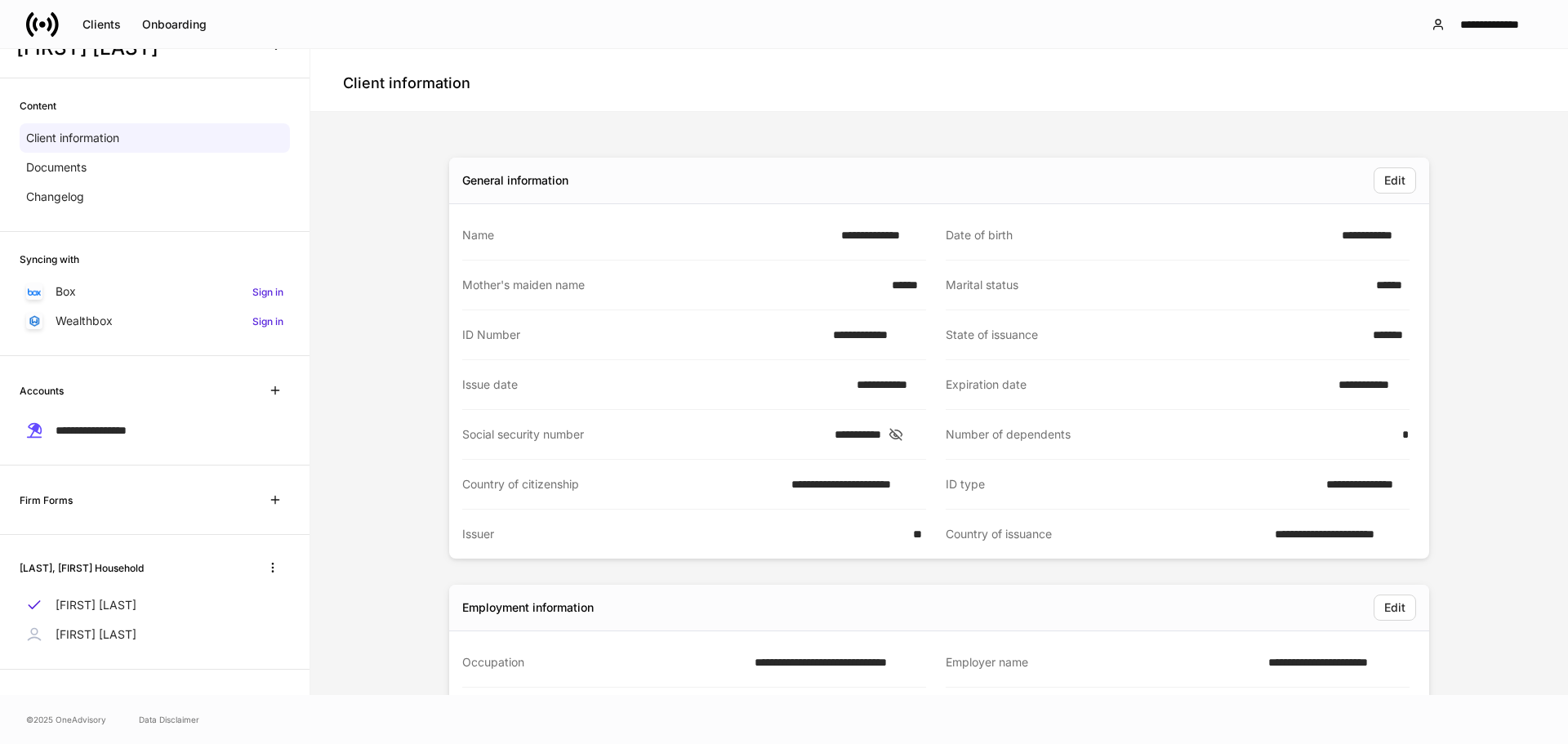 click 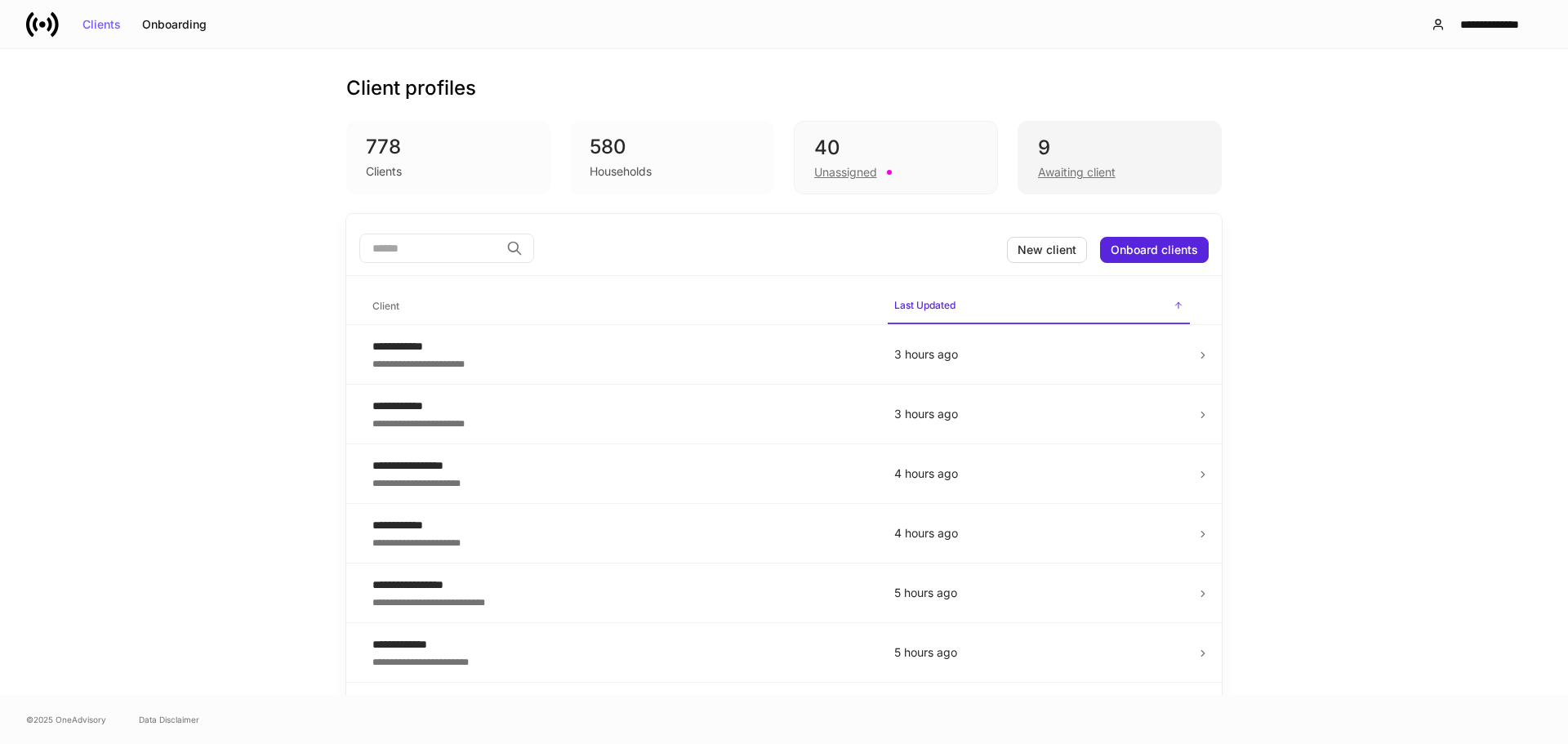 click on "9" at bounding box center (1120, 148) 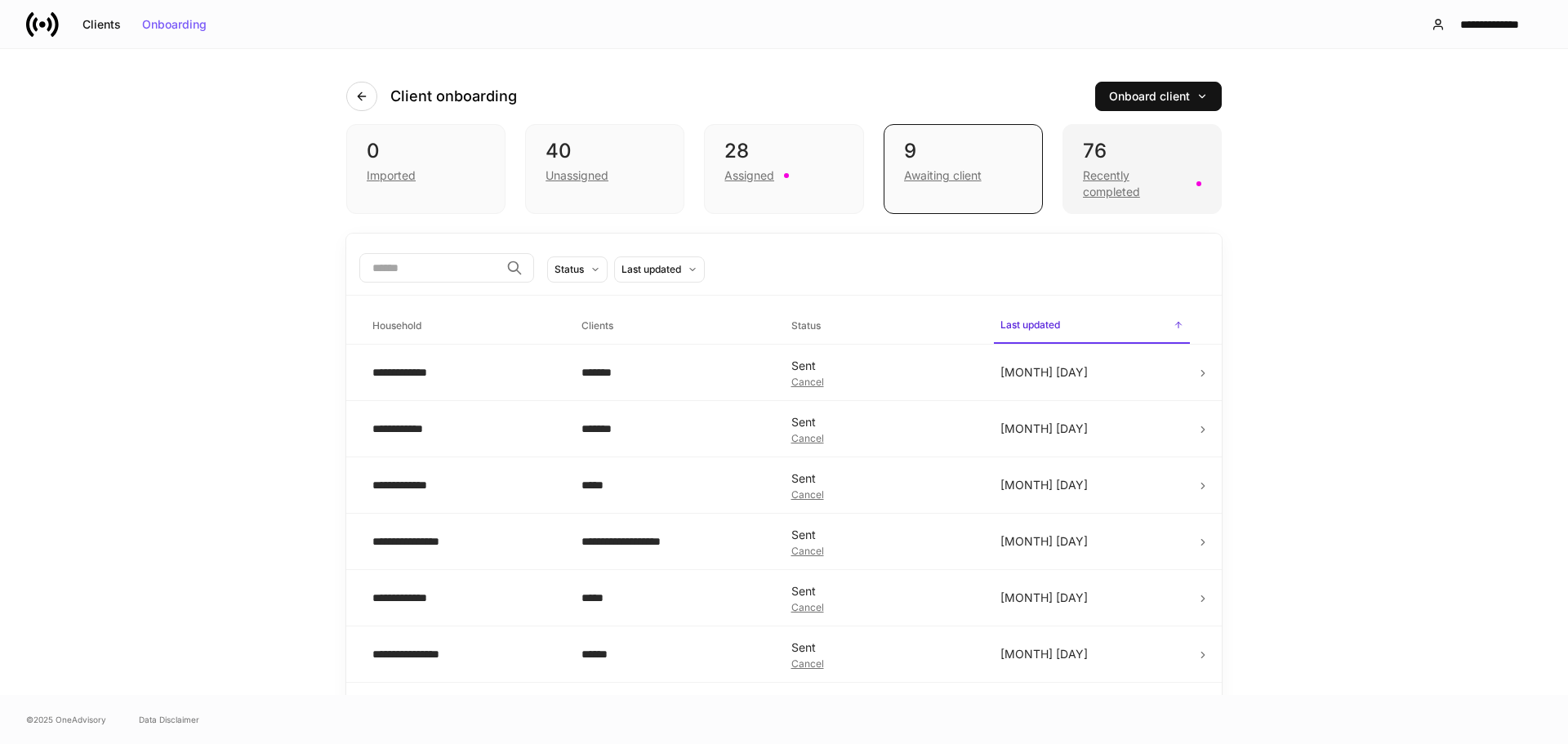 click on "Recently completed" at bounding box center (1134, 184) 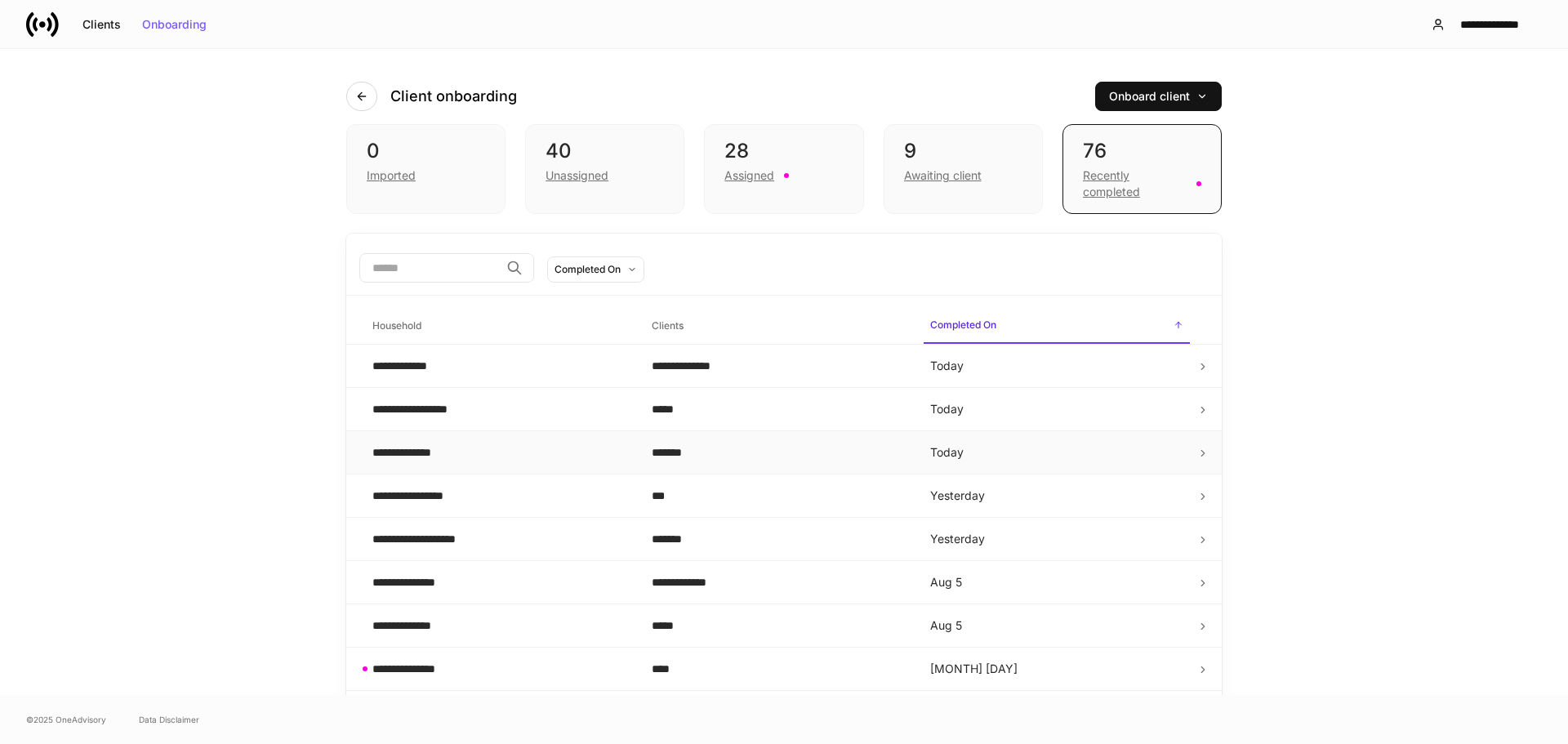 click on "**********" at bounding box center [413, 452] 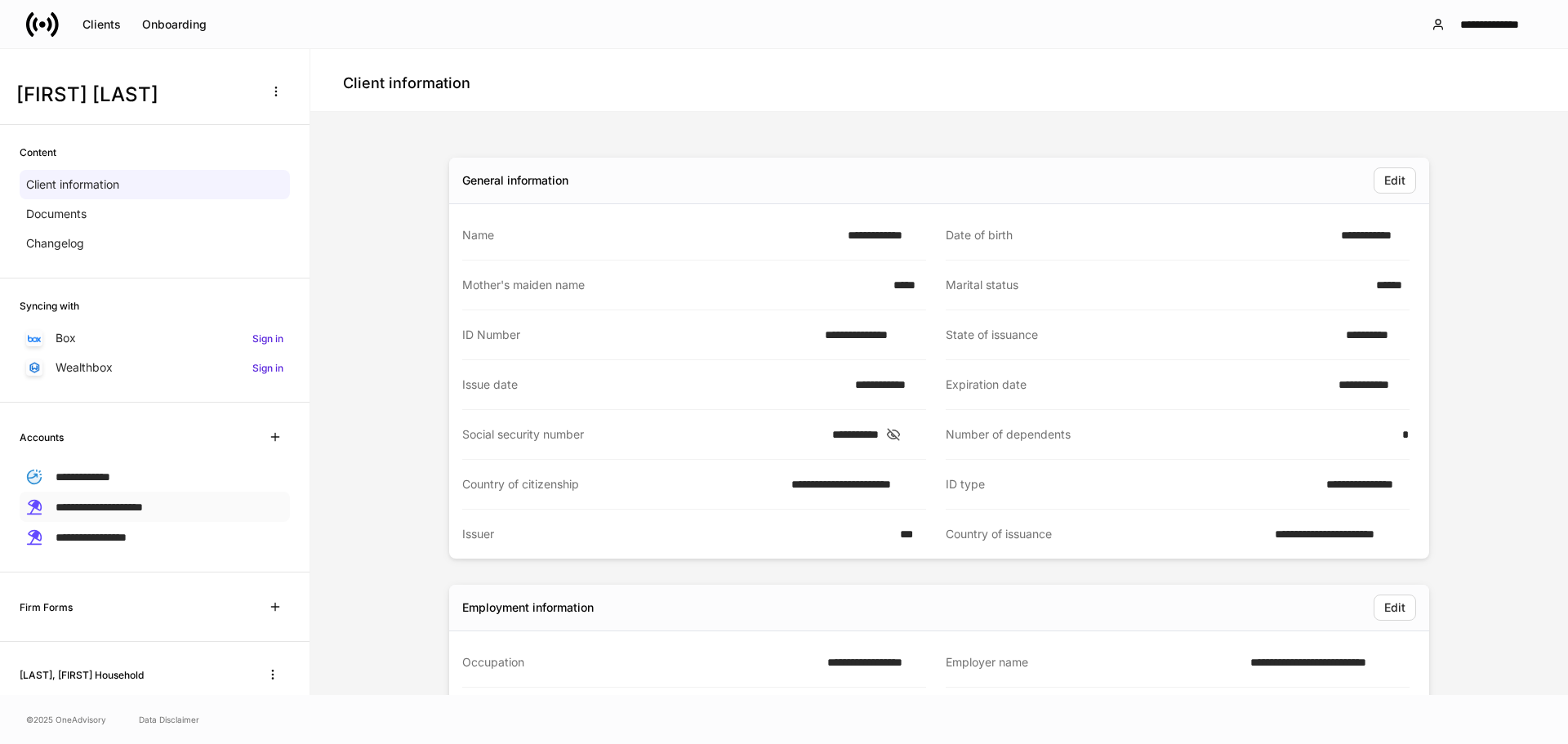 click on "**********" at bounding box center (99, 507) 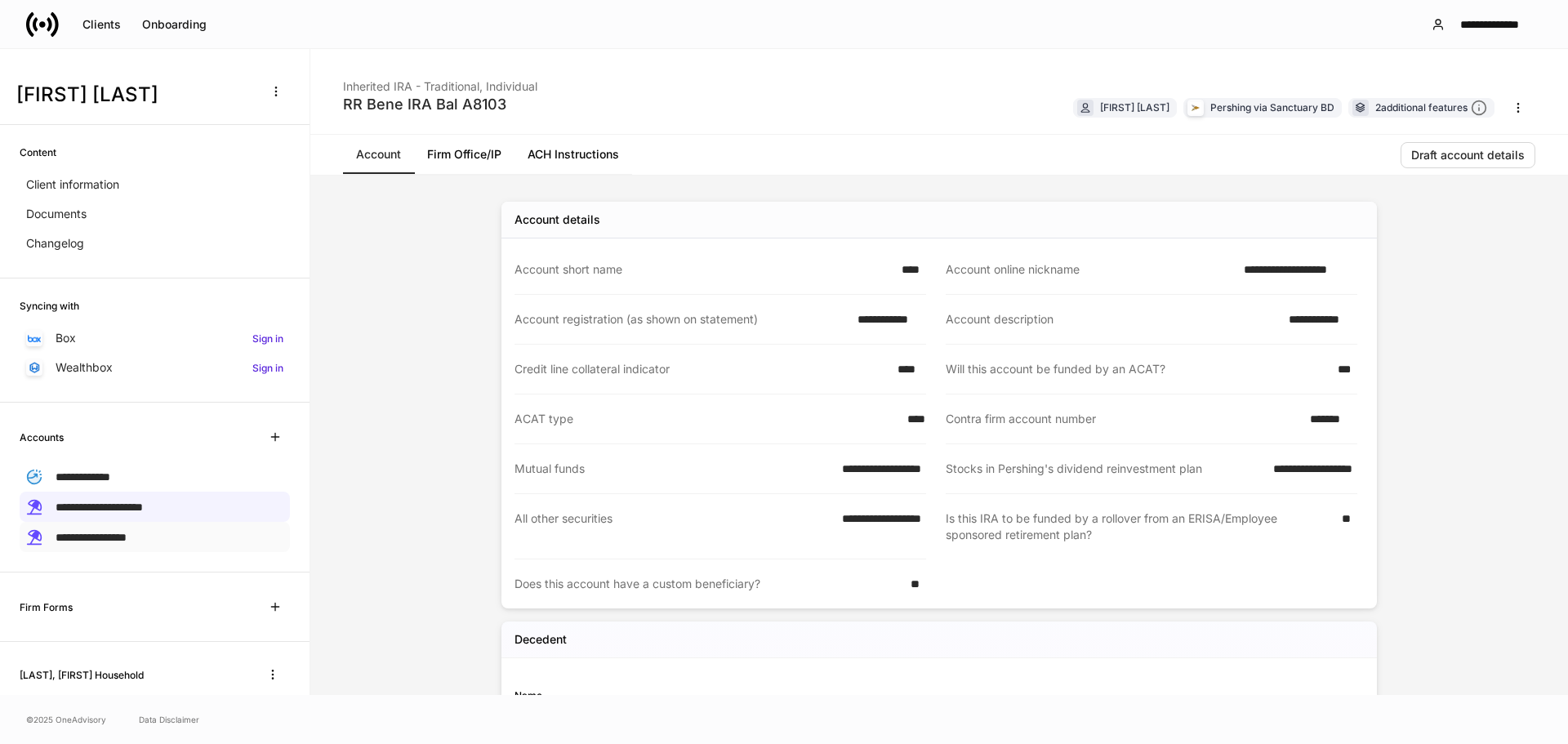 click on "**********" at bounding box center [91, 537] 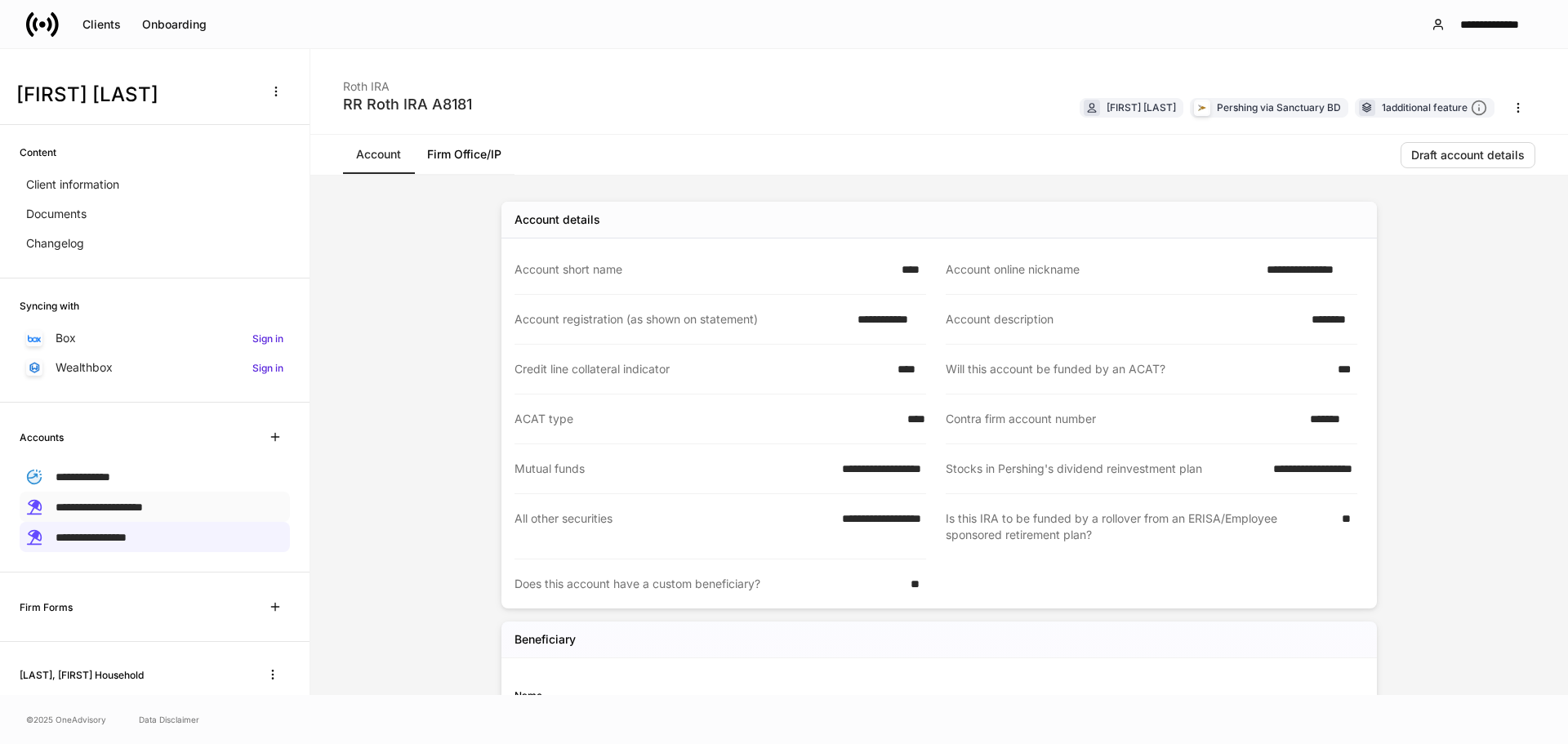 click on "**********" at bounding box center [99, 507] 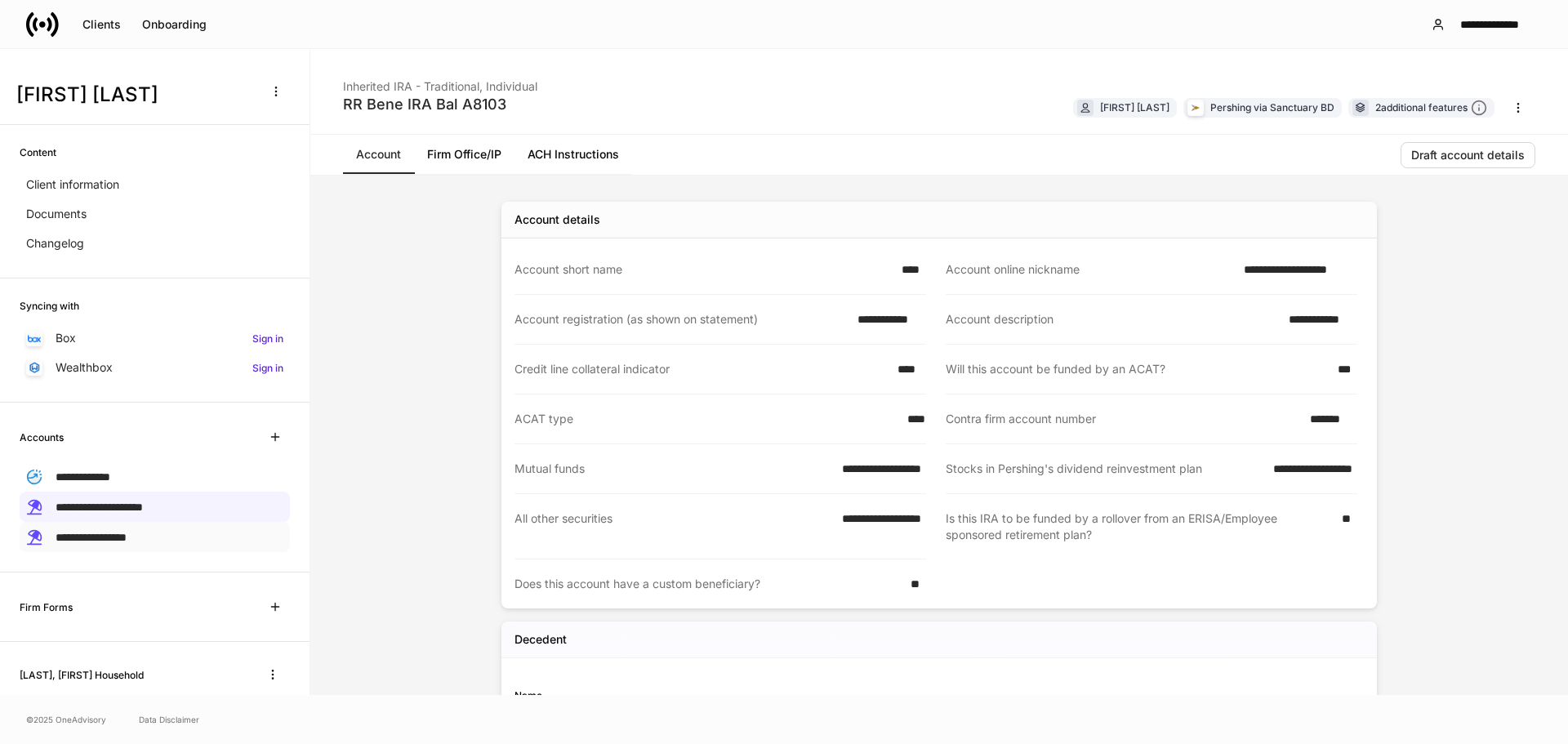 click on "**********" at bounding box center [91, 537] 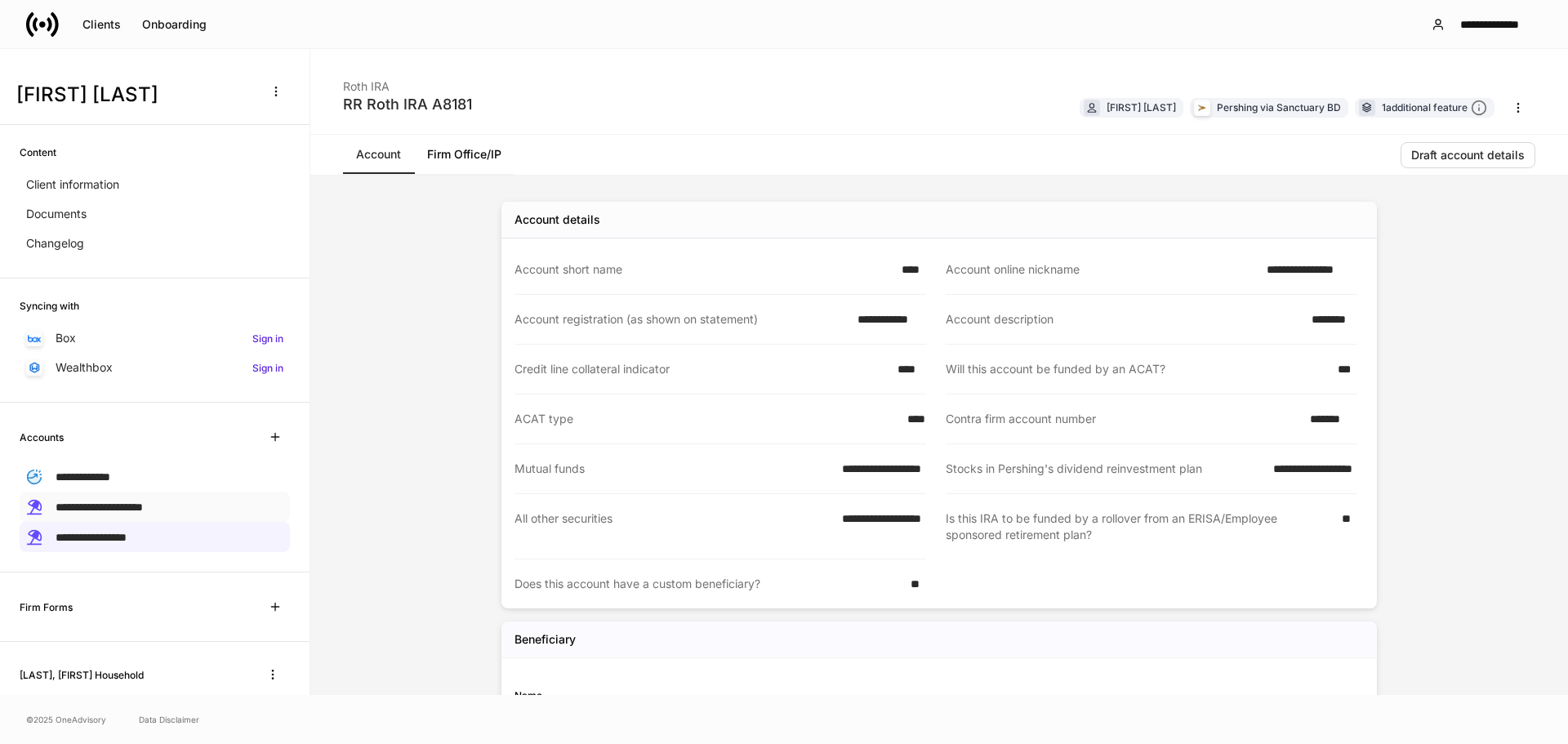 click on "**********" at bounding box center (99, 507) 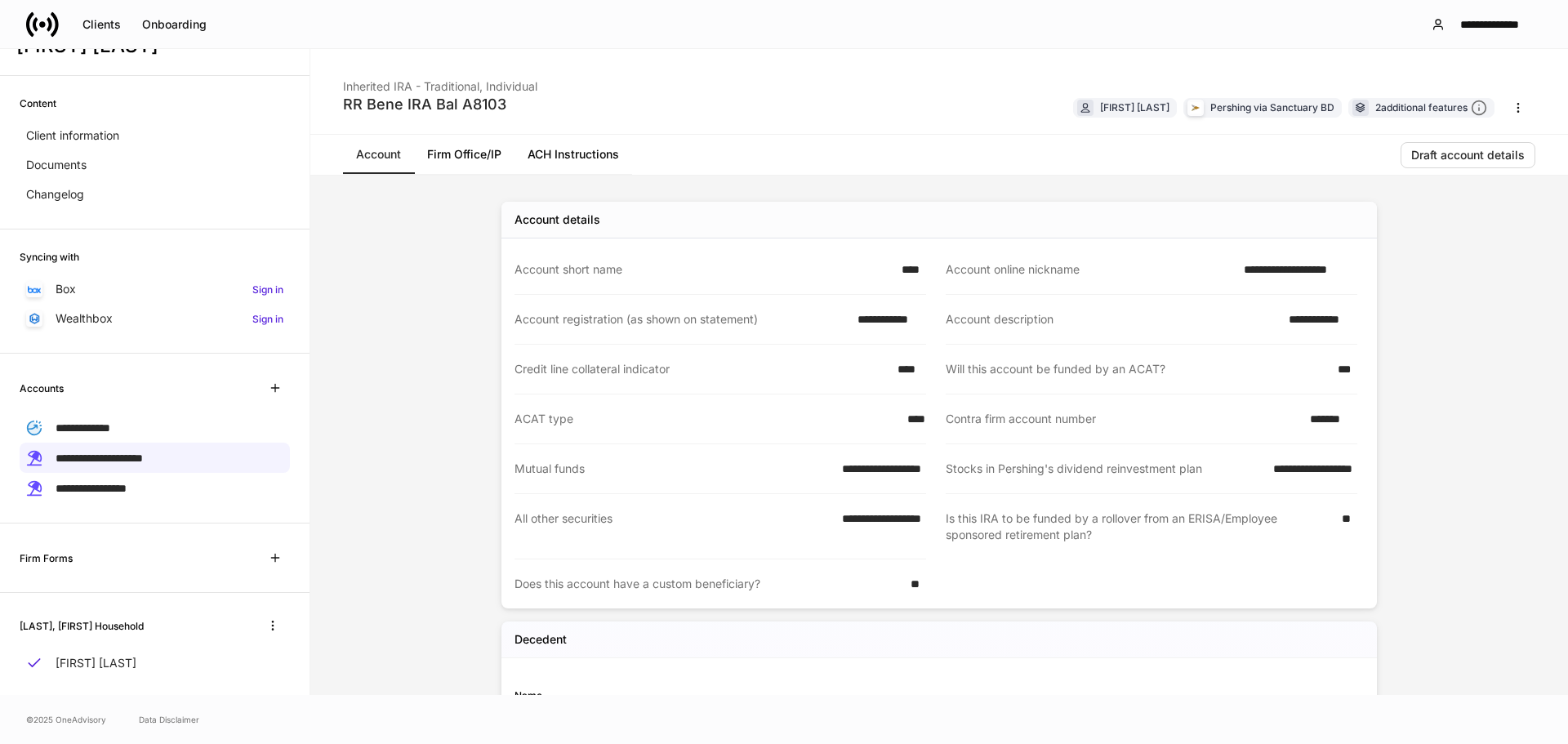 scroll, scrollTop: 76, scrollLeft: 0, axis: vertical 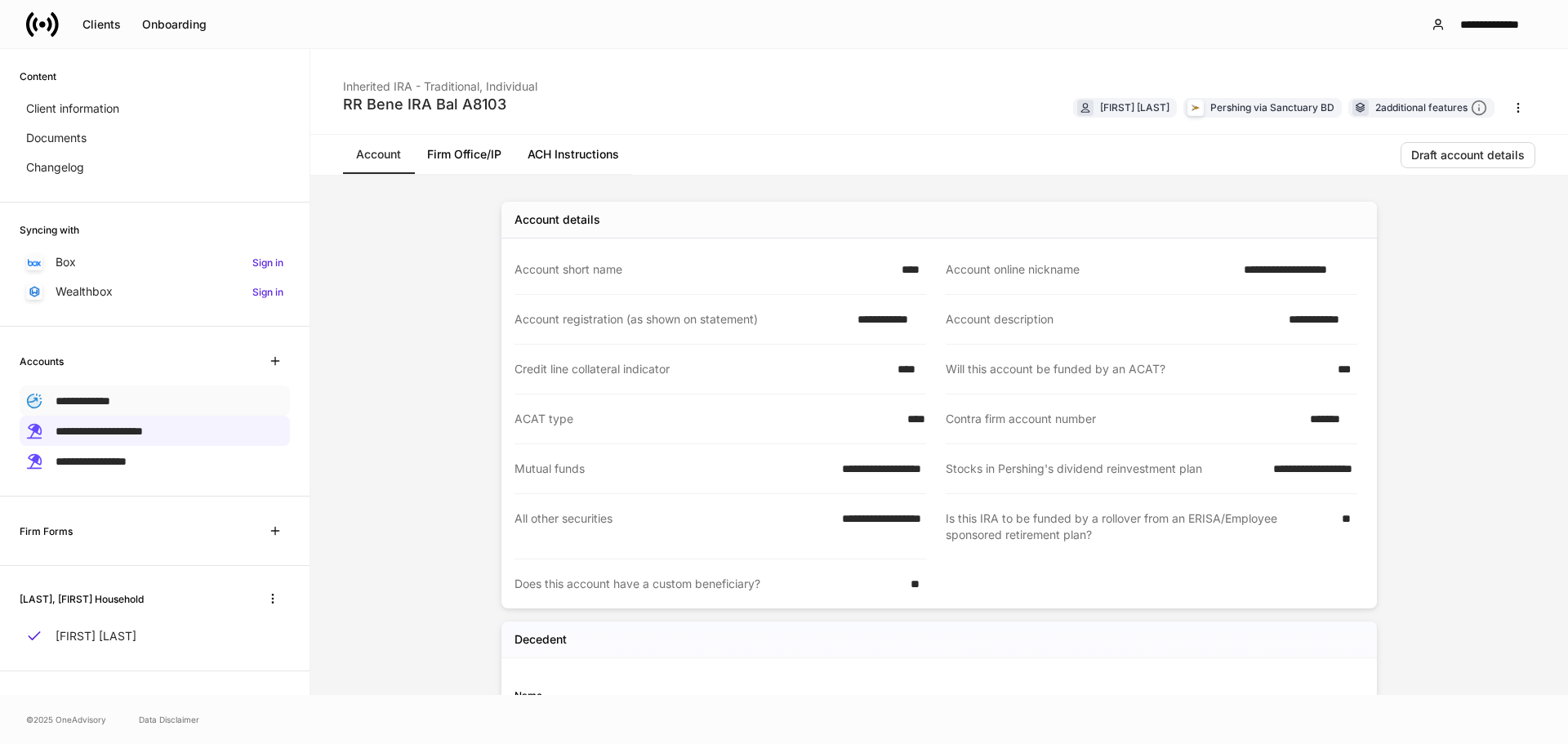 click on "**********" at bounding box center [154, 400] 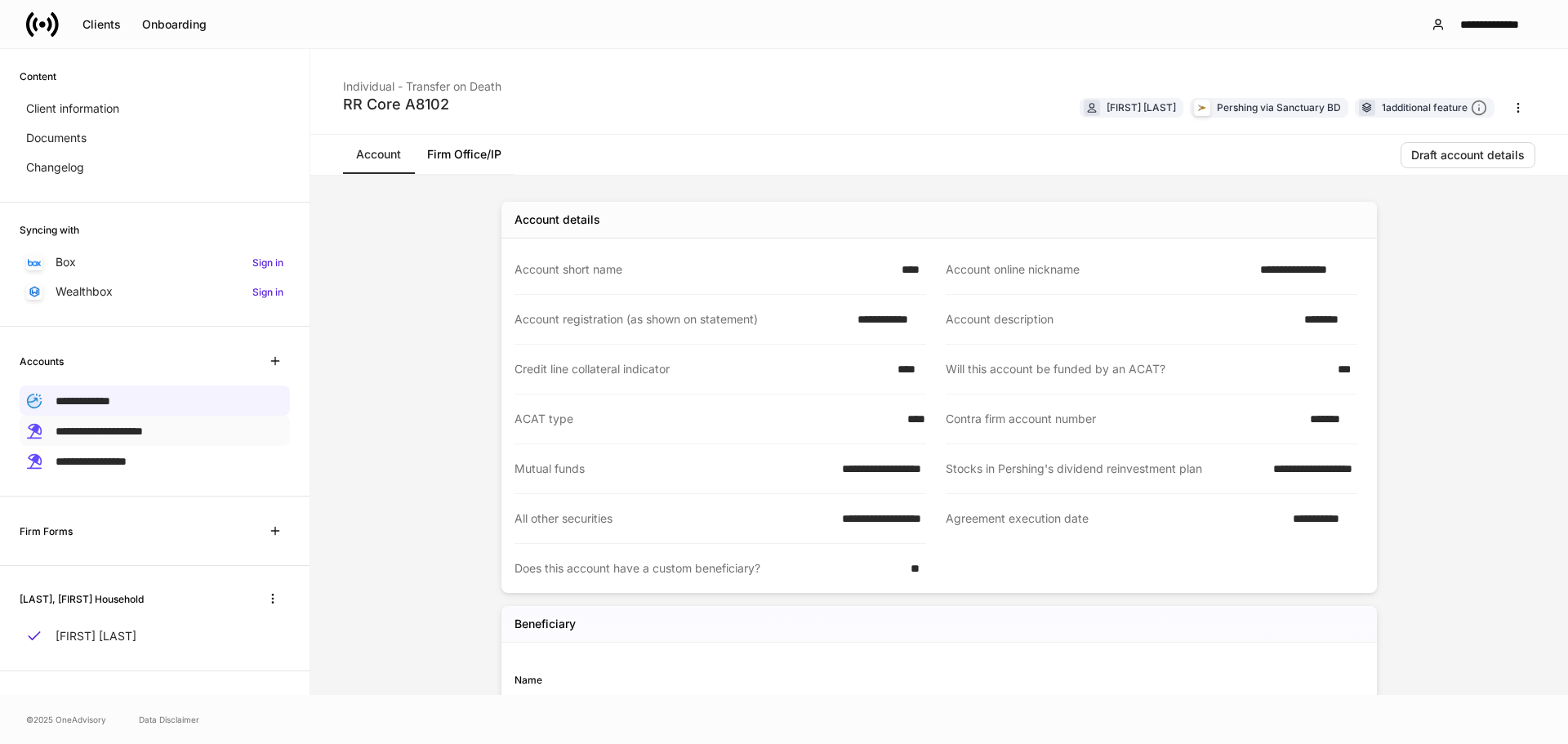 click on "**********" at bounding box center (154, 430) 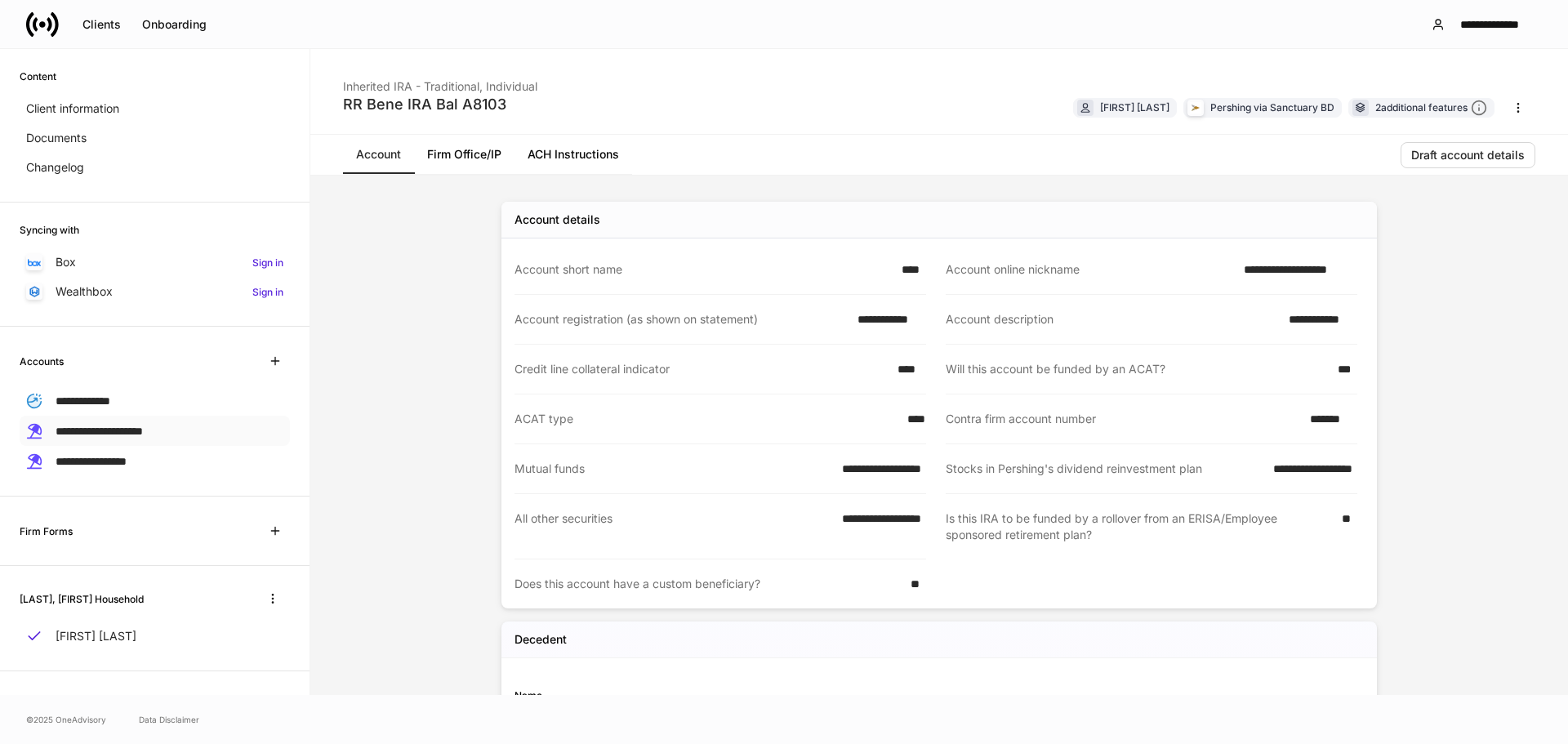 click on "**********" at bounding box center (154, 430) 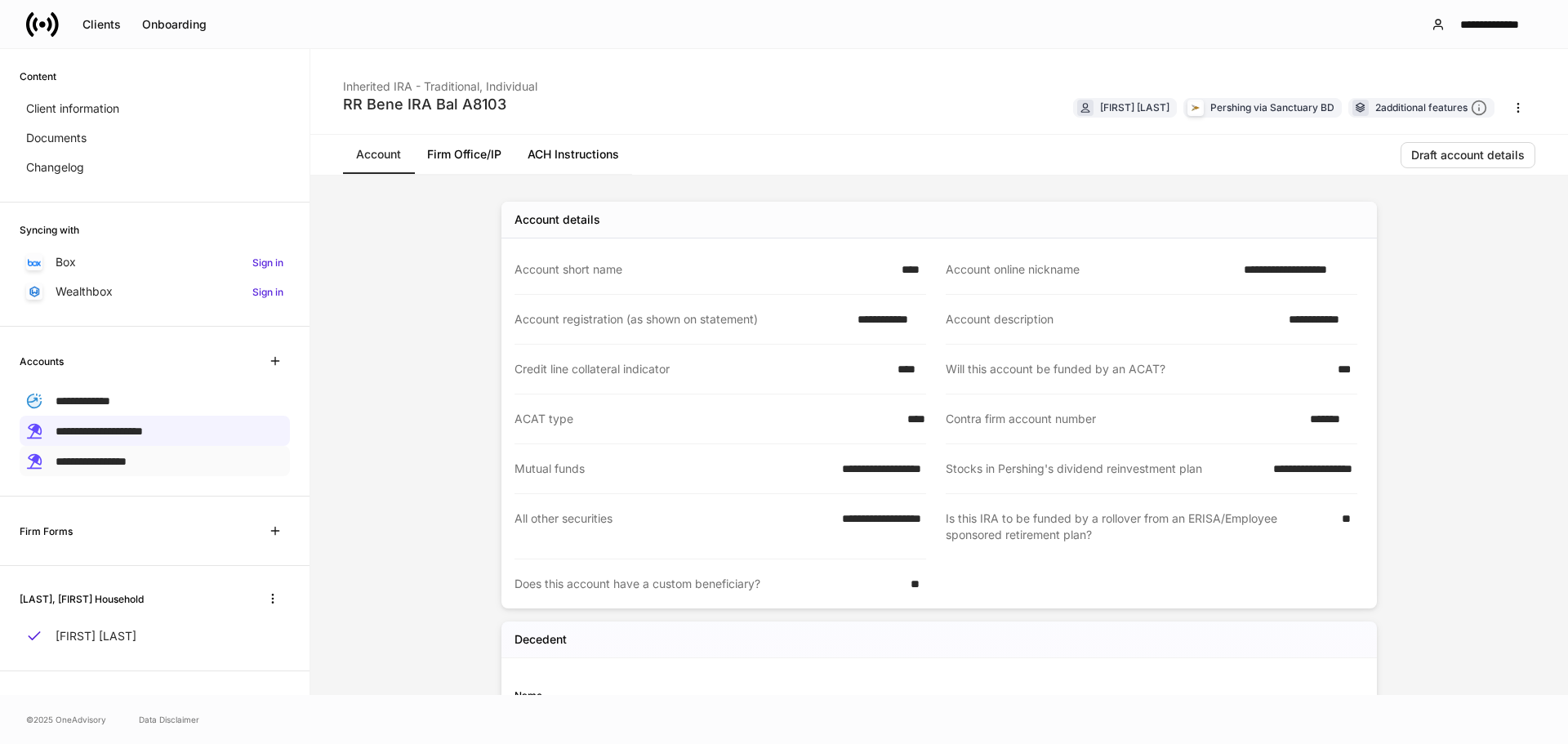 click on "**********" at bounding box center [154, 461] 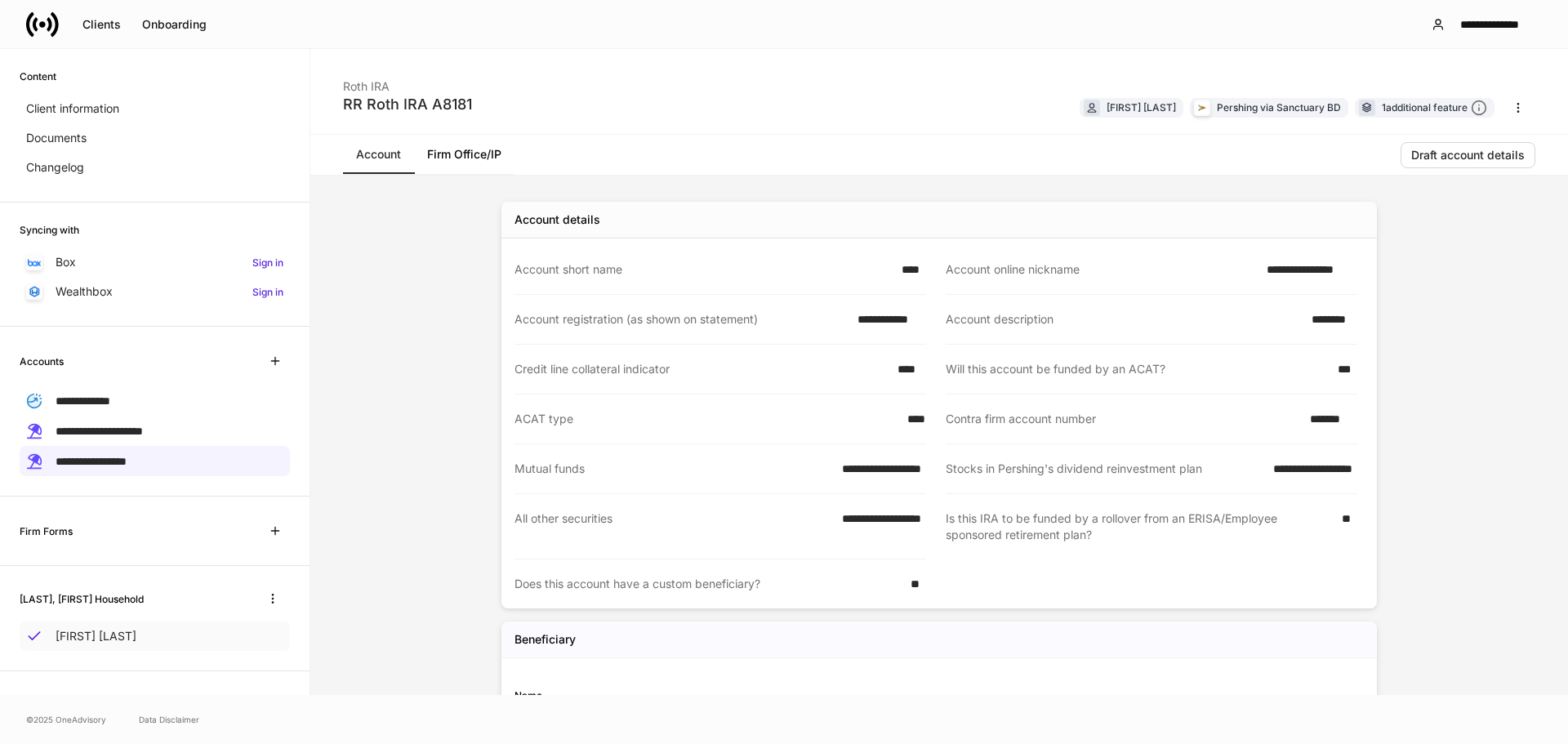 click on "Richard Roche" at bounding box center [96, 636] 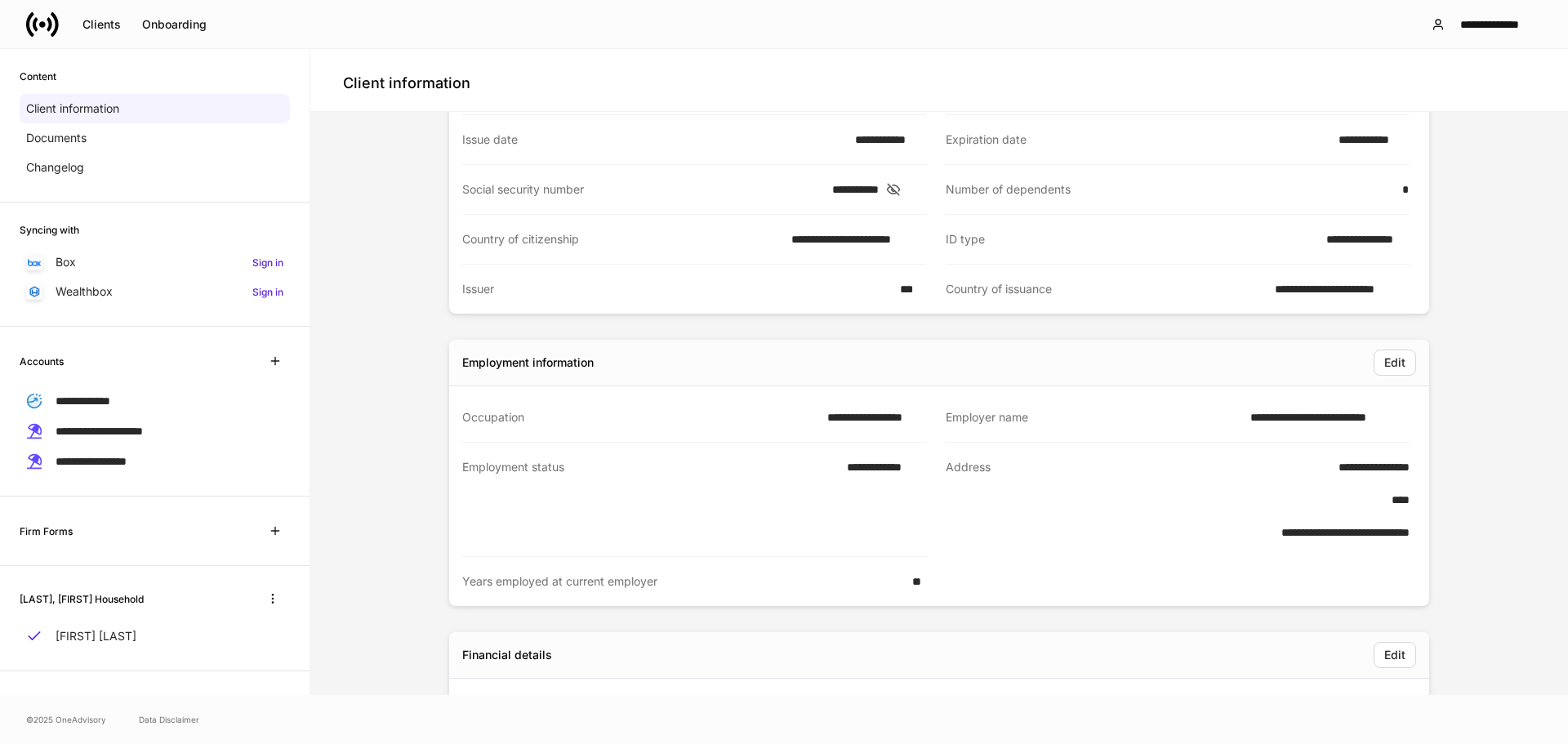 scroll, scrollTop: 0, scrollLeft: 0, axis: both 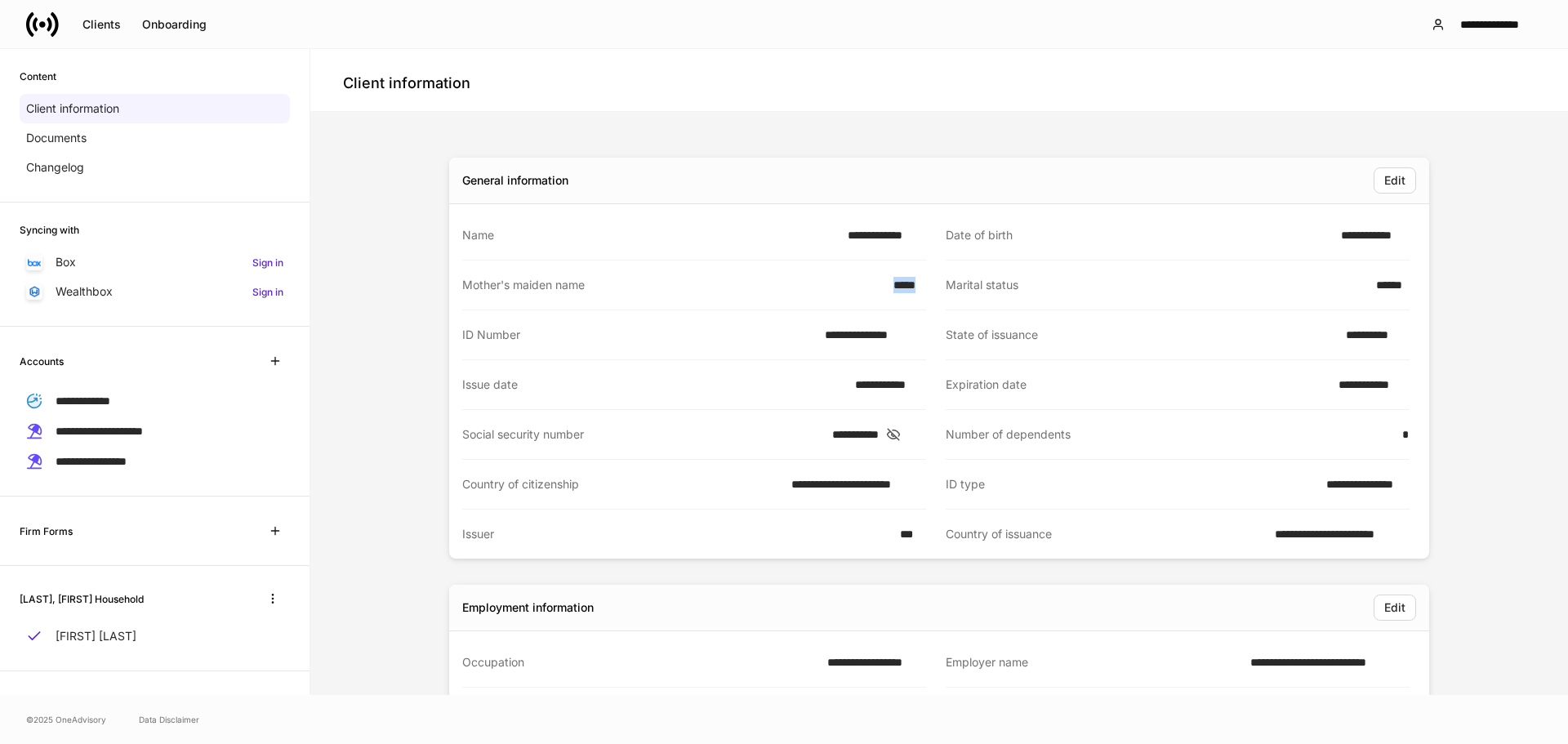 drag, startPoint x: 866, startPoint y: 287, endPoint x: 920, endPoint y: 286, distance: 54.009258 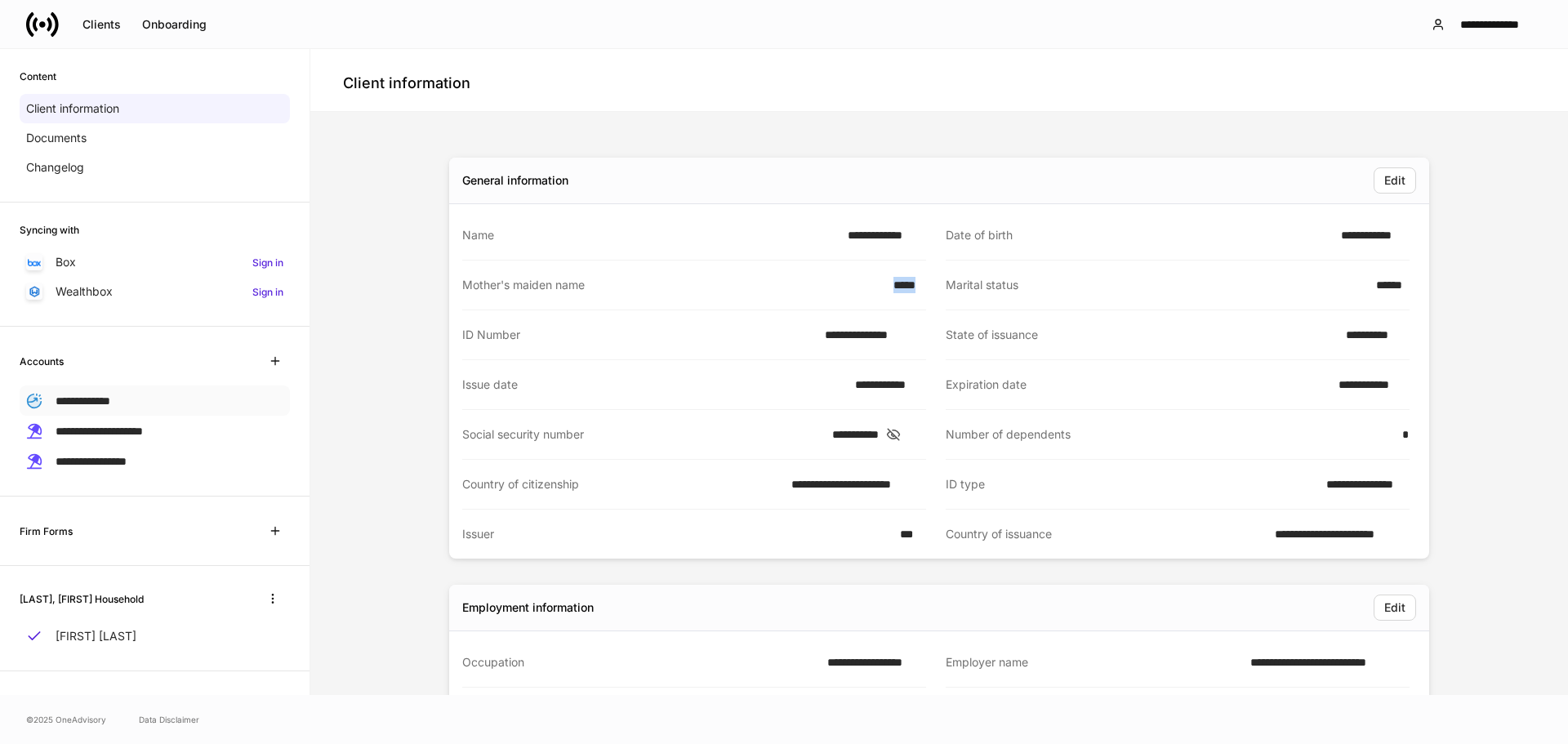 click on "**********" at bounding box center (154, 400) 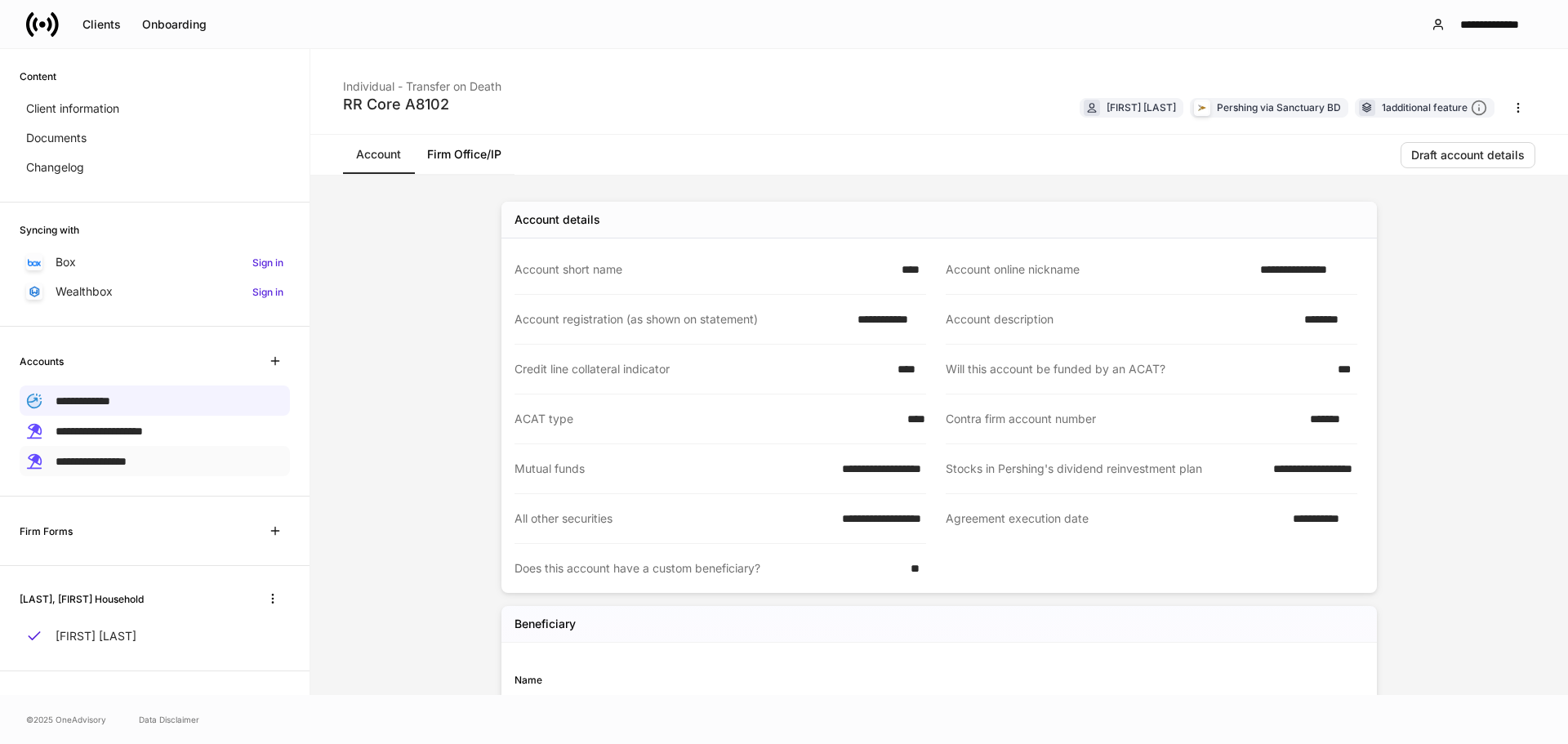 click on "**********" at bounding box center [91, 461] 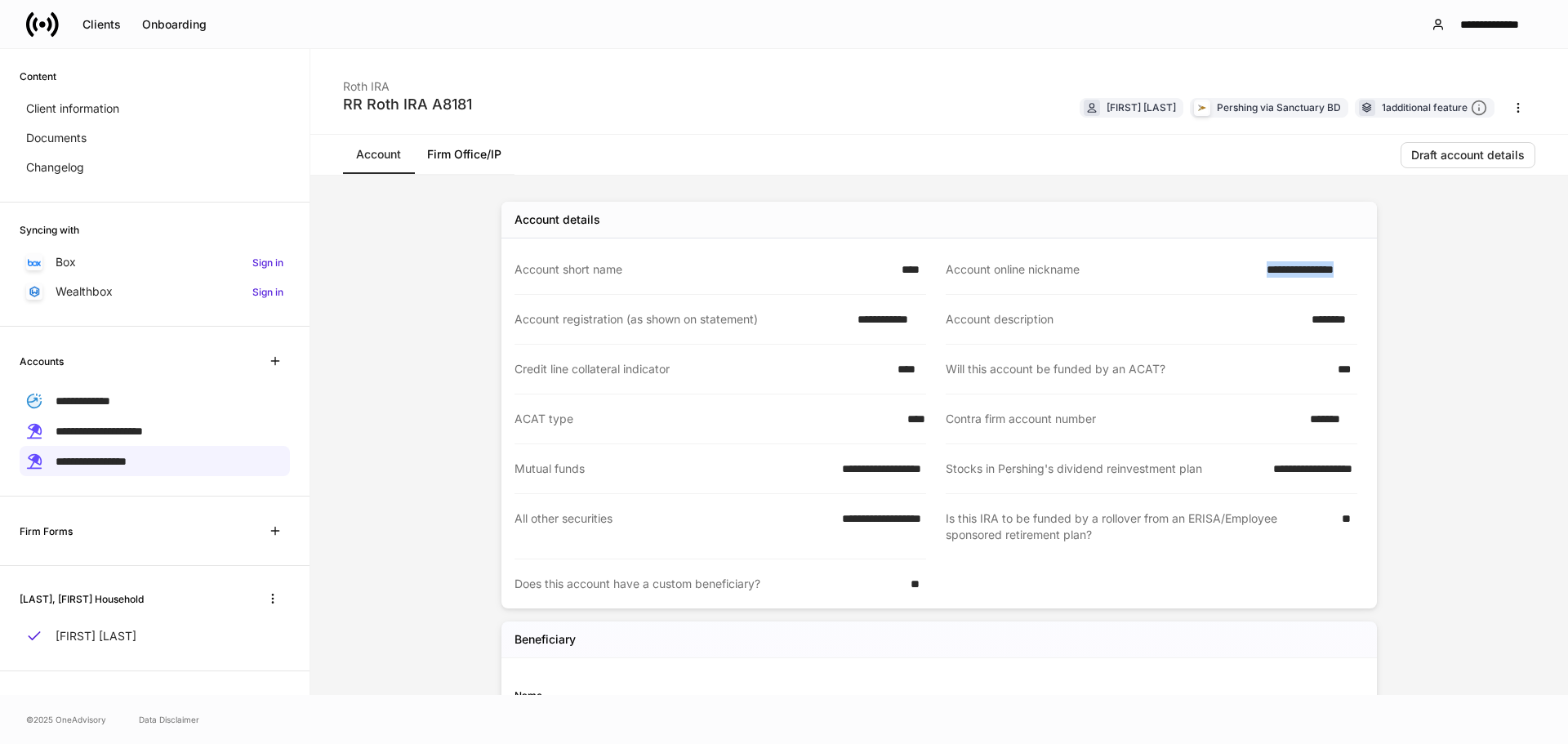 drag, startPoint x: 1283, startPoint y: 270, endPoint x: 1388, endPoint y: 271, distance: 105.0048 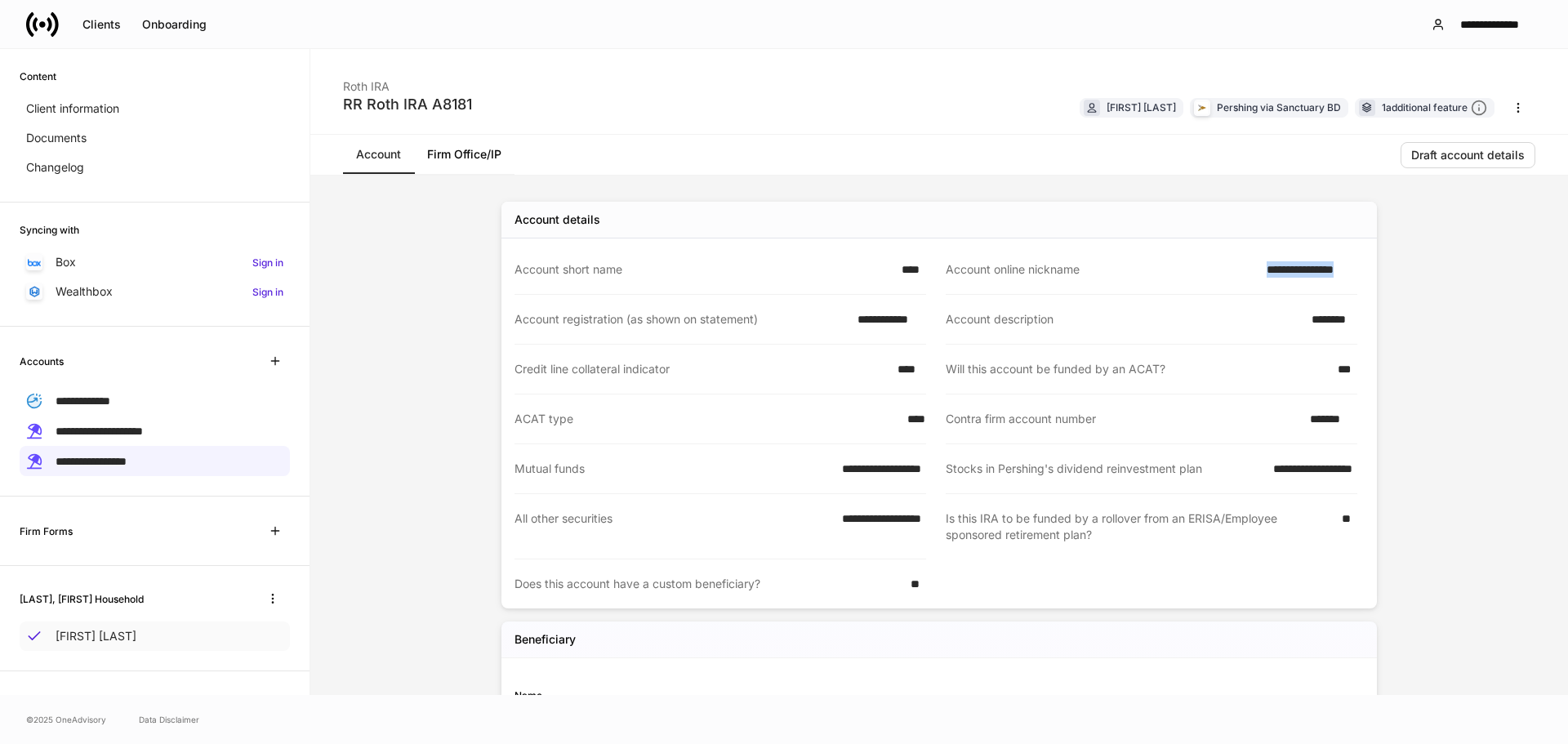click on "Richard Roche" at bounding box center [96, 636] 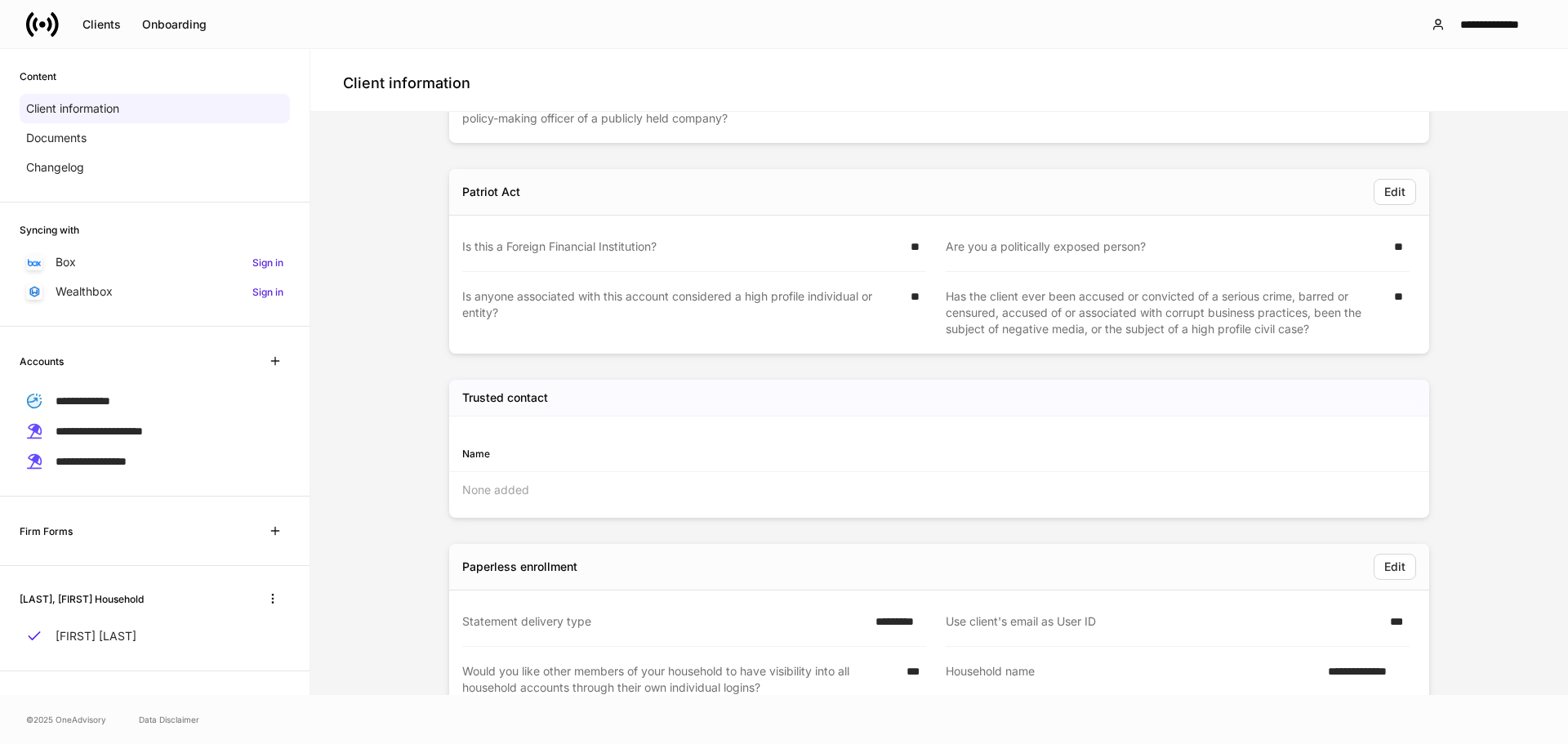 scroll, scrollTop: 2386, scrollLeft: 0, axis: vertical 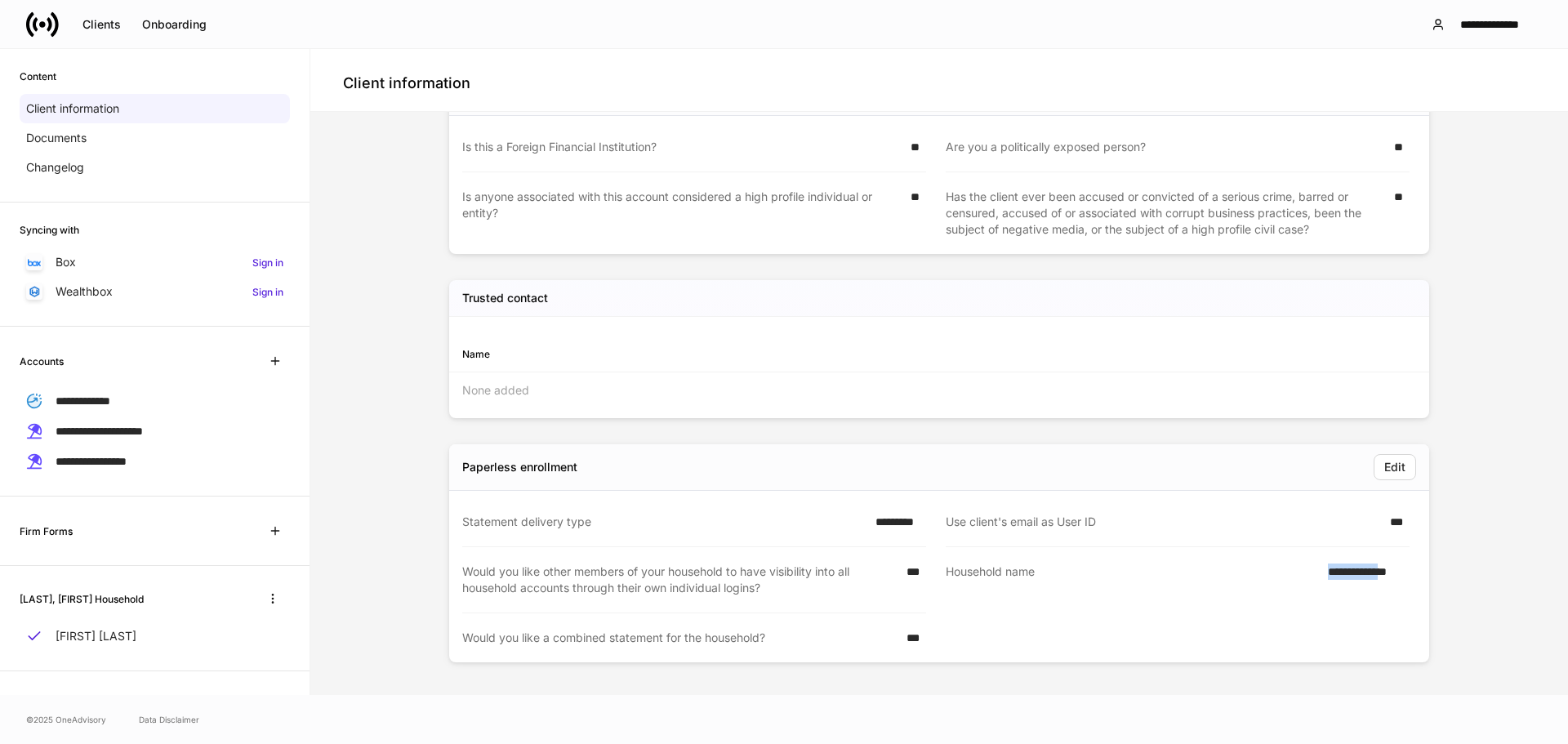 drag, startPoint x: 1298, startPoint y: 572, endPoint x: 1396, endPoint y: 572, distance: 98 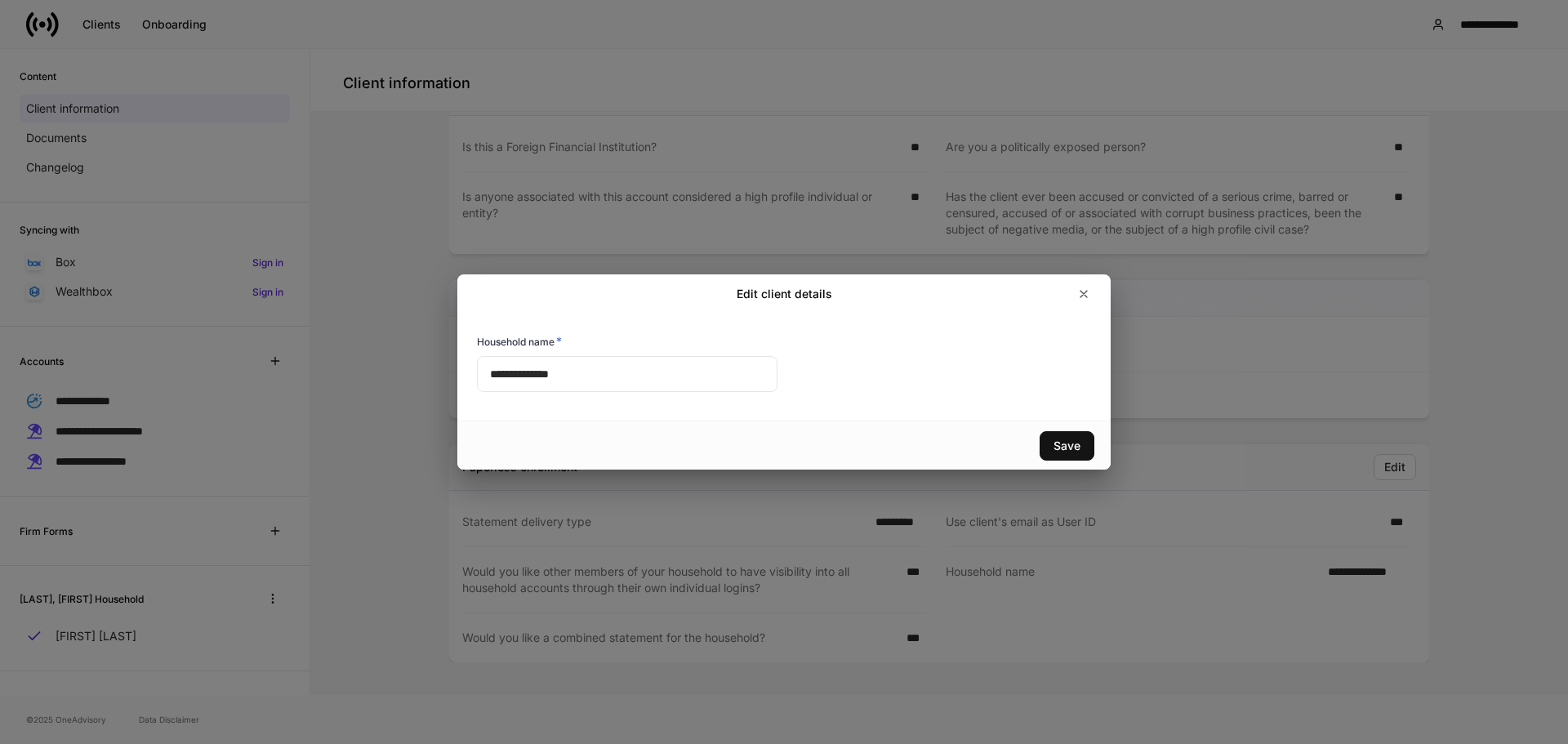 click on "**********" at bounding box center [784, 372] 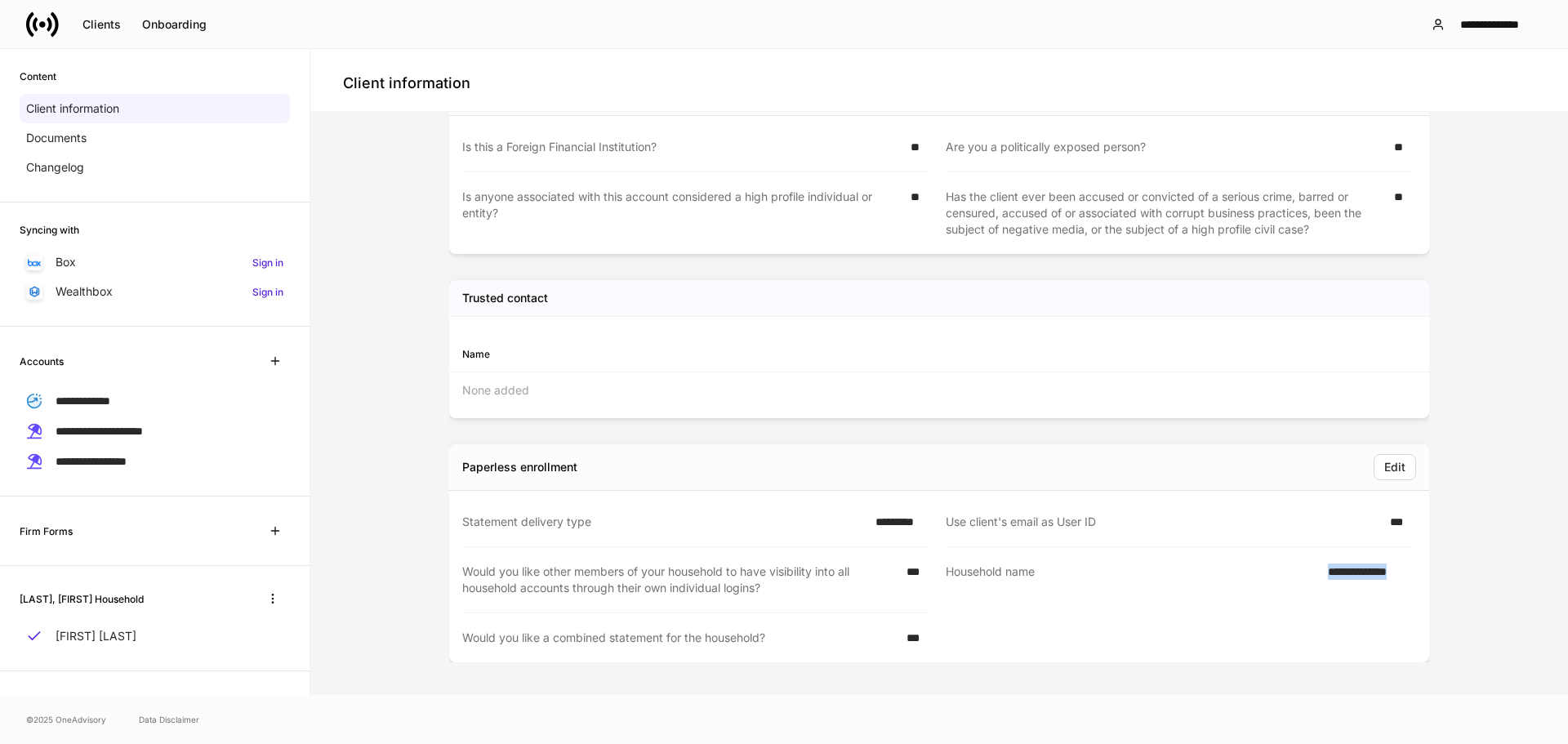 drag, startPoint x: 1312, startPoint y: 566, endPoint x: 1501, endPoint y: 568, distance: 189.01058 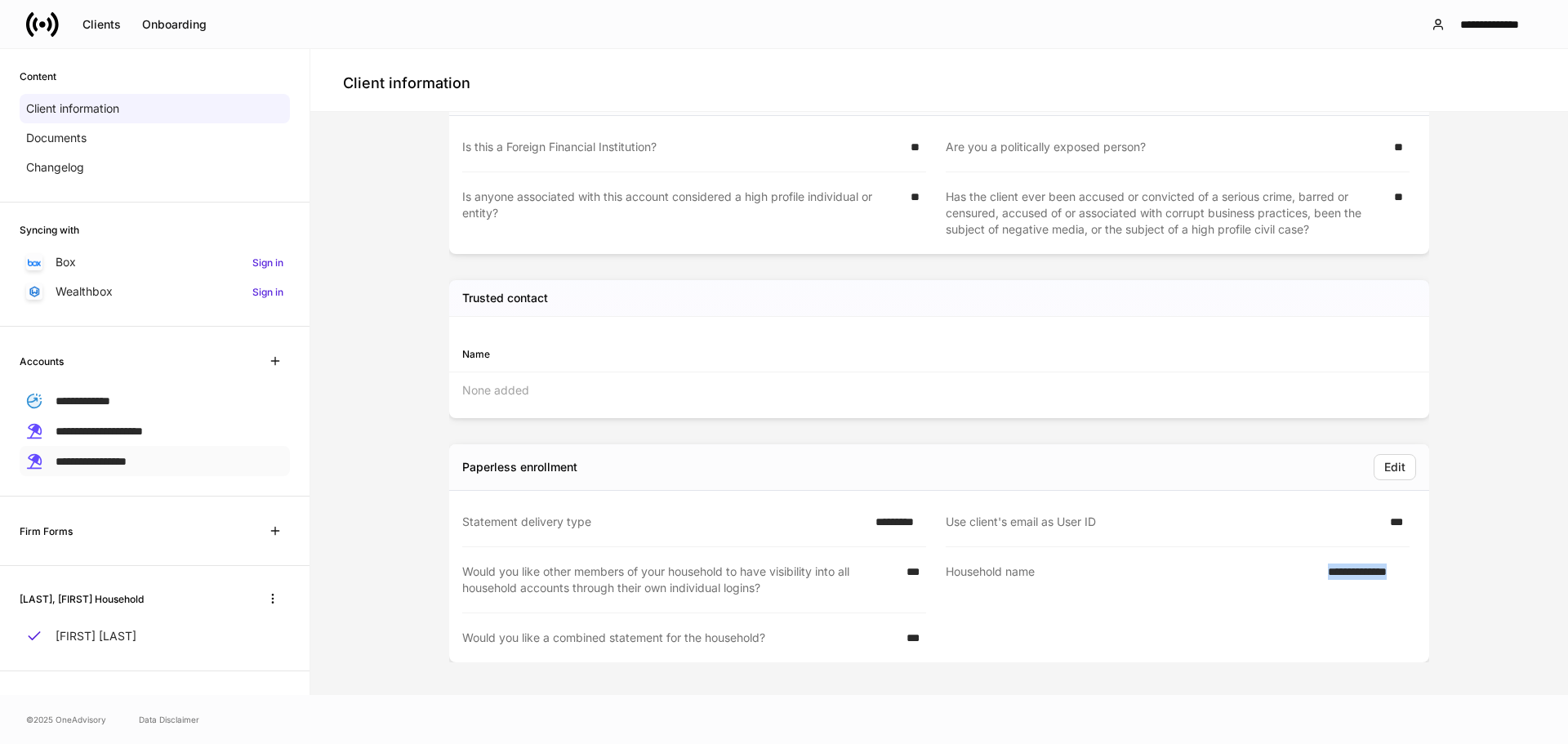 click on "**********" at bounding box center (91, 461) 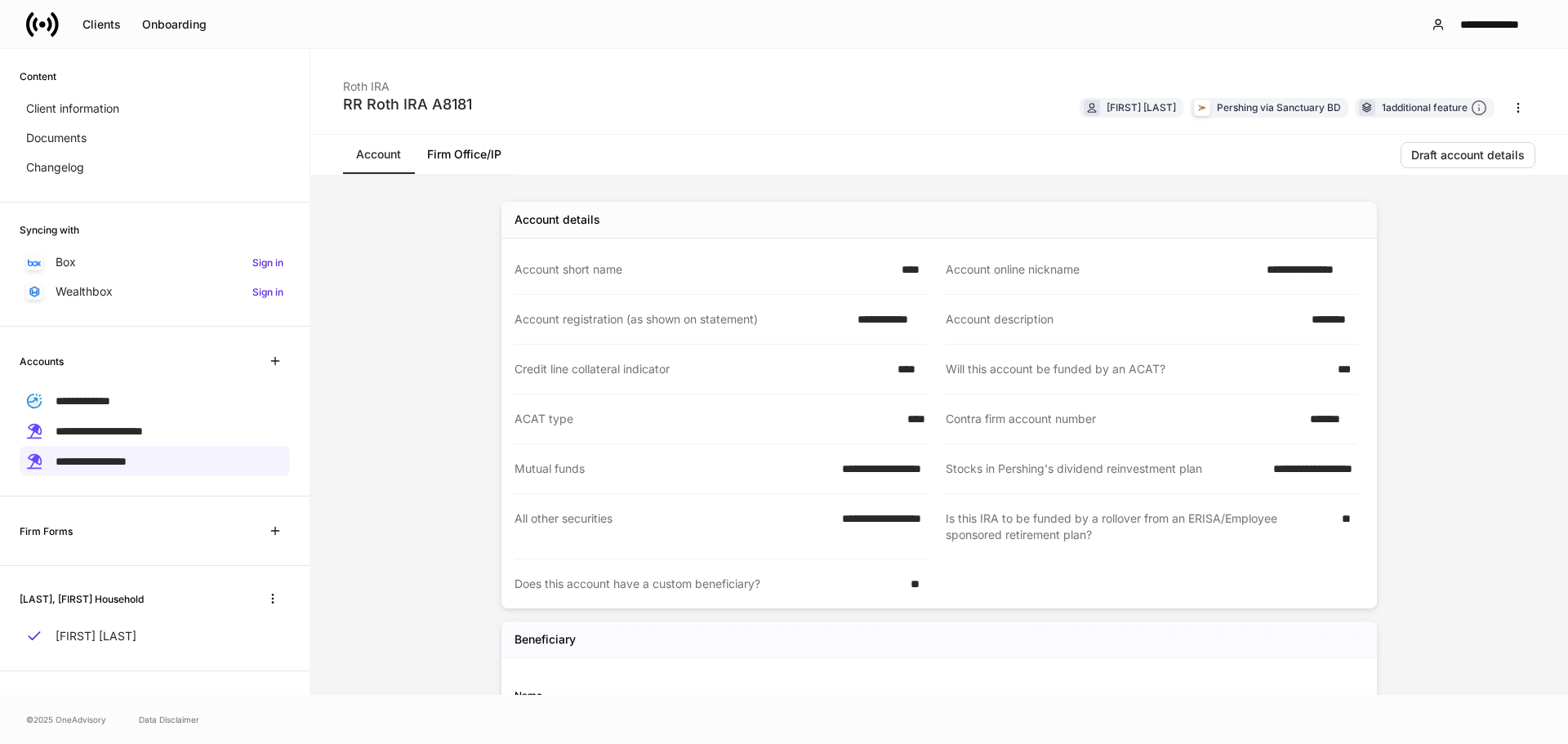 click on "Firm Office/IP" at bounding box center (464, 154) 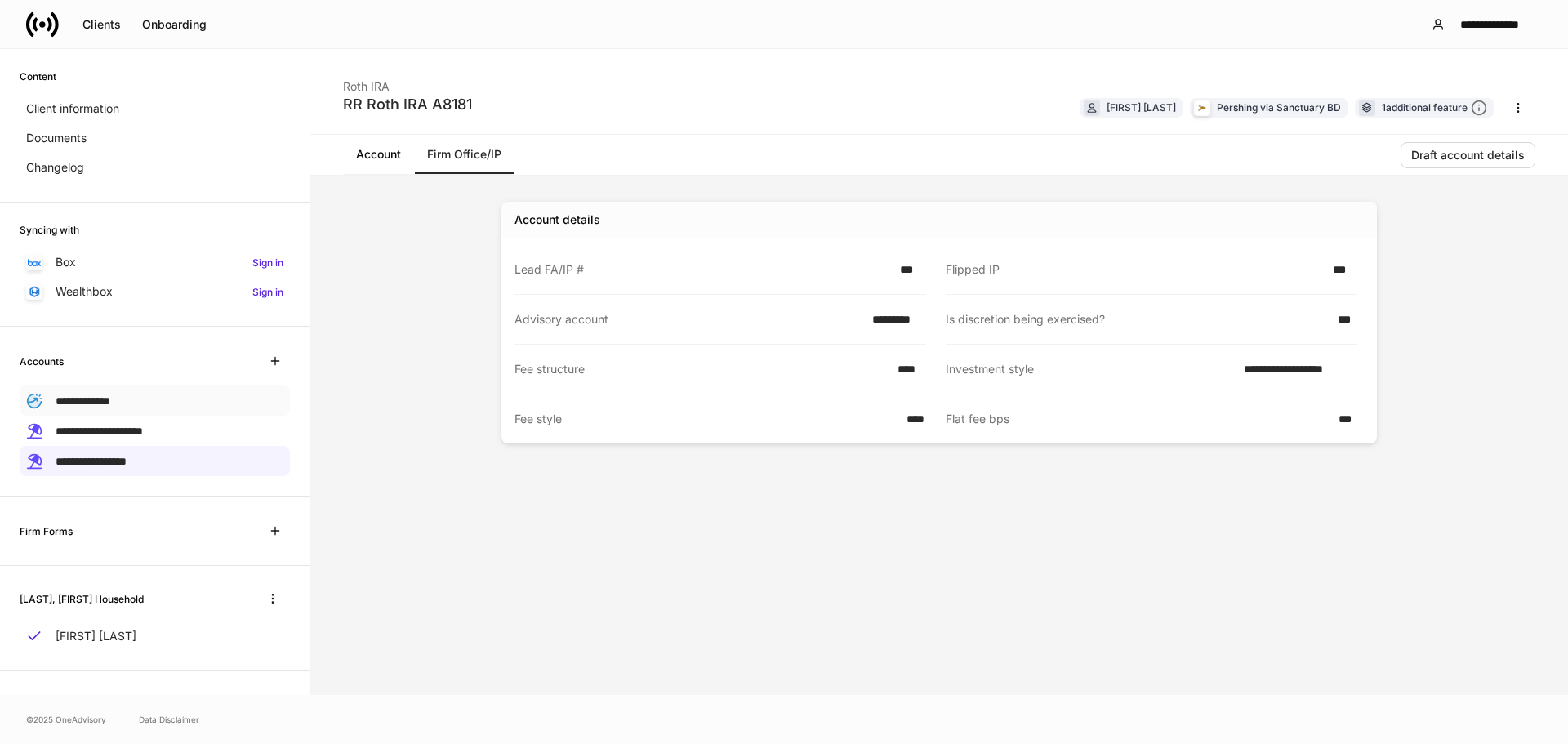 click on "**********" at bounding box center [82, 401] 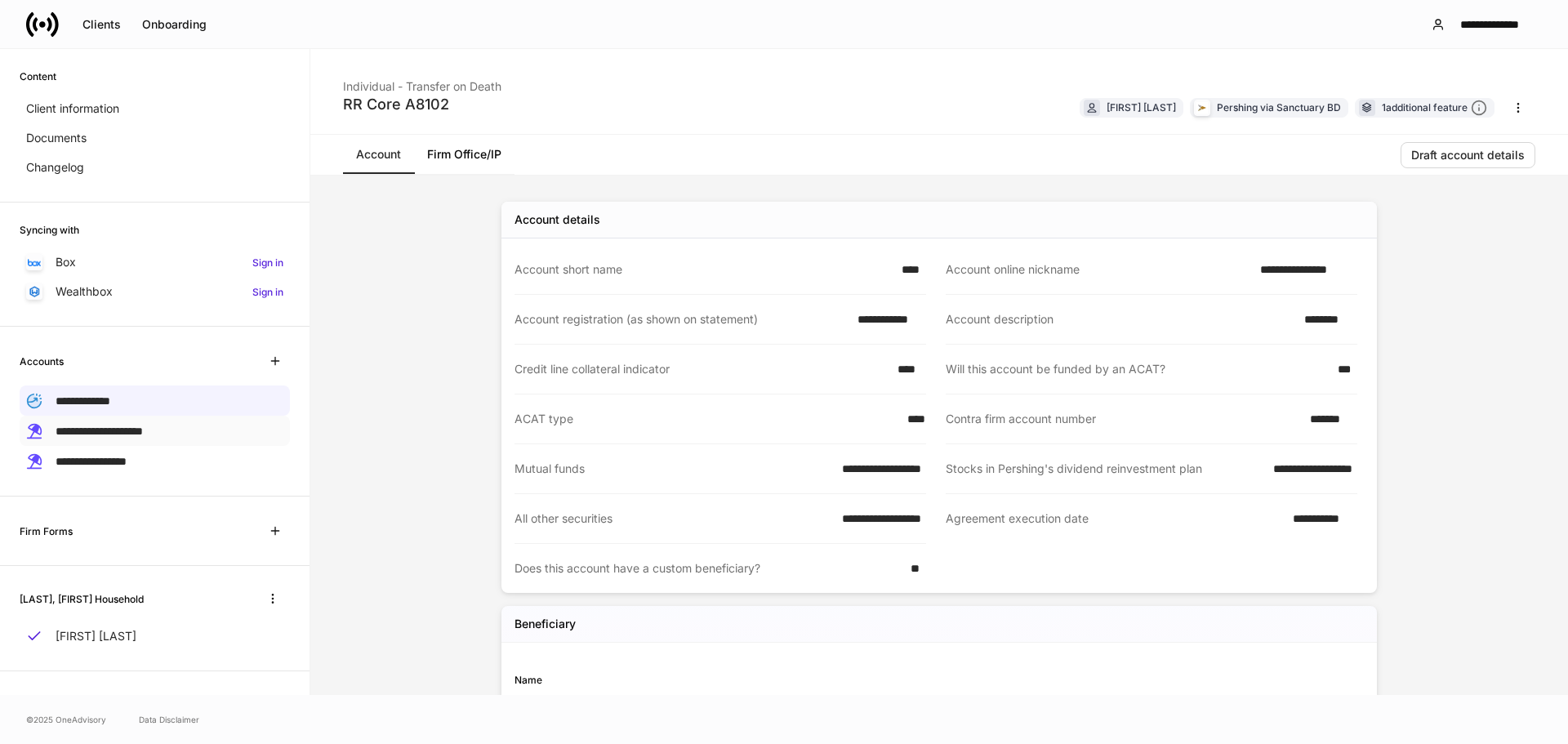 click on "**********" at bounding box center (154, 430) 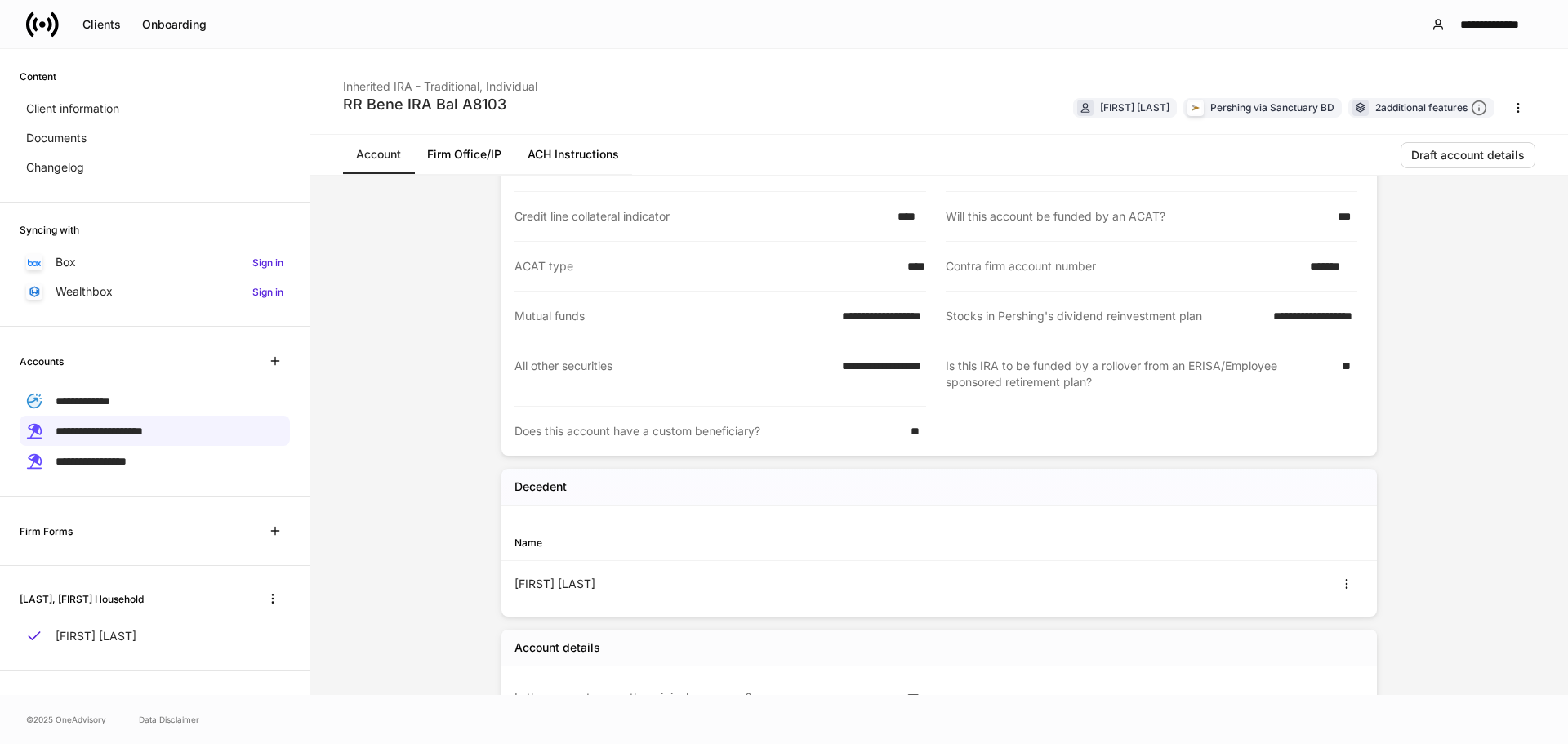 scroll, scrollTop: 163, scrollLeft: 0, axis: vertical 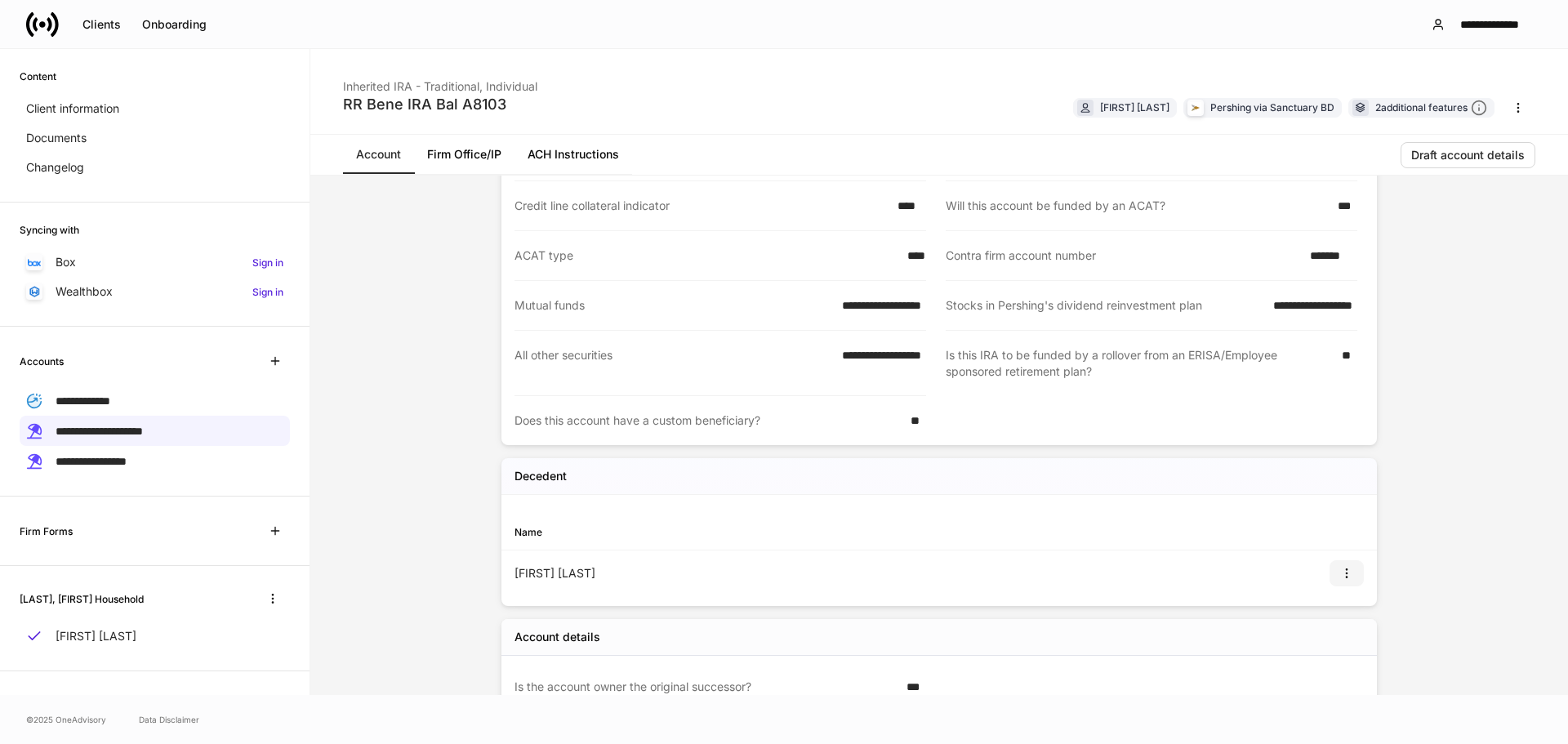 click at bounding box center (1347, 573) 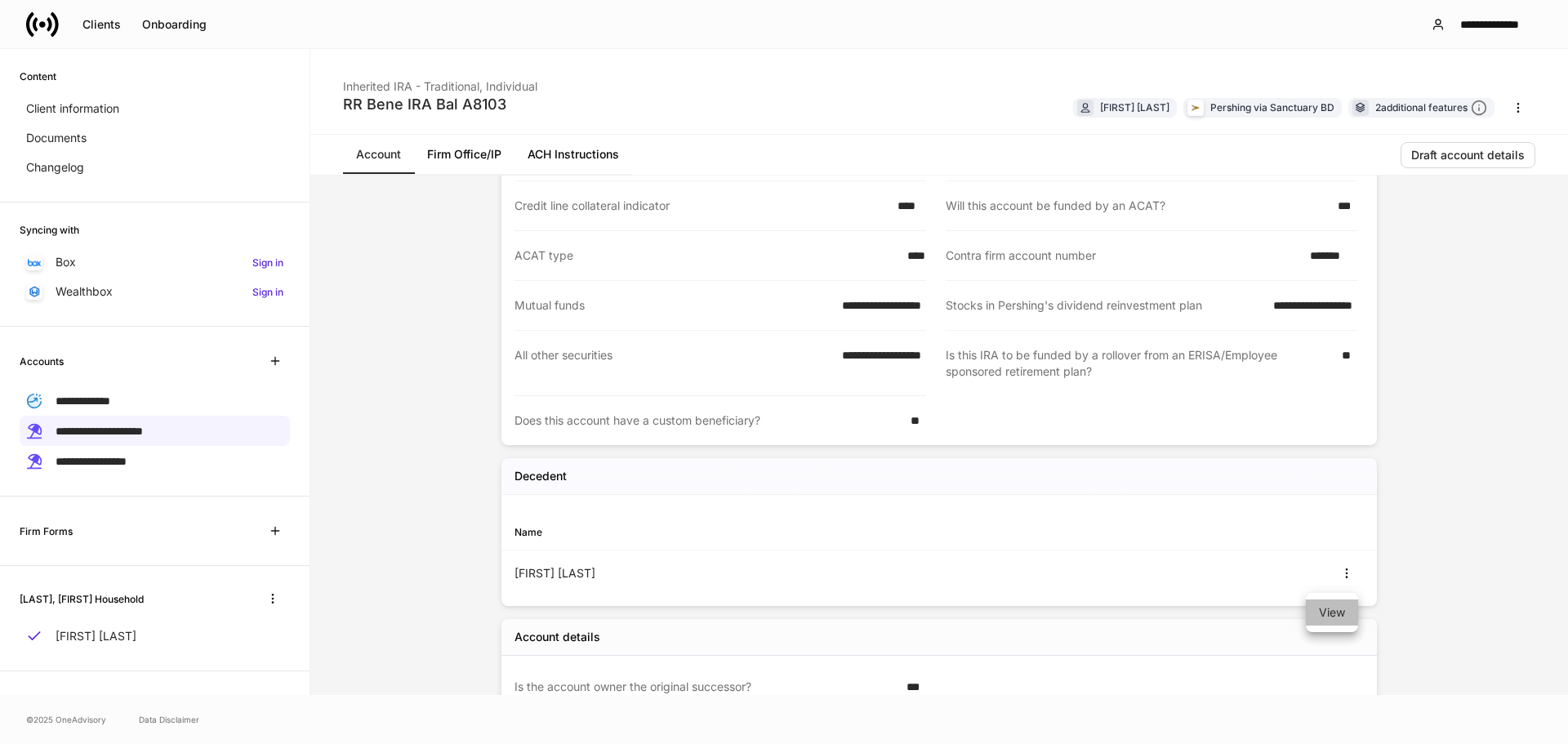 click on "View" at bounding box center (1332, 613) 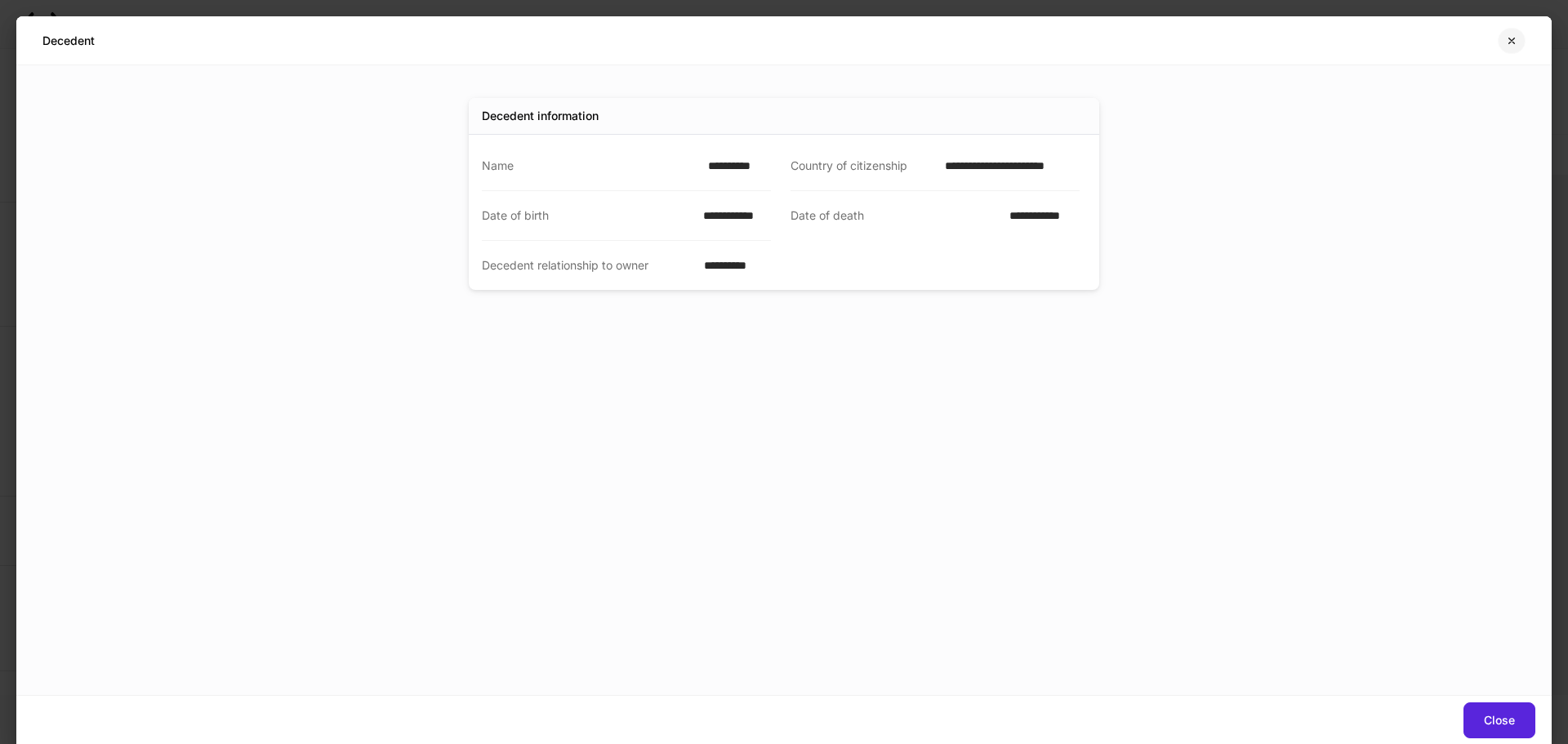 click at bounding box center [1512, 41] 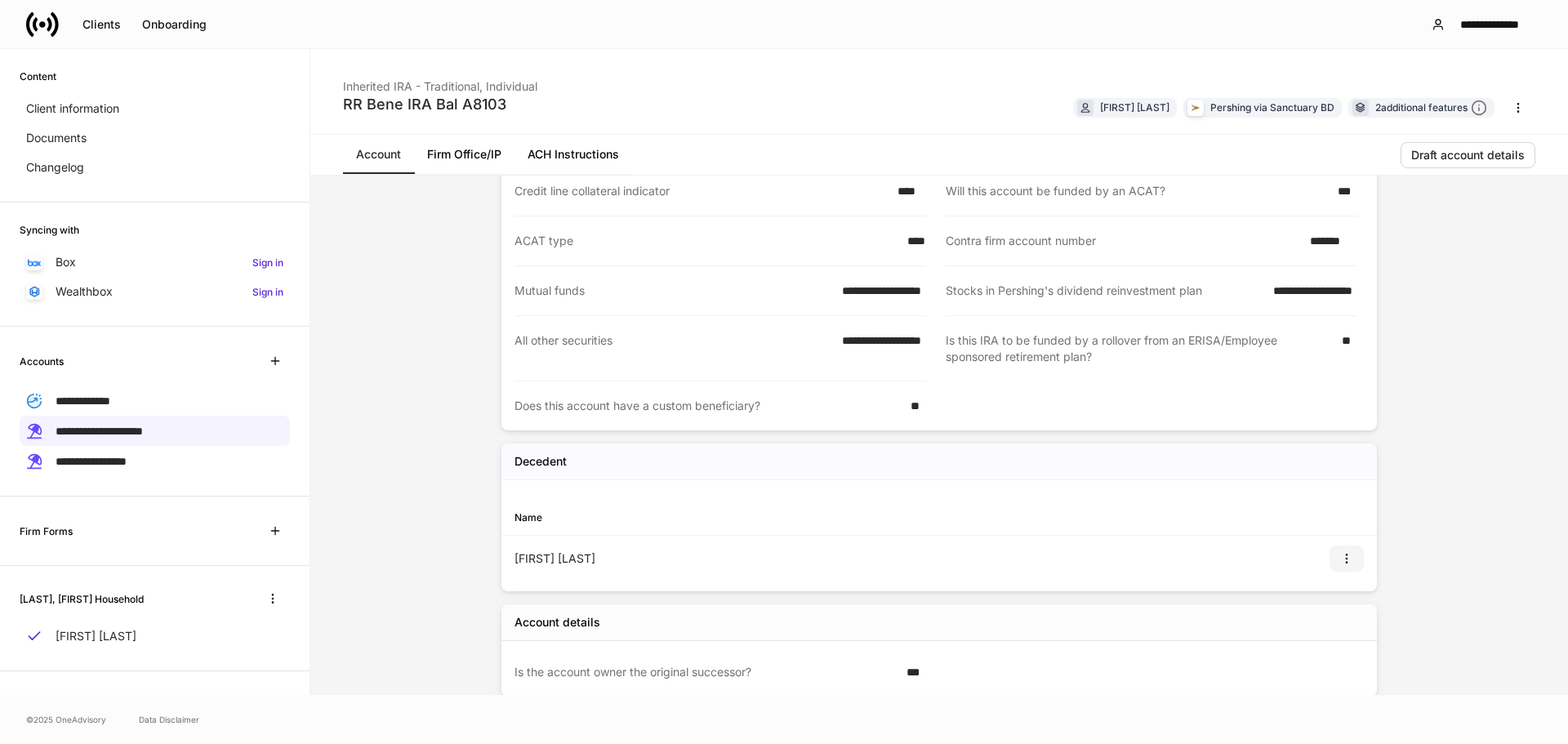 scroll, scrollTop: 0, scrollLeft: 0, axis: both 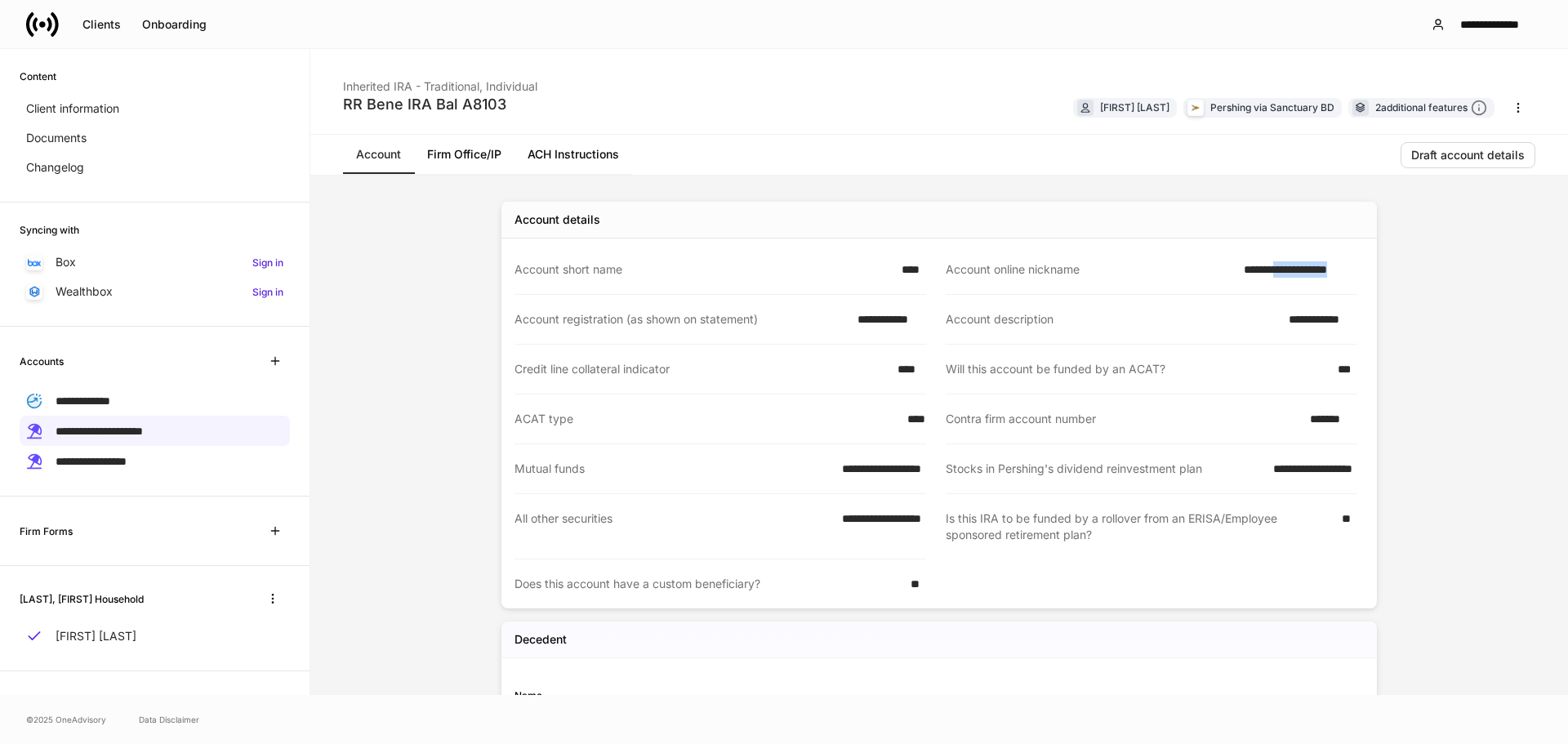 drag, startPoint x: 1274, startPoint y: 269, endPoint x: 1359, endPoint y: 268, distance: 85.00588 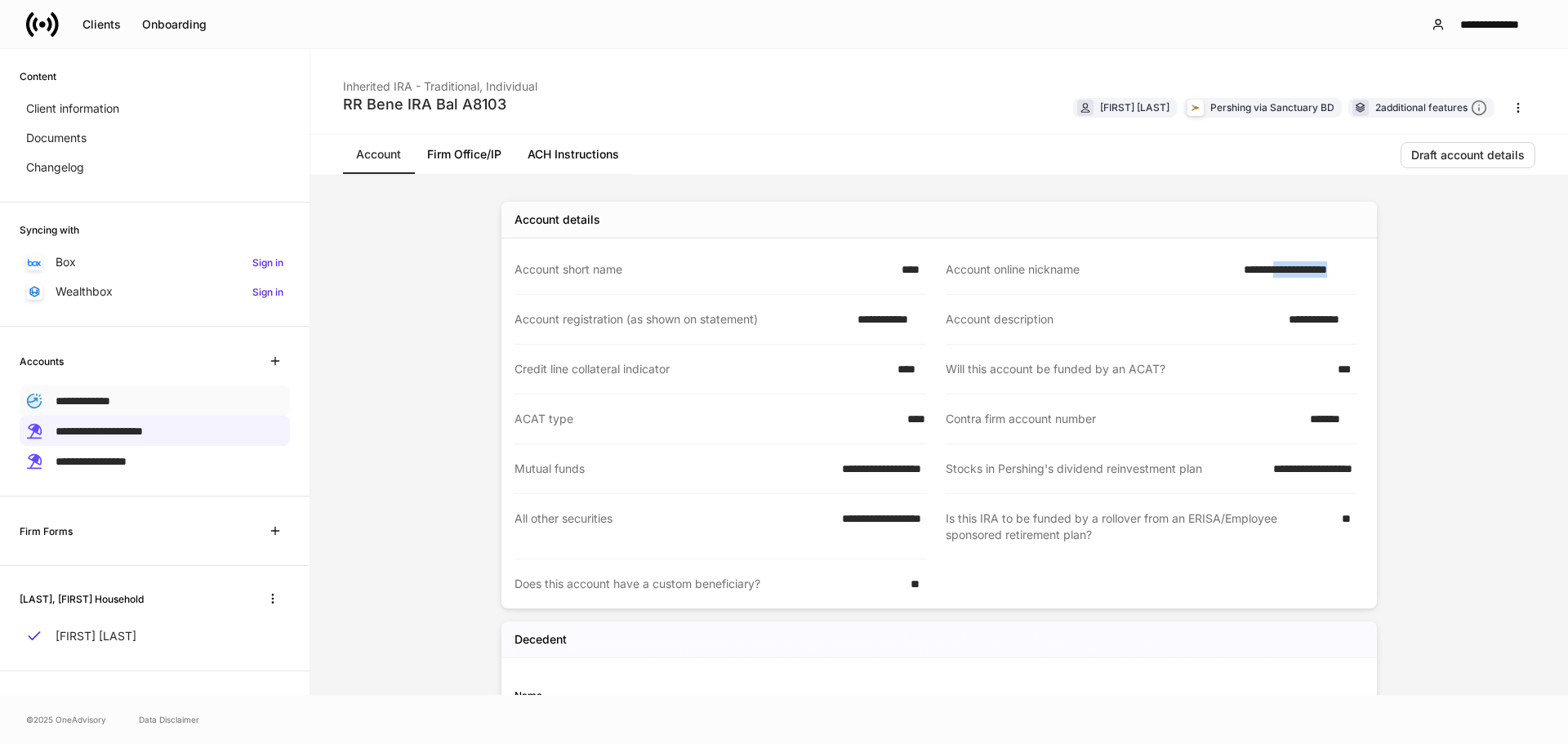 click on "**********" at bounding box center (82, 401) 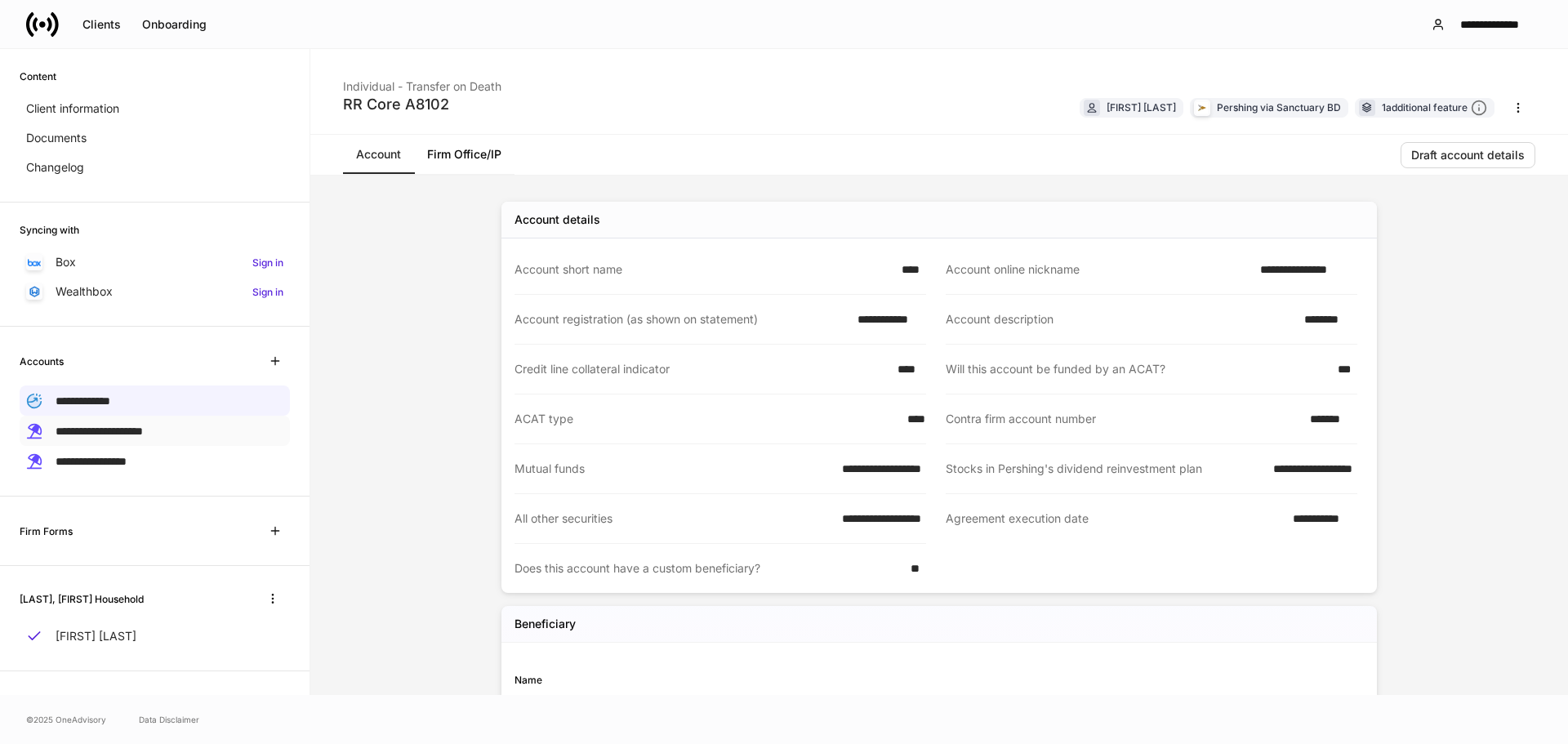 click on "**********" at bounding box center [99, 431] 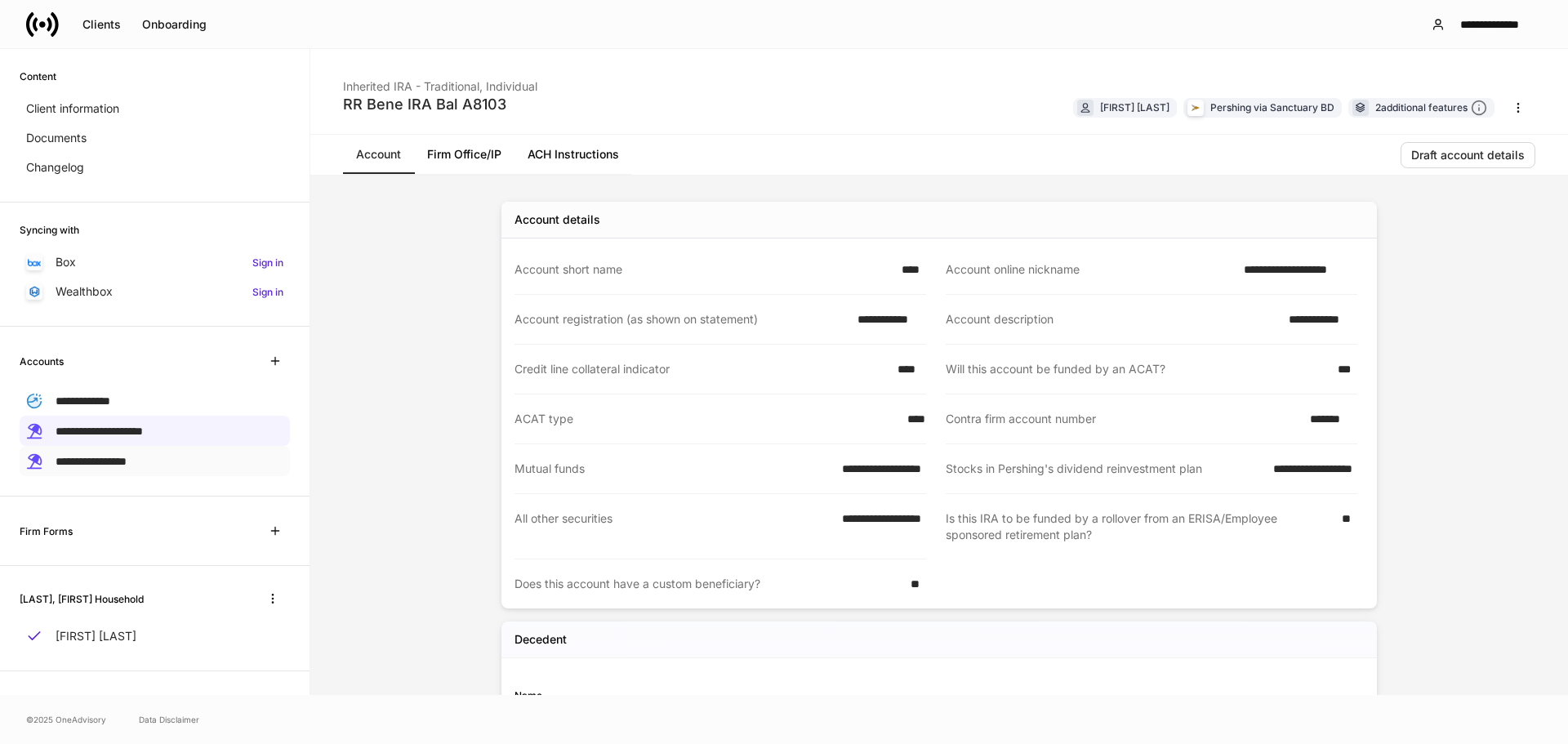 click on "**********" at bounding box center [154, 430] 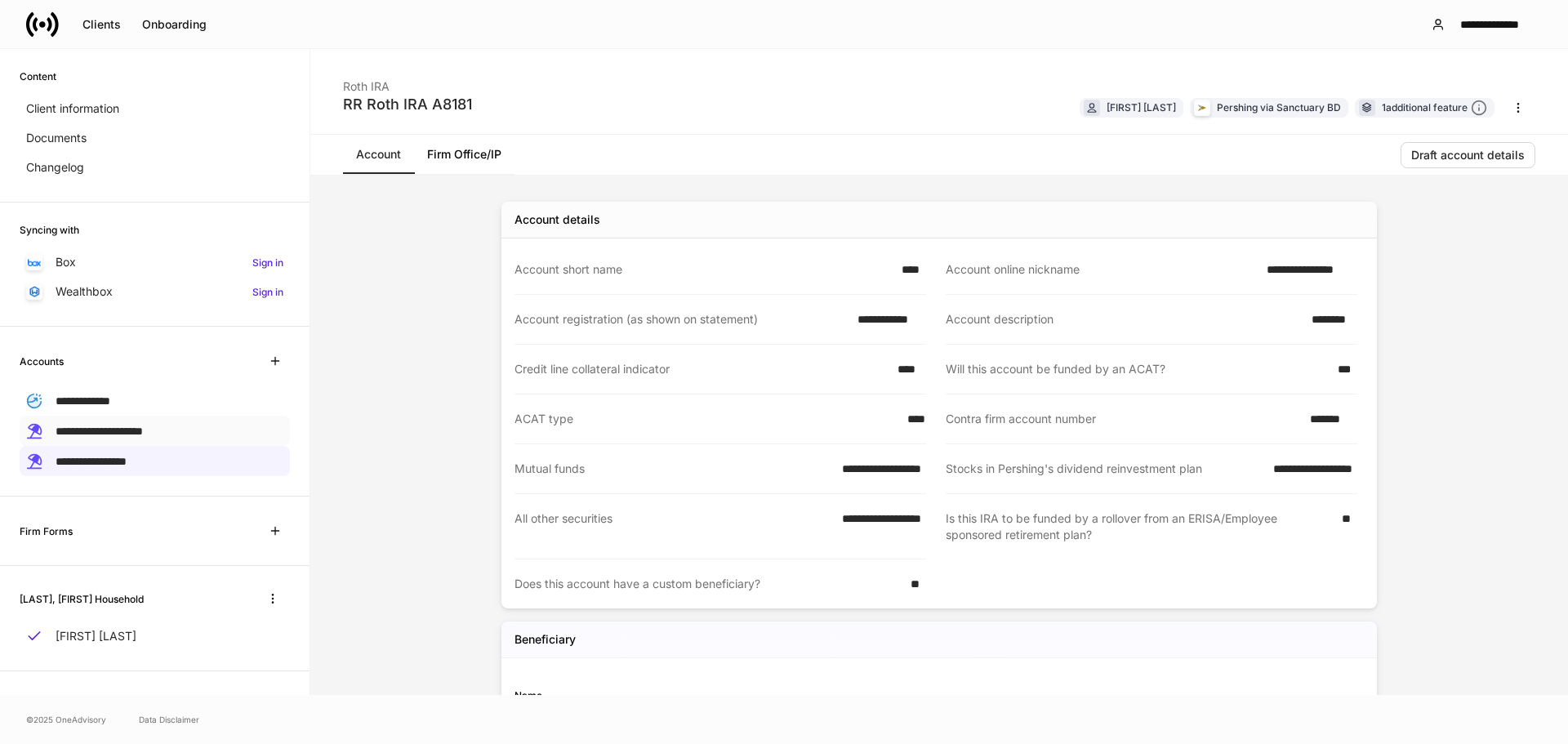 click on "**********" at bounding box center [99, 431] 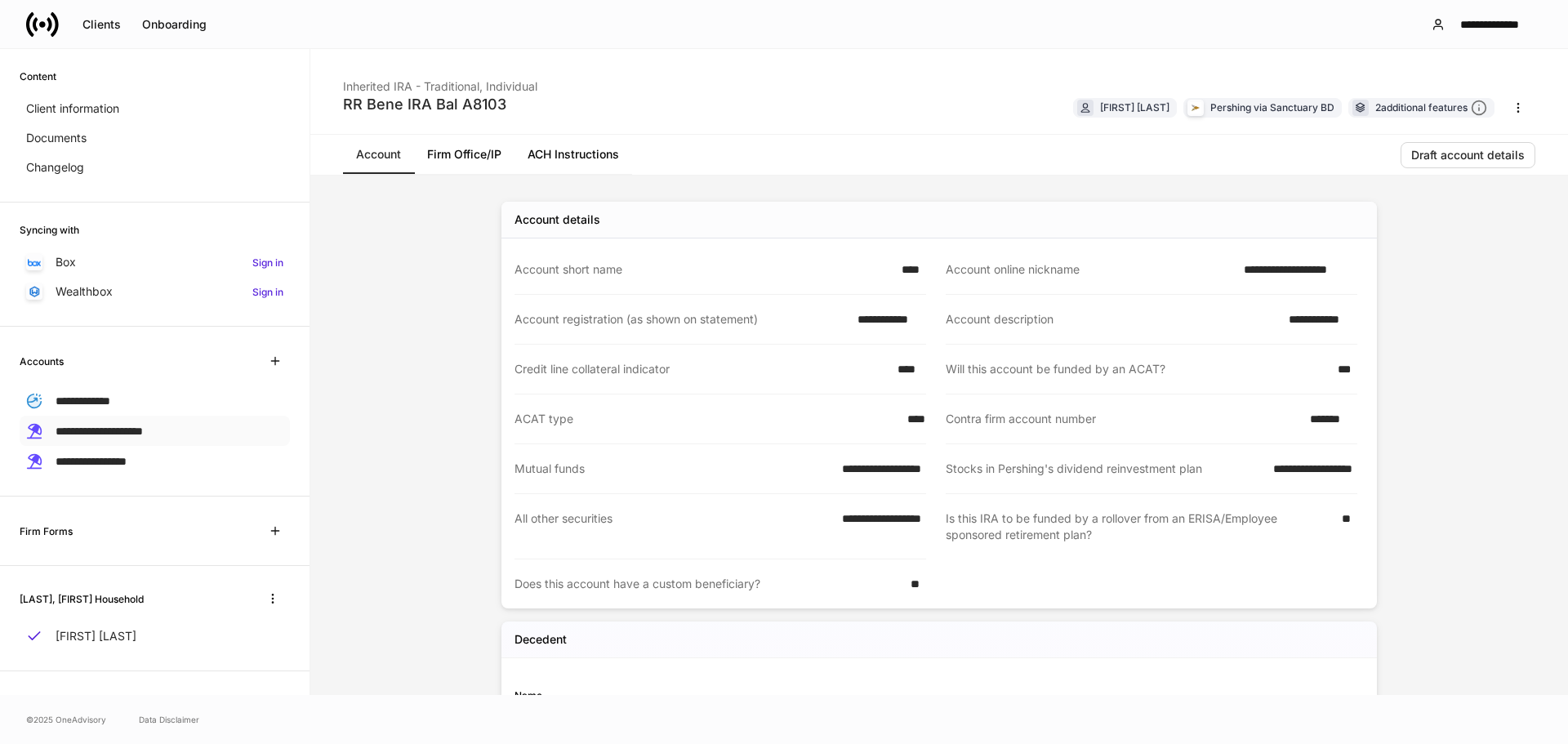 click on "**********" at bounding box center (154, 430) 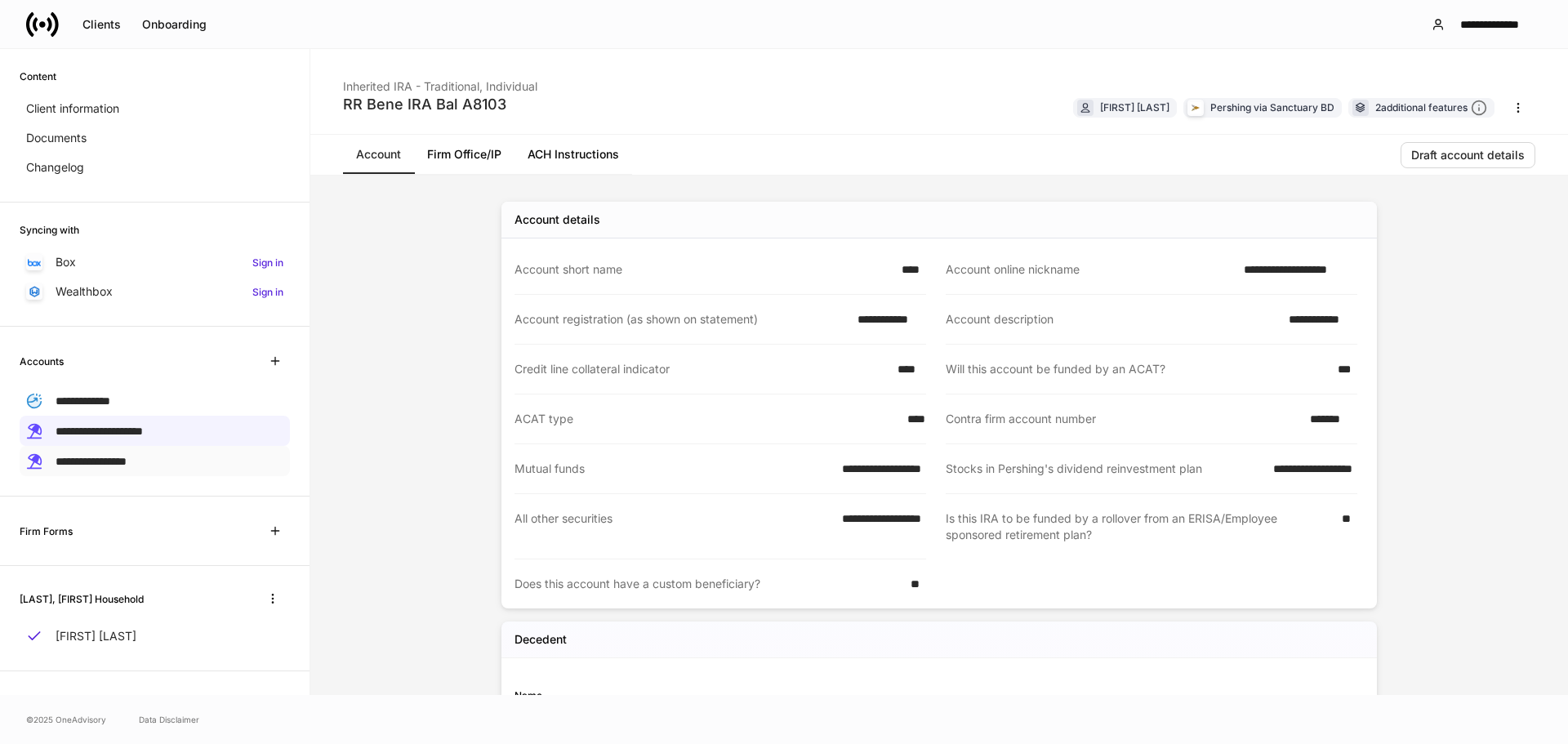 click on "**********" at bounding box center (91, 461) 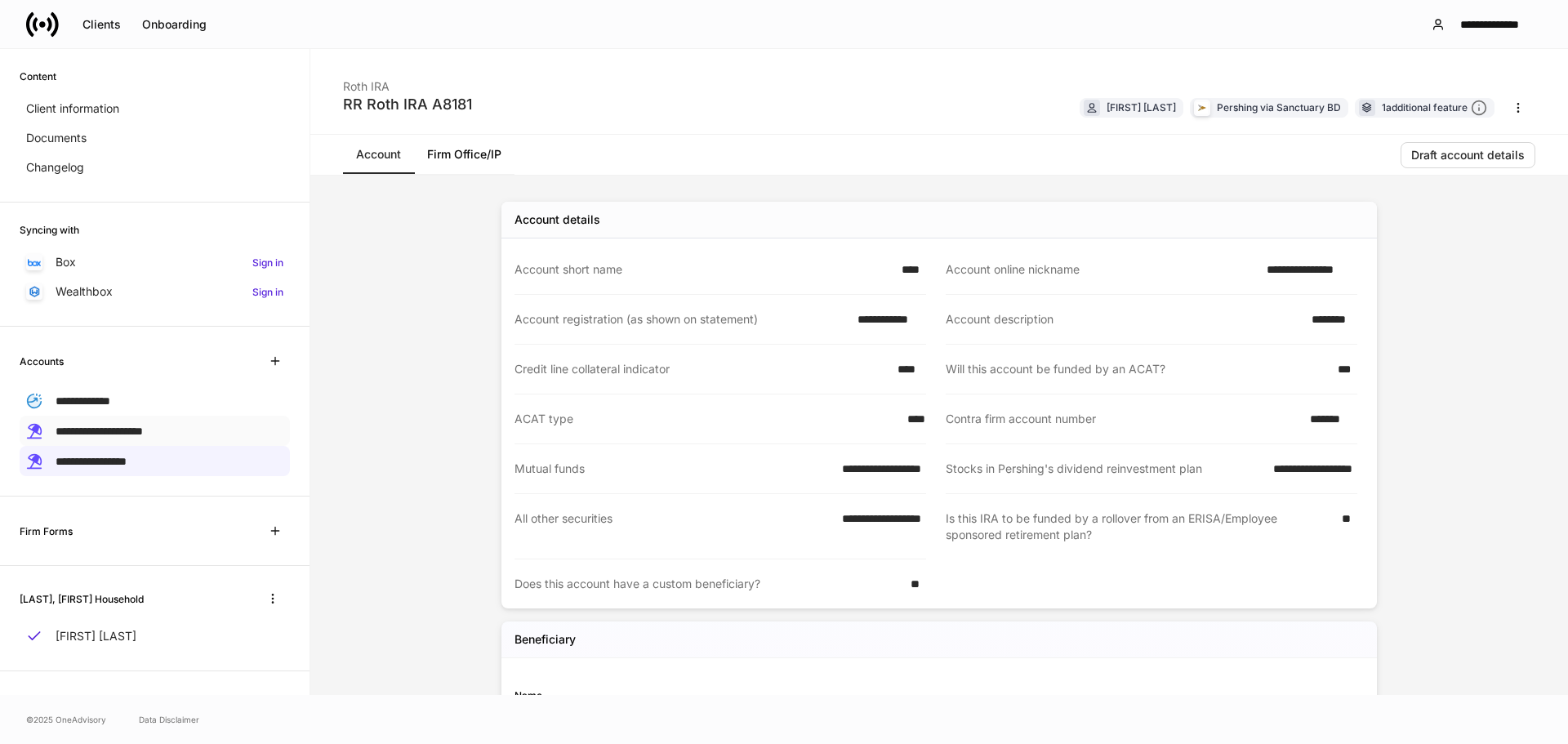 click on "**********" at bounding box center [99, 431] 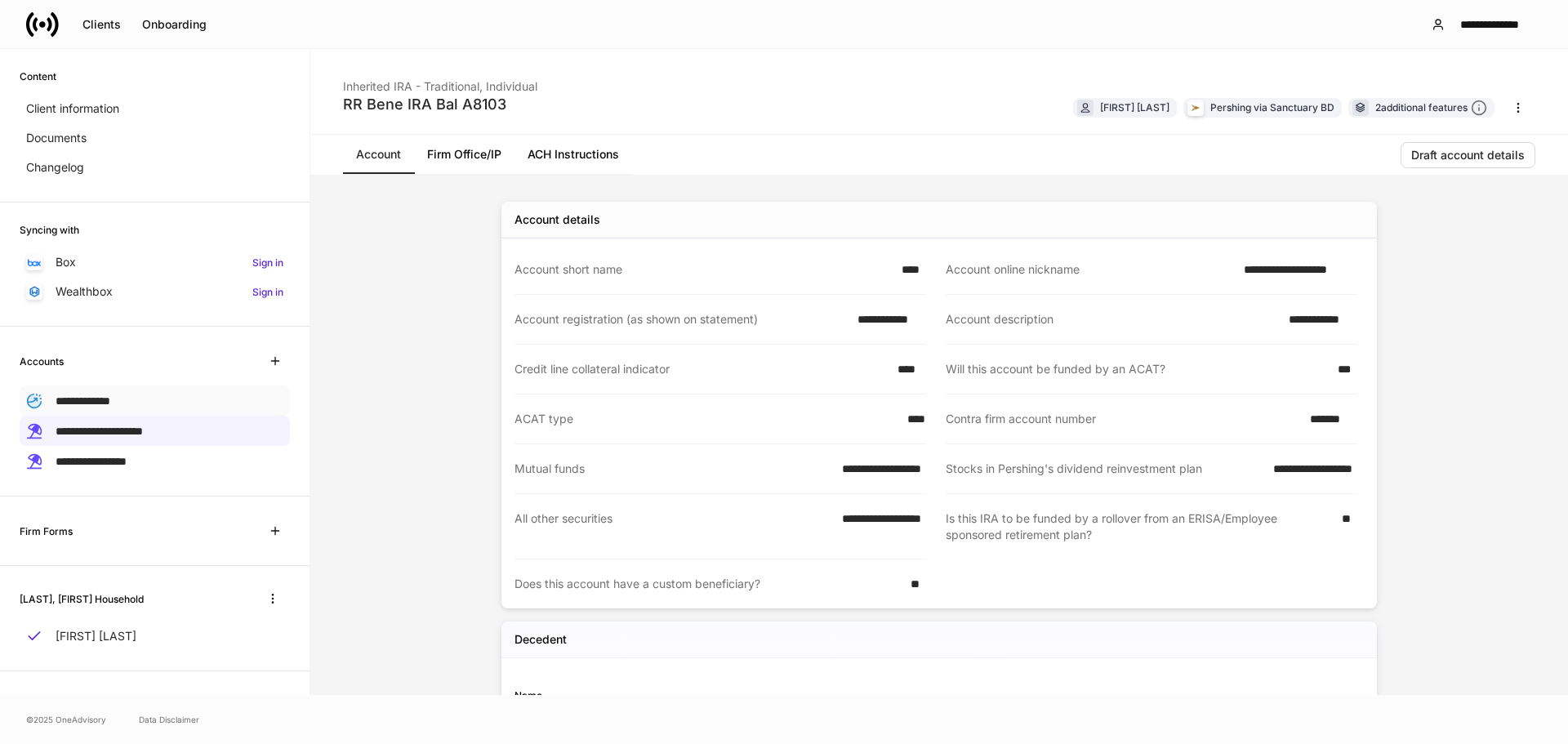 click on "**********" at bounding box center [82, 400] 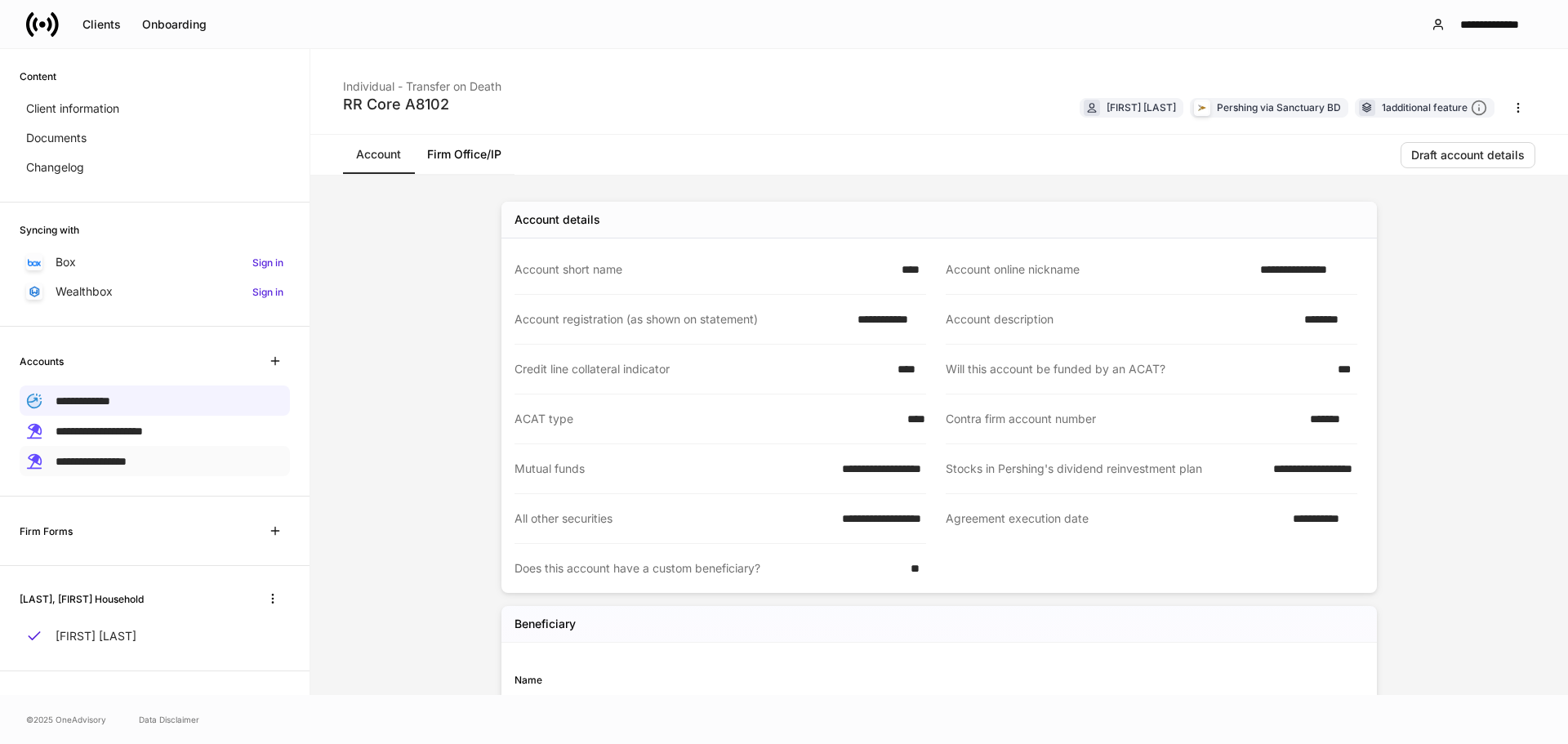 click on "**********" at bounding box center (91, 461) 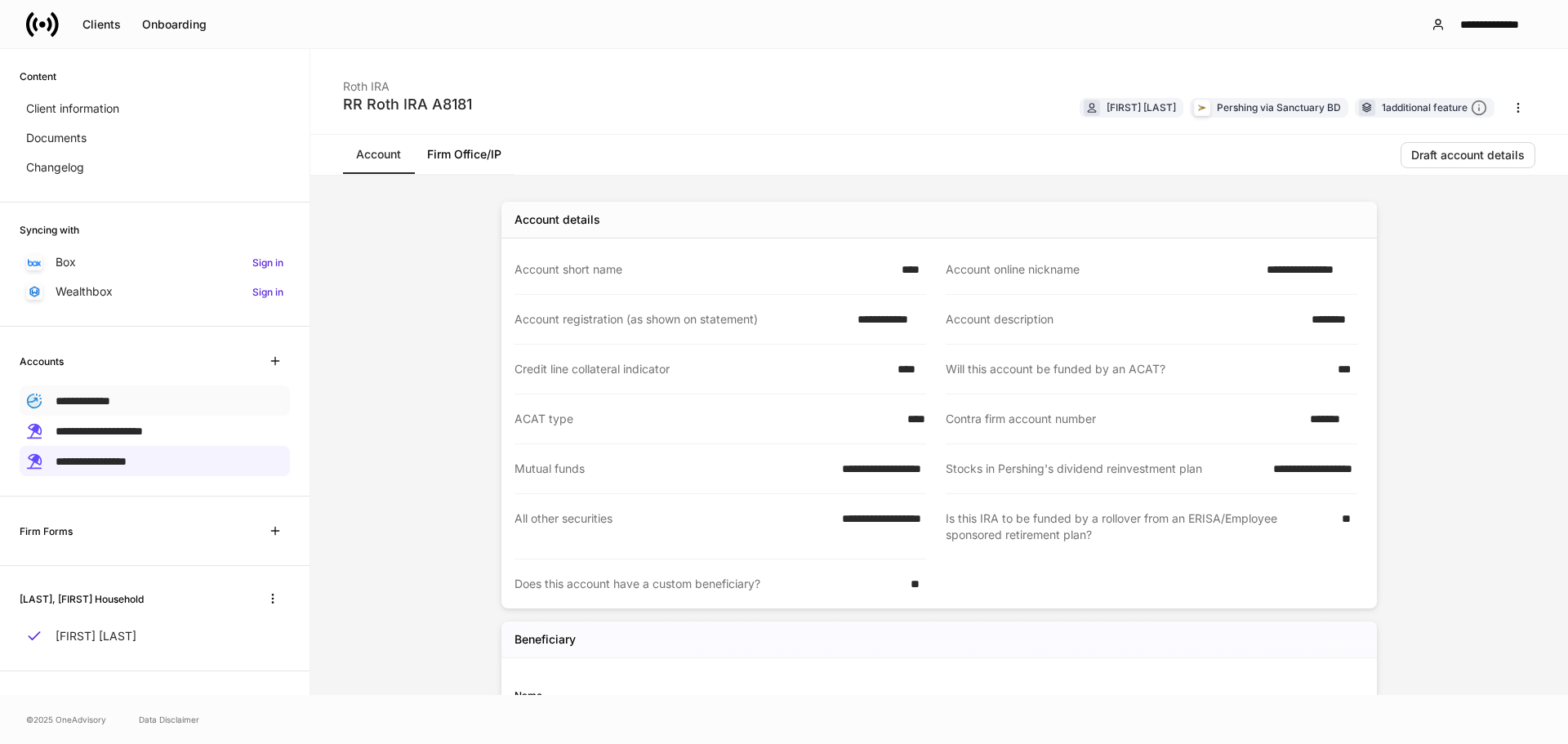 click on "**********" at bounding box center [82, 401] 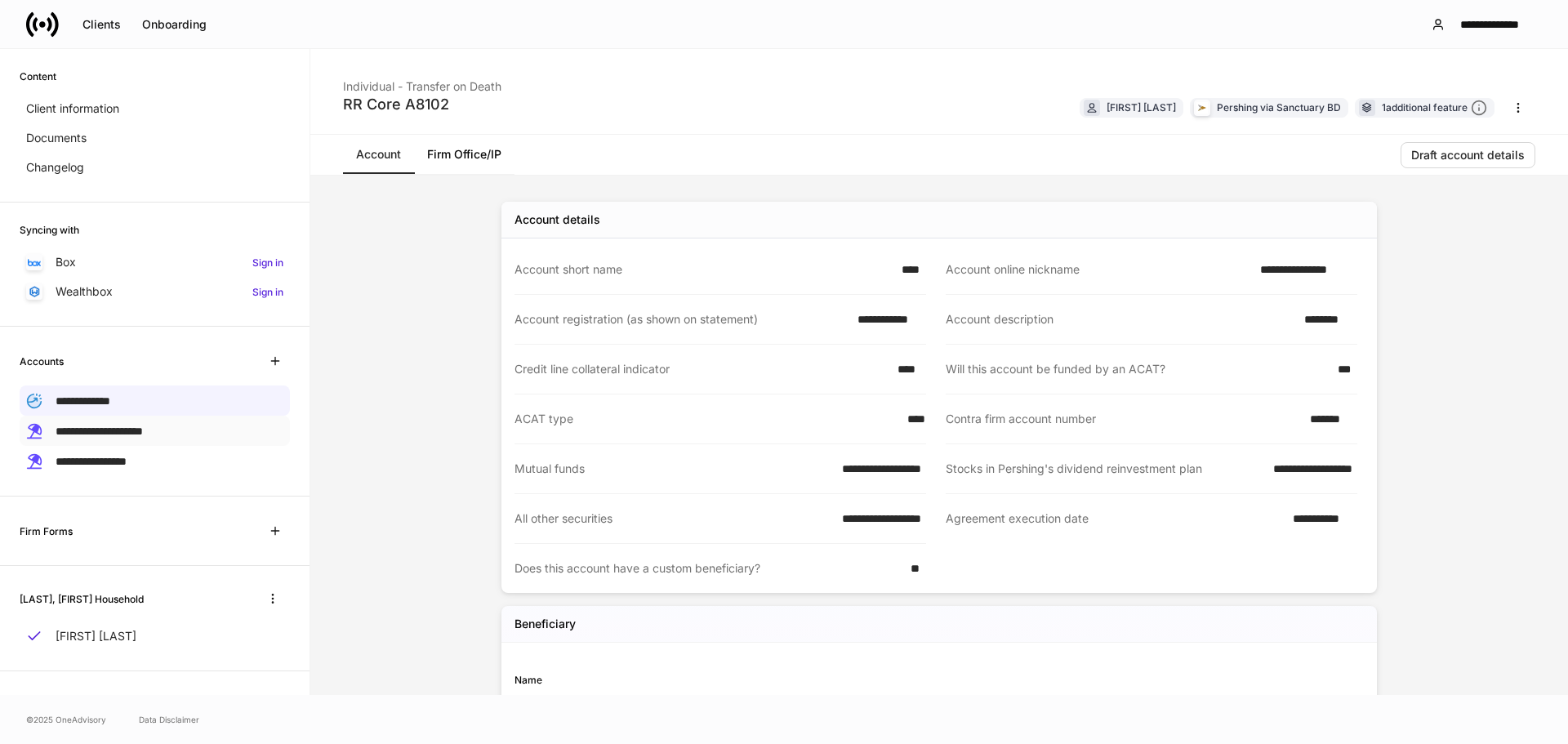 click on "**********" at bounding box center (99, 431) 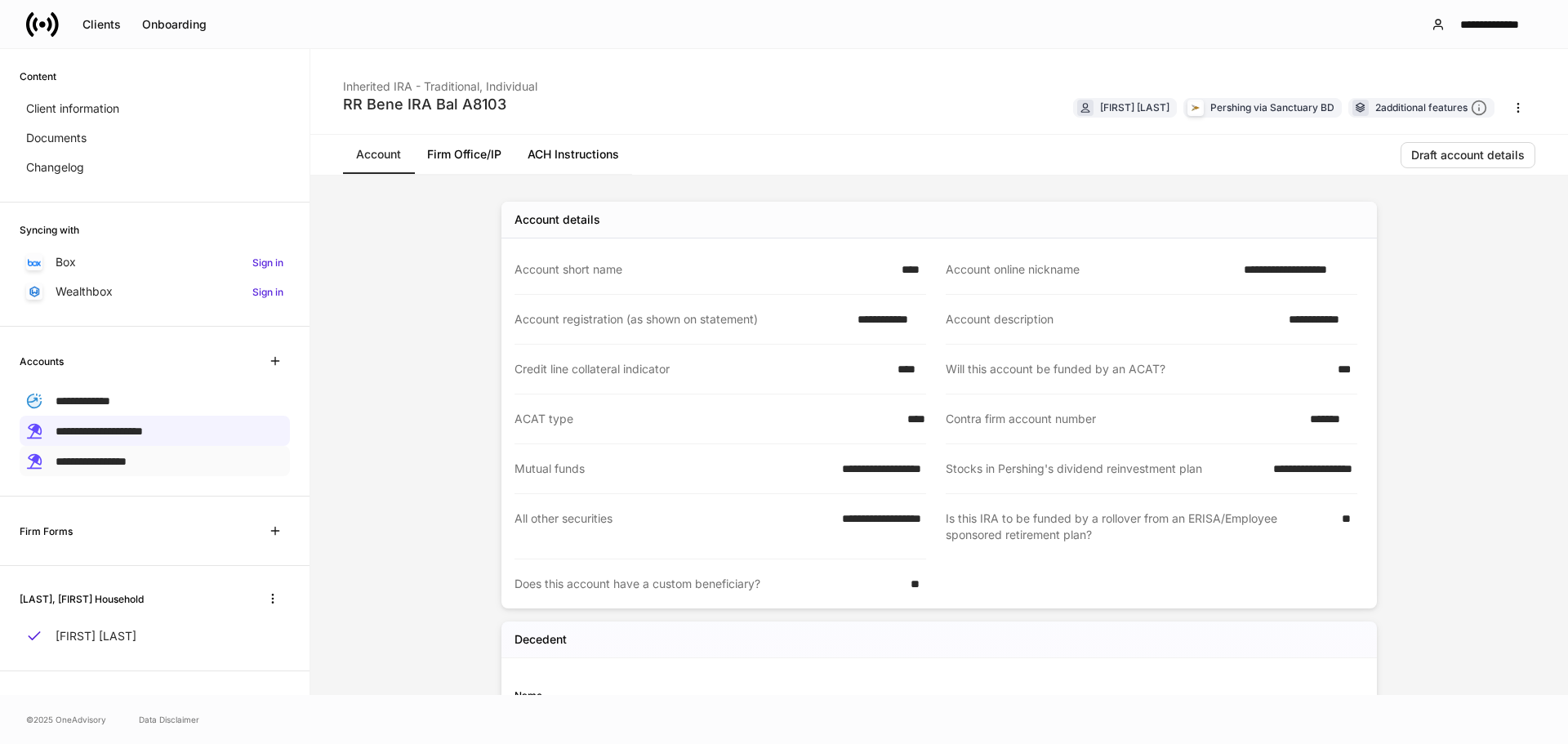 click on "**********" at bounding box center [91, 461] 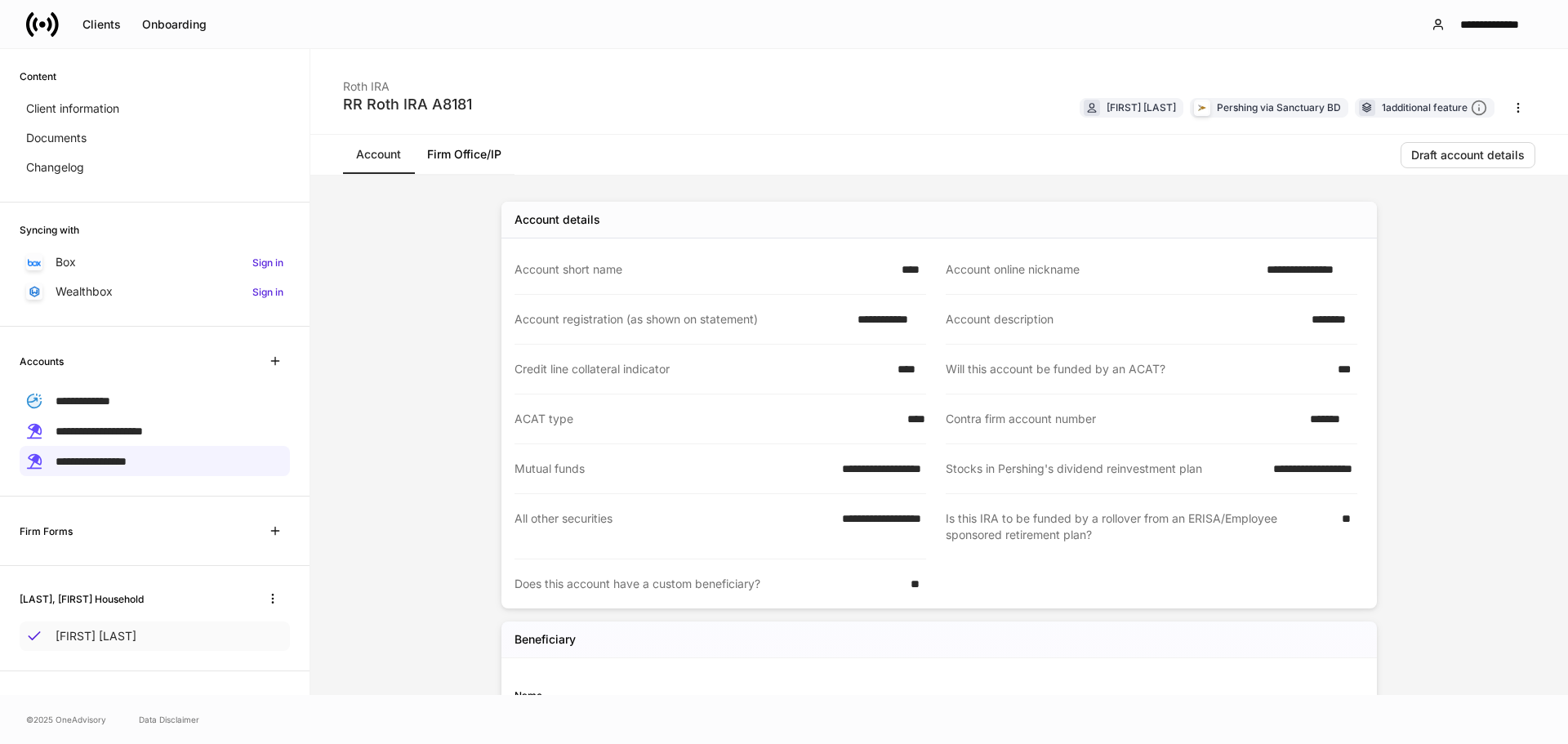 click on "Richard Roche" at bounding box center (154, 636) 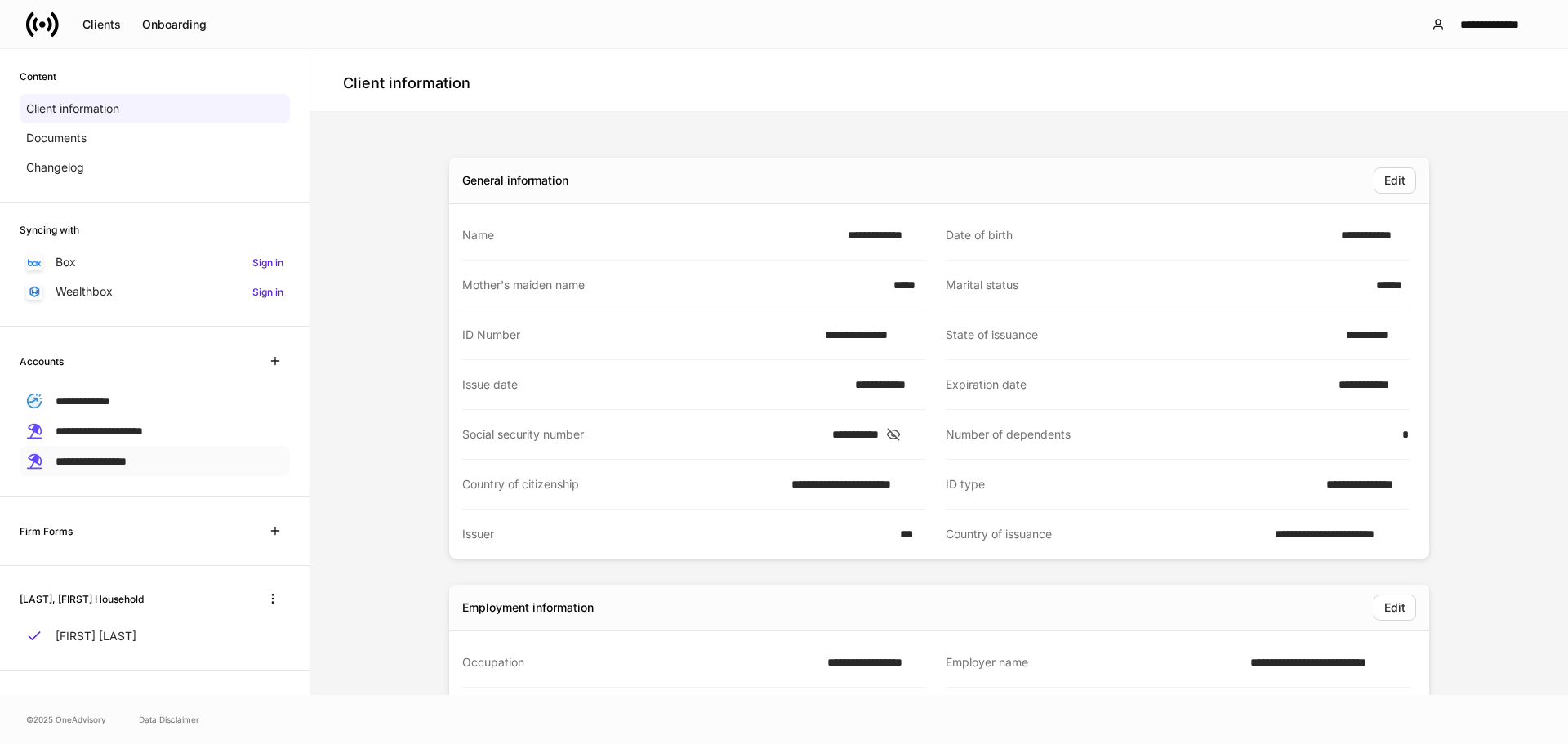 click on "**********" at bounding box center [91, 461] 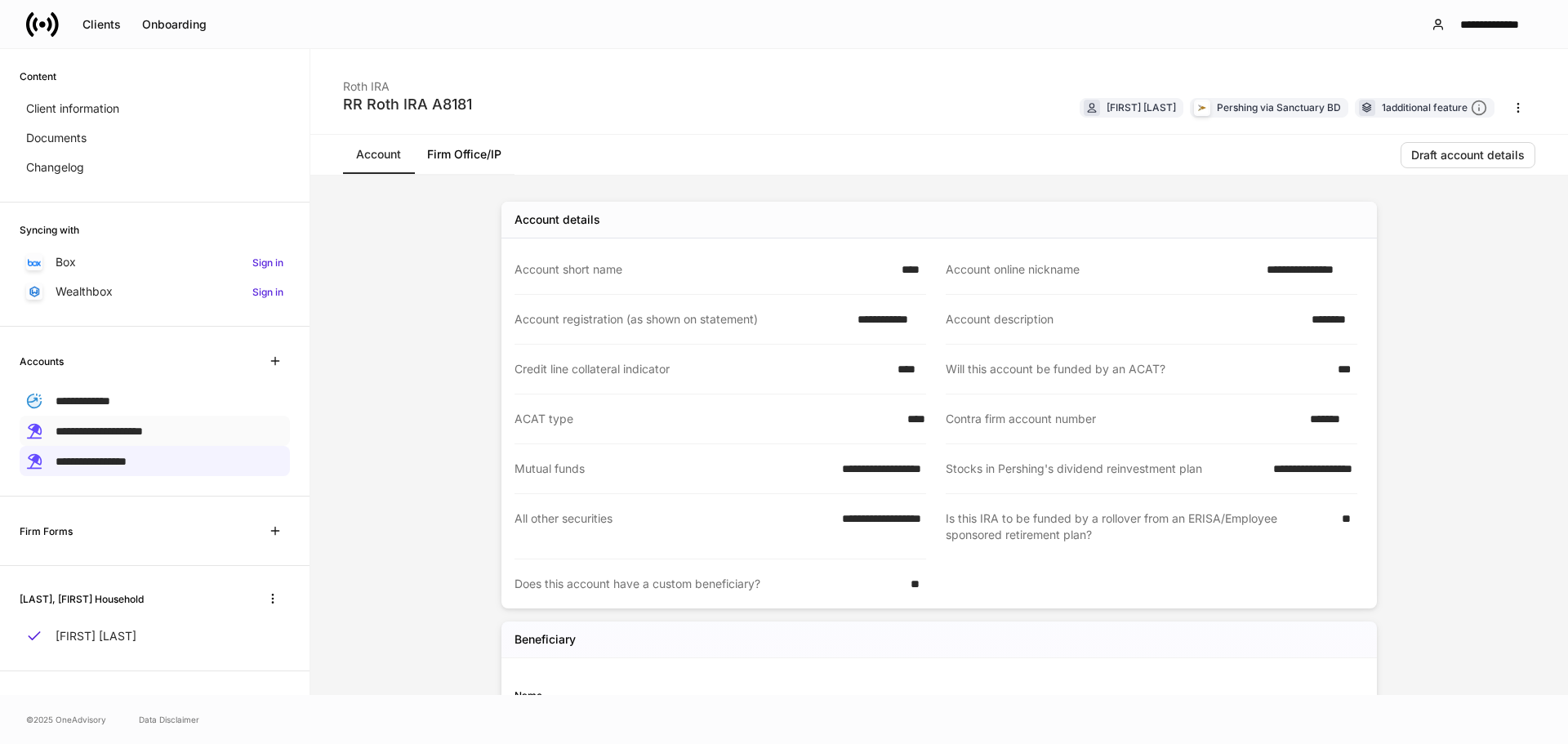 click on "**********" at bounding box center [99, 431] 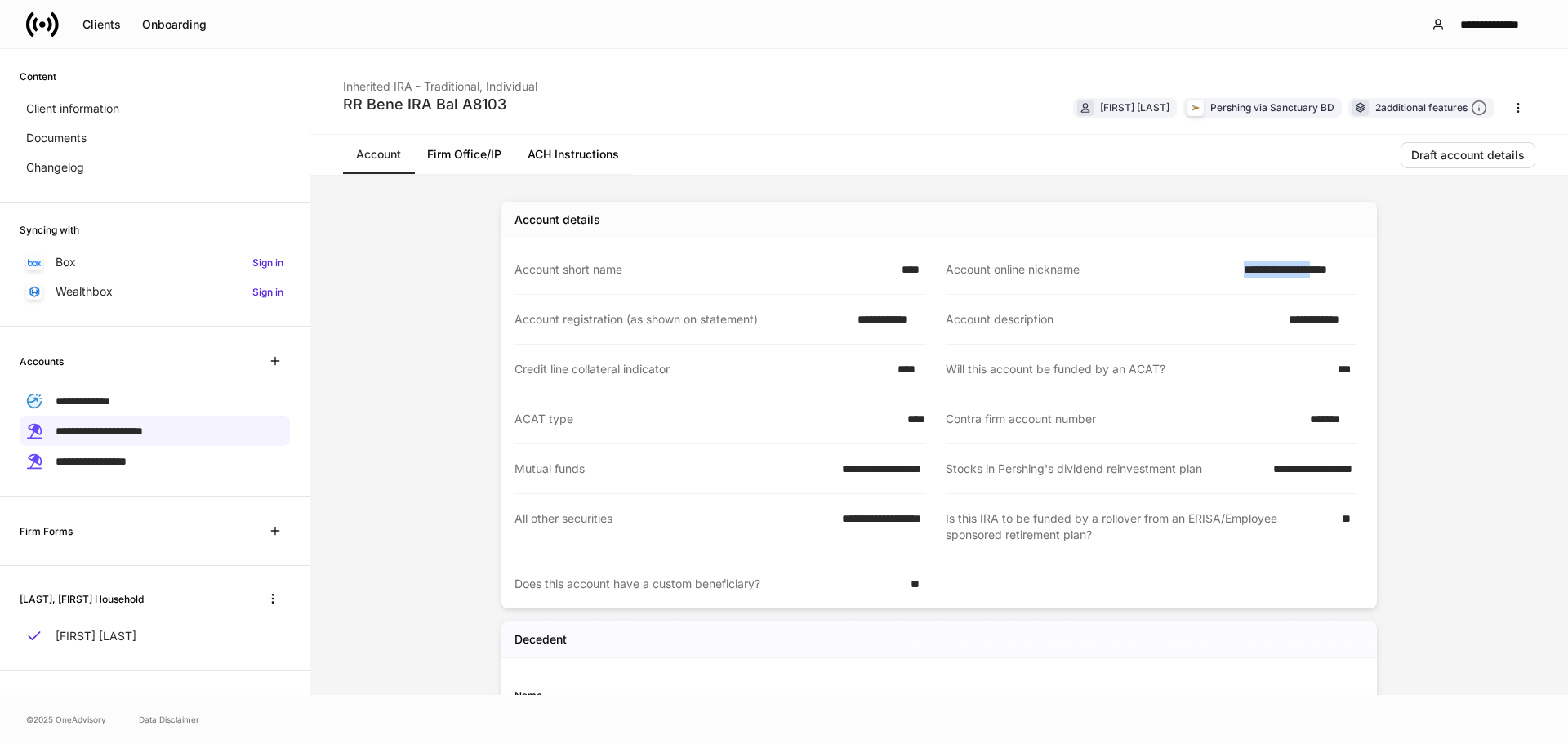 drag, startPoint x: 1223, startPoint y: 270, endPoint x: 1333, endPoint y: 274, distance: 110.0727 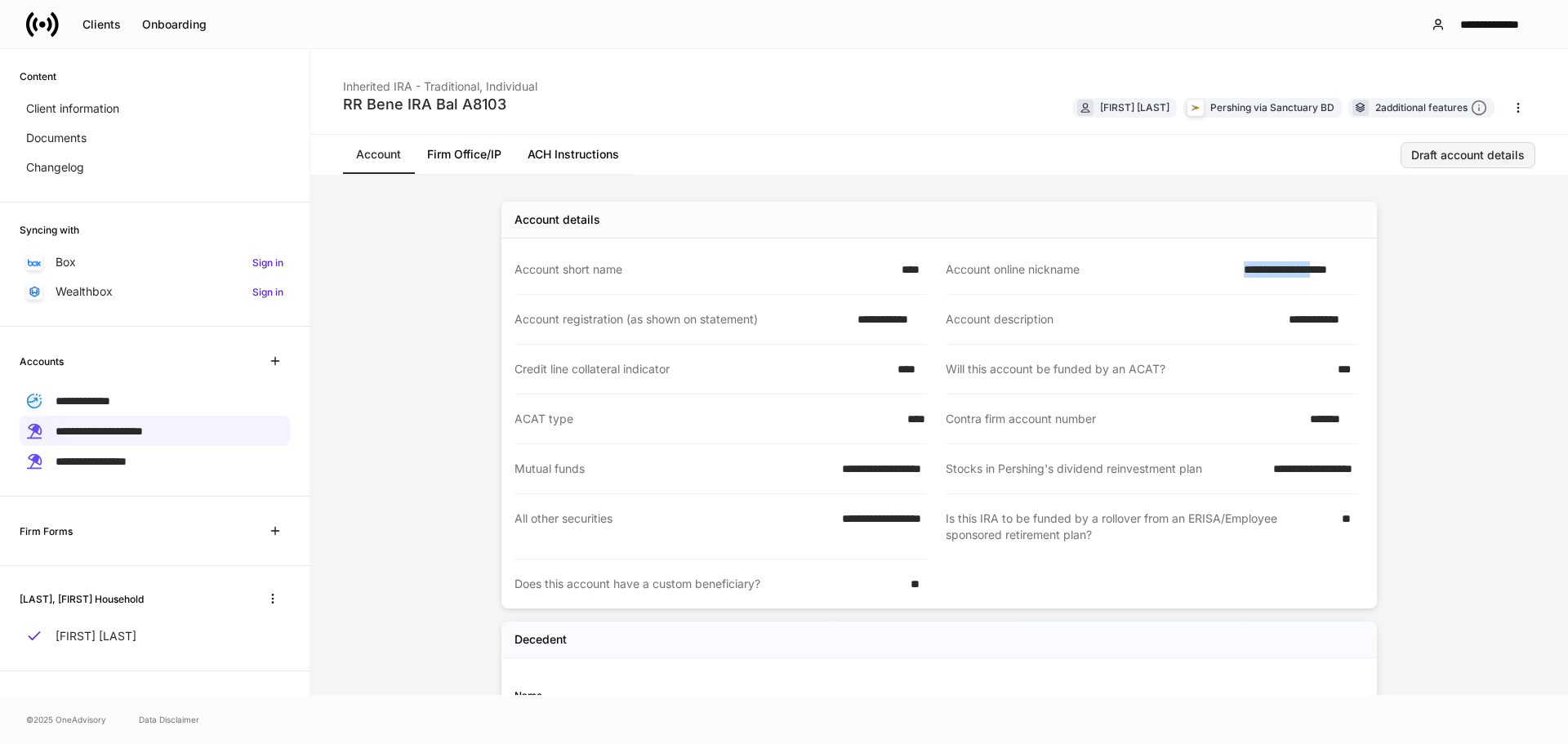 click on "Draft account details" at bounding box center [1468, 155] 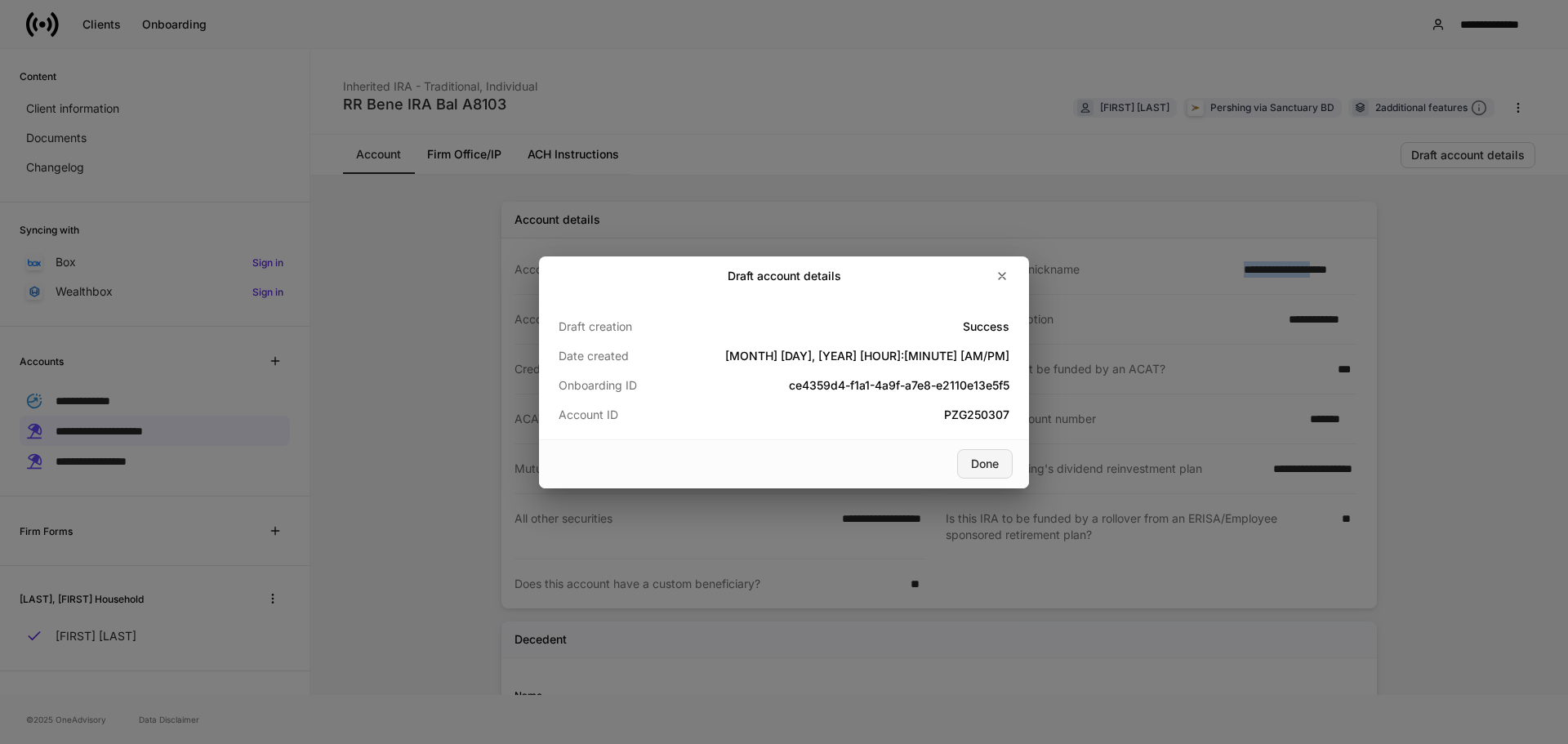 click on "Done" at bounding box center [985, 464] 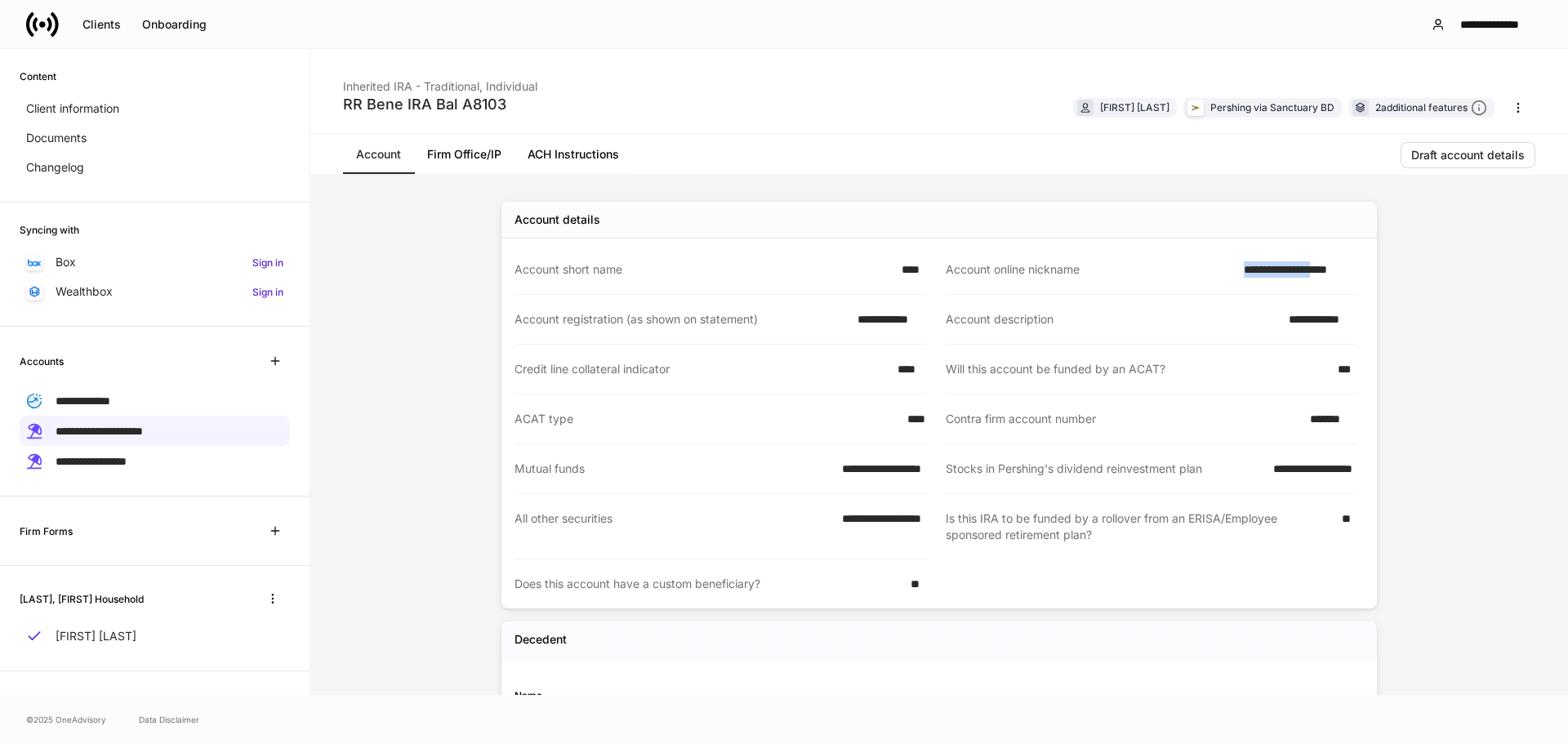 click on "**********" at bounding box center (1295, 270) 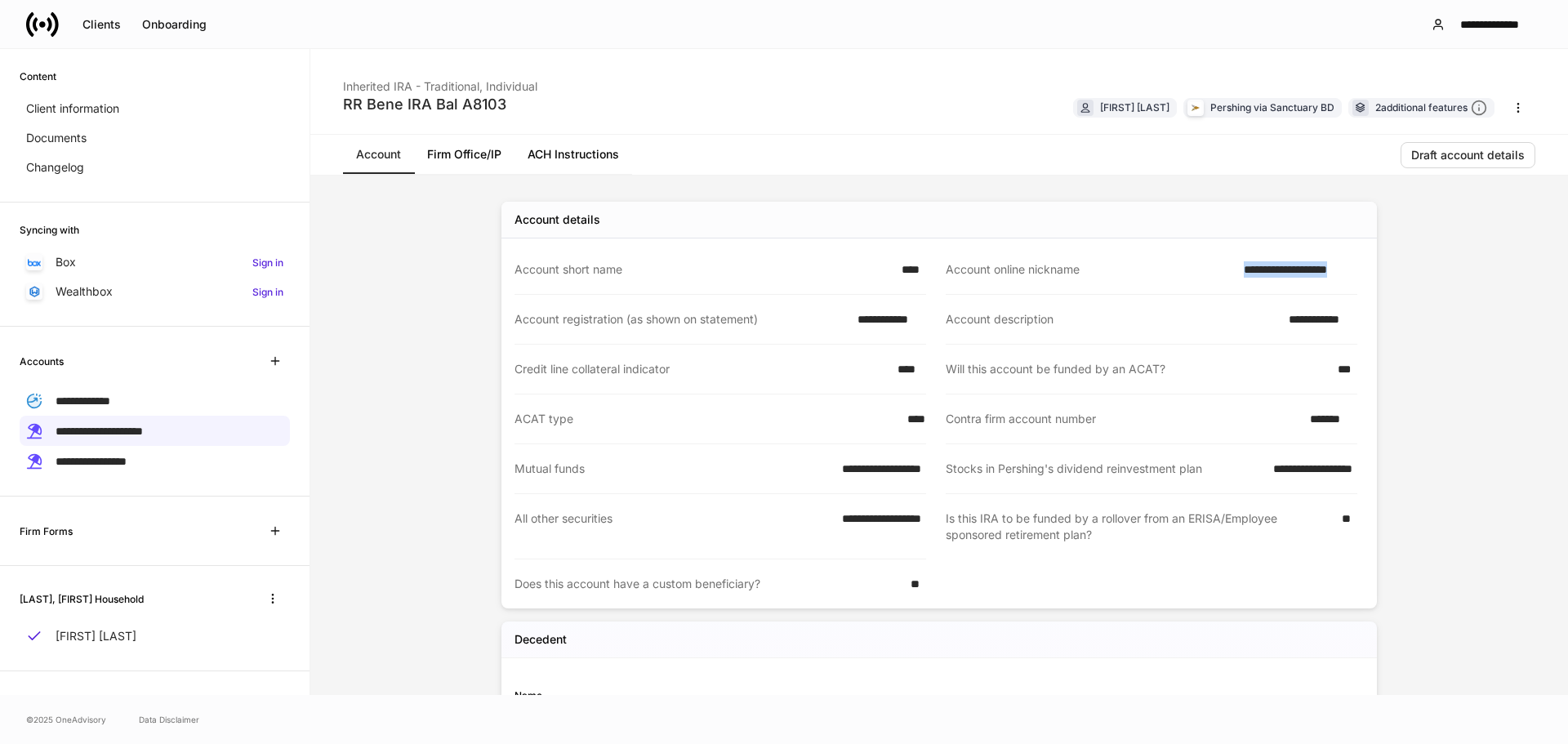 drag, startPoint x: 1240, startPoint y: 270, endPoint x: 1387, endPoint y: 259, distance: 147.41099 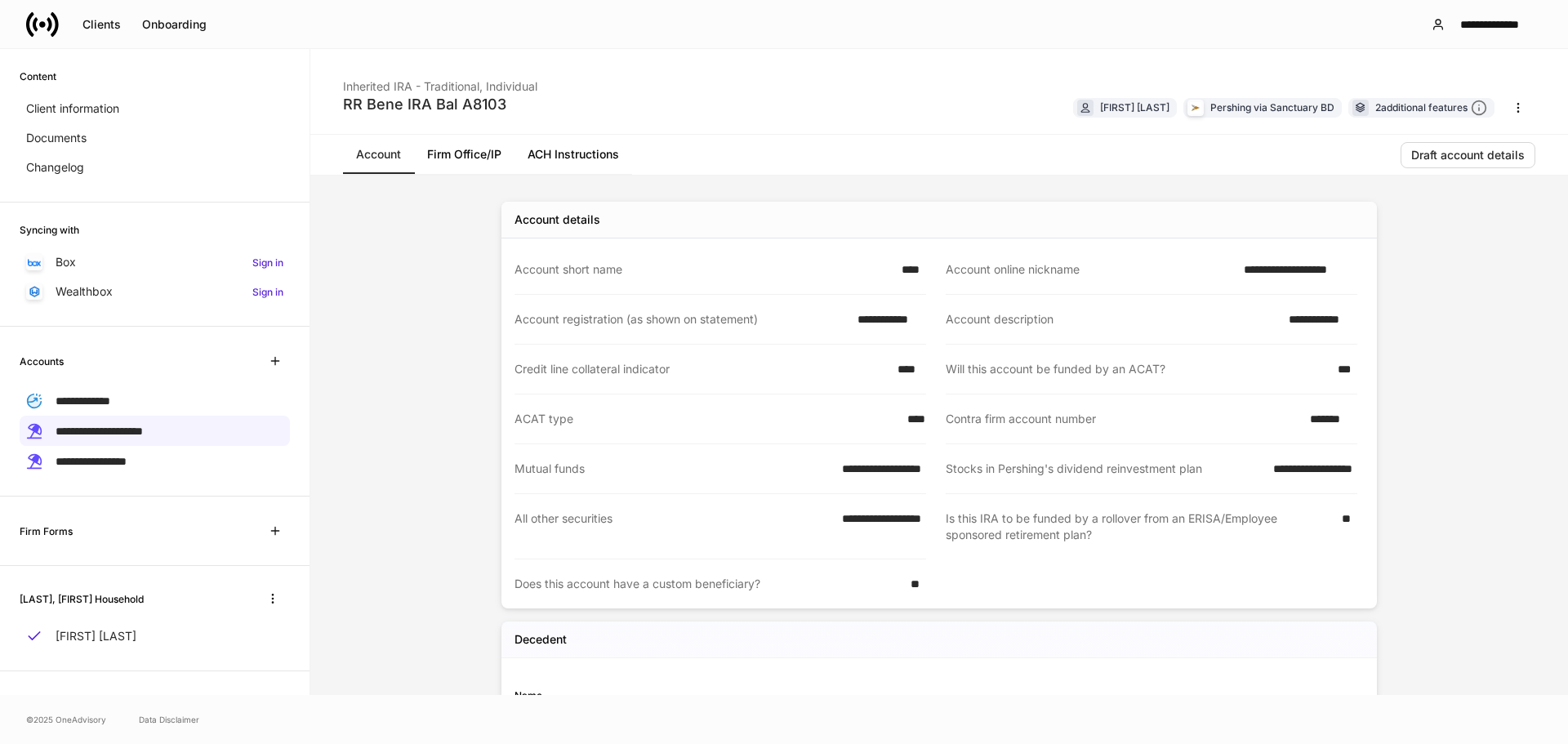 click on "**********" at bounding box center (1295, 270) 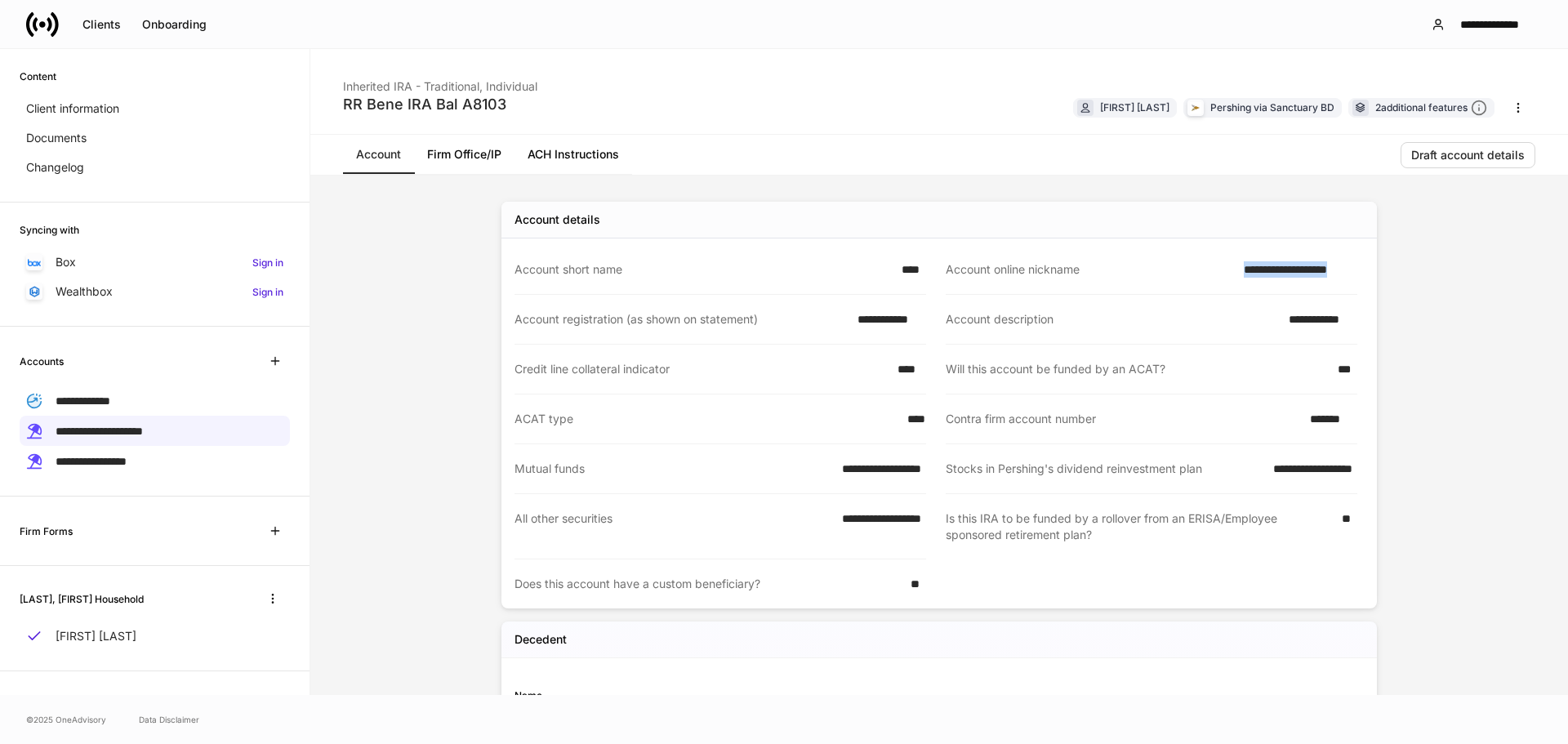 drag, startPoint x: 1237, startPoint y: 270, endPoint x: 1352, endPoint y: 272, distance: 115.01739 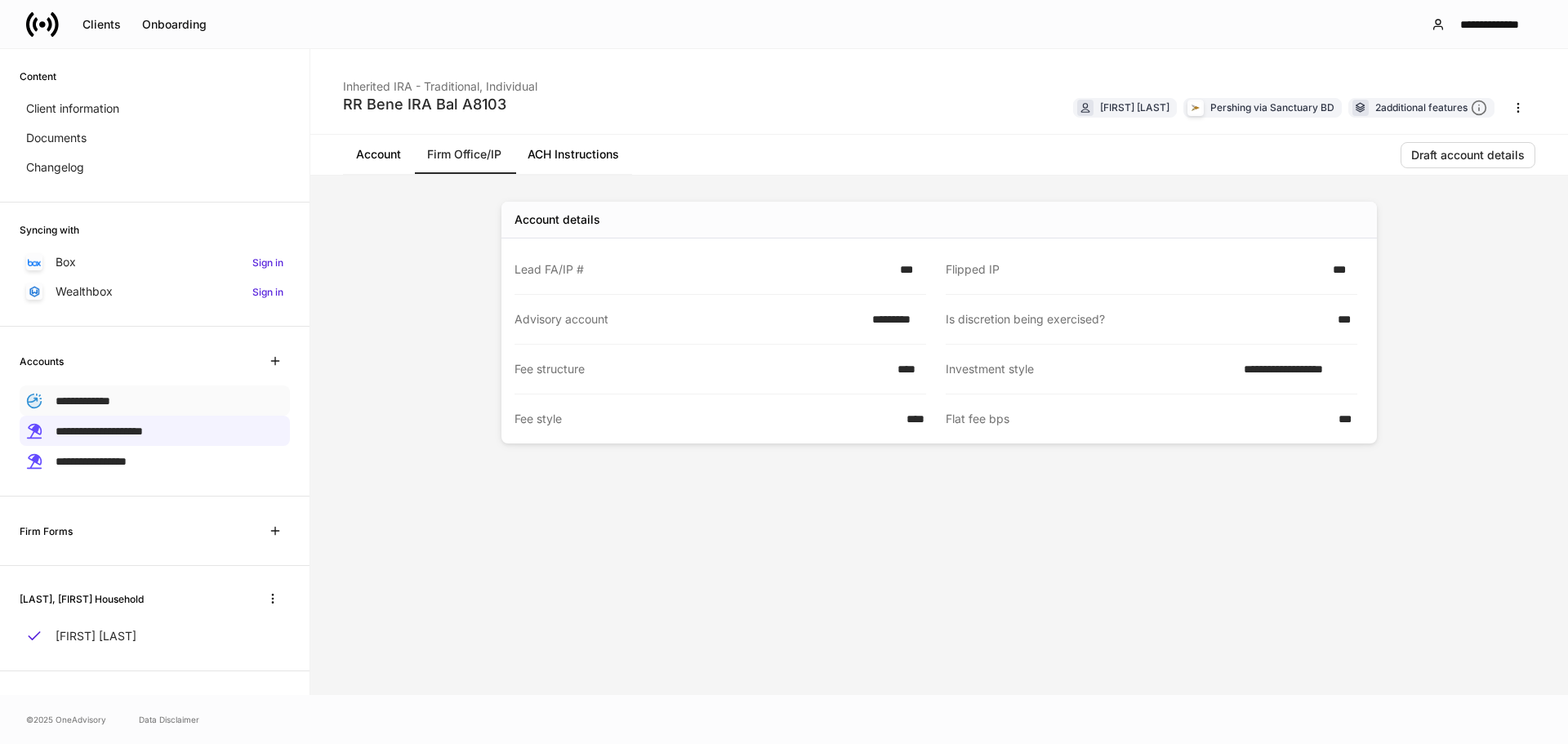 click on "**********" at bounding box center [154, 400] 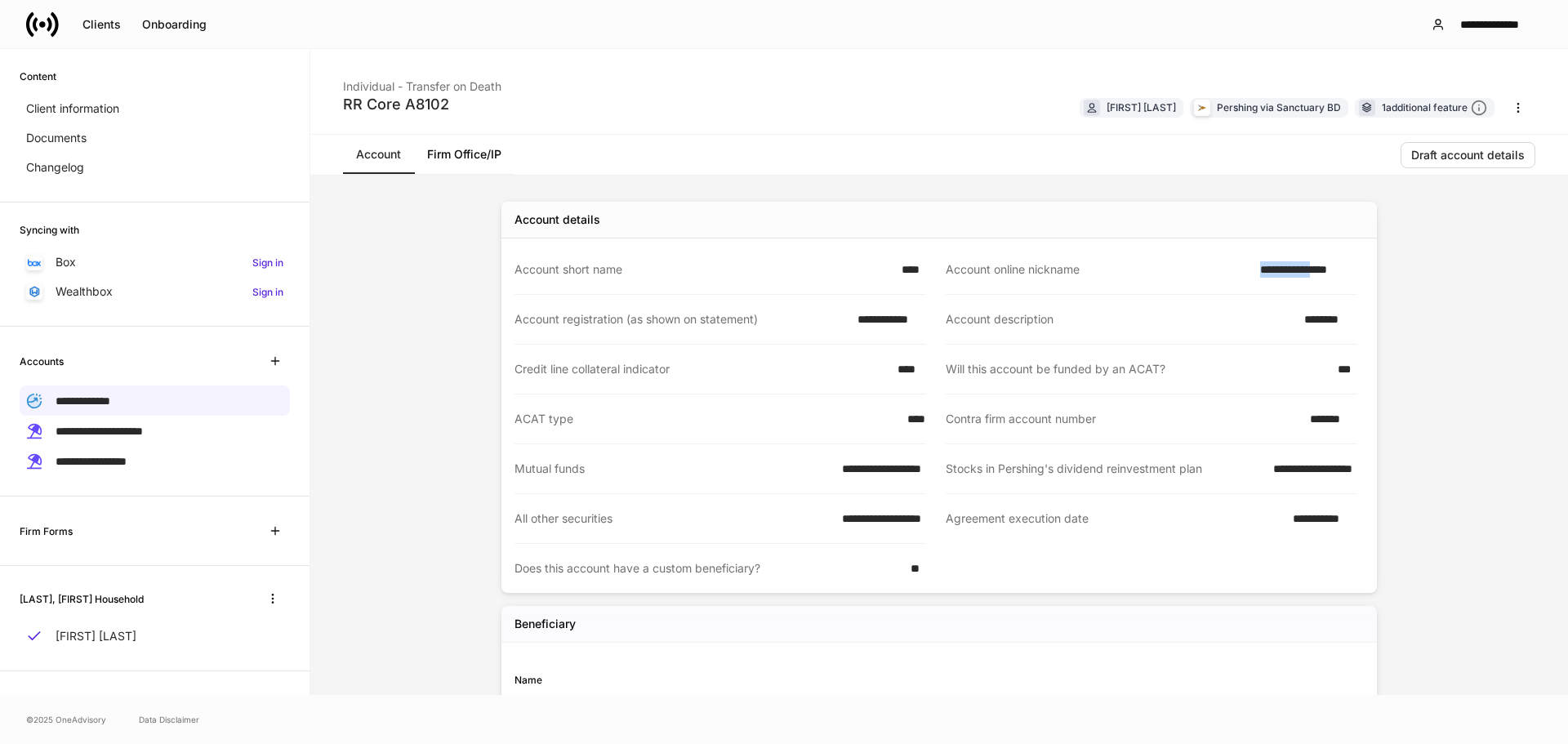 drag, startPoint x: 1189, startPoint y: 274, endPoint x: 1325, endPoint y: 276, distance: 136.01471 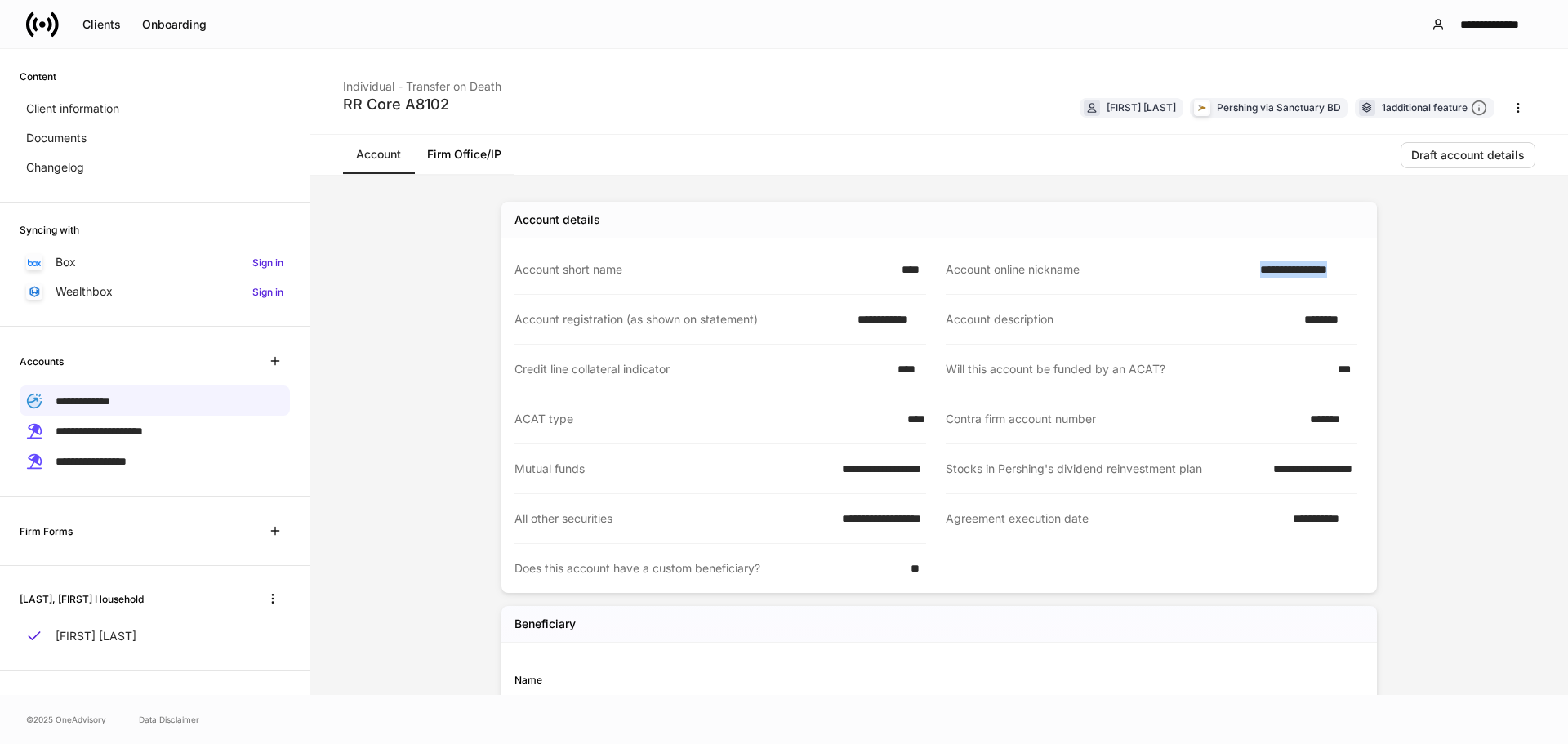drag, startPoint x: 1250, startPoint y: 265, endPoint x: 1379, endPoint y: 263, distance: 129.0155 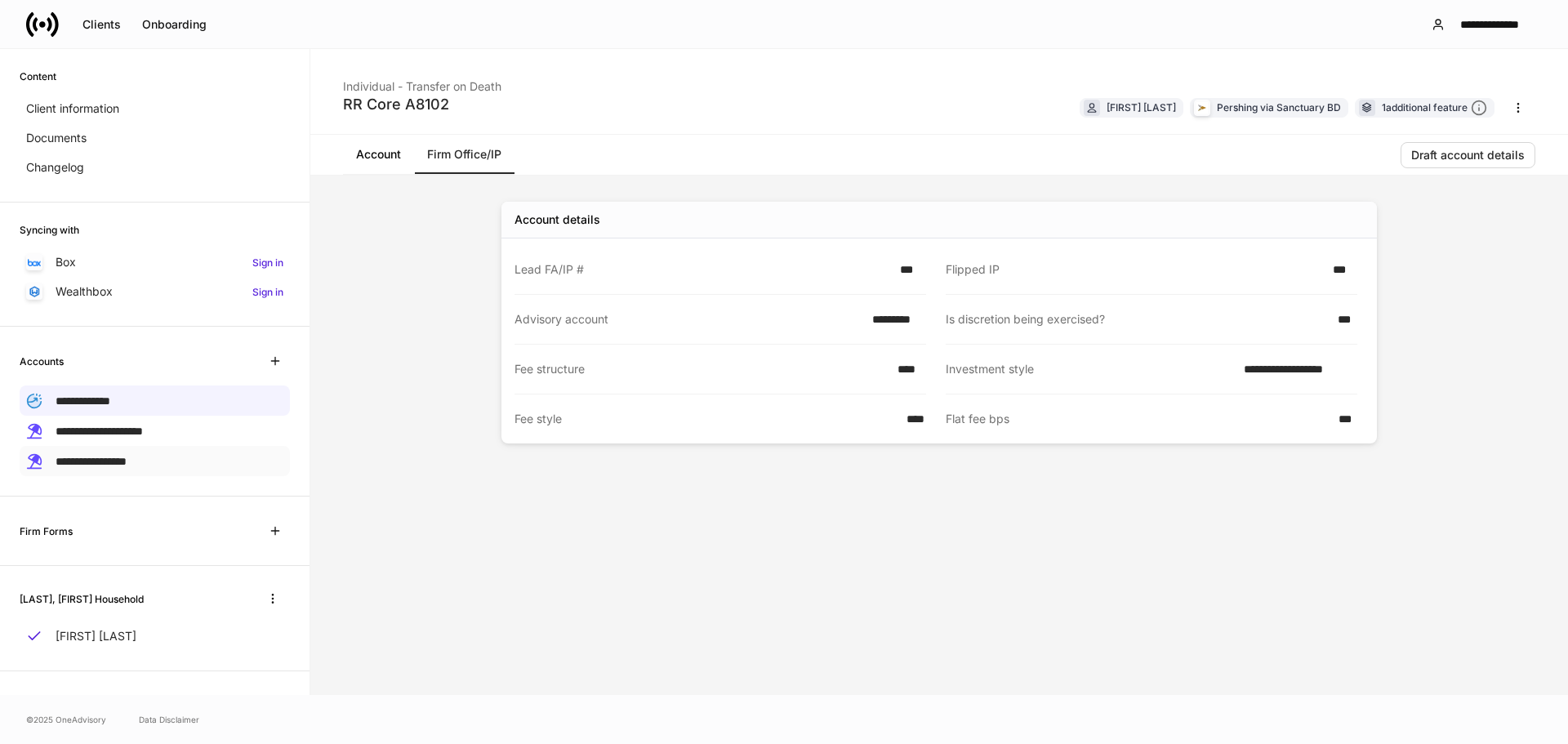 click on "**********" at bounding box center (154, 461) 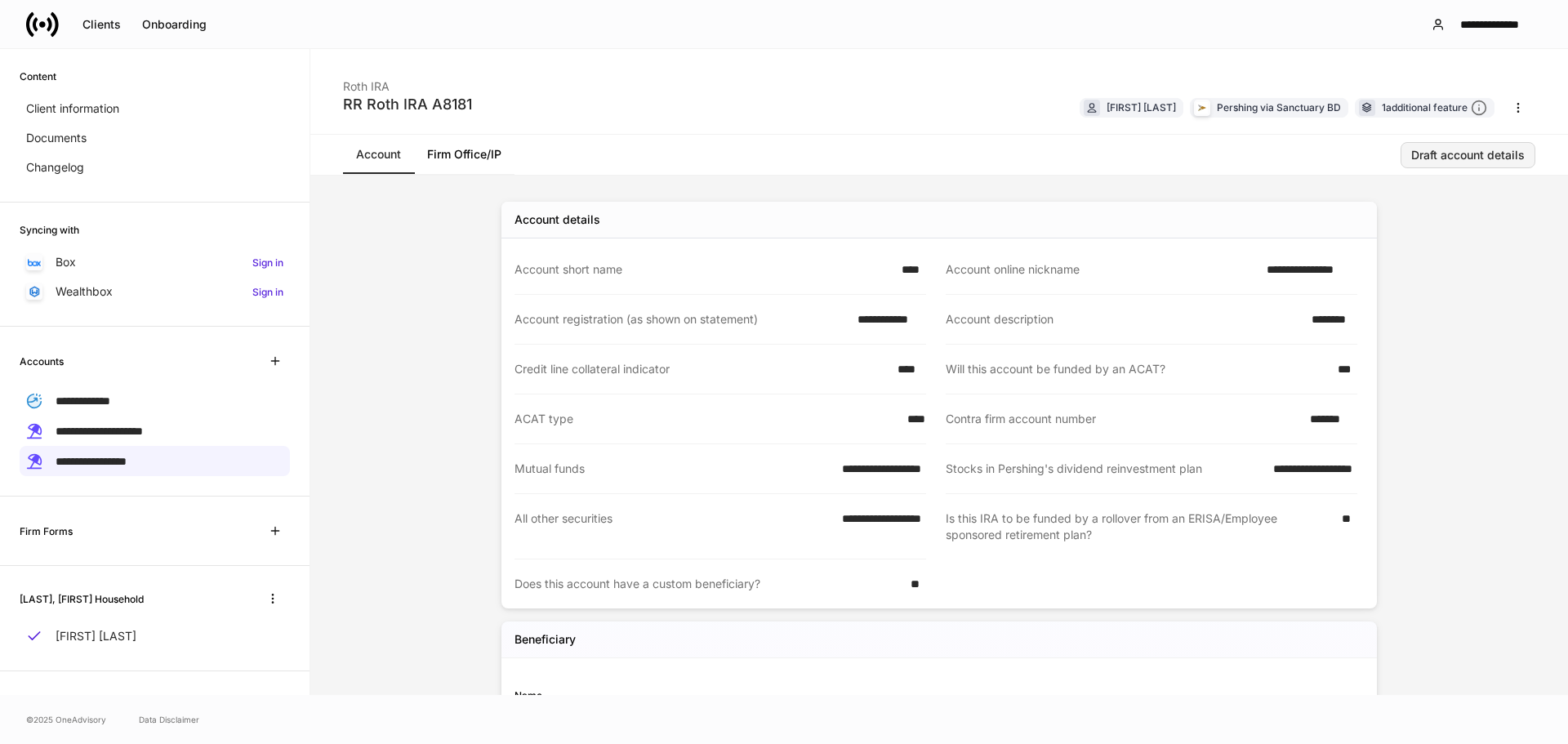 click on "Draft account details" at bounding box center (1468, 155) 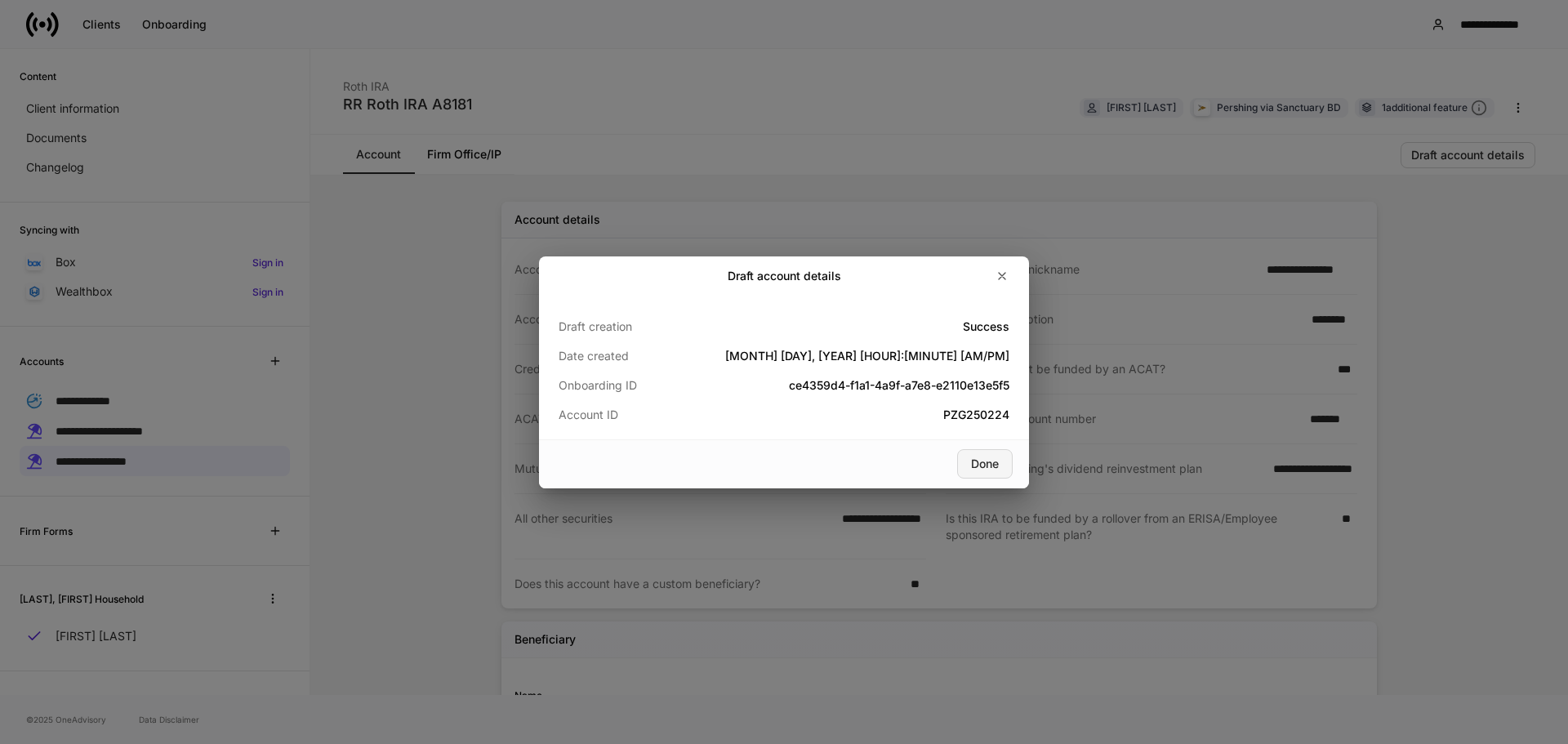 click on "Done" at bounding box center (985, 464) 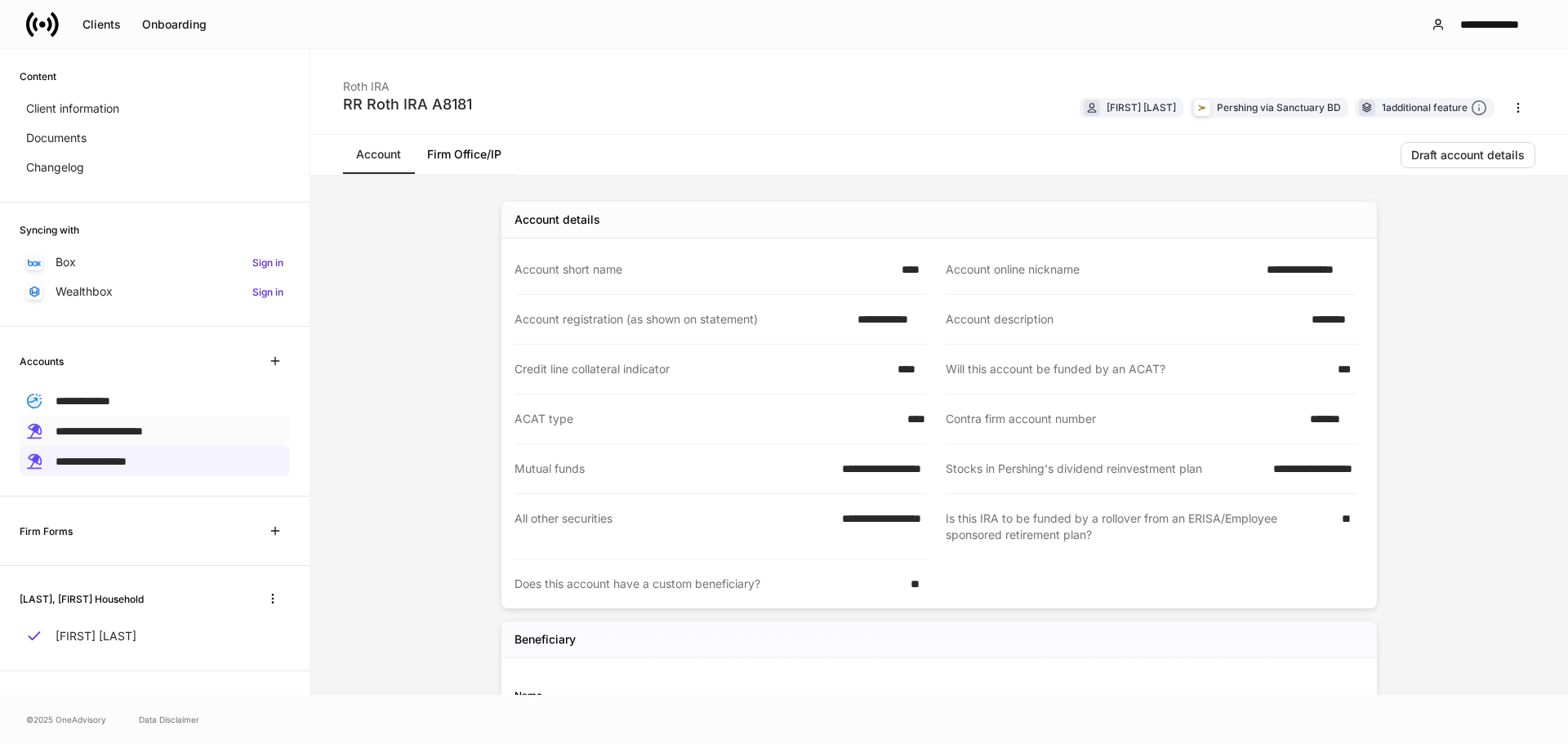 click on "**********" at bounding box center [99, 431] 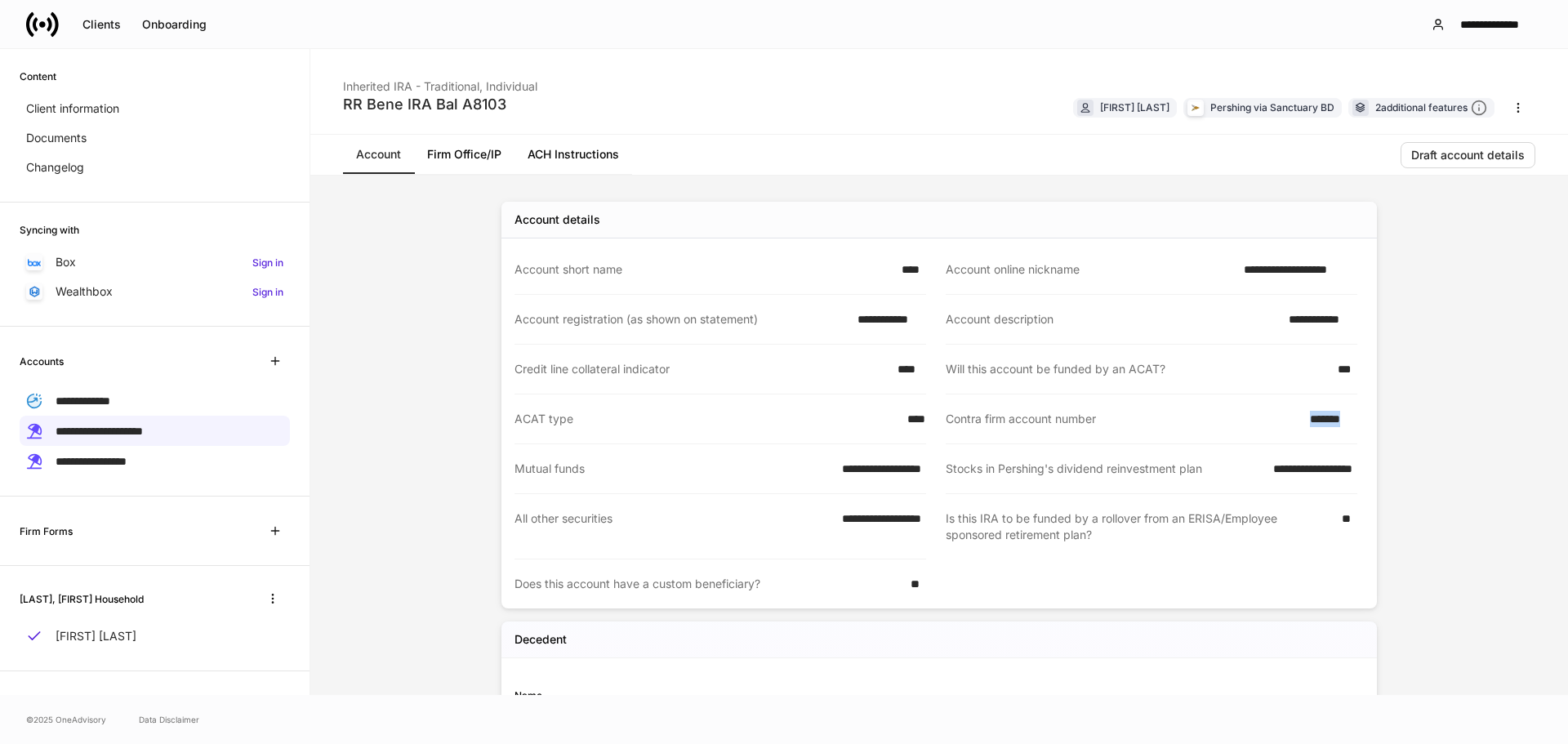 drag, startPoint x: 1294, startPoint y: 428, endPoint x: 1361, endPoint y: 426, distance: 67.02984 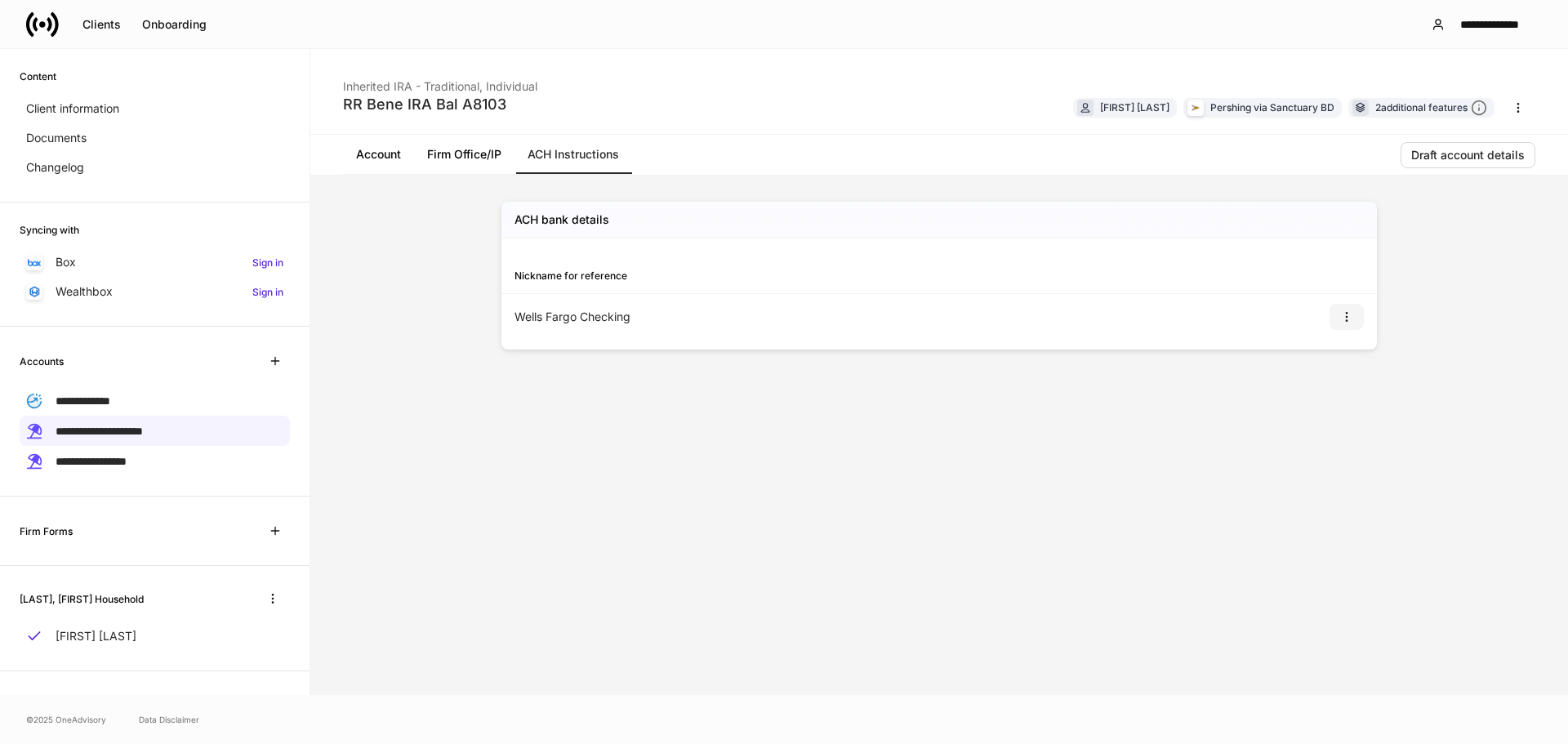 click 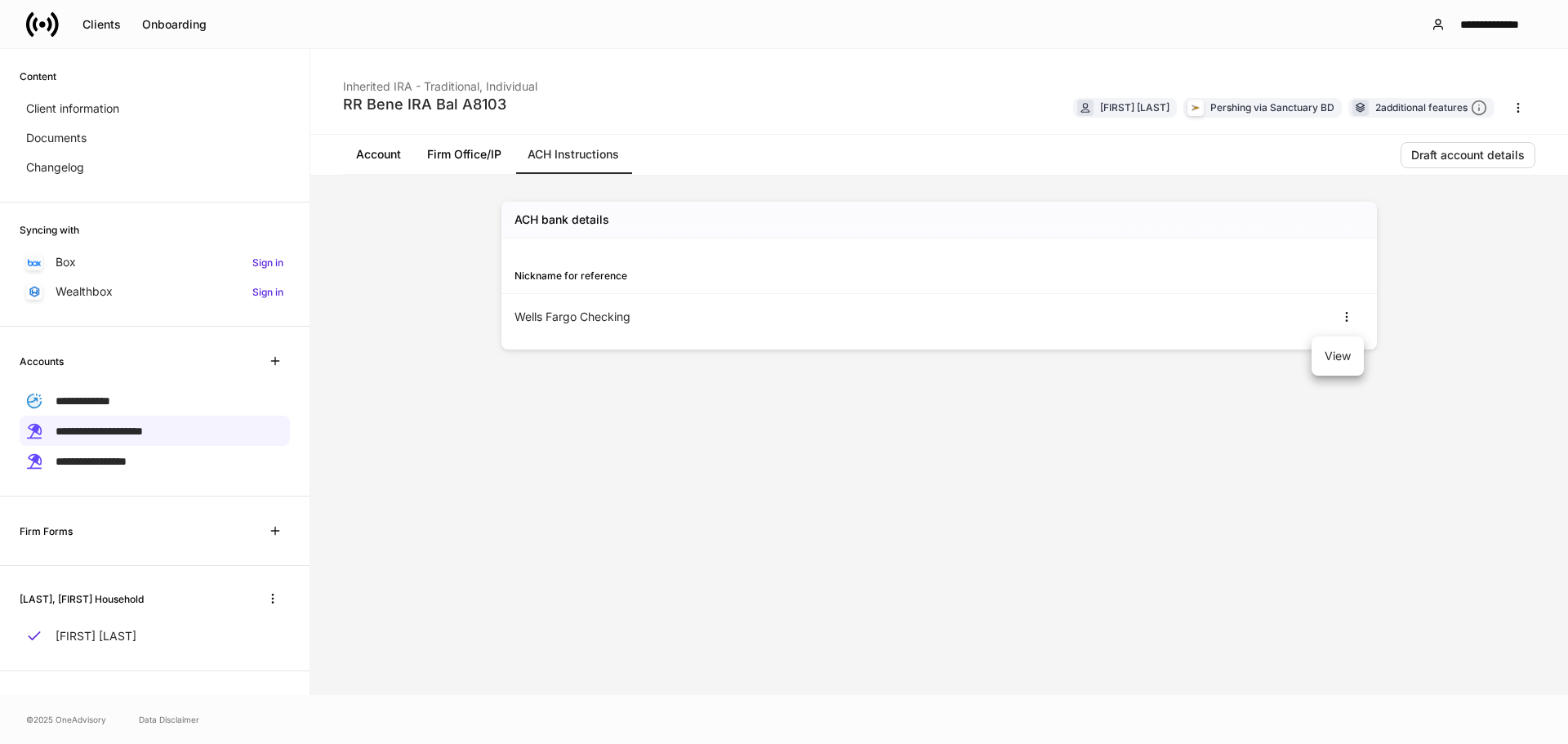 click on "View" at bounding box center (1338, 356) 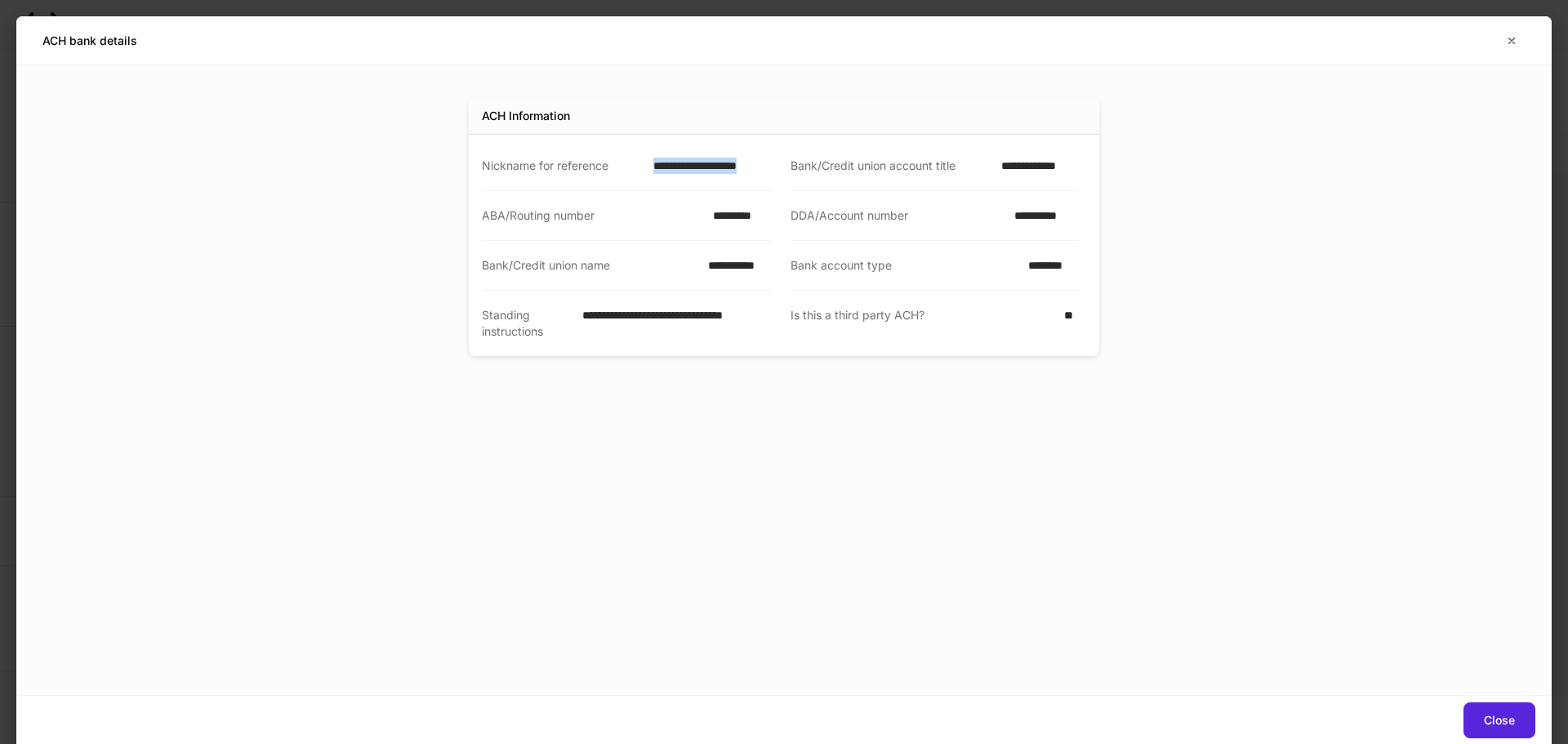 drag, startPoint x: 653, startPoint y: 167, endPoint x: 777, endPoint y: 170, distance: 124.03629 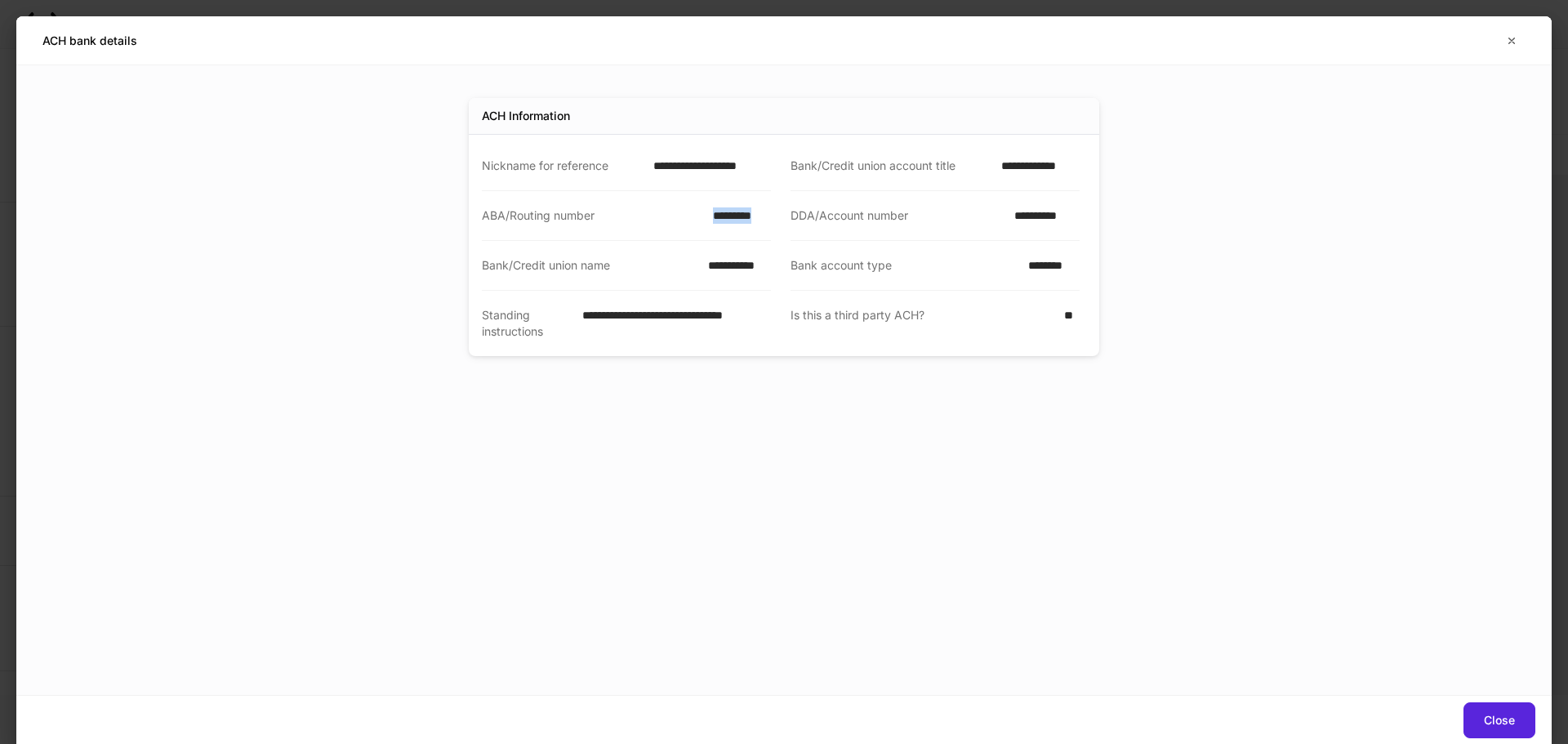 click on "*********" at bounding box center (737, 216) 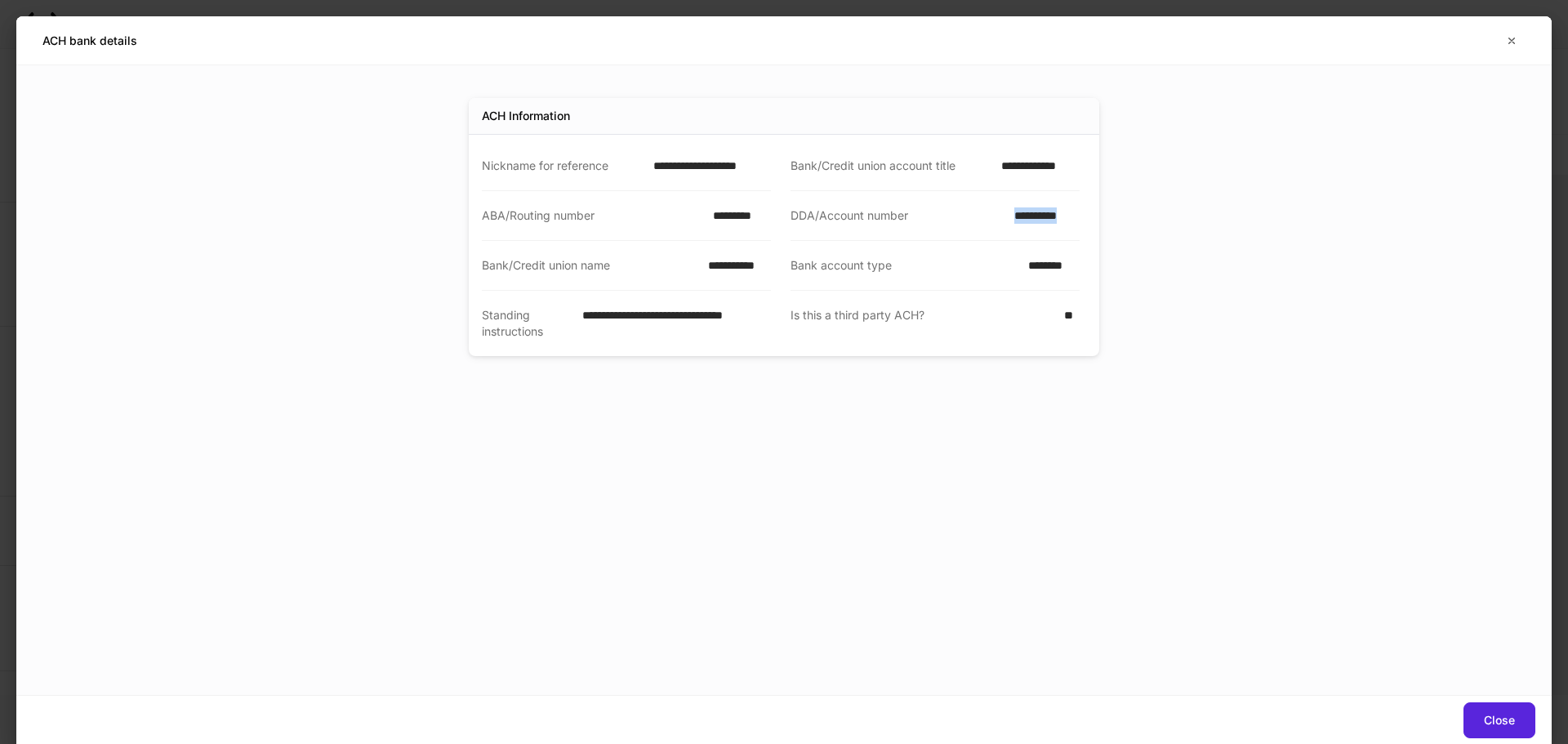 click on "**********" at bounding box center [1042, 216] 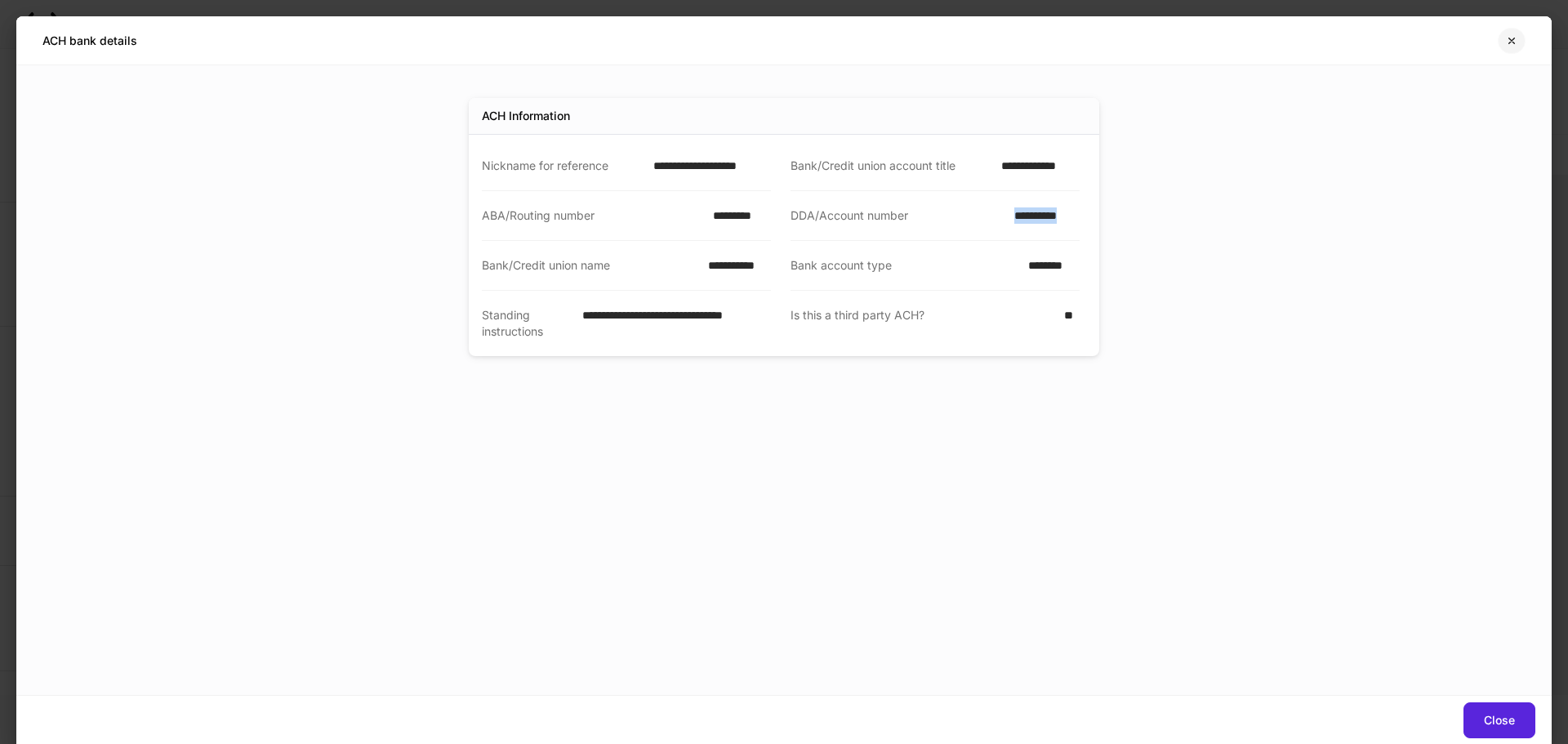 click 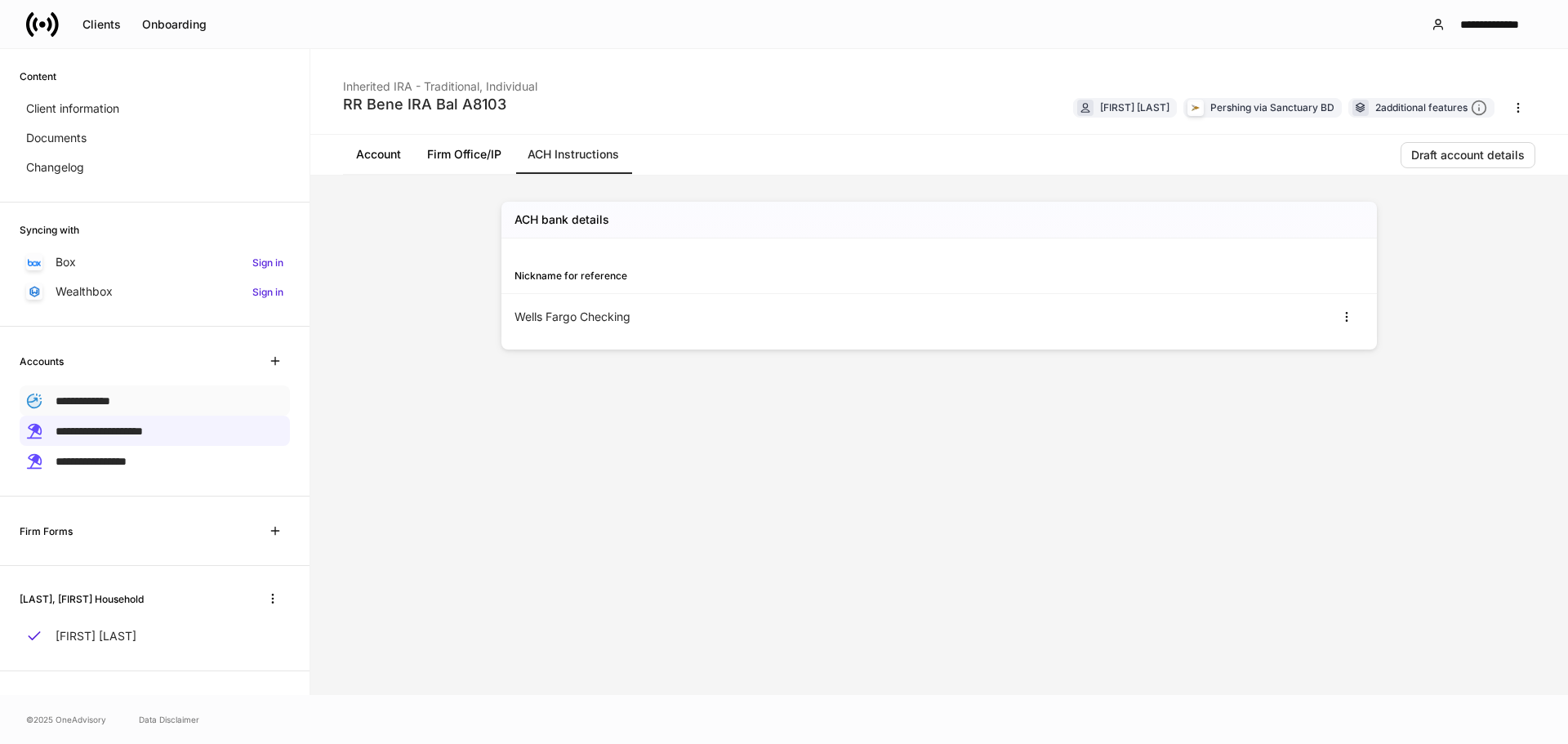 click on "**********" at bounding box center [154, 400] 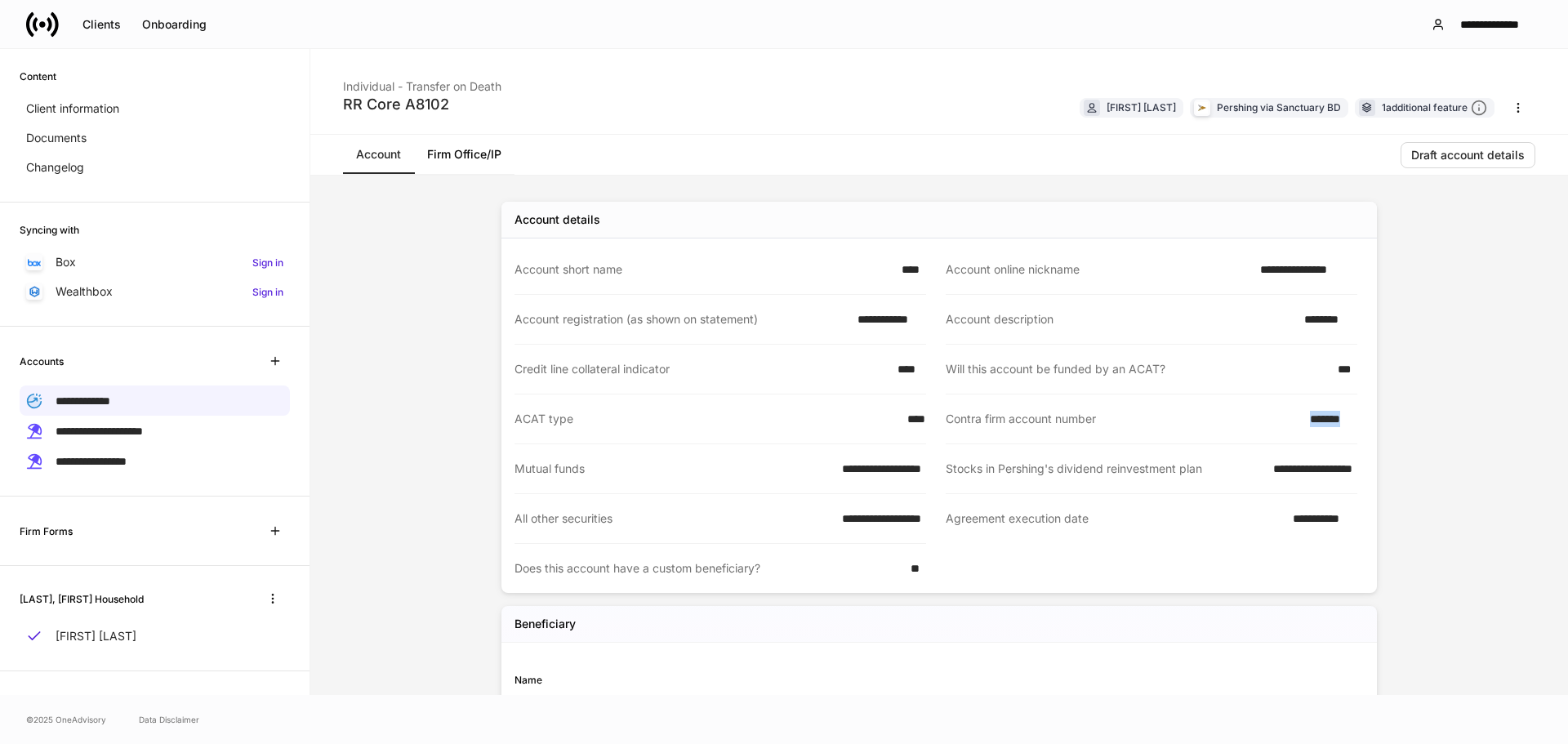 drag, startPoint x: 1292, startPoint y: 413, endPoint x: 1395, endPoint y: 419, distance: 103.1746 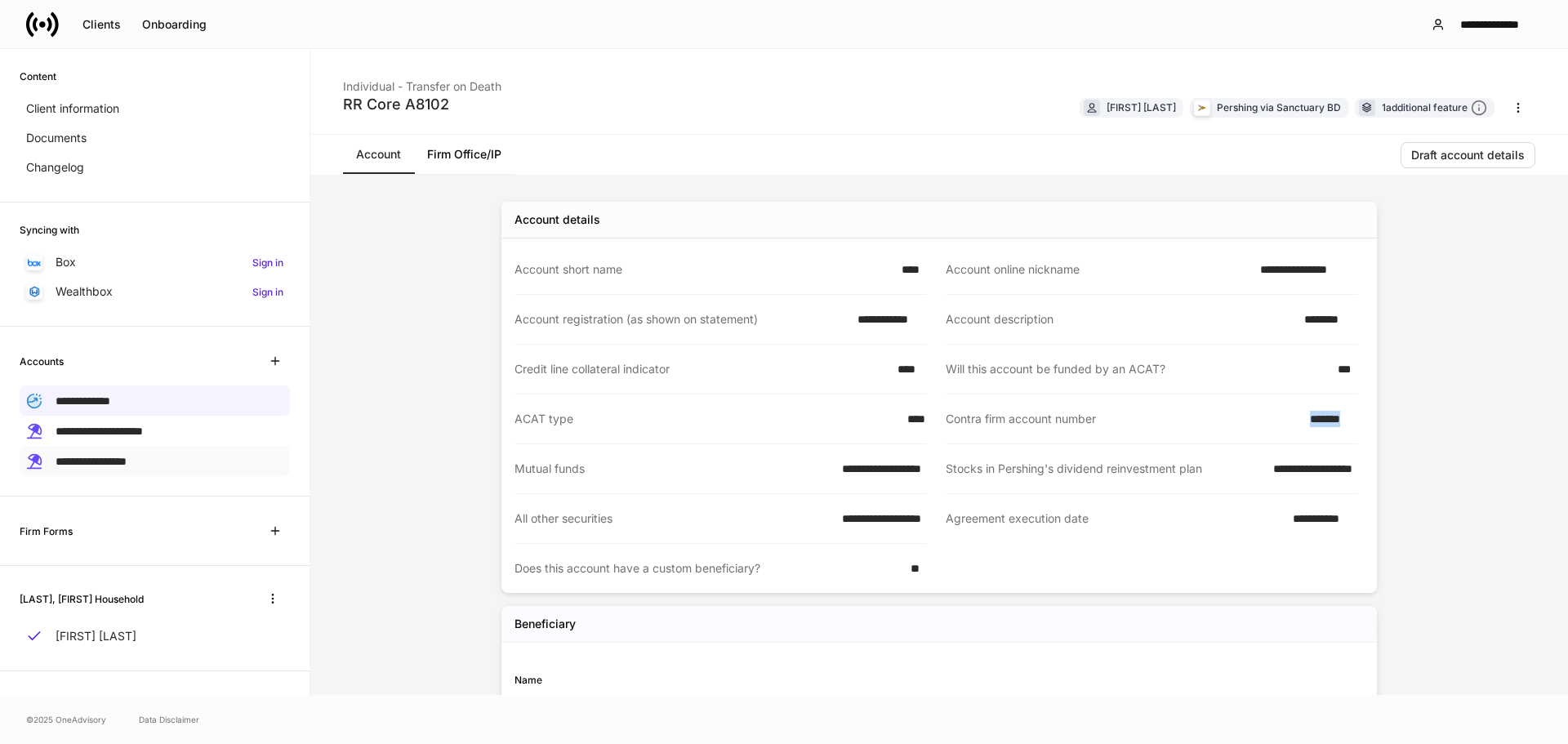 click on "**********" at bounding box center [91, 461] 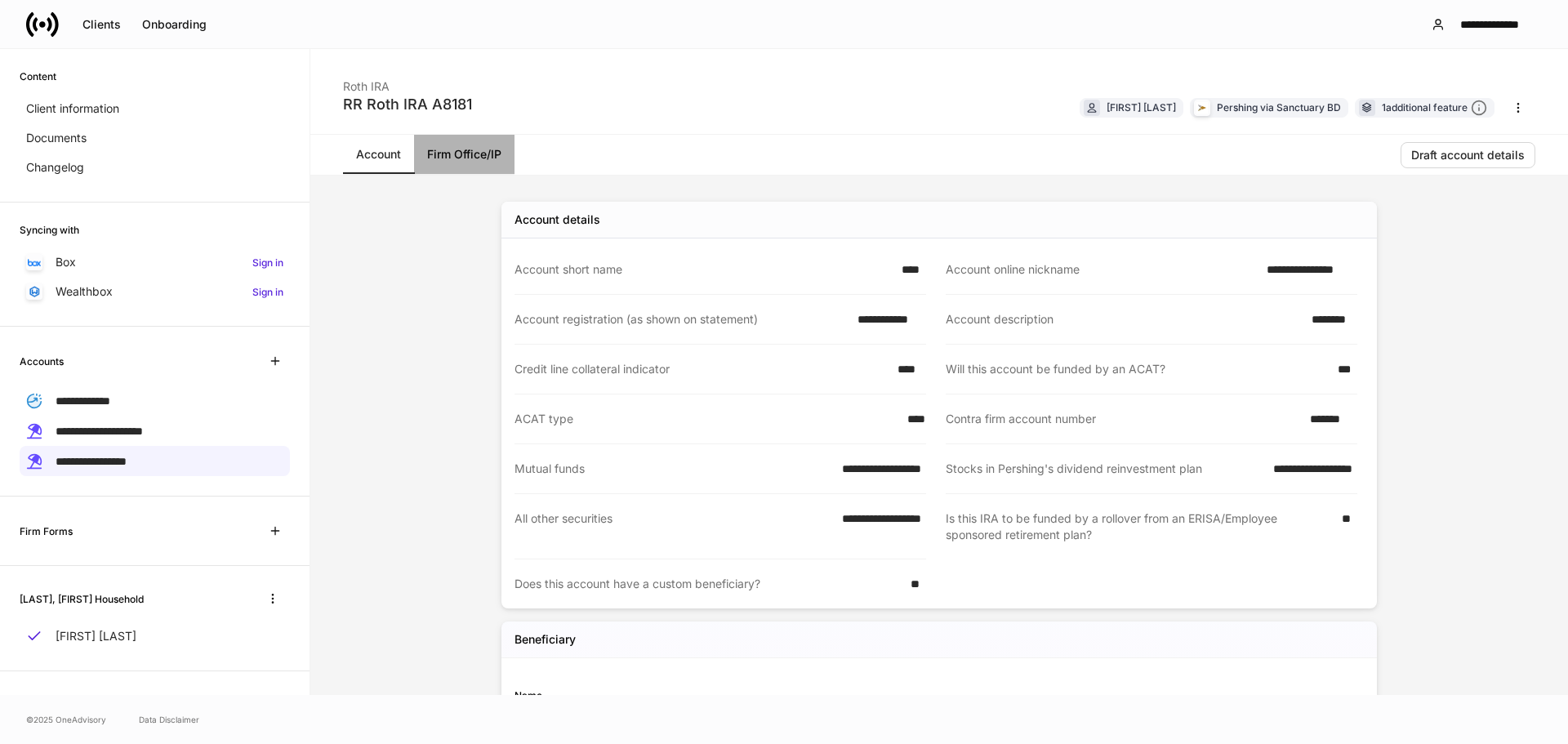 click on "Firm Office/IP" at bounding box center [464, 154] 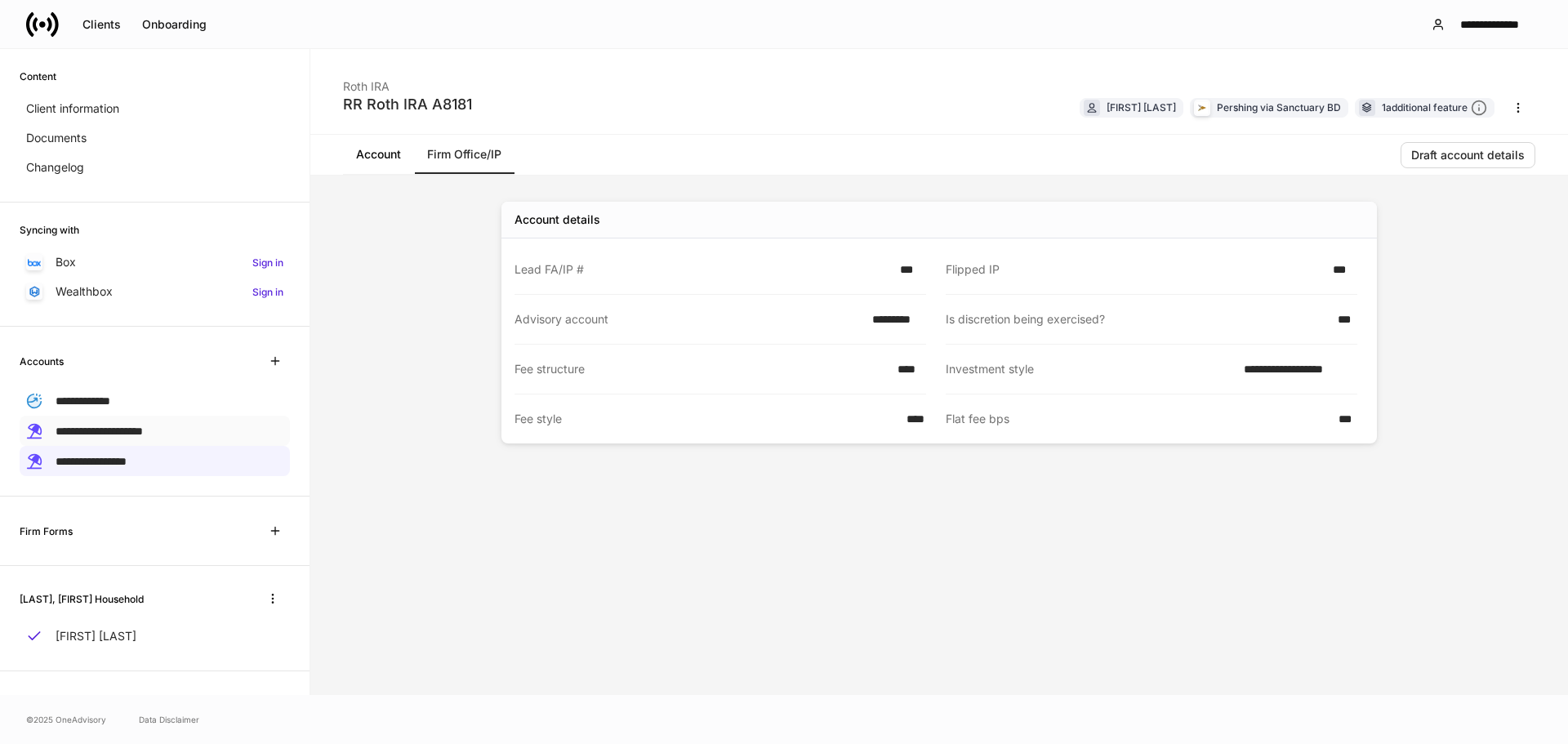 click on "**********" at bounding box center (99, 431) 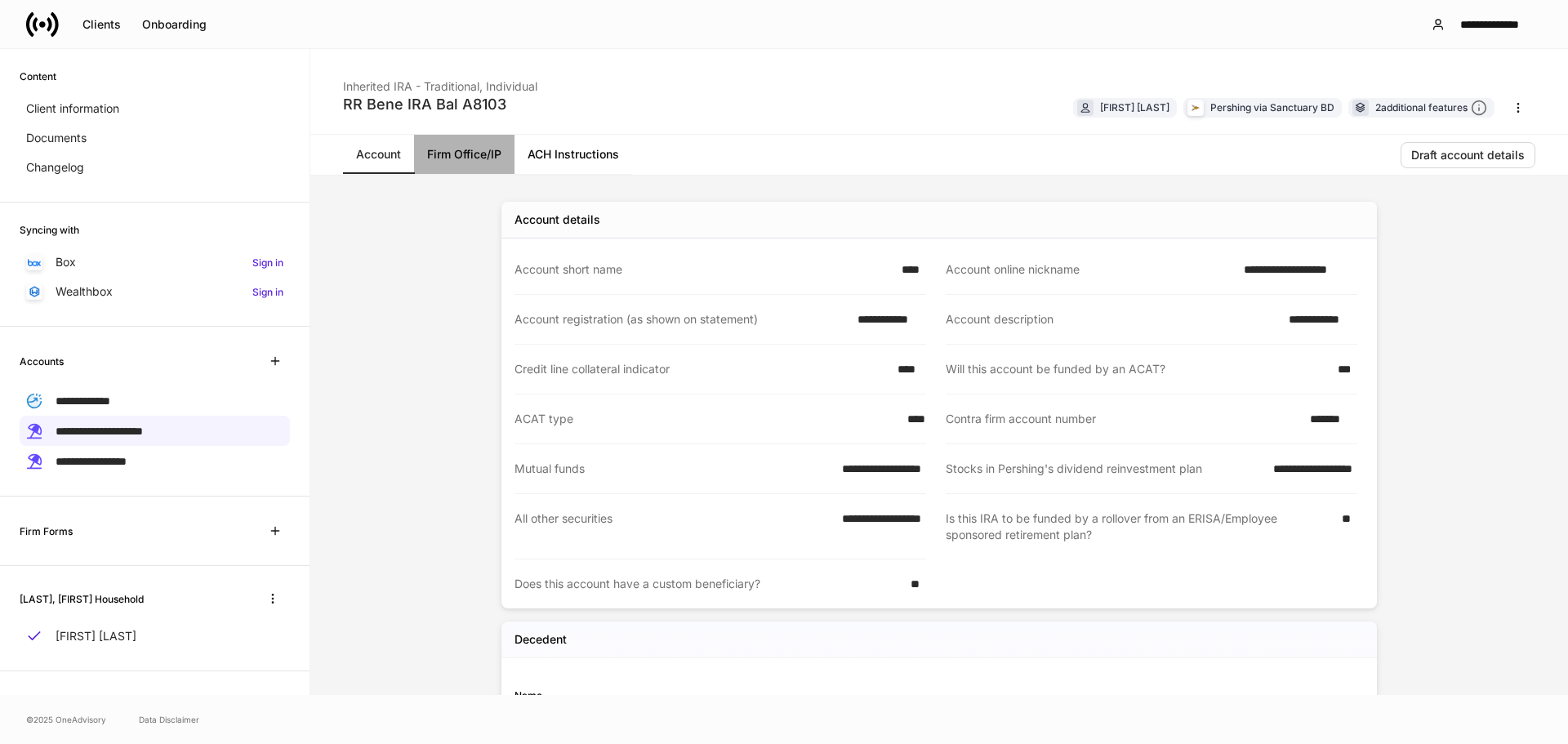click on "Firm Office/IP" at bounding box center [464, 154] 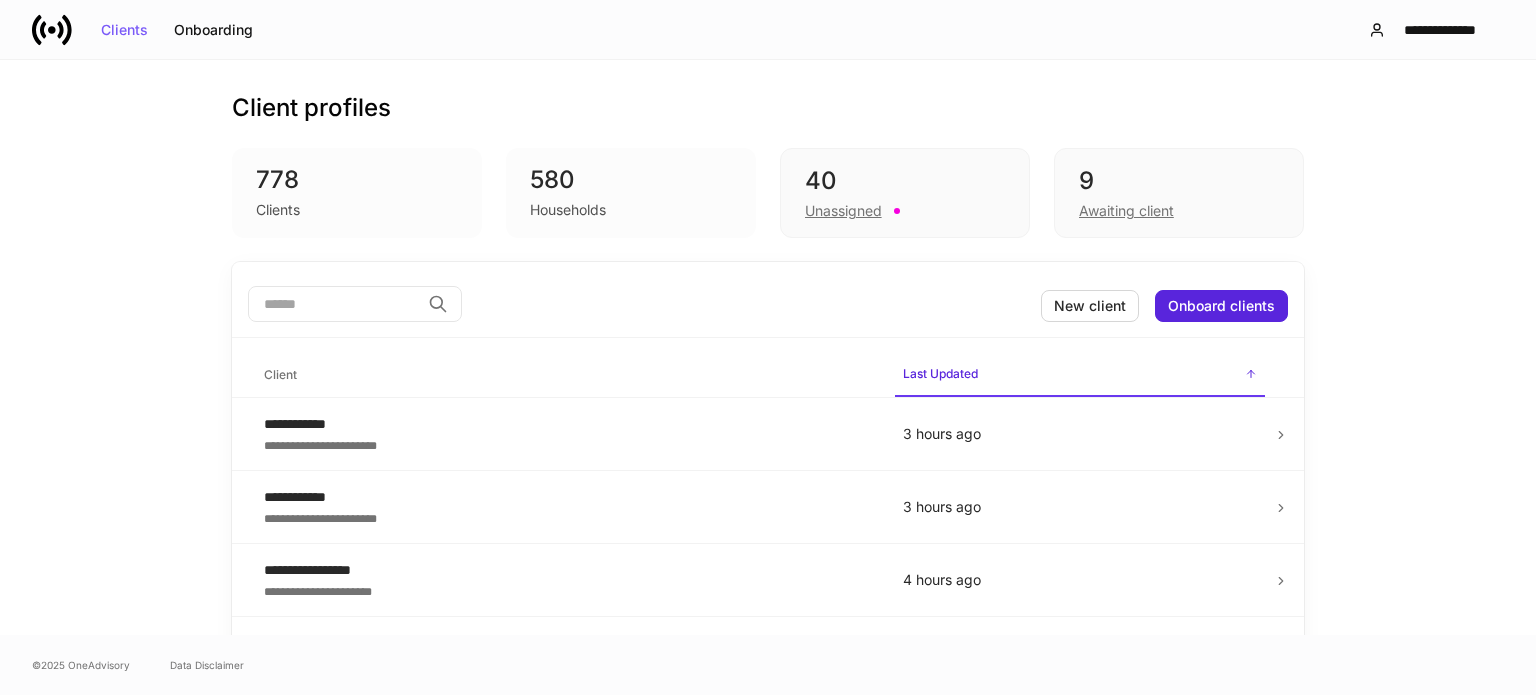 scroll, scrollTop: 0, scrollLeft: 0, axis: both 